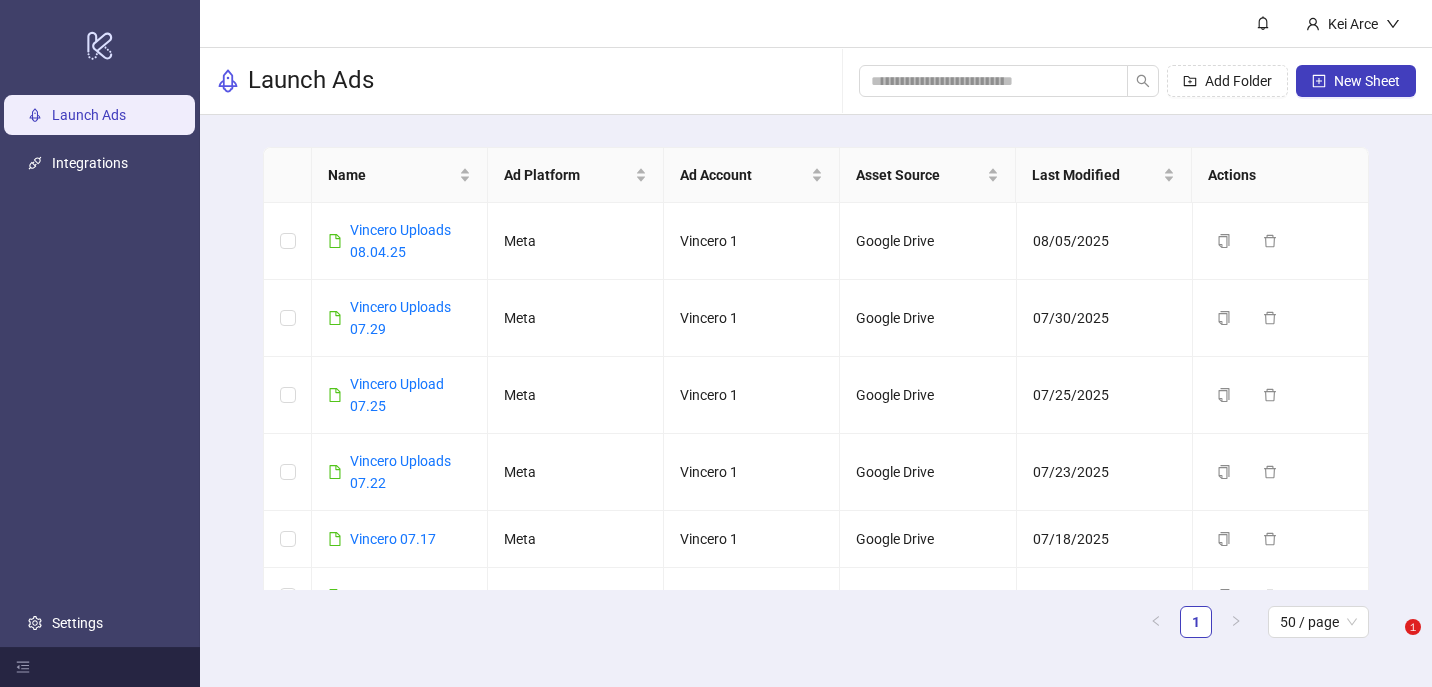 scroll, scrollTop: 0, scrollLeft: 0, axis: both 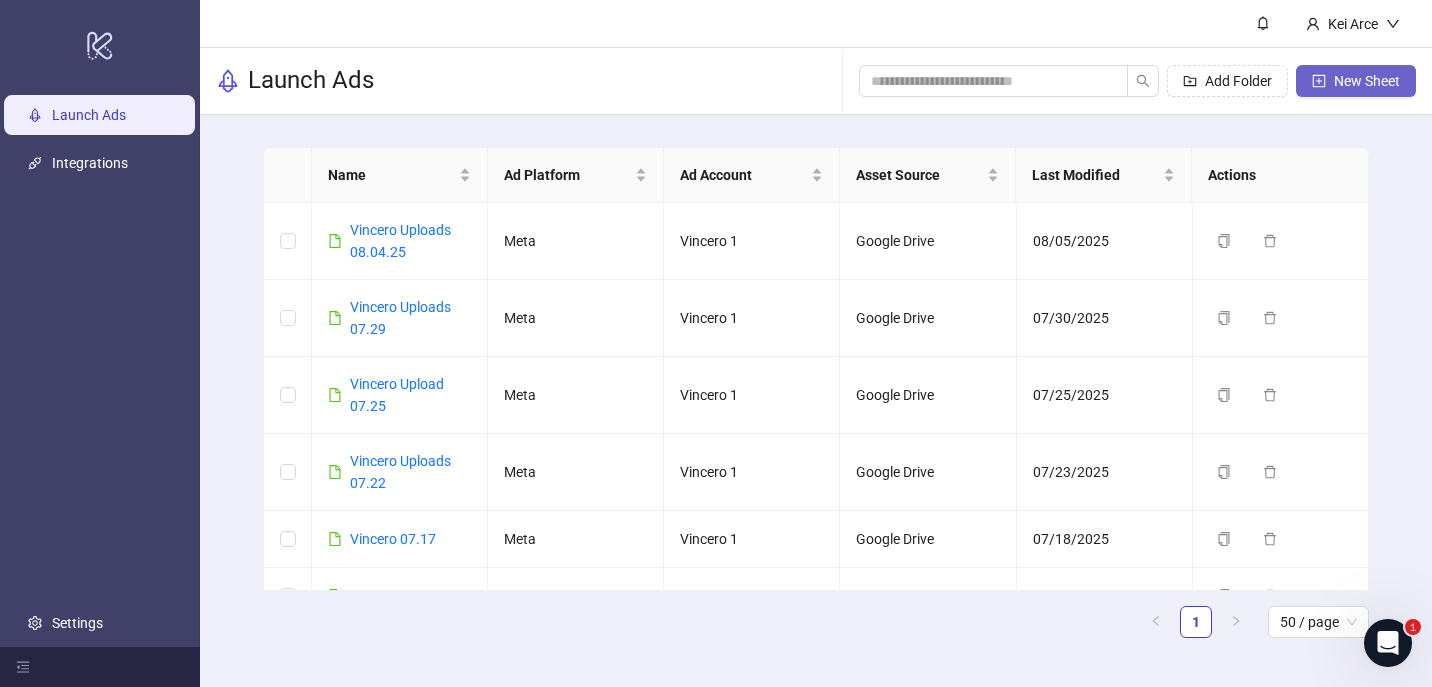 click 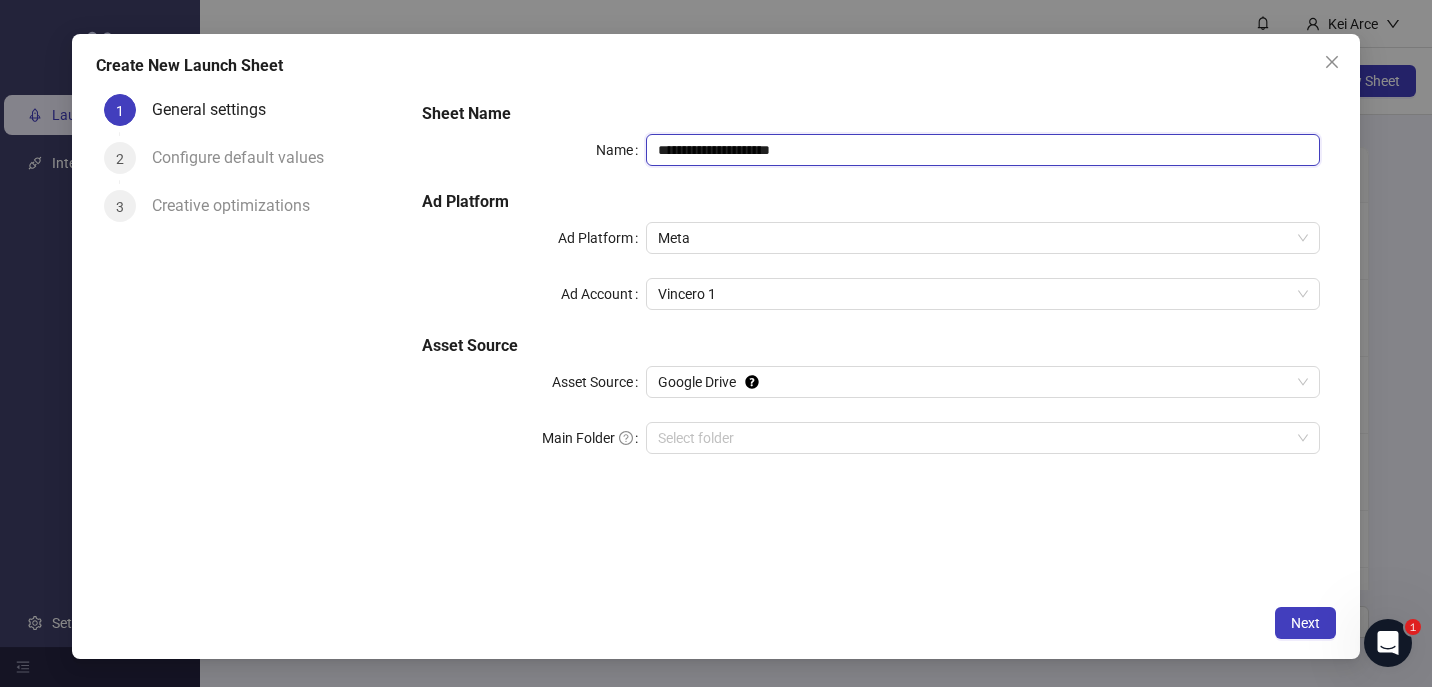 drag, startPoint x: 709, startPoint y: 151, endPoint x: 855, endPoint y: 160, distance: 146.27713 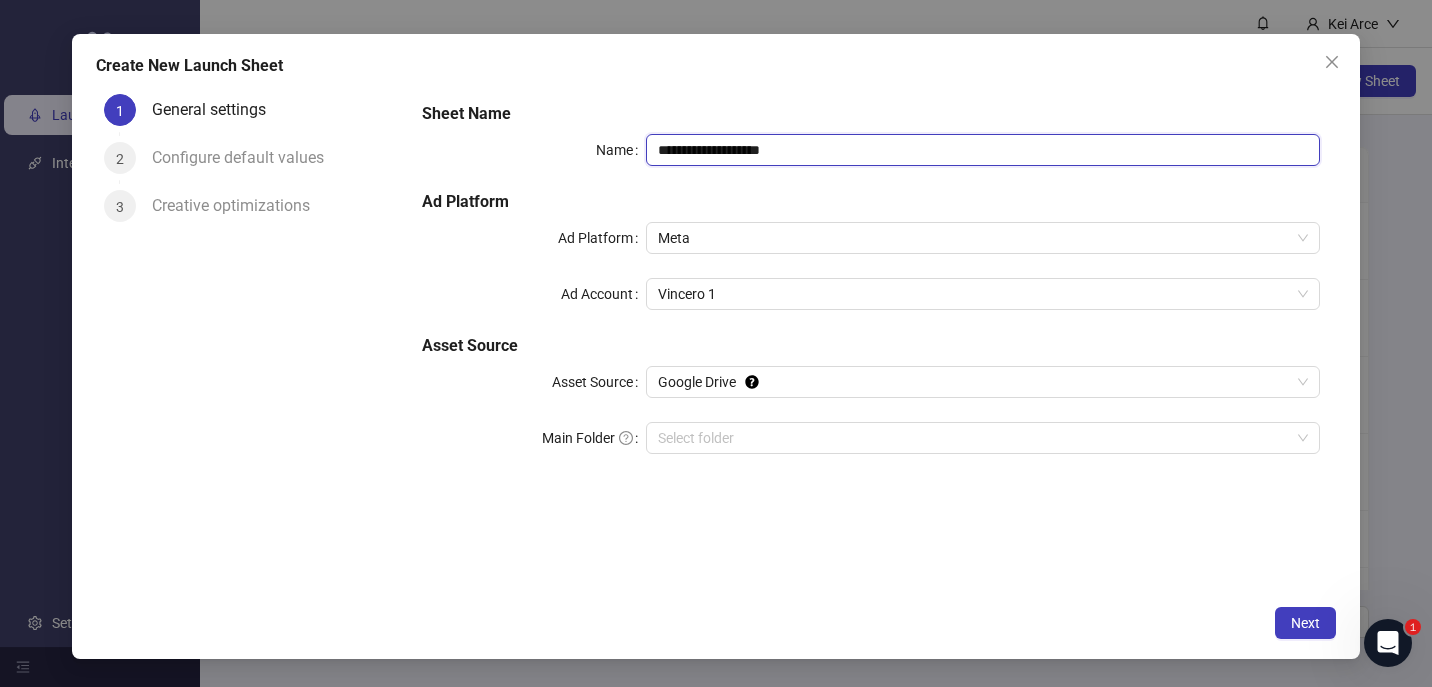 type on "**********" 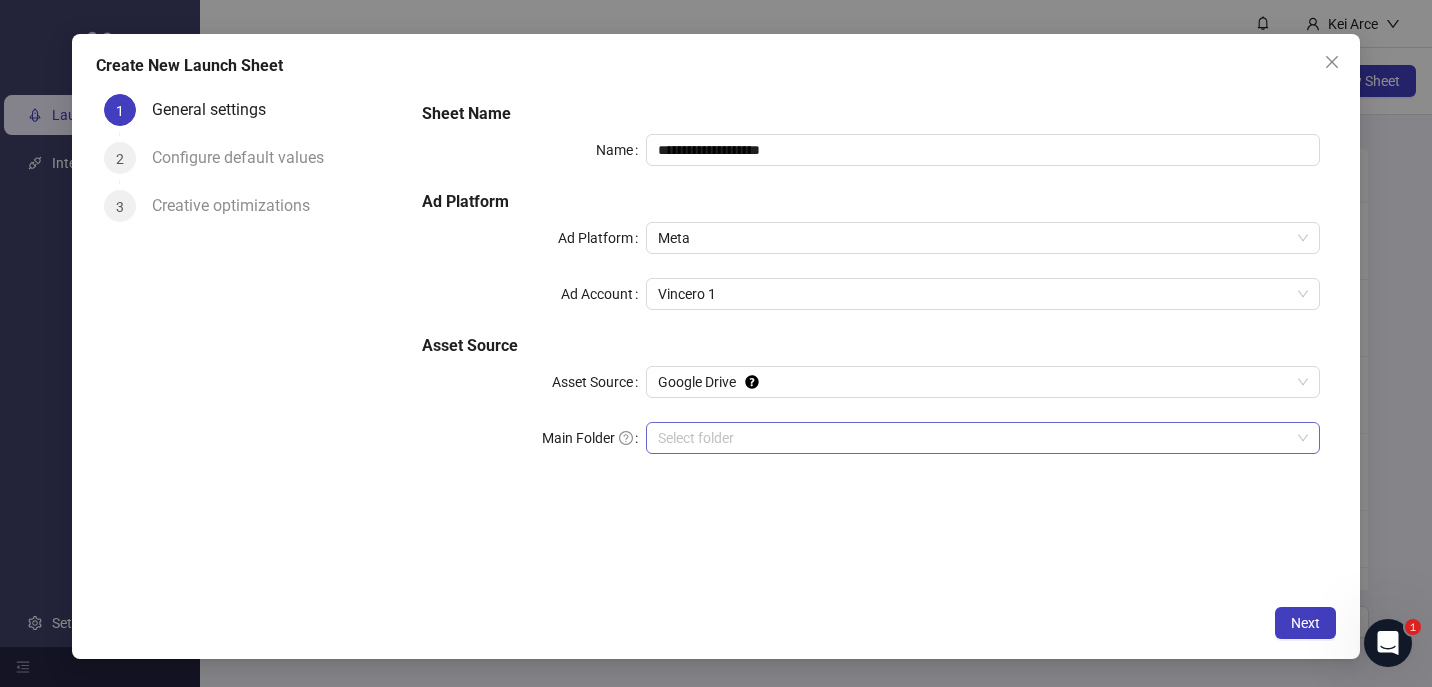 click on "Main Folder" at bounding box center [974, 438] 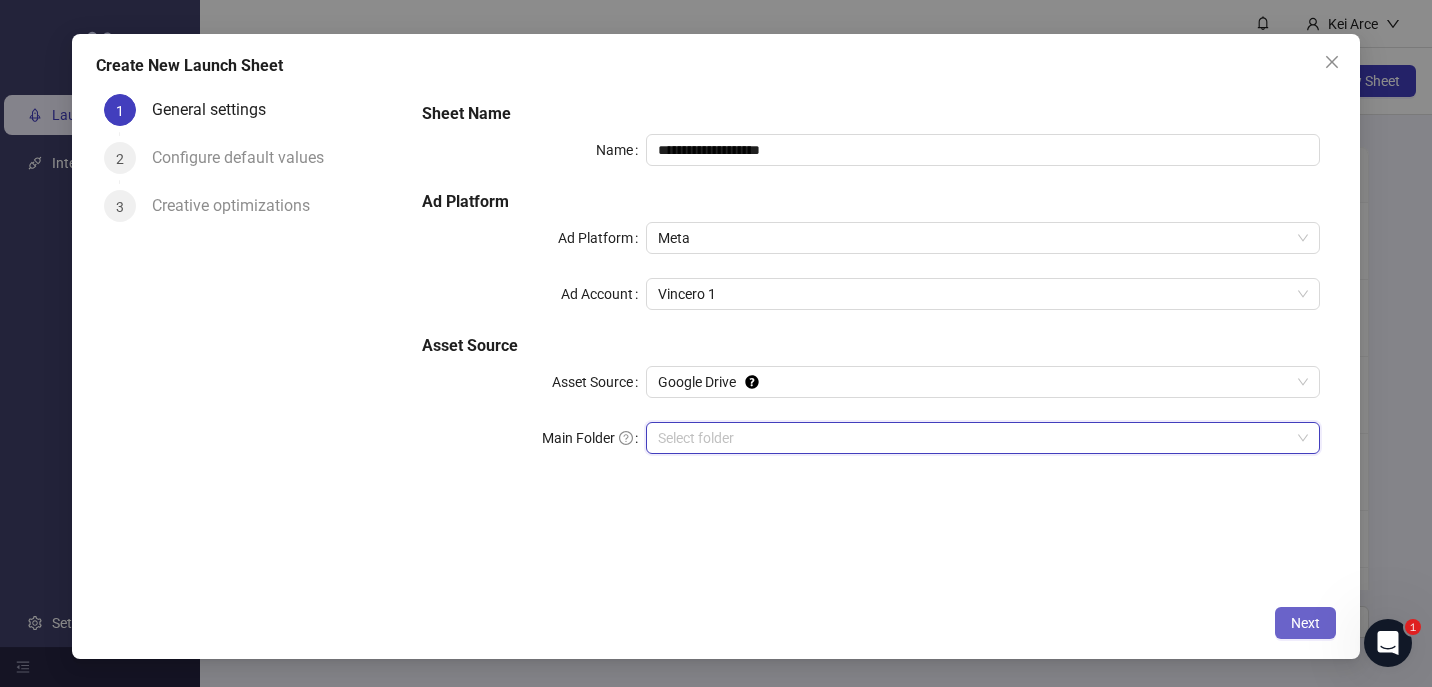 click on "Next" at bounding box center [1305, 623] 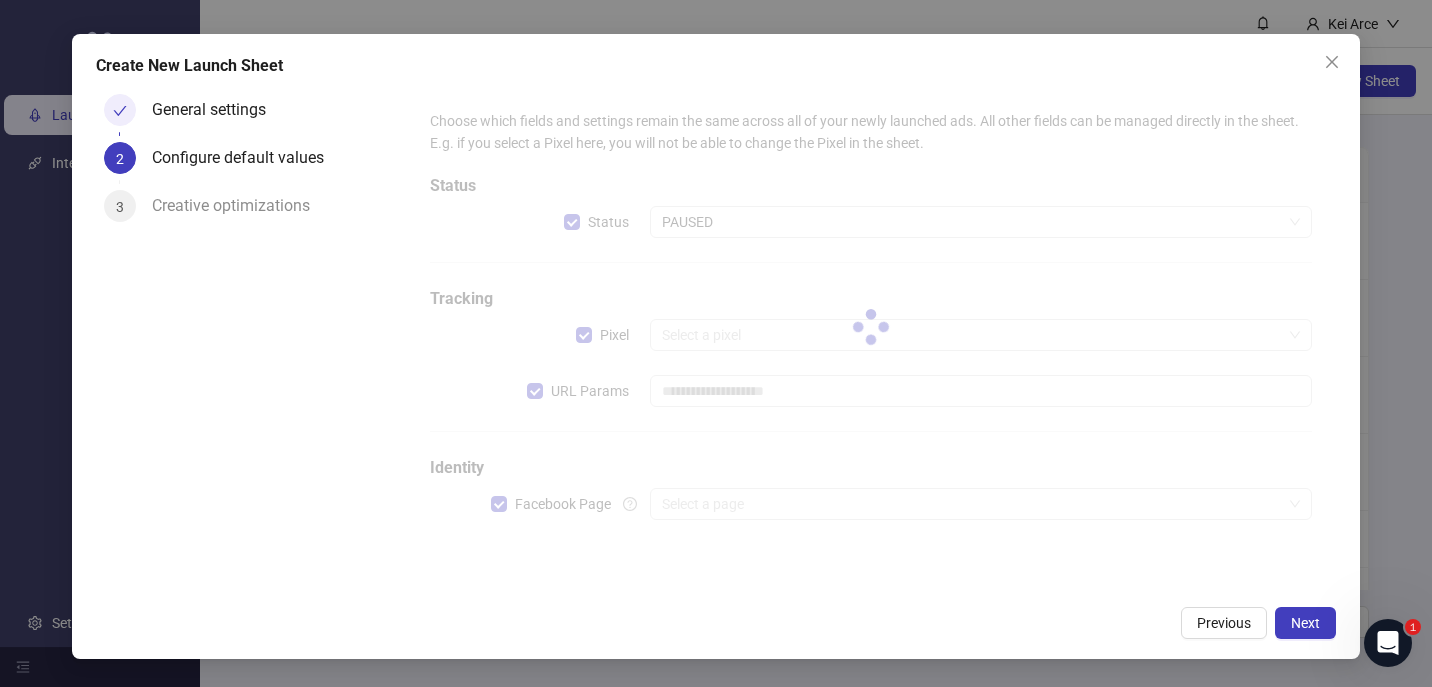 type on "**********" 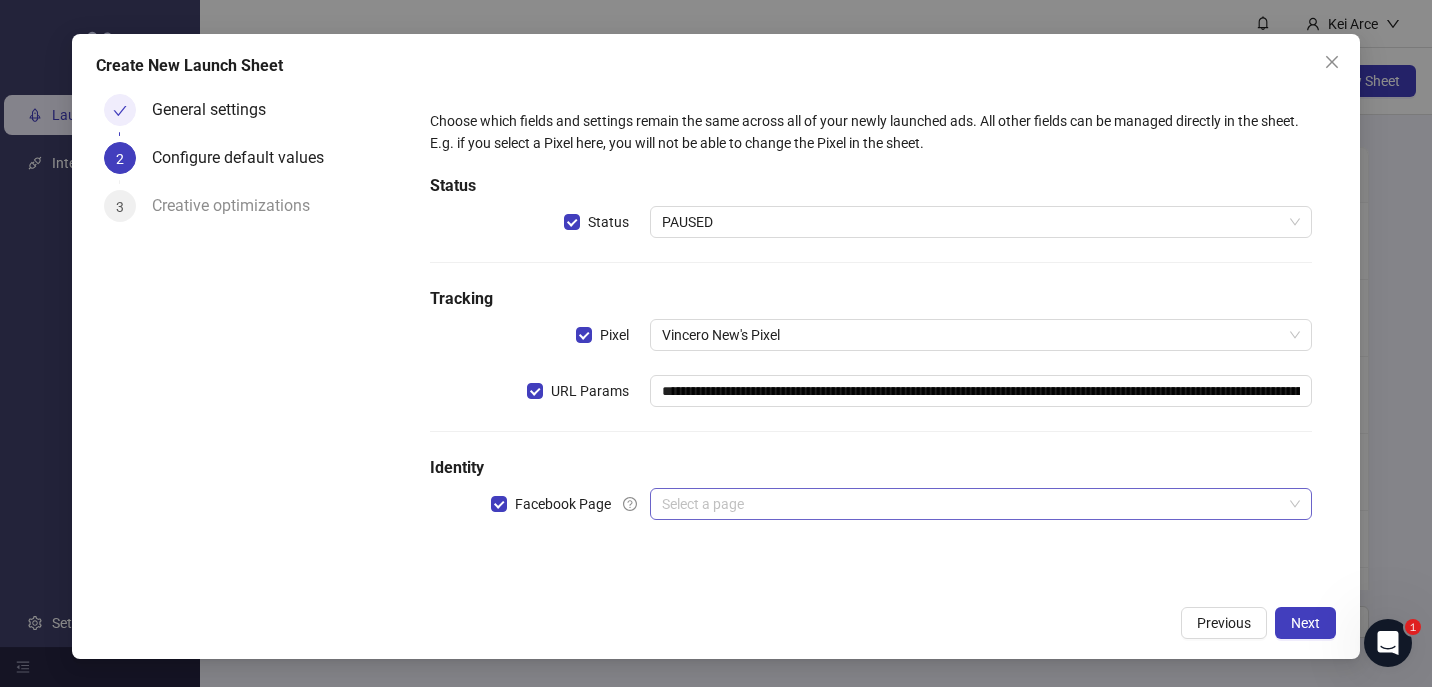 click at bounding box center (972, 504) 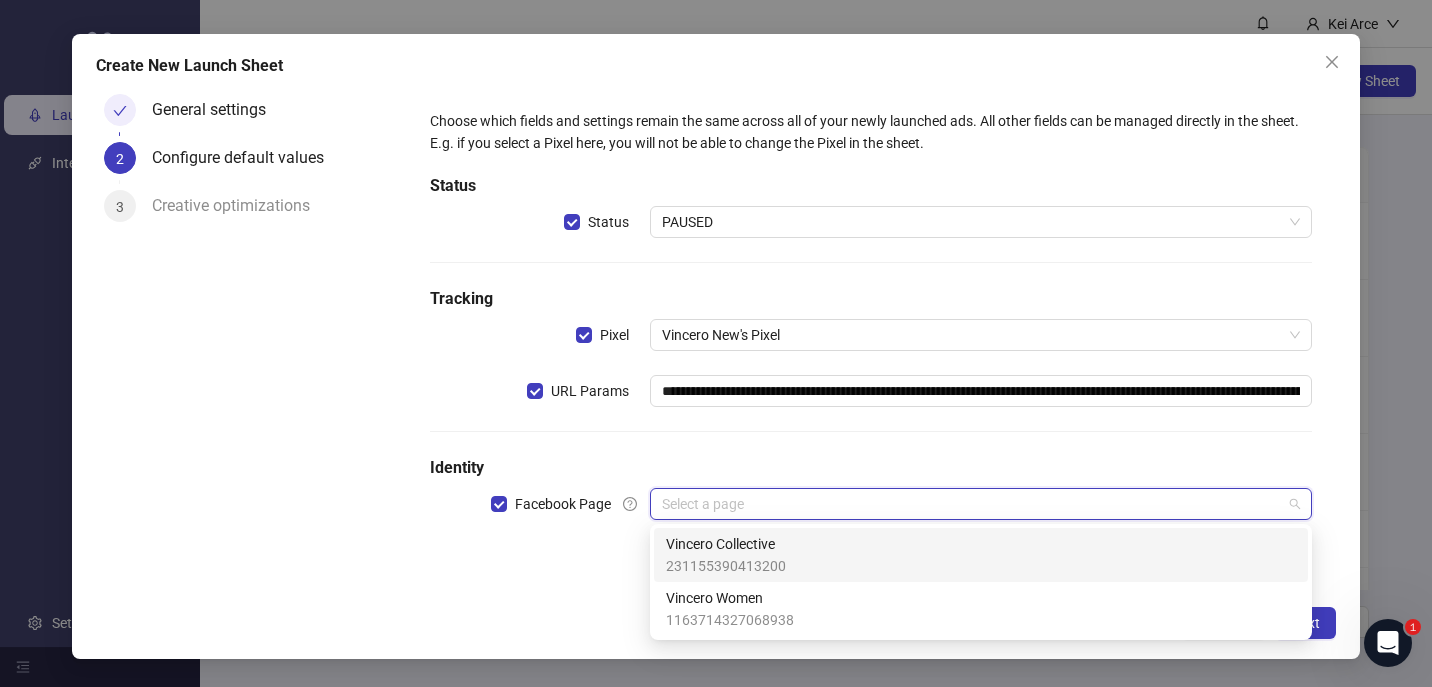 click on "Vincero Collective" at bounding box center [726, 544] 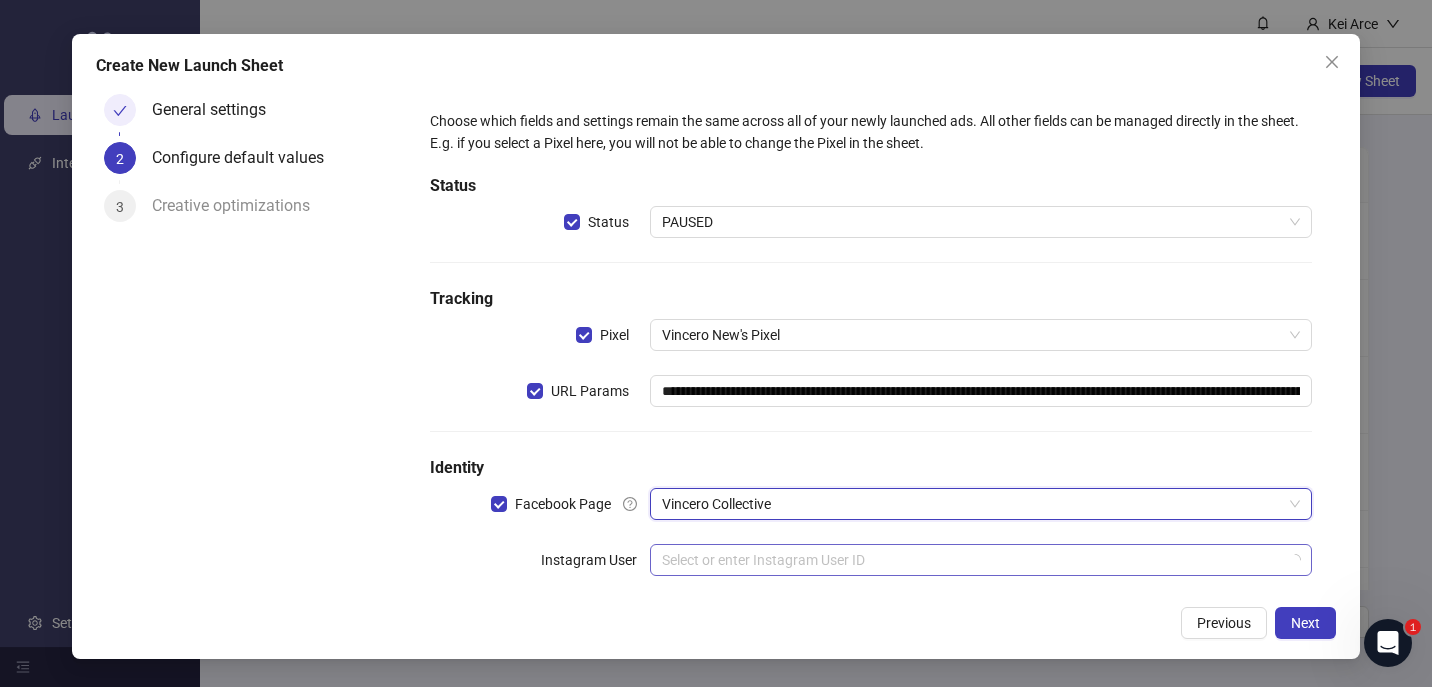 click at bounding box center [972, 560] 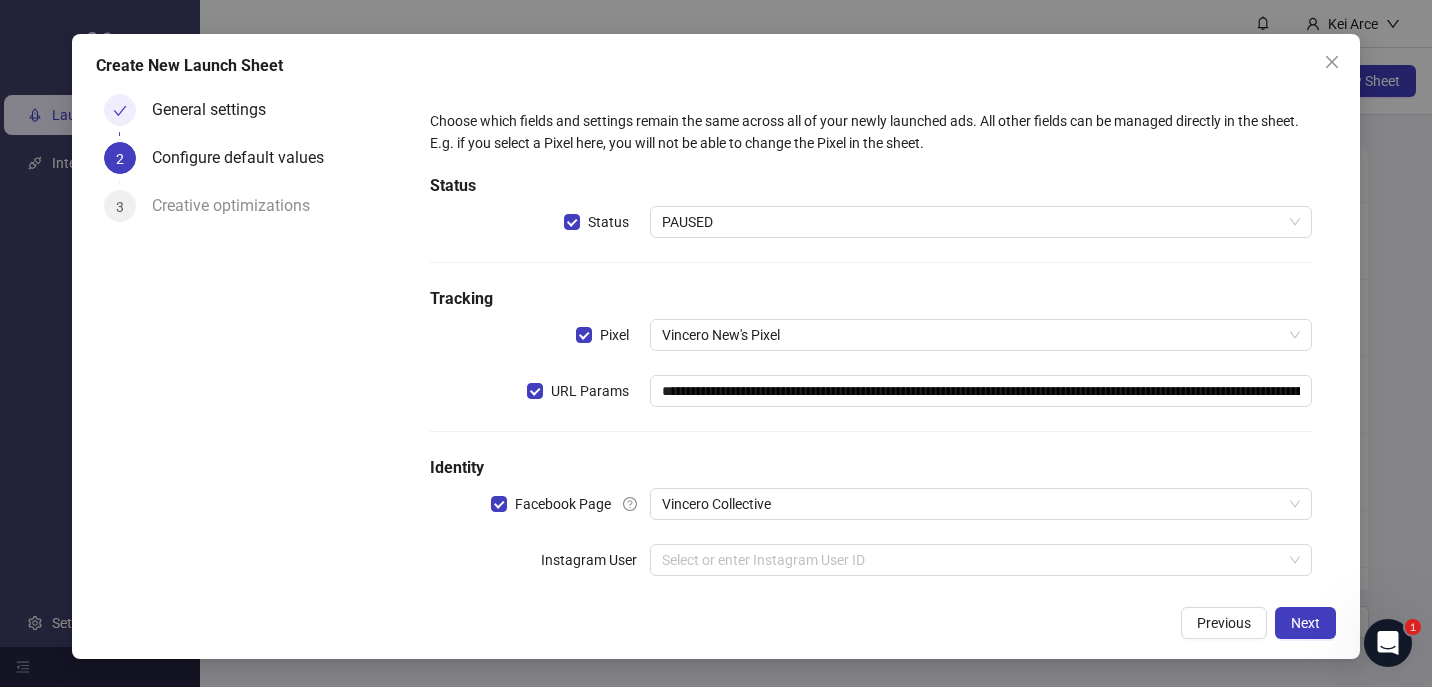 click on "**********" at bounding box center (871, 354) 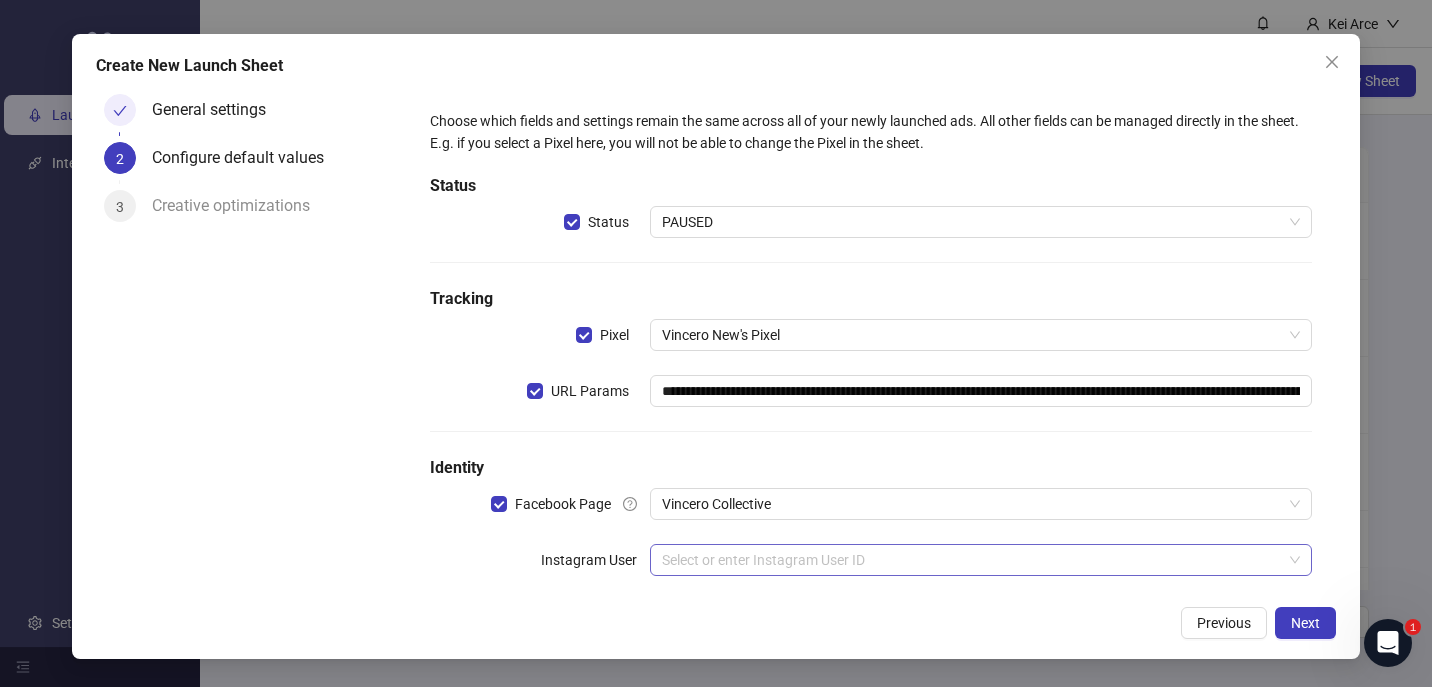click at bounding box center (972, 560) 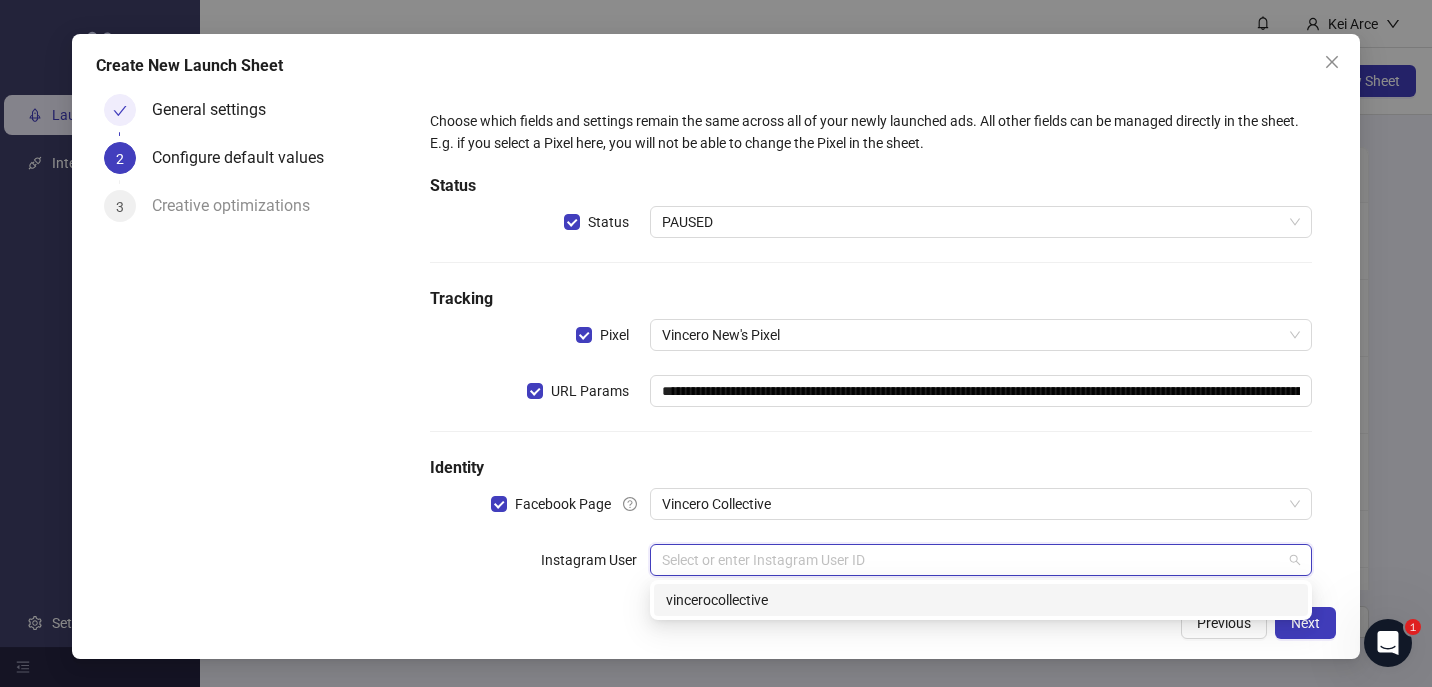click on "vincerocollective" at bounding box center [981, 600] 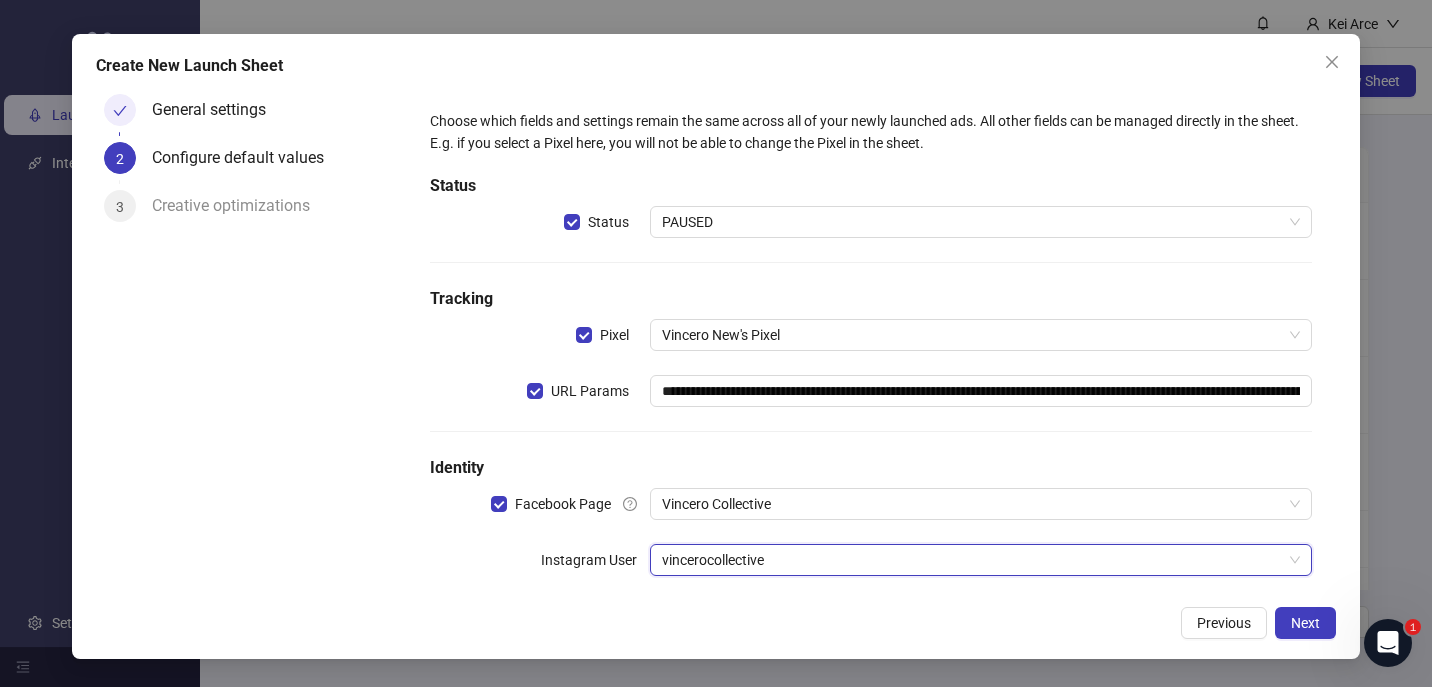 click on "Previous Next" at bounding box center (716, 623) 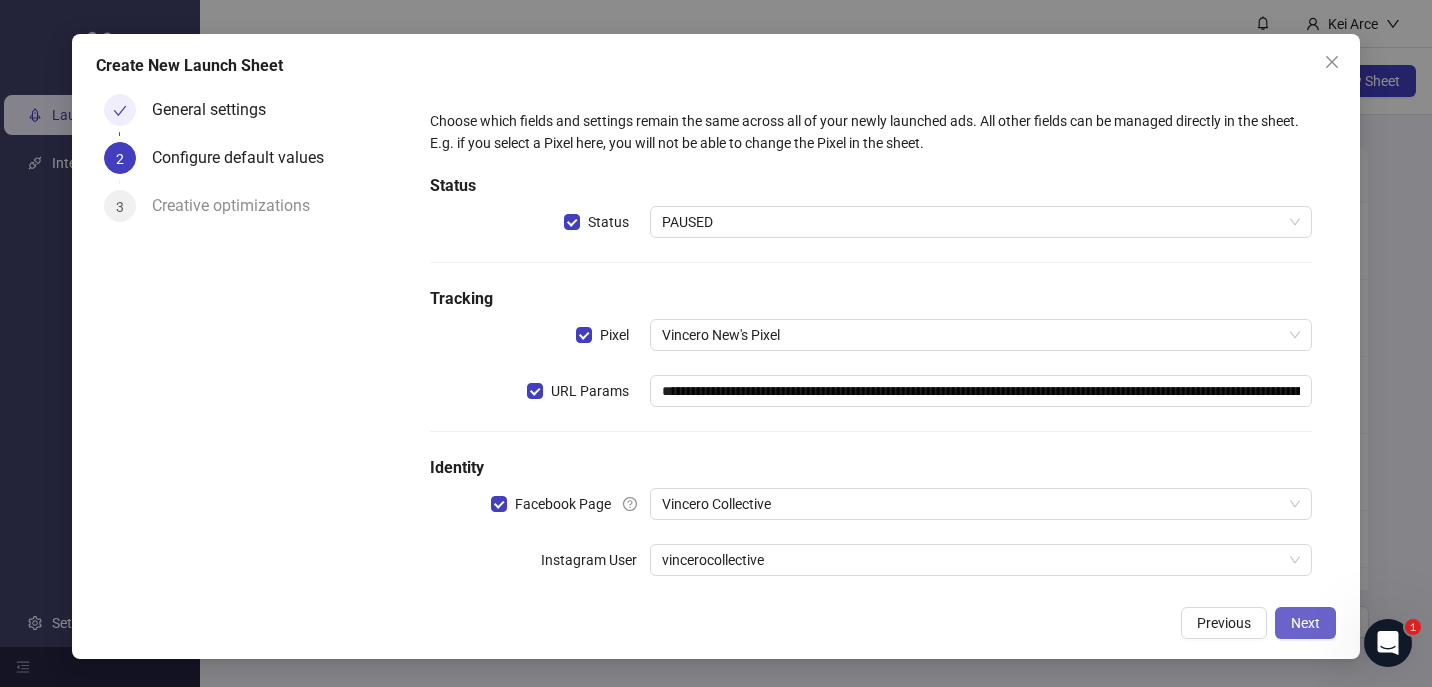 click on "Next" at bounding box center [1305, 623] 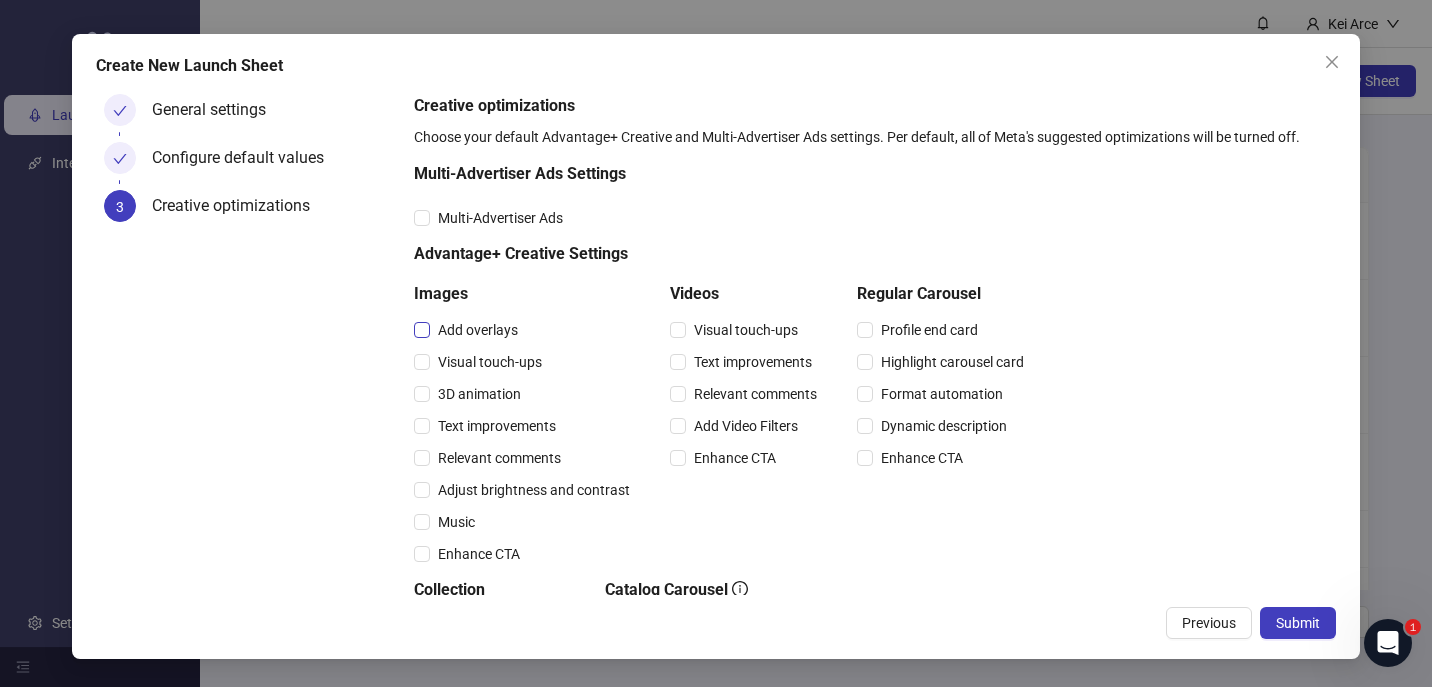 click on "Add overlays" at bounding box center [478, 330] 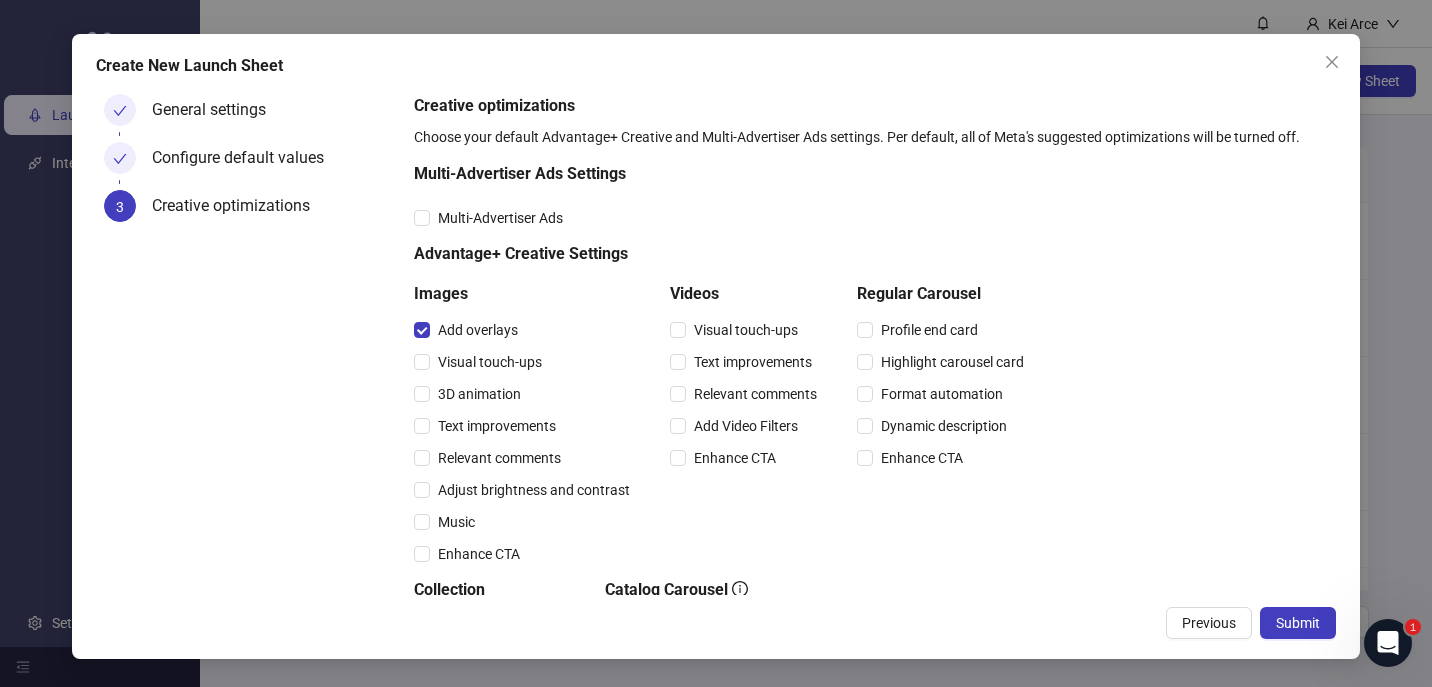 click on "3D animation" at bounding box center (526, 394) 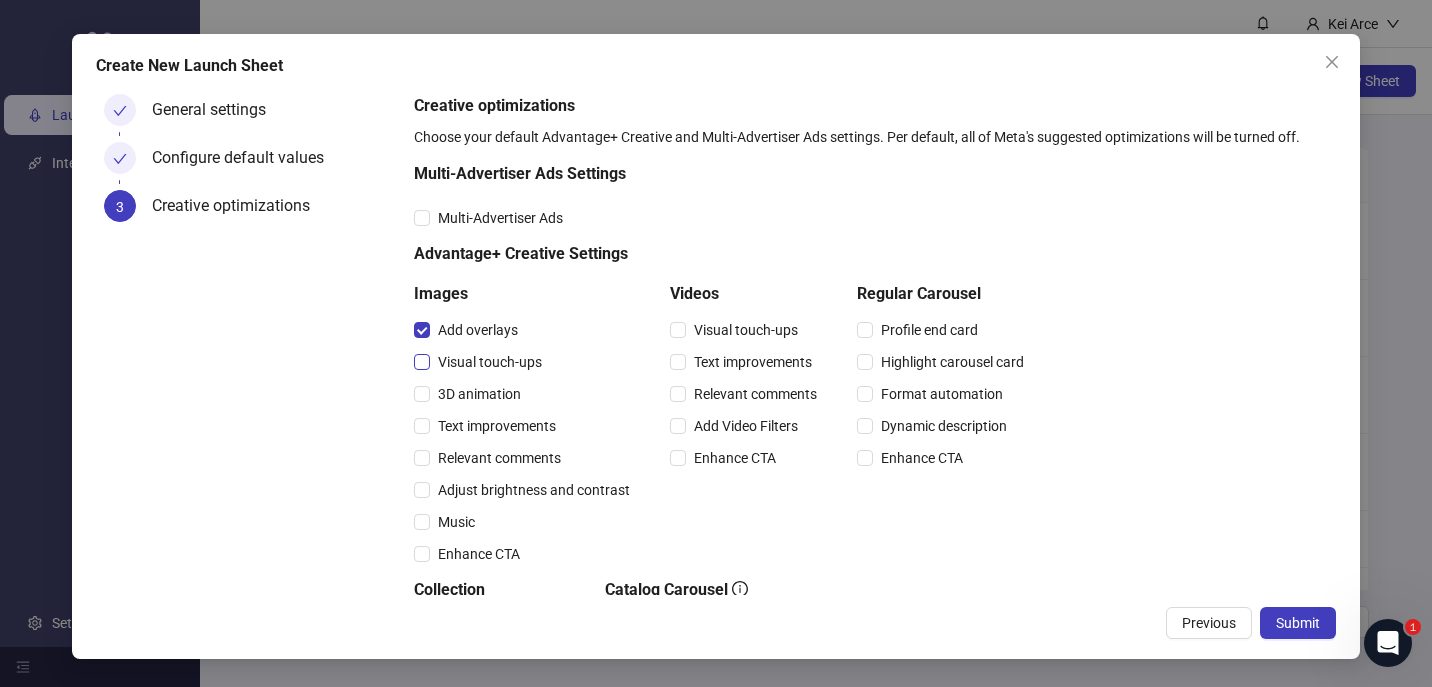 click on "Visual touch-ups" at bounding box center [490, 362] 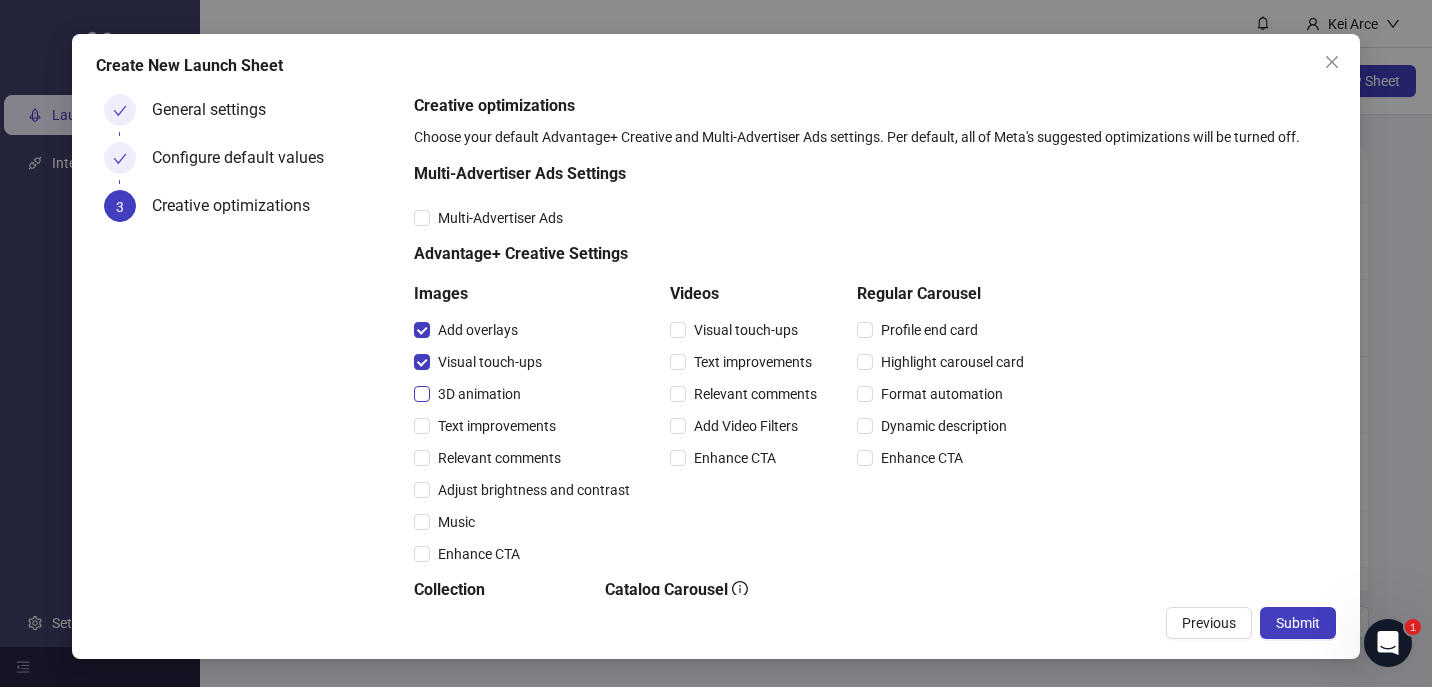 click on "3D animation" at bounding box center [479, 394] 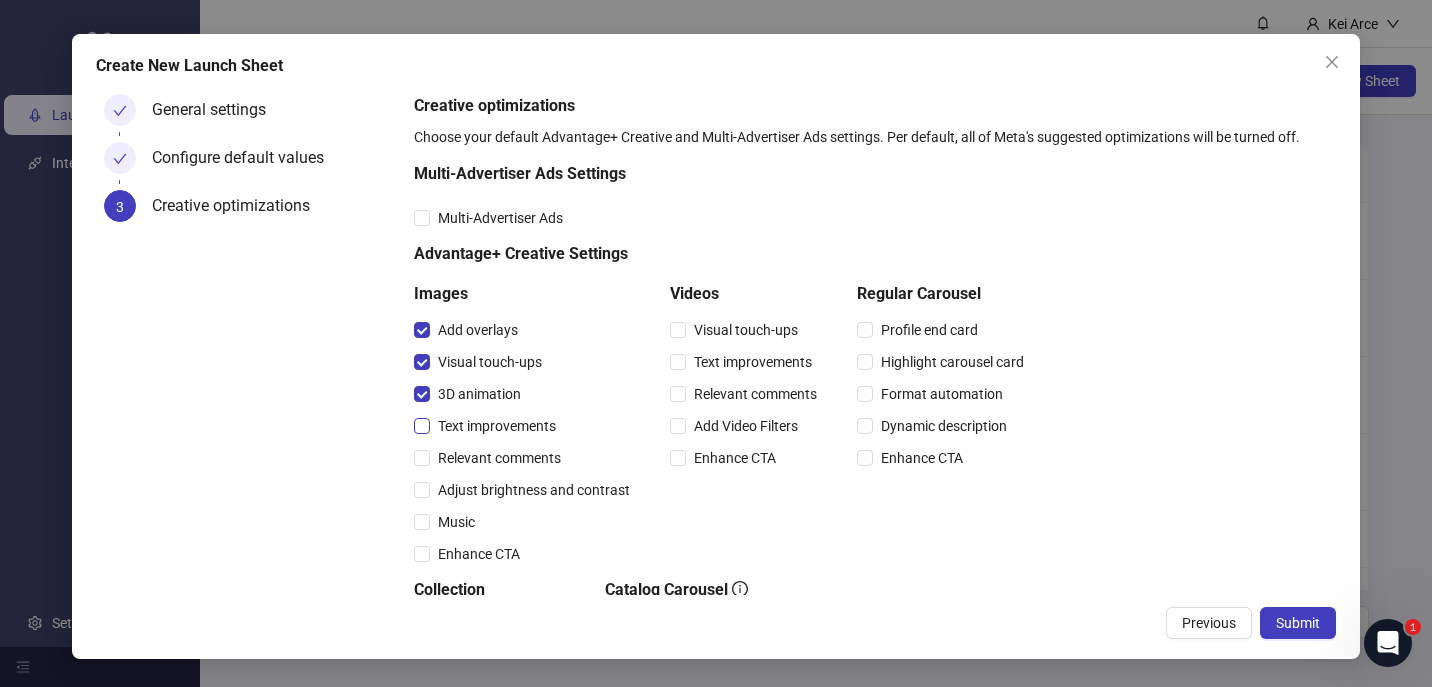 click on "Text improvements" at bounding box center (497, 426) 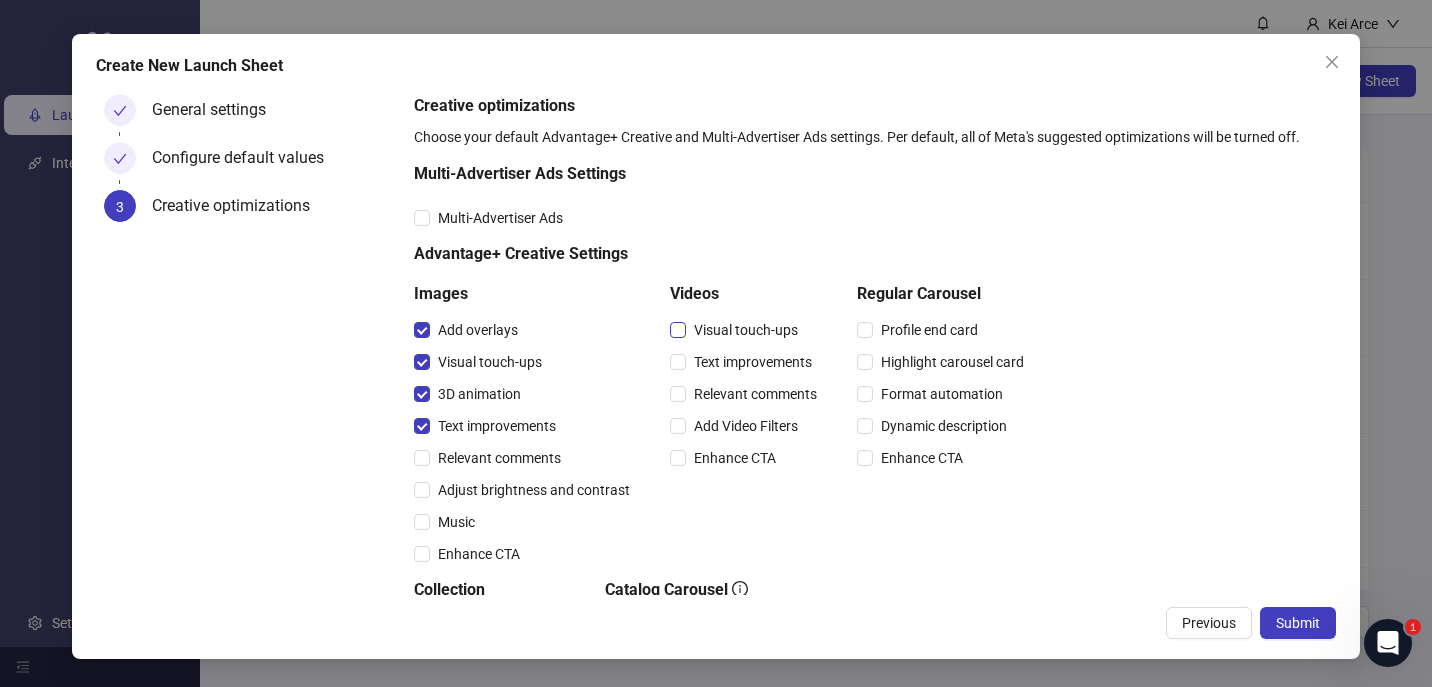 click on "Visual touch-ups" at bounding box center [746, 330] 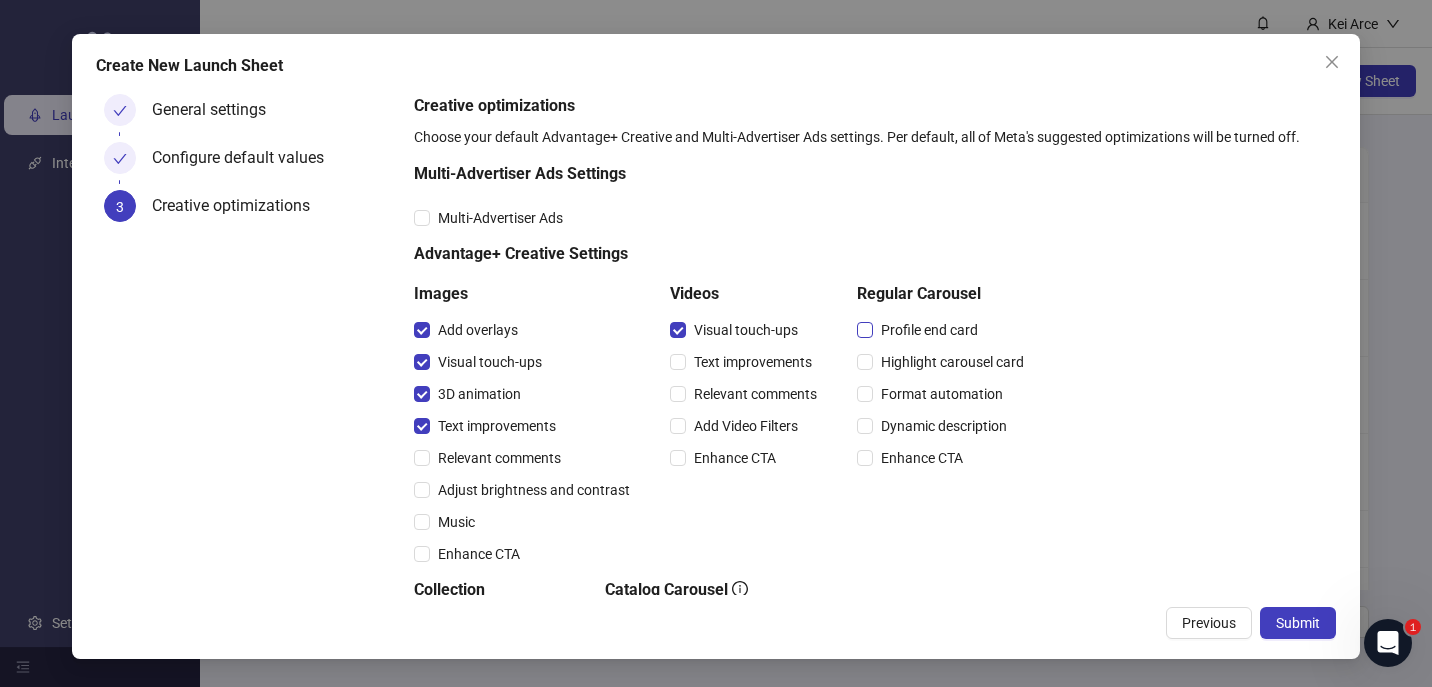 click on "Profile end card" at bounding box center [929, 330] 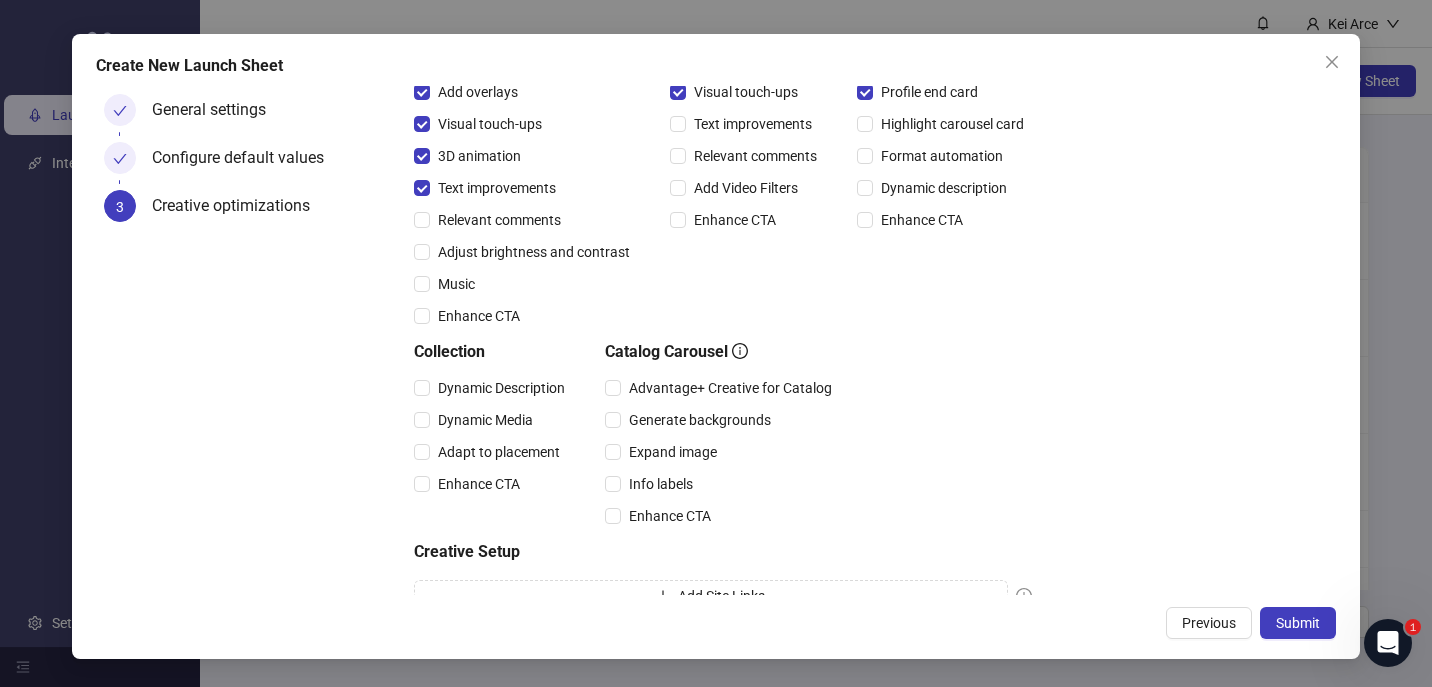 scroll, scrollTop: 319, scrollLeft: 0, axis: vertical 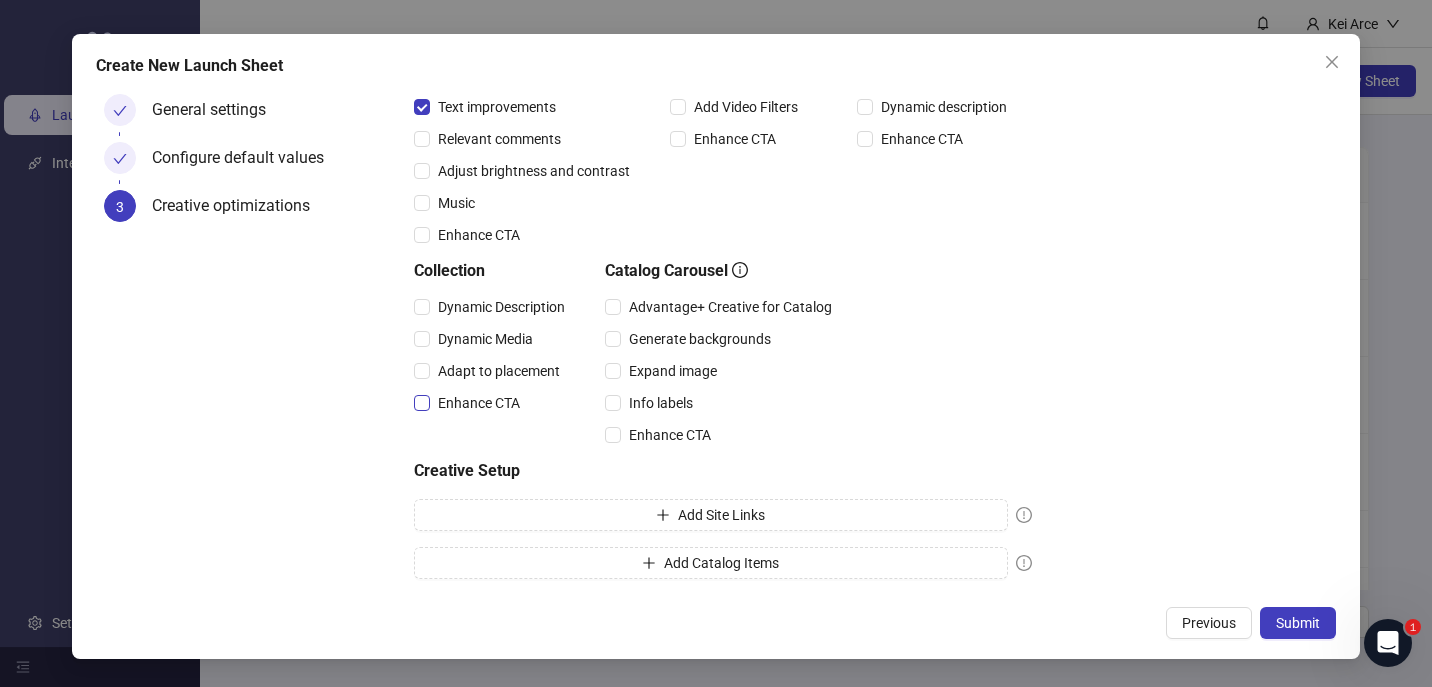 click on "Enhance CTA" at bounding box center [479, 403] 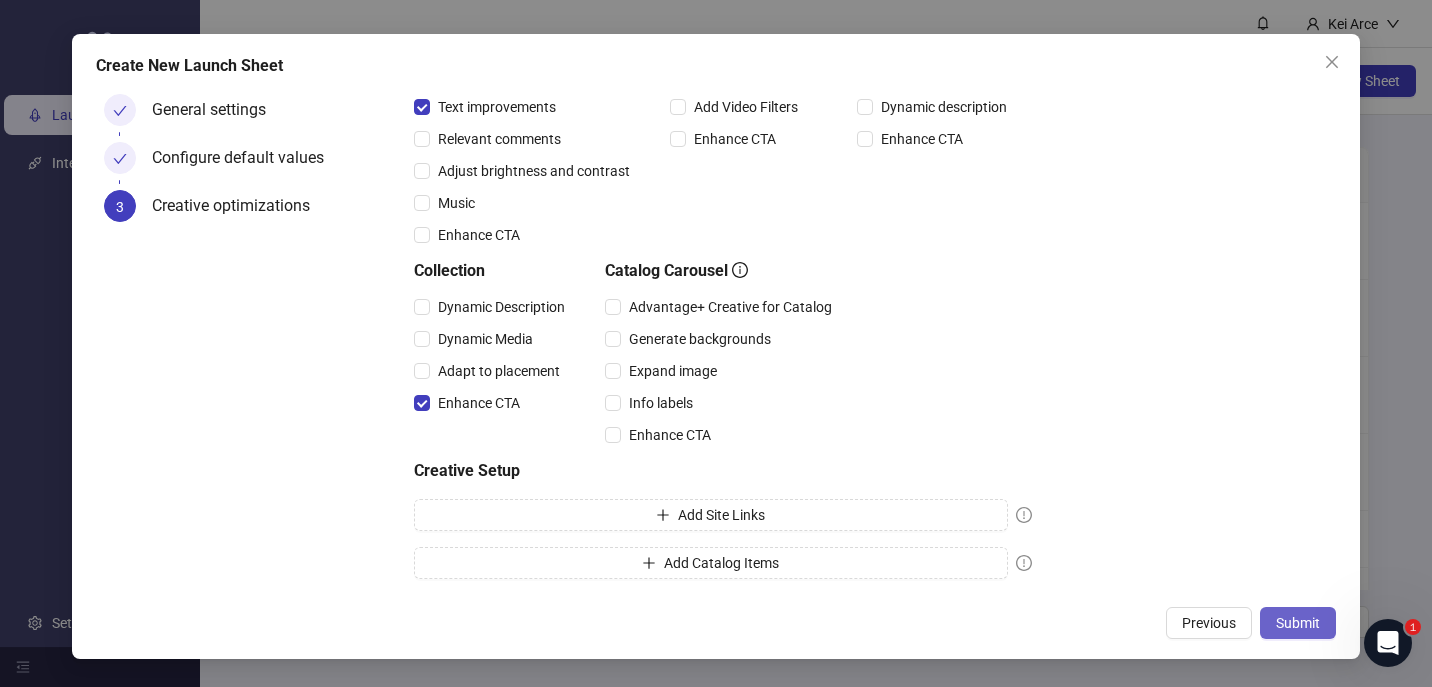 click on "Submit" at bounding box center [1298, 623] 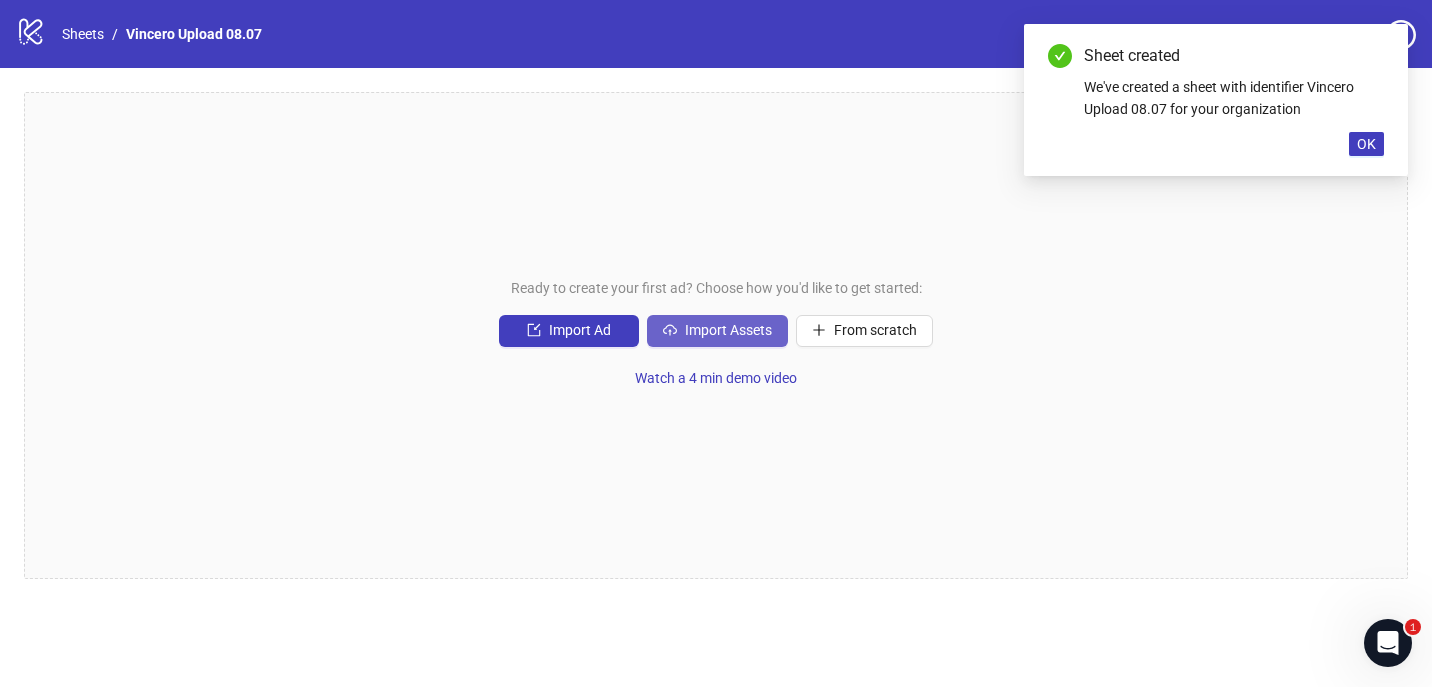 click on "Import Assets" at bounding box center [728, 330] 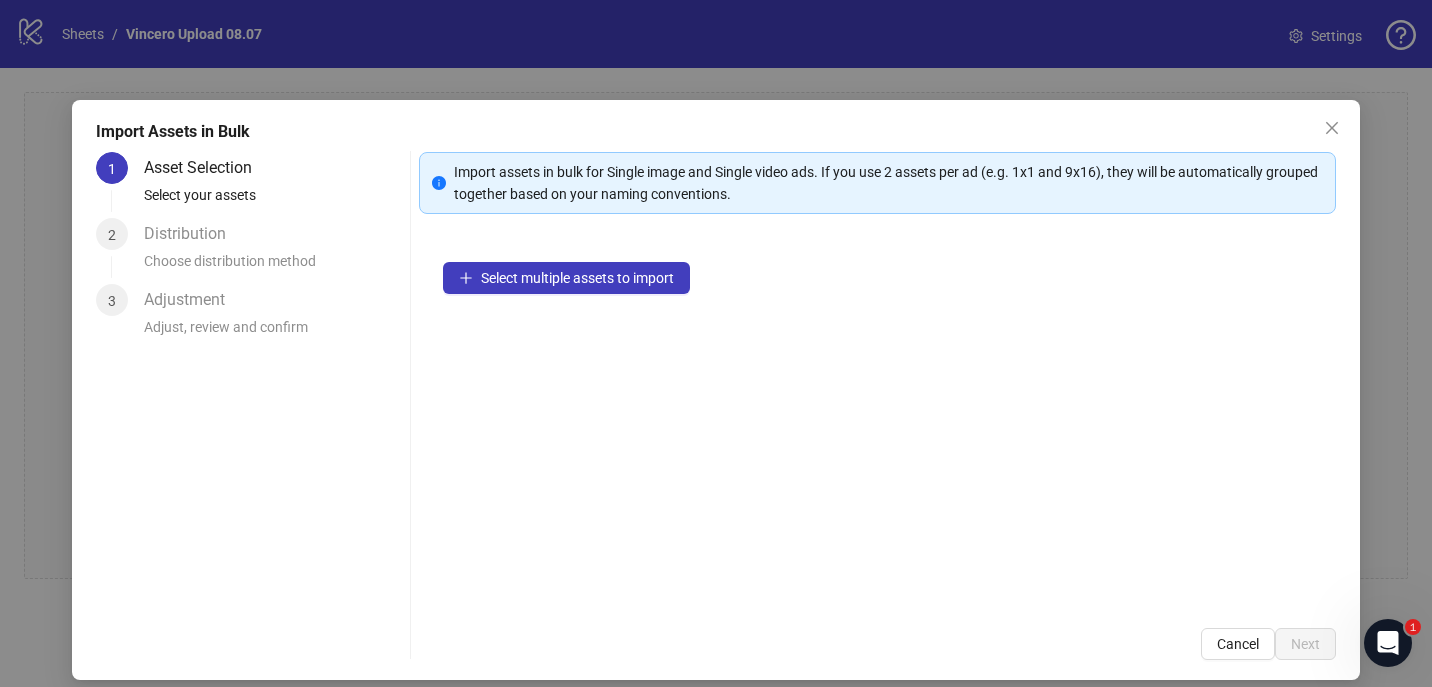 click on "Select multiple assets to import" at bounding box center (878, 421) 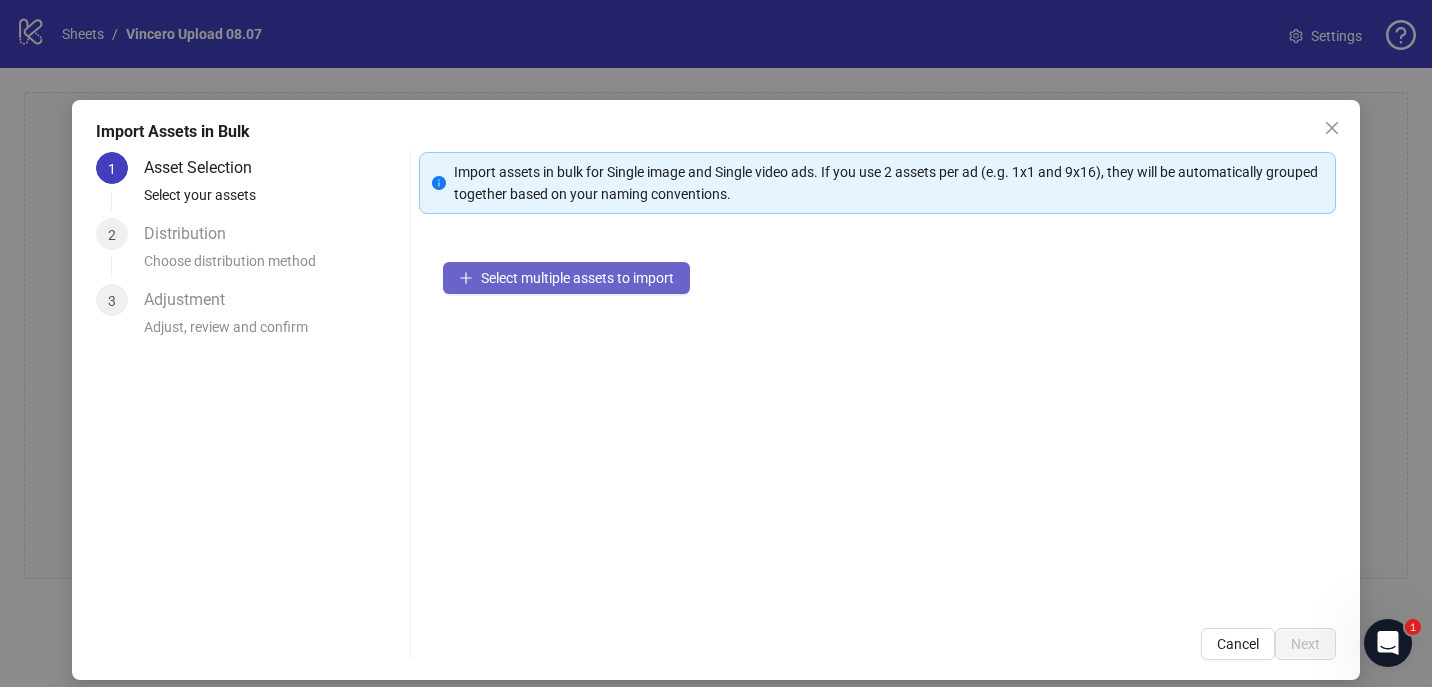 click on "Select multiple assets to import" at bounding box center [566, 278] 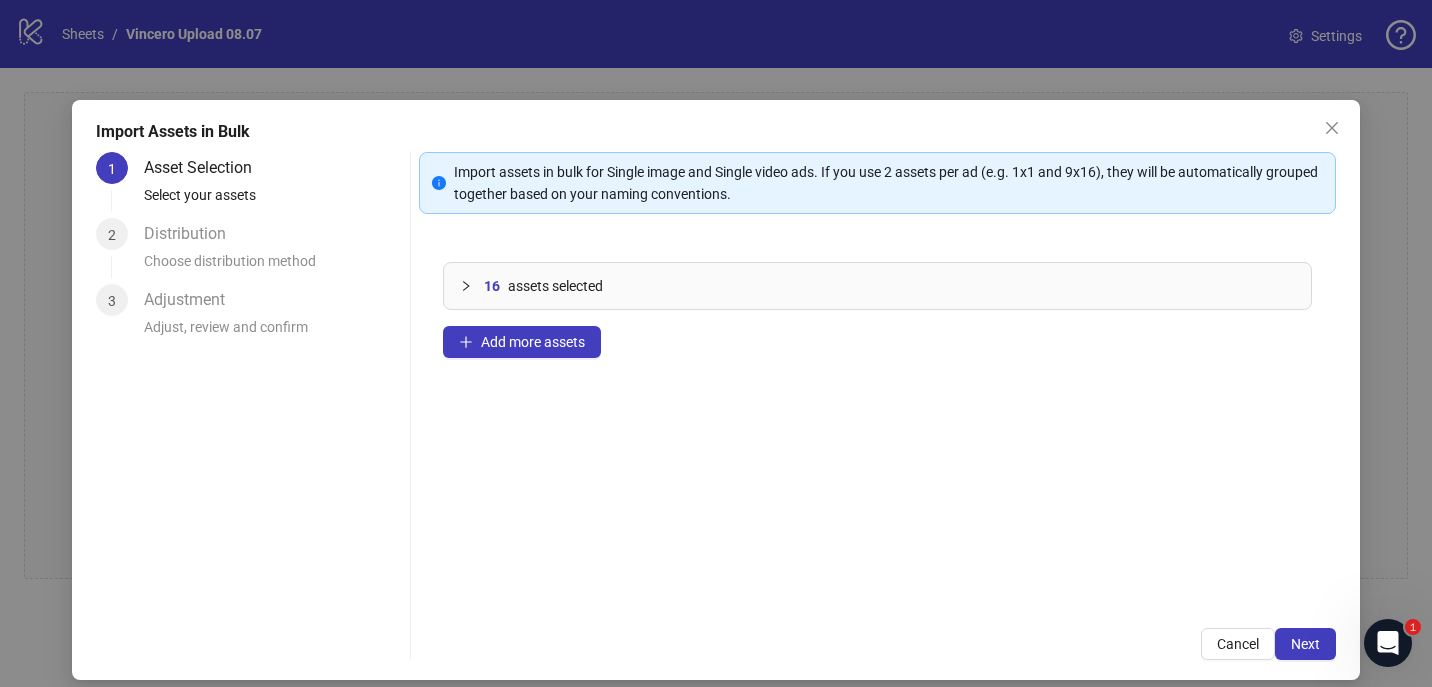 click on "Import Assets in Bulk 1 Asset Selection Select your assets 2 Distribution Choose distribution method 3 Adjustment Adjust, review and confirm Import assets in bulk for Single image and Single video ads. If you use 2 assets per ad (e.g. 1x1 and 9x16), they will be automatically grouped together based on your naming conventions. 16 assets selected Add more assets Cancel Next" at bounding box center [716, 390] 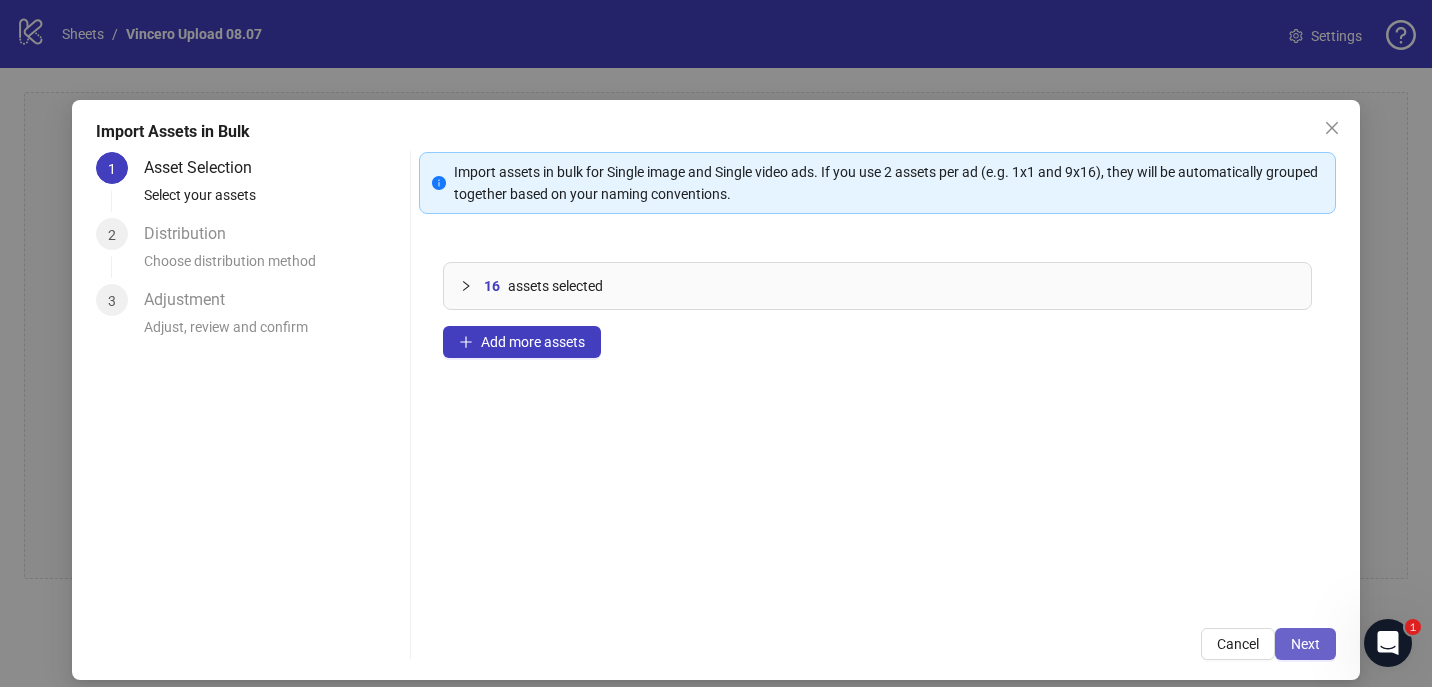 click on "Next" at bounding box center [1305, 644] 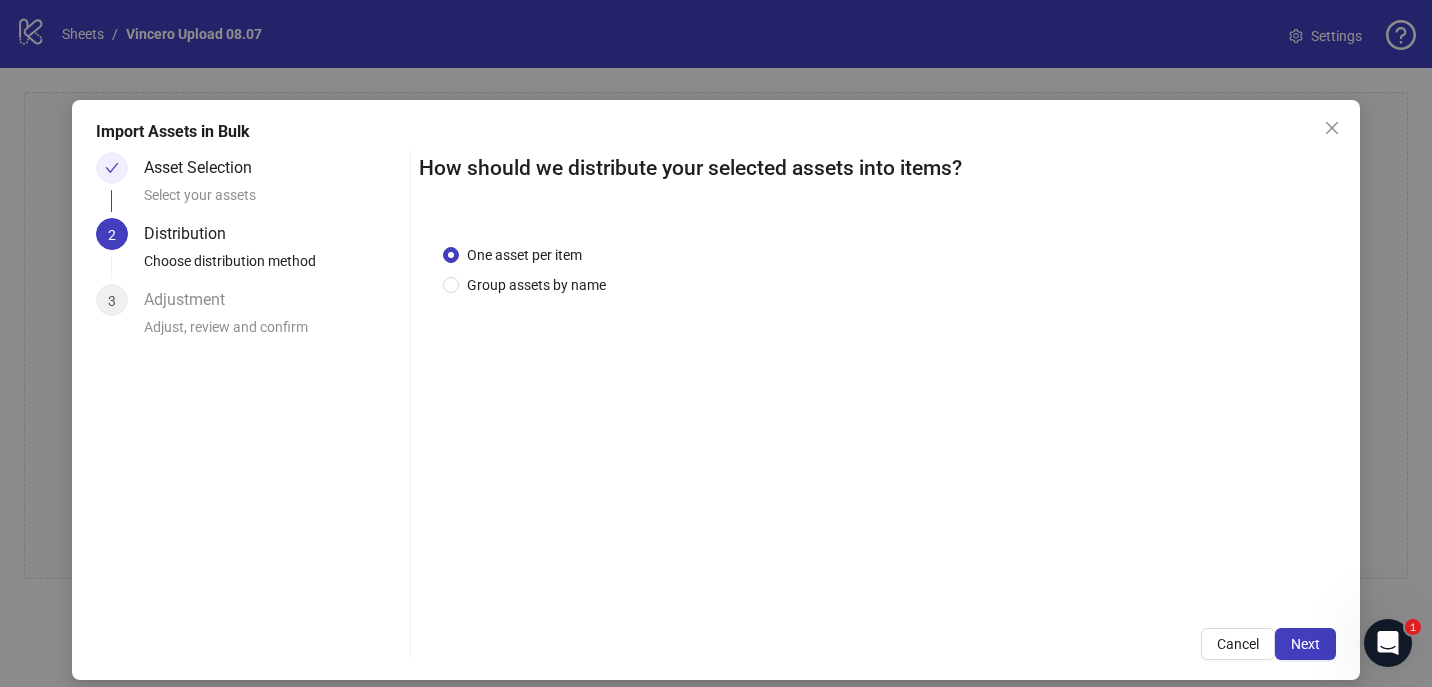 click on "One asset per item Group assets by name" at bounding box center [878, 412] 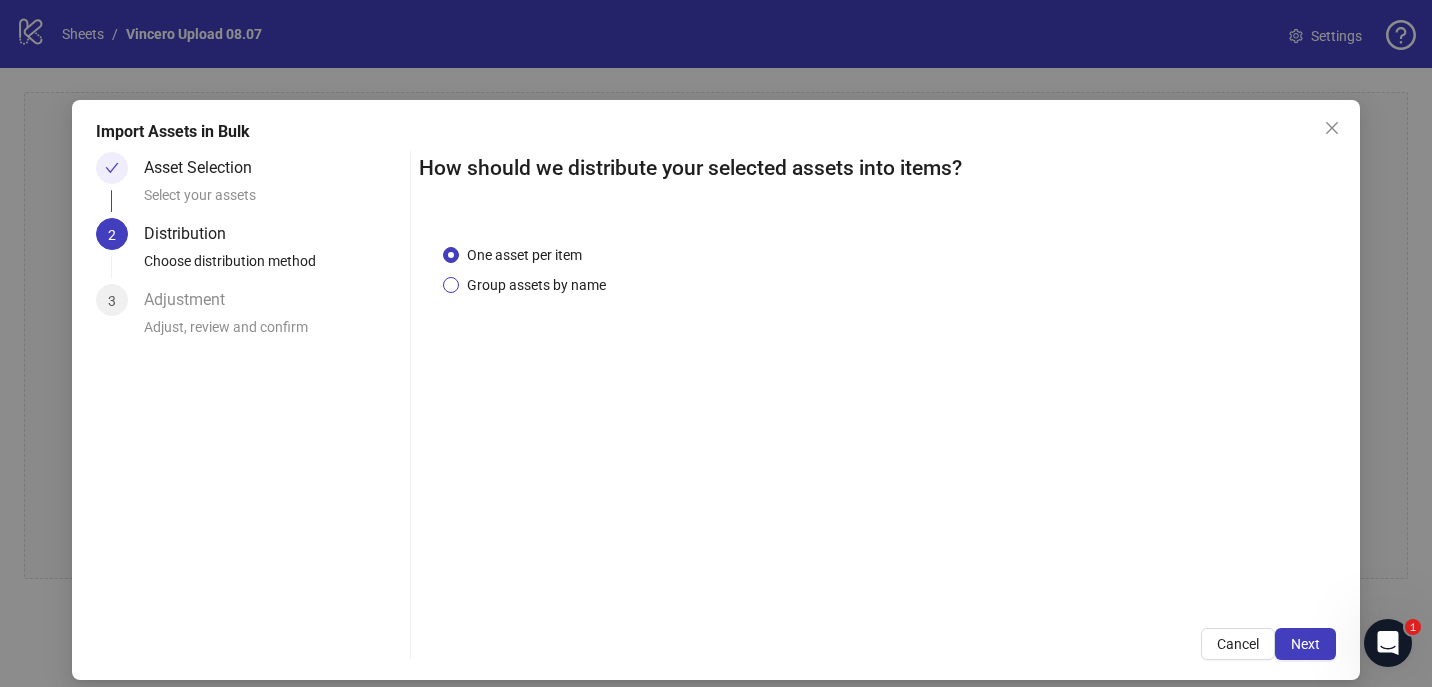 click on "Group assets by name" at bounding box center (536, 285) 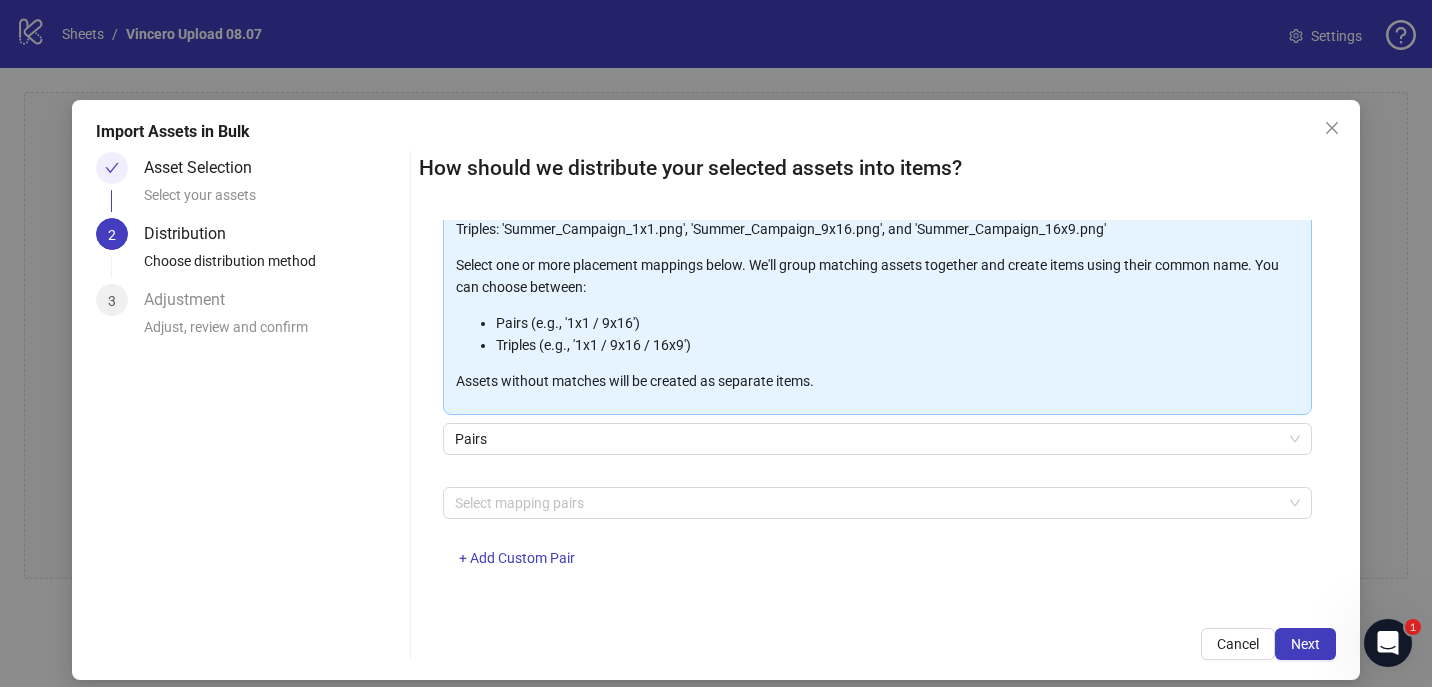 scroll, scrollTop: 201, scrollLeft: 0, axis: vertical 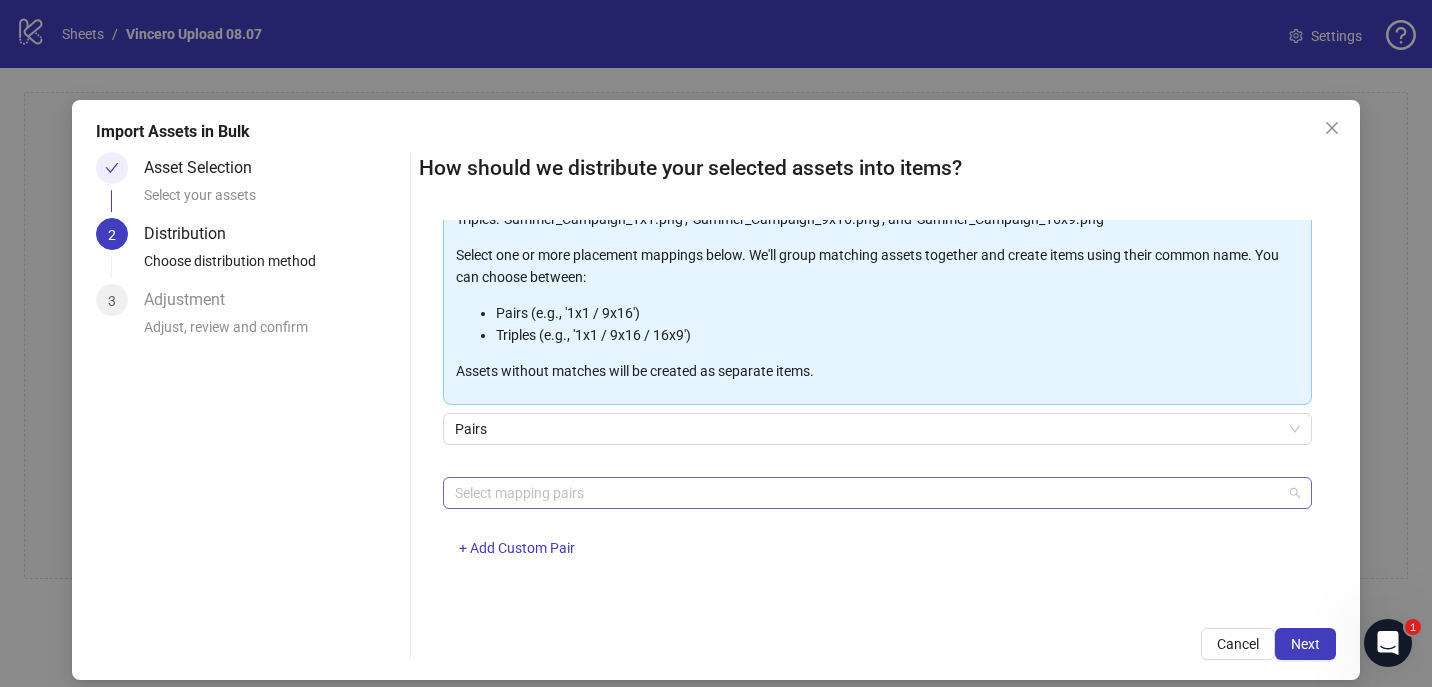 click at bounding box center (867, 493) 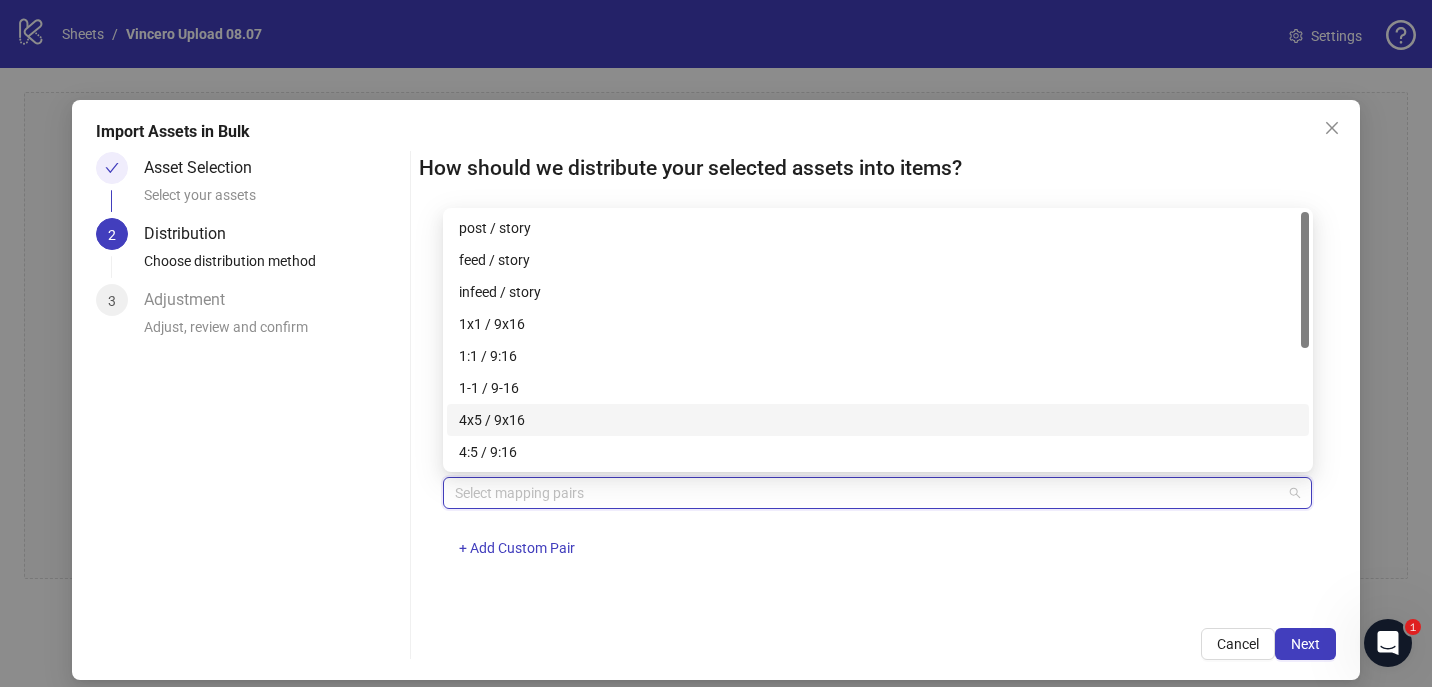 click on "4x5 / 9x16" at bounding box center (878, 420) 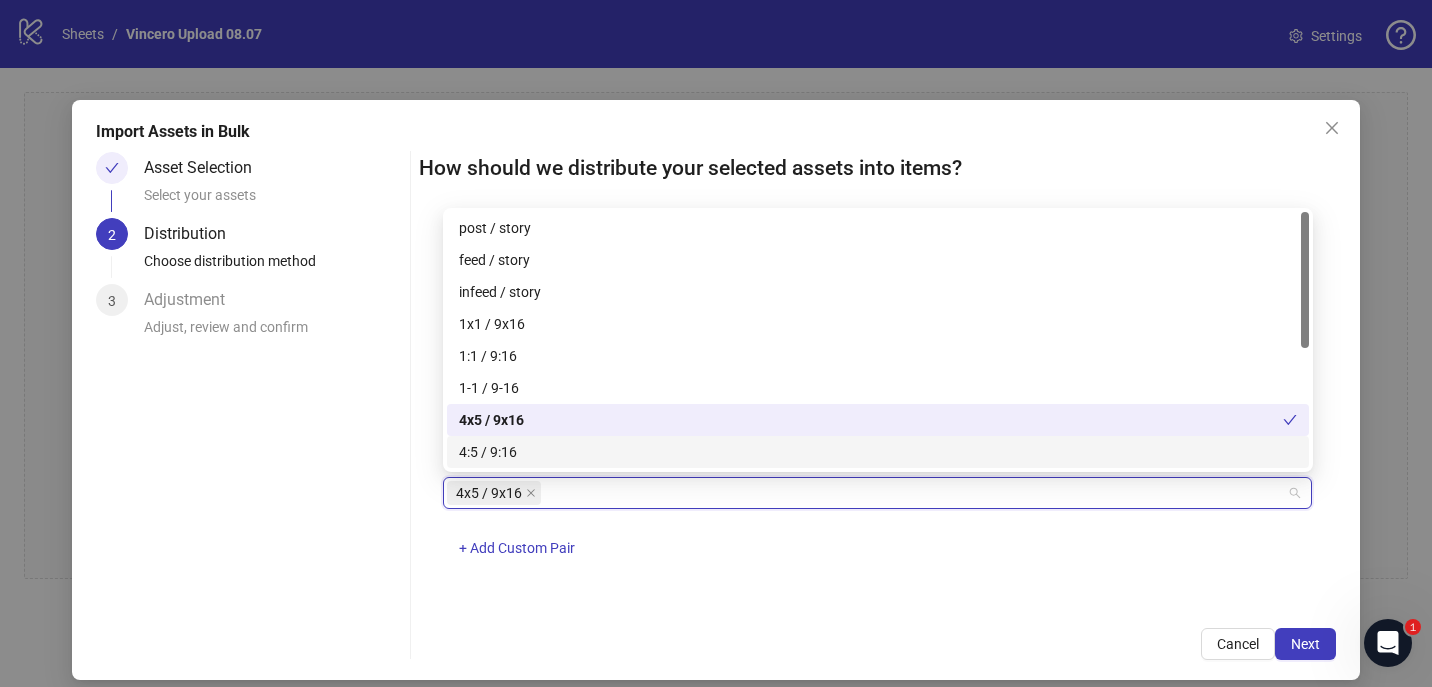 click on "One asset per item Group assets by name Assets must follow a consistent naming pattern to use this feature. Examples: Pairs: 'Summer_Campaign_1x1.png' and 'Summer_Campaign_9x16.png' Triples: 'Summer_Campaign_1x1.png', 'Summer_Campaign_9x16.png', and 'Summer_Campaign_16x9.png' Select one or more placement mappings below. We'll group matching assets together and create items using their common name. You can choose between: Pairs (e.g., '1x1 / 9x16') Triples (e.g., '1x1 / 9x16 / 16x9') Assets without matches will be created as separate items. Pairs 4x5 / 9x16   + Add Custom Pair" at bounding box center [878, 412] 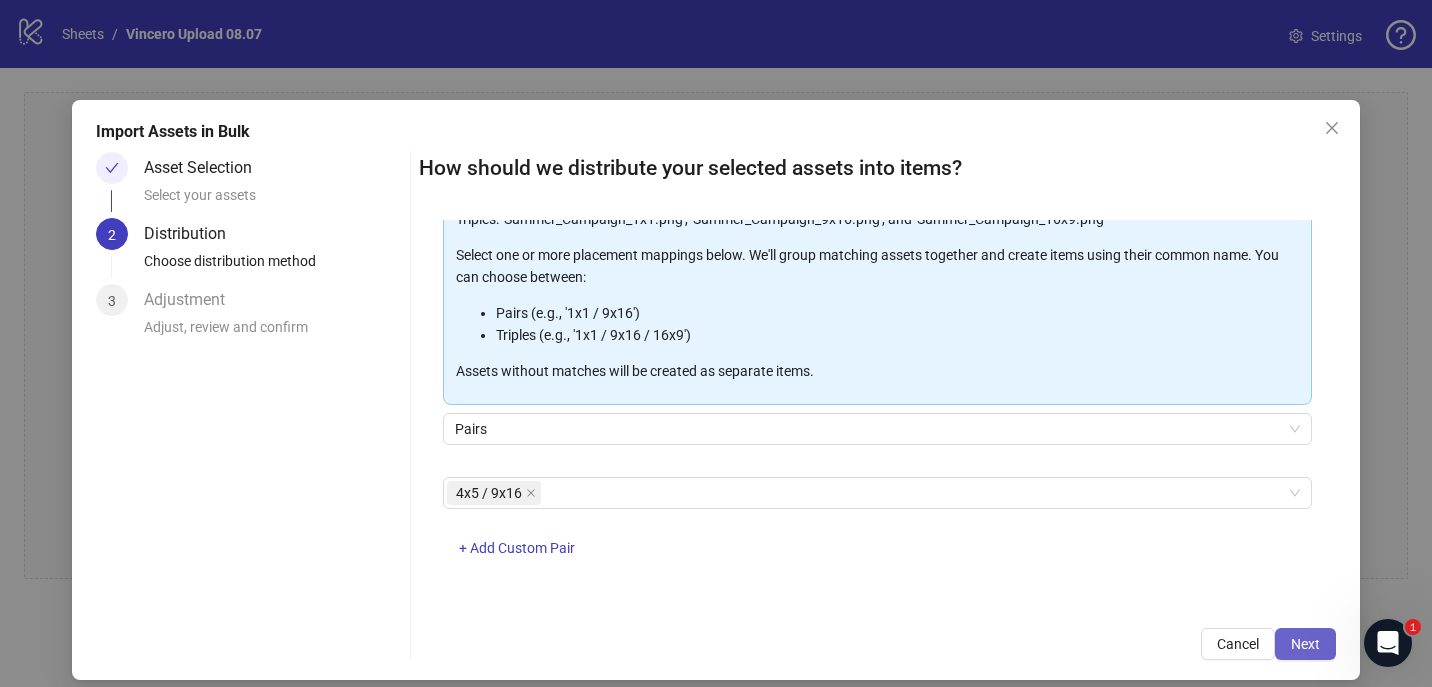 click on "Next" at bounding box center [1305, 644] 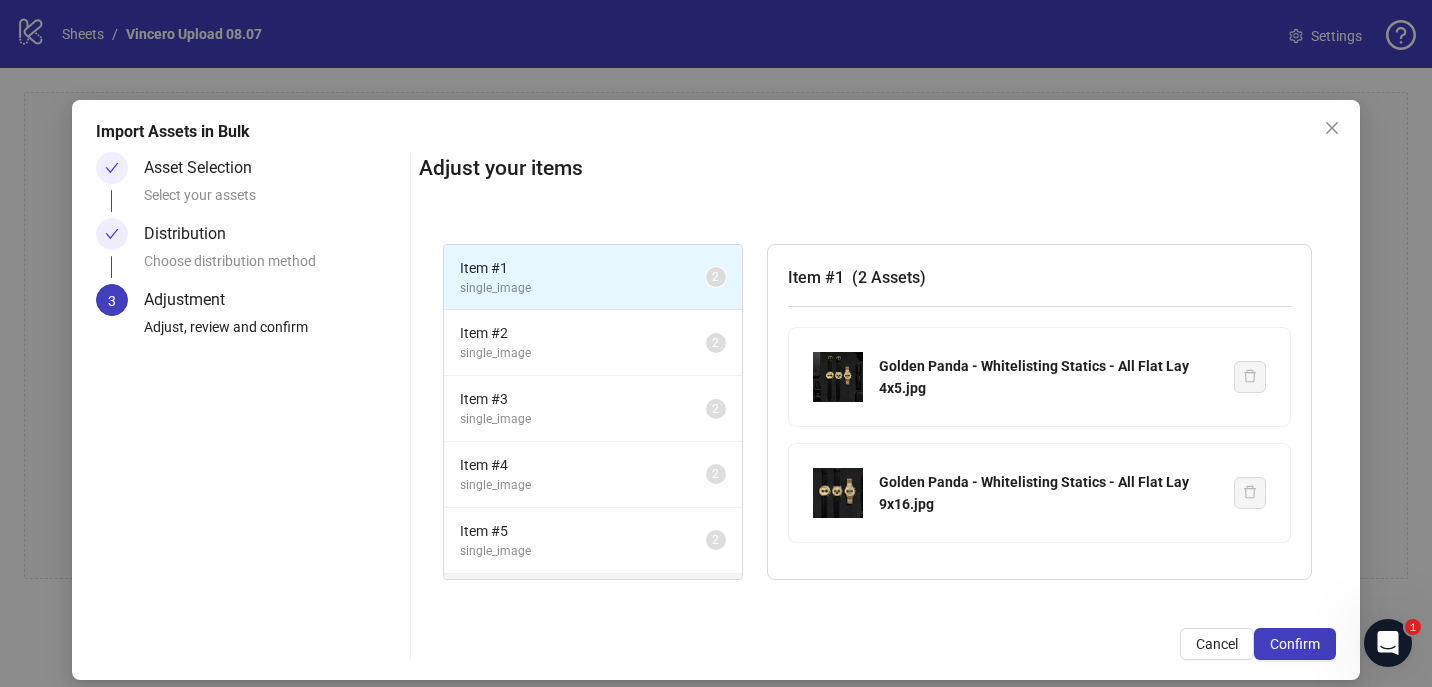 scroll, scrollTop: 191, scrollLeft: 0, axis: vertical 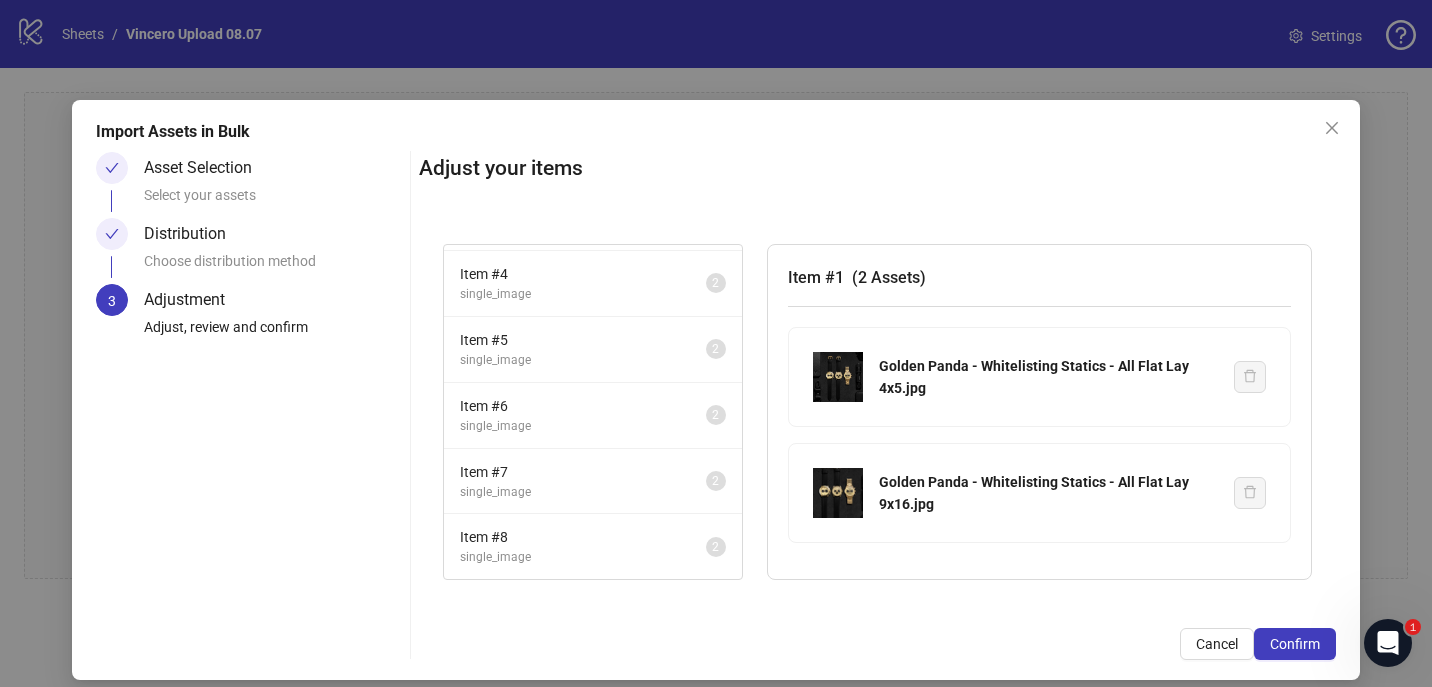 click on "Adjust your items Item # 1 single_image 2 Item # 2 single_image 2 Item # 3 single_image 2 Item # 4 single_image 2 Item # 5 single_image 2 Item # 6 single_image 2 Item # 7 single_image 2 Item # 8 single_image 2 Item # 1 ( 2   Assets ) Golden Panda - Whitelisting Statics - All Flat Lay 4x5.jpg Golden Panda - Whitelisting Statics - All Flat Lay 9x16.jpg Cancel Confirm" at bounding box center [878, 406] 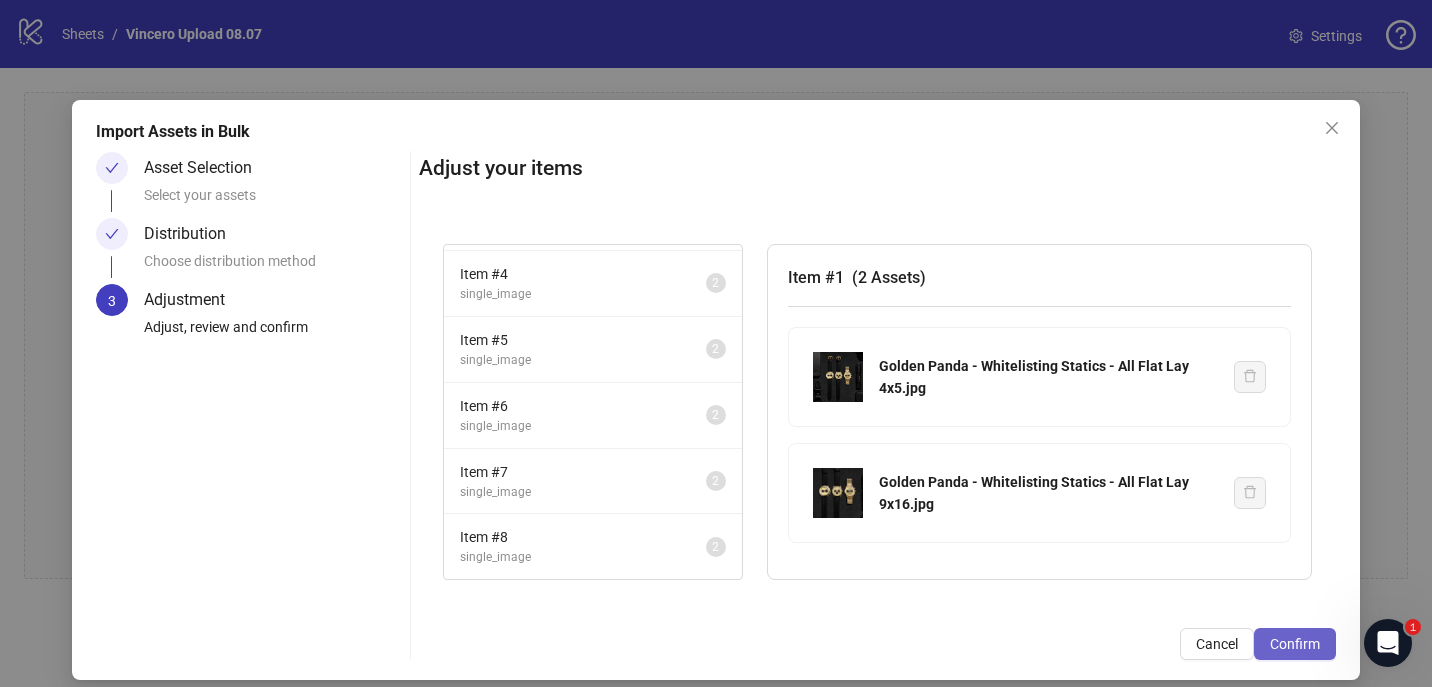 click on "Confirm" at bounding box center [1295, 644] 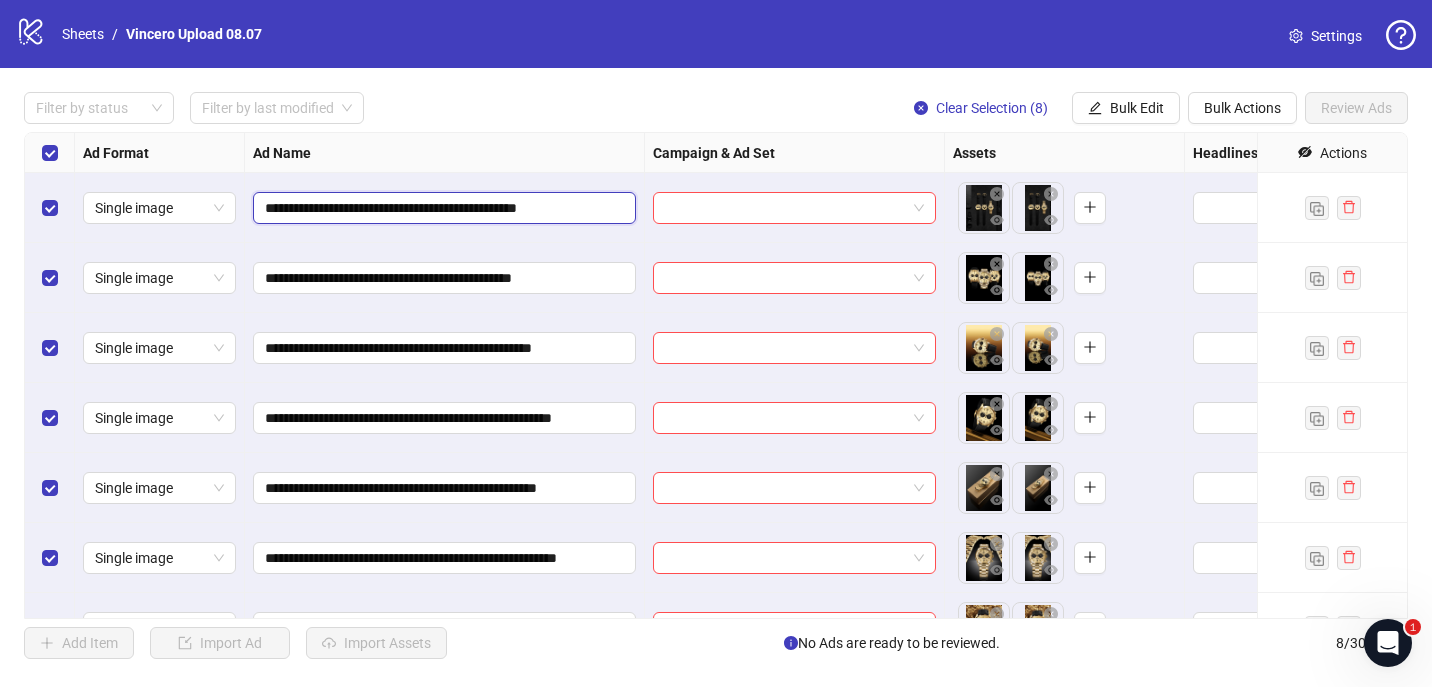 click on "**********" at bounding box center [442, 208] 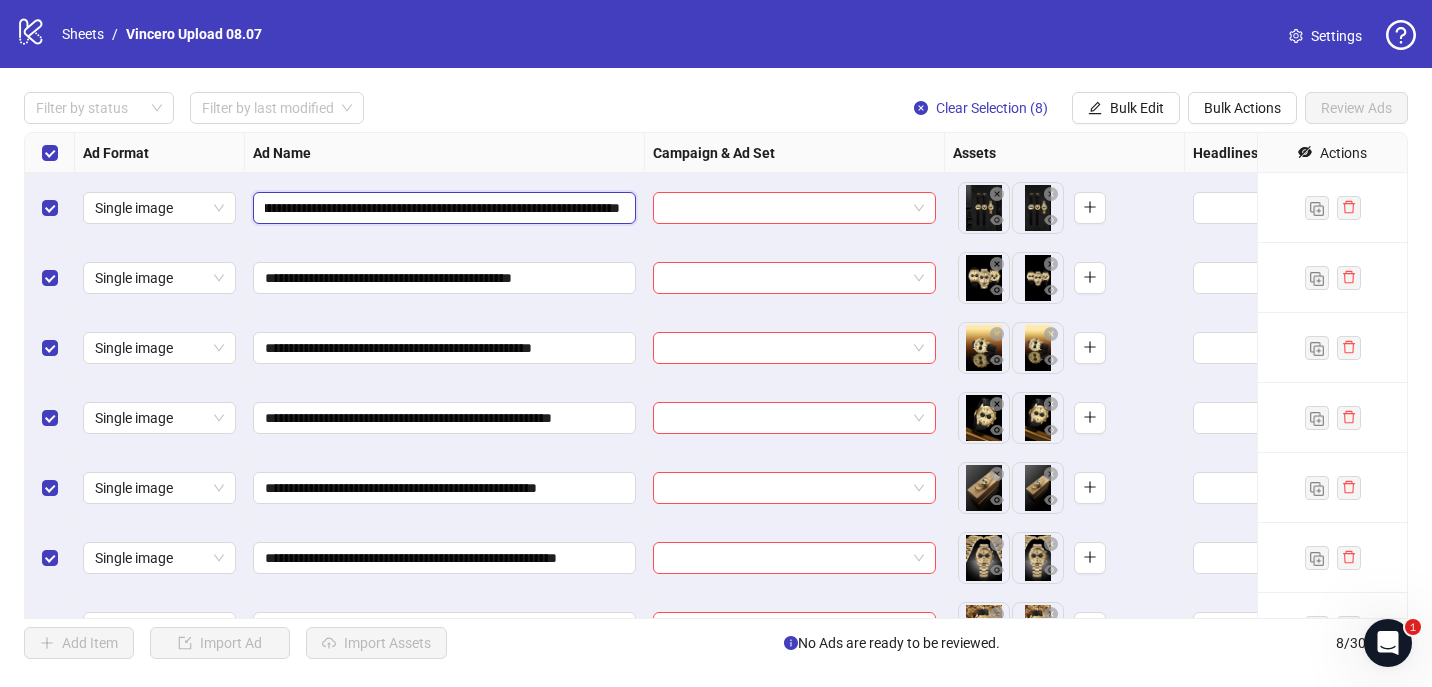 scroll, scrollTop: 0, scrollLeft: 258, axis: horizontal 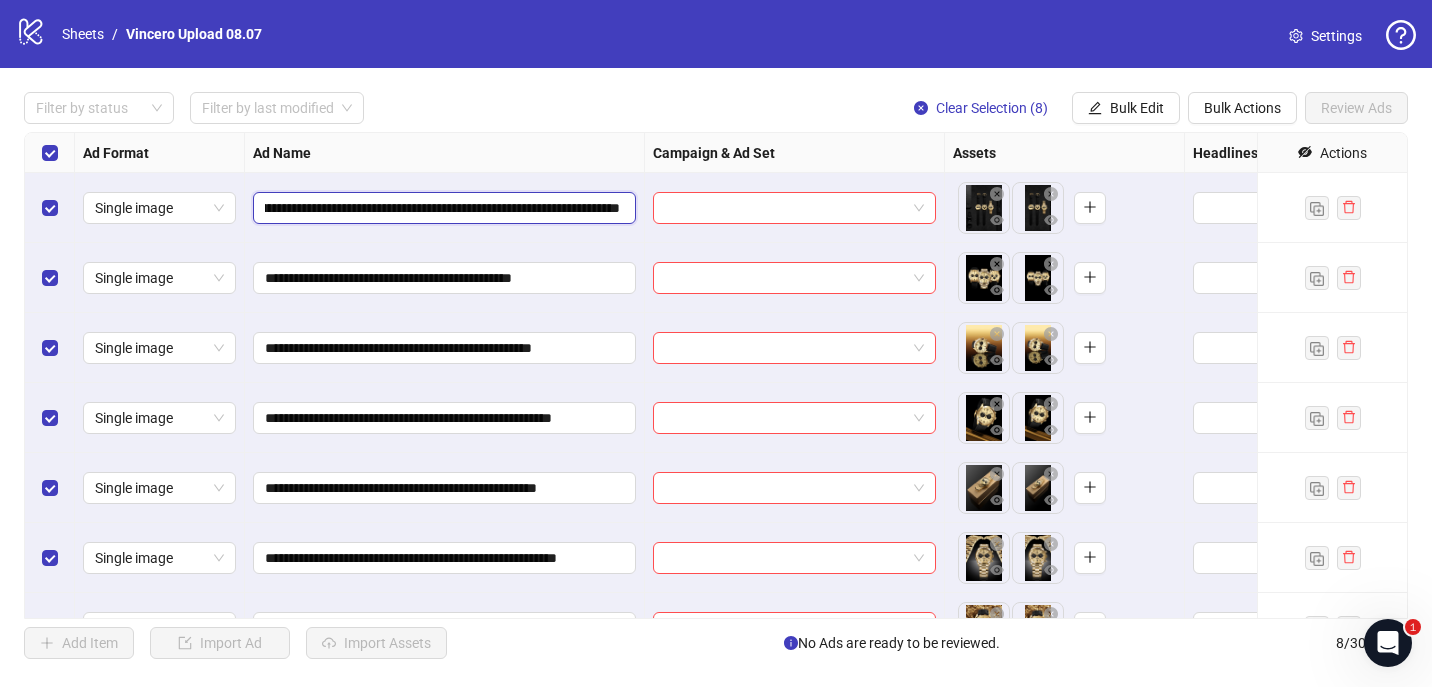 type on "**********" 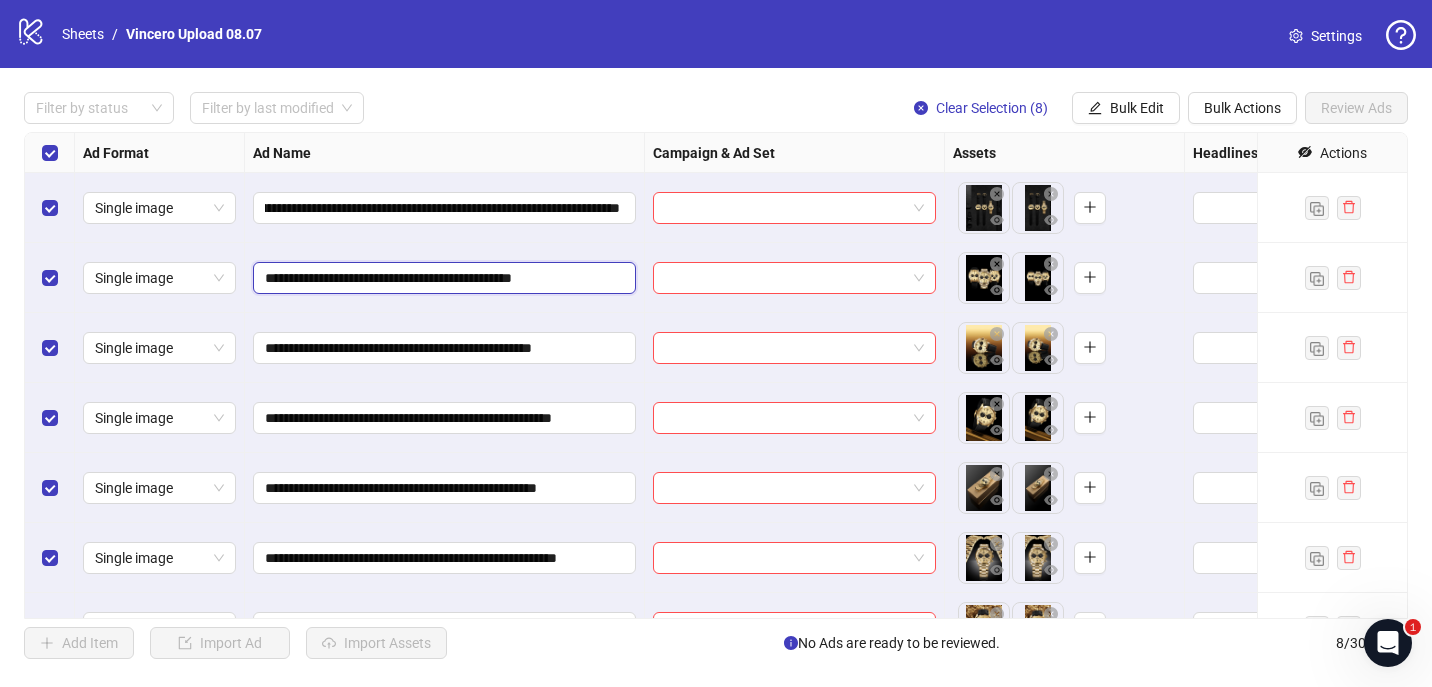 click on "**********" at bounding box center [442, 278] 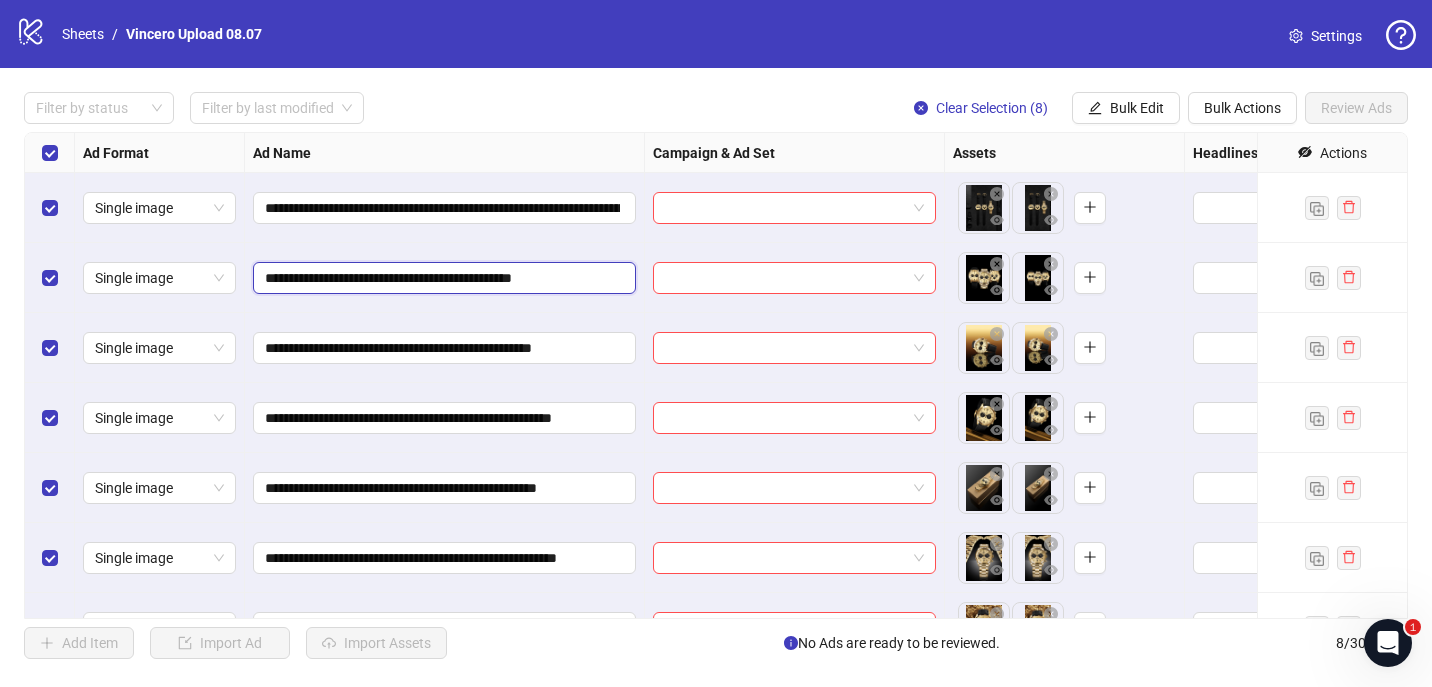 paste on "**********" 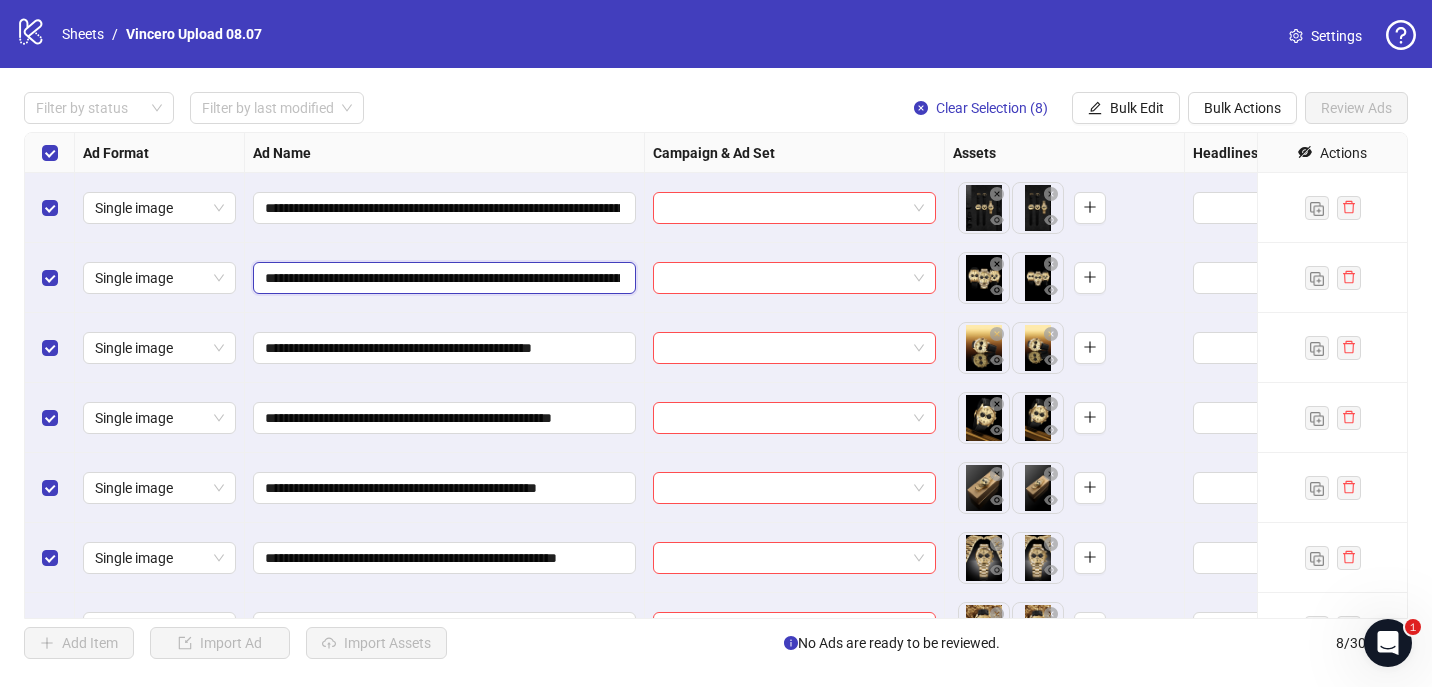 scroll, scrollTop: 0, scrollLeft: 269, axis: horizontal 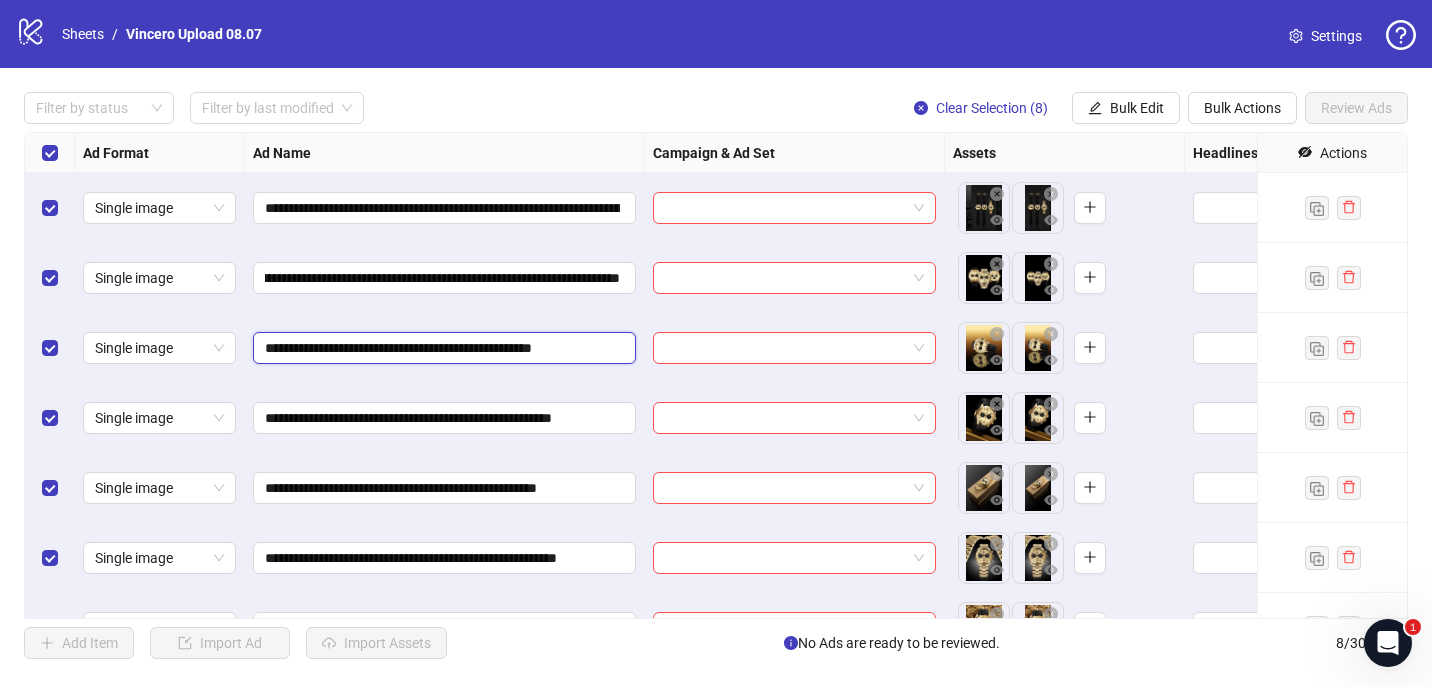 click on "**********" at bounding box center (442, 348) 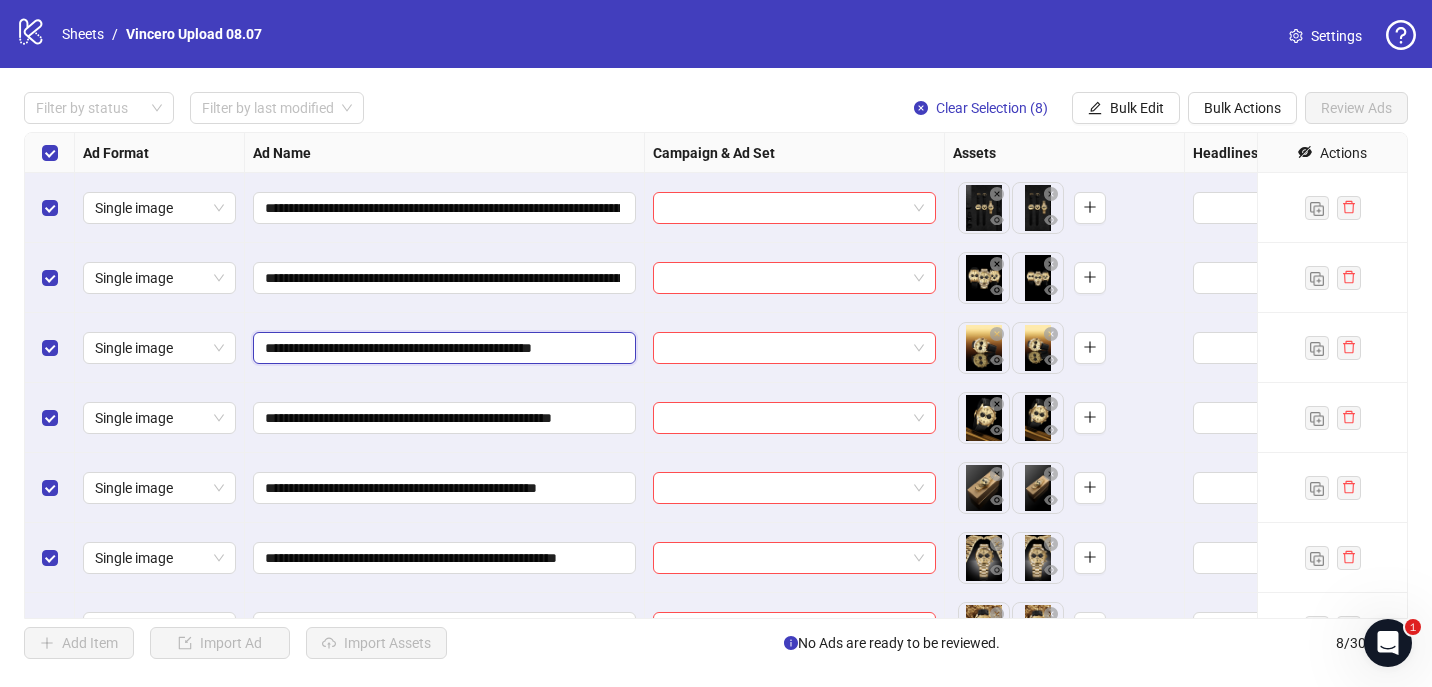 paste on "**********" 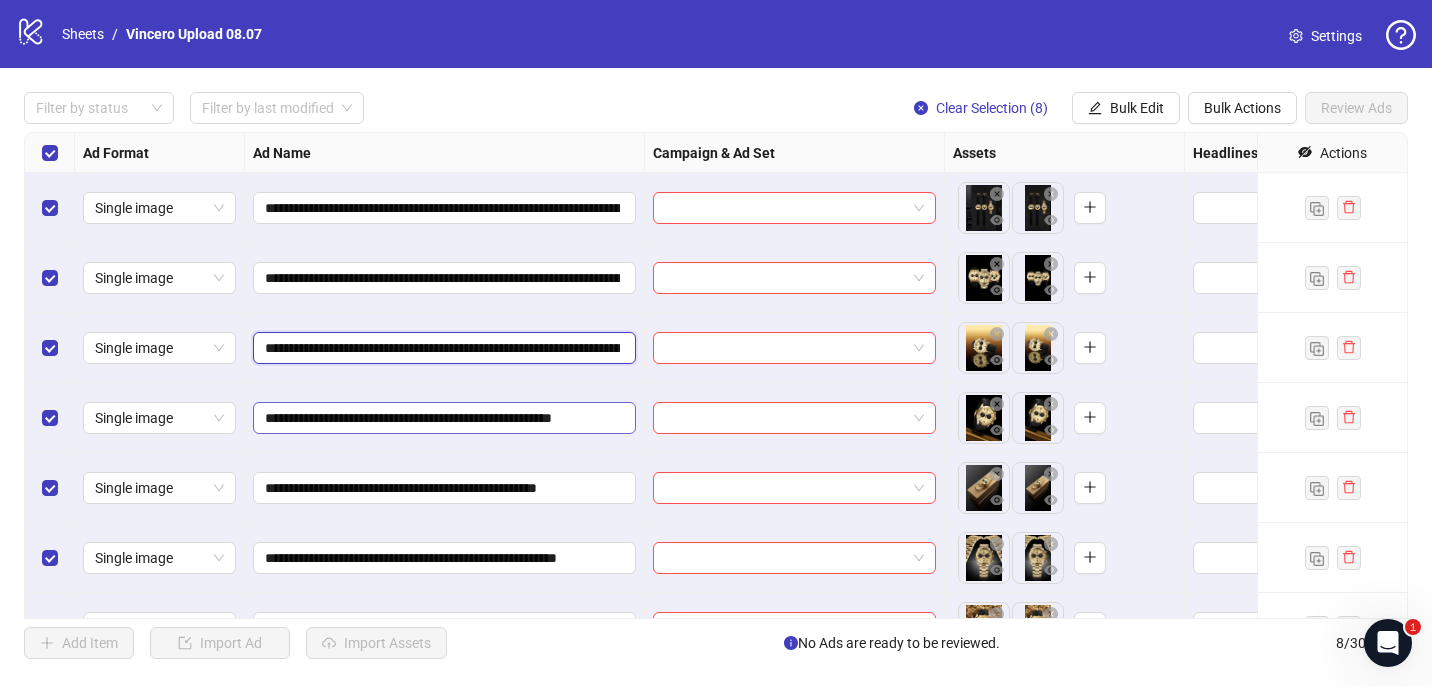 scroll, scrollTop: 0, scrollLeft: 295, axis: horizontal 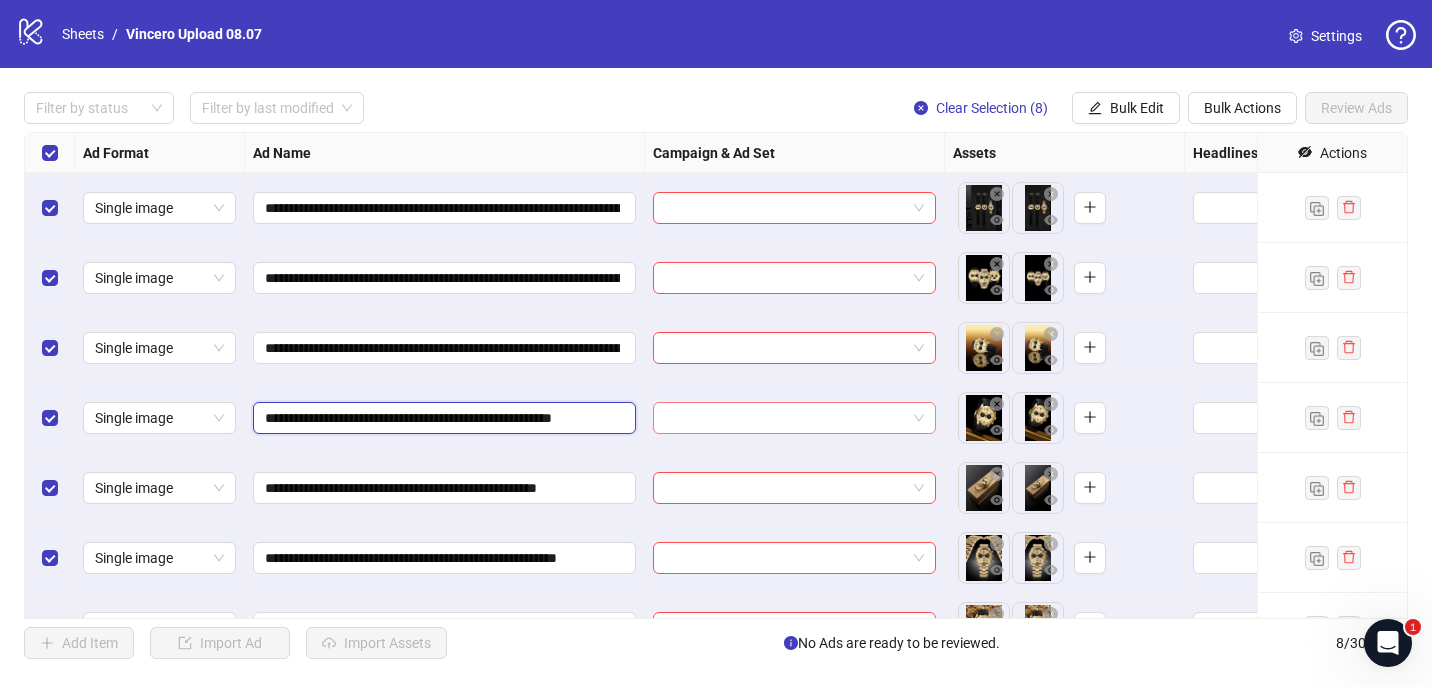 drag, startPoint x: 587, startPoint y: 413, endPoint x: 814, endPoint y: 424, distance: 227.26636 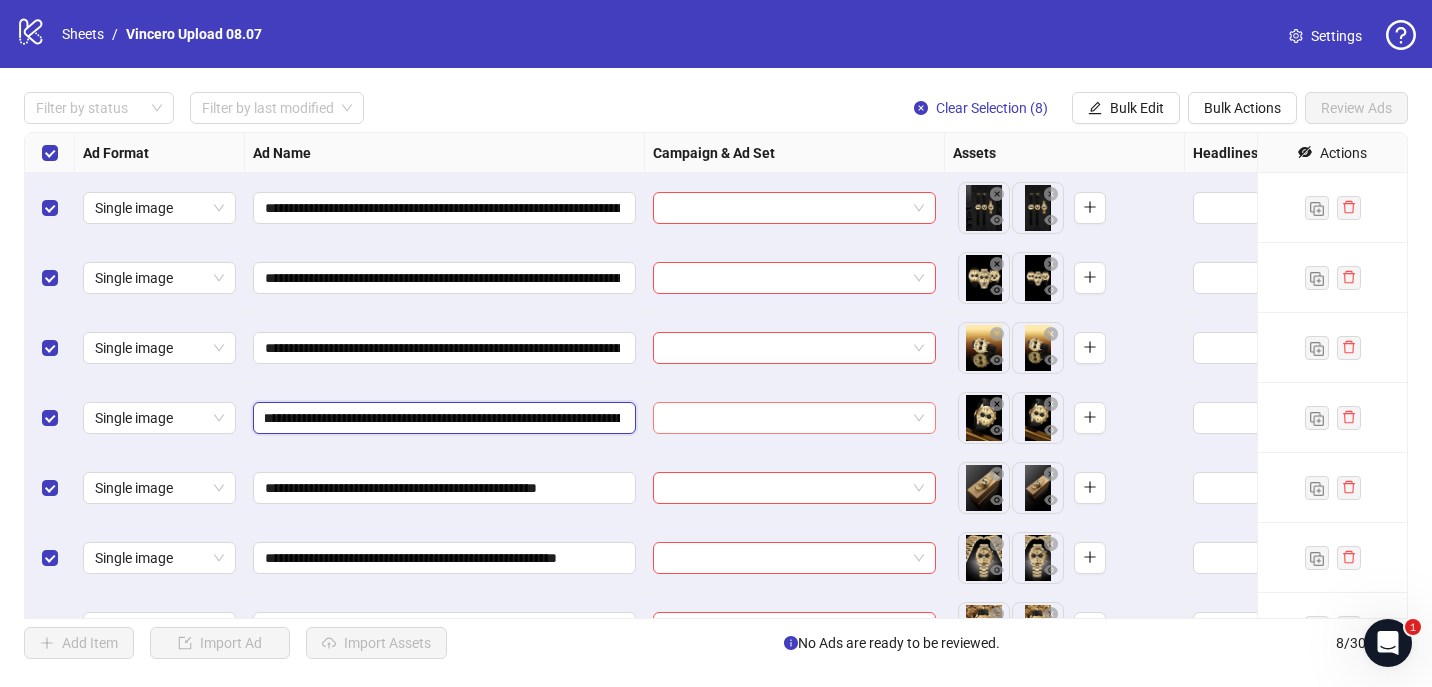 scroll, scrollTop: 0, scrollLeft: 326, axis: horizontal 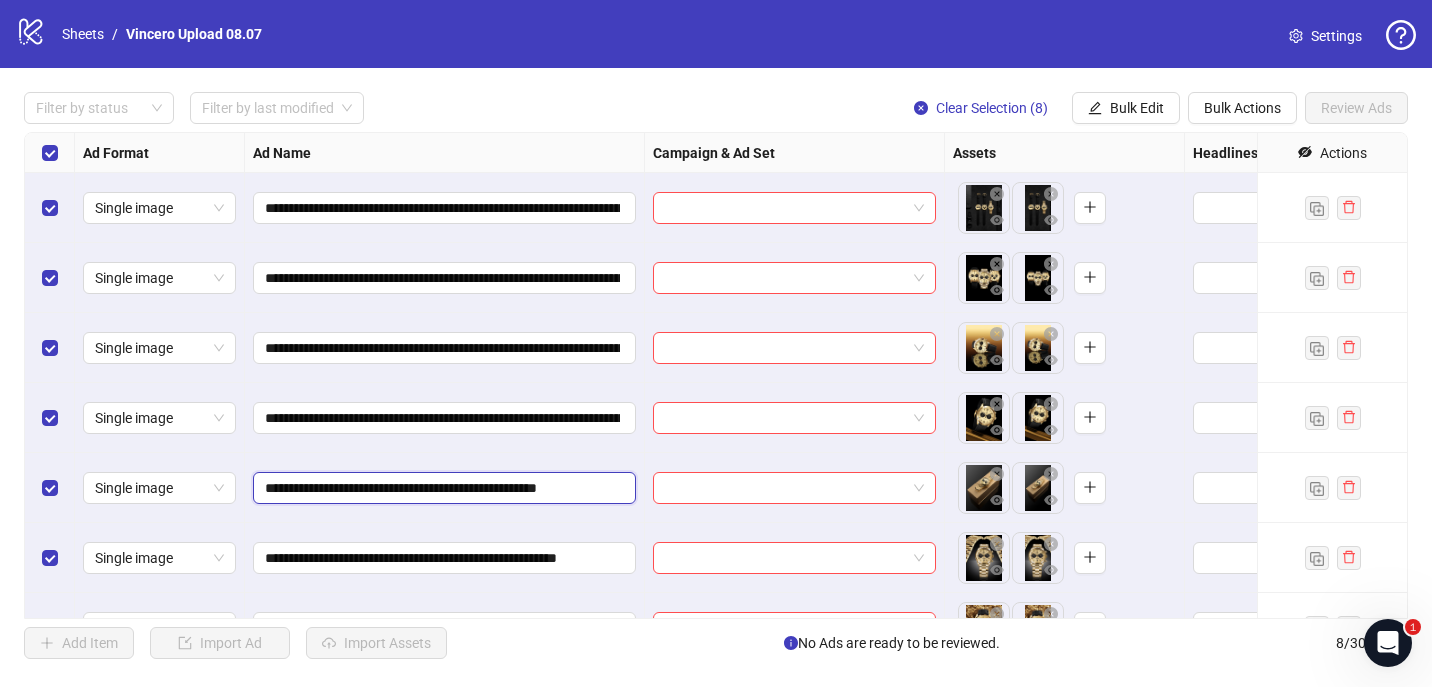drag, startPoint x: 560, startPoint y: 483, endPoint x: 798, endPoint y: 516, distance: 240.27692 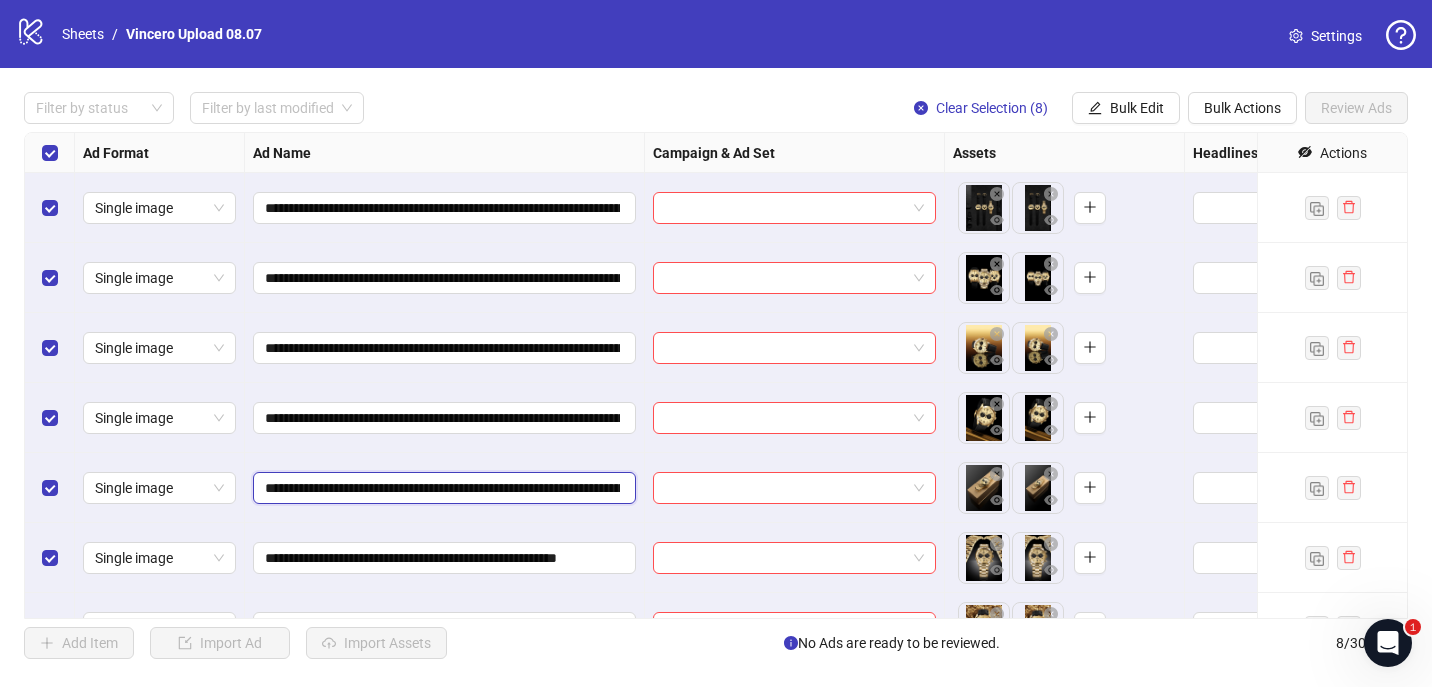 scroll, scrollTop: 0, scrollLeft: 311, axis: horizontal 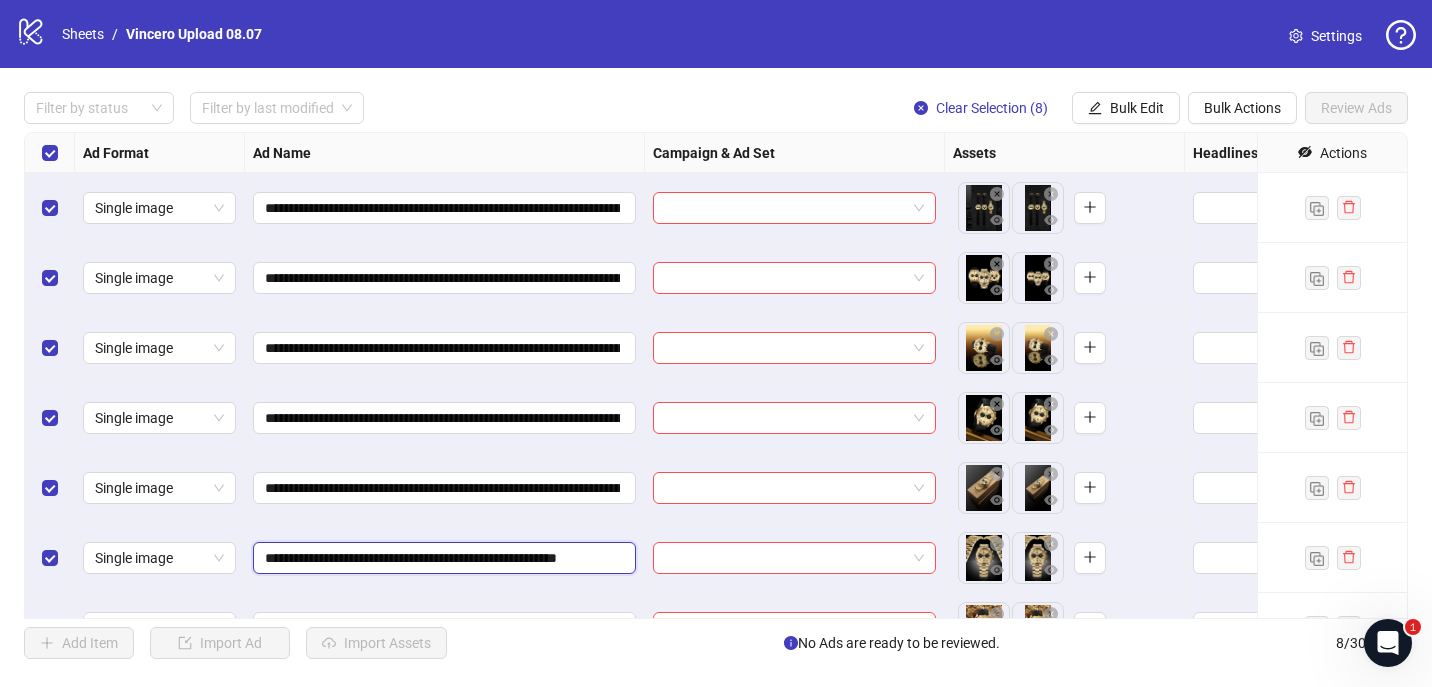 drag, startPoint x: 592, startPoint y: 557, endPoint x: 1010, endPoint y: 589, distance: 419.22308 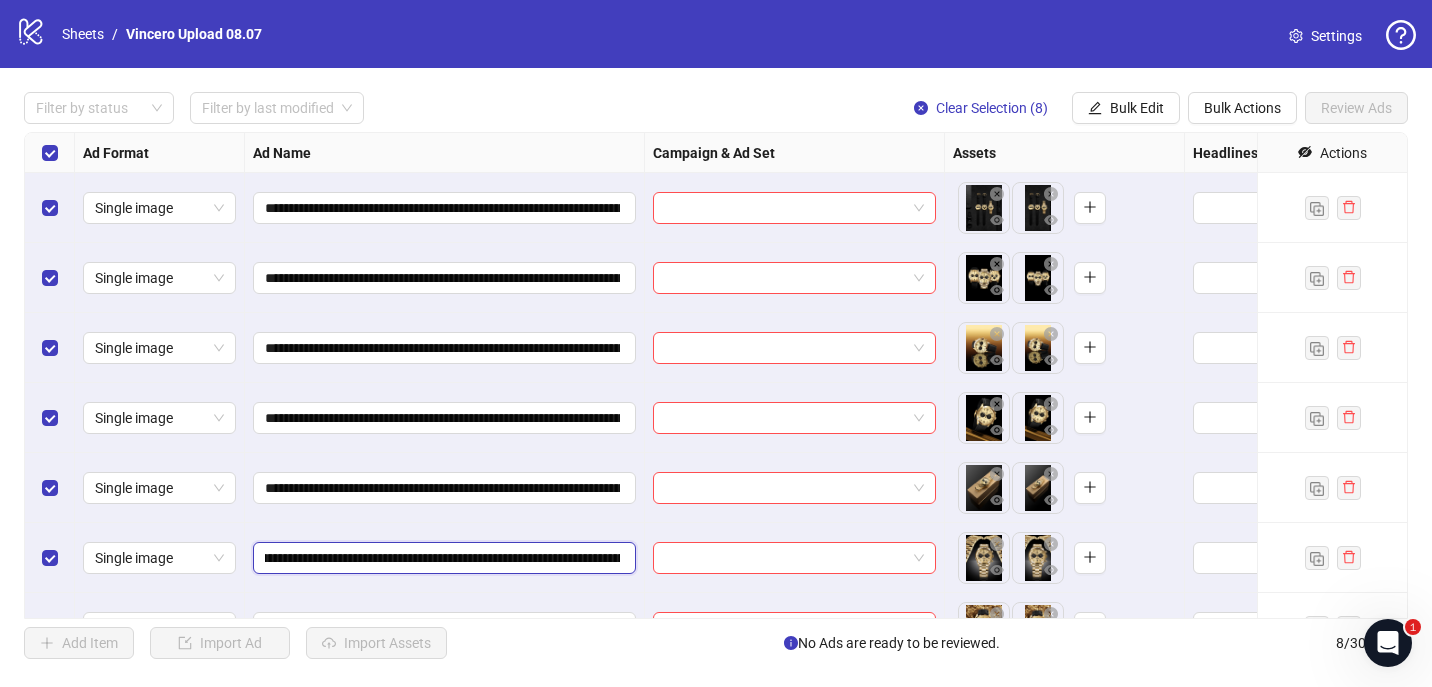 scroll, scrollTop: 0, scrollLeft: 335, axis: horizontal 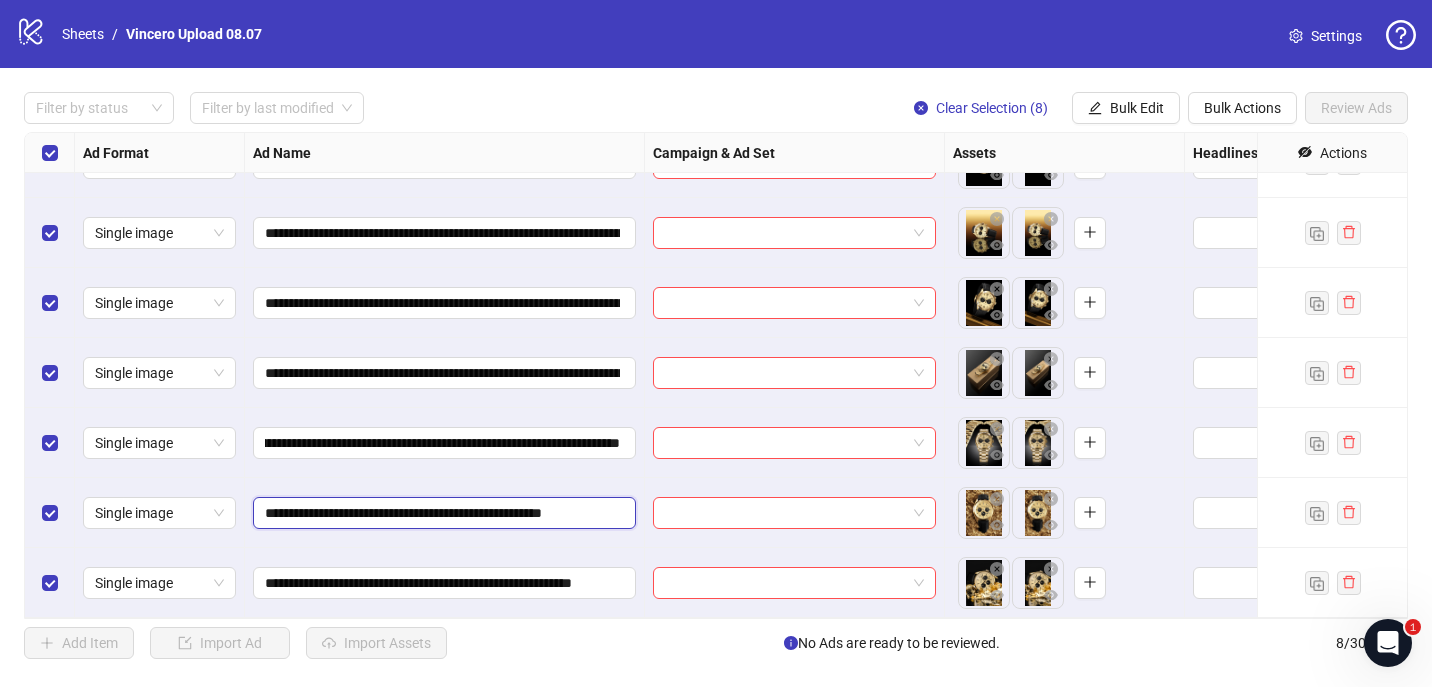 click on "**********" at bounding box center (442, 513) 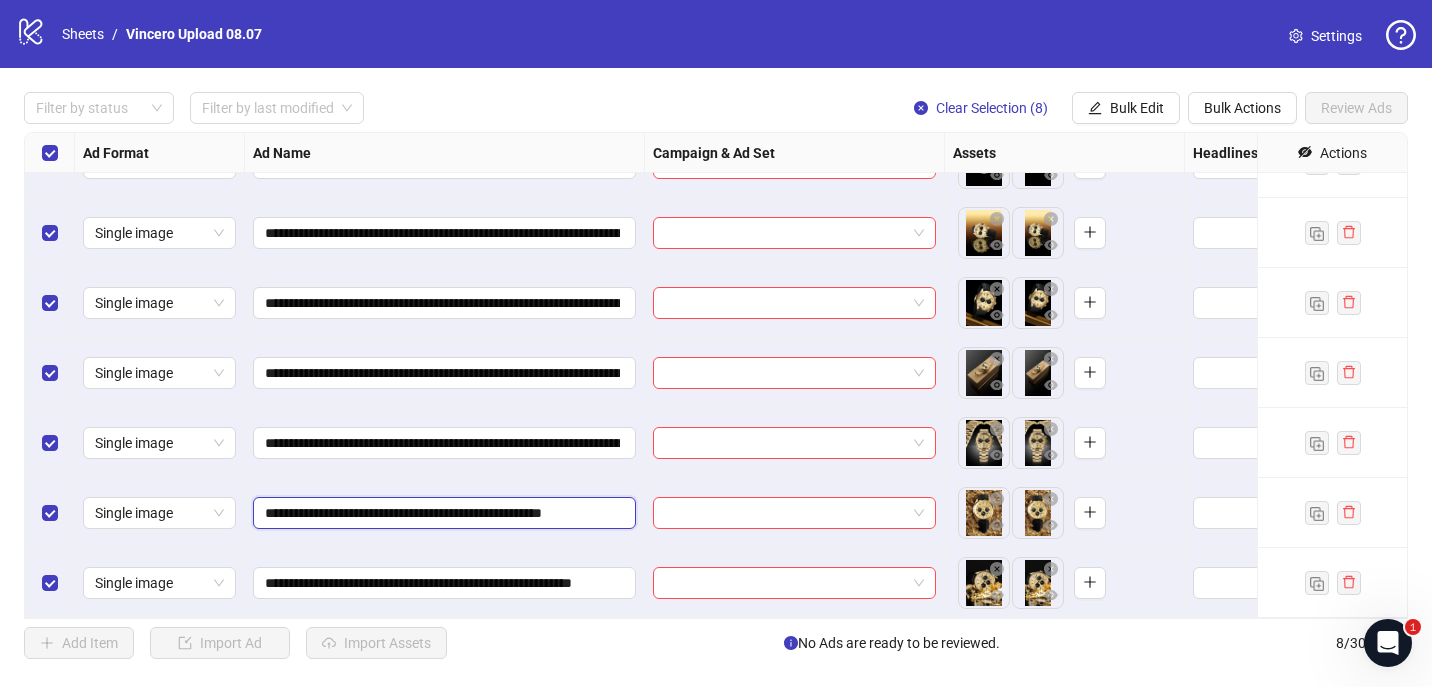 paste on "**********" 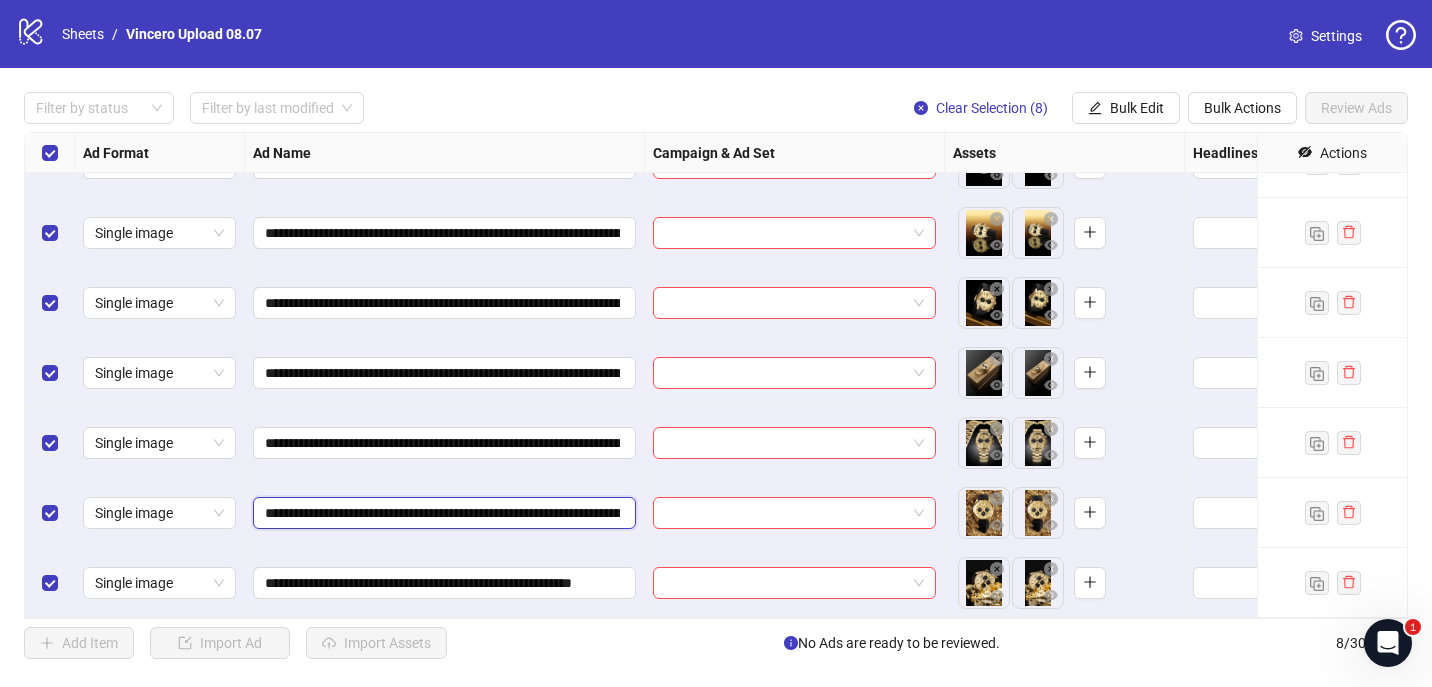 scroll, scrollTop: 0, scrollLeft: 310, axis: horizontal 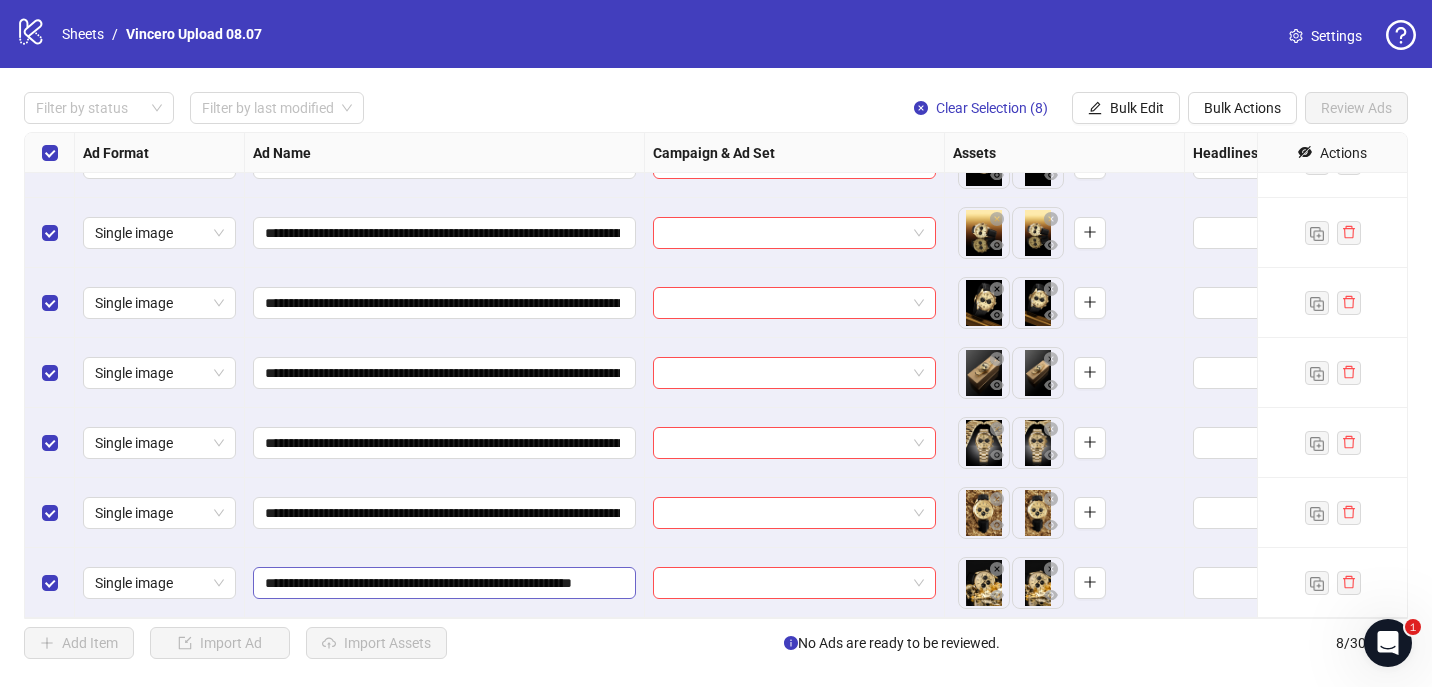 click on "**********" at bounding box center [444, 583] 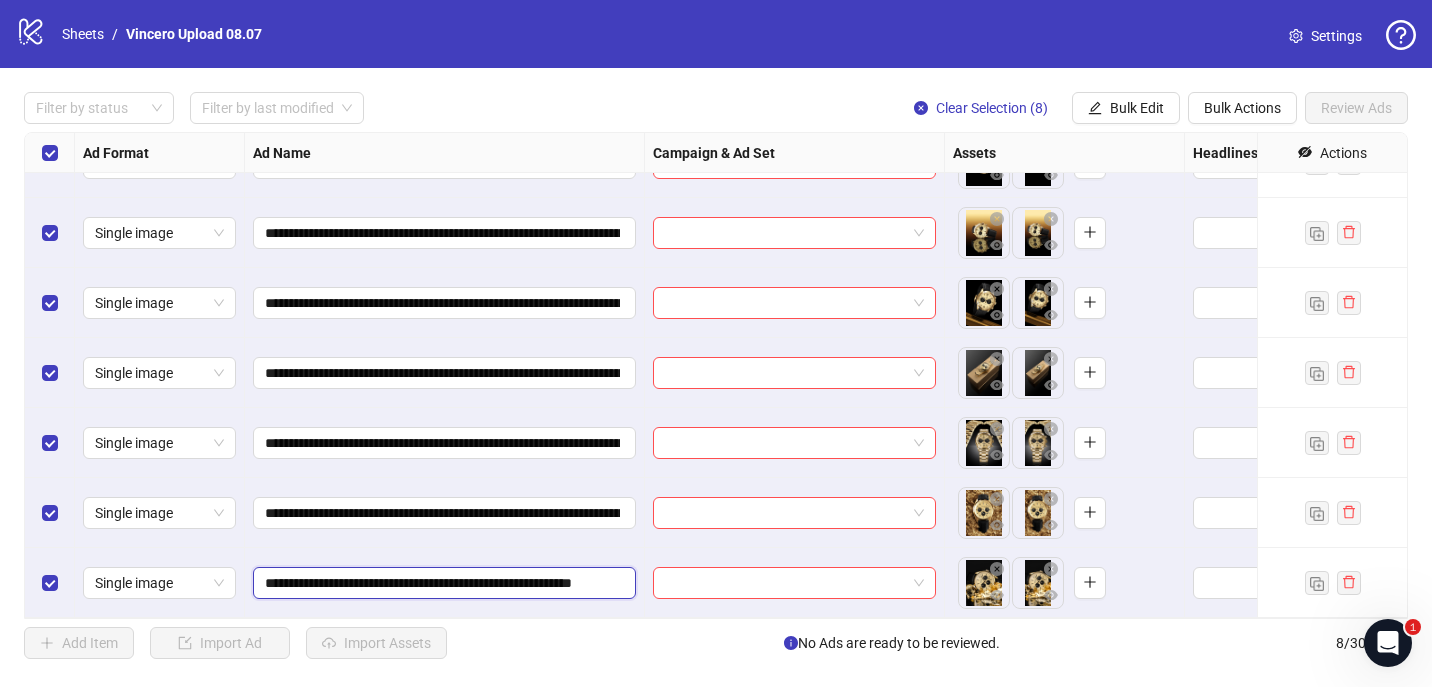 scroll, scrollTop: 0, scrollLeft: 29, axis: horizontal 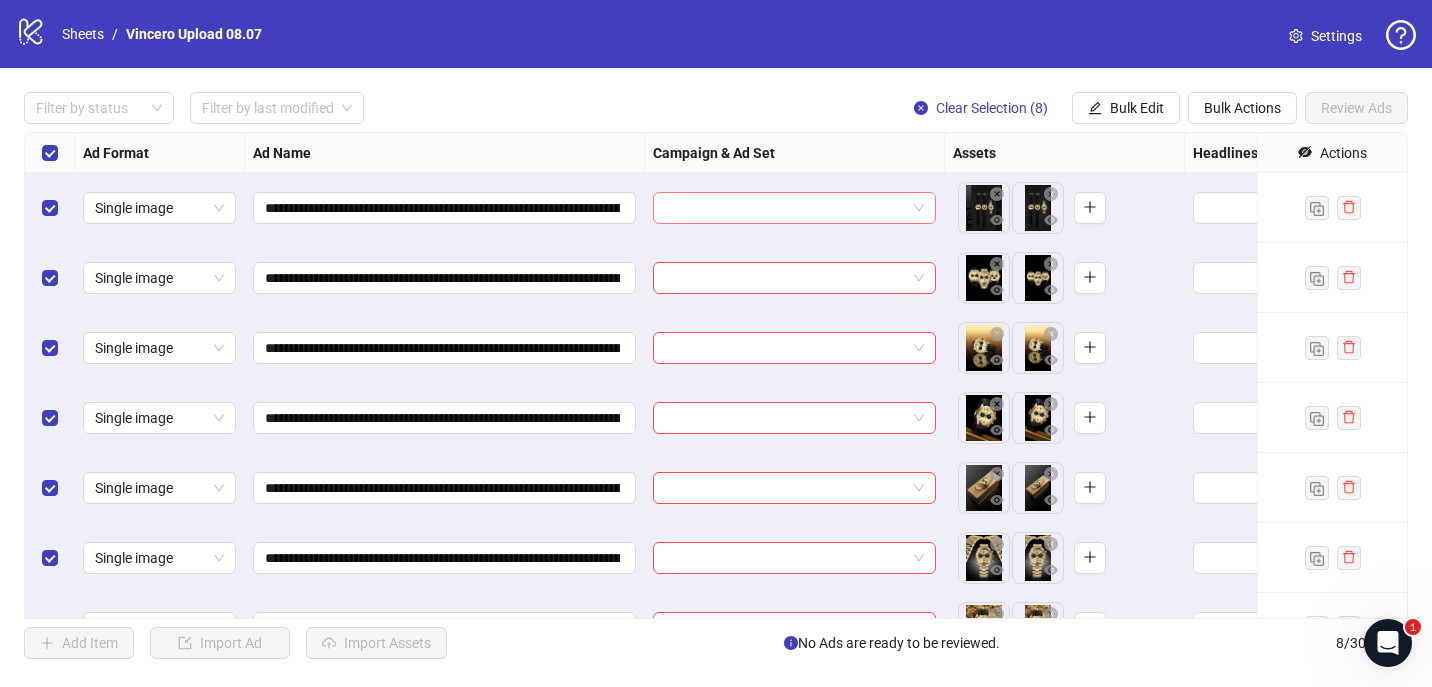 click at bounding box center [785, 208] 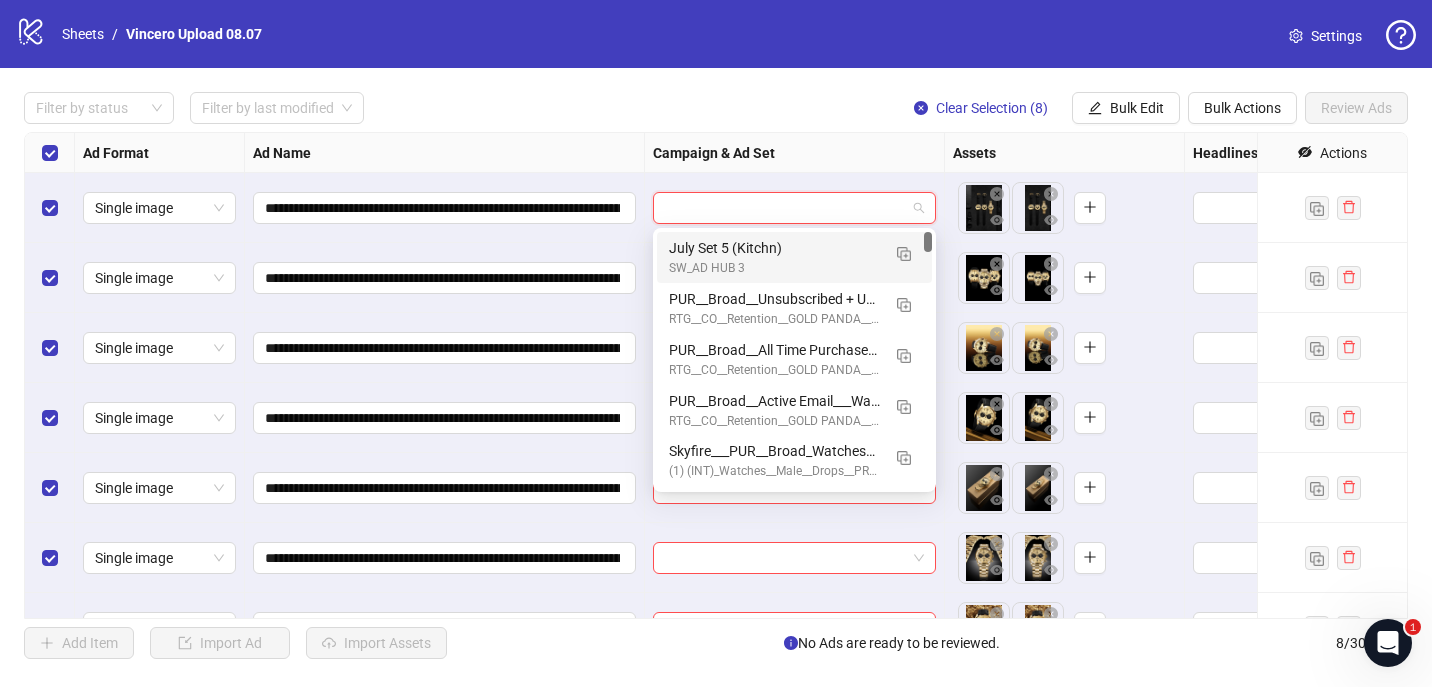 click on "SW_AD HUB 3" at bounding box center (774, 268) 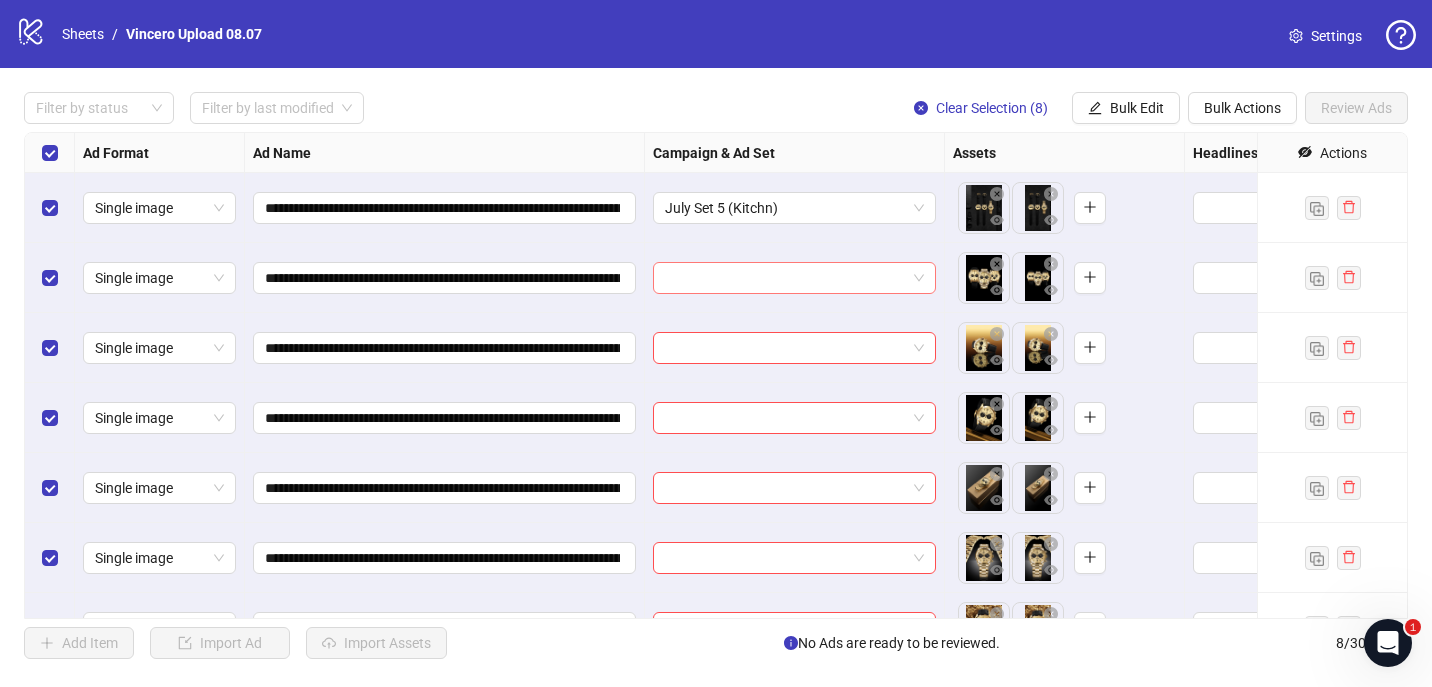 click at bounding box center (785, 278) 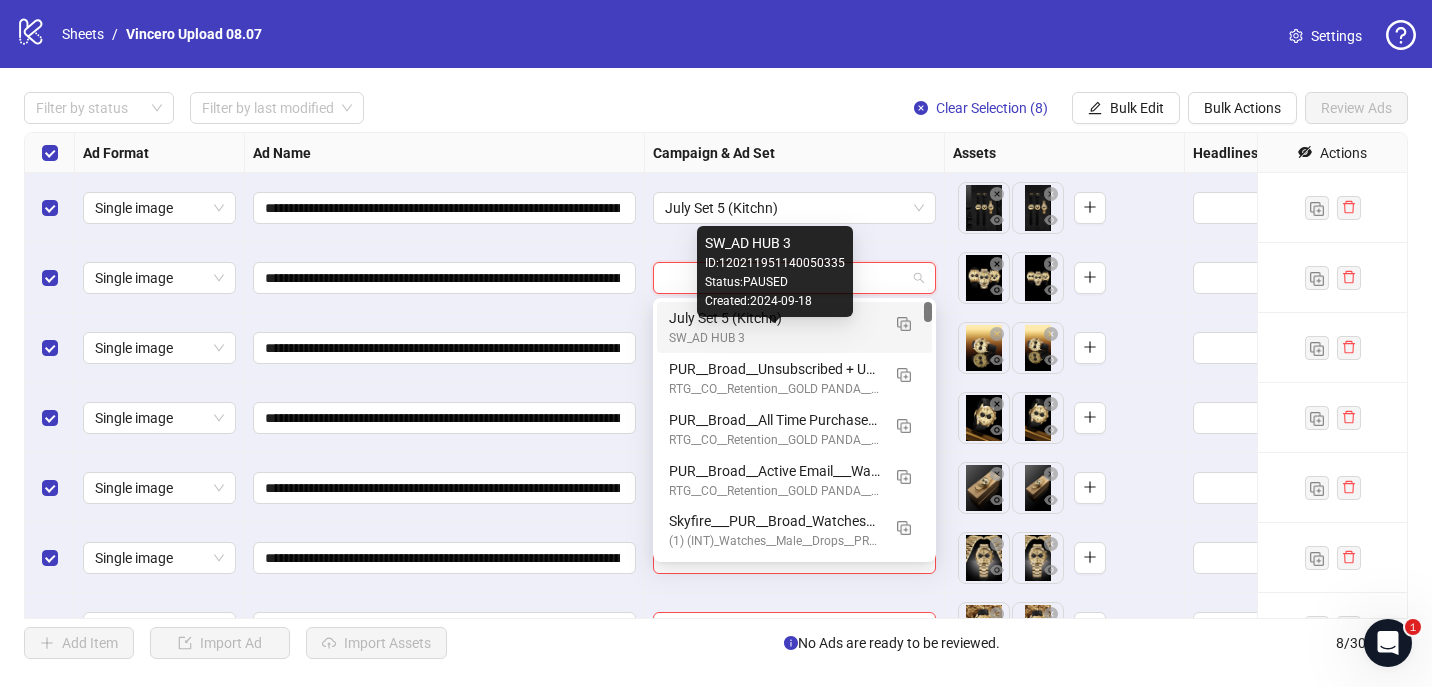 click on "SW_AD HUB 3" at bounding box center (774, 338) 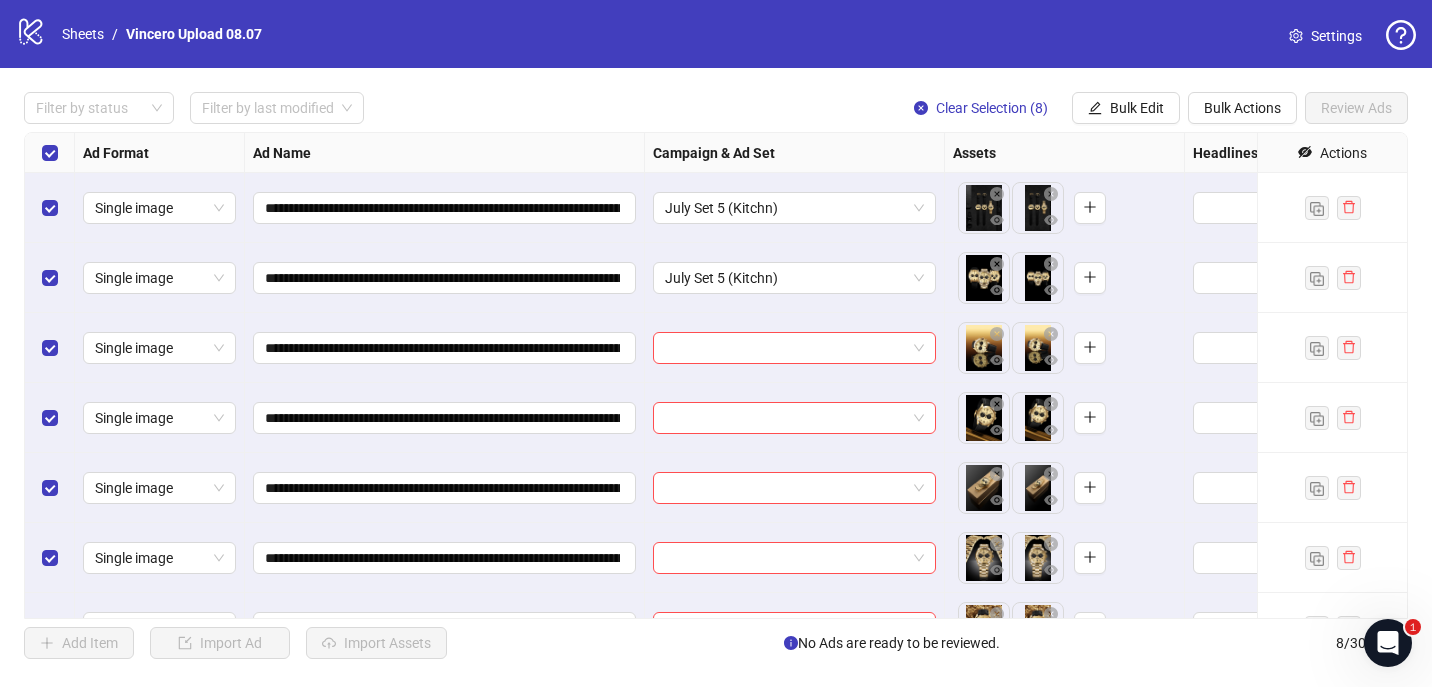 click at bounding box center [795, 348] 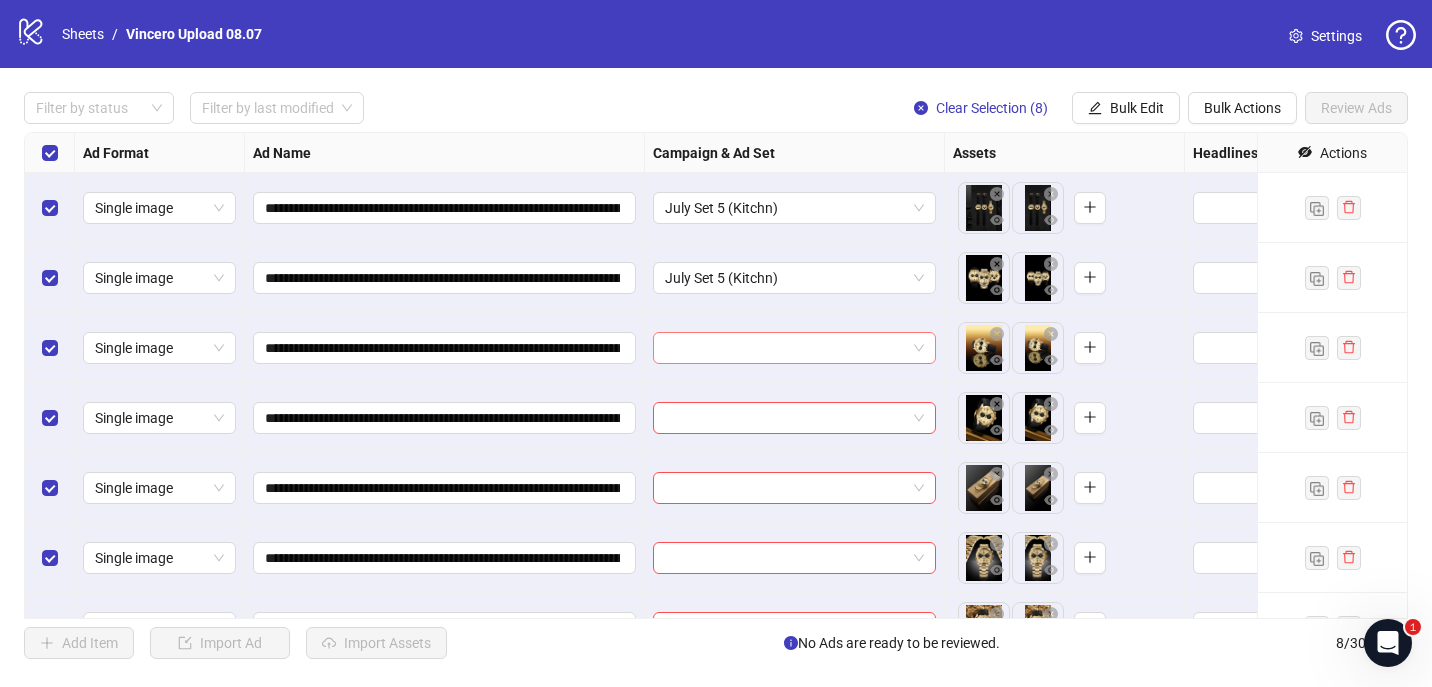 click at bounding box center [785, 348] 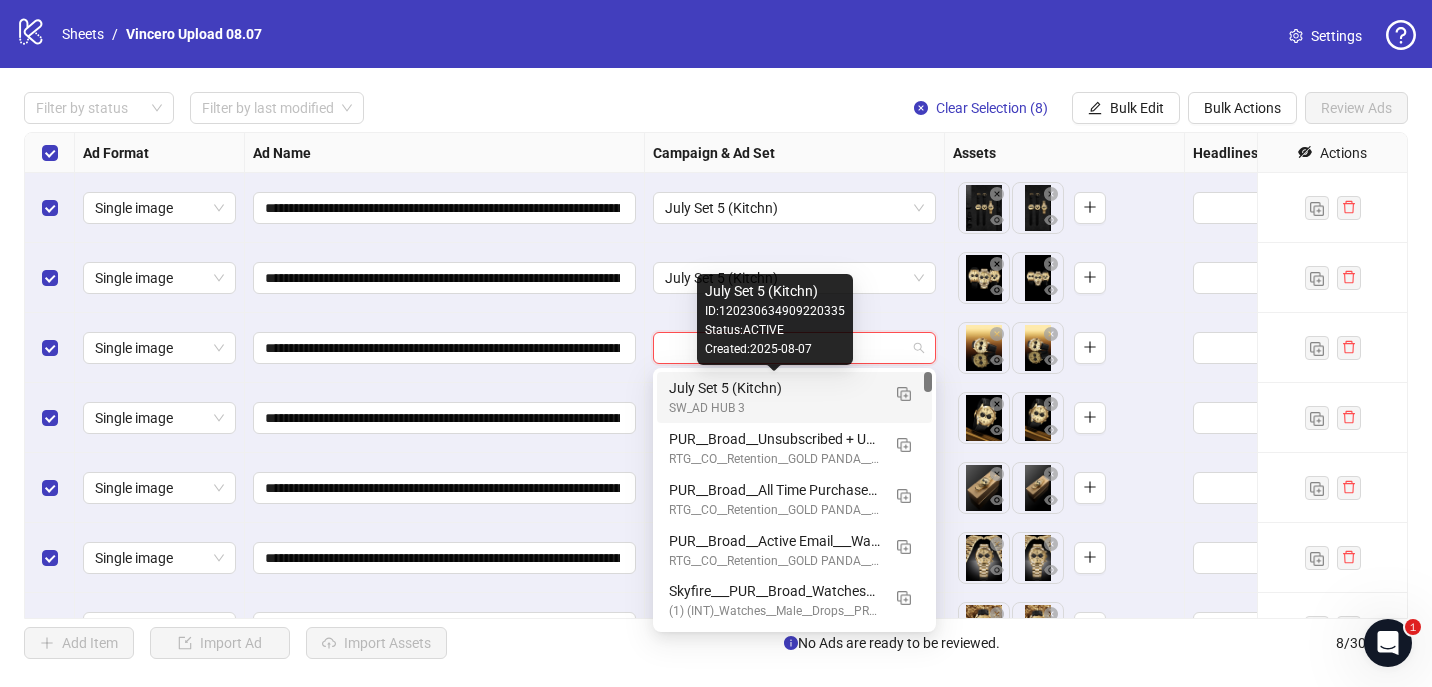 click on "July Set 5 (Kitchn)" at bounding box center [774, 388] 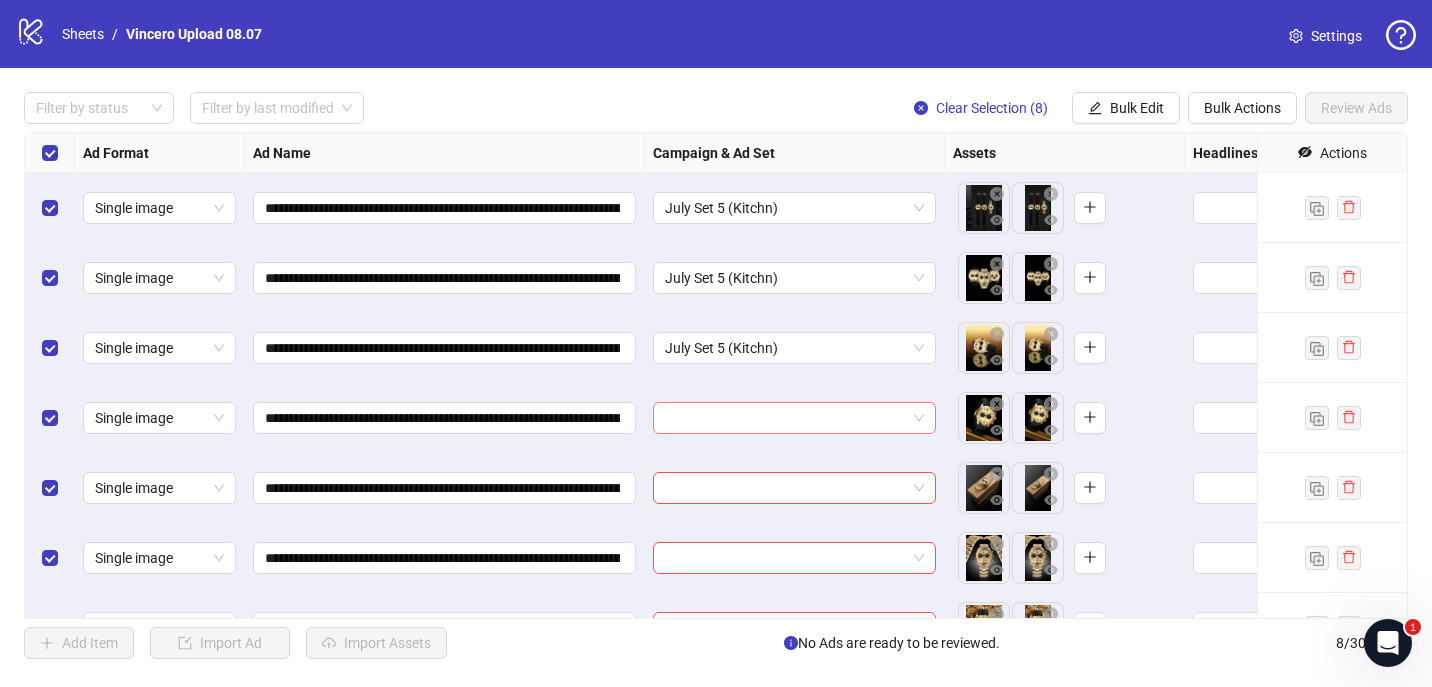 click at bounding box center (785, 418) 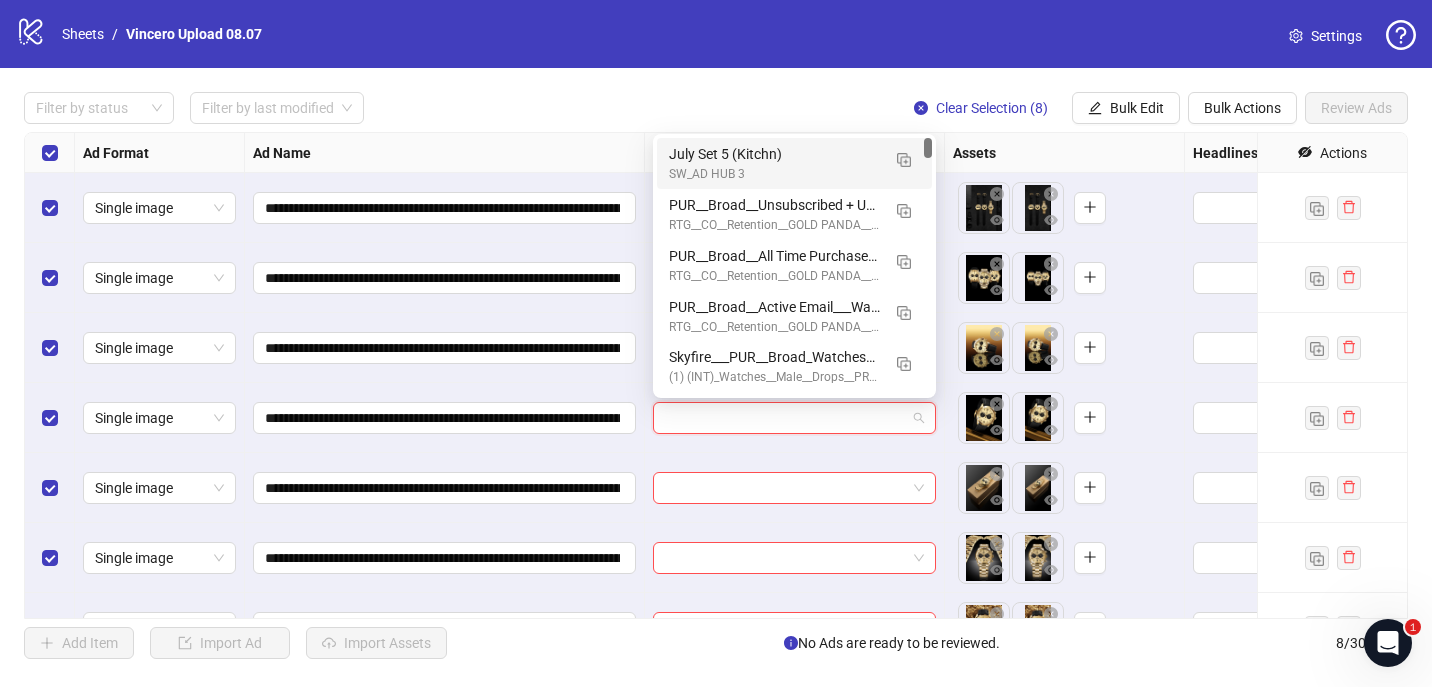 click on "SW_AD HUB 3" at bounding box center (774, 174) 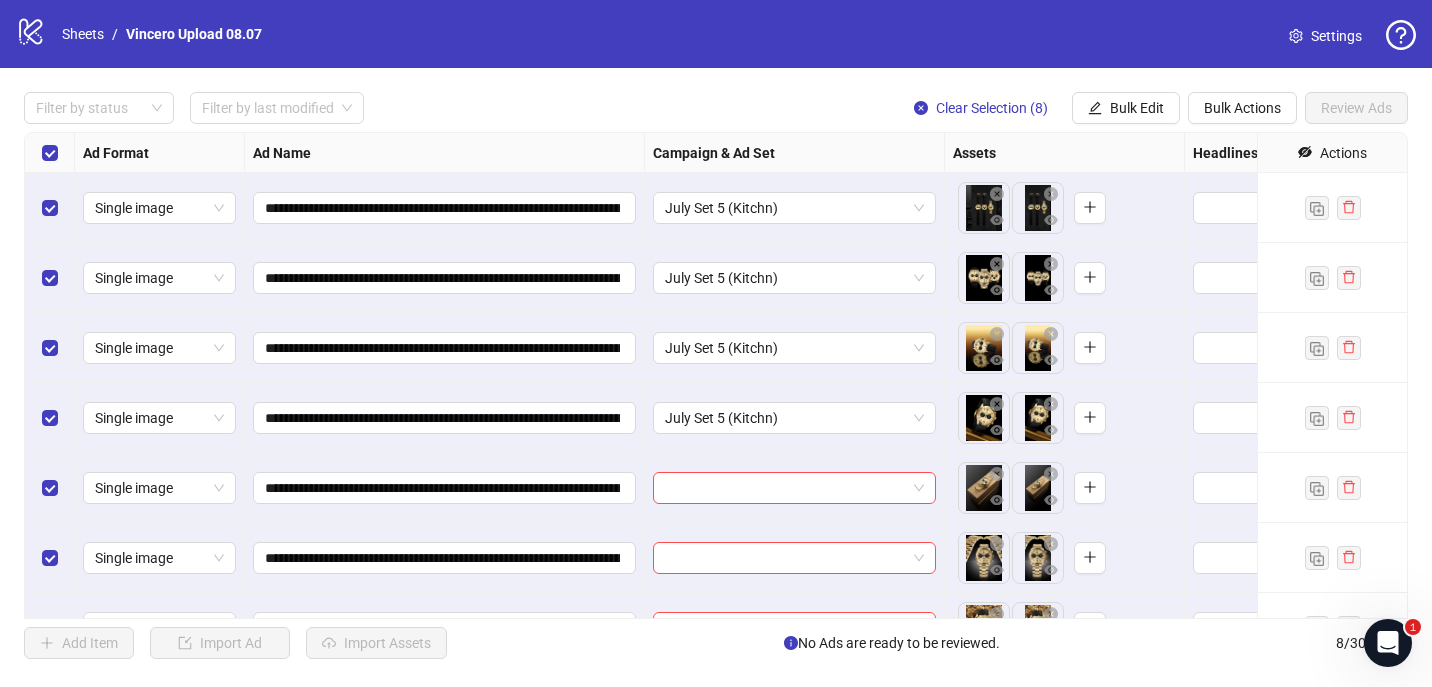 scroll, scrollTop: 115, scrollLeft: 0, axis: vertical 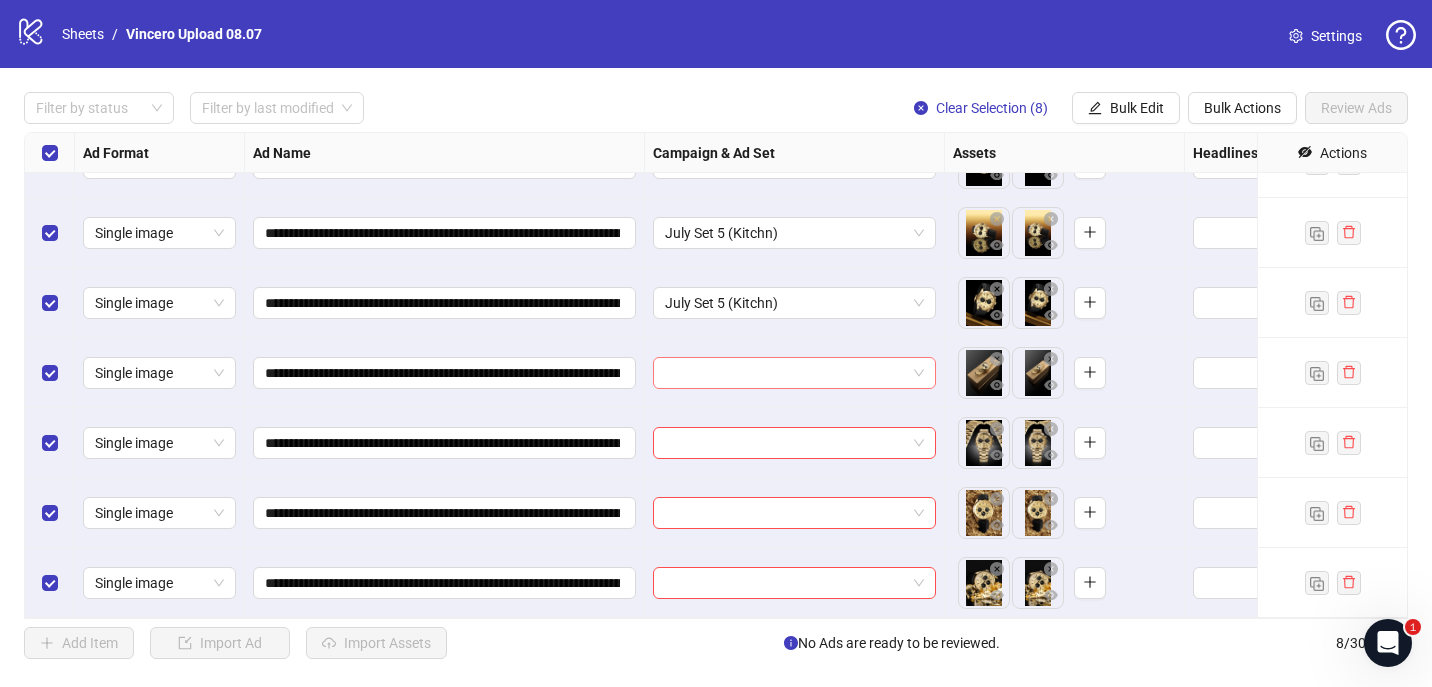 click at bounding box center (785, 373) 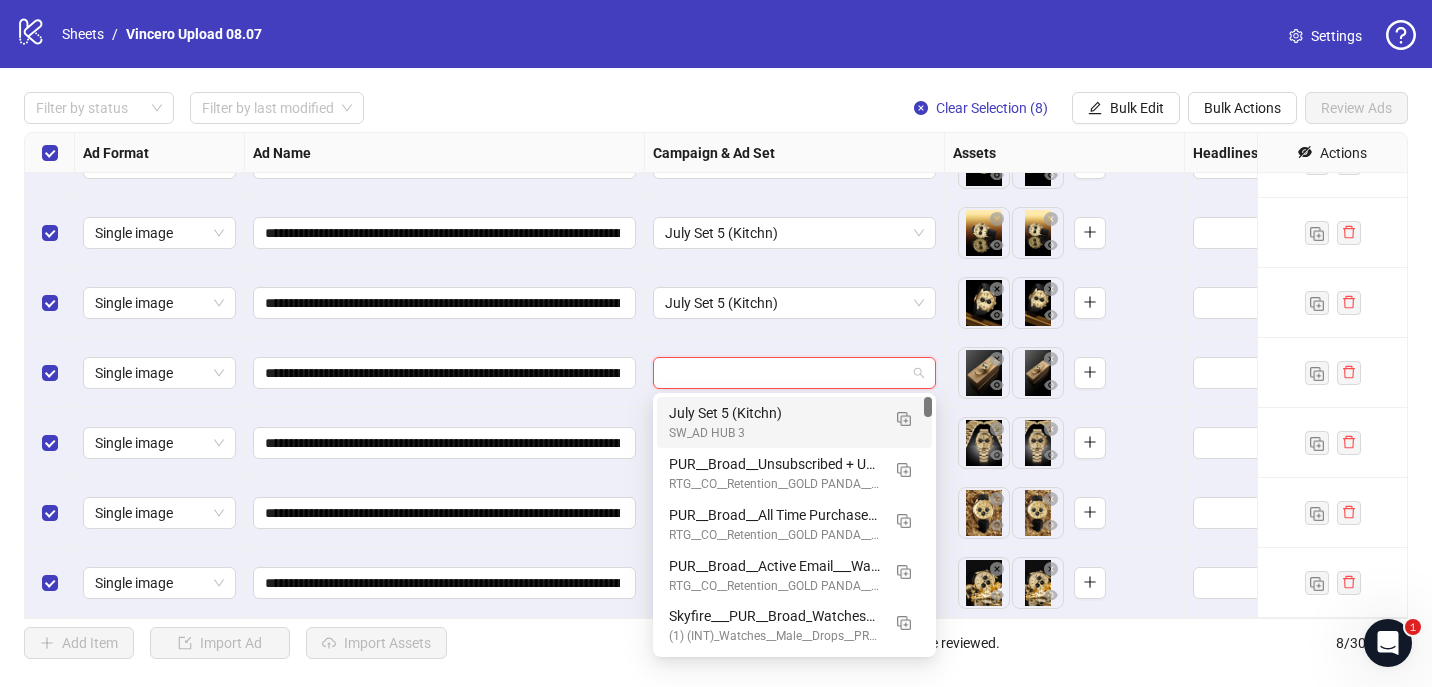 click on "July Set 5 (Kitchn)" at bounding box center (774, 413) 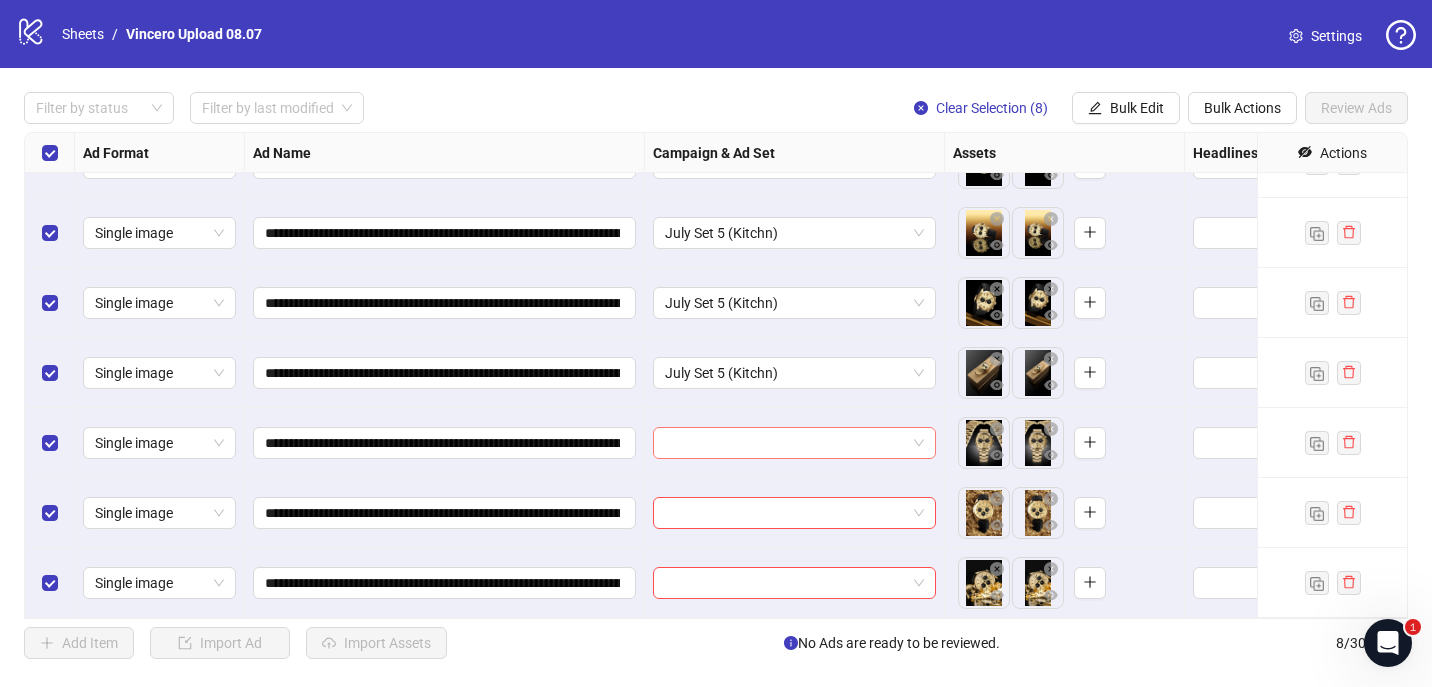 click at bounding box center [785, 443] 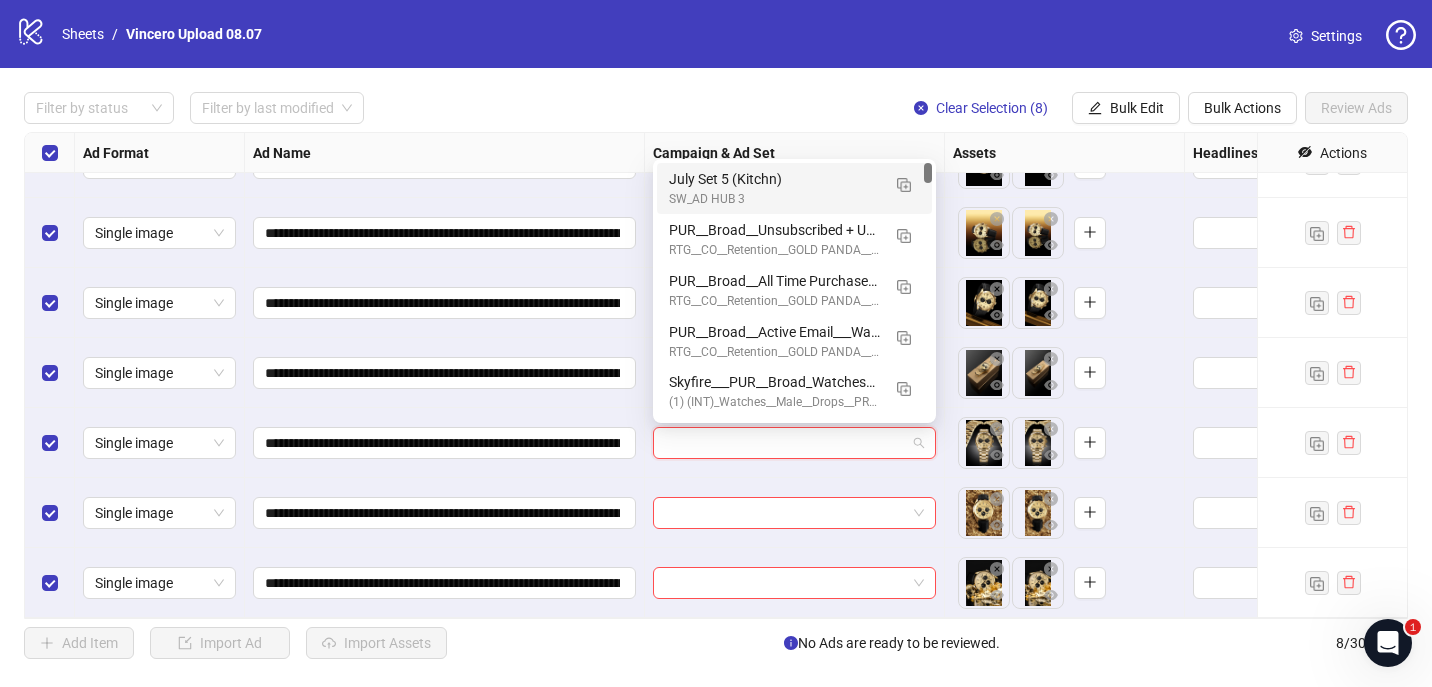 click on "July Set 5 (Kitchn) SW_AD HUB 3" at bounding box center [794, 188] 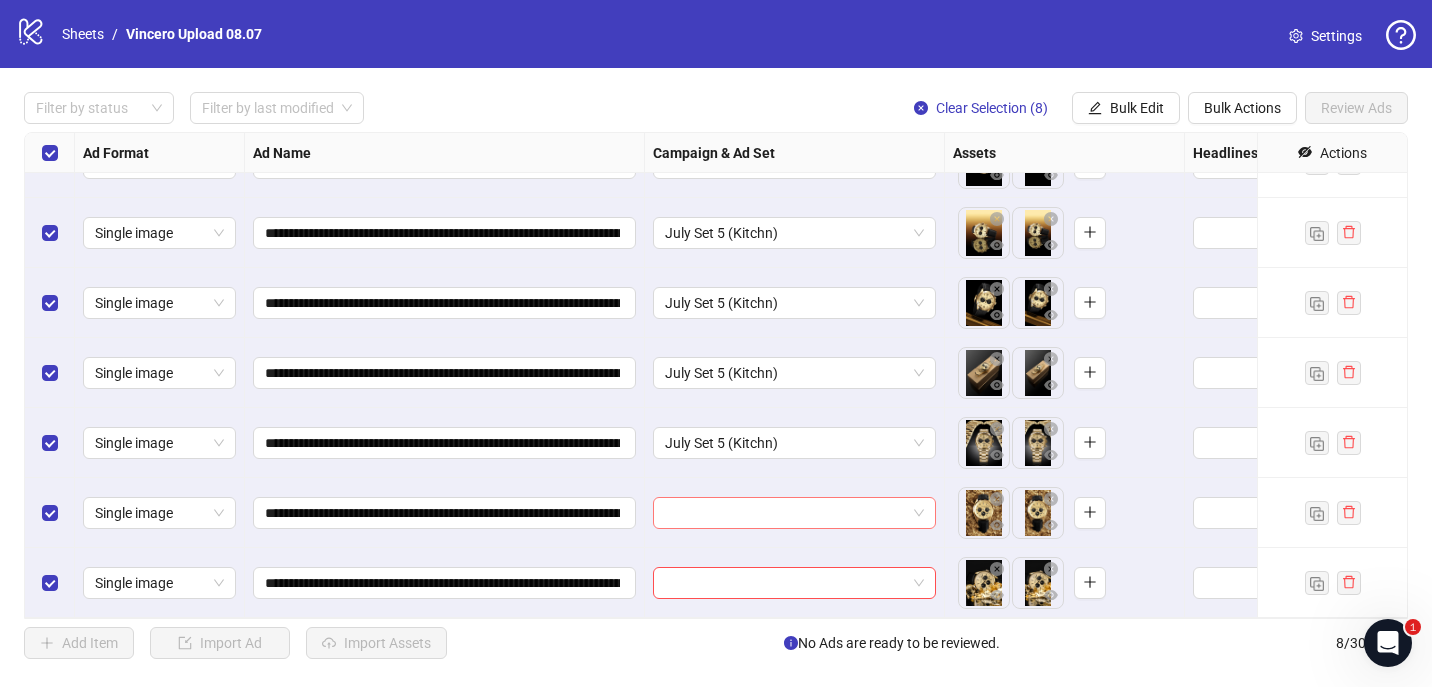 click at bounding box center (785, 513) 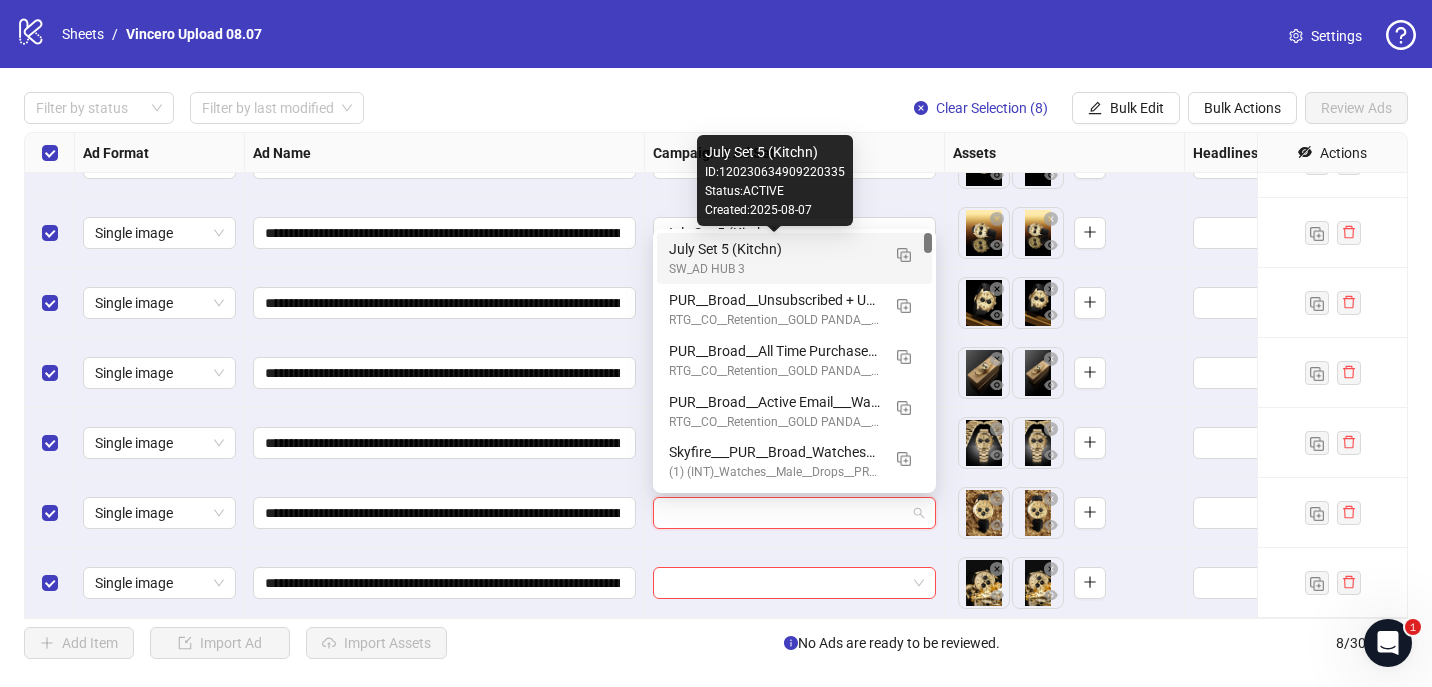 click on "July Set 5 (Kitchn)" at bounding box center [774, 249] 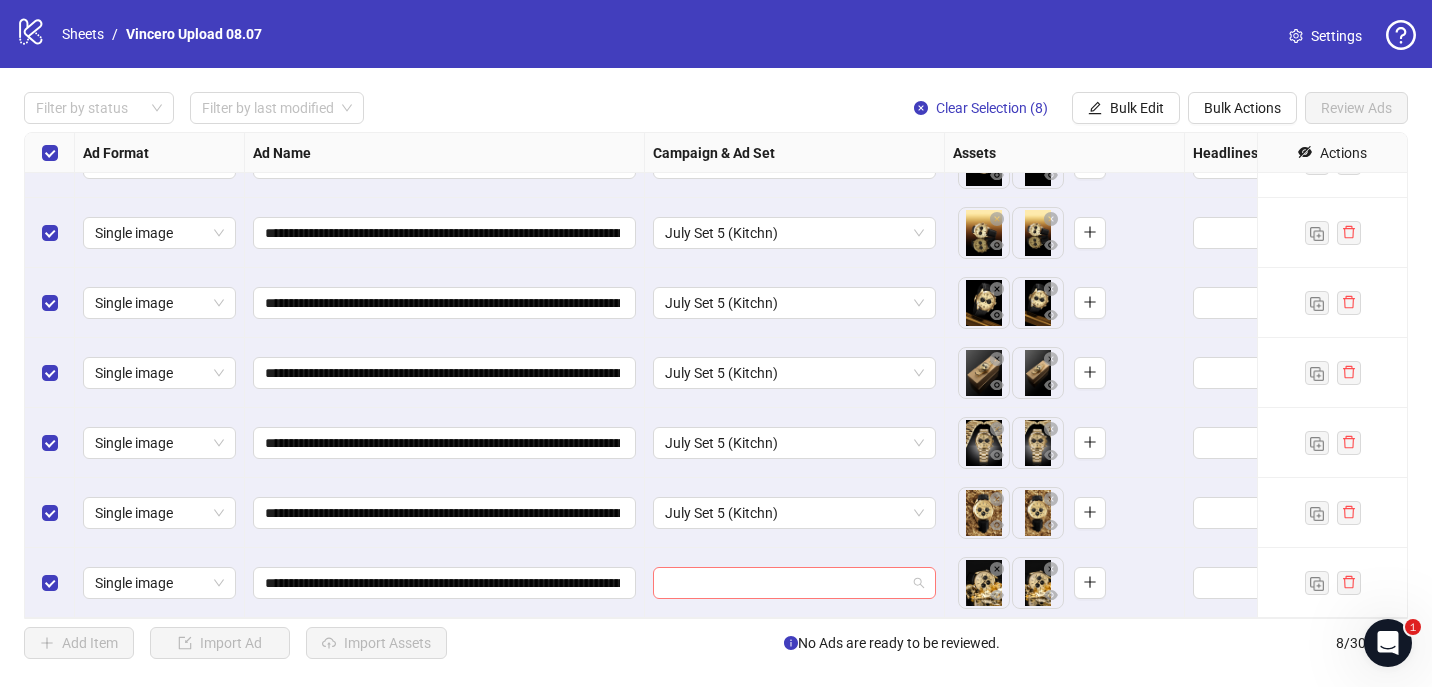 click at bounding box center [785, 583] 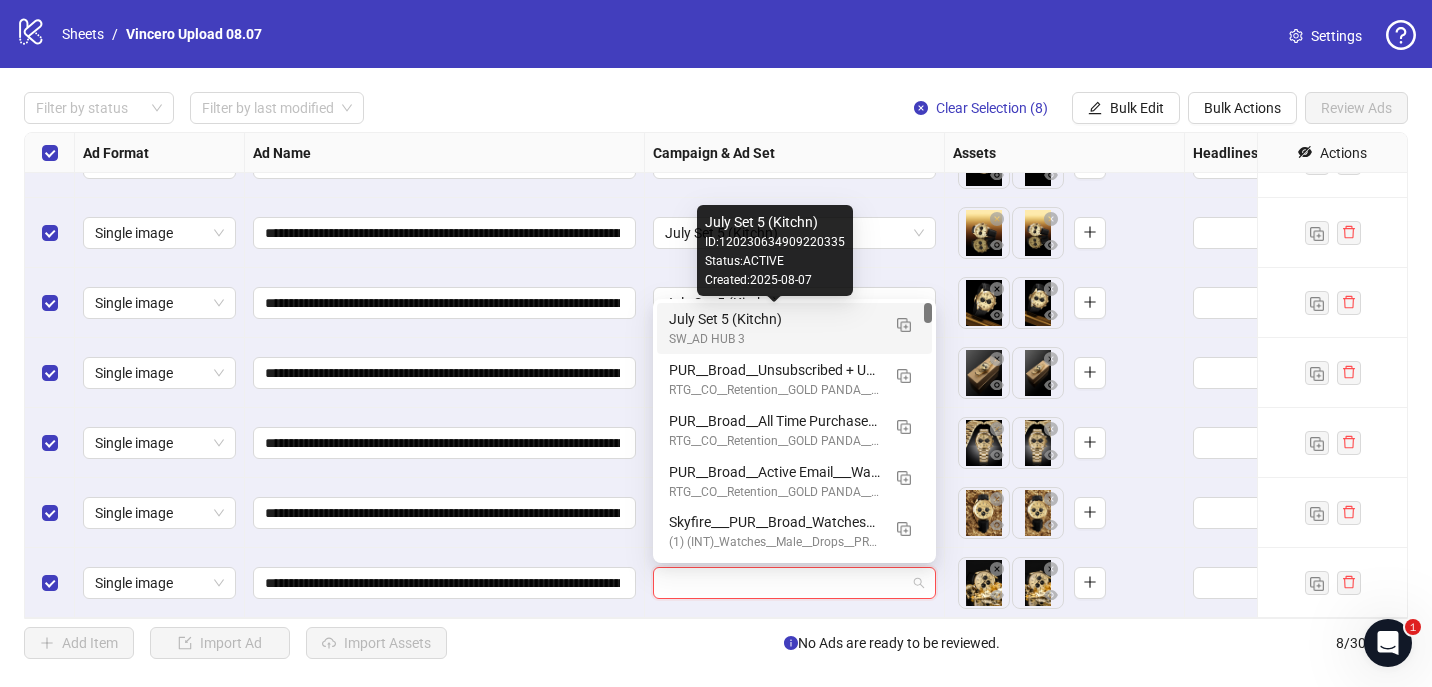 click on "July Set 5 (Kitchn)" at bounding box center [774, 319] 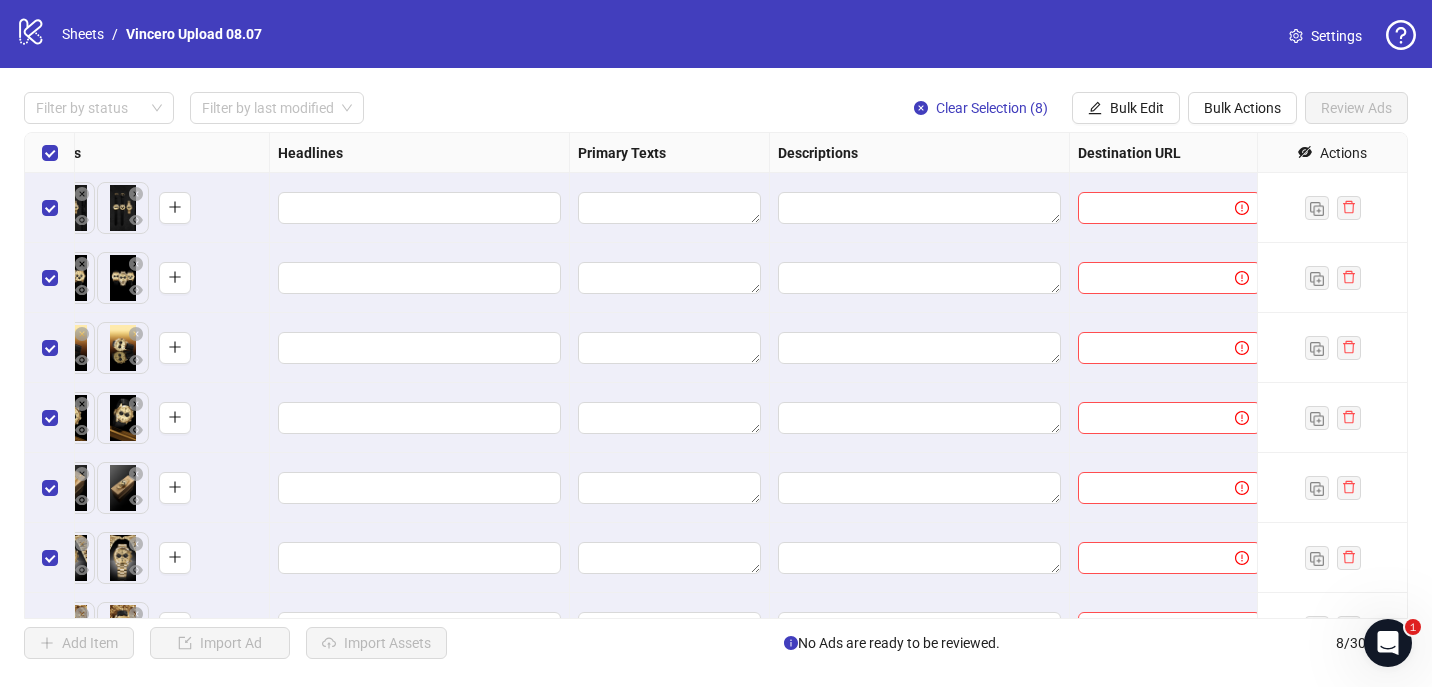 scroll, scrollTop: 0, scrollLeft: 512, axis: horizontal 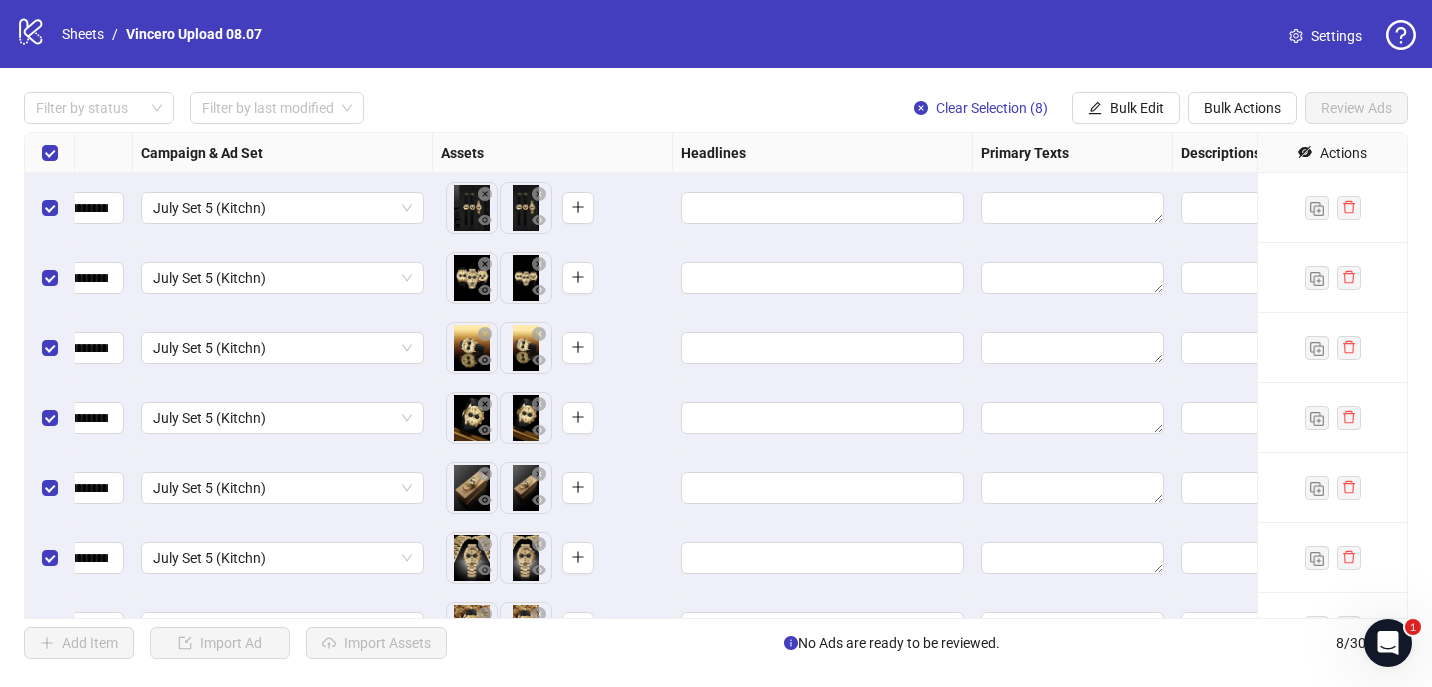 click at bounding box center (823, 208) 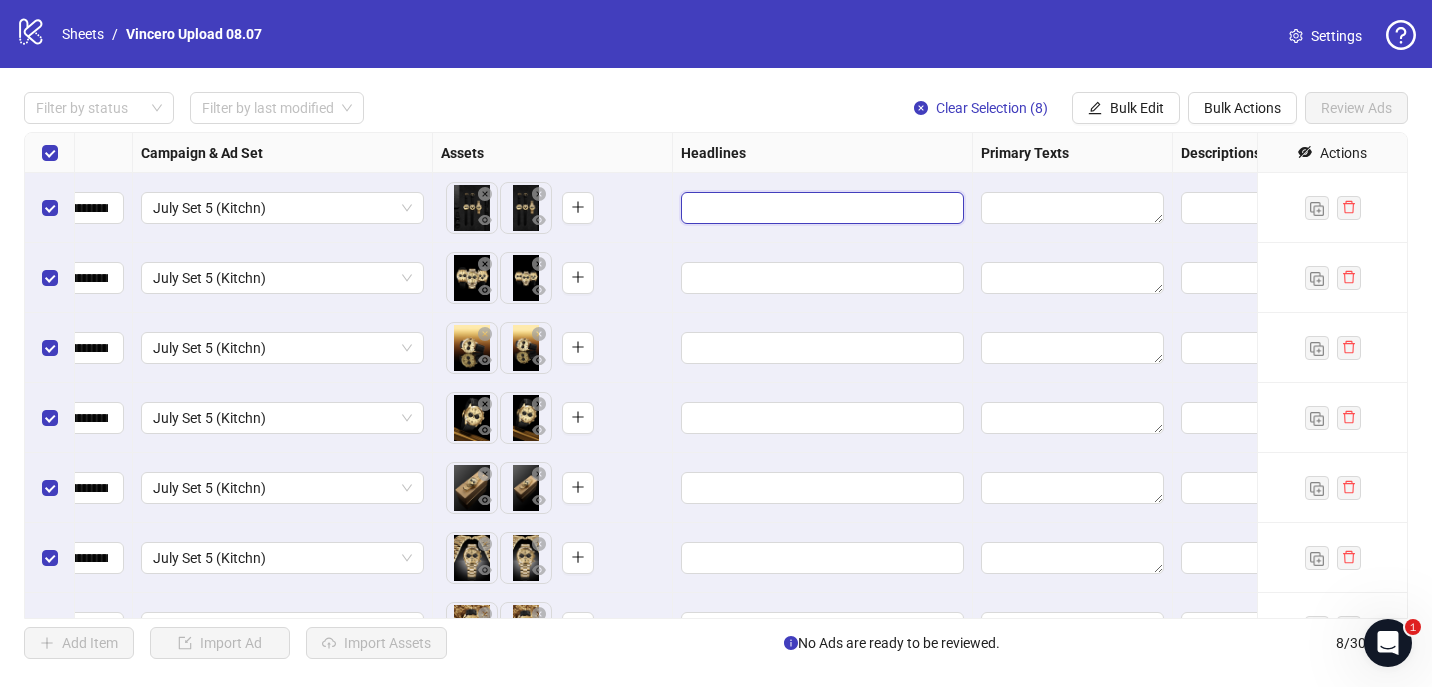 click at bounding box center [820, 208] 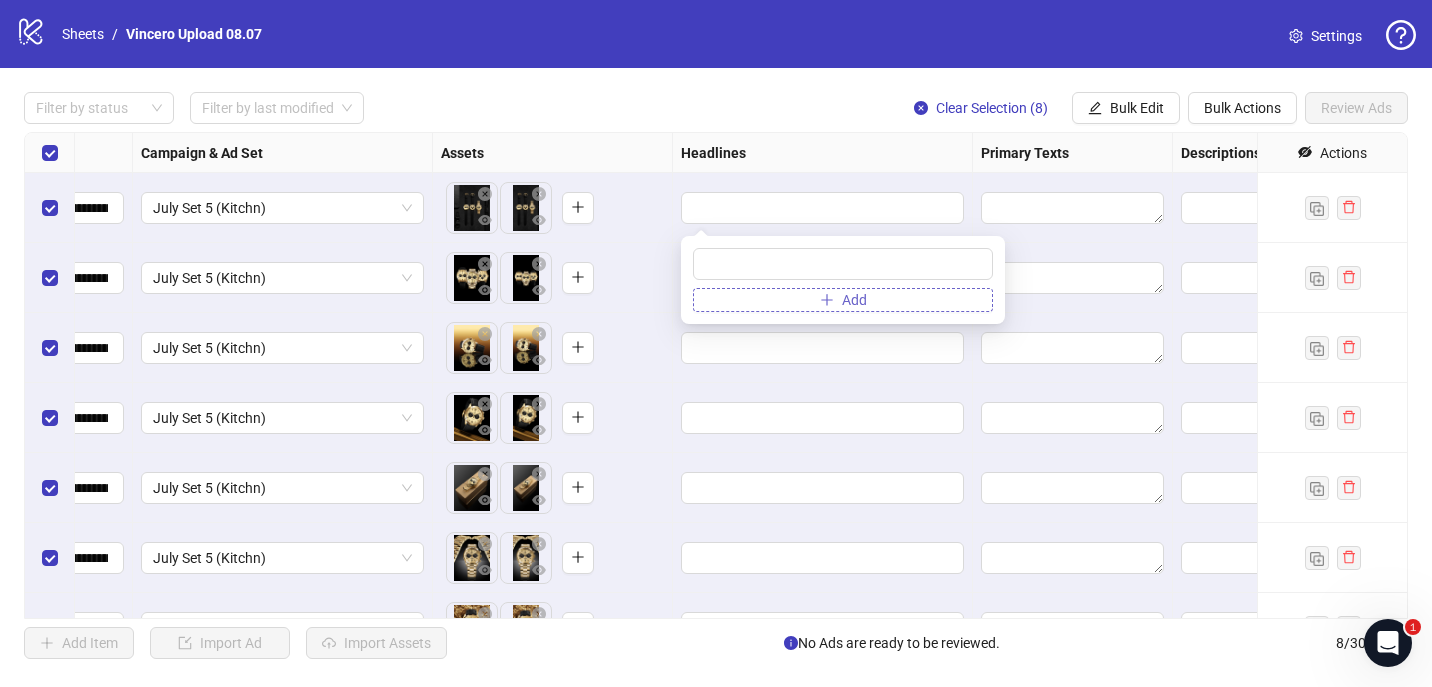 type on "**********" 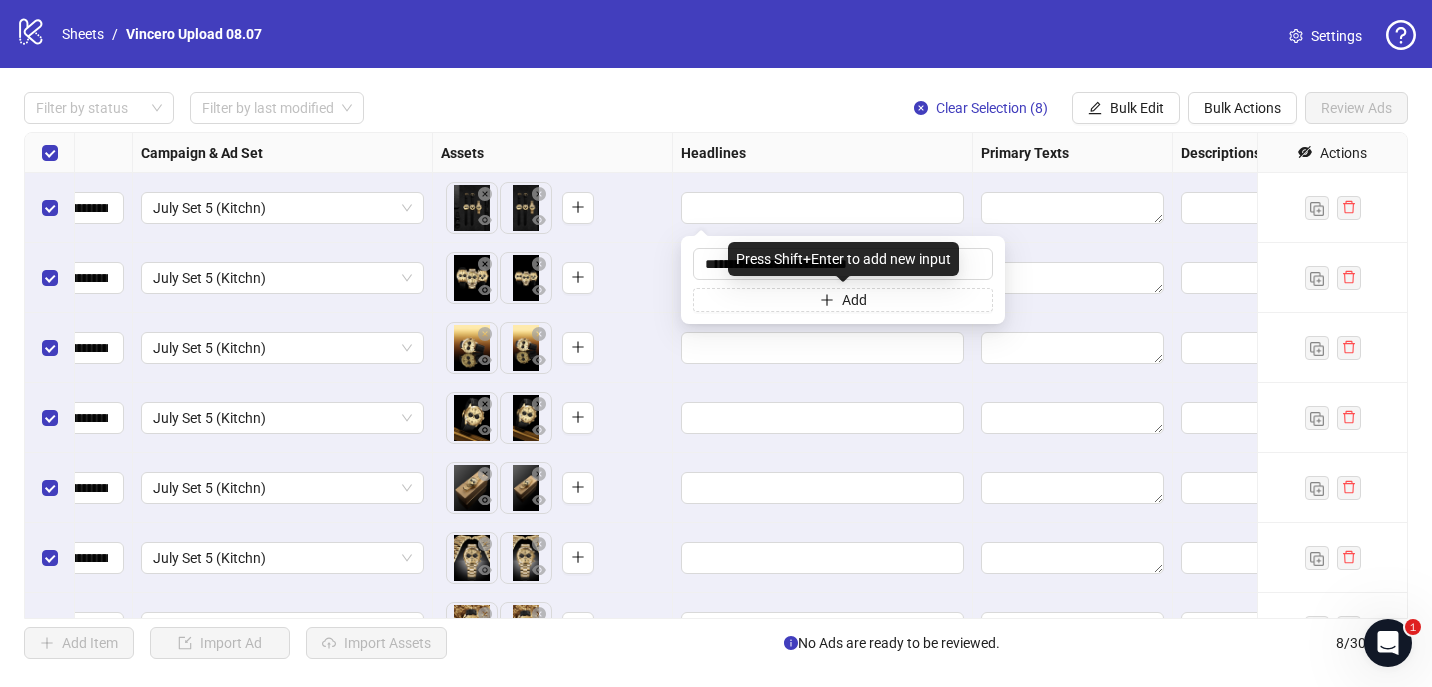 click on "To pick up a draggable item, press the space bar.
While dragging, use the arrow keys to move the item.
Press space again to drop the item in its new position, or press escape to cancel." at bounding box center [552, 278] 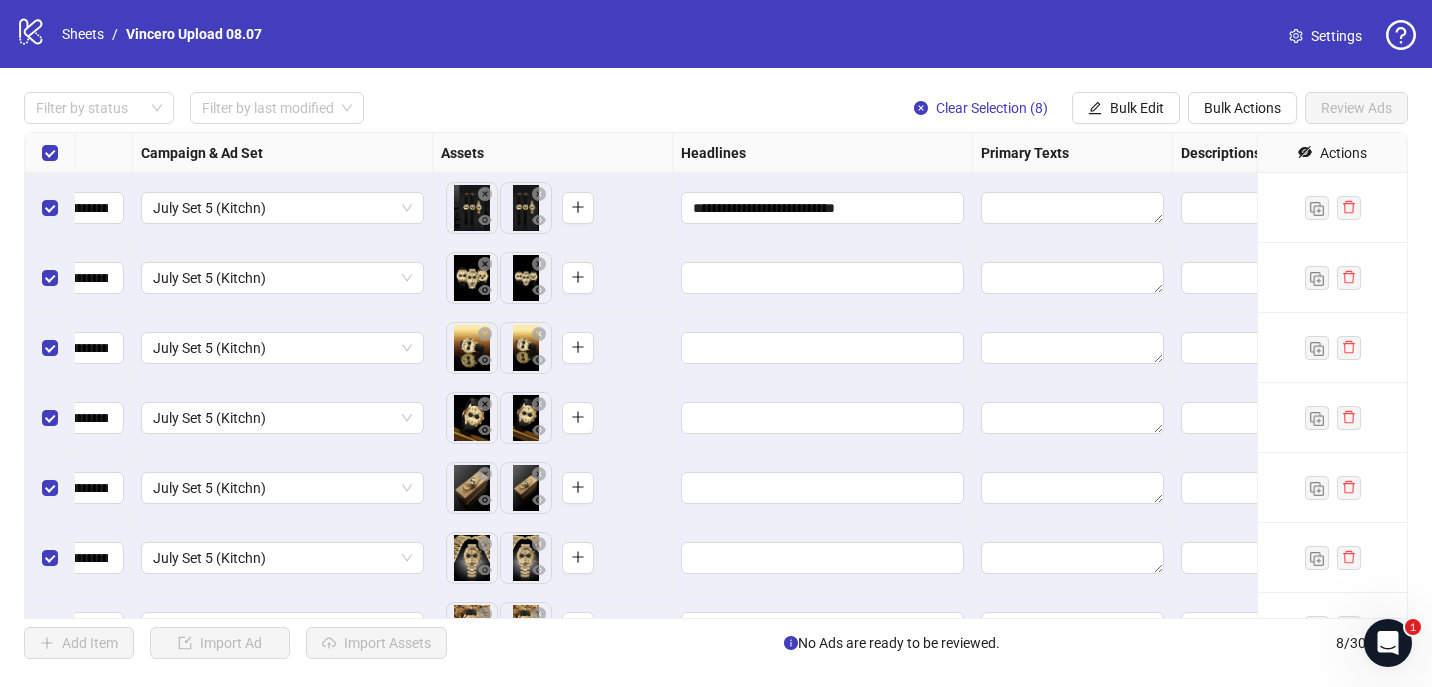 click at bounding box center (823, 278) 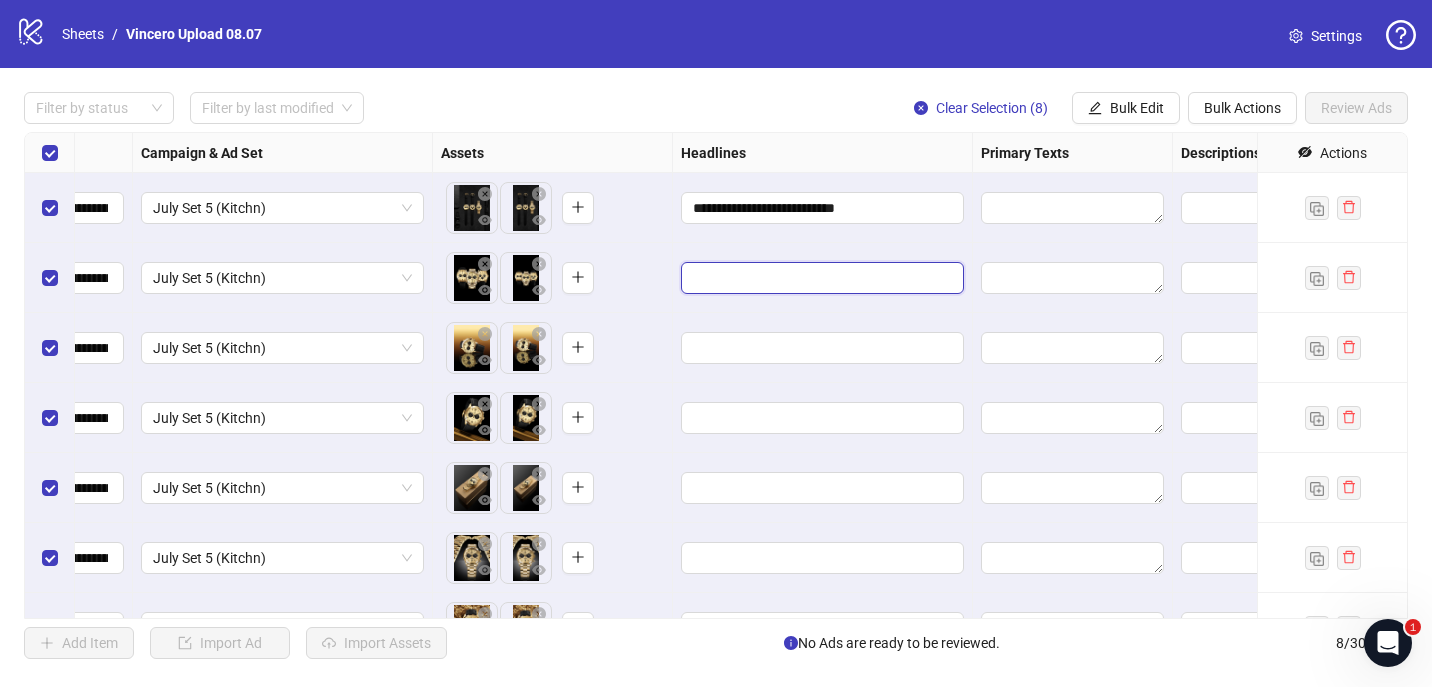click at bounding box center (820, 278) 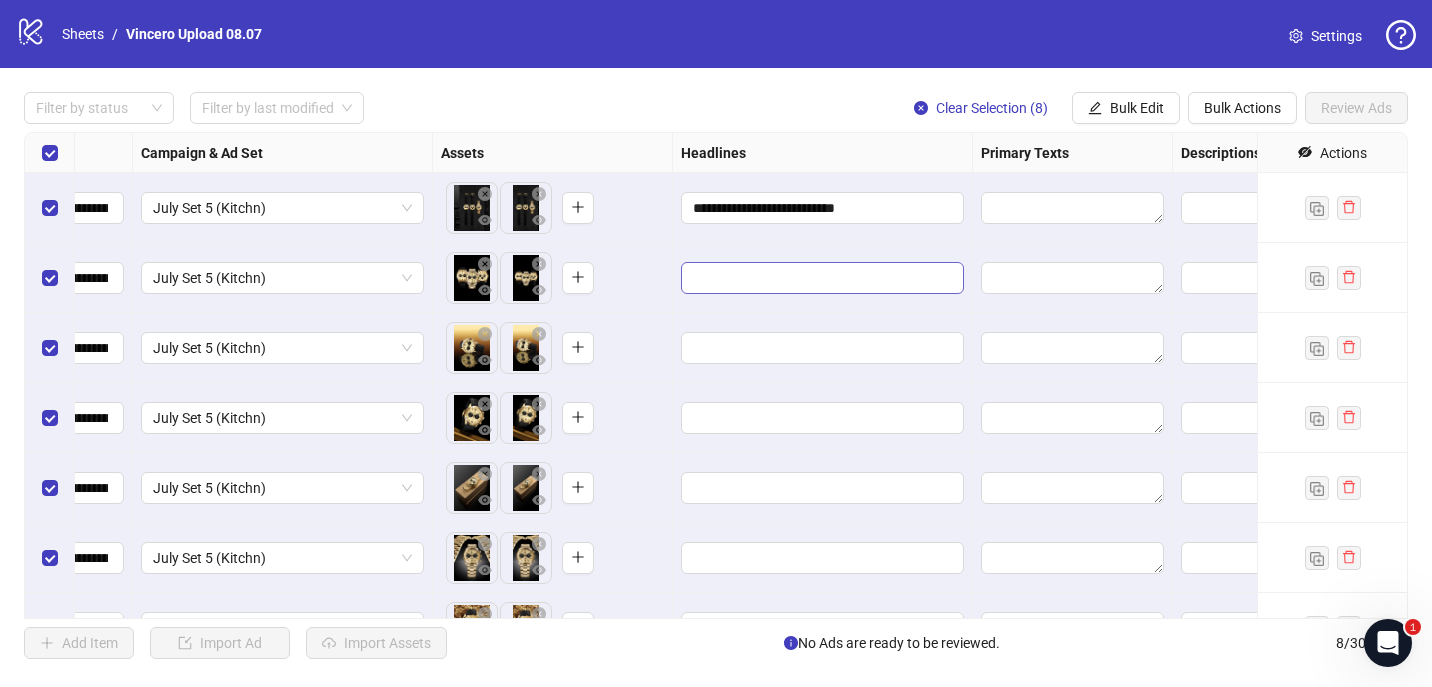 type on "**********" 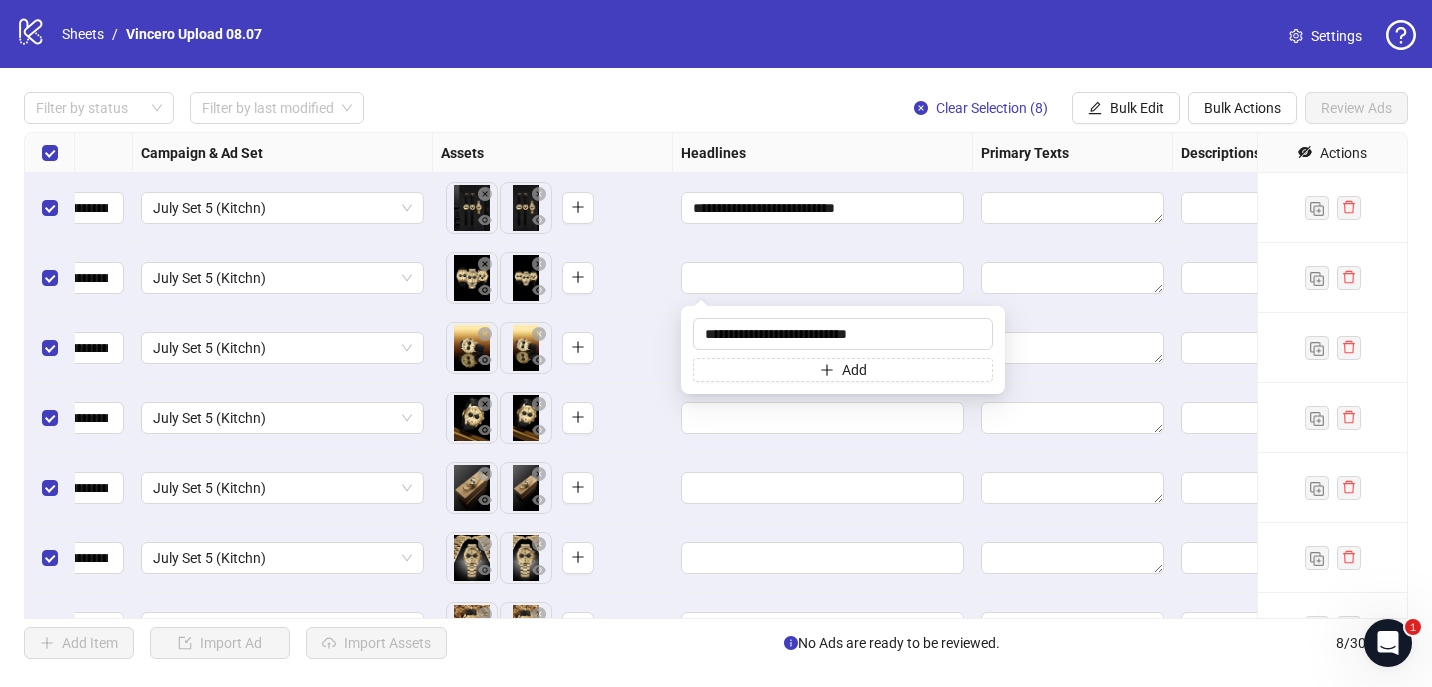 click at bounding box center [823, 278] 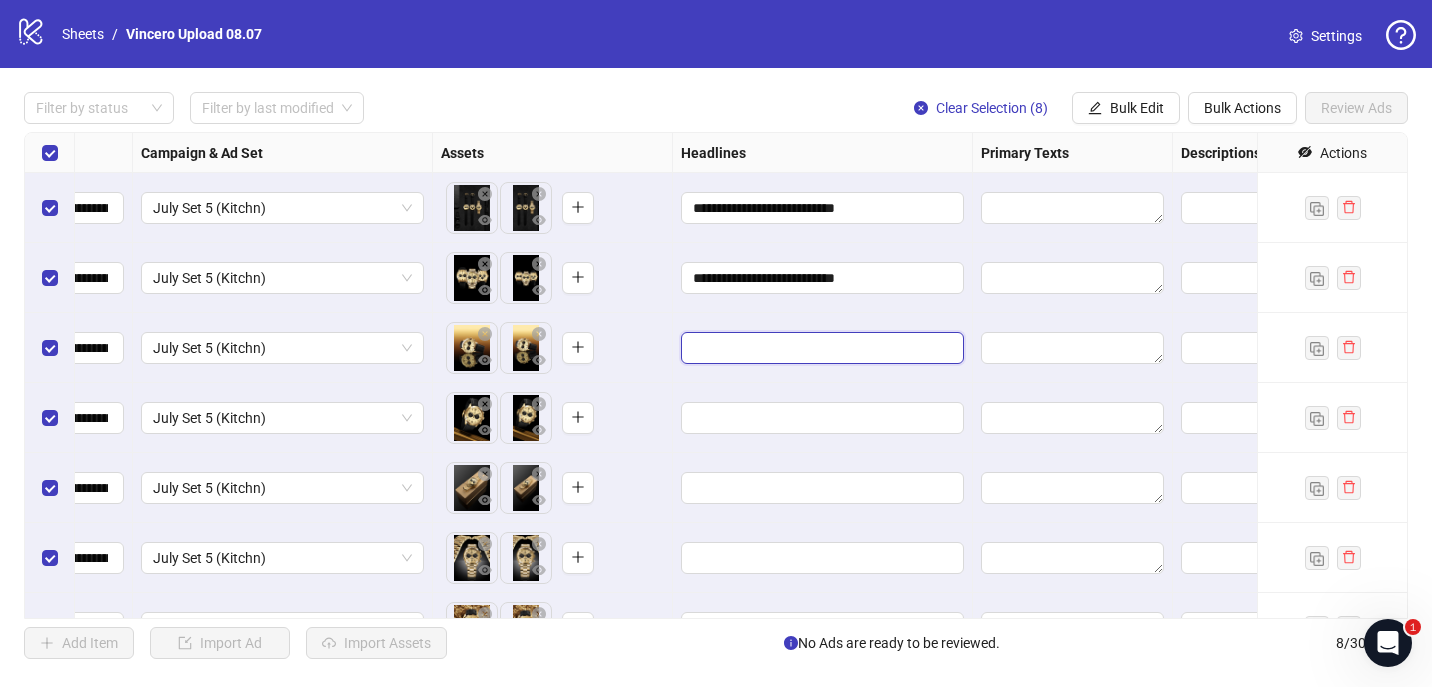 click at bounding box center (820, 348) 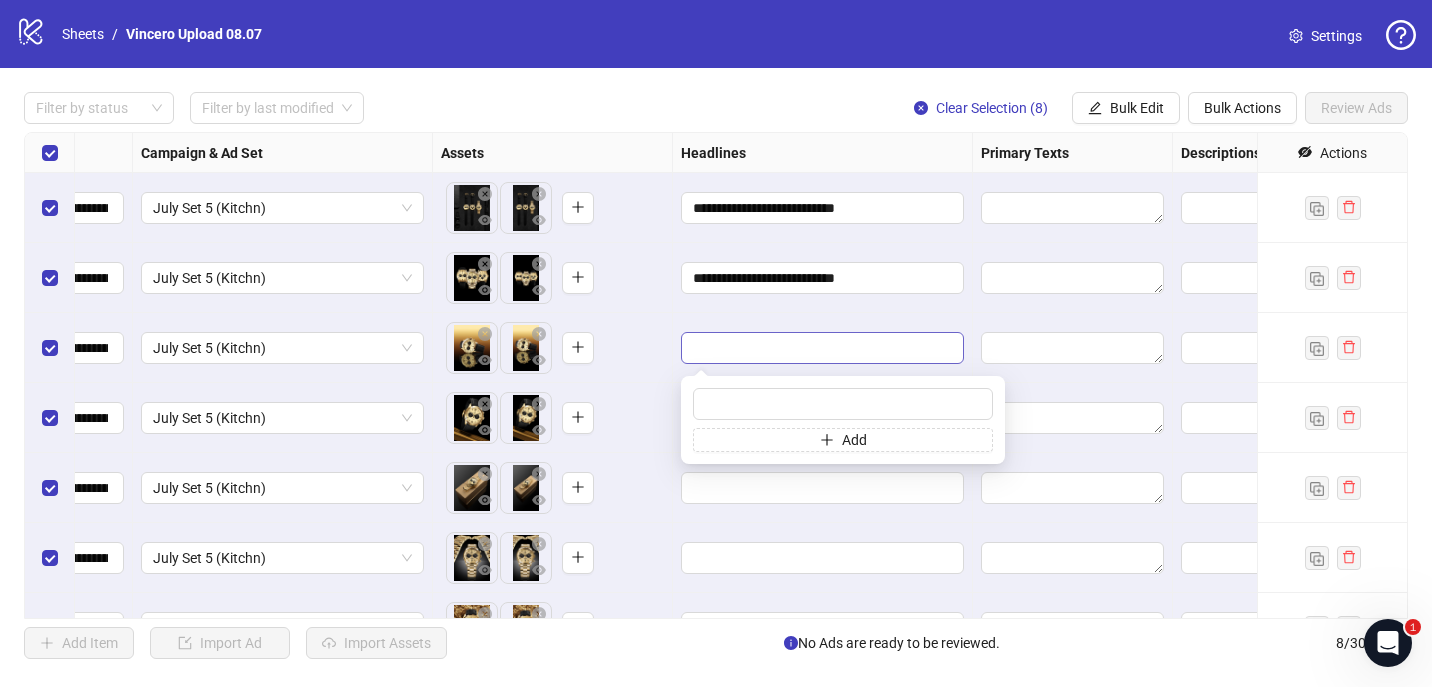 type on "**********" 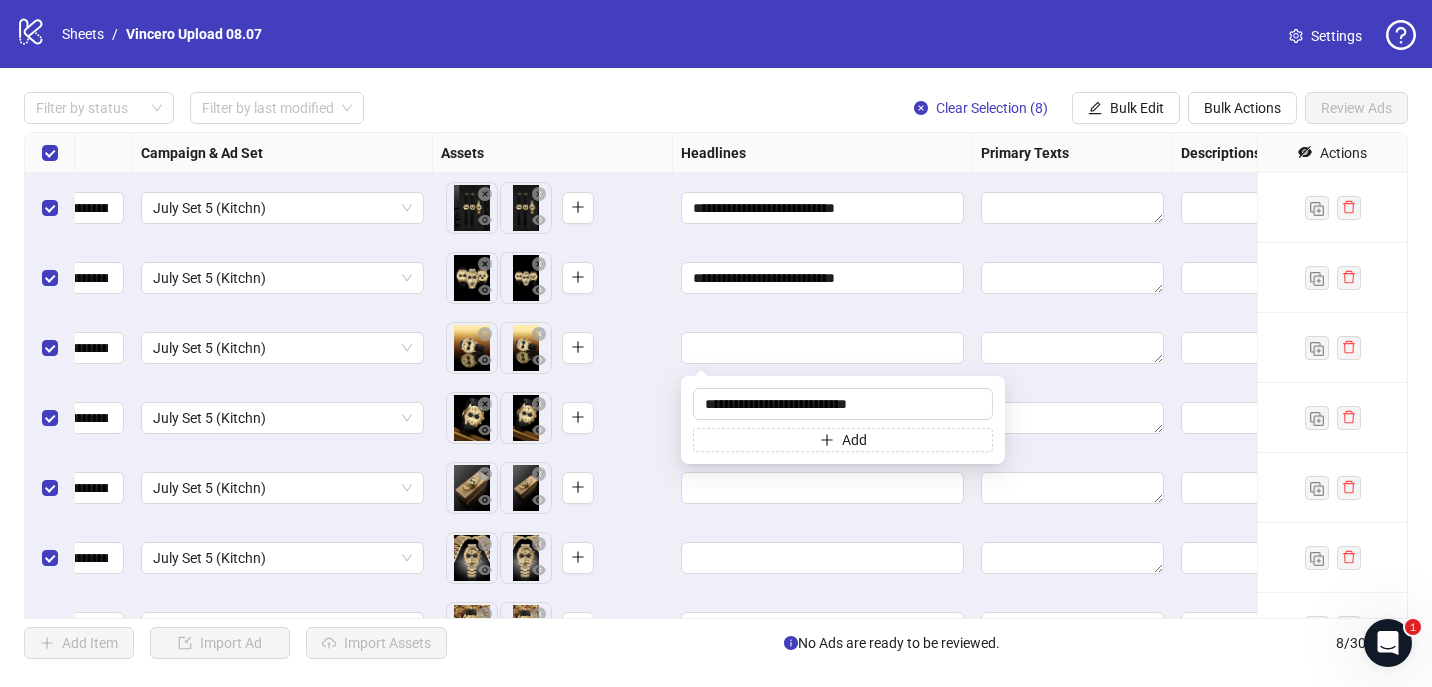 click on "**********" at bounding box center (823, 278) 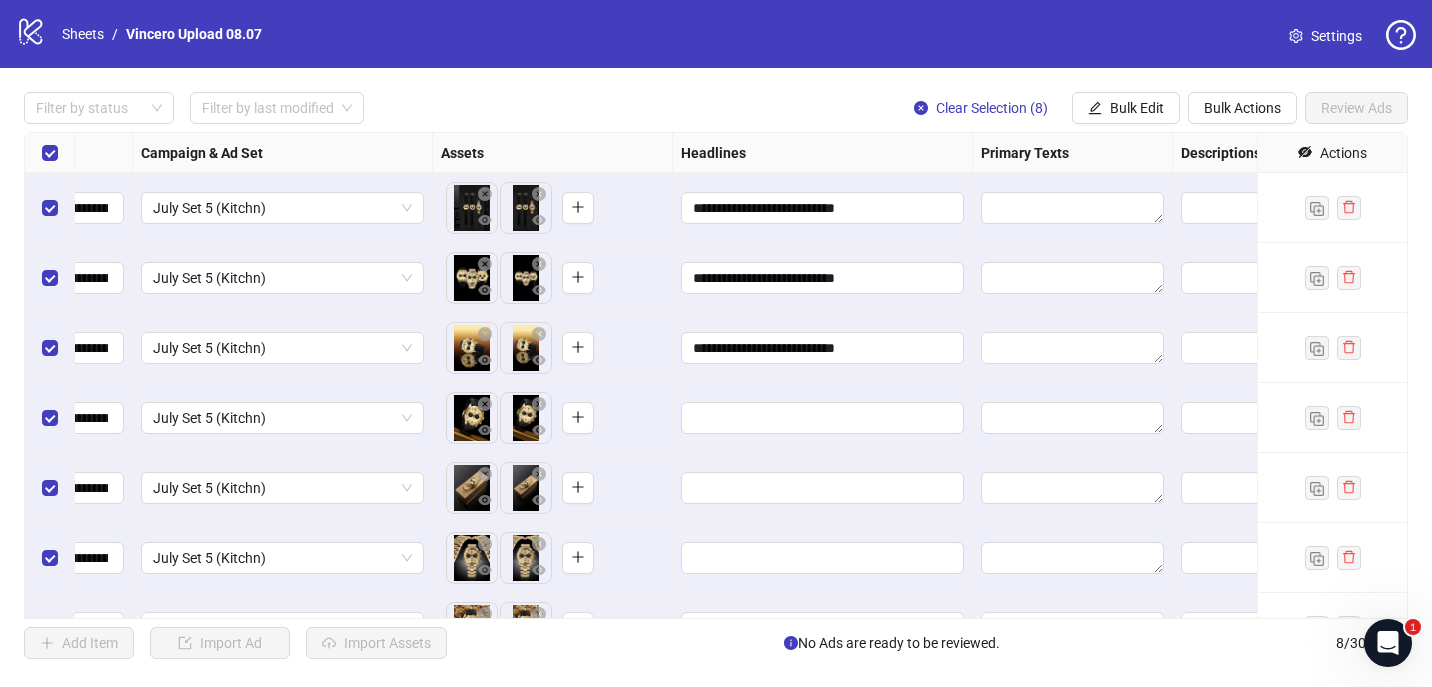 scroll, scrollTop: 115, scrollLeft: 512, axis: both 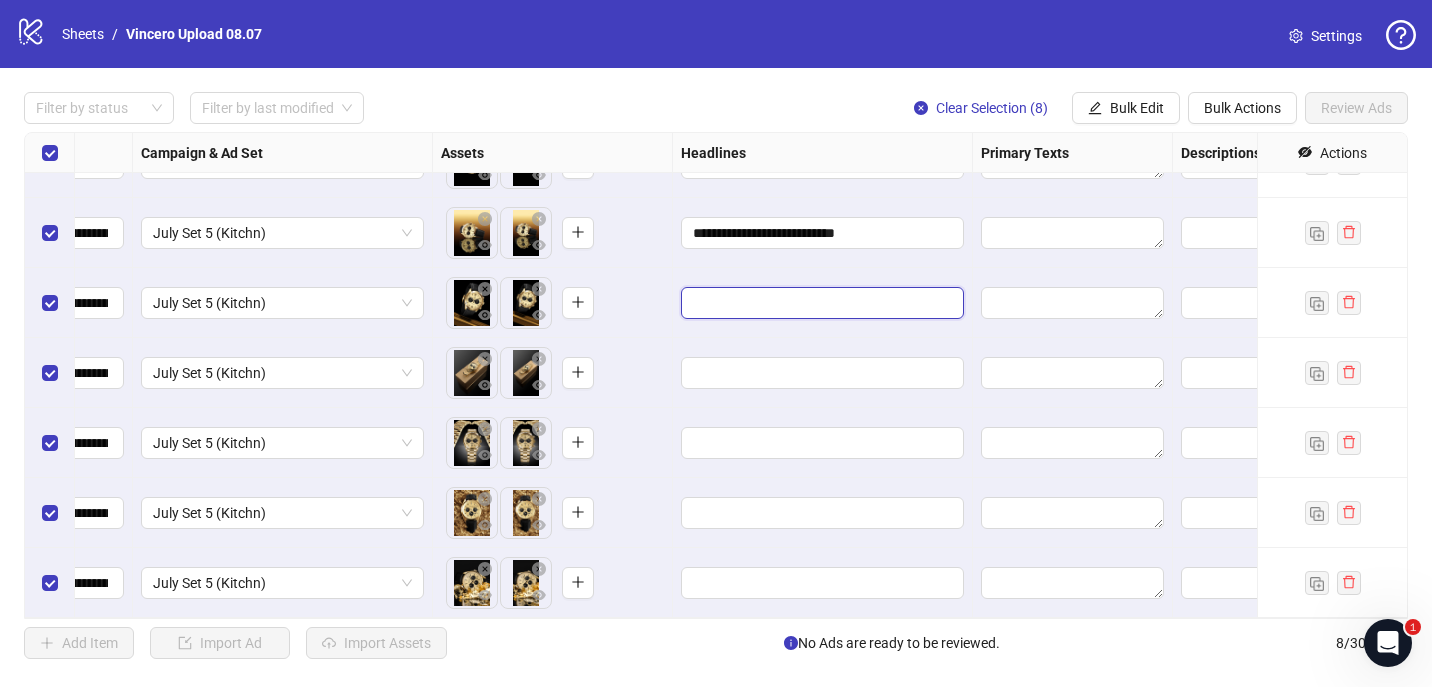click at bounding box center (820, 303) 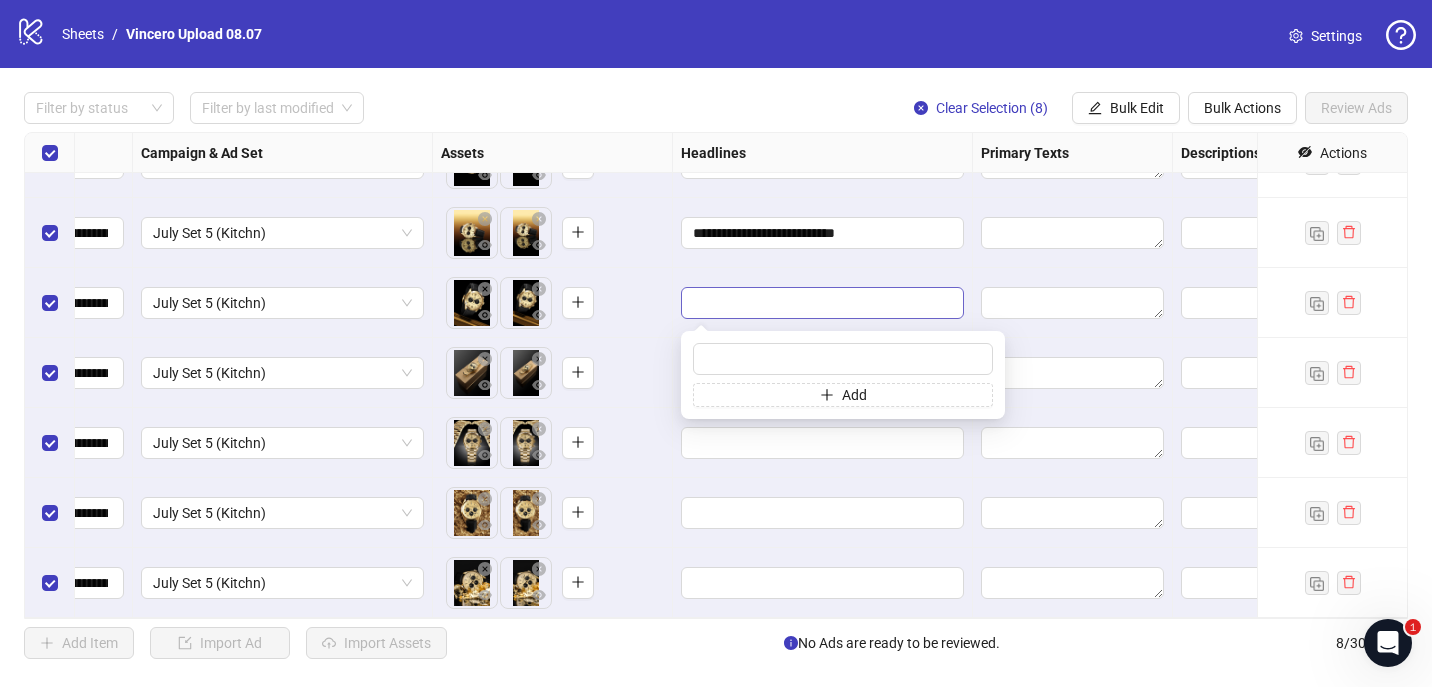type on "**********" 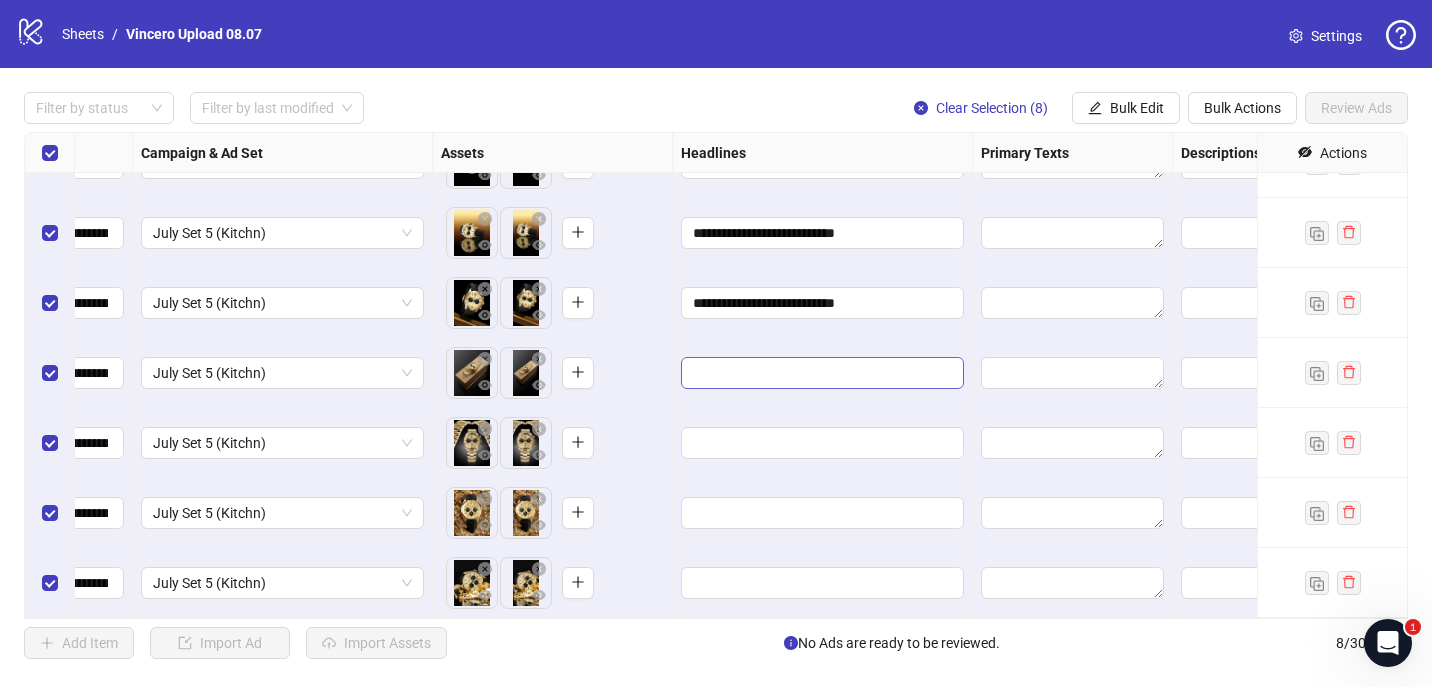 click at bounding box center (822, 373) 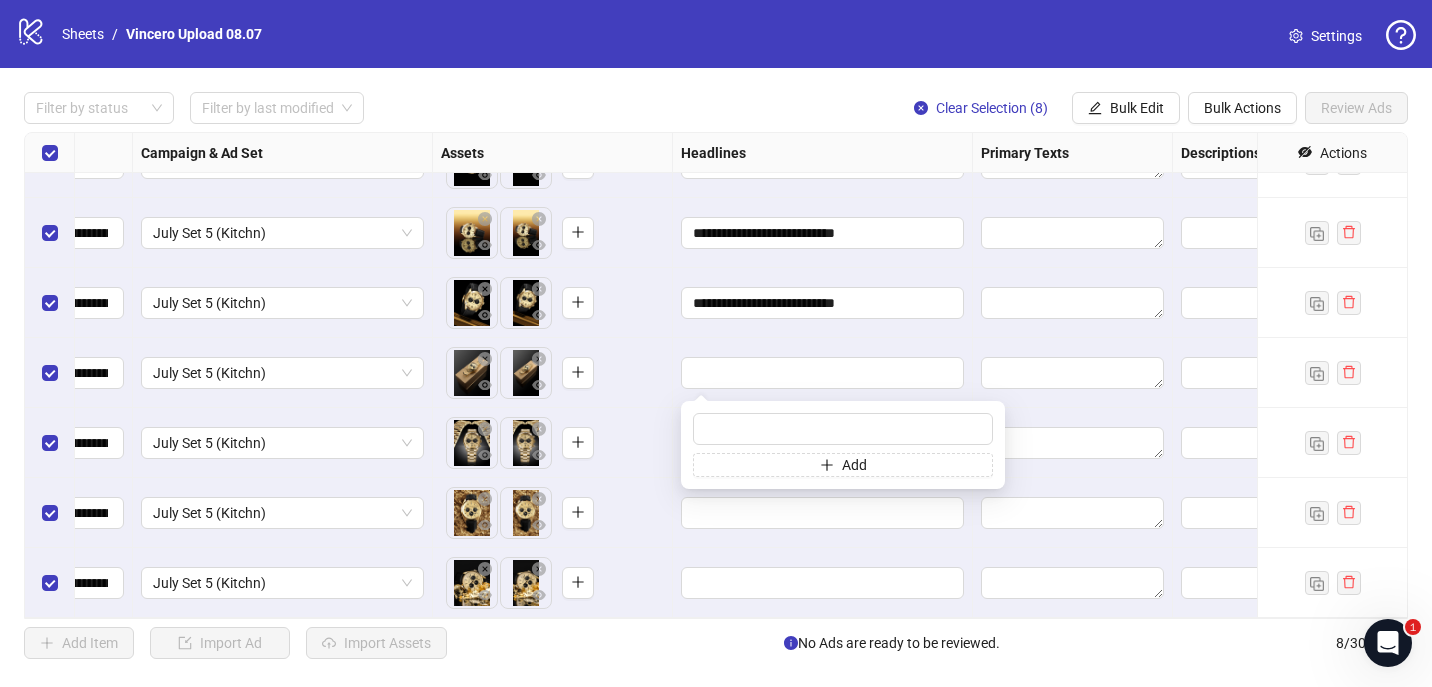 type on "**********" 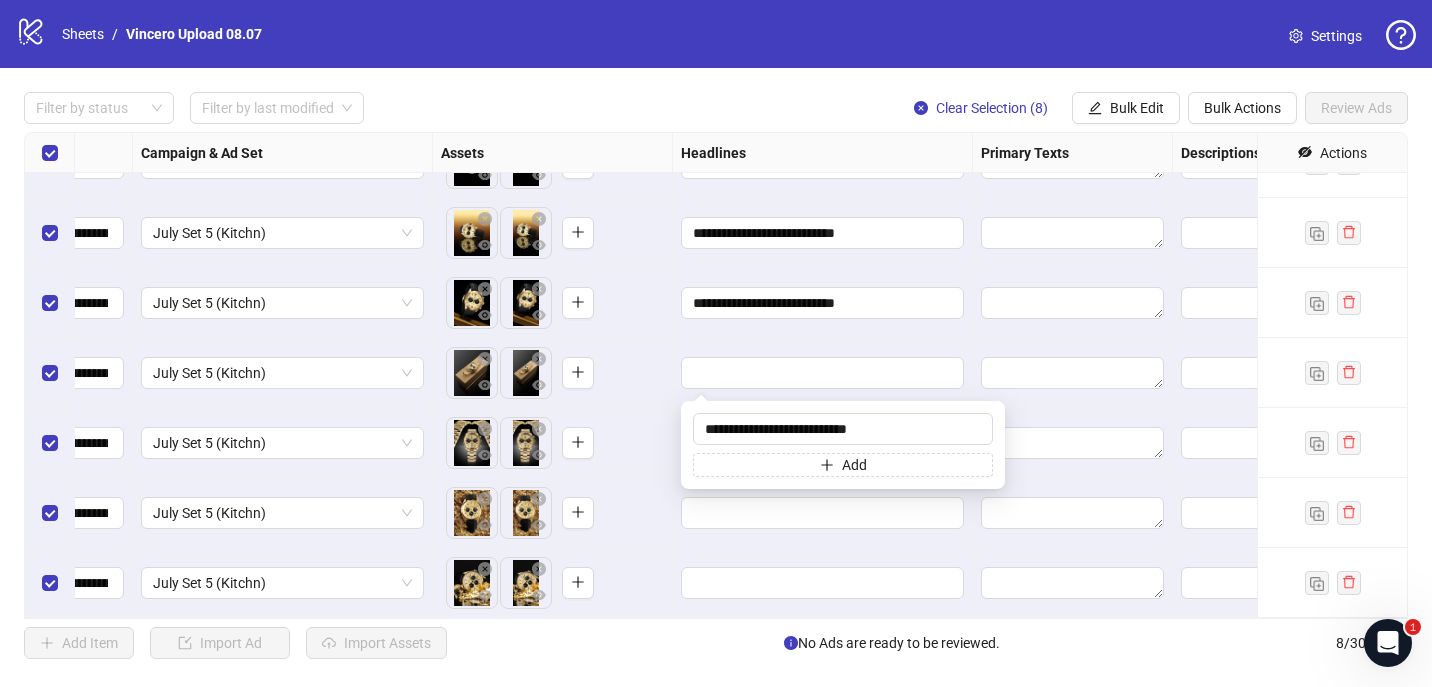 click on "**********" at bounding box center (823, 303) 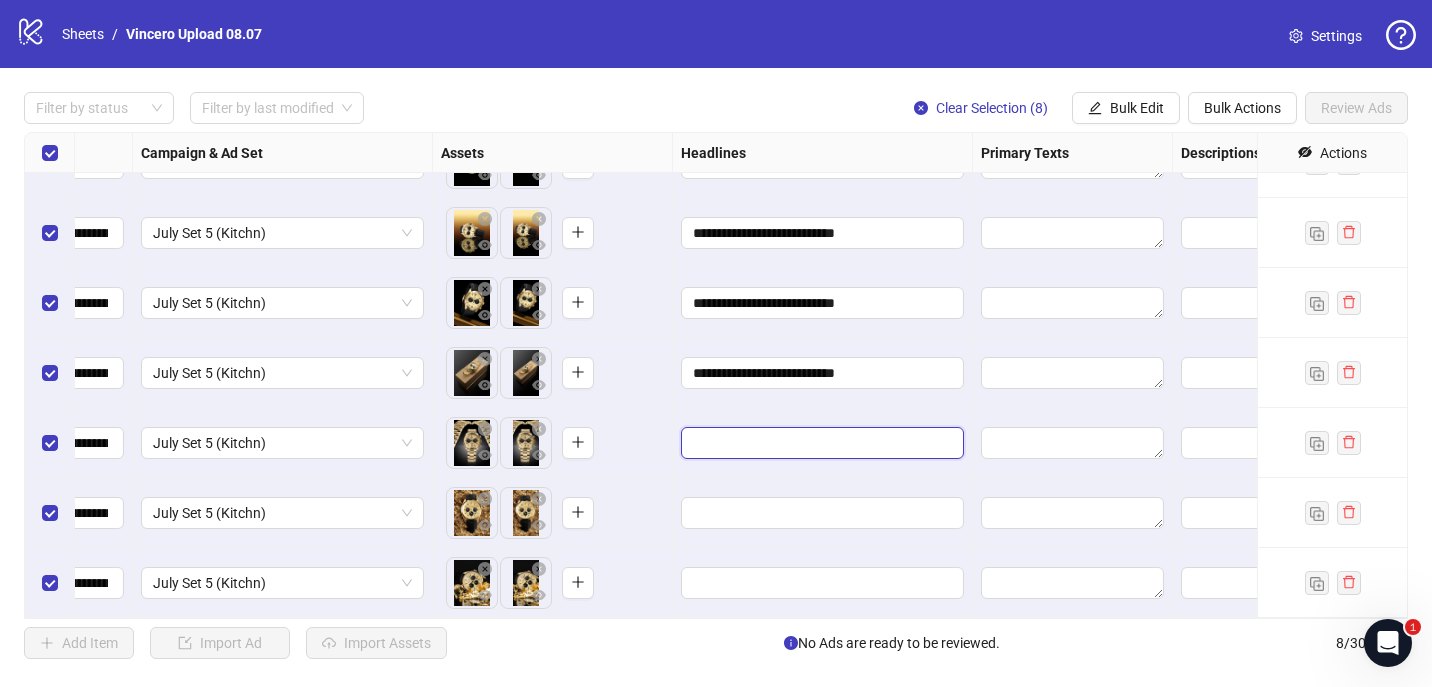 click at bounding box center [820, 443] 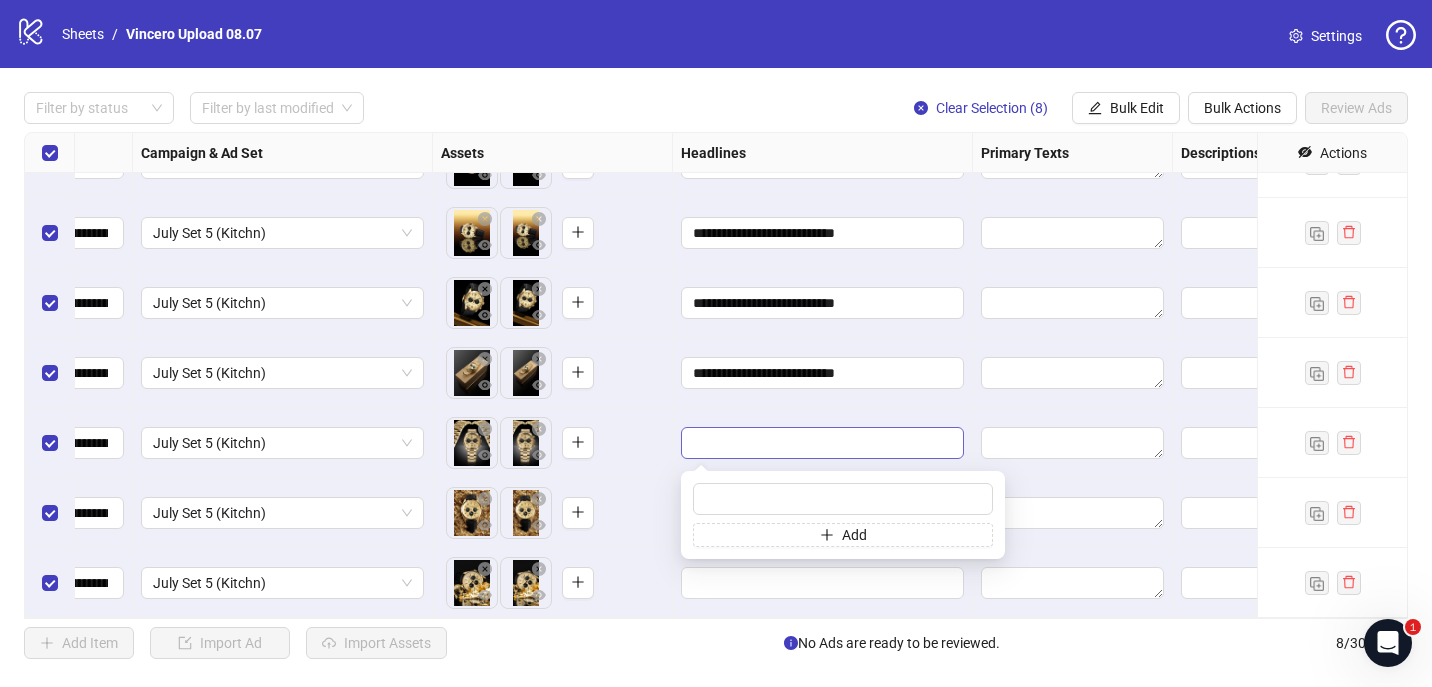 type on "**********" 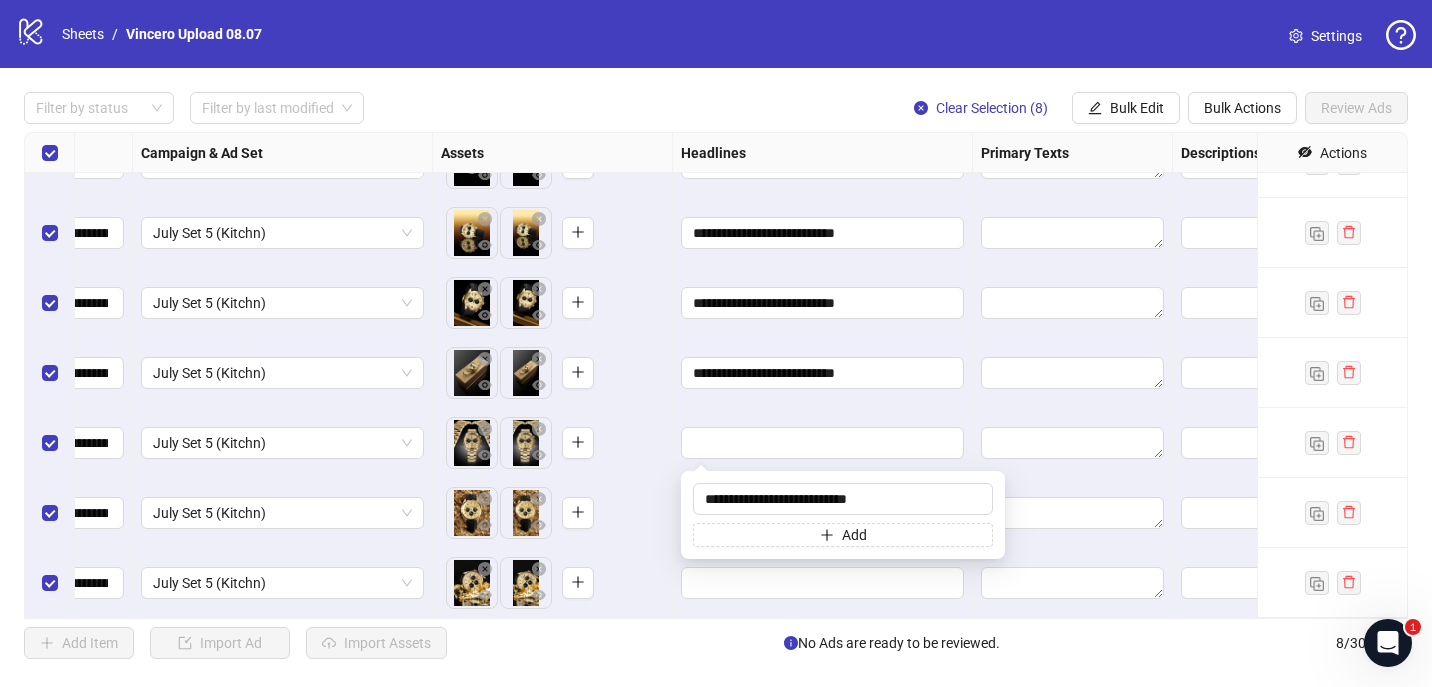 click on "**********" at bounding box center (823, 373) 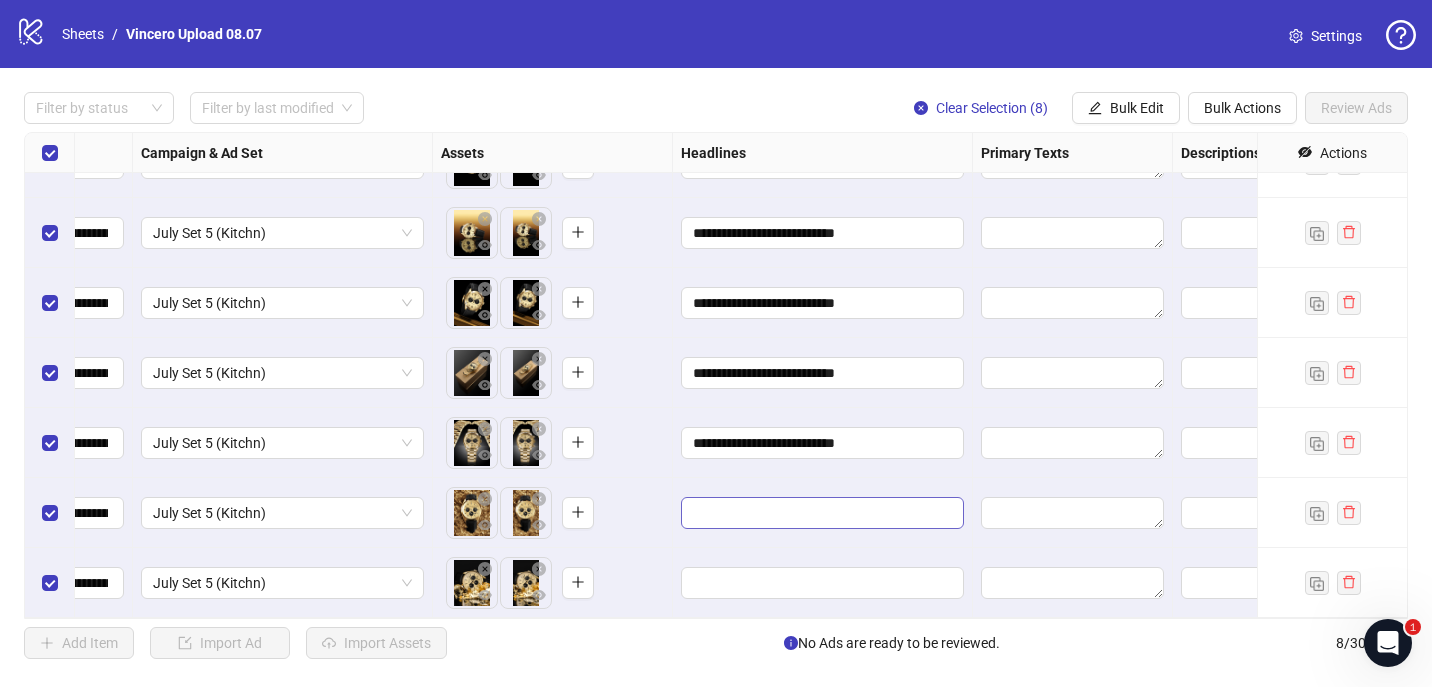 click at bounding box center [822, 513] 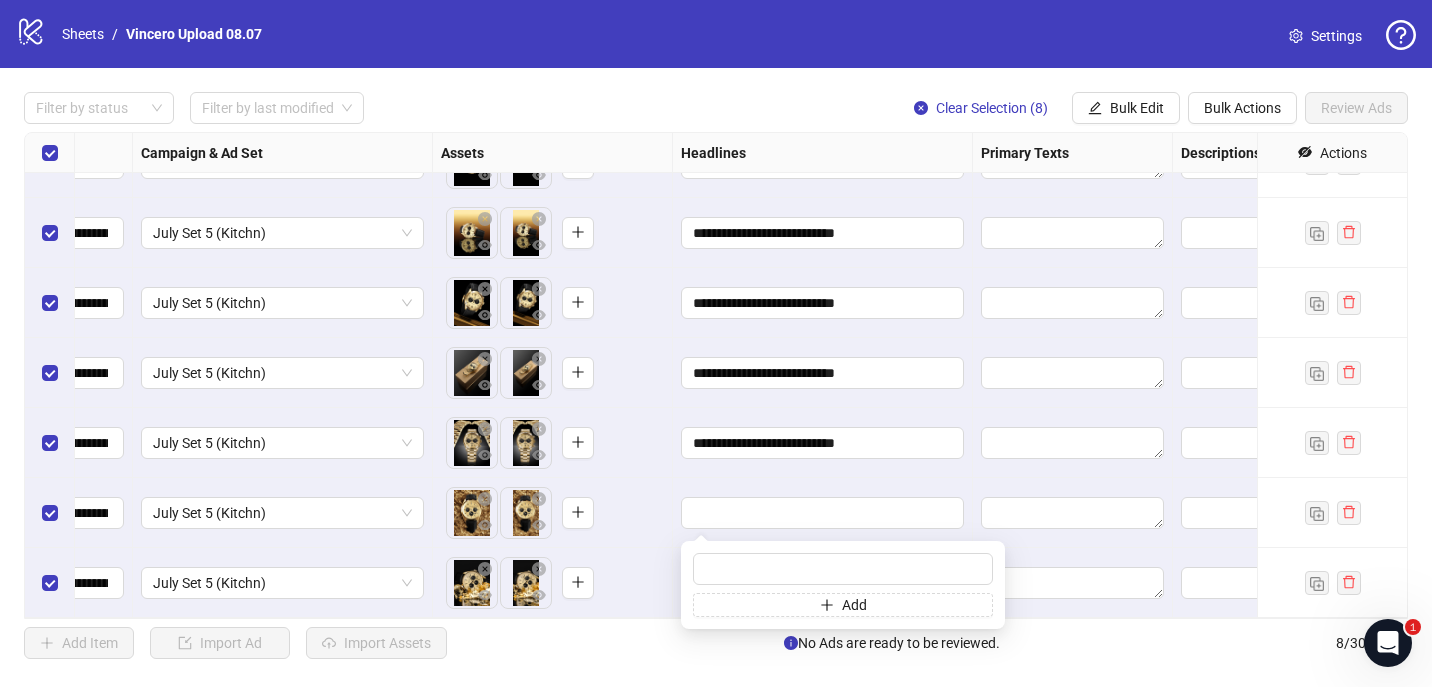 type on "**********" 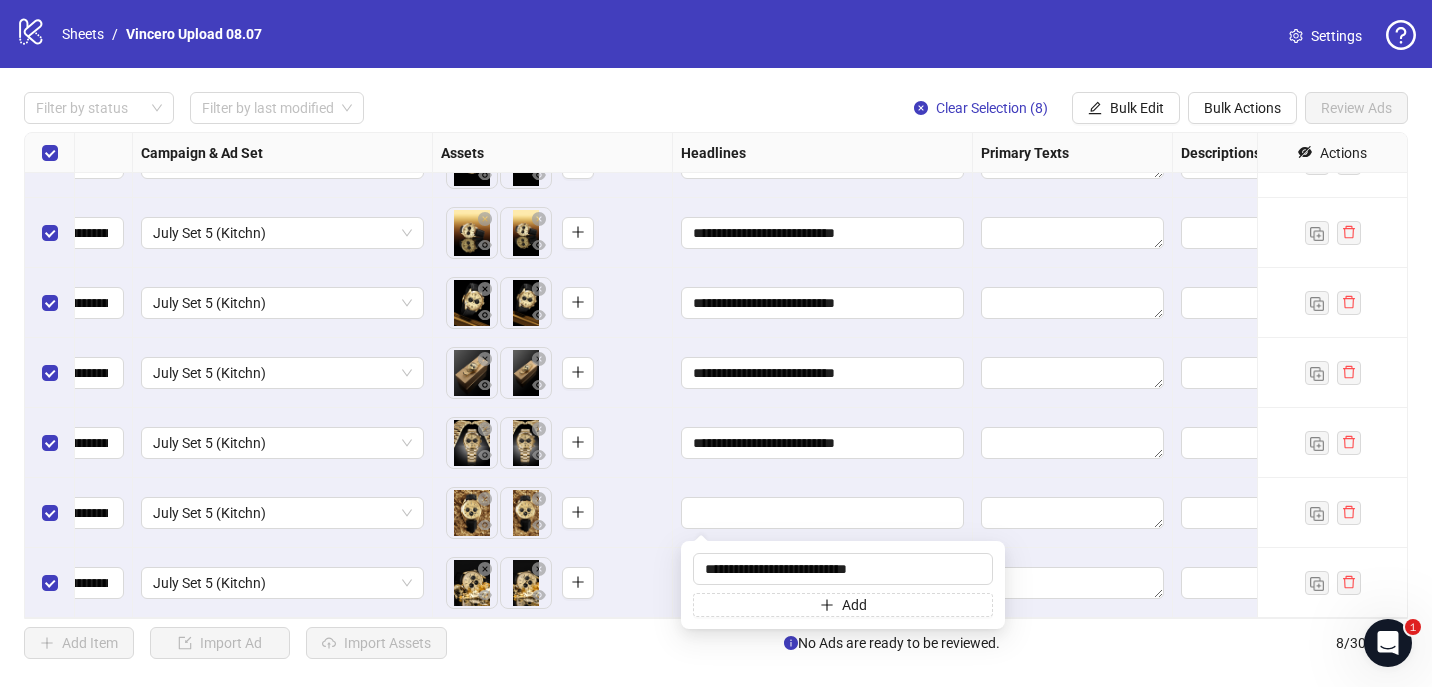 click at bounding box center (823, 513) 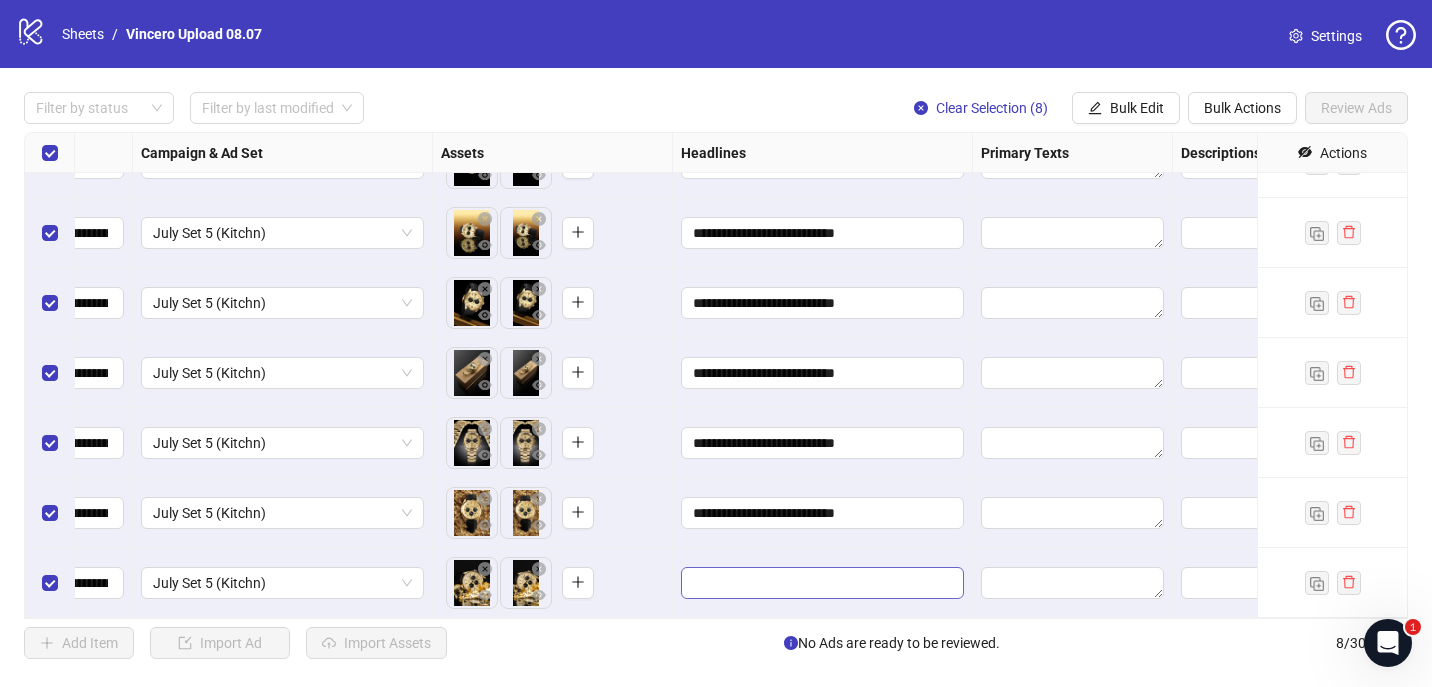 click at bounding box center [822, 583] 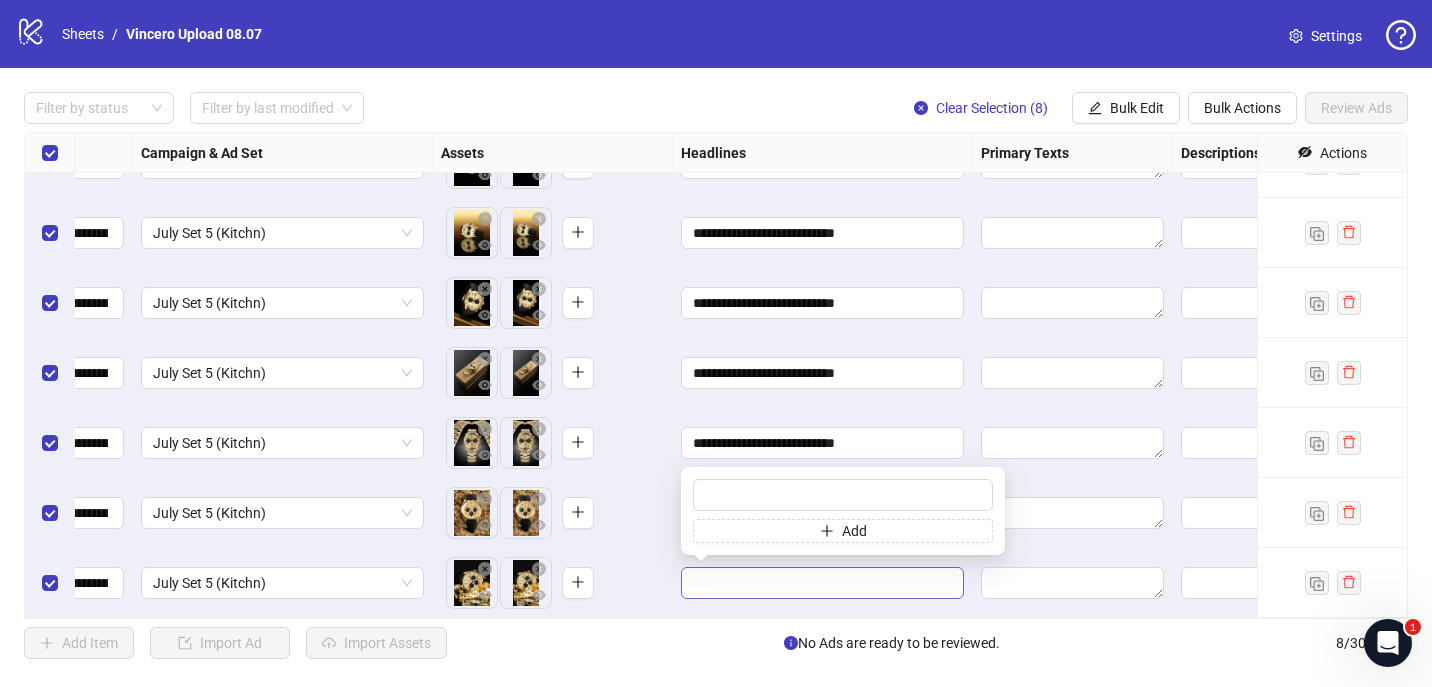 type on "**********" 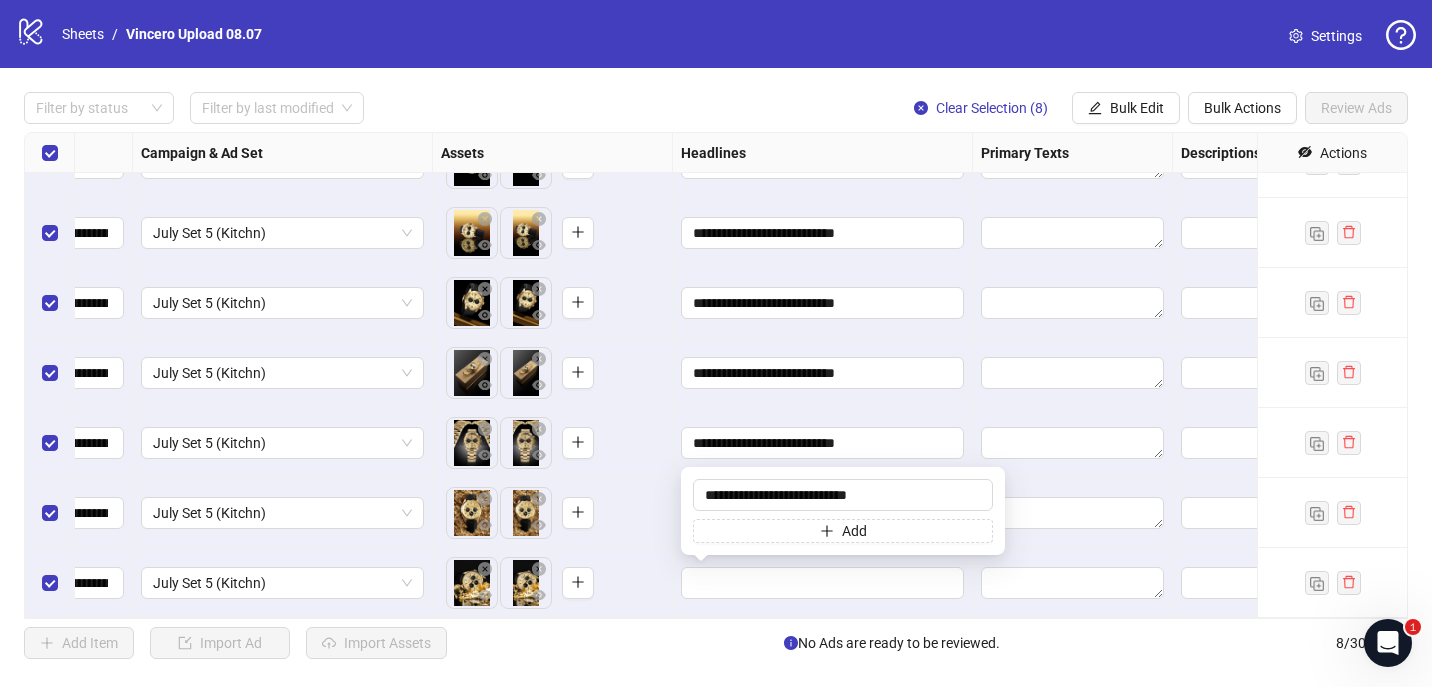 click at bounding box center [823, 583] 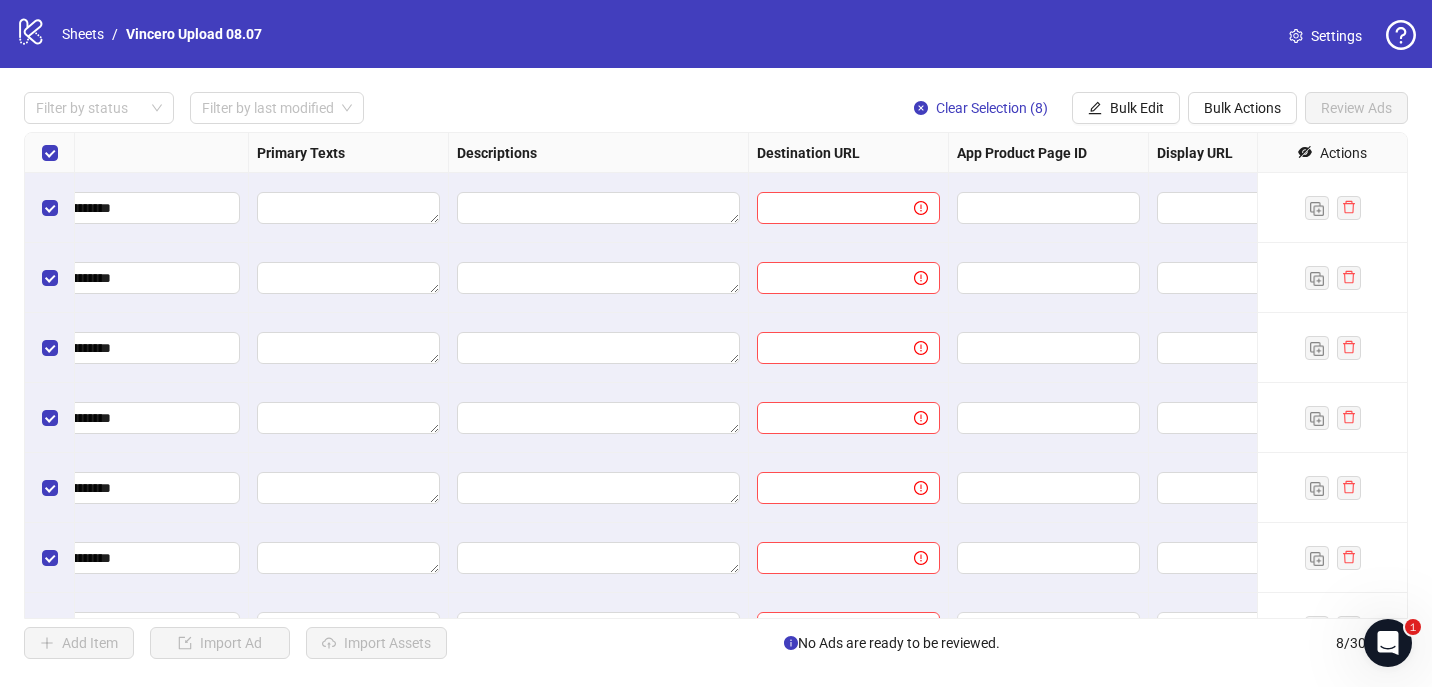 scroll, scrollTop: 0, scrollLeft: 852, axis: horizontal 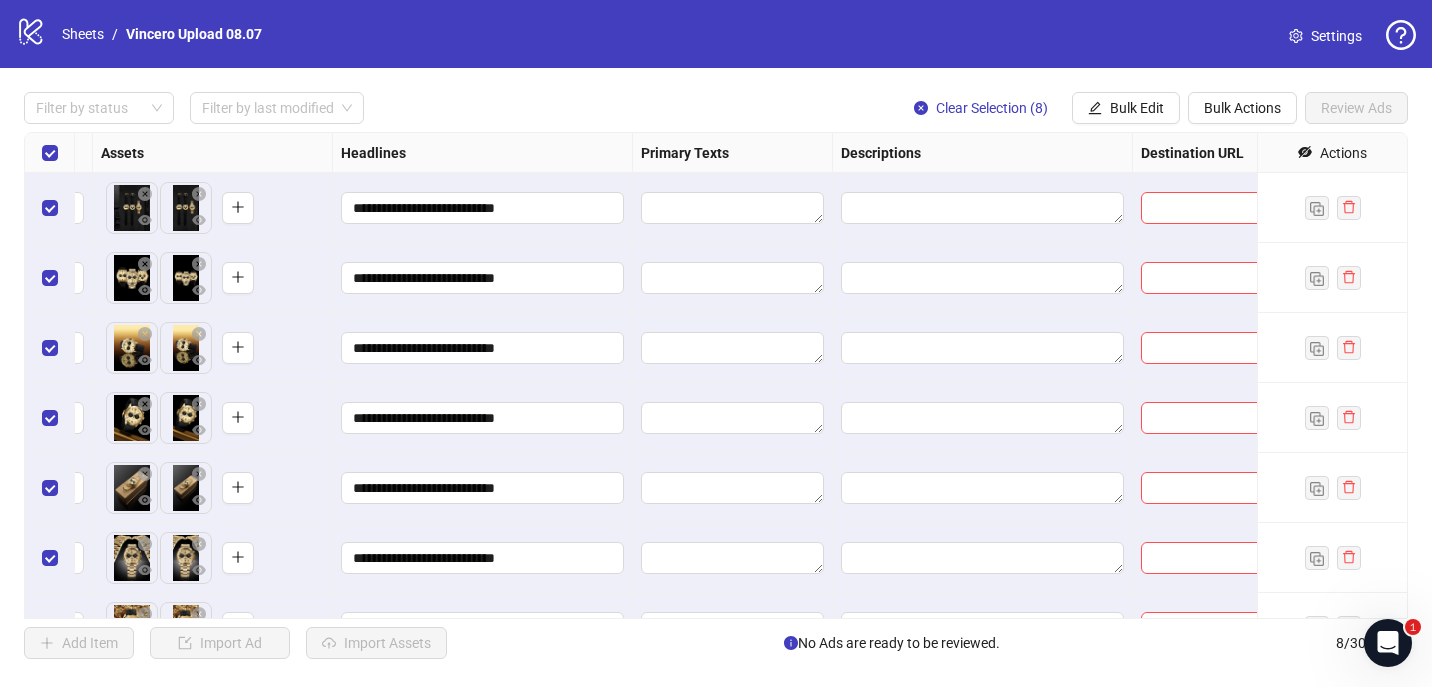 click at bounding box center (733, 208) 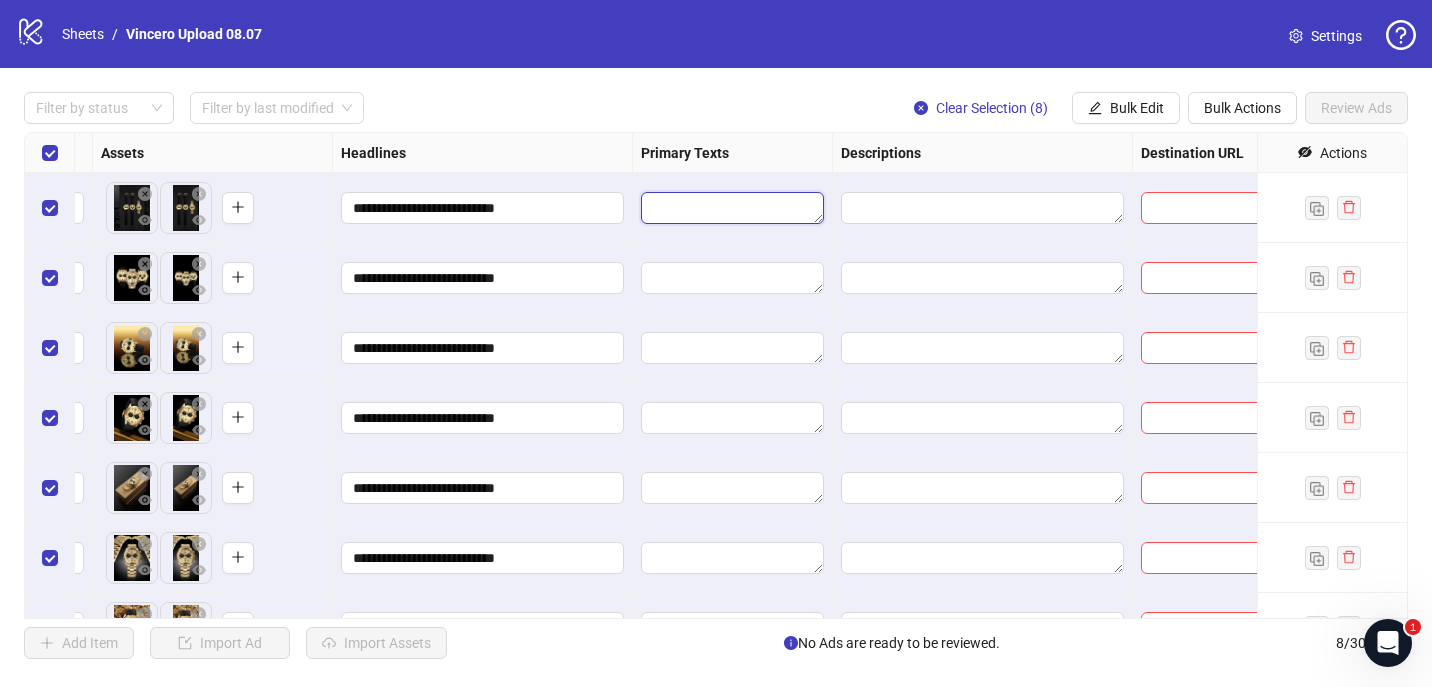 click at bounding box center (732, 208) 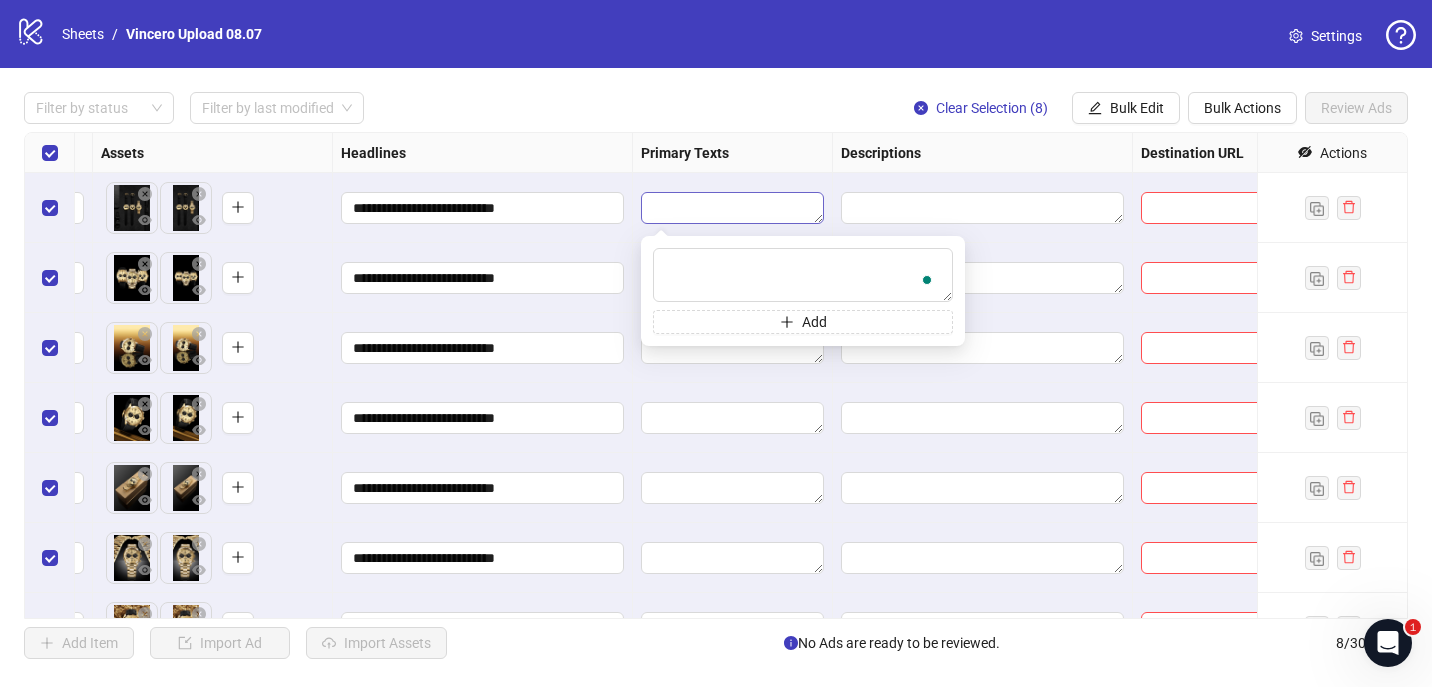 type on "**********" 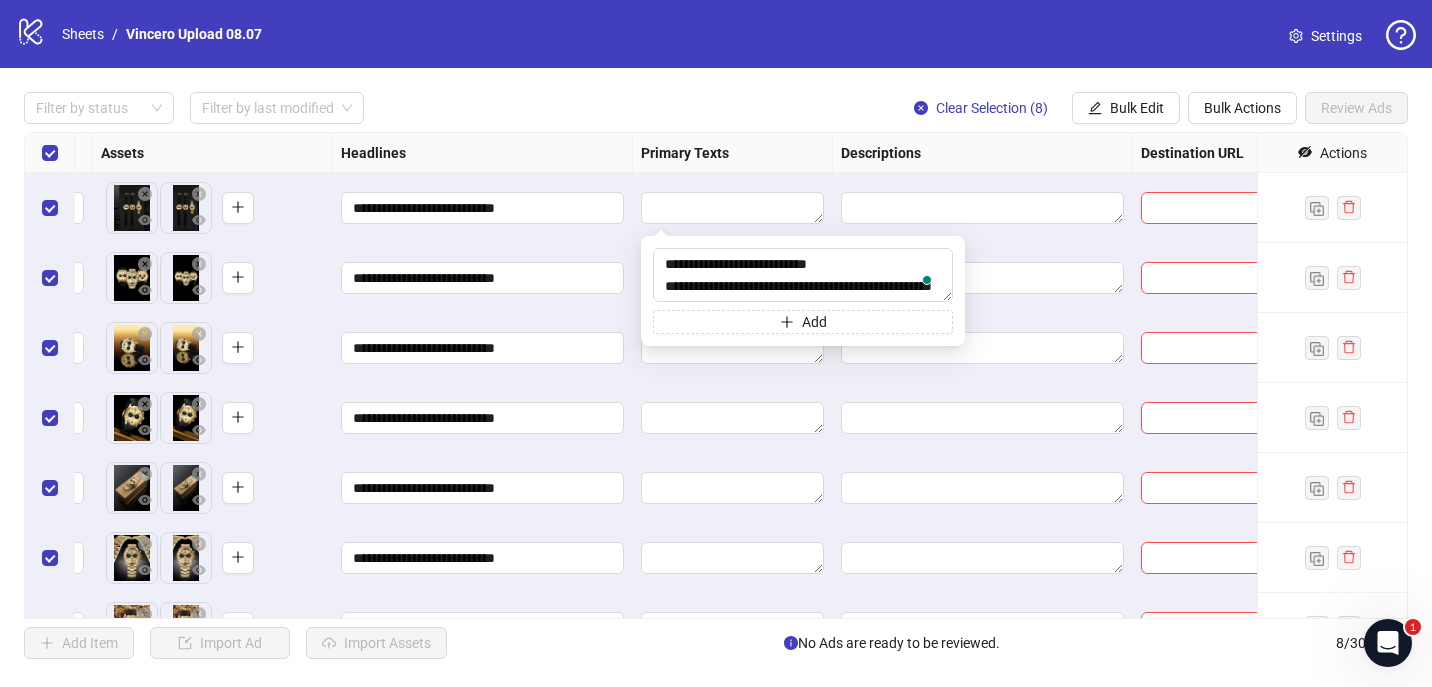 scroll, scrollTop: 37, scrollLeft: 0, axis: vertical 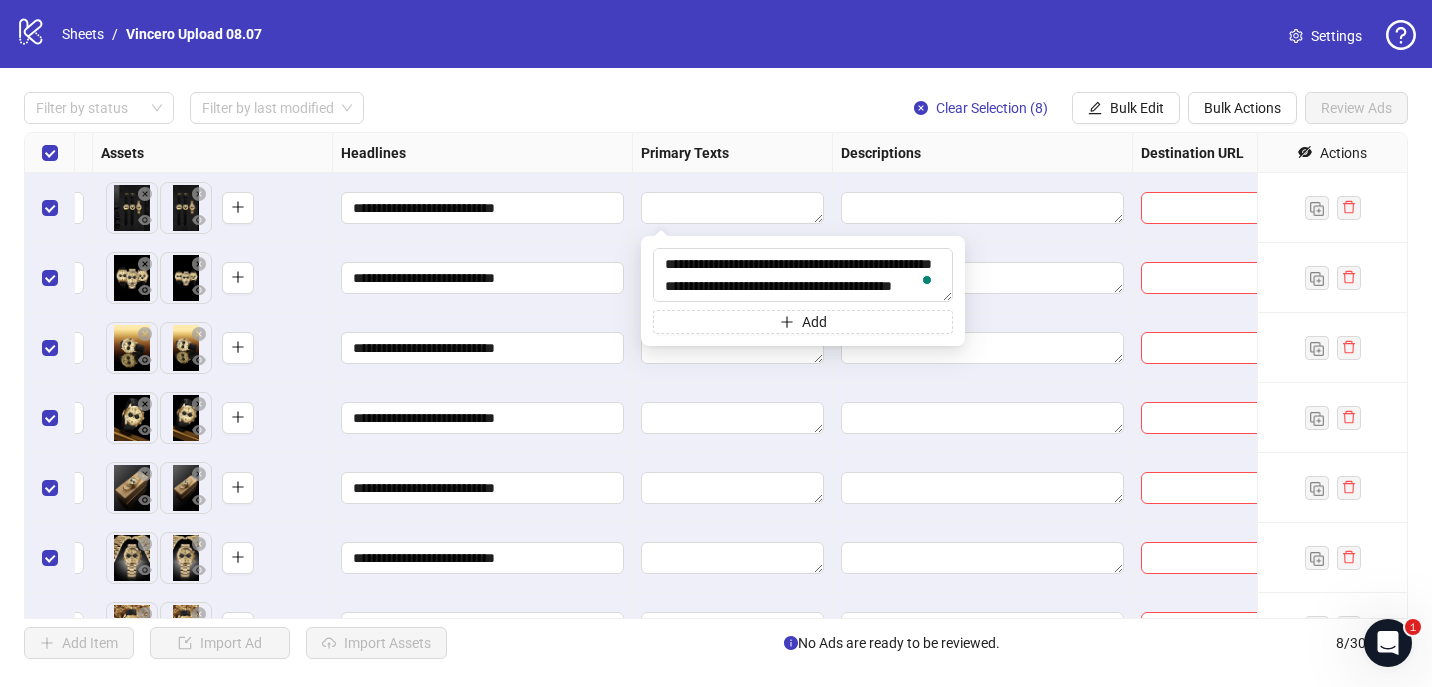 click on "**********" at bounding box center [483, 208] 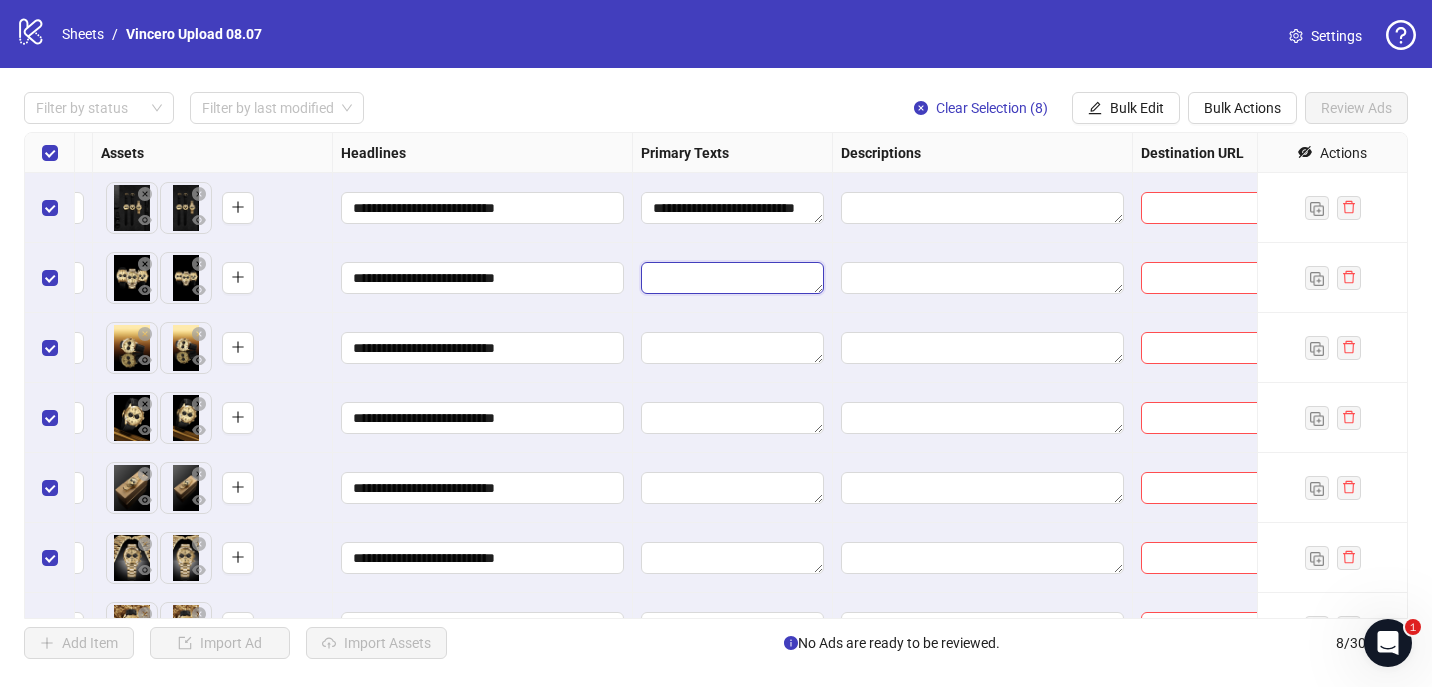 click at bounding box center (732, 278) 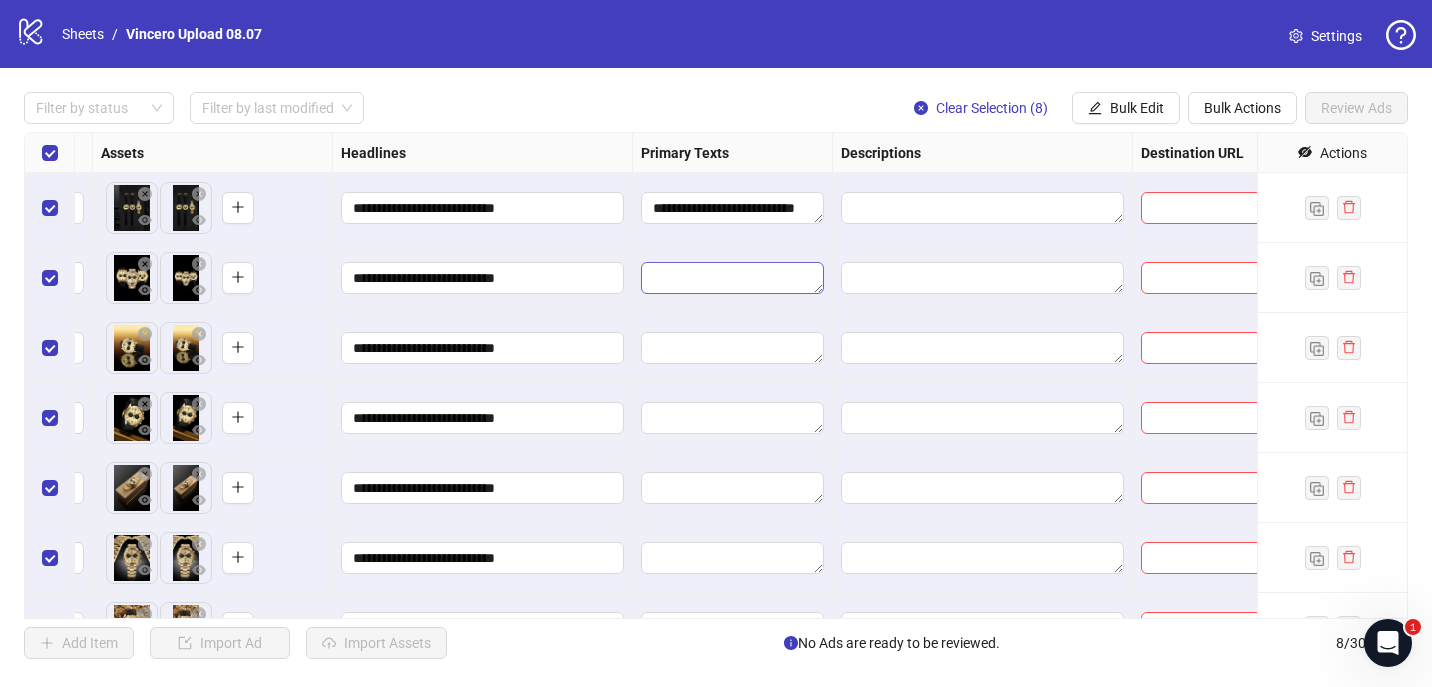 type on "**********" 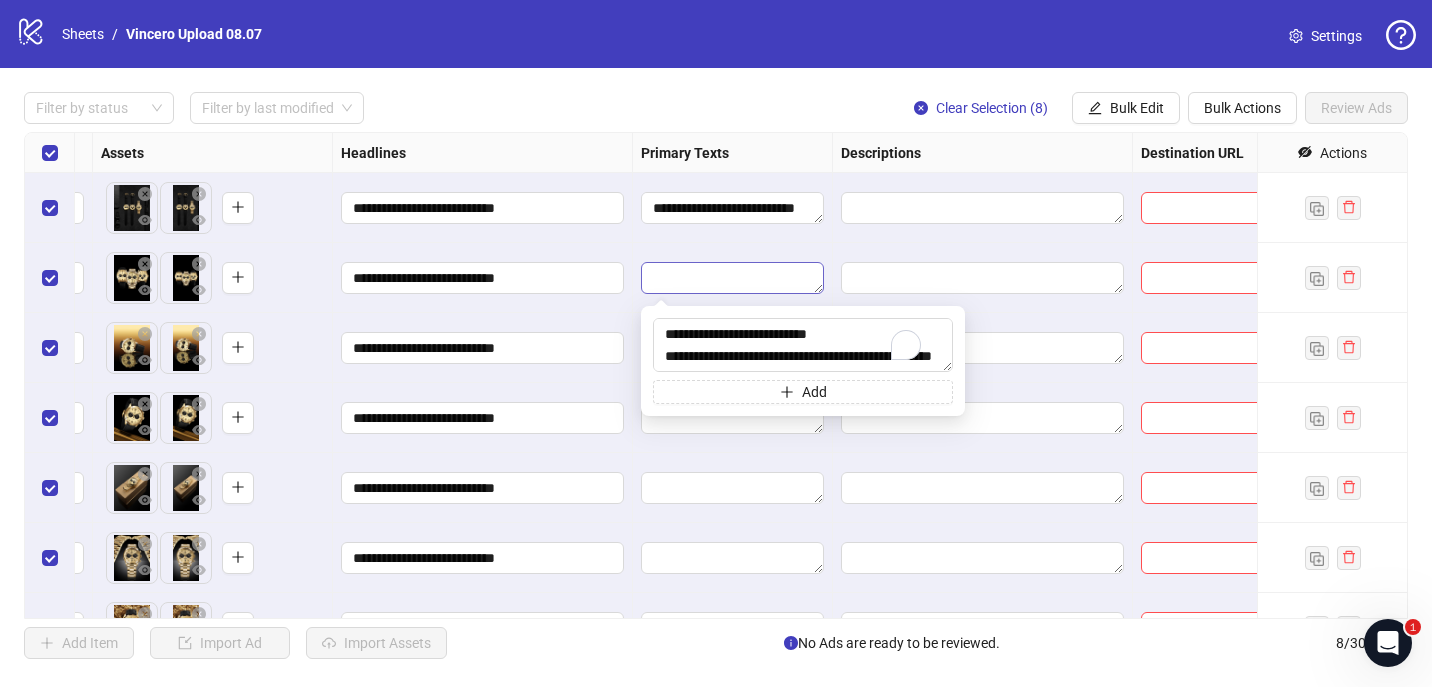 scroll, scrollTop: 37, scrollLeft: 0, axis: vertical 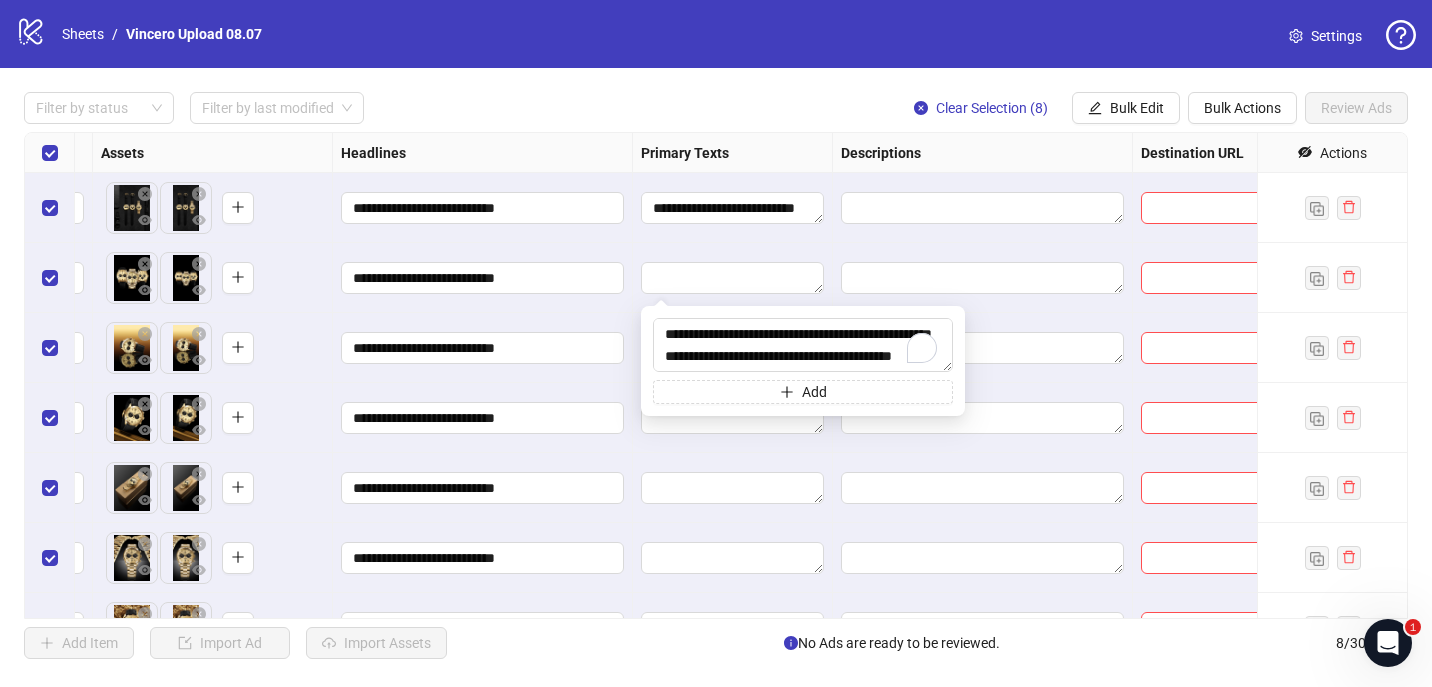 click at bounding box center [733, 278] 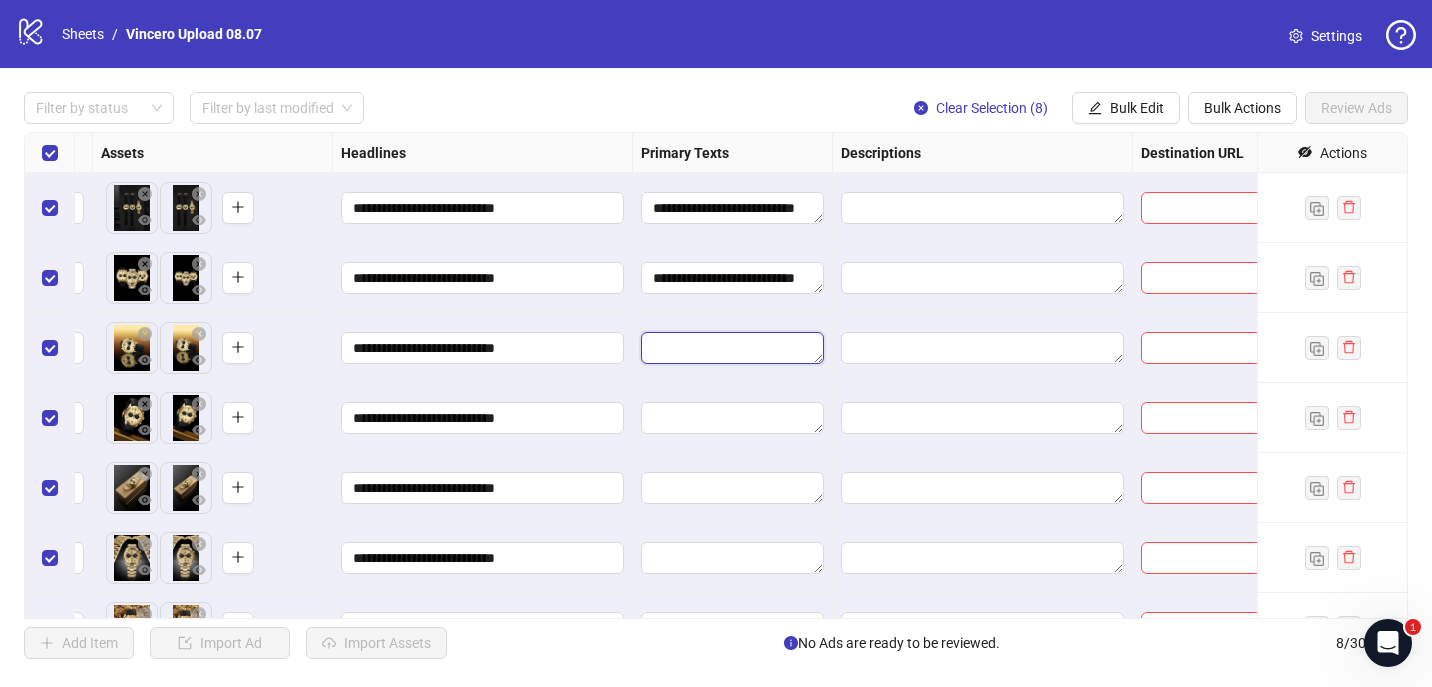 click at bounding box center (732, 348) 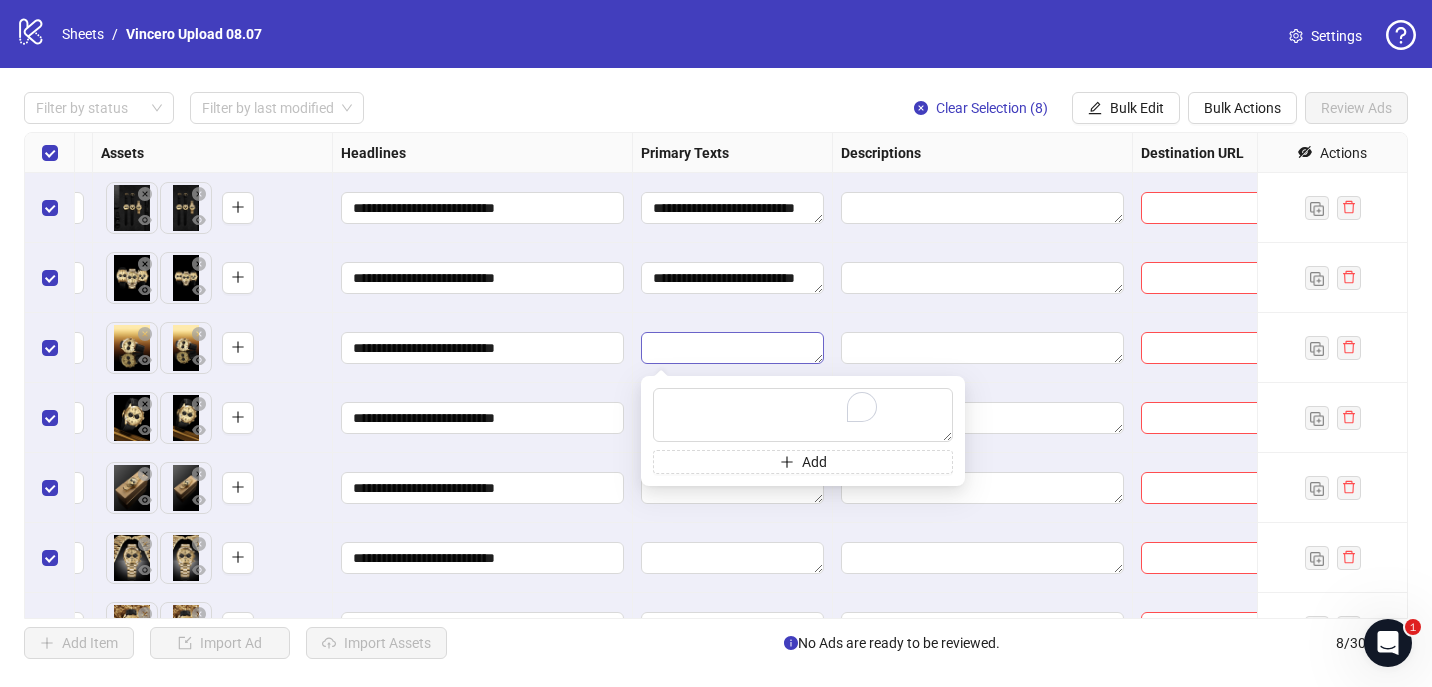 type on "**********" 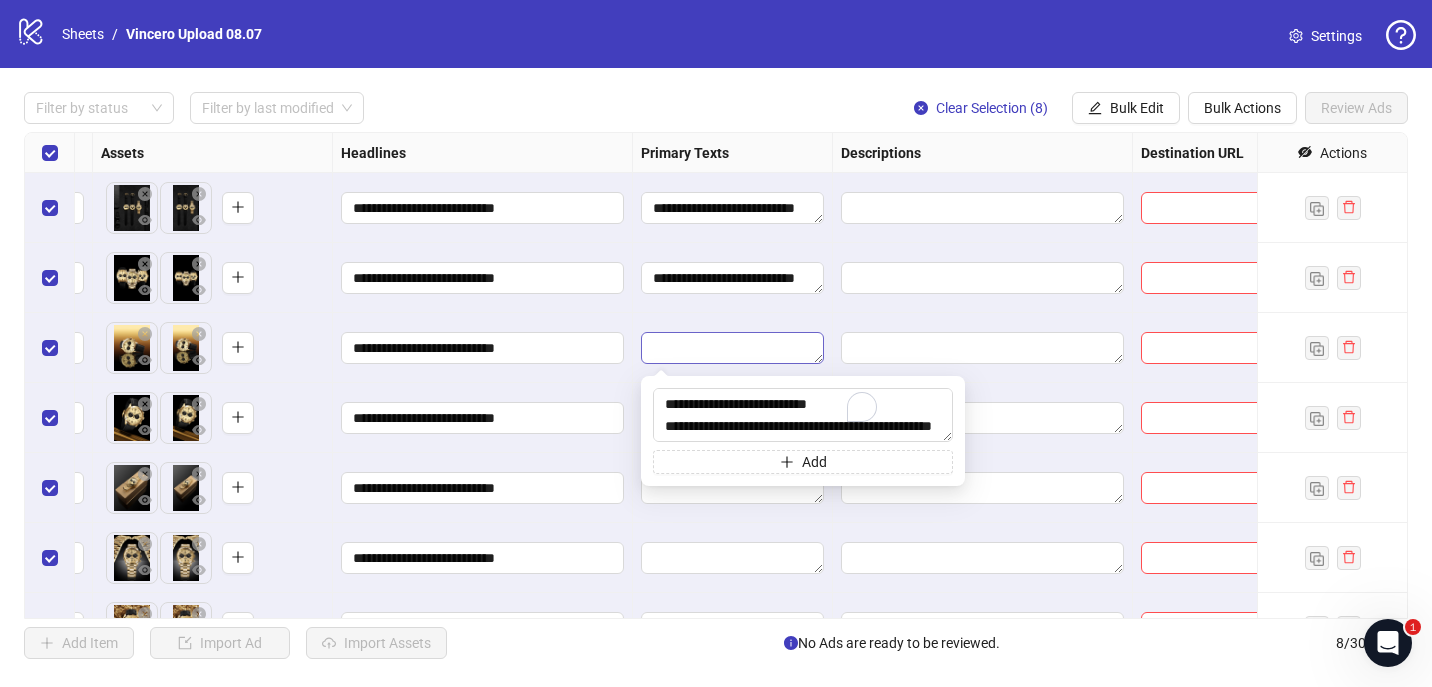 scroll, scrollTop: 37, scrollLeft: 0, axis: vertical 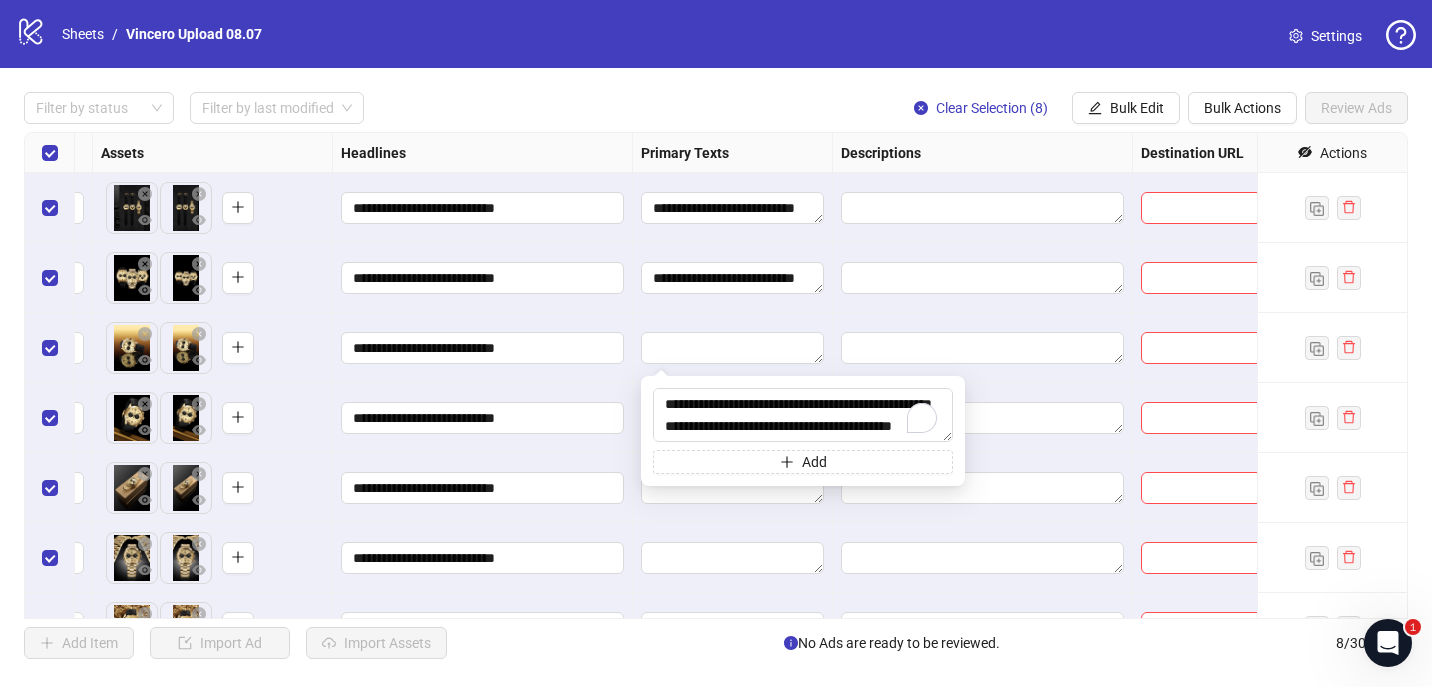 click at bounding box center [733, 348] 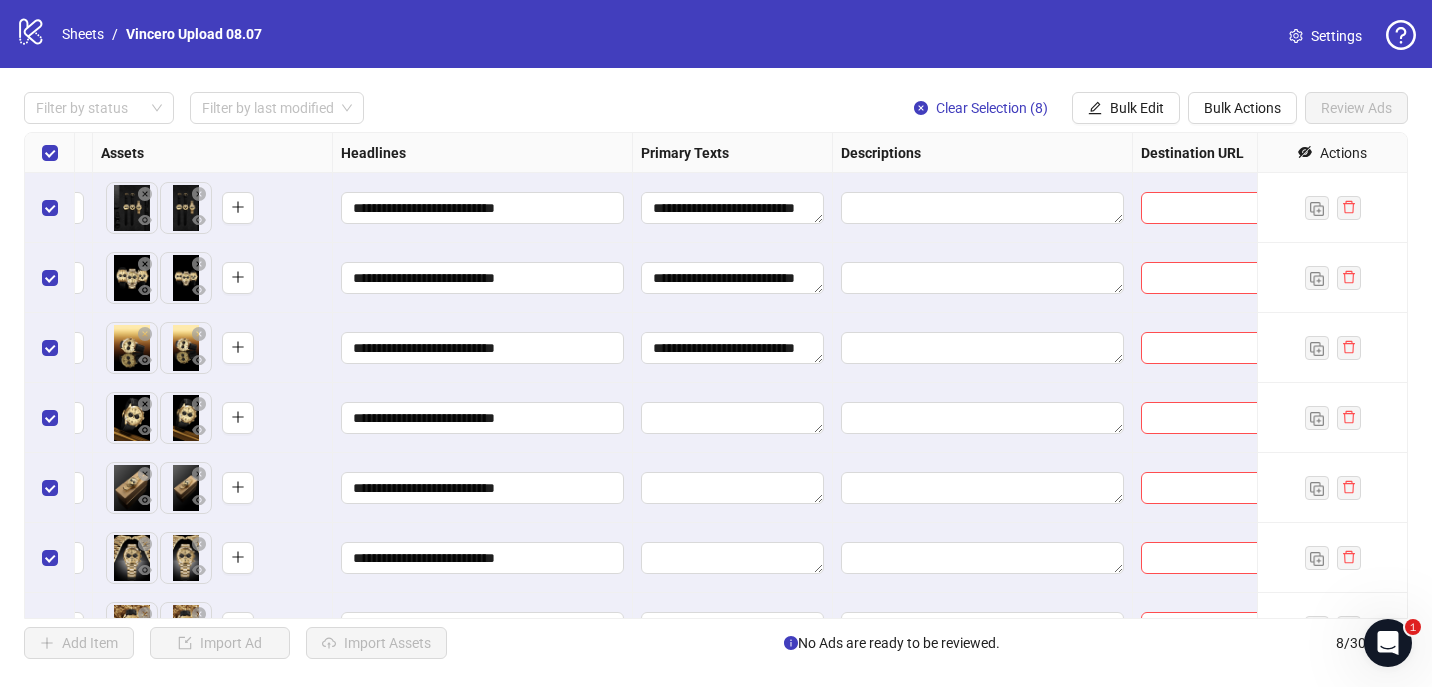 scroll, scrollTop: 76, scrollLeft: 852, axis: both 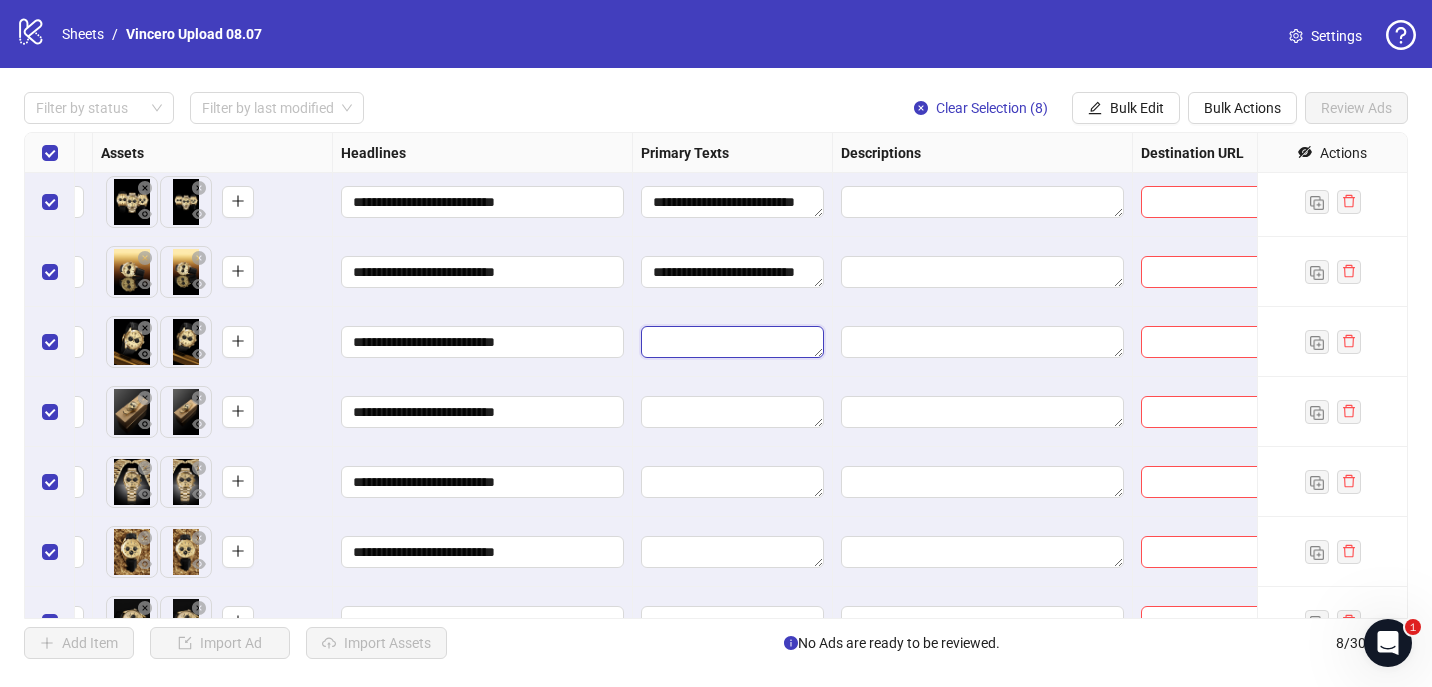 click at bounding box center (732, 342) 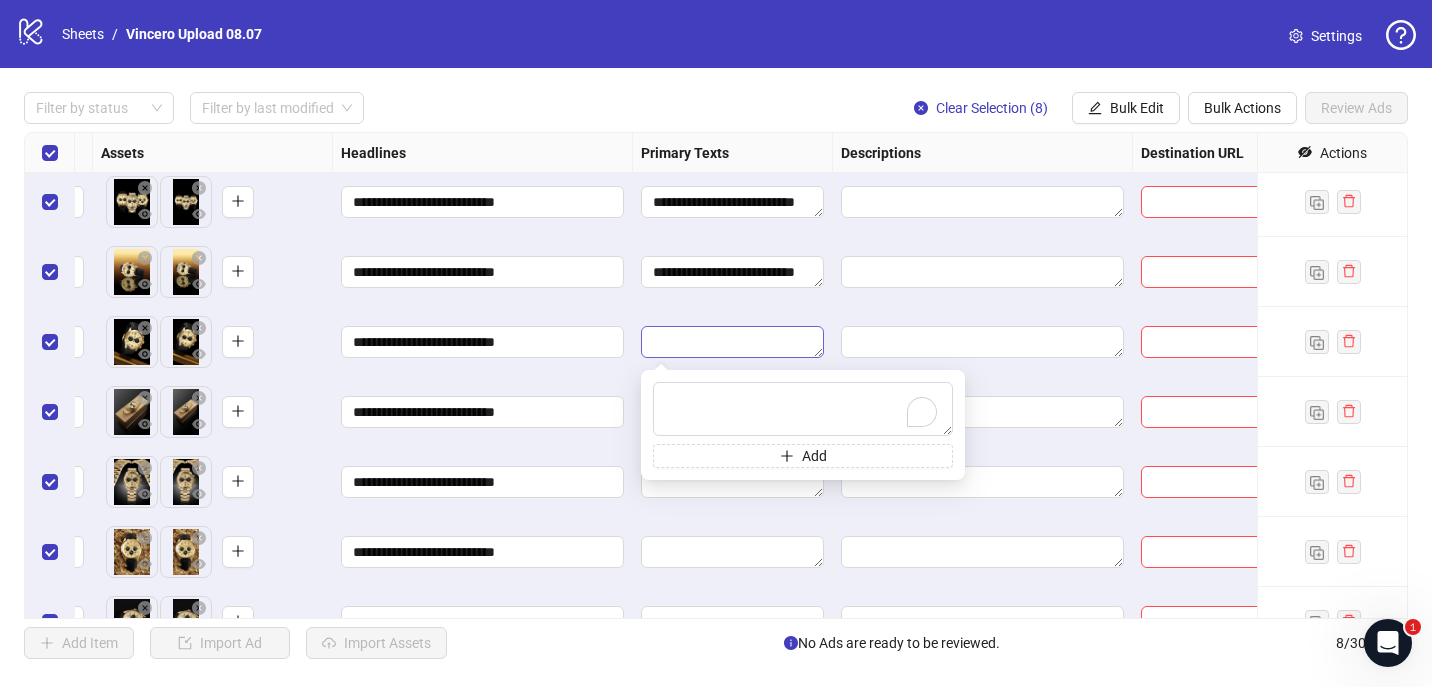 type on "**********" 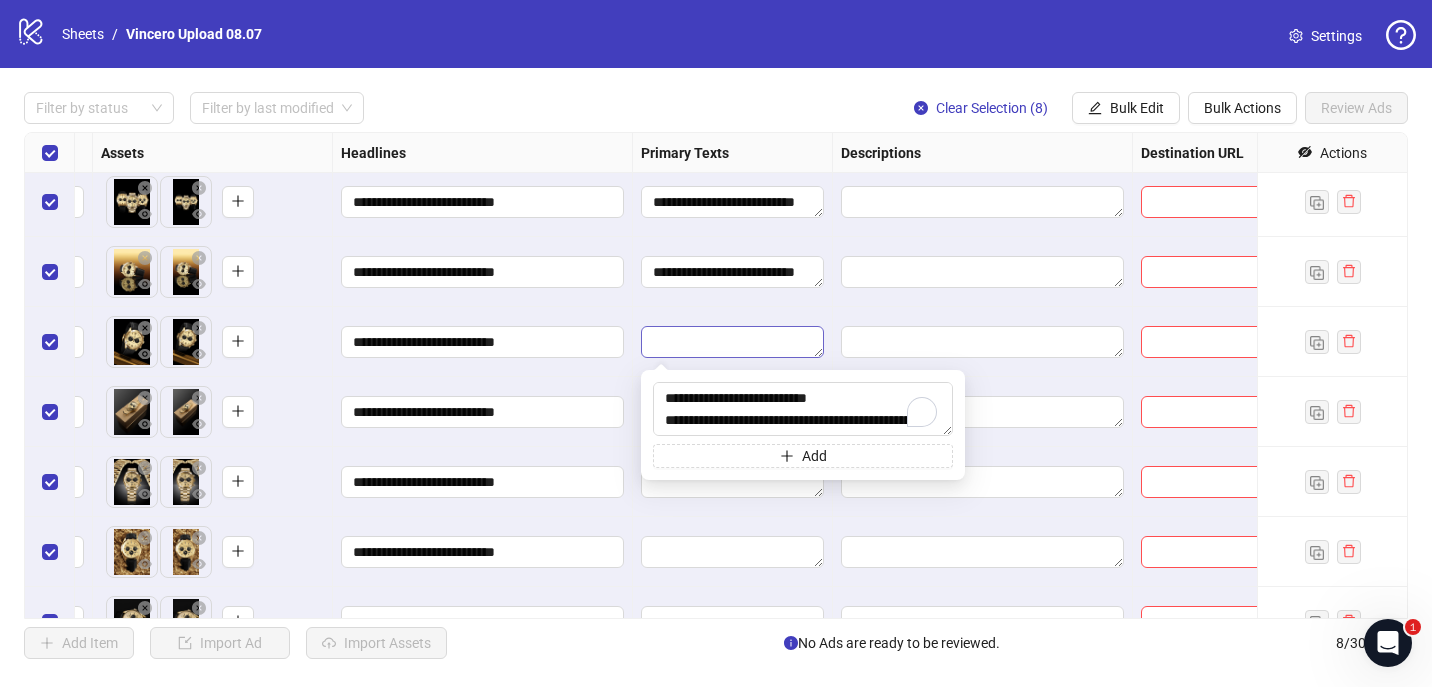 scroll, scrollTop: 37, scrollLeft: 0, axis: vertical 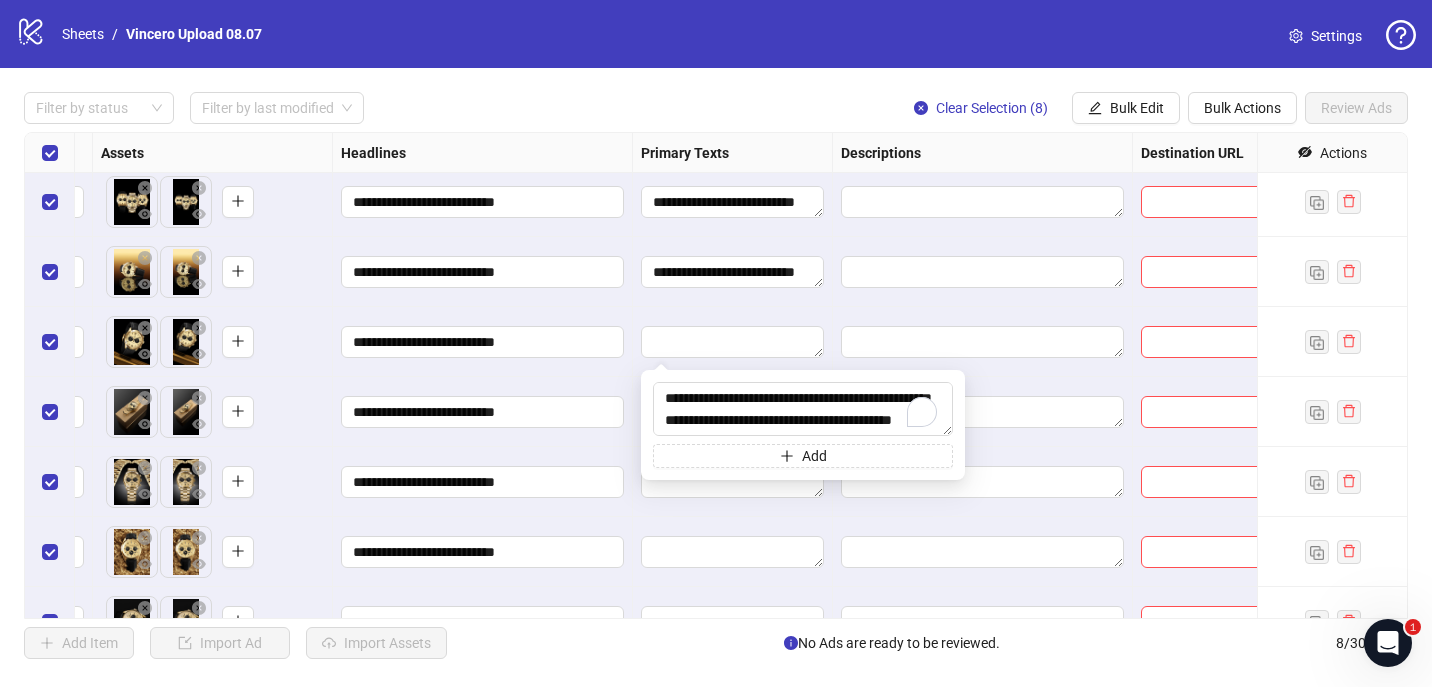 click on "**********" at bounding box center [733, 272] 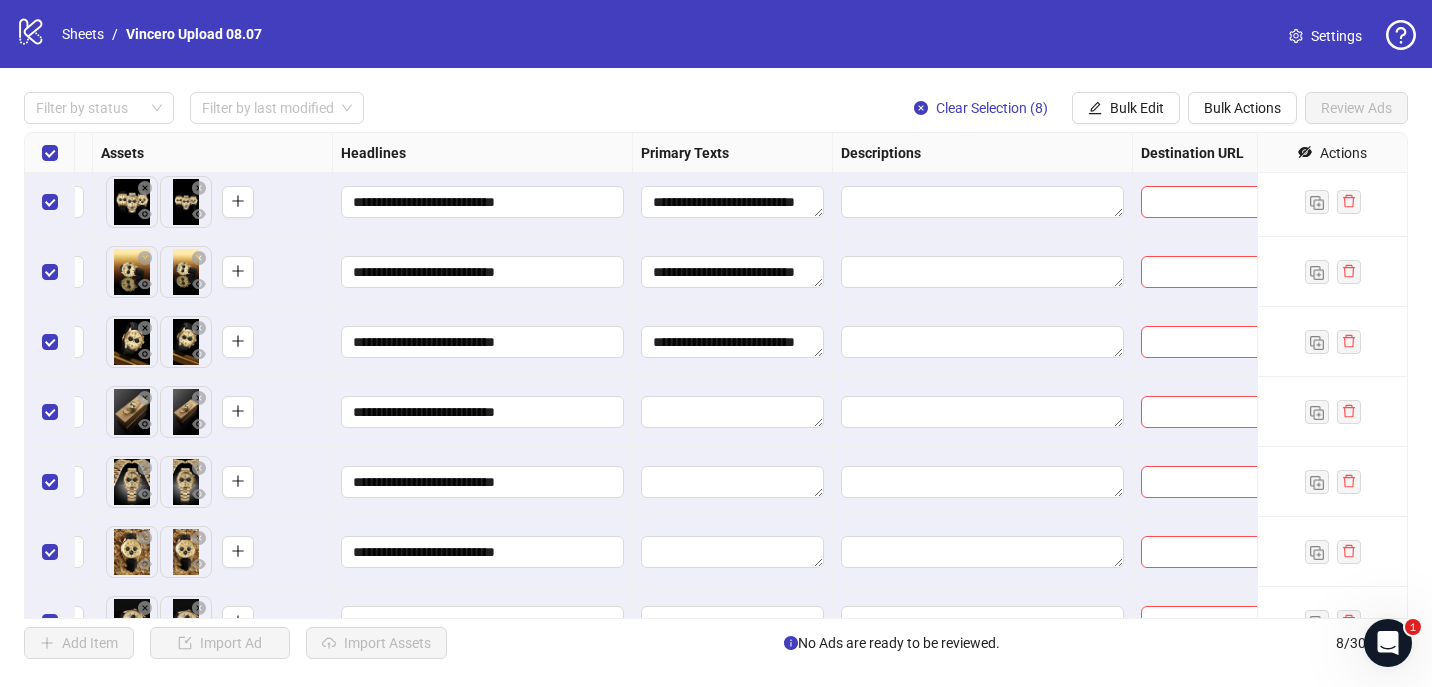 scroll, scrollTop: 115, scrollLeft: 852, axis: both 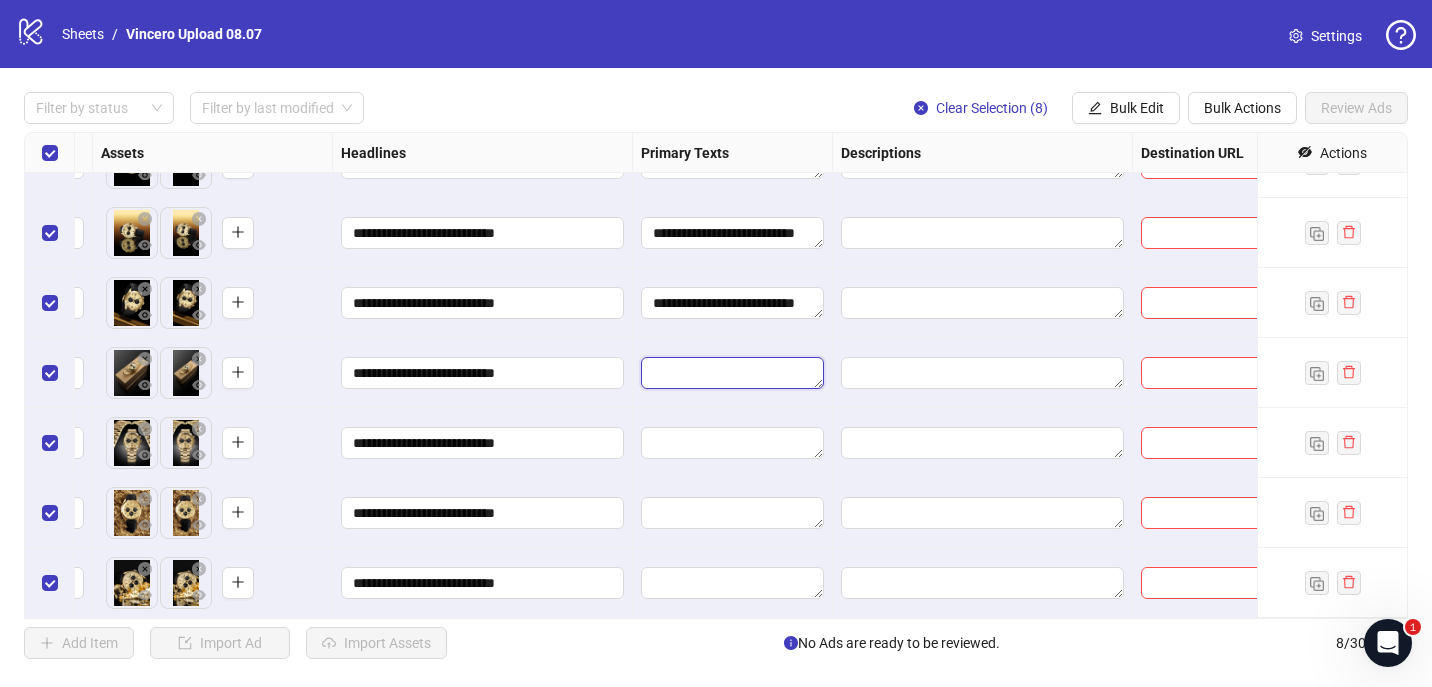click at bounding box center (732, 373) 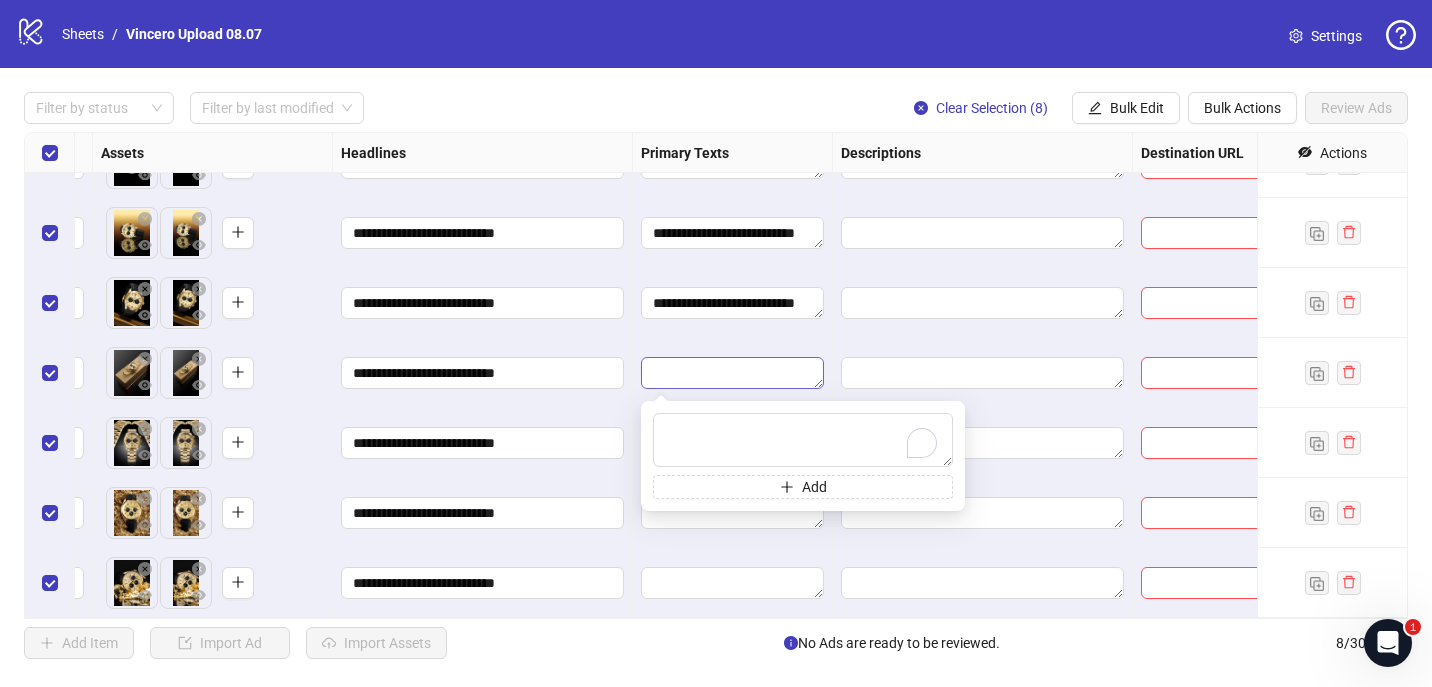 type on "**********" 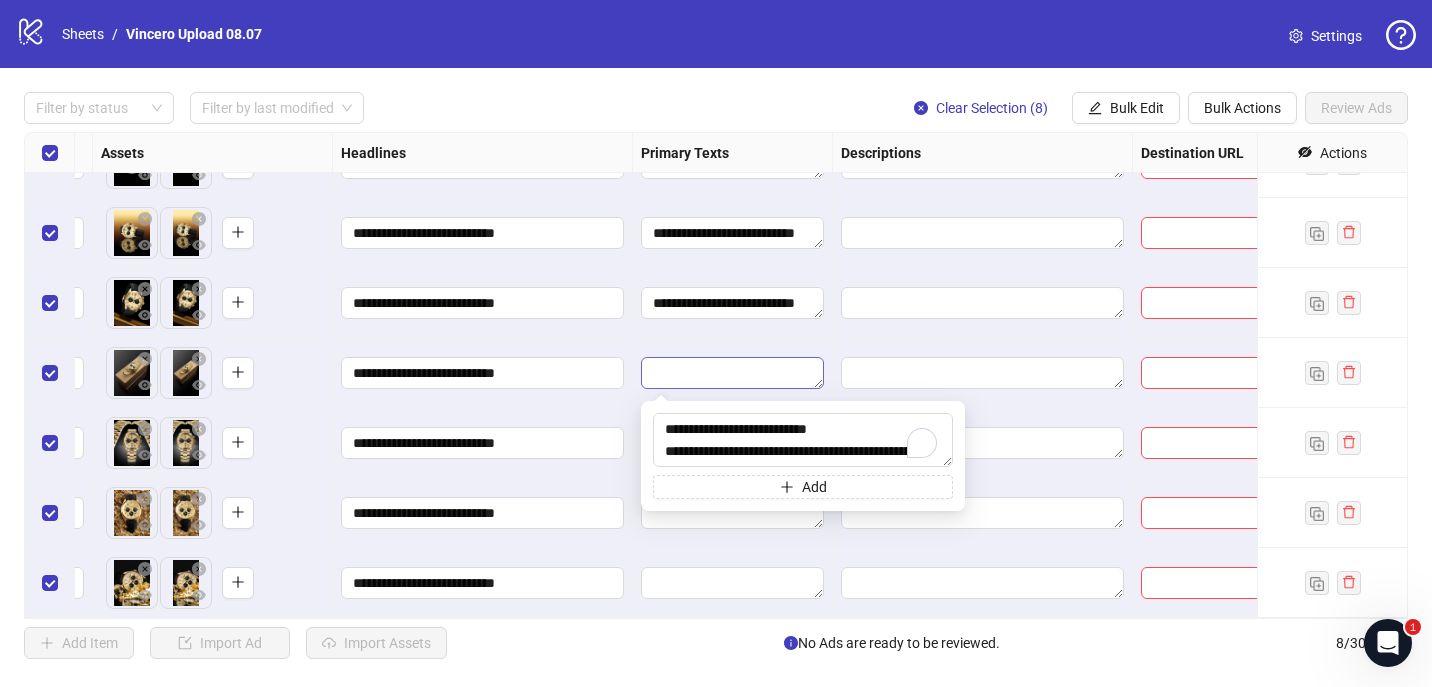 scroll, scrollTop: 37, scrollLeft: 0, axis: vertical 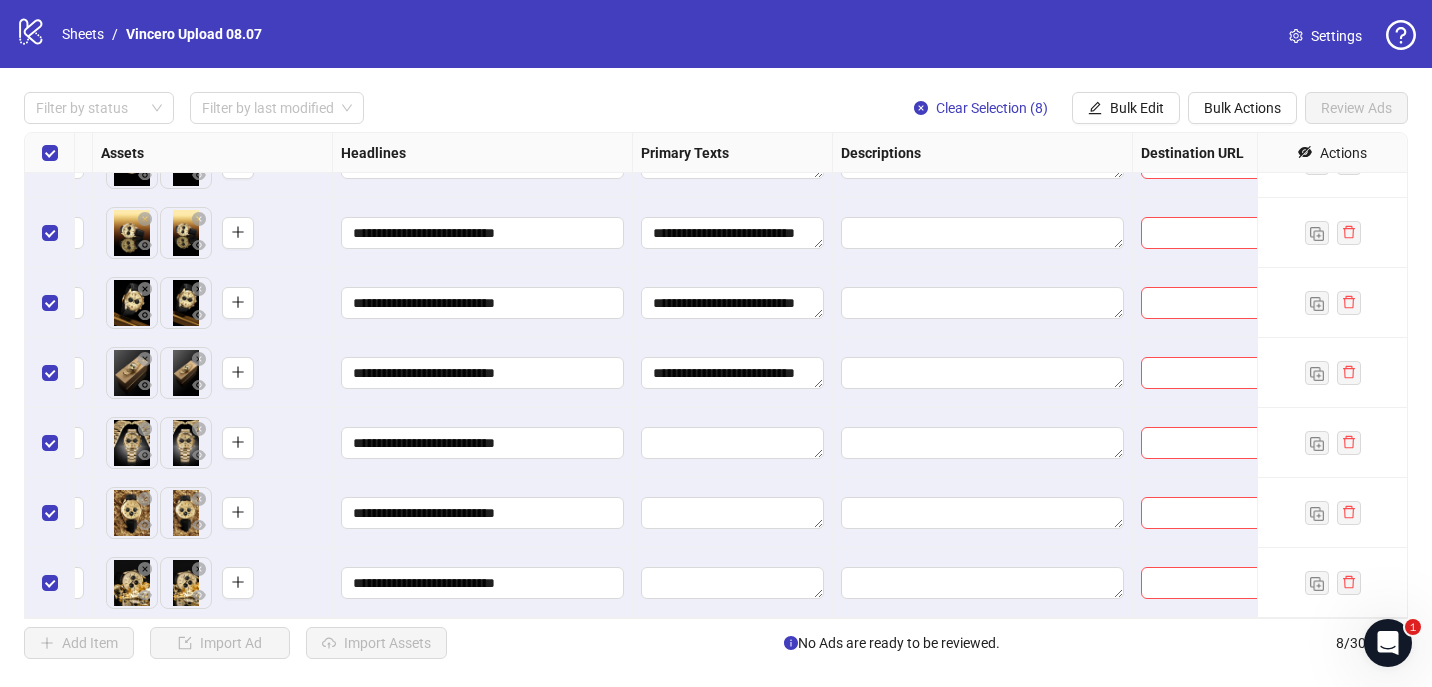 click on "**********" at bounding box center [733, 373] 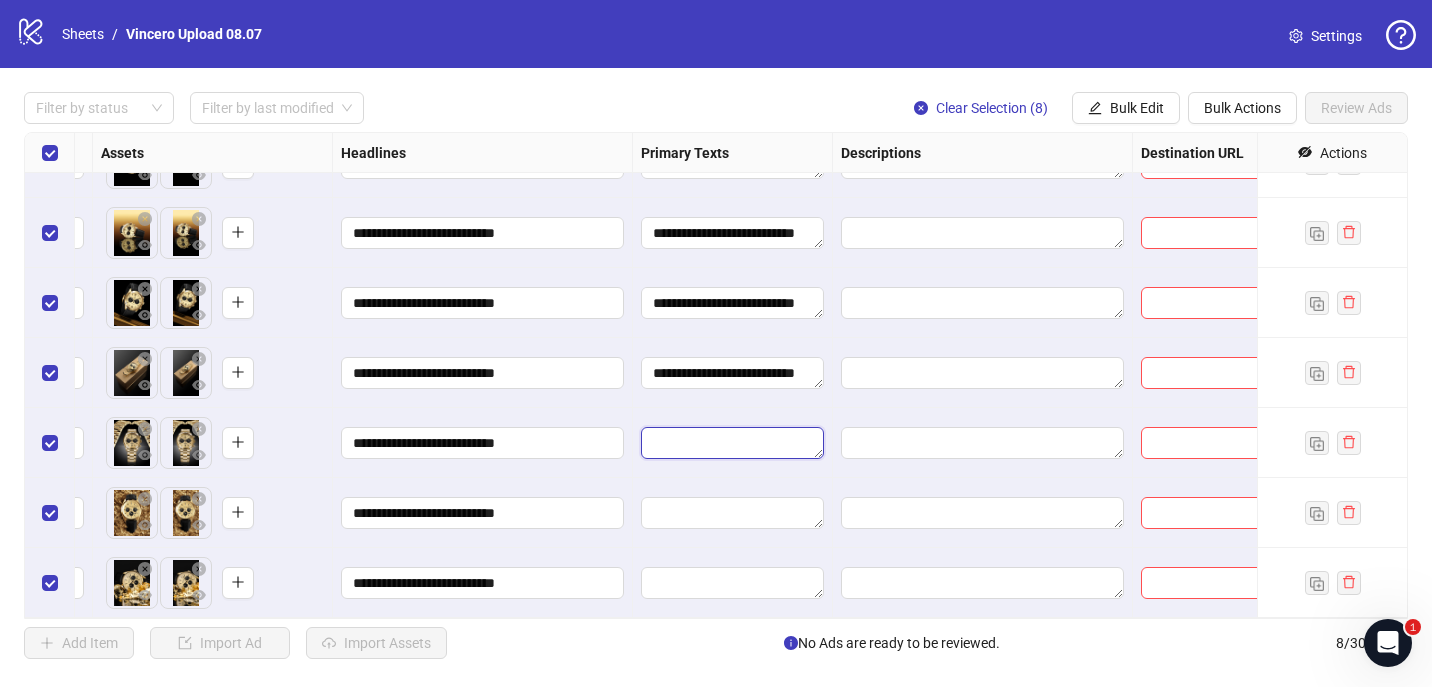click at bounding box center (732, 443) 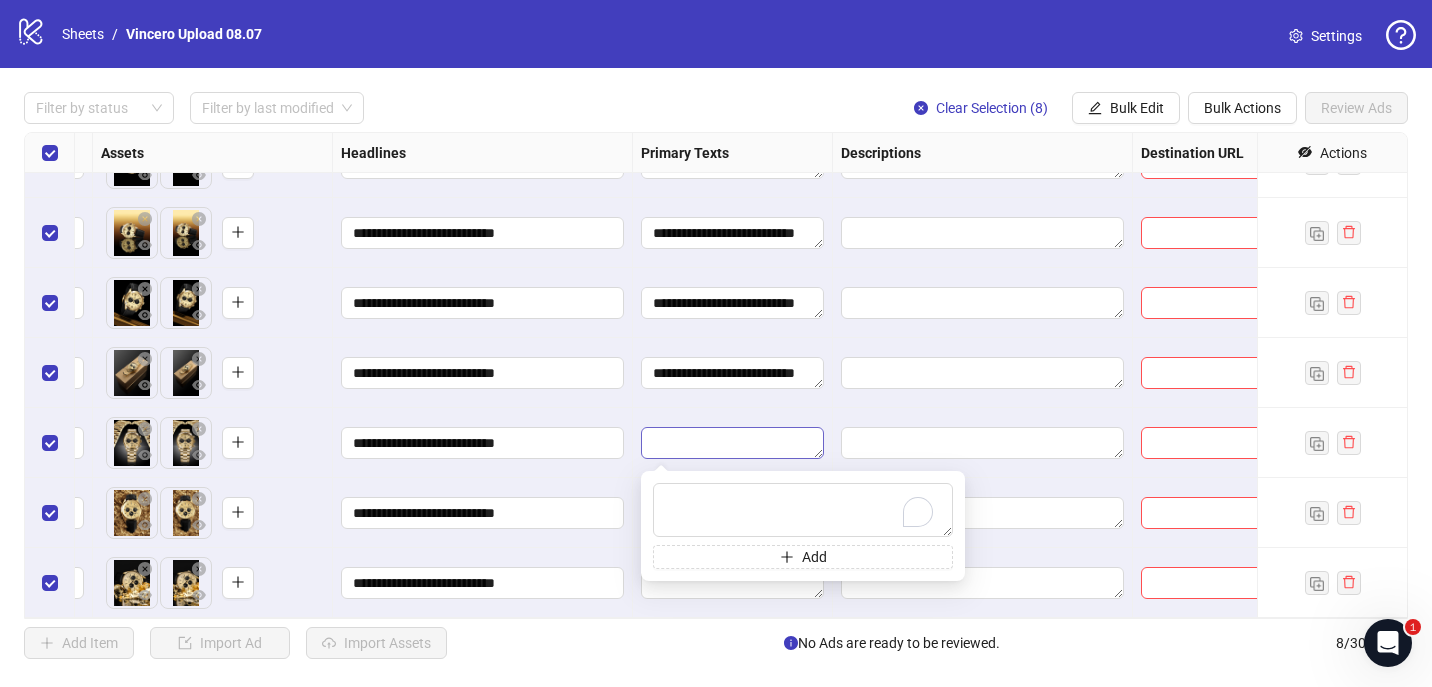type on "**********" 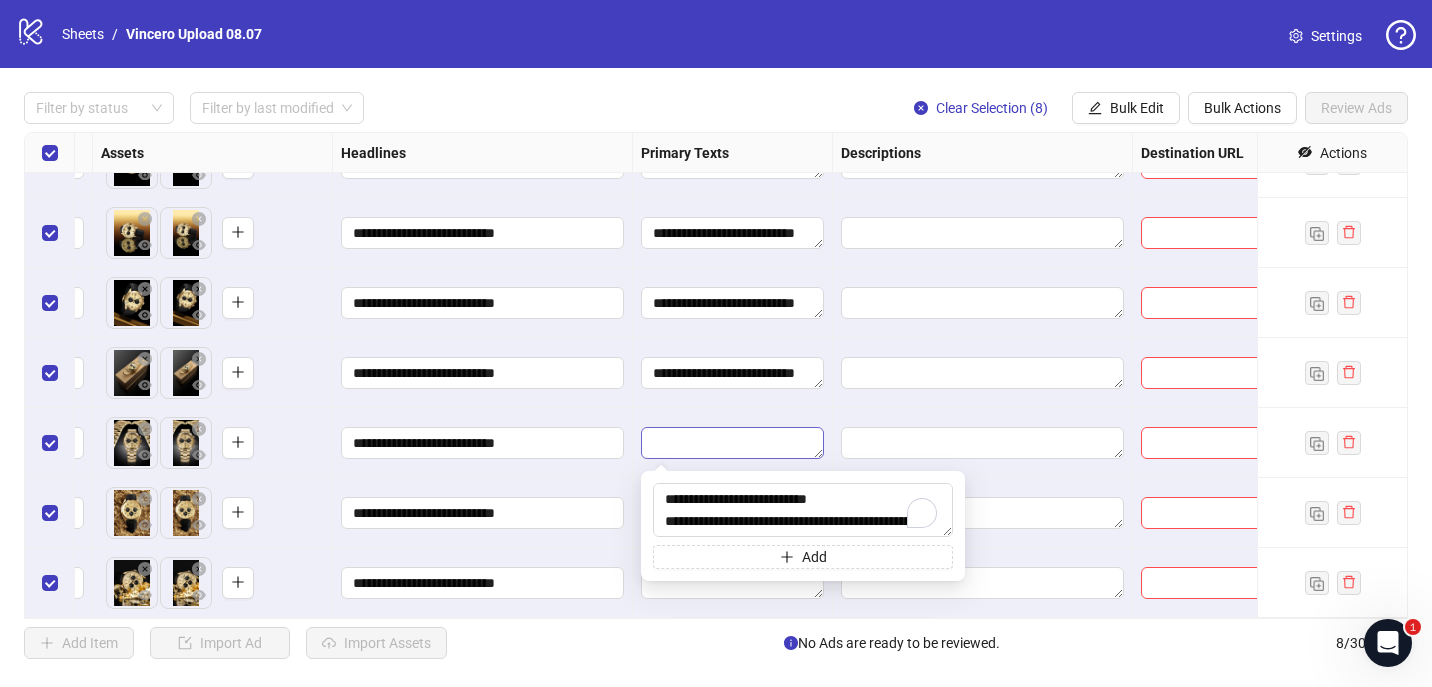 scroll, scrollTop: 37, scrollLeft: 0, axis: vertical 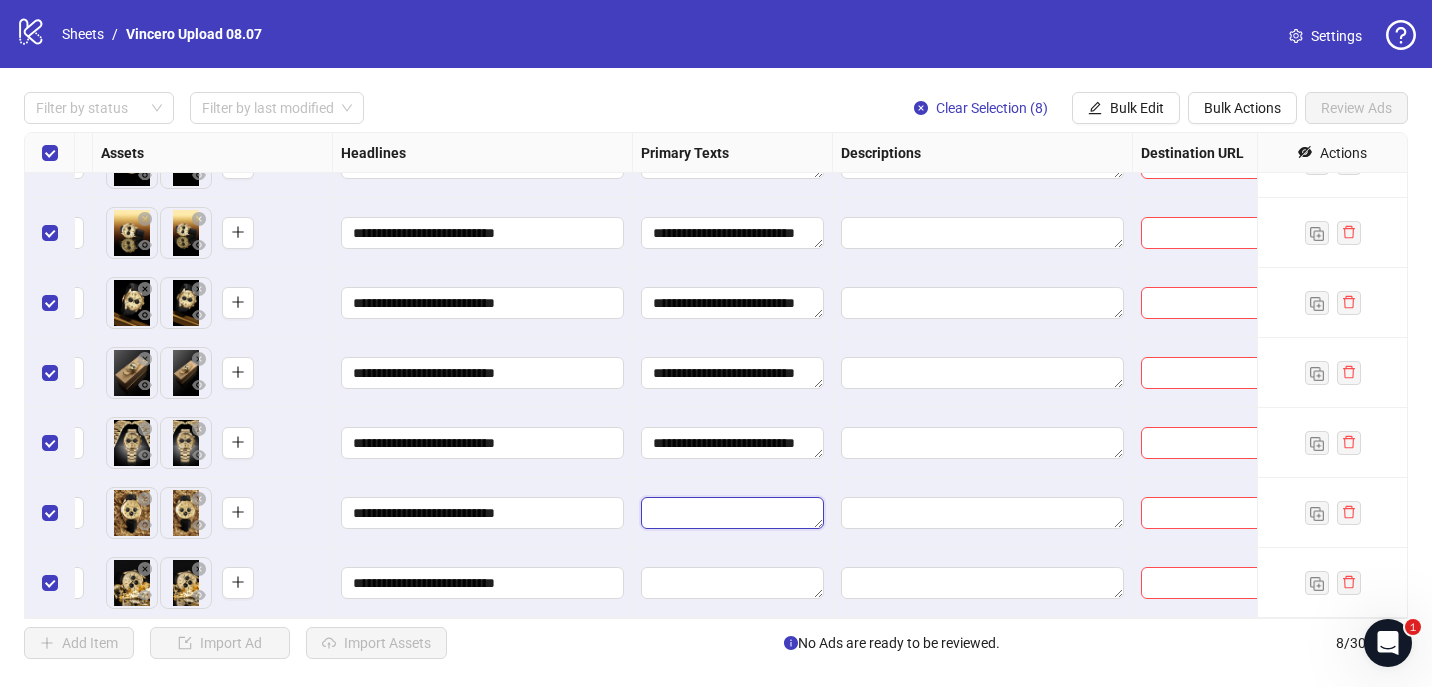 click at bounding box center (732, 513) 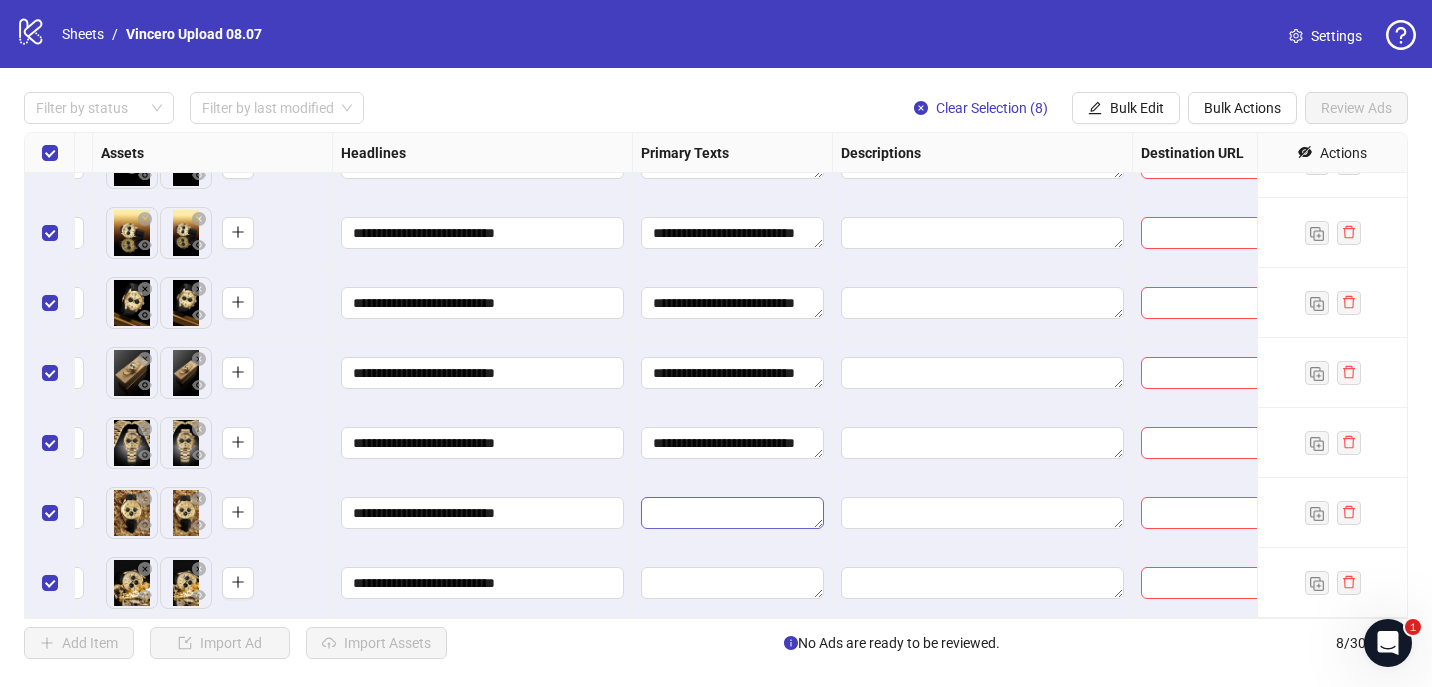 type on "**********" 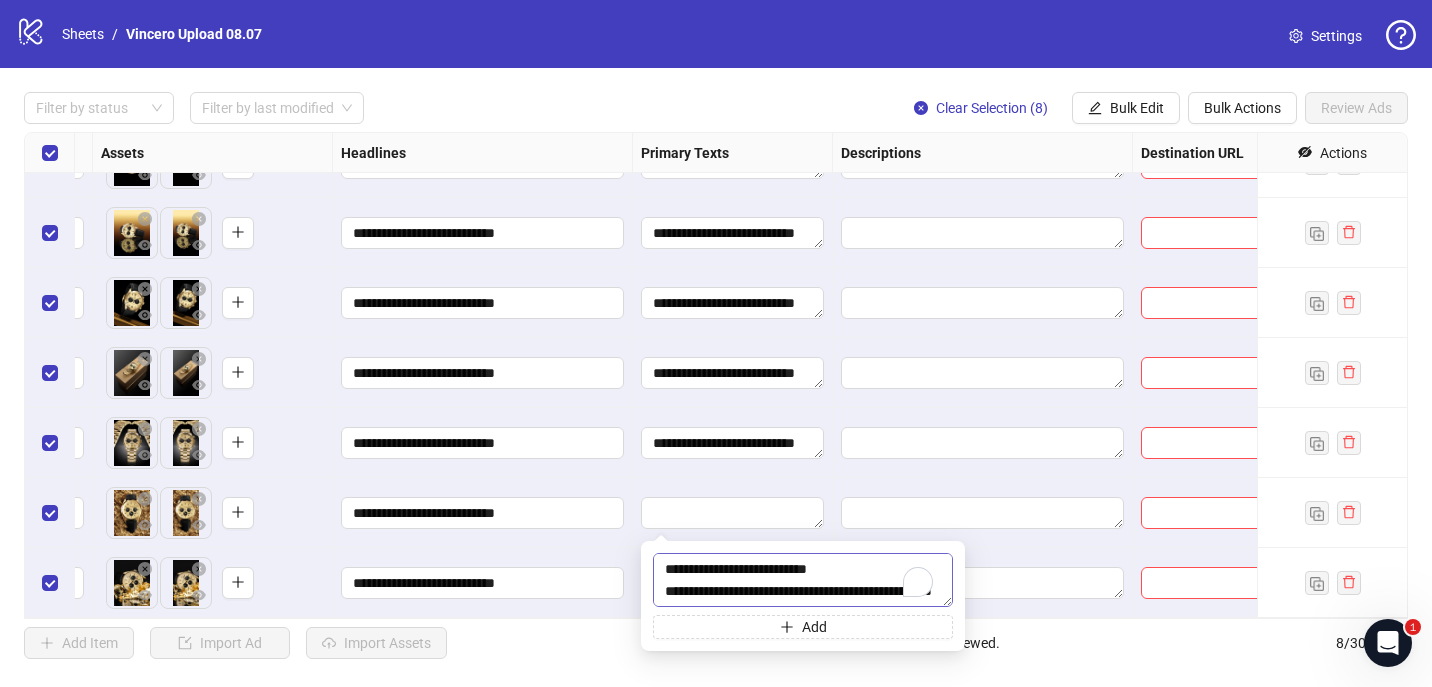 scroll, scrollTop: 37, scrollLeft: 0, axis: vertical 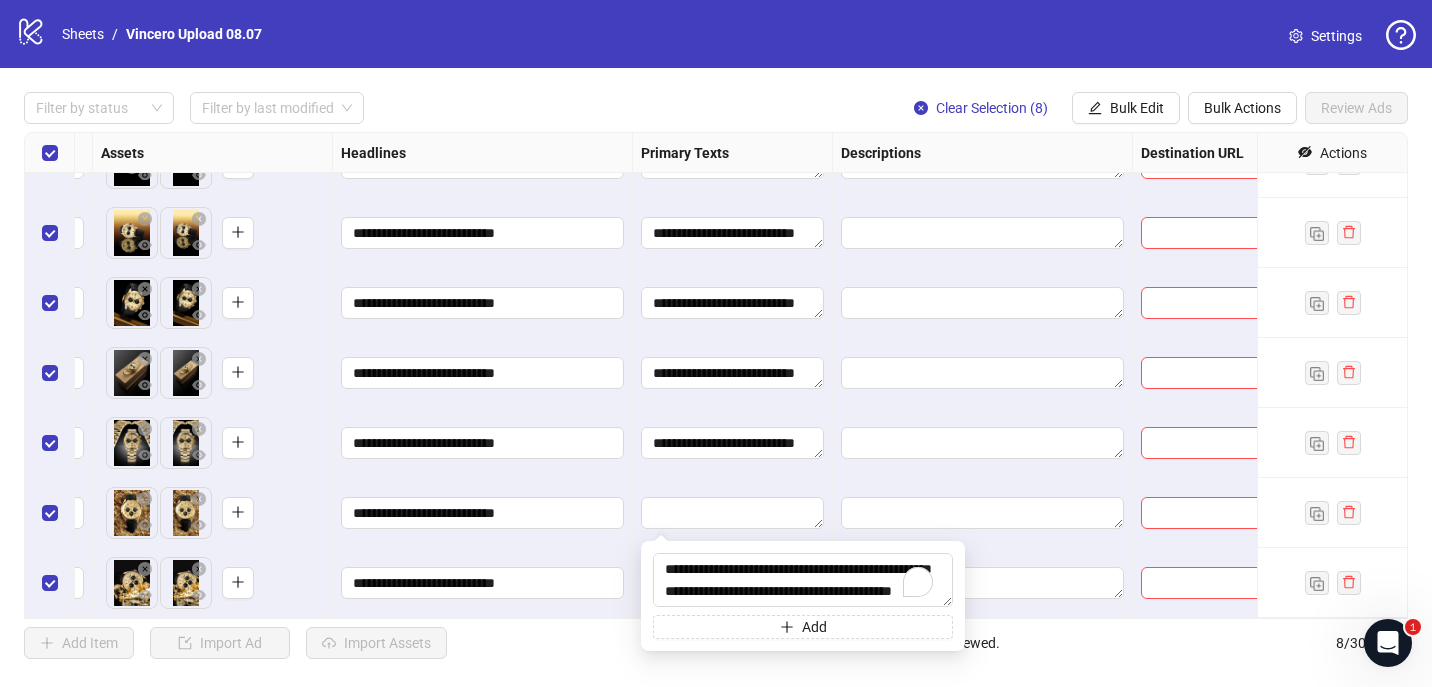 click on "**********" at bounding box center (733, 443) 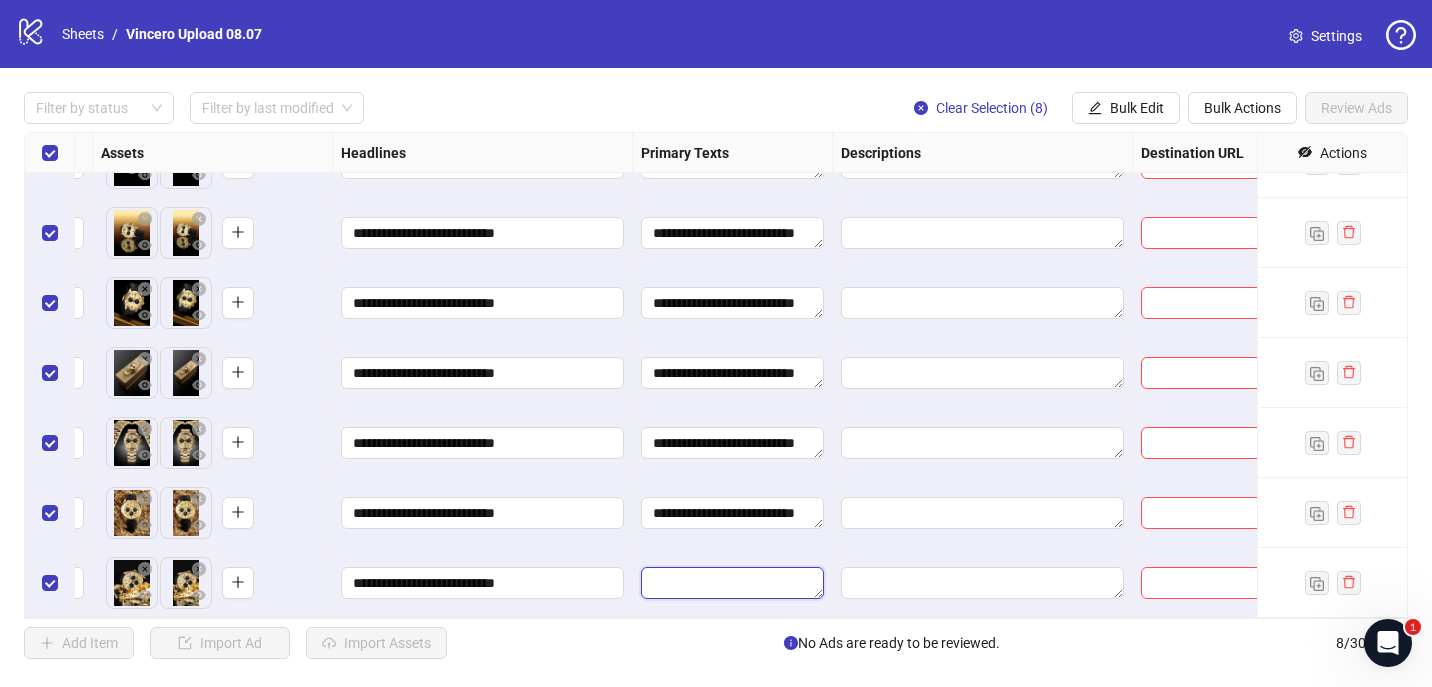 click at bounding box center (732, 583) 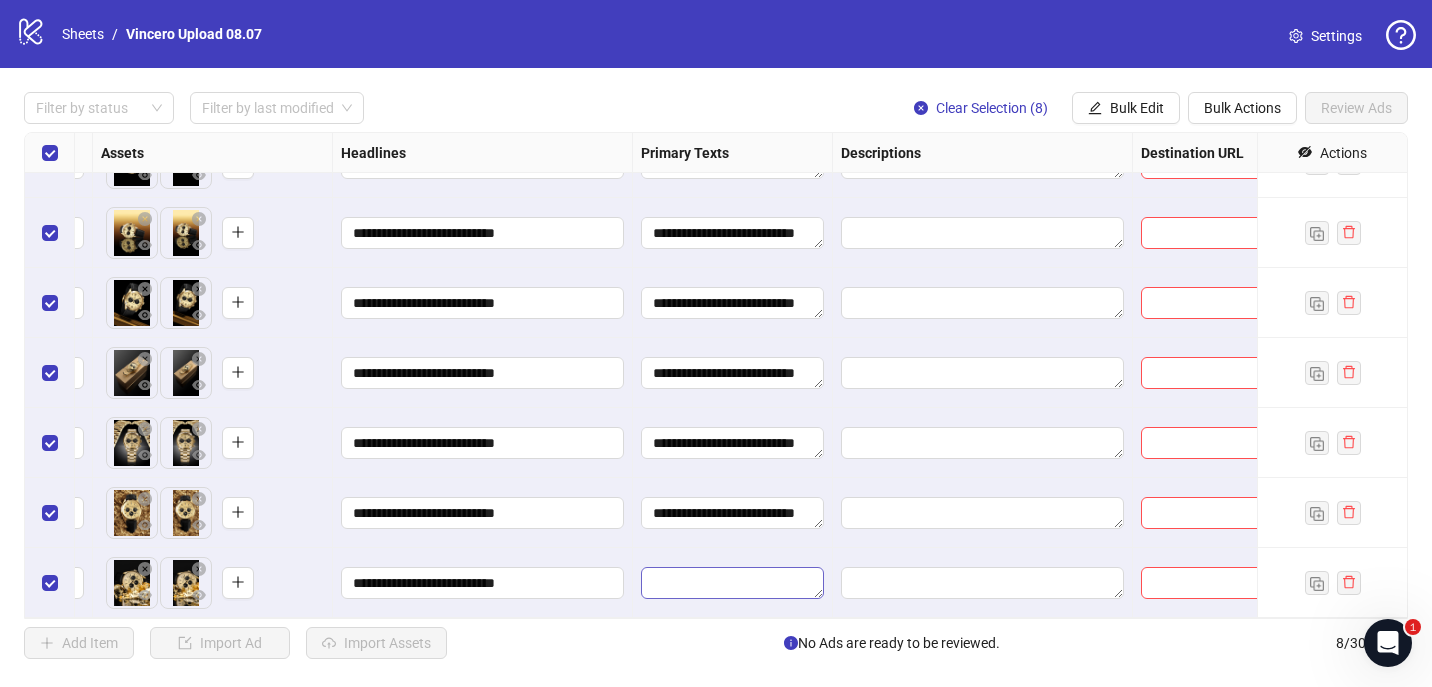 type on "**********" 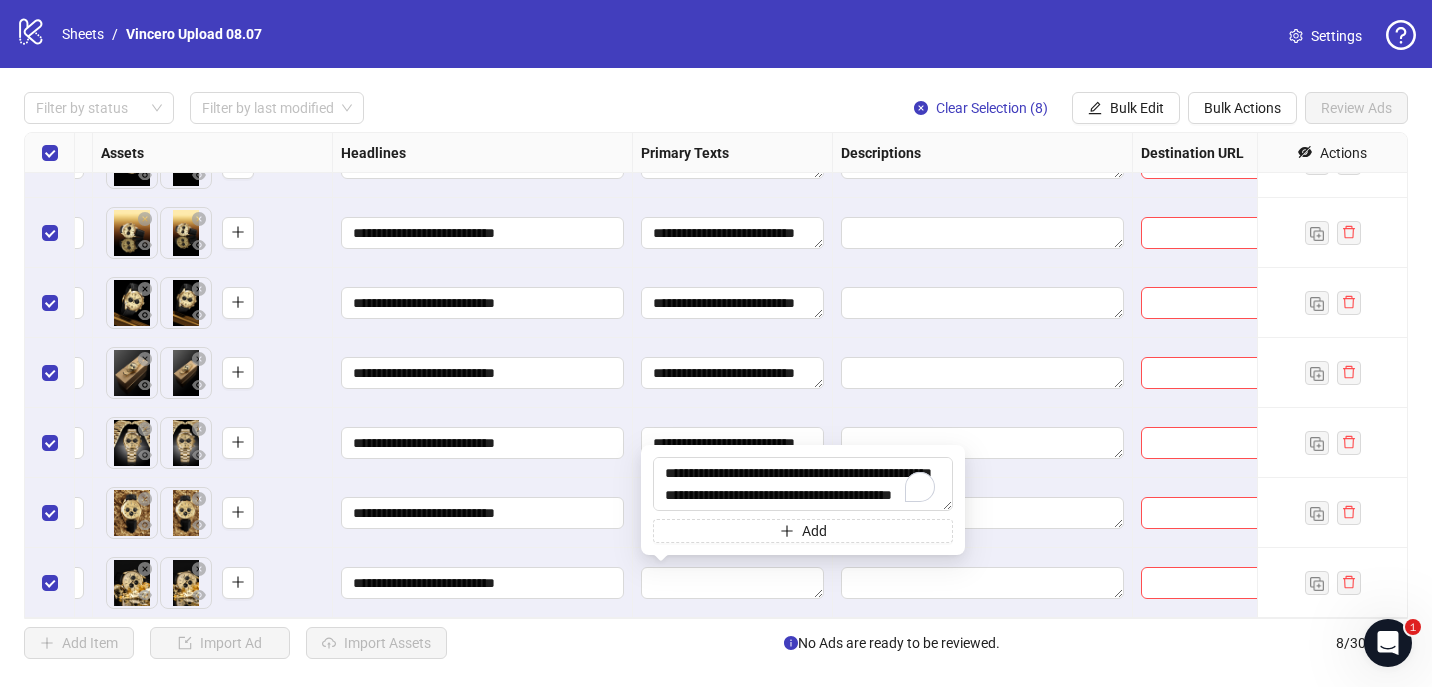 click on "**********" at bounding box center (483, 583) 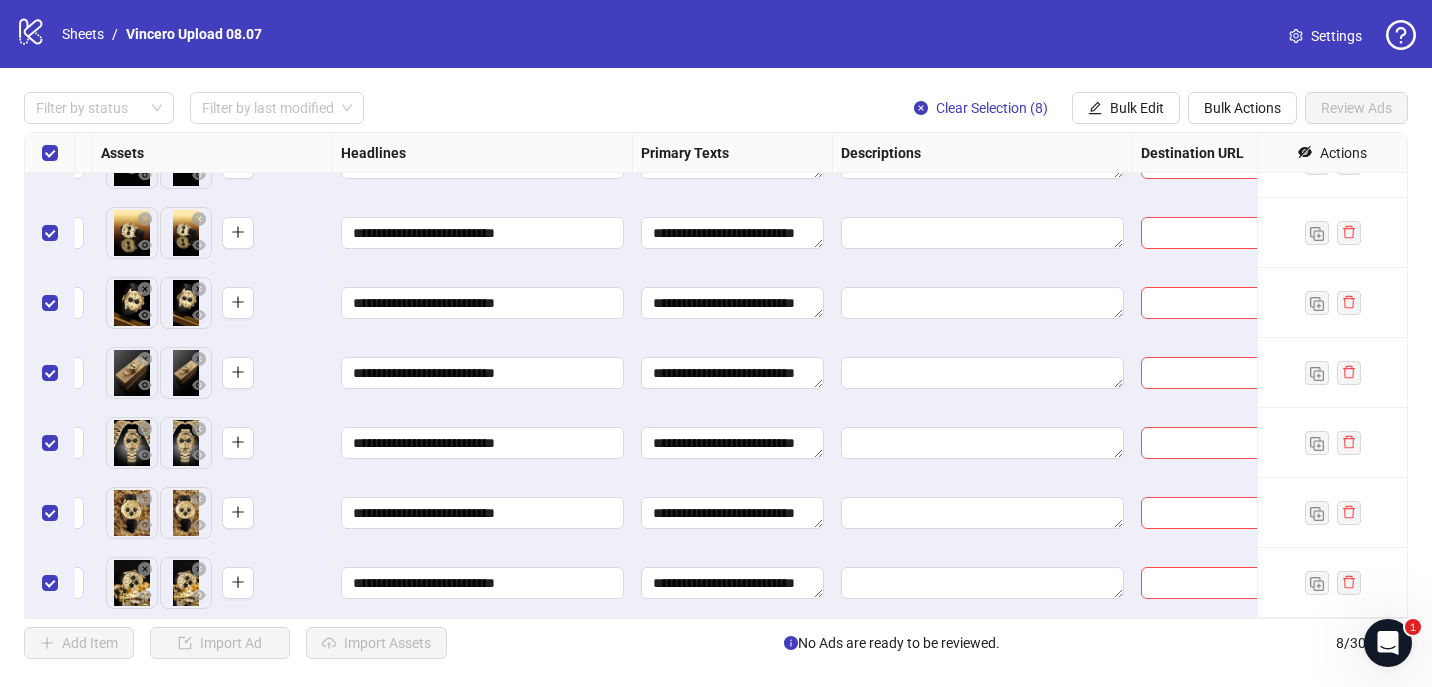 click on "Actions" at bounding box center [1332, 153] 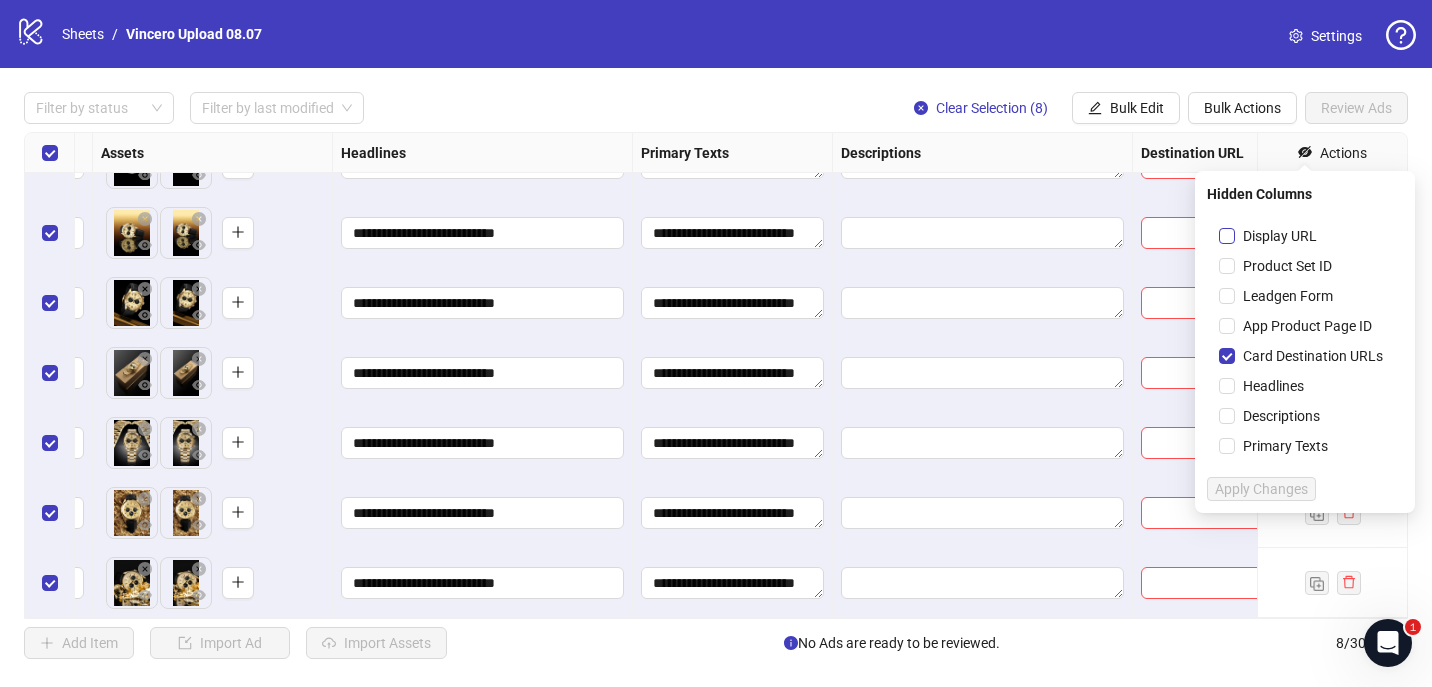 click on "Display URL" at bounding box center [1280, 236] 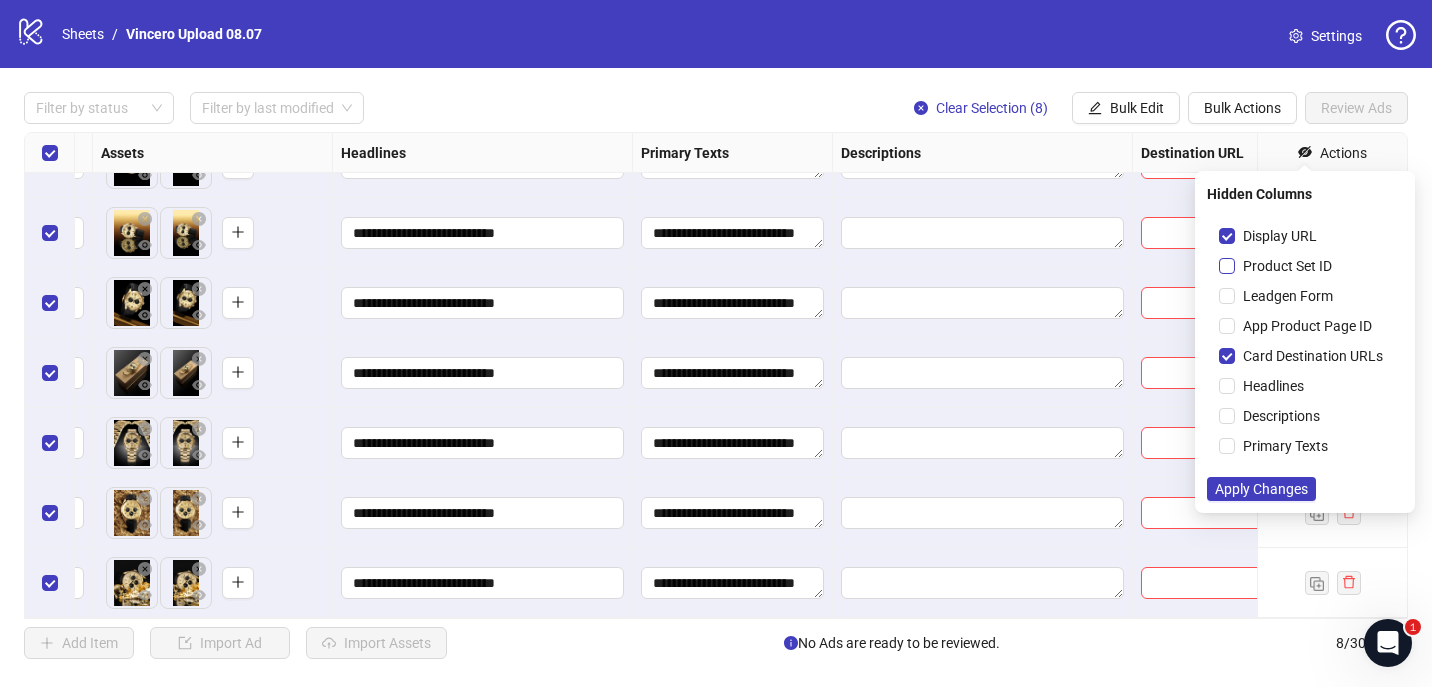 click on "Product Set ID" at bounding box center [1287, 266] 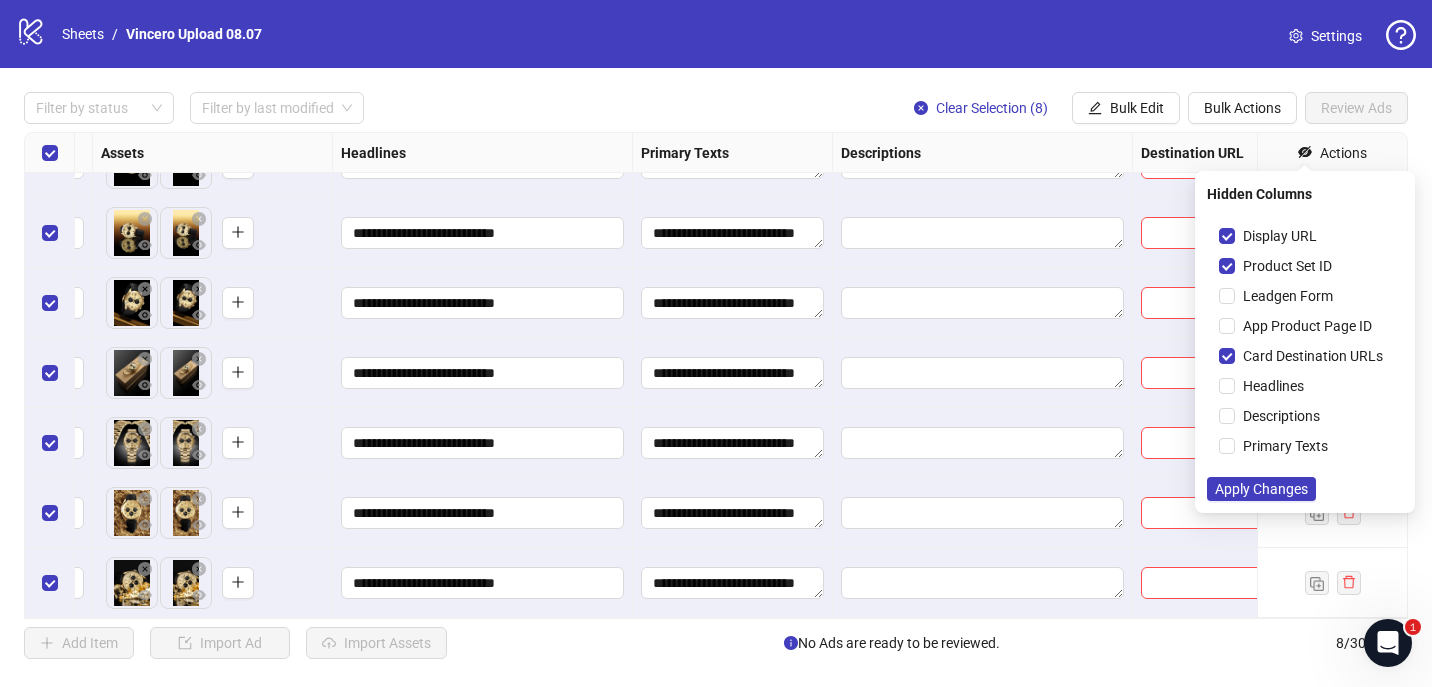 click on "Leadgen Form" at bounding box center [1305, 296] 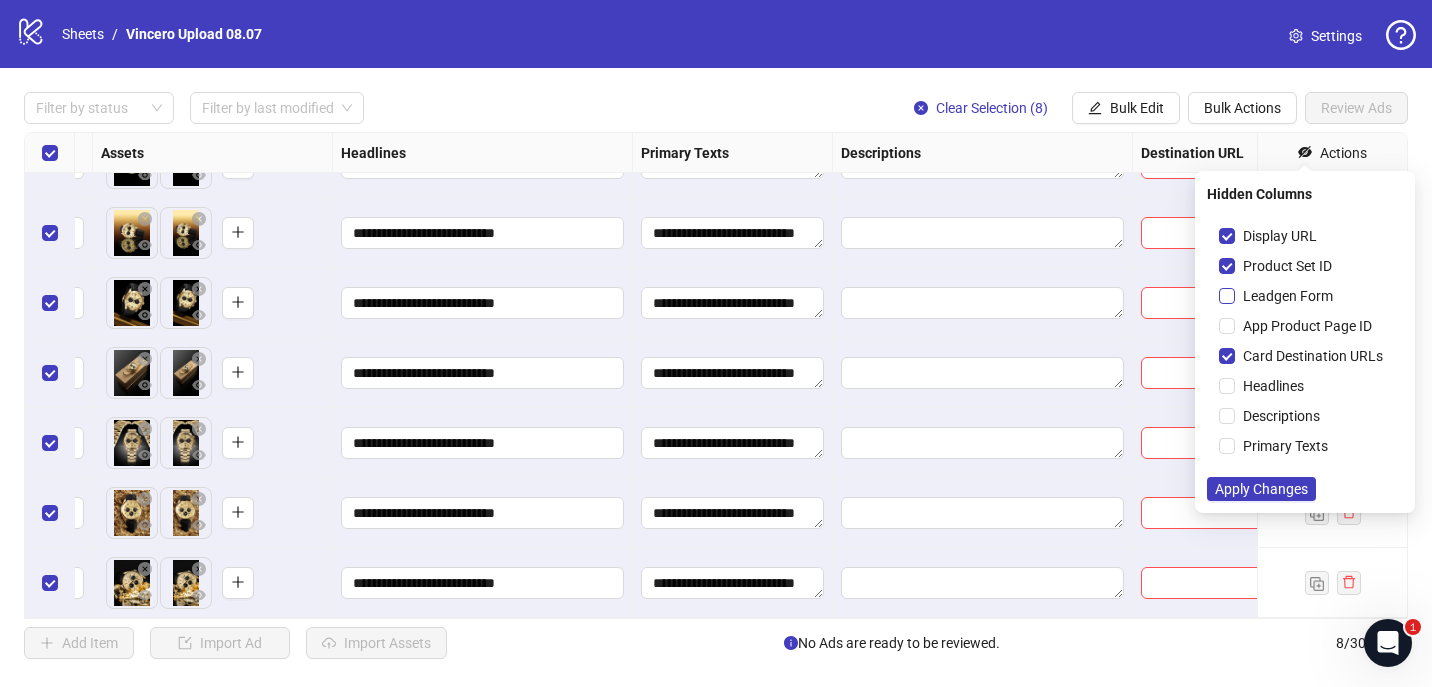 click on "Leadgen Form" at bounding box center [1288, 296] 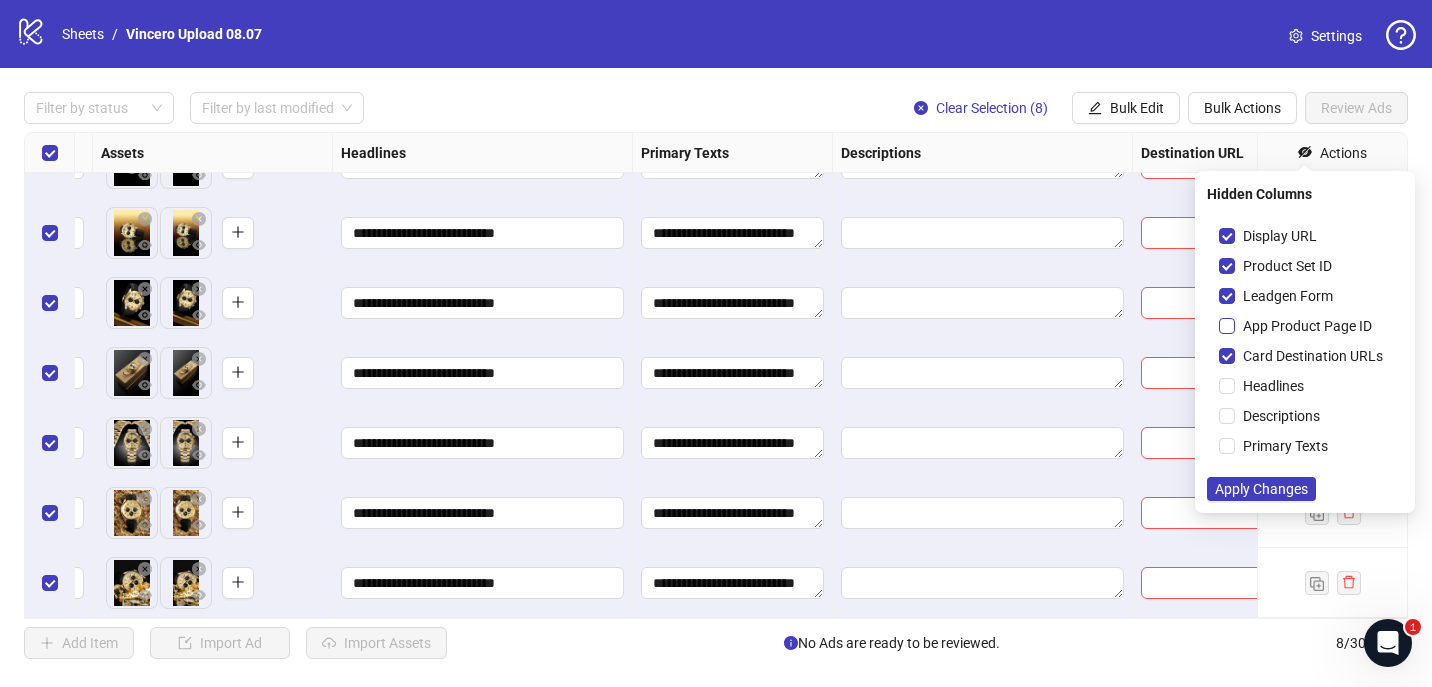 click on "App Product Page ID" at bounding box center (1307, 326) 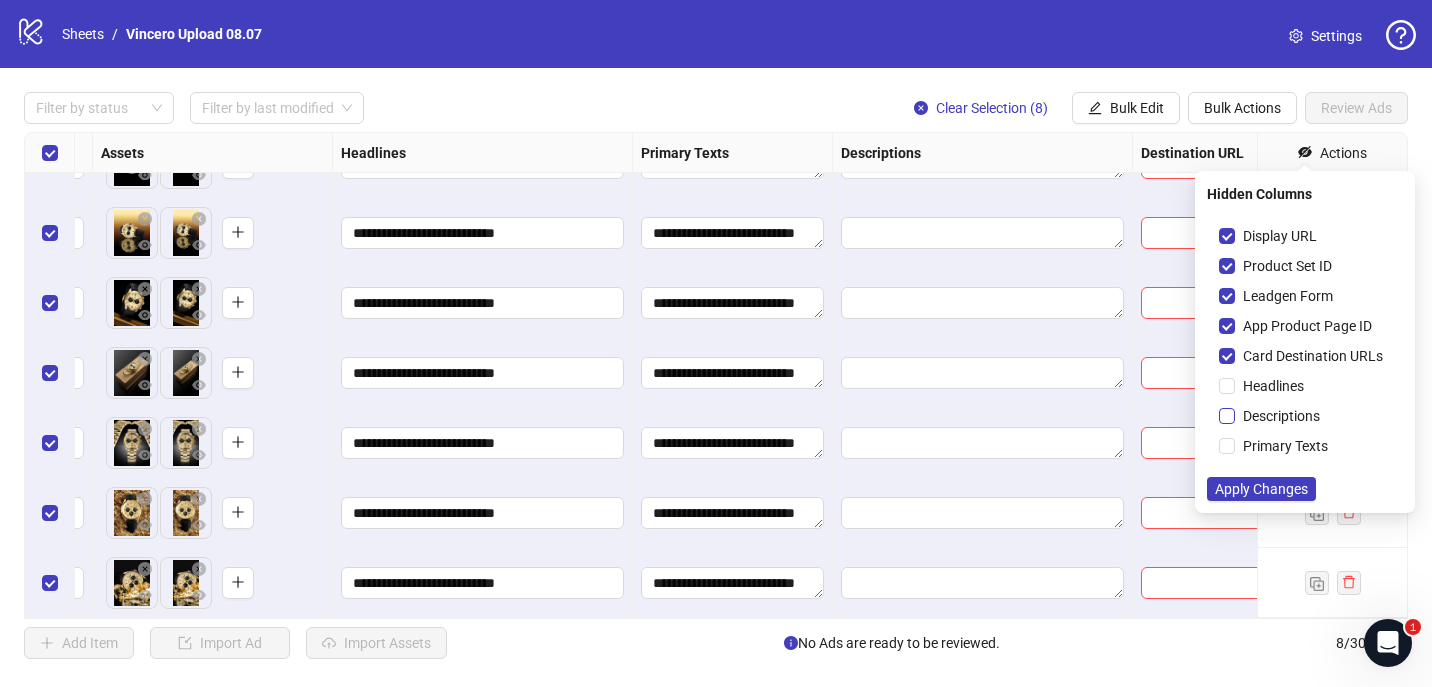 click on "Descriptions" at bounding box center [1281, 416] 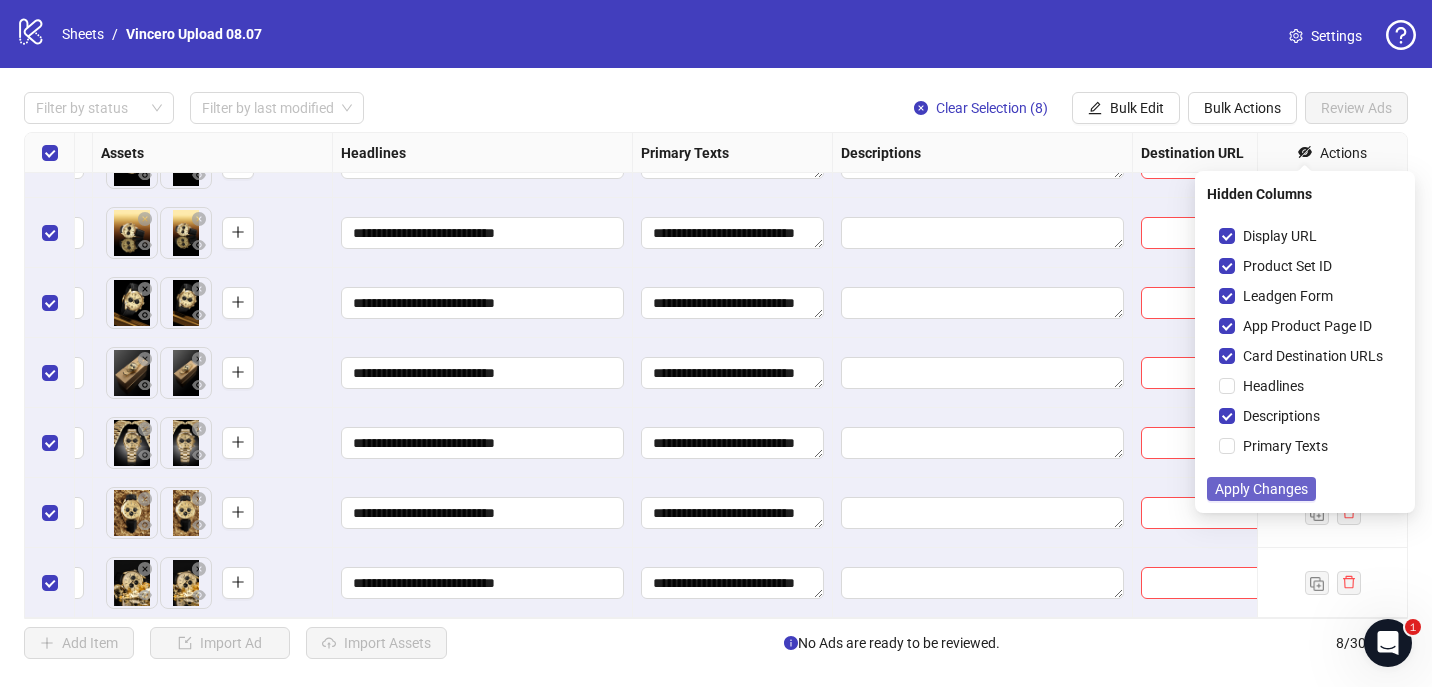click on "Apply Changes" at bounding box center [1261, 489] 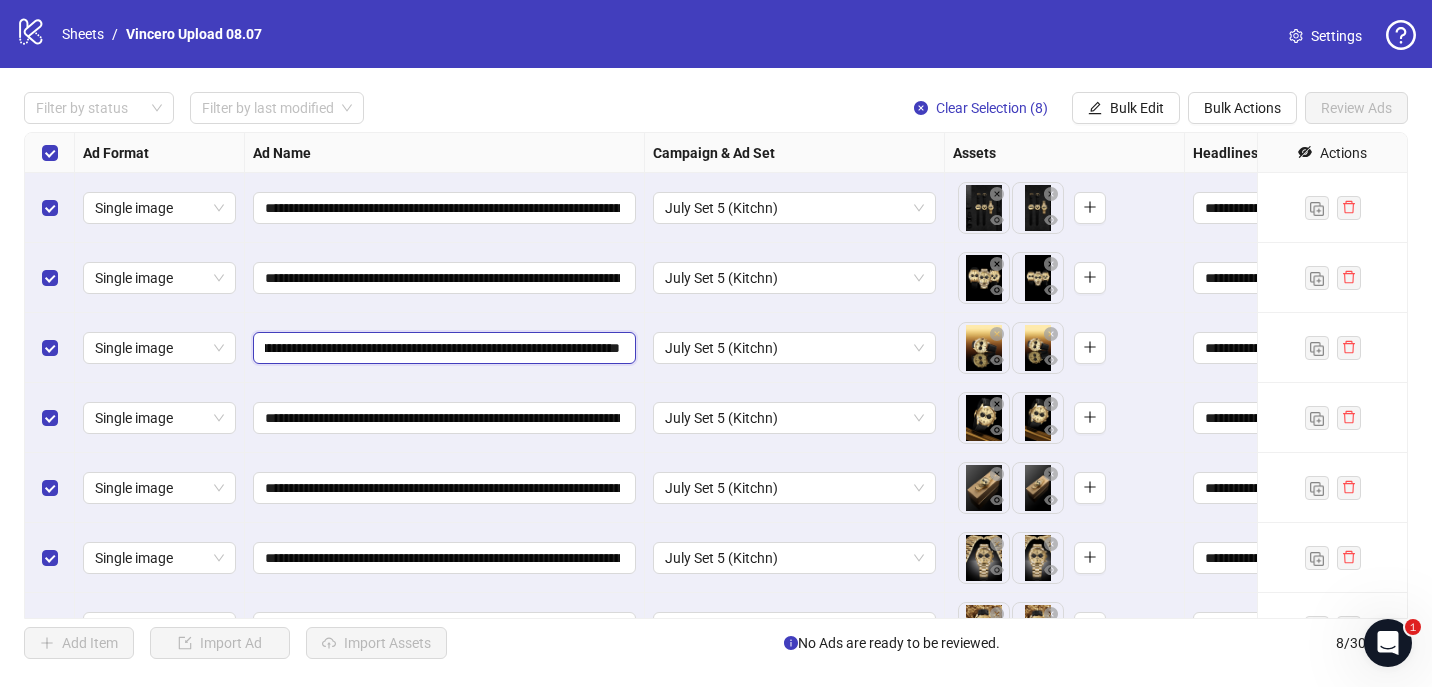 drag, startPoint x: 505, startPoint y: 343, endPoint x: 882, endPoint y: 364, distance: 377.58444 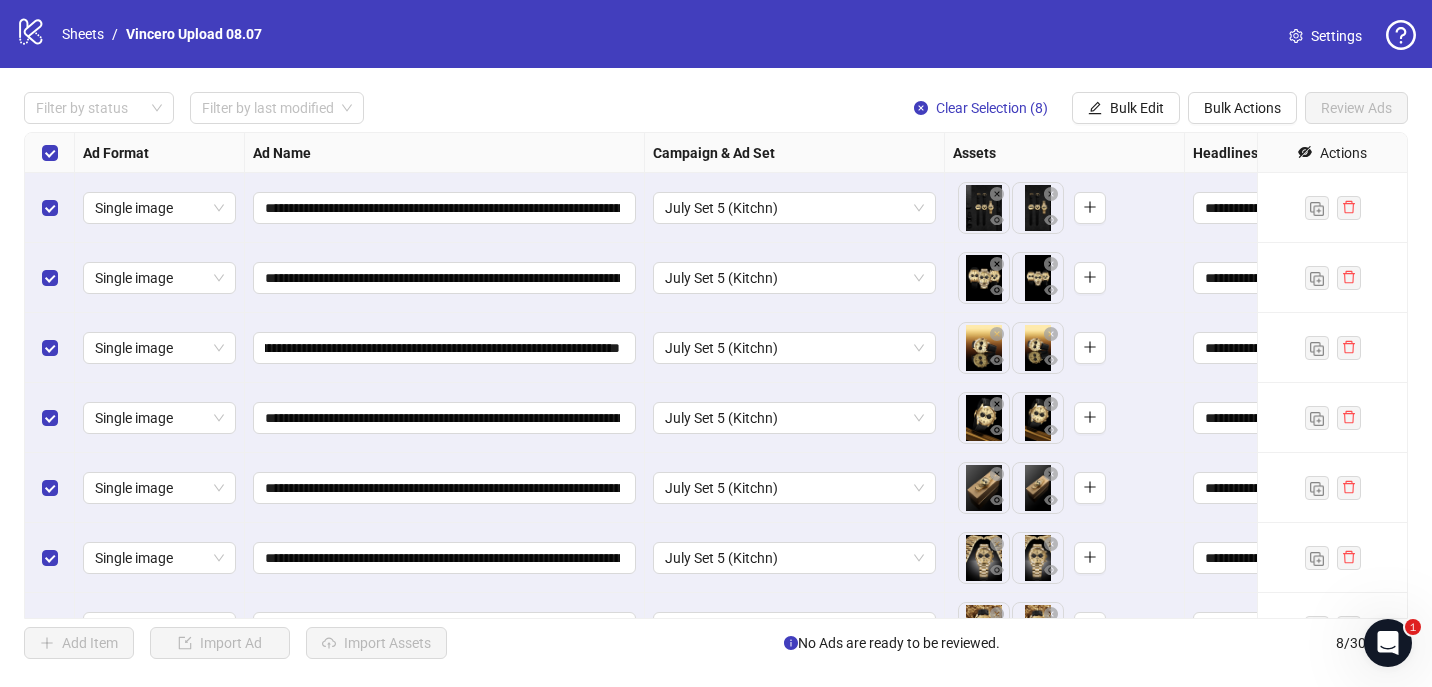 click on "To pick up a draggable item, press the space bar.
While dragging, use the arrow keys to move the item.
Press space again to drop the item in its new position, or press escape to cancel." at bounding box center [1065, 348] 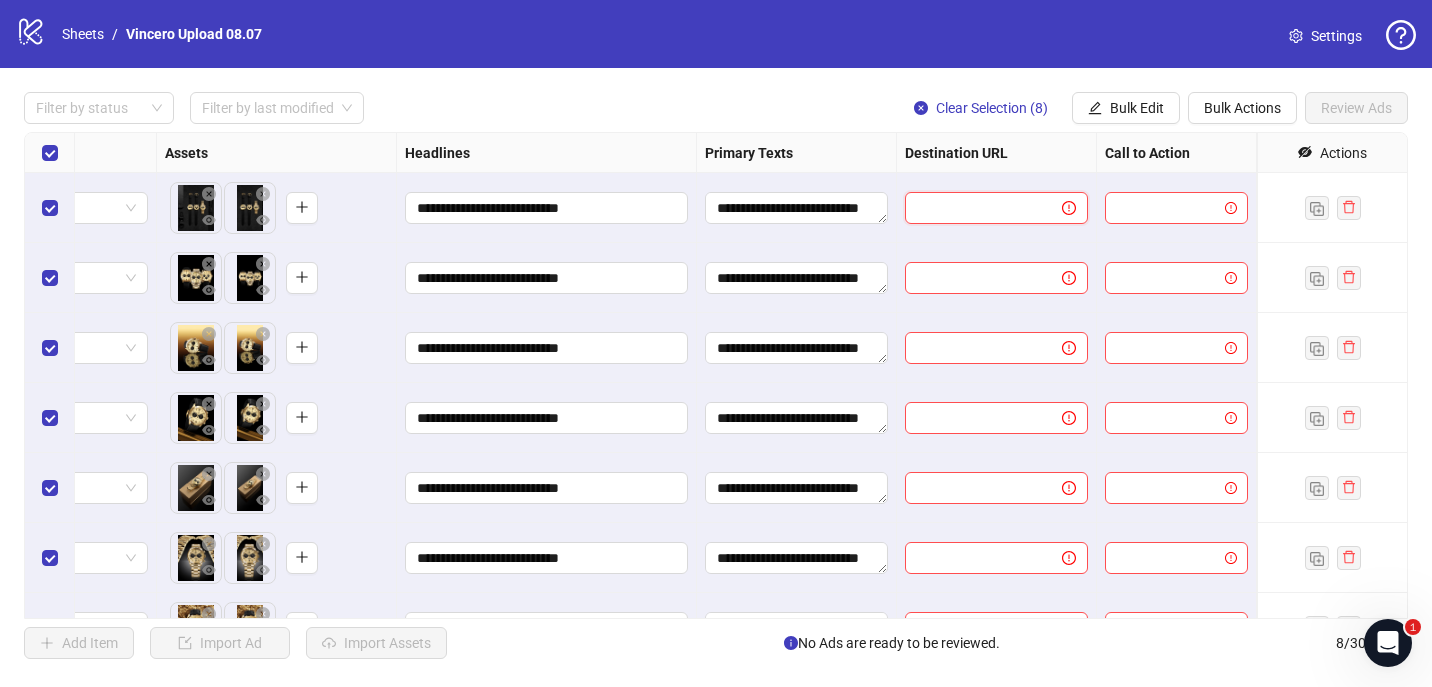 click at bounding box center [975, 208] 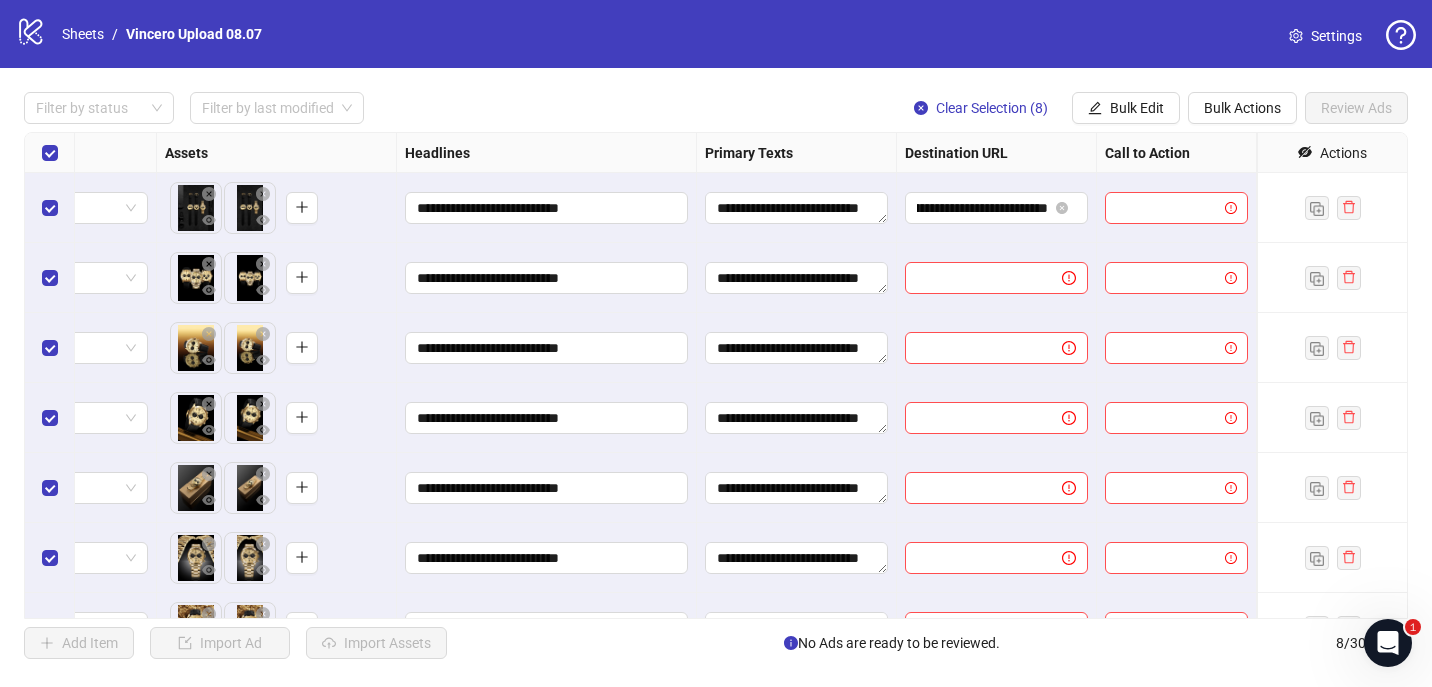 click on "**********" at bounding box center [997, 208] 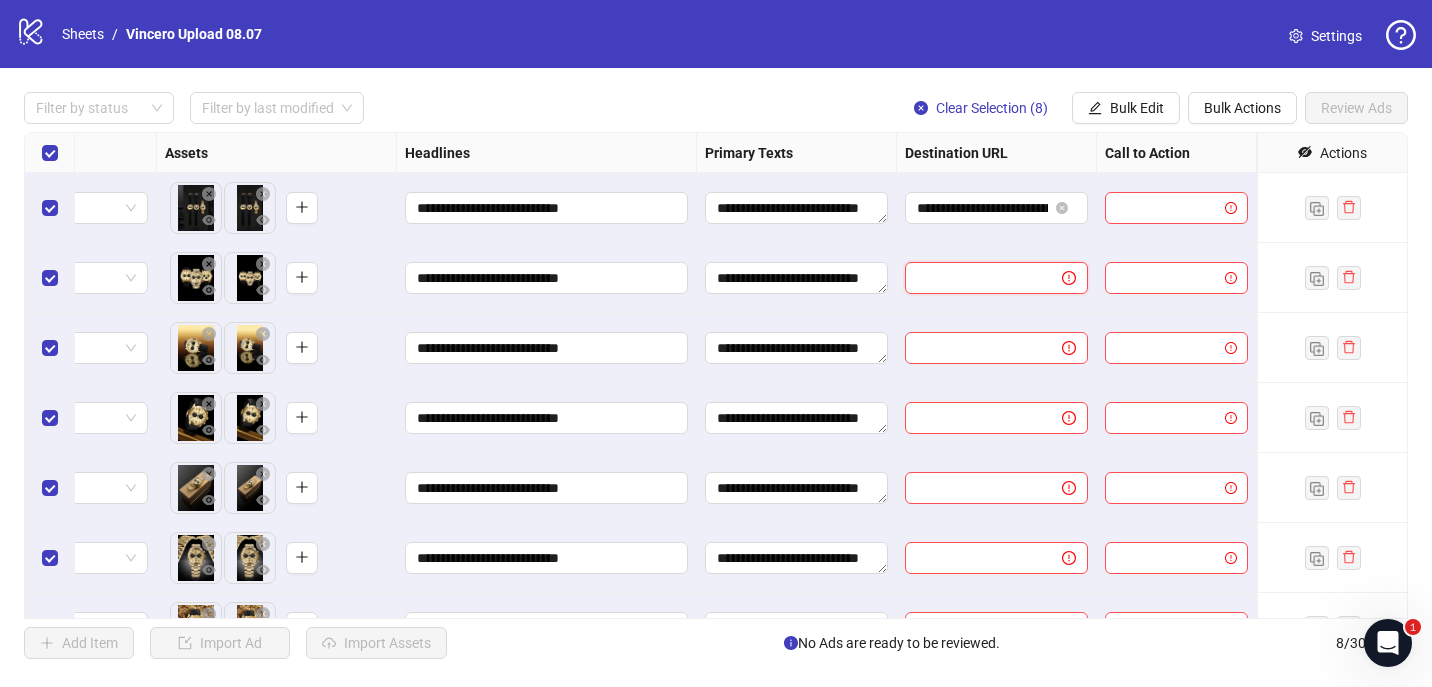 click at bounding box center [975, 278] 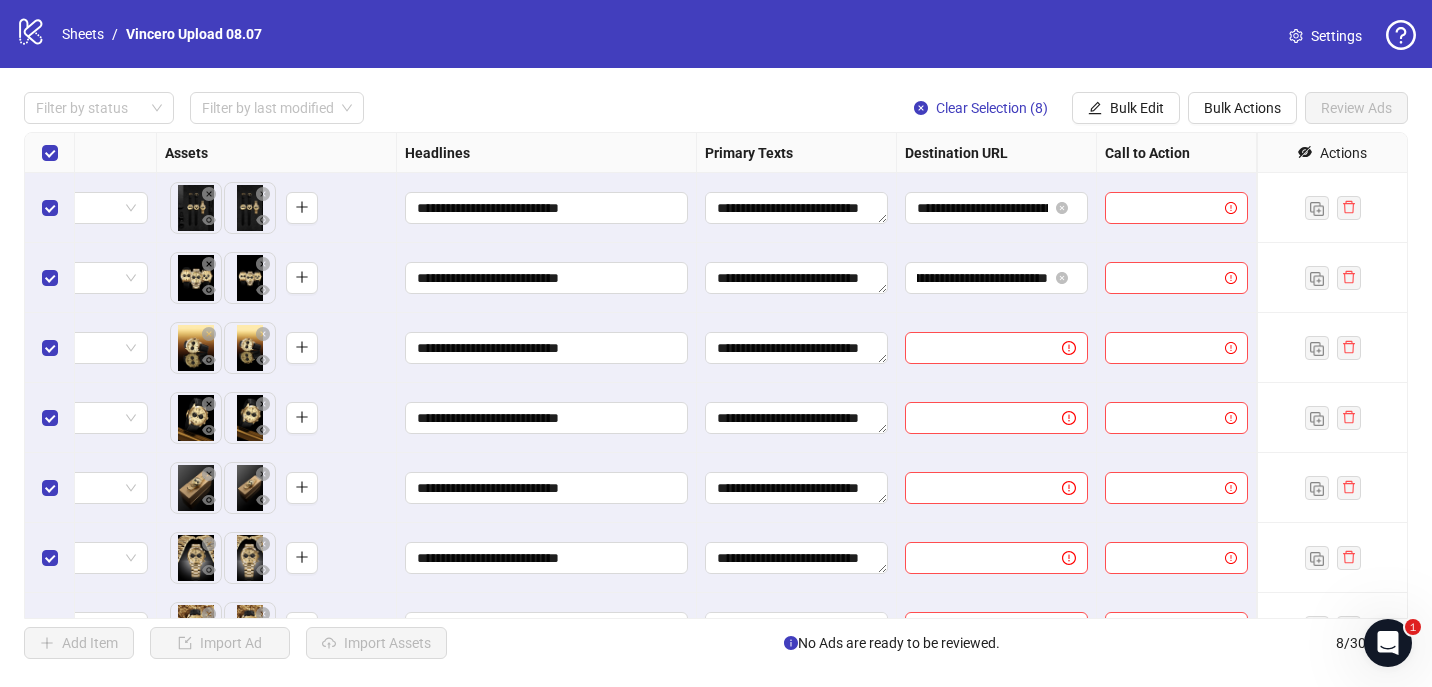 click on "**********" at bounding box center [997, 278] 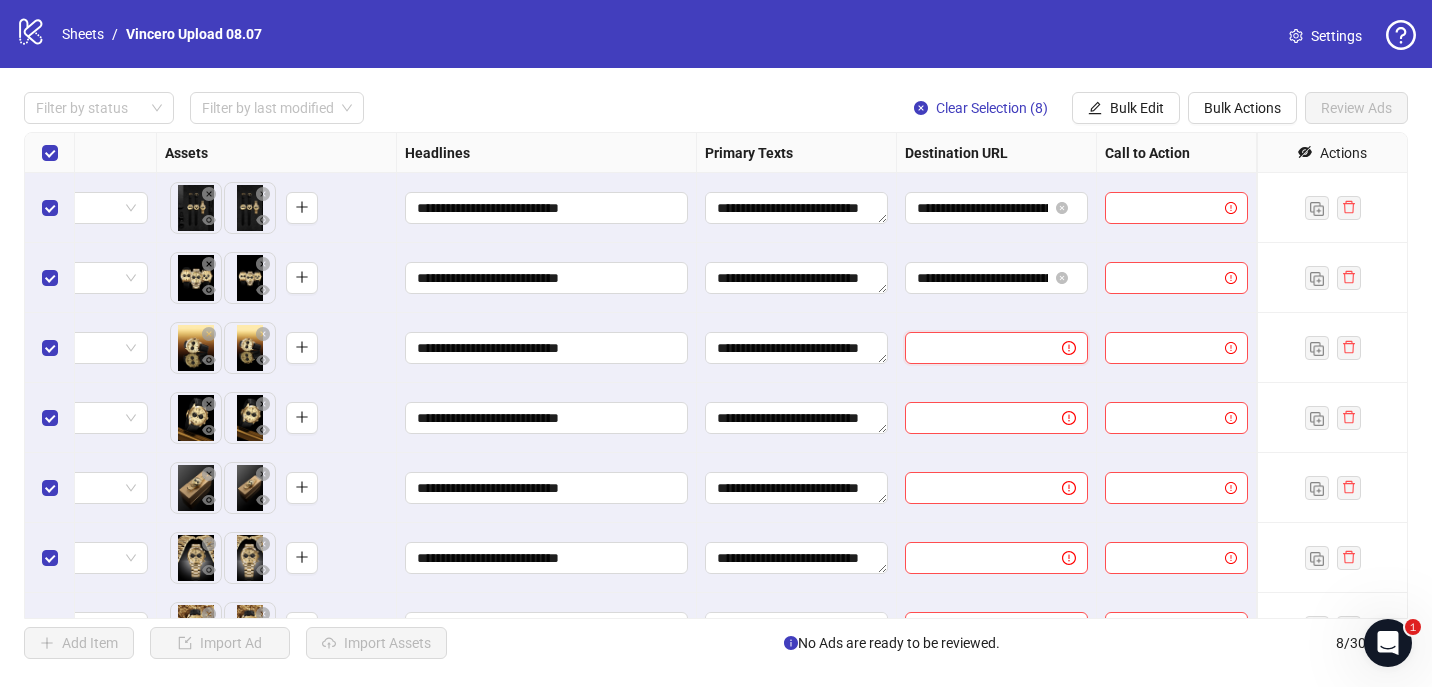 click at bounding box center (975, 348) 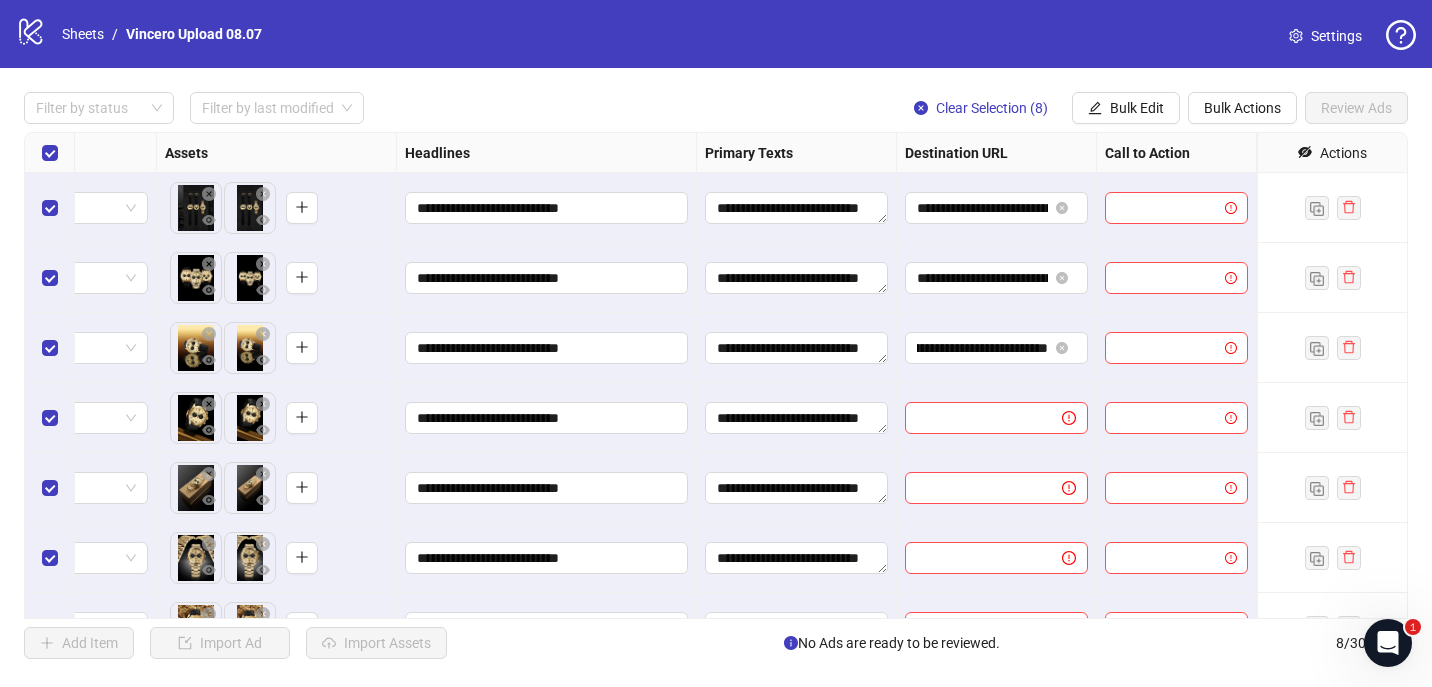 click on "**********" at bounding box center (997, 348) 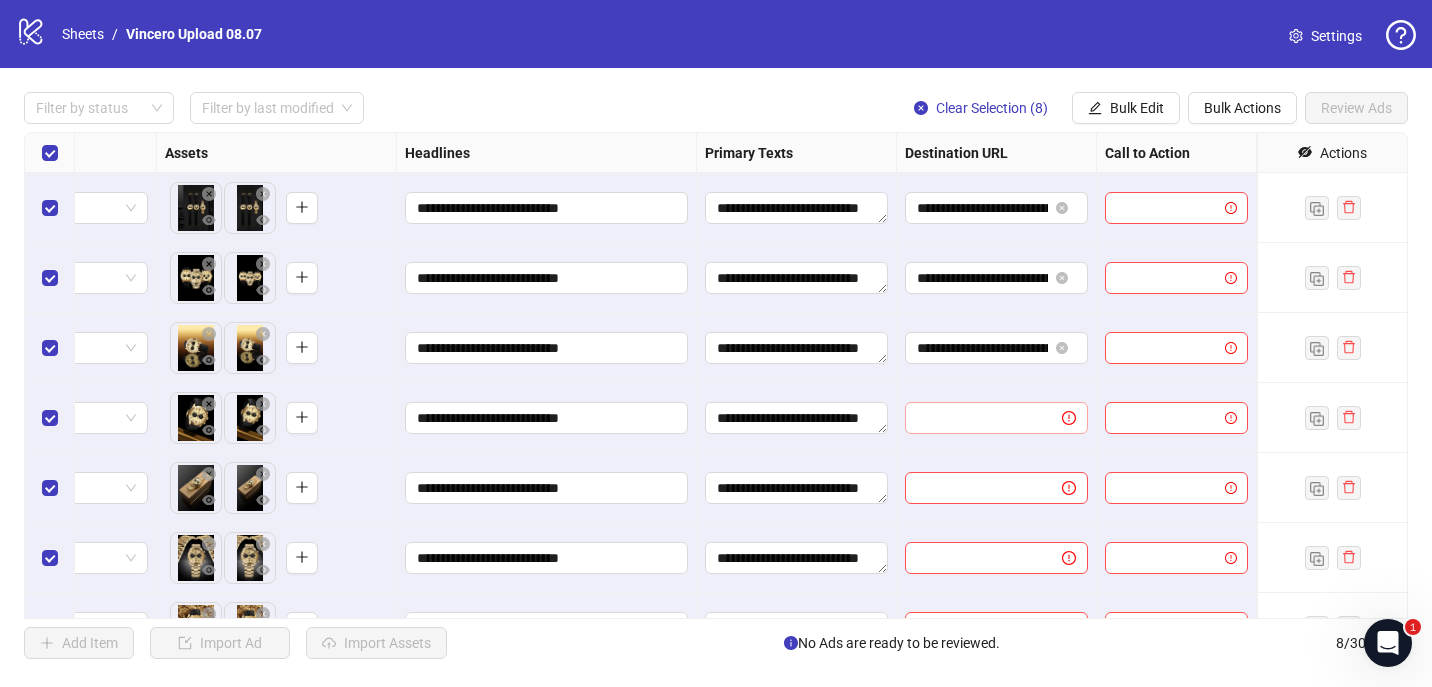 click at bounding box center (996, 418) 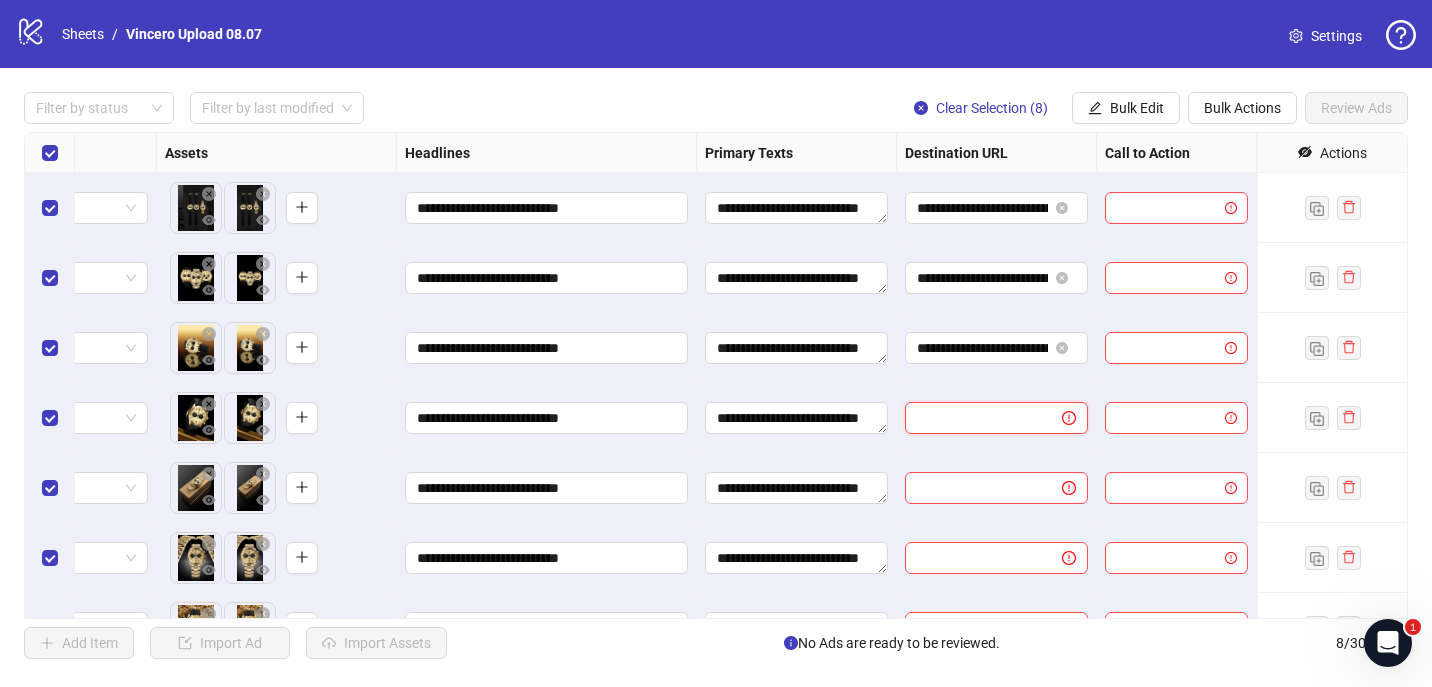 paste on "**********" 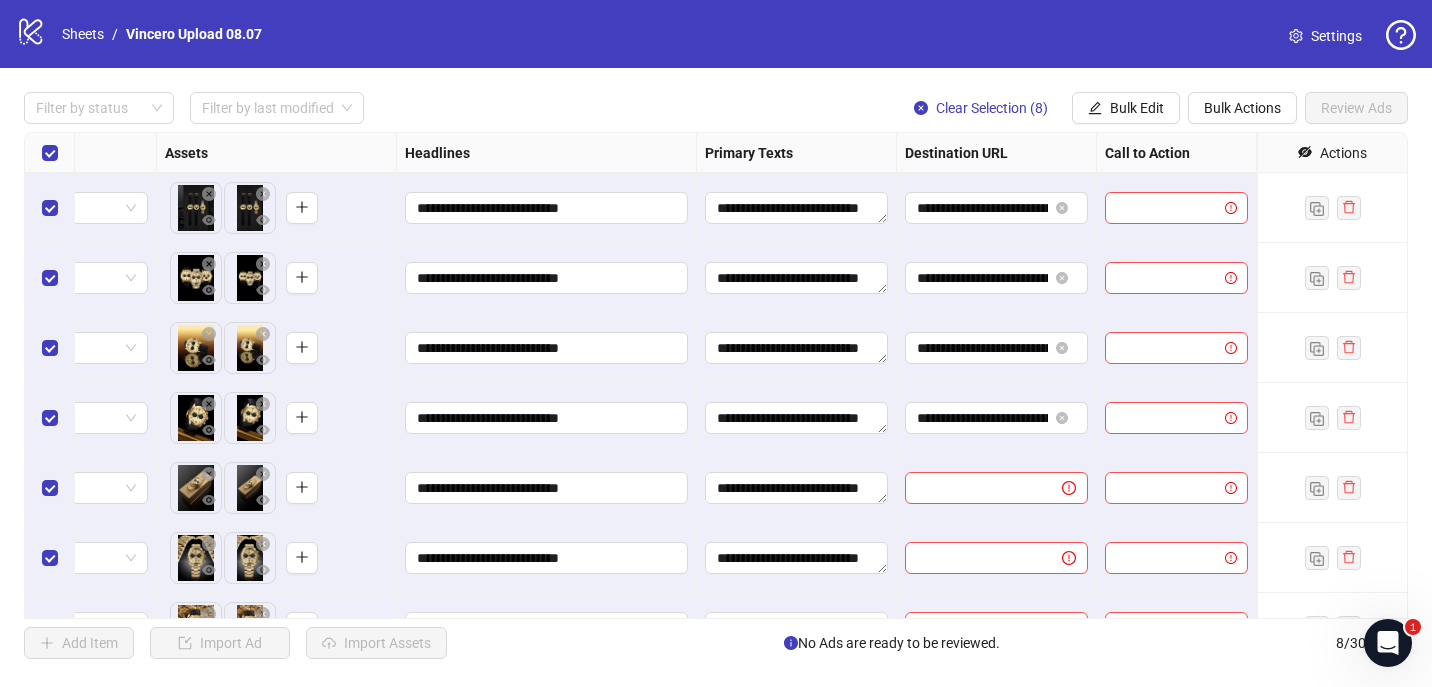 click on "**********" at bounding box center (997, 348) 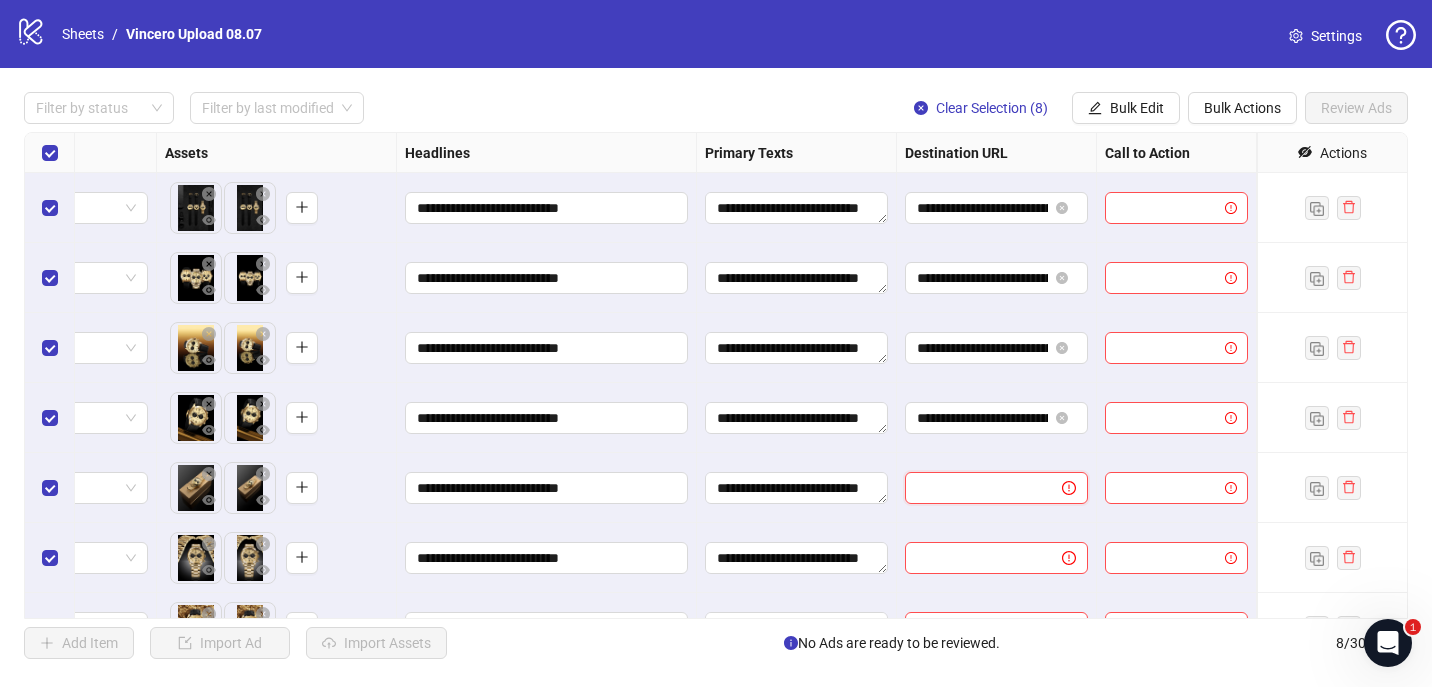 click at bounding box center (975, 488) 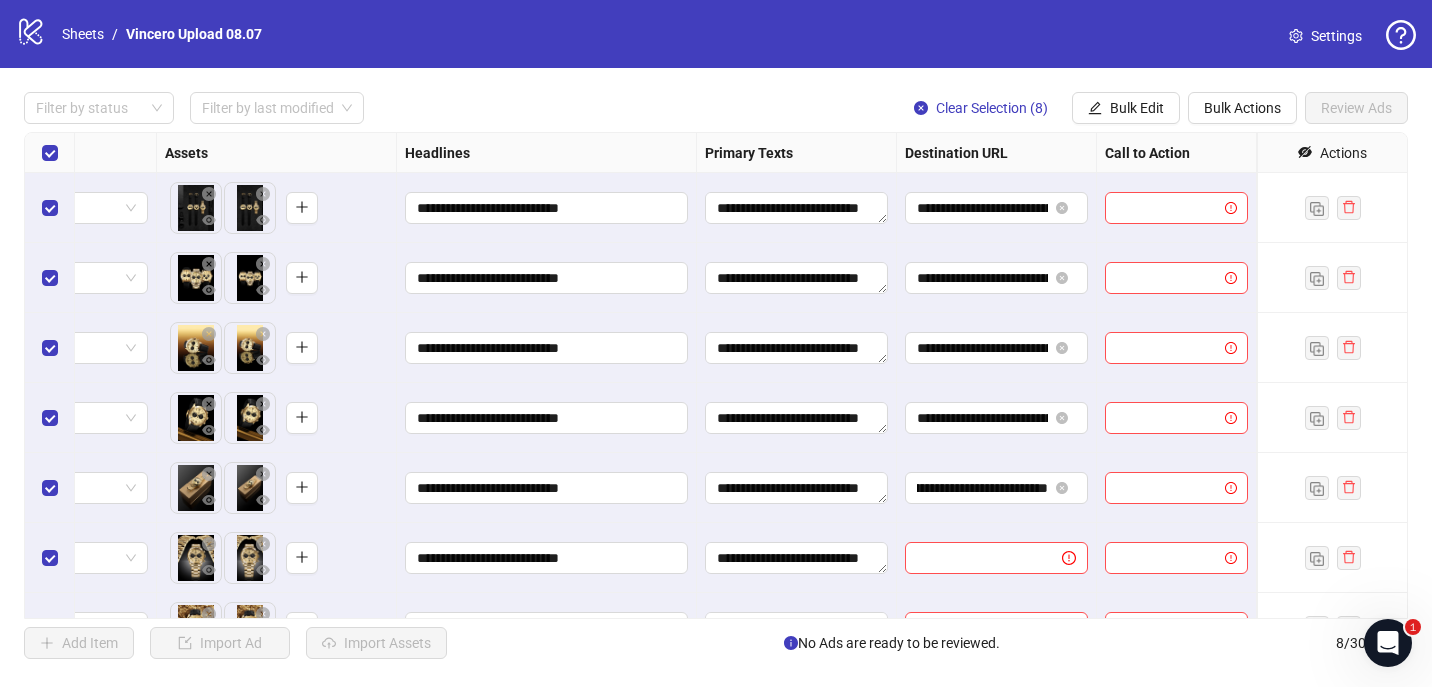 click on "**********" at bounding box center [997, 488] 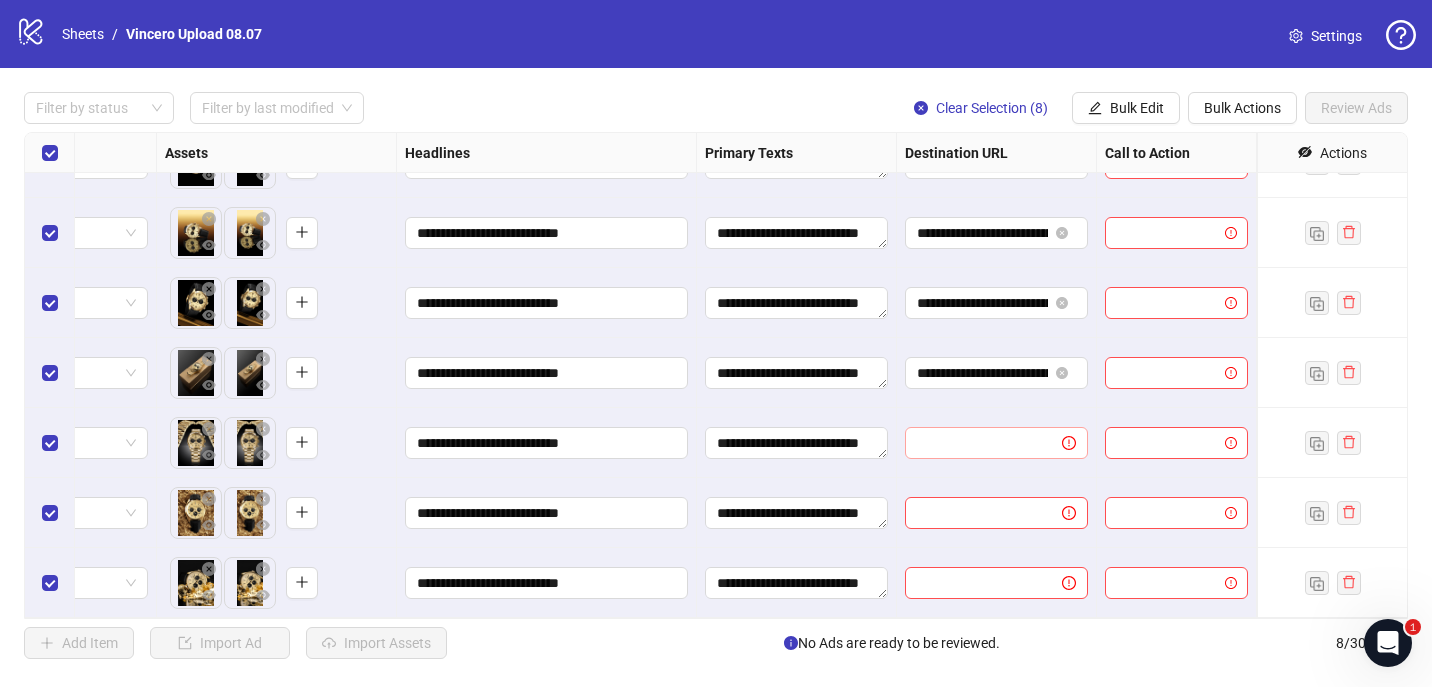 click at bounding box center (996, 443) 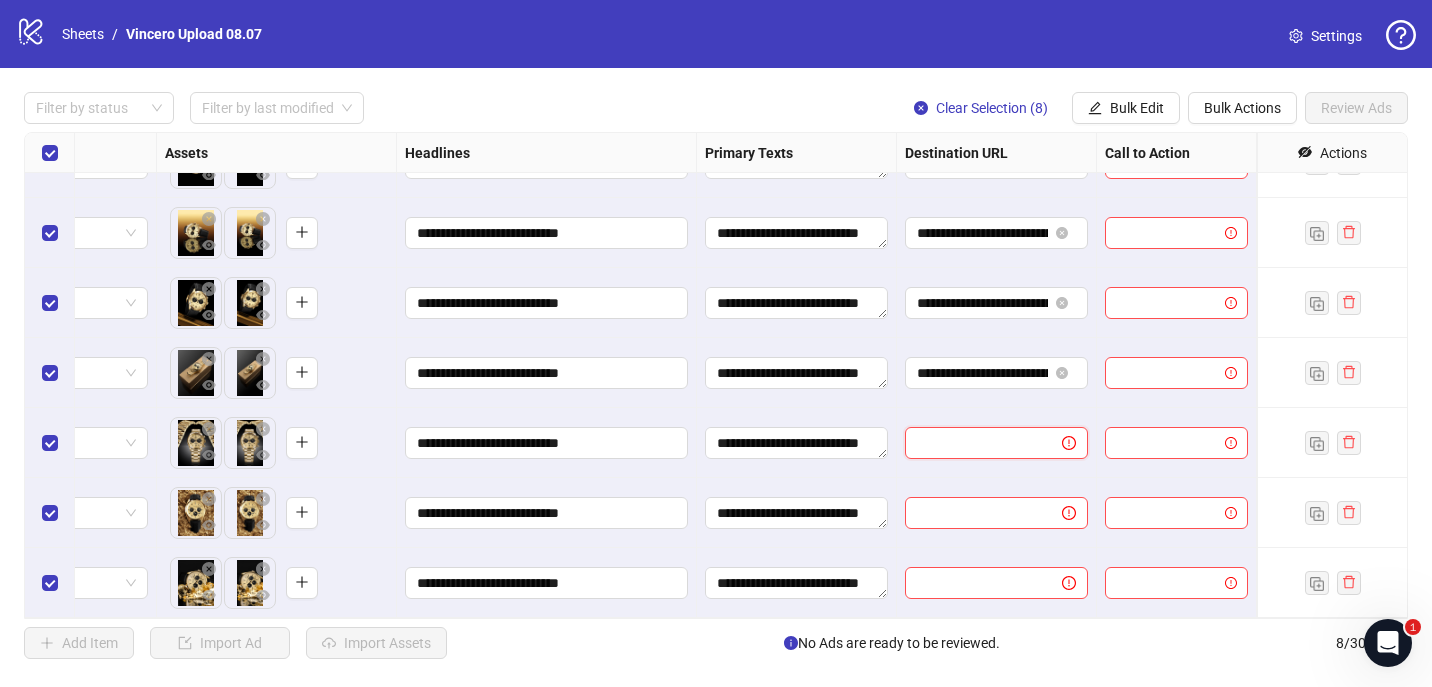 paste on "**********" 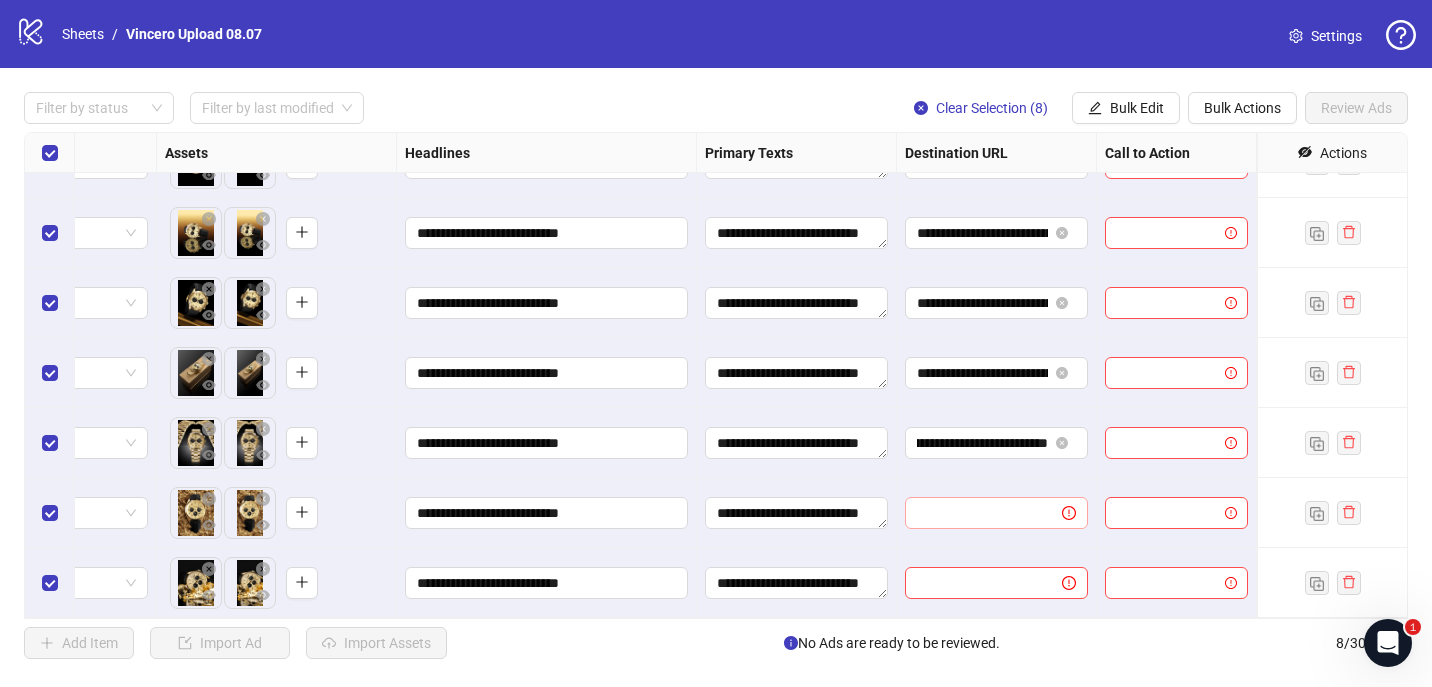 click on "**********" at bounding box center (997, 373) 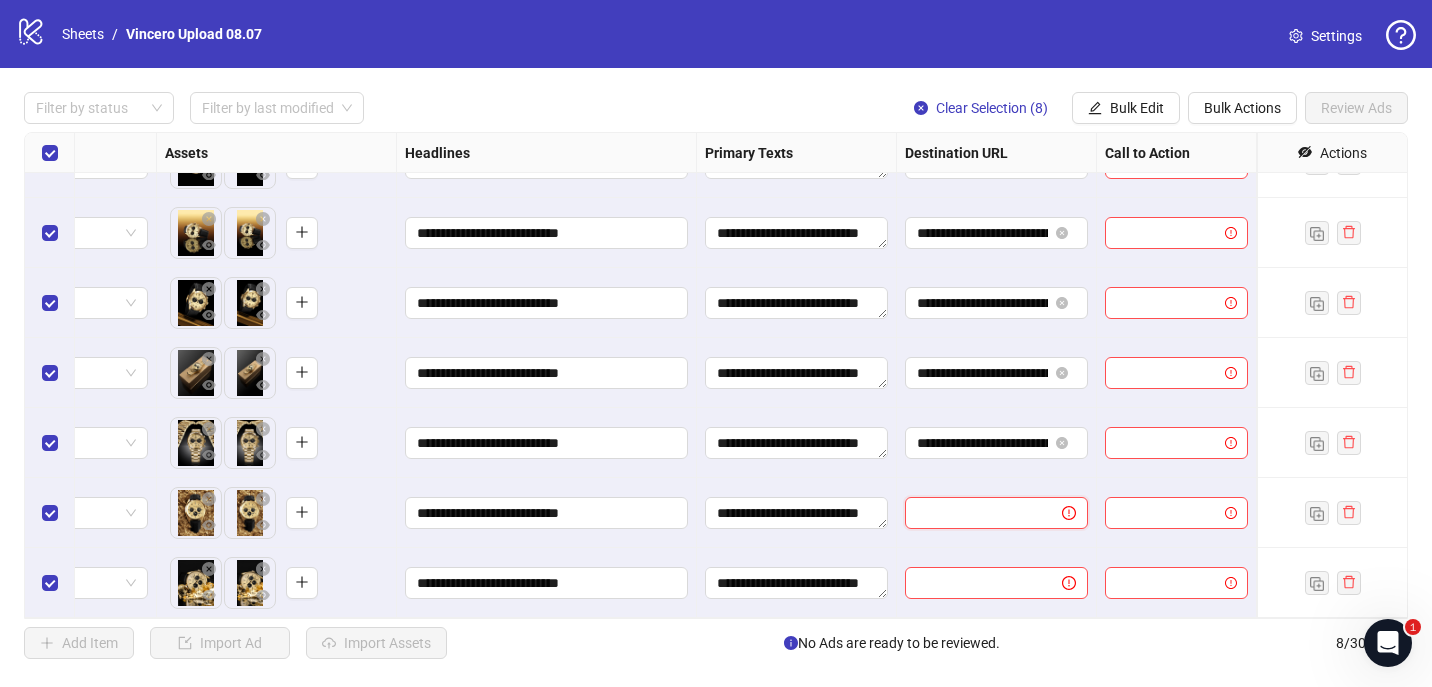 click at bounding box center (975, 513) 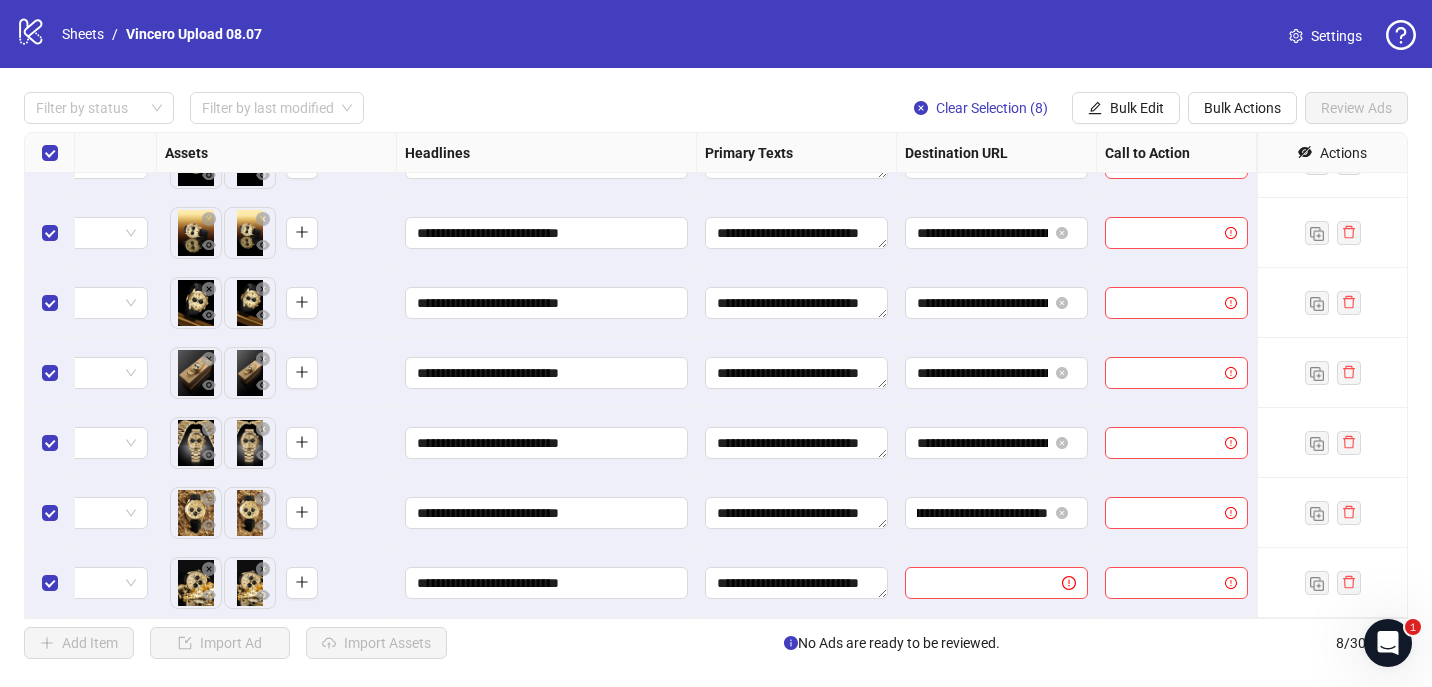 click on "**********" at bounding box center [997, 513] 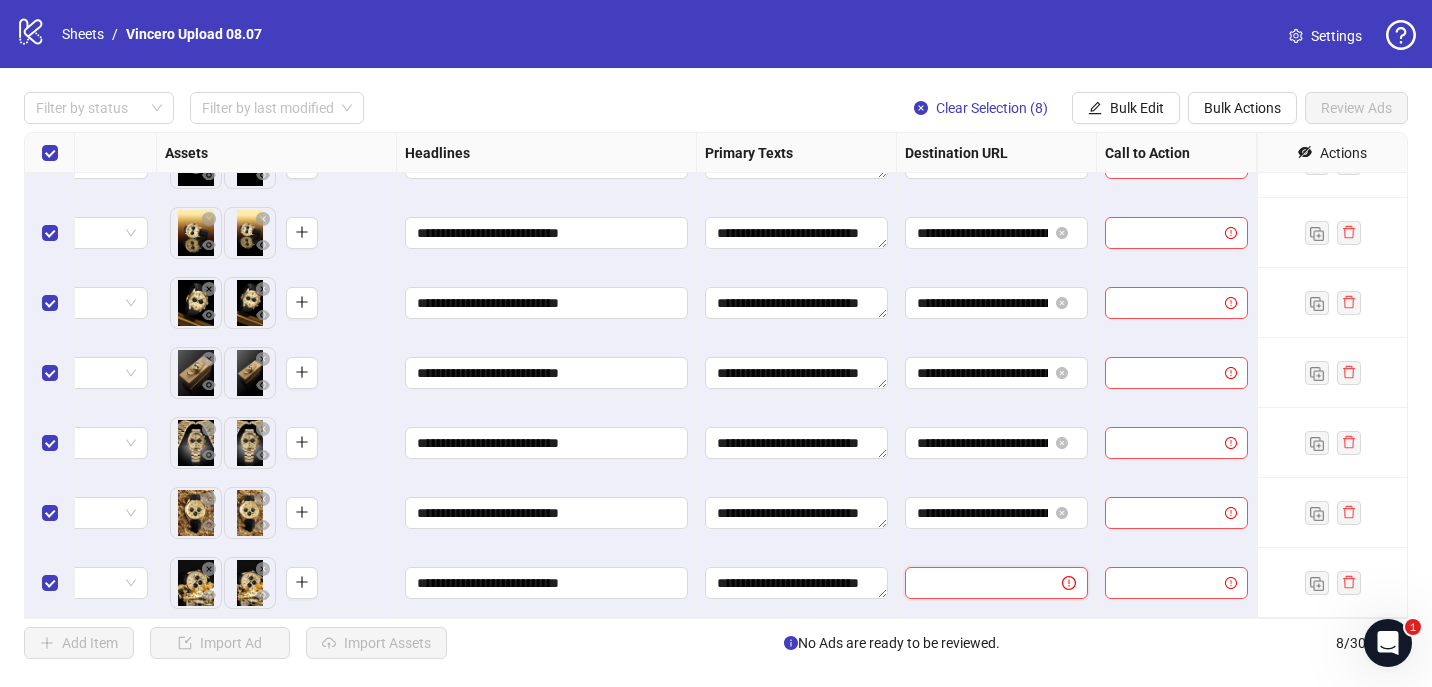 click at bounding box center (975, 583) 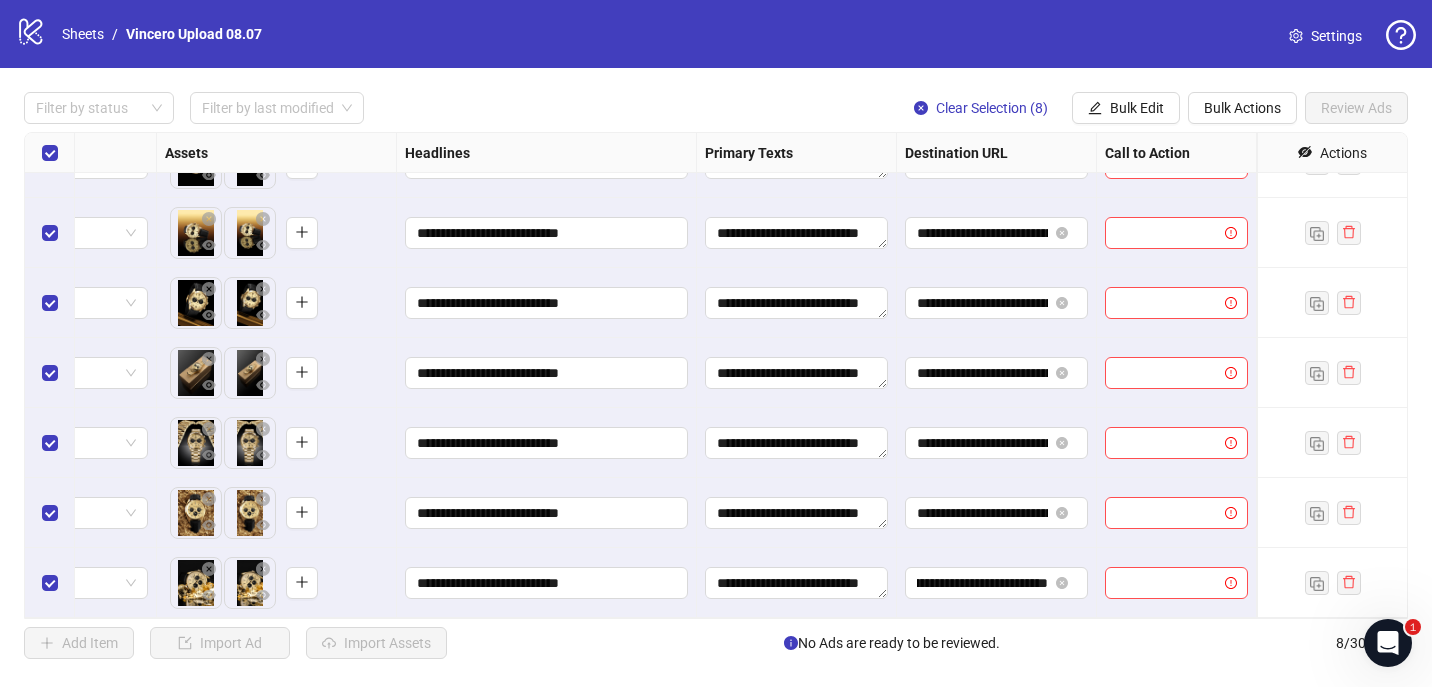 click on "**********" at bounding box center [997, 583] 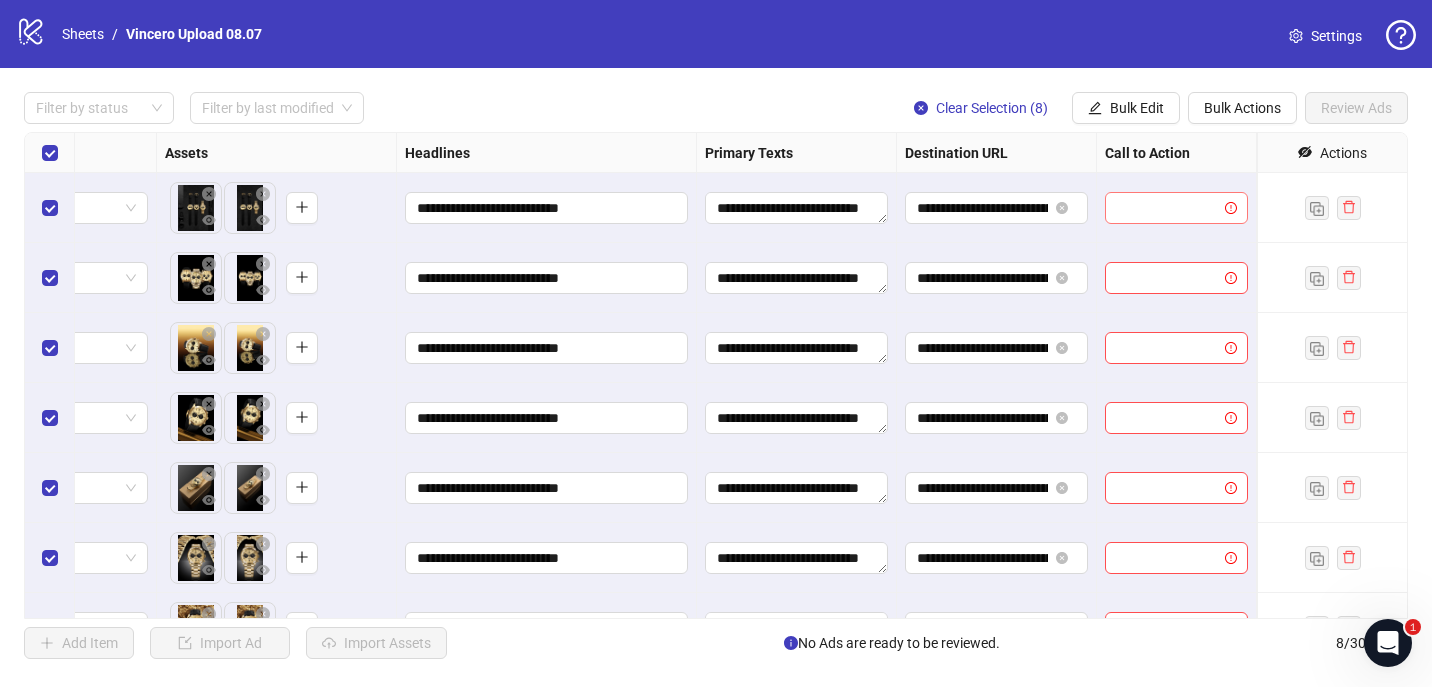 click at bounding box center (1167, 208) 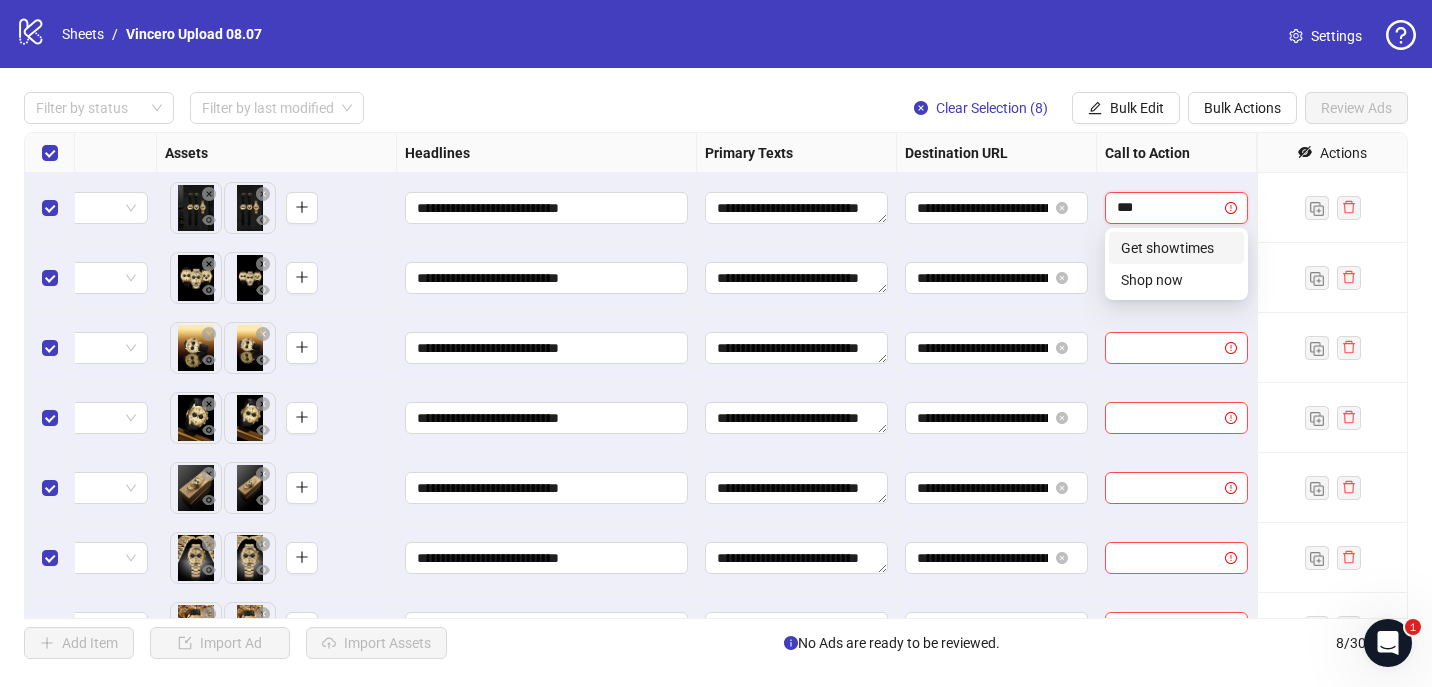 type on "****" 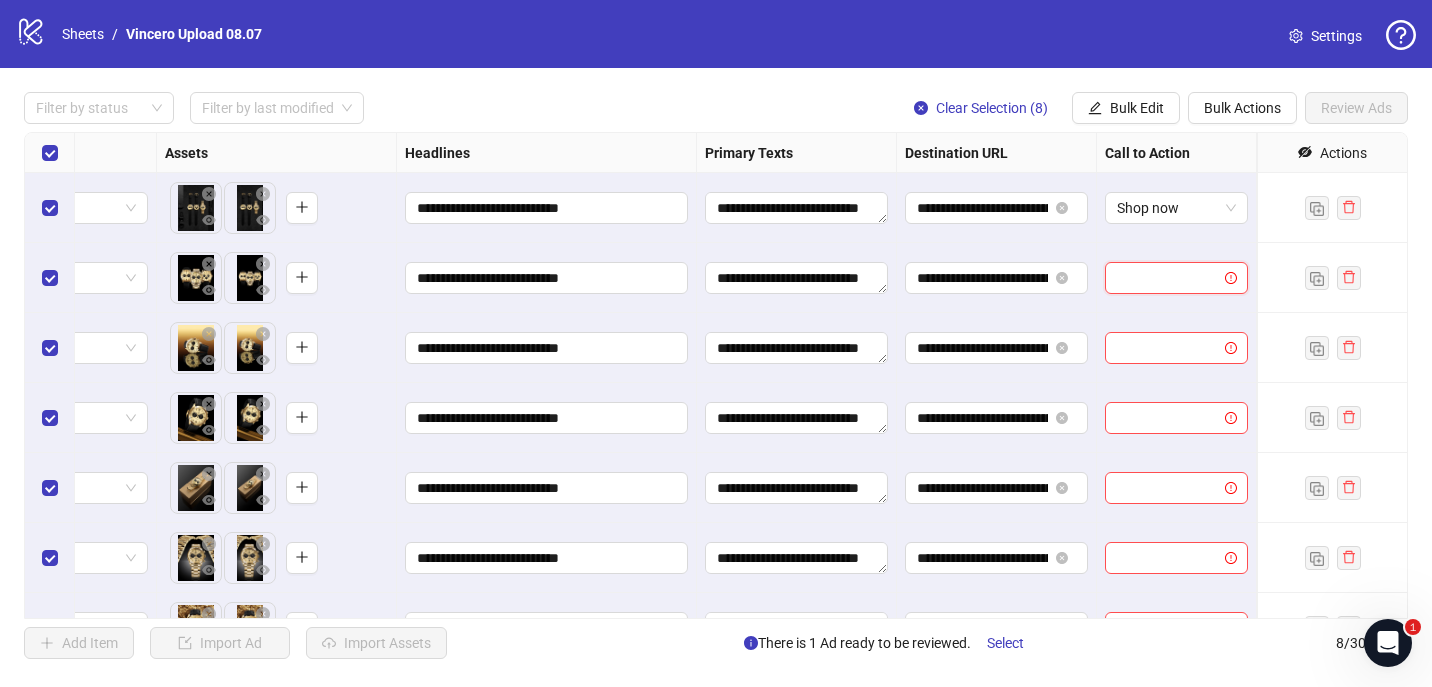 click at bounding box center [1167, 278] 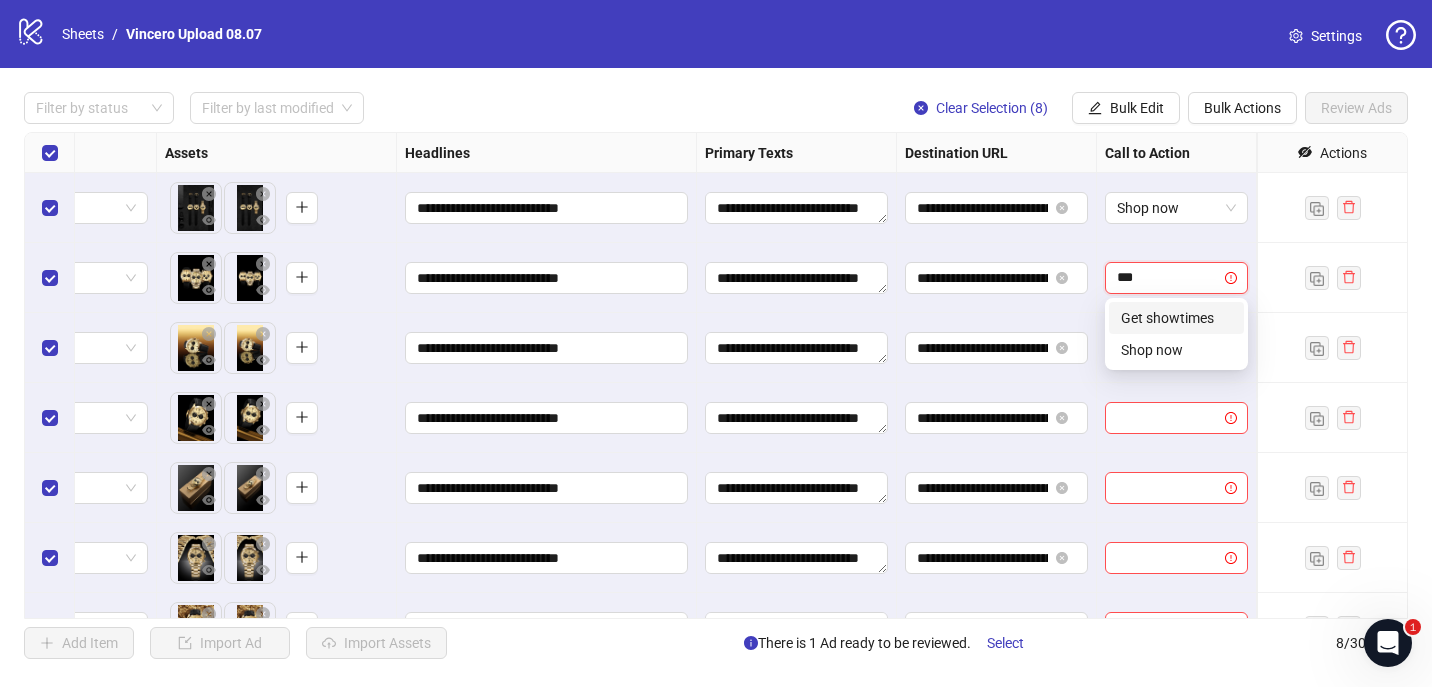 type on "****" 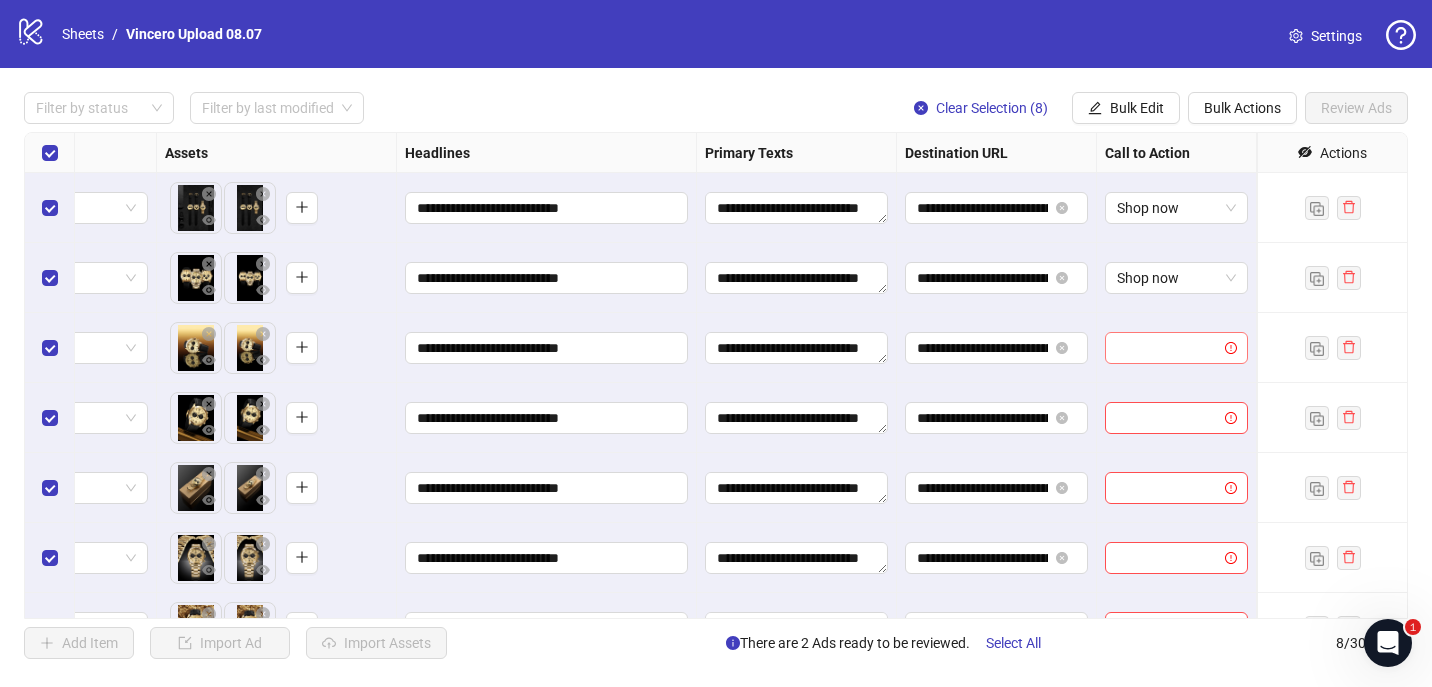 click at bounding box center [1167, 348] 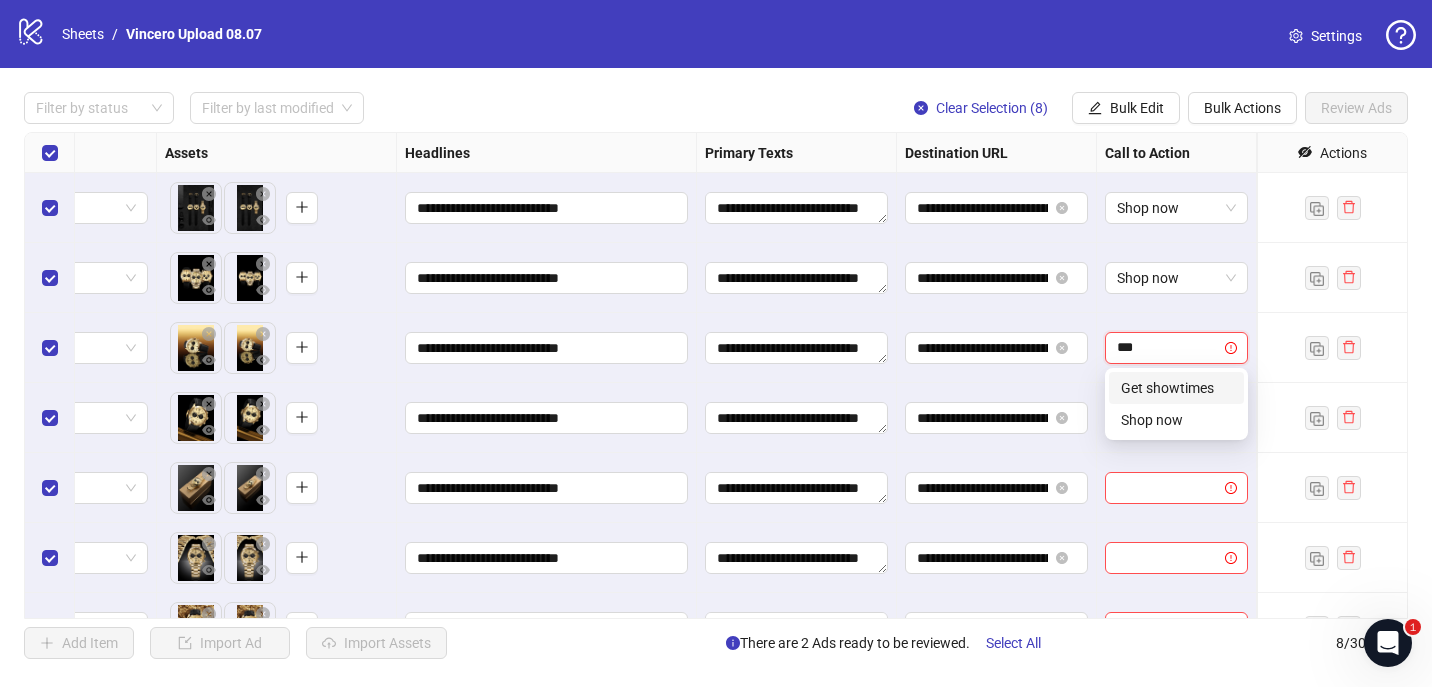 type on "****" 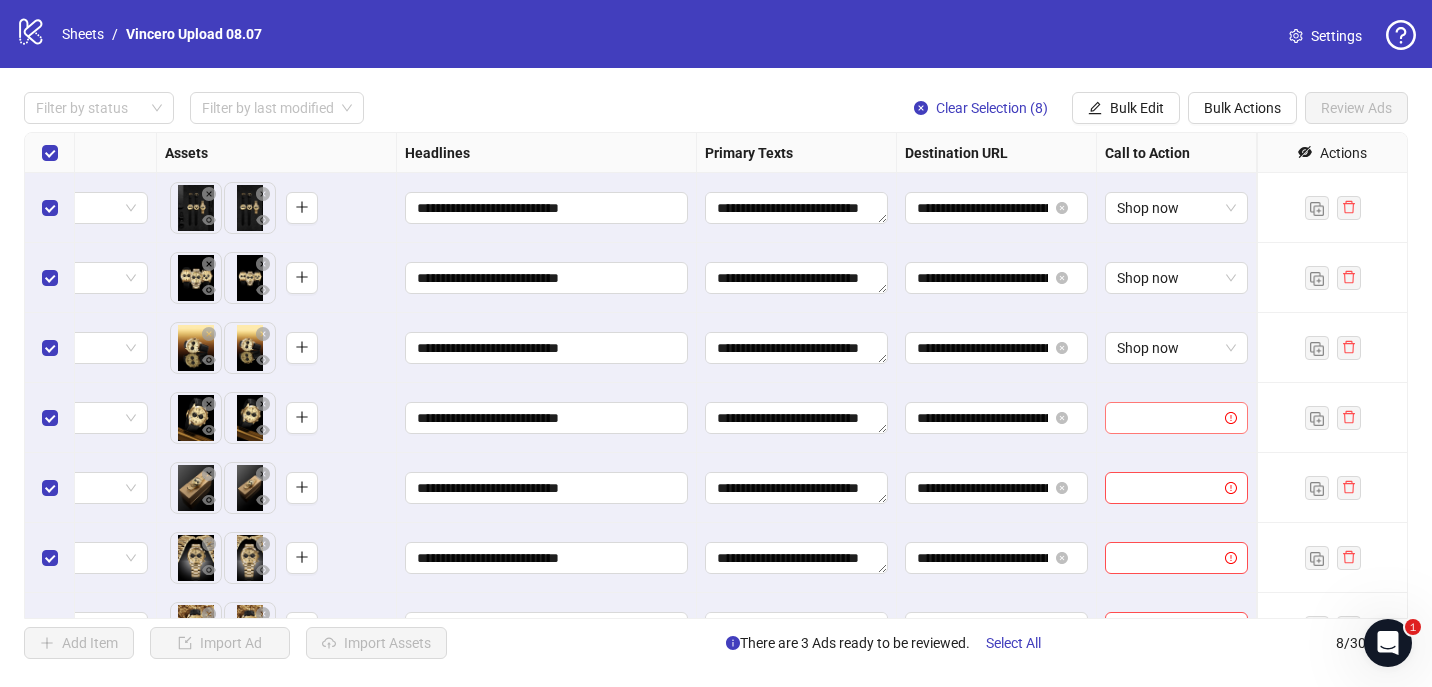 click at bounding box center [1167, 418] 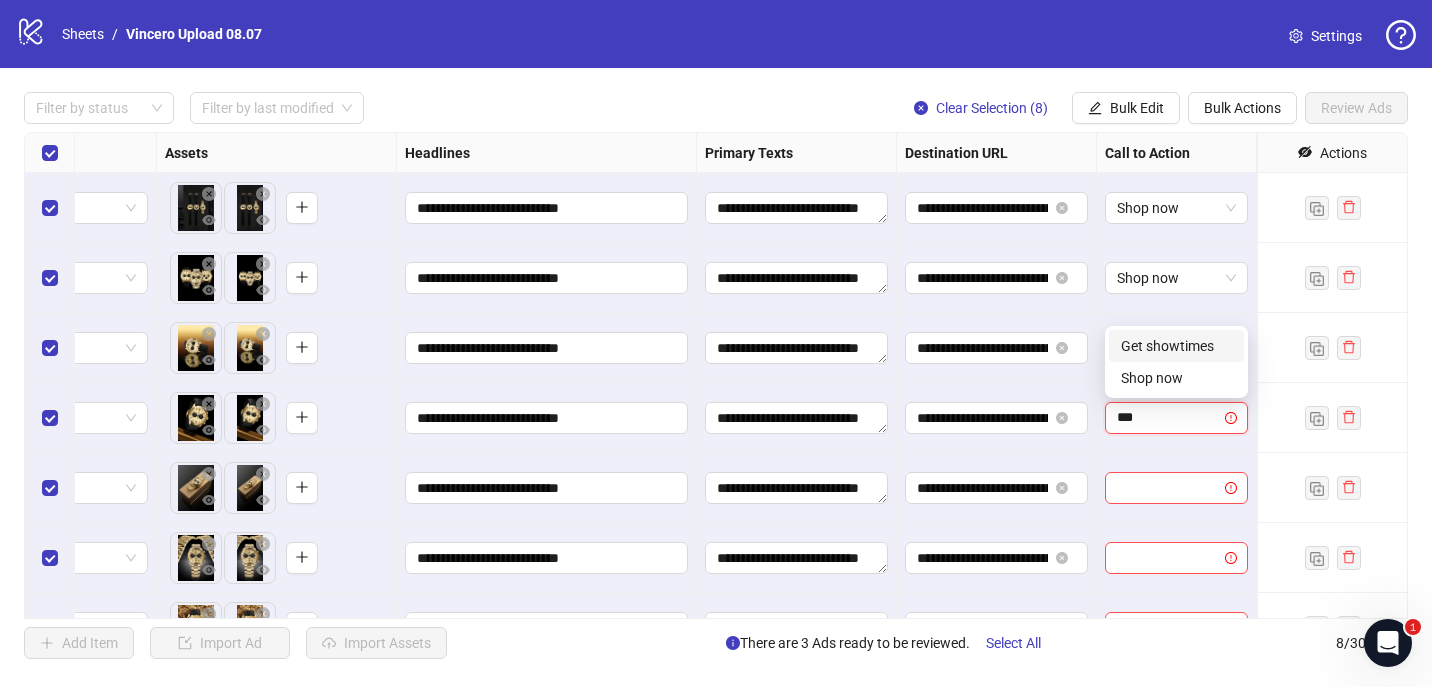 type on "****" 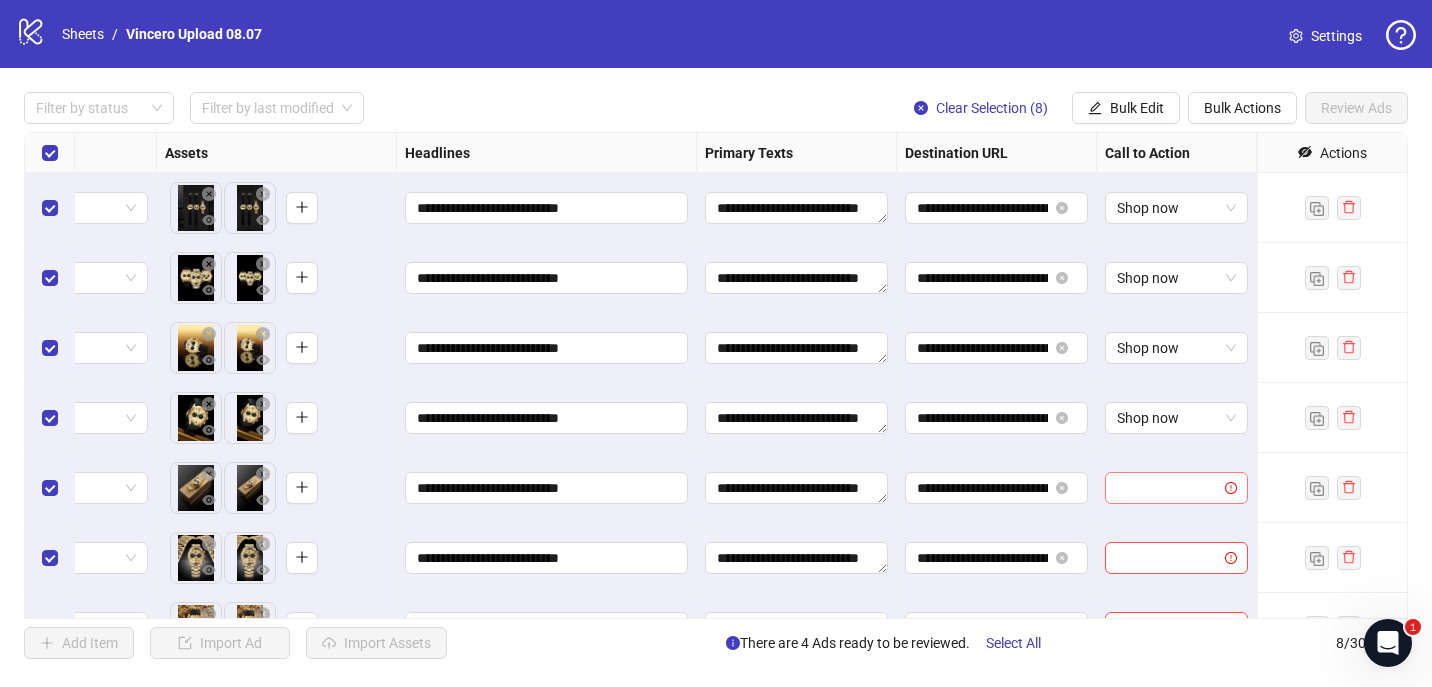 click at bounding box center (1167, 488) 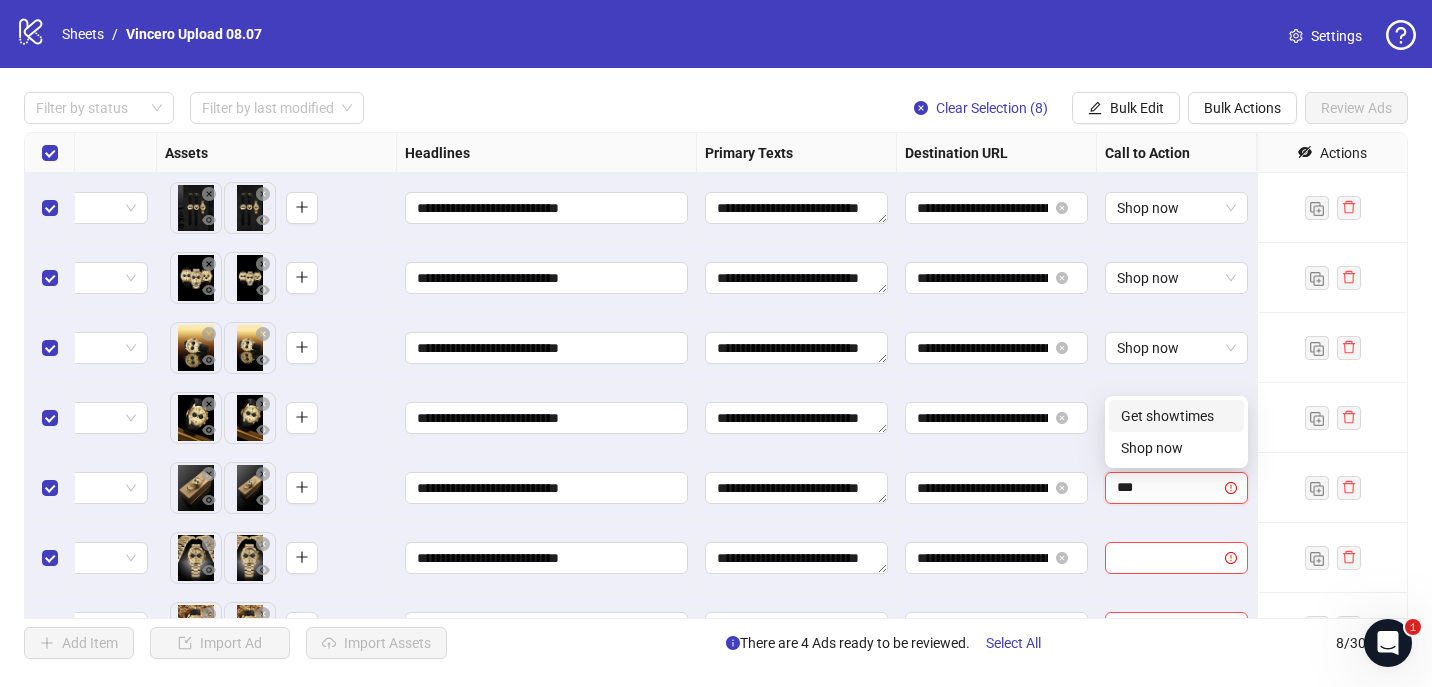 type on "****" 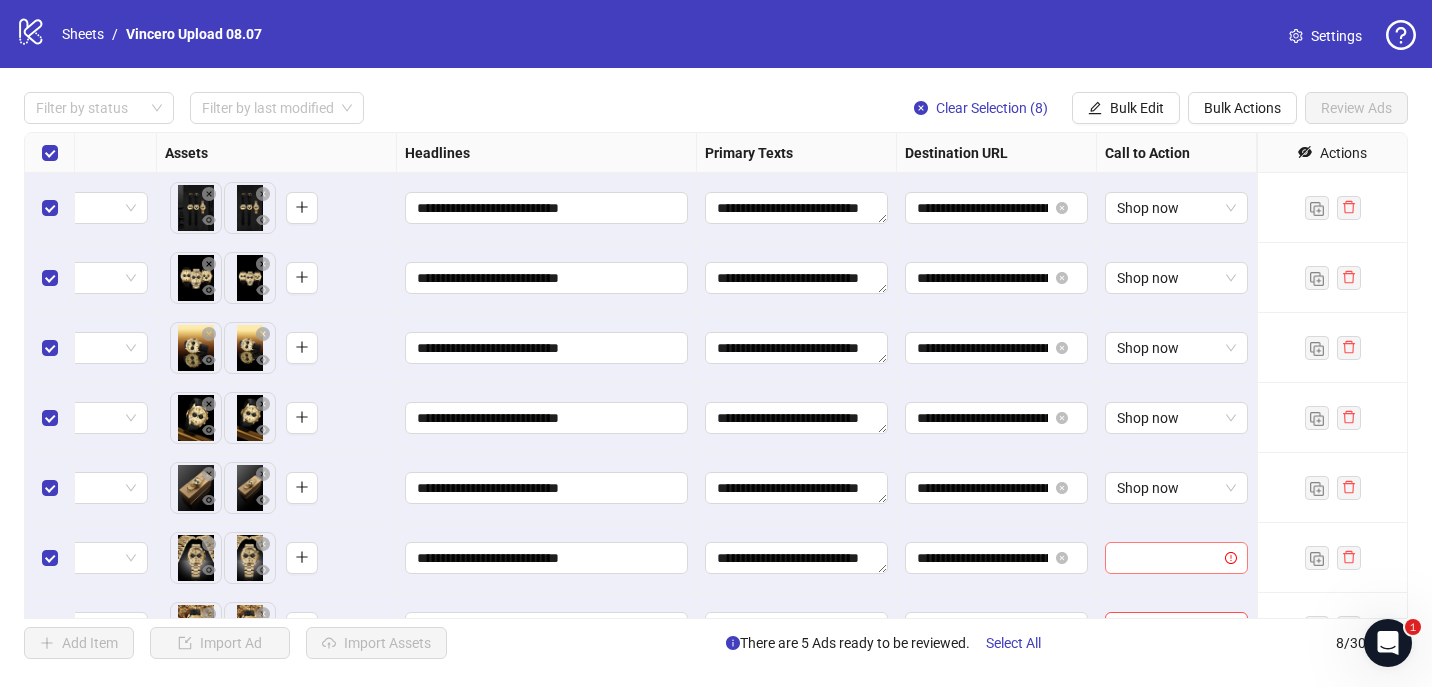 click at bounding box center [1167, 558] 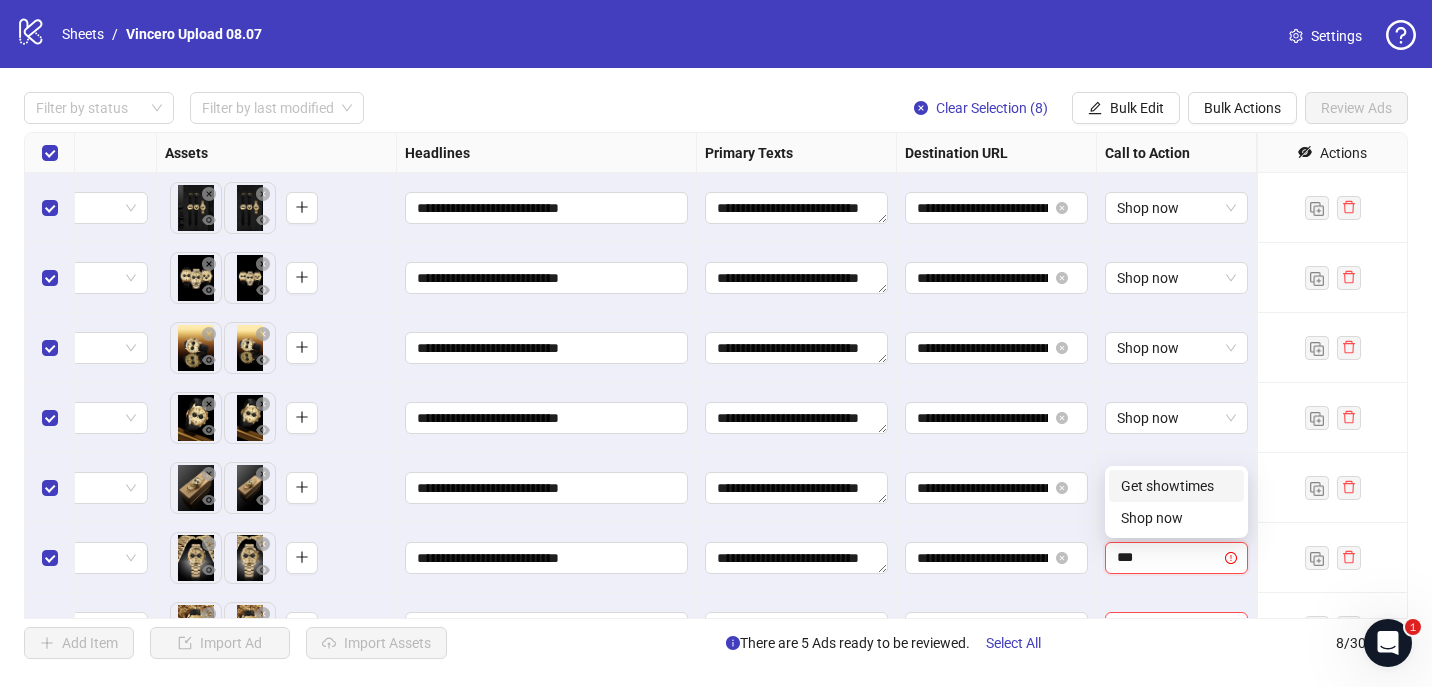 type on "****" 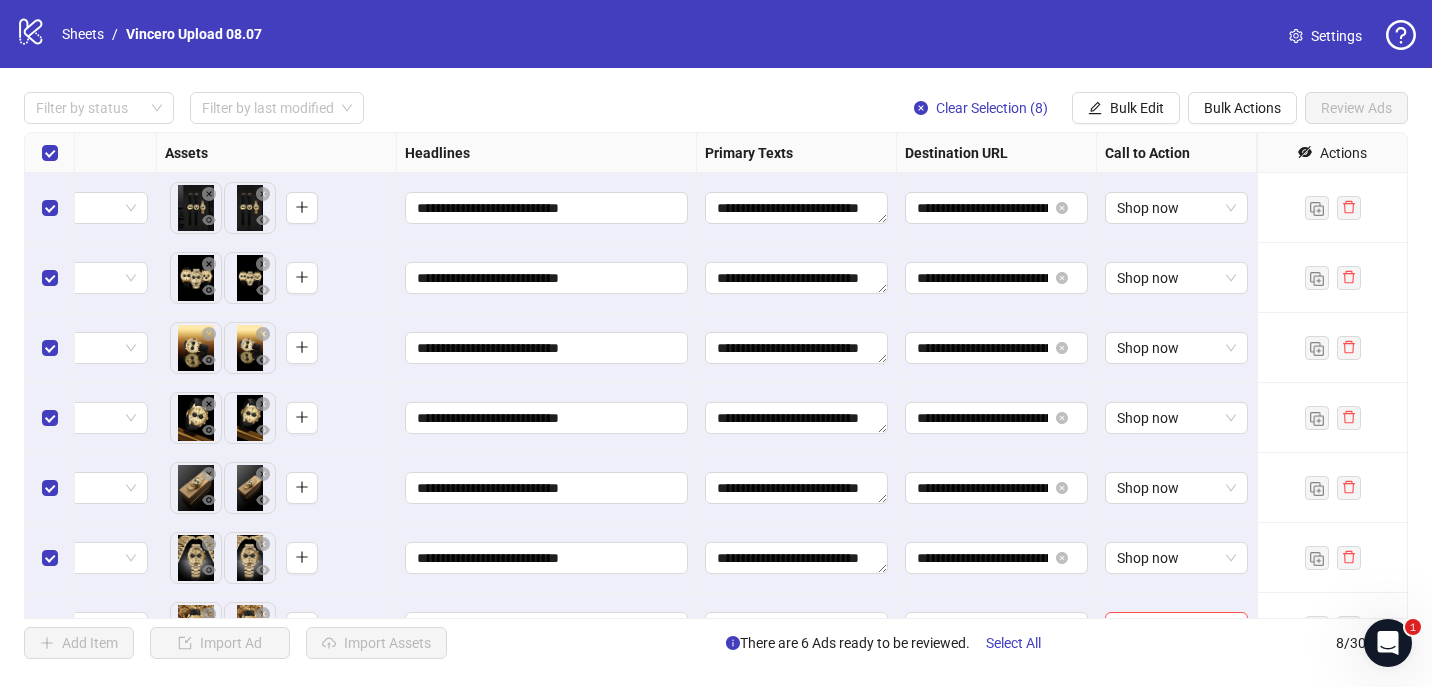 scroll, scrollTop: 115, scrollLeft: 788, axis: both 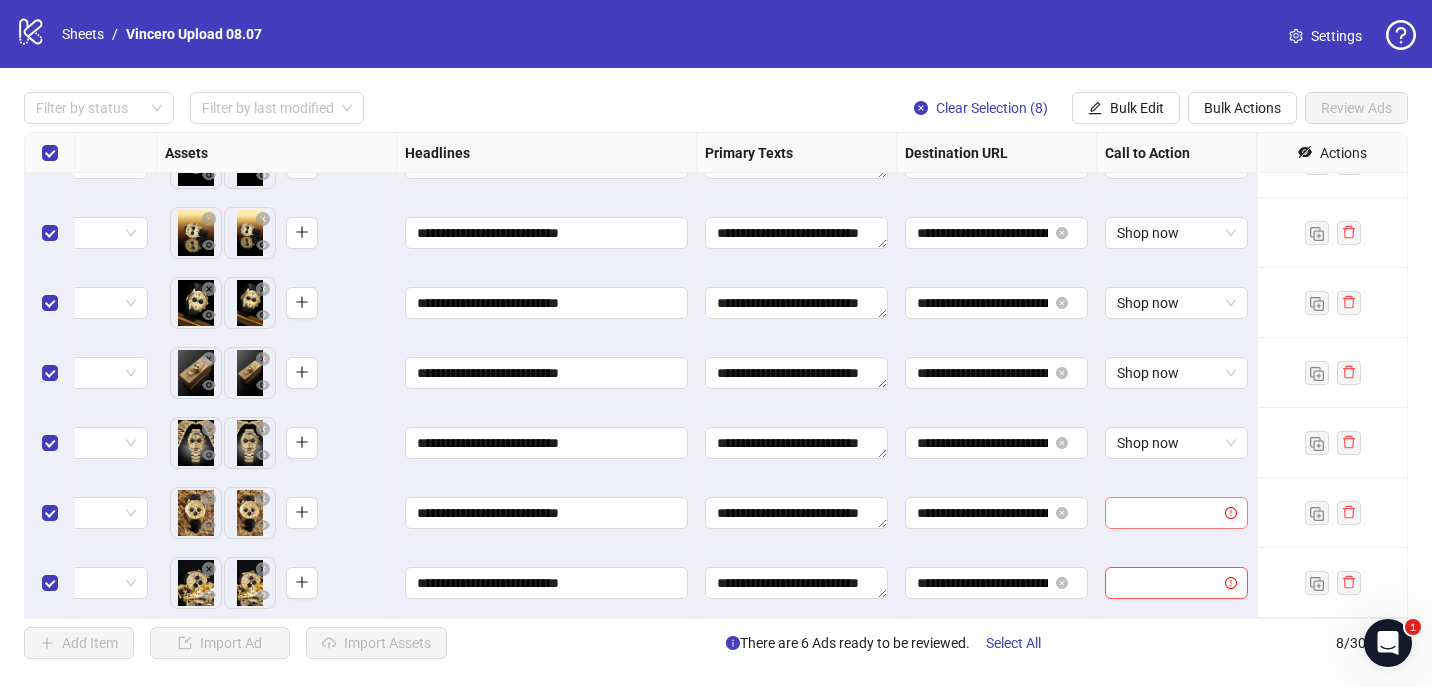 click at bounding box center [1167, 513] 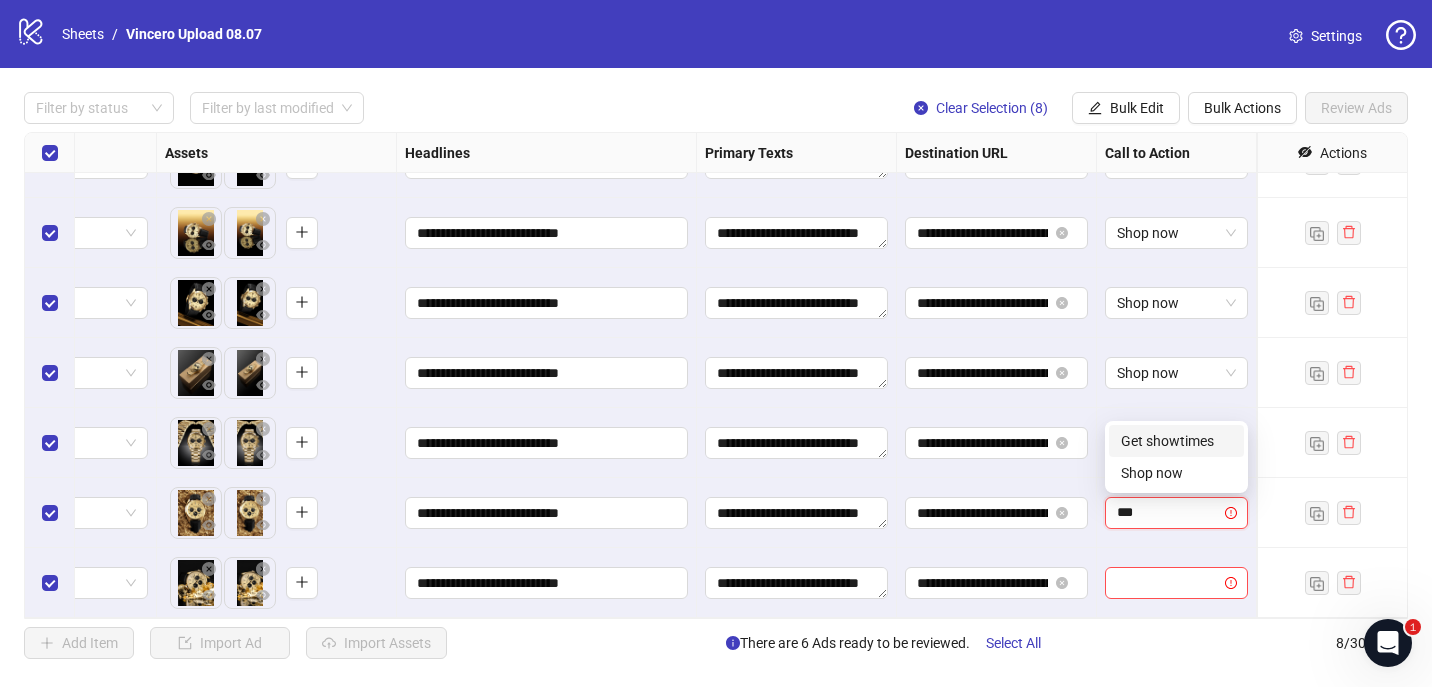 type on "****" 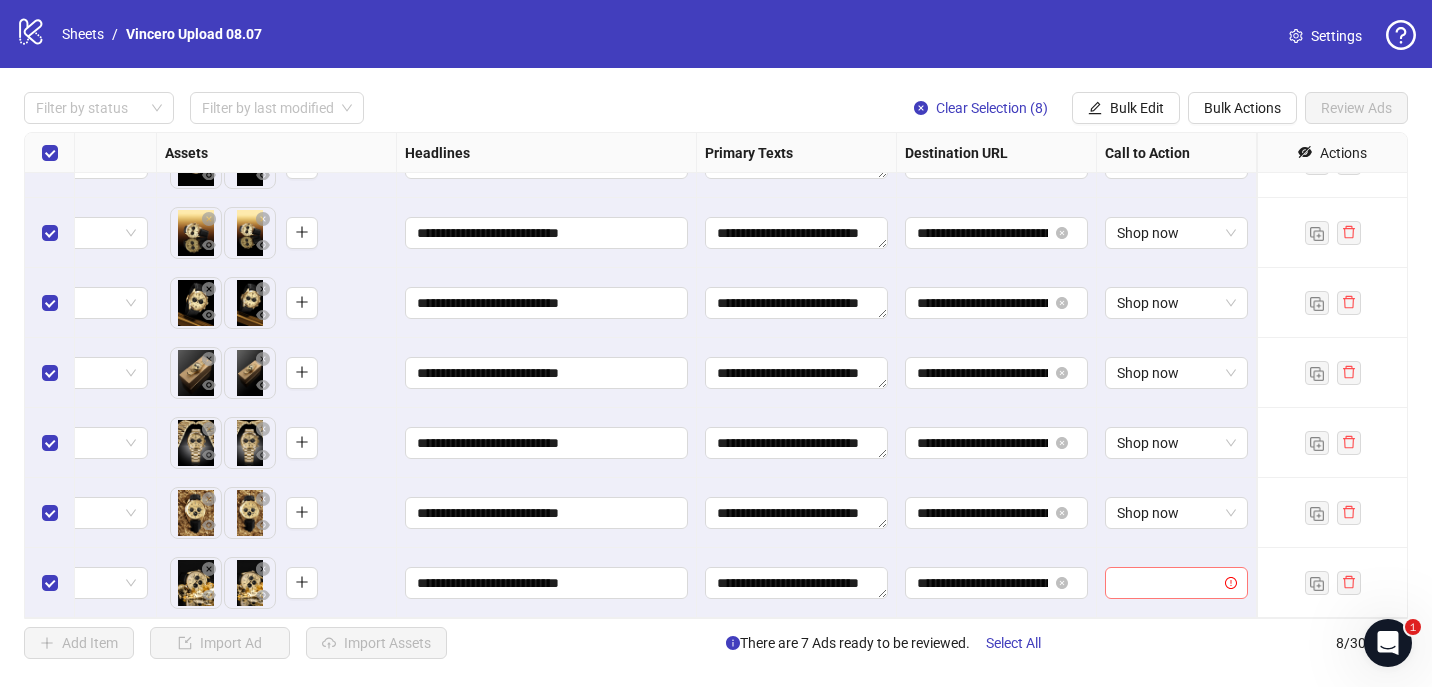 click at bounding box center (1167, 583) 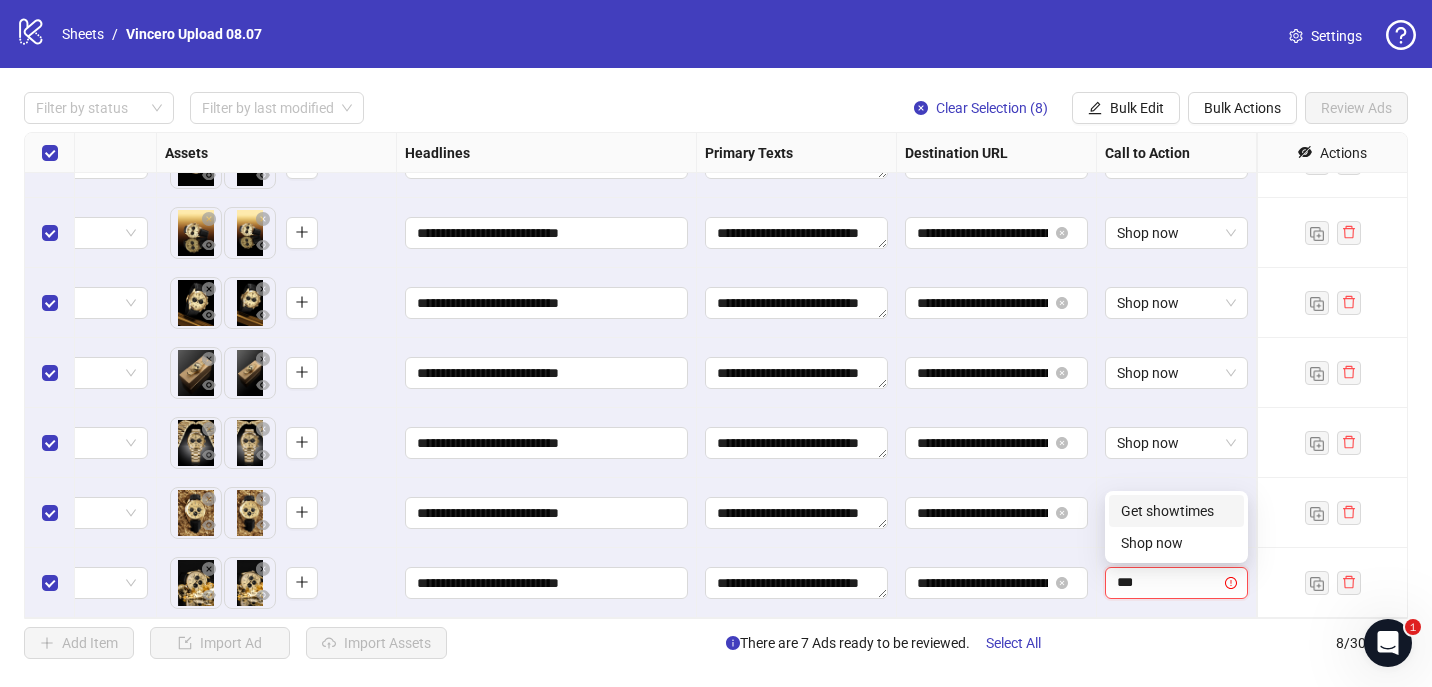 type on "****" 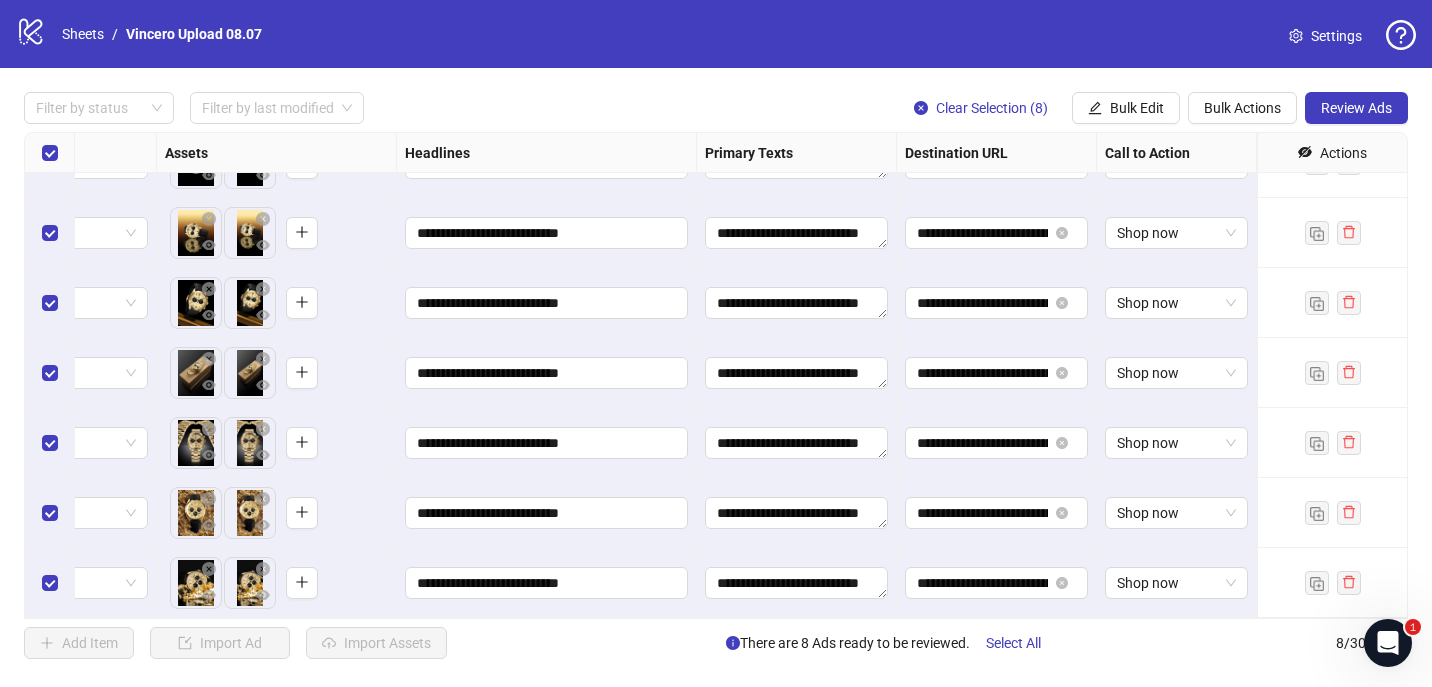scroll, scrollTop: 0, scrollLeft: 788, axis: horizontal 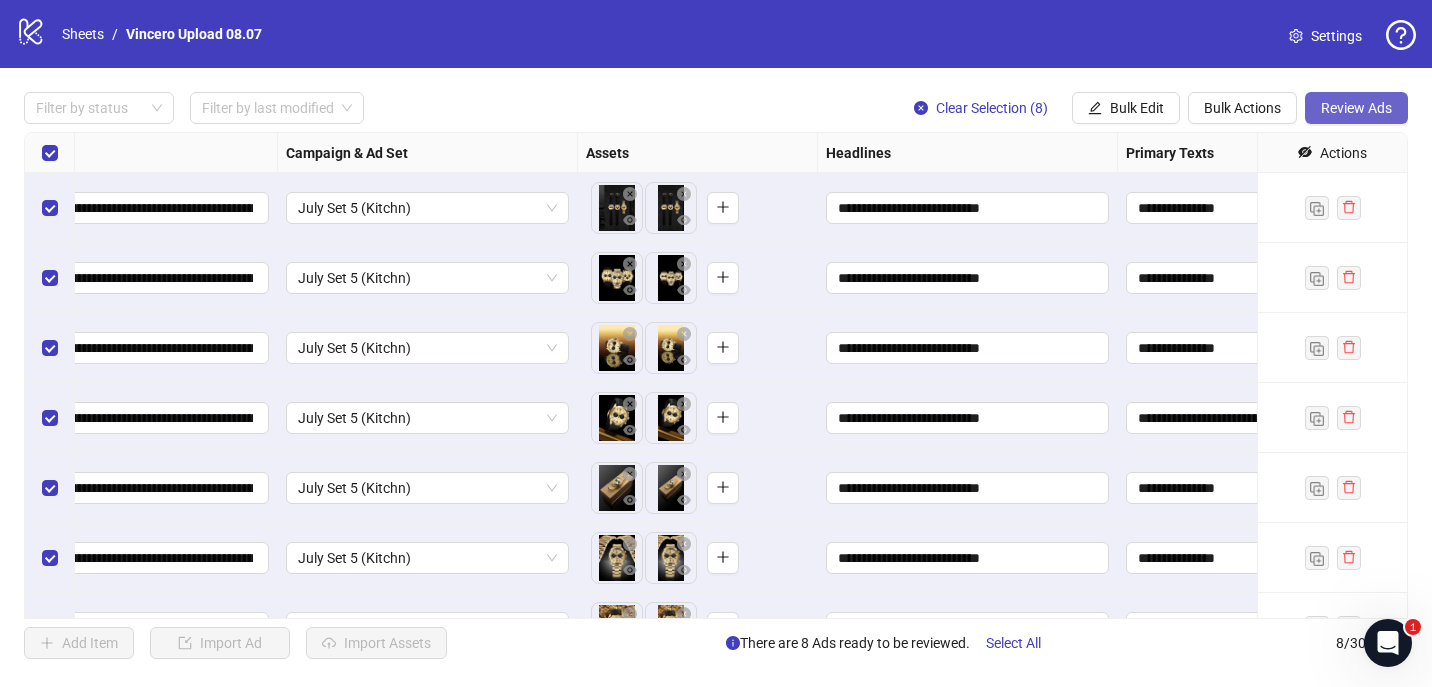 click on "Review Ads" at bounding box center [1356, 108] 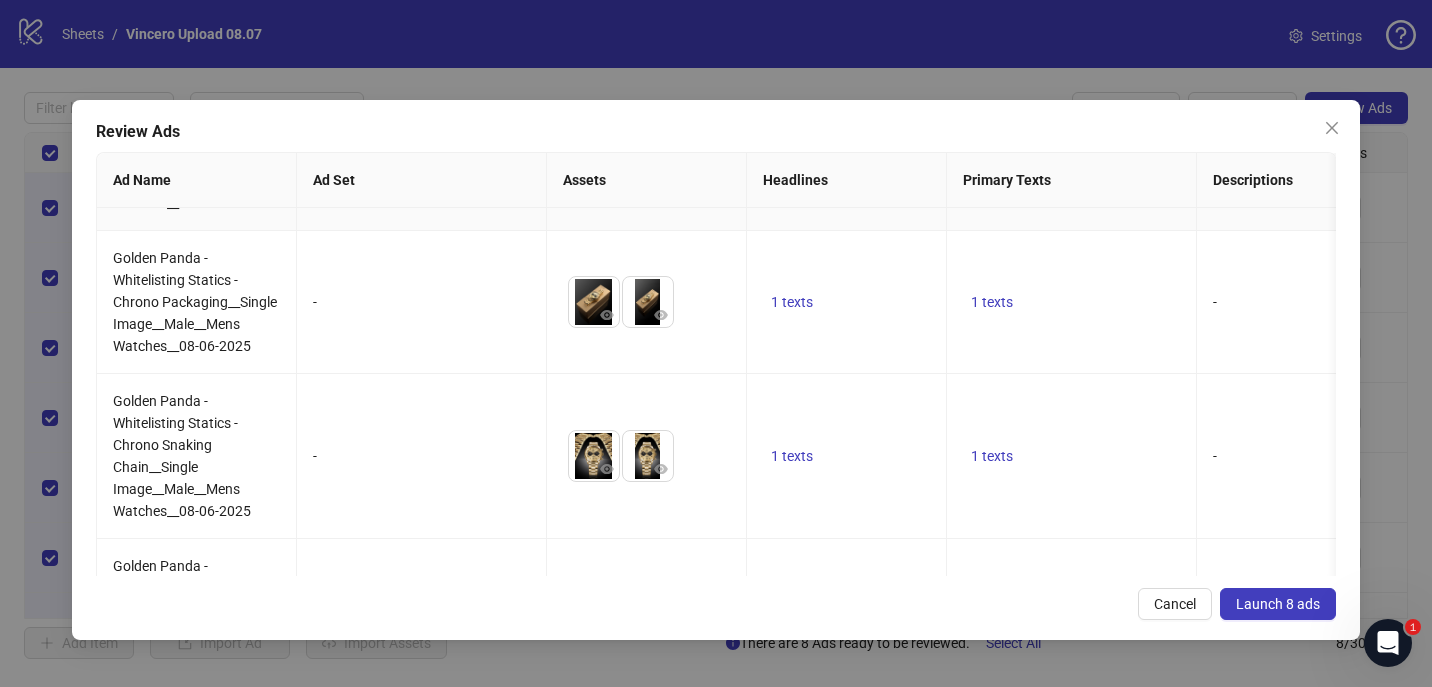 scroll, scrollTop: 819, scrollLeft: 0, axis: vertical 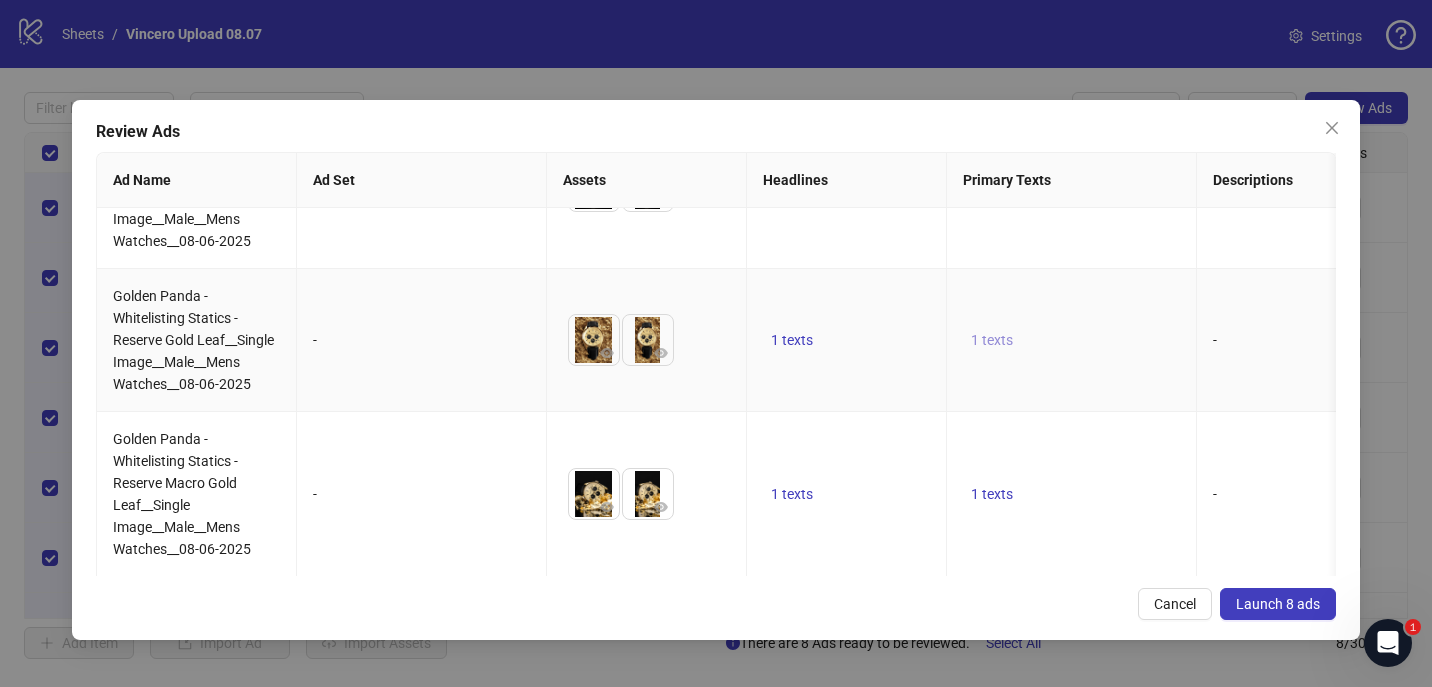 click on "1 texts" at bounding box center [992, 340] 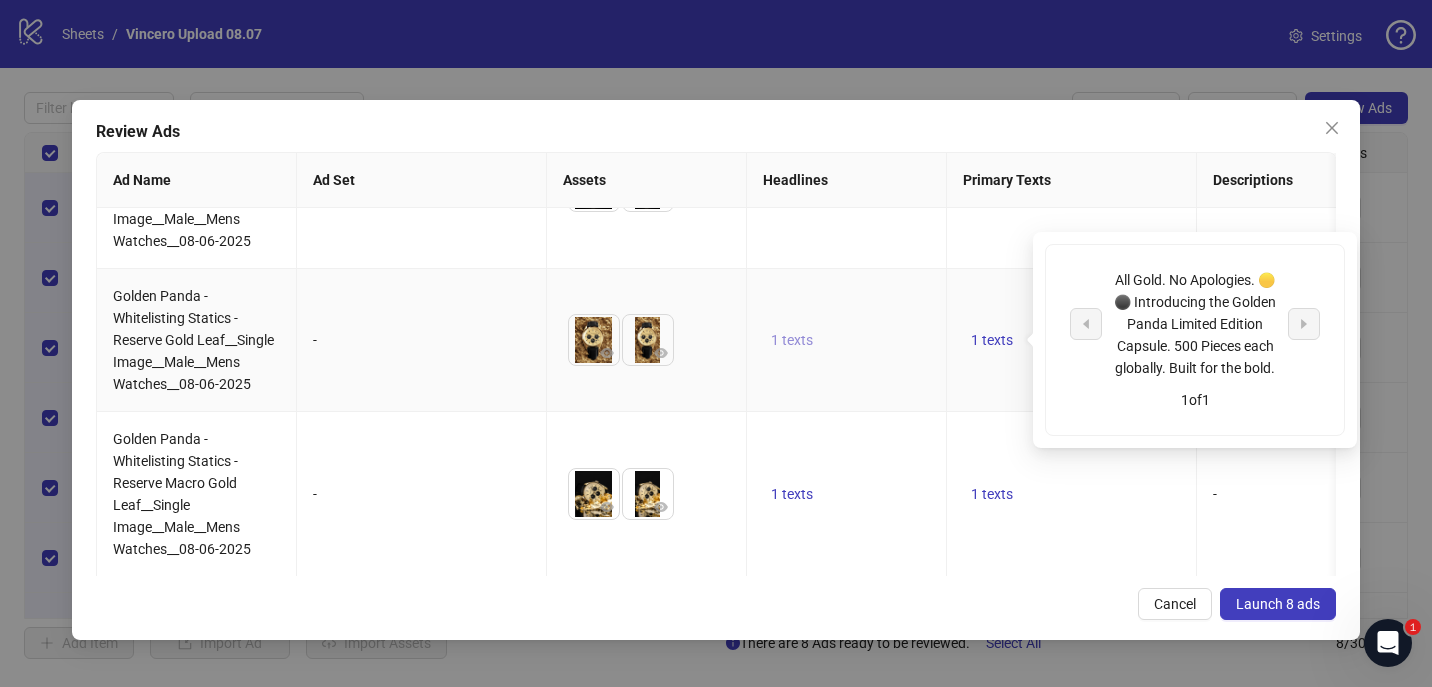 click on "1 texts" at bounding box center [792, 340] 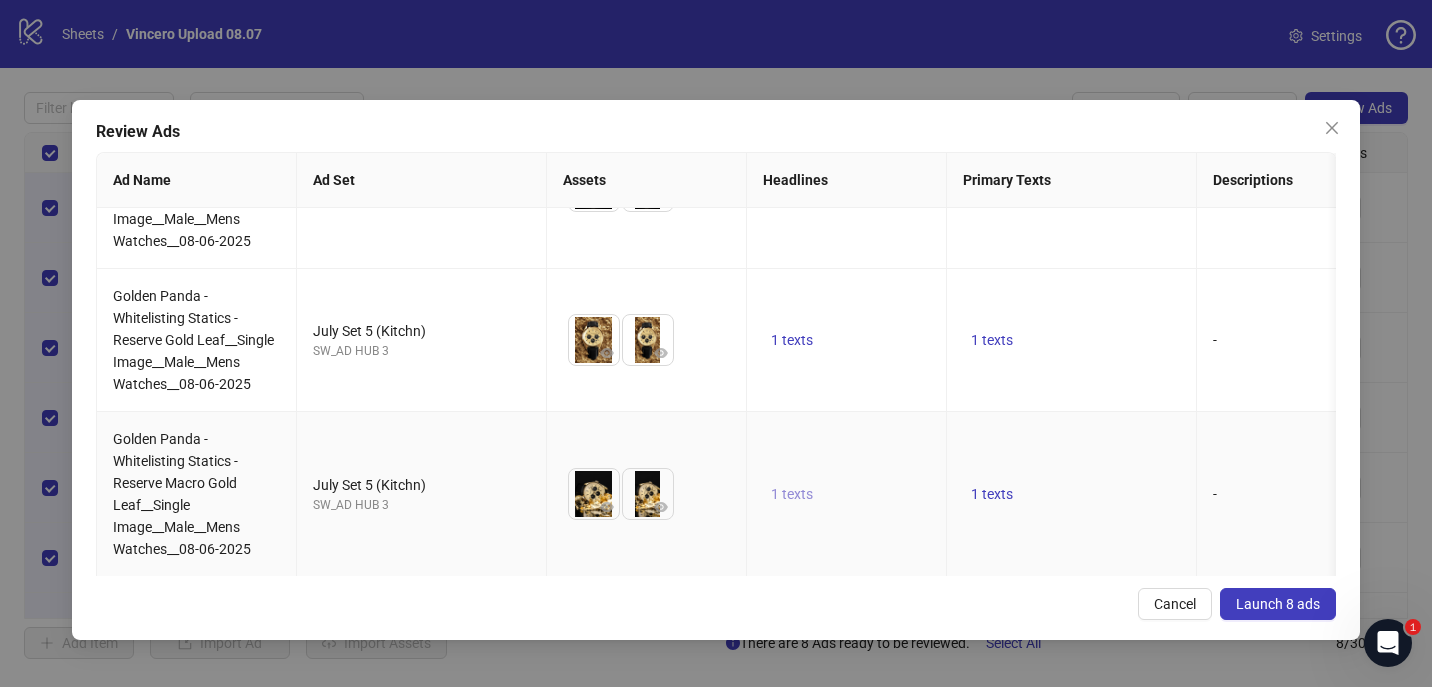 click on "1 texts" at bounding box center (792, 494) 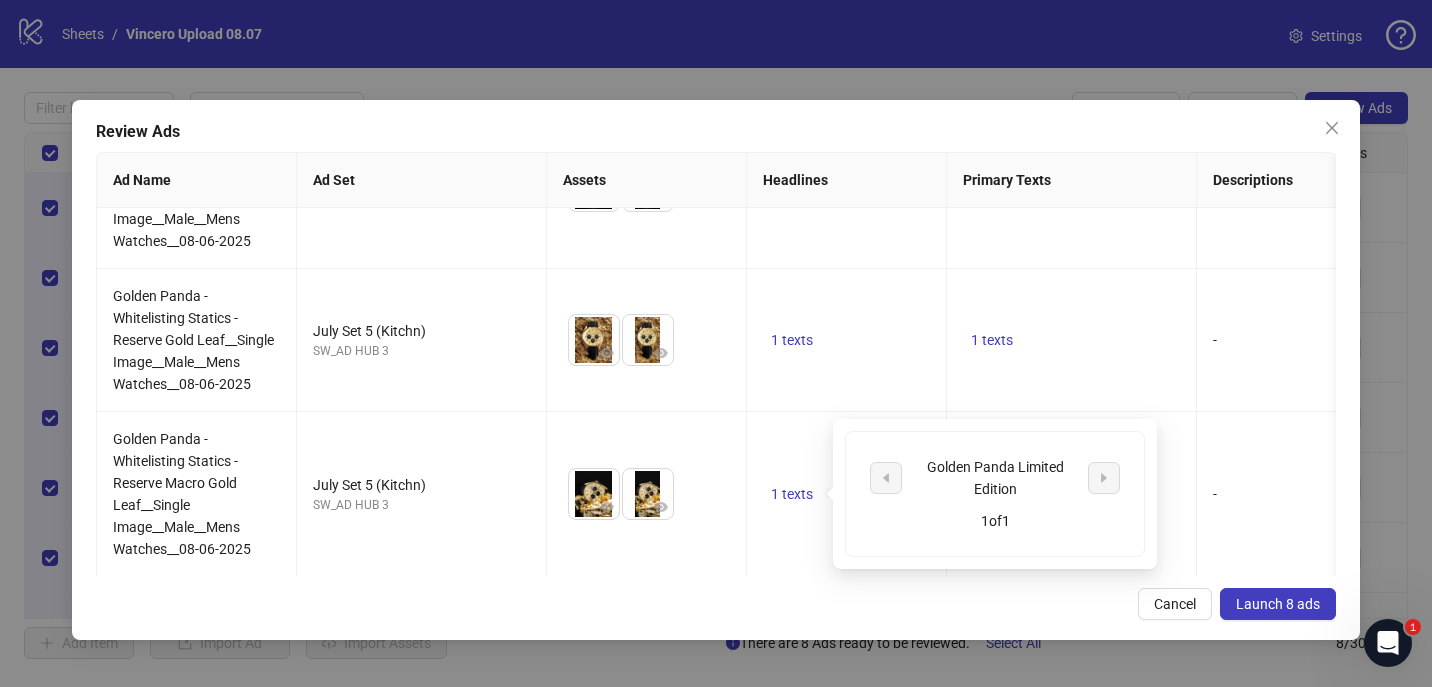 click on "Launch 8 ads" at bounding box center (1278, 604) 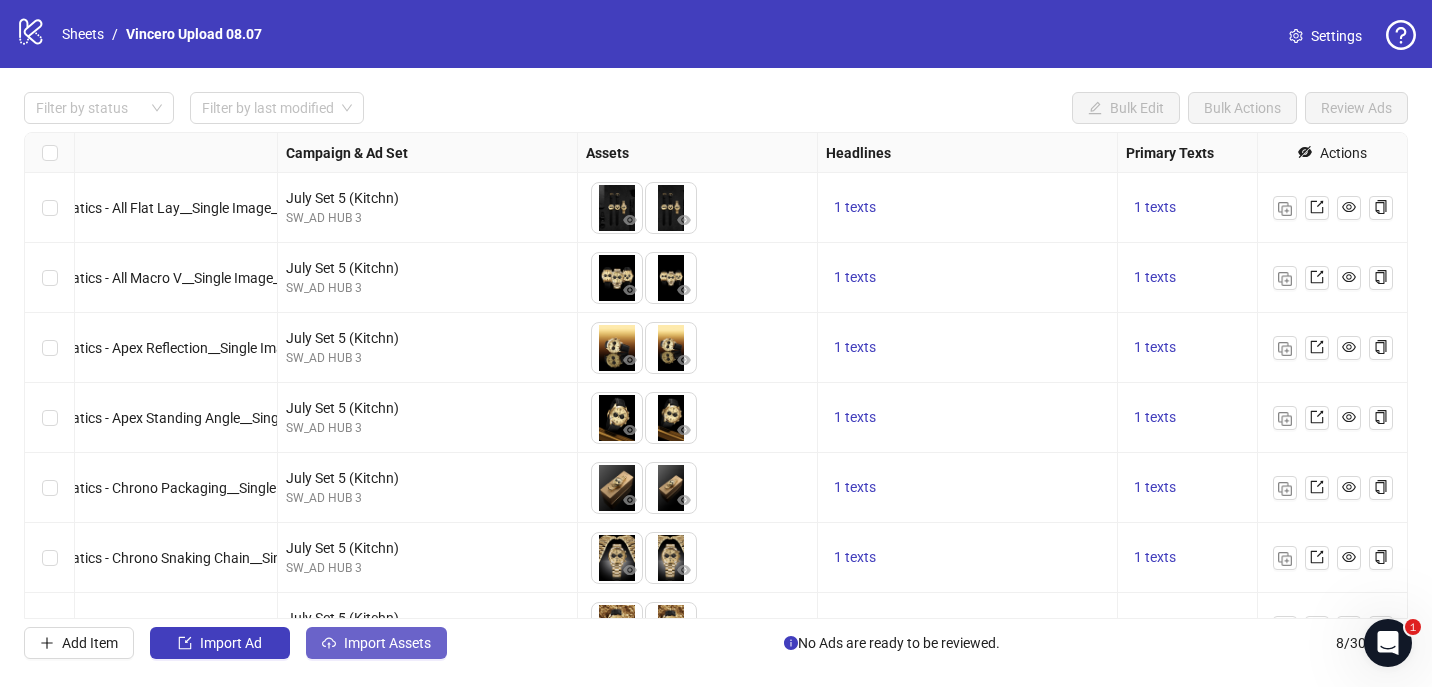 click on "Import Assets" at bounding box center (387, 643) 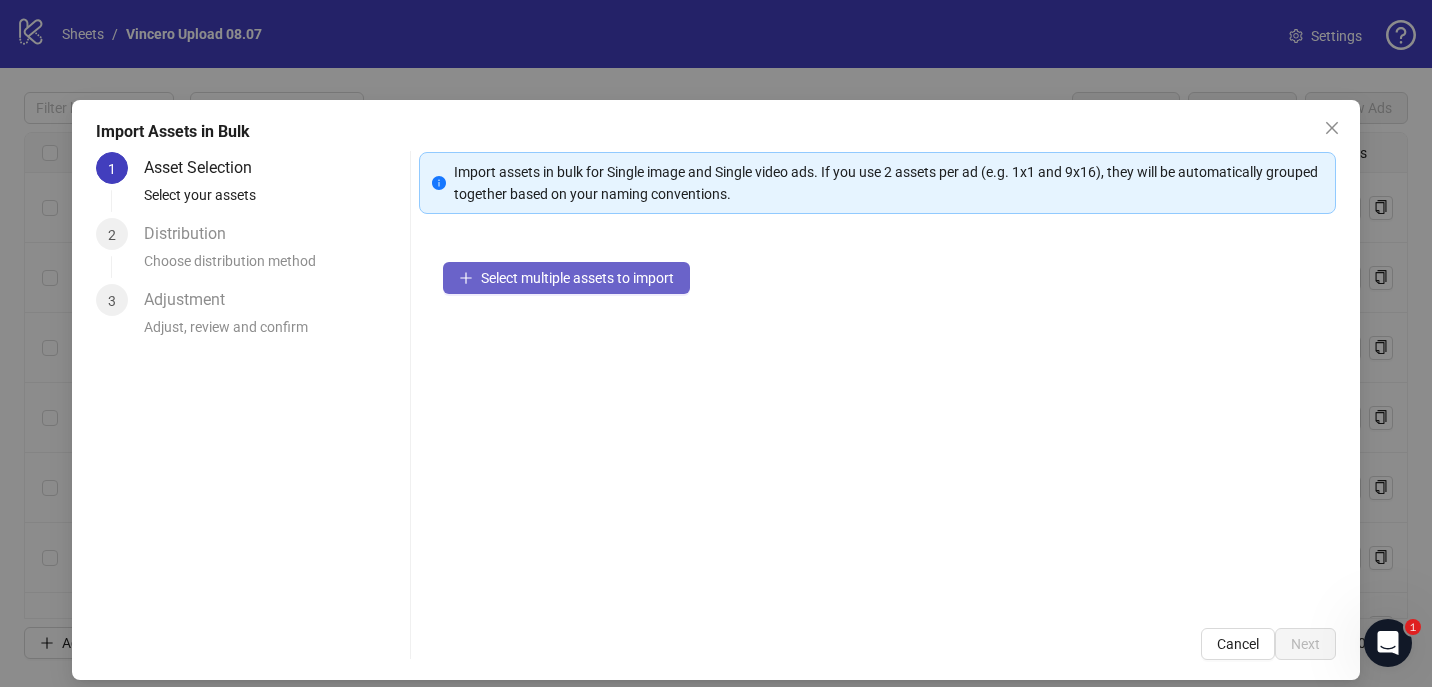click on "Select multiple assets to import" at bounding box center (566, 278) 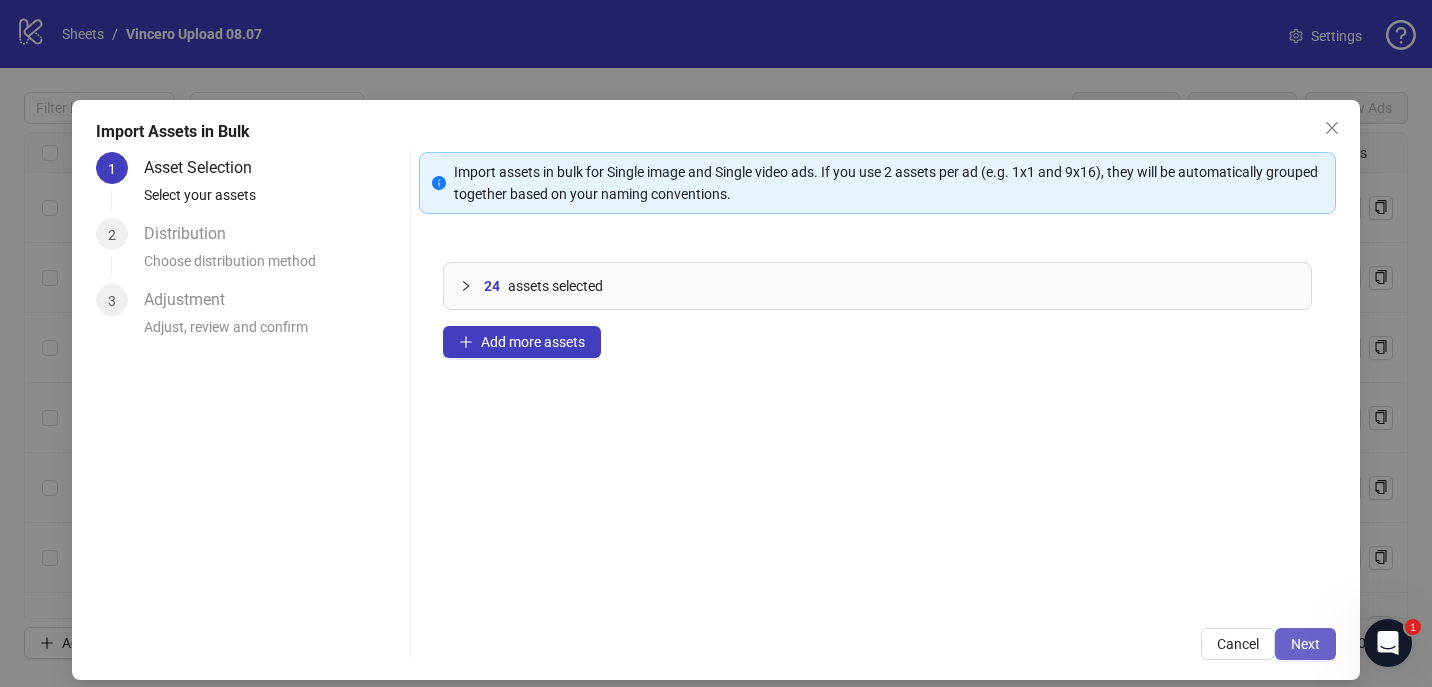click on "Next" at bounding box center (1305, 644) 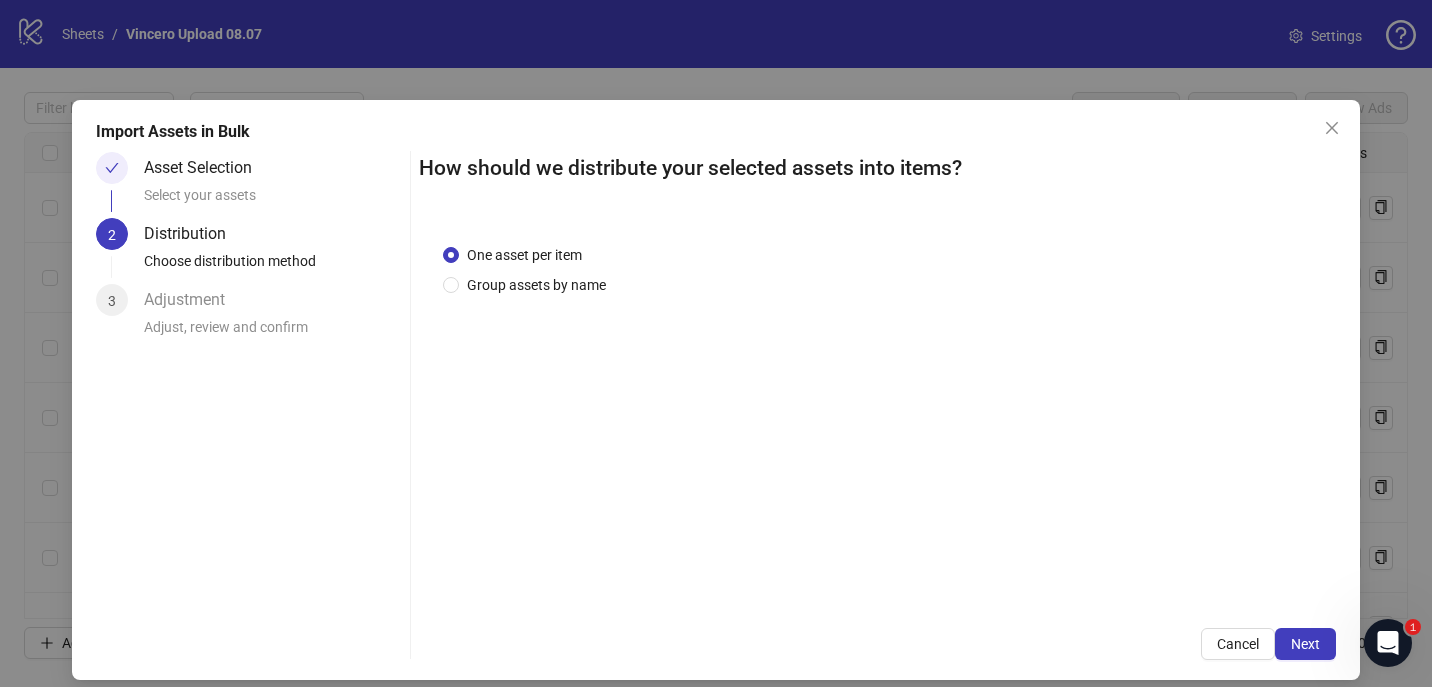 click on "One asset per item Group assets by name" at bounding box center (528, 270) 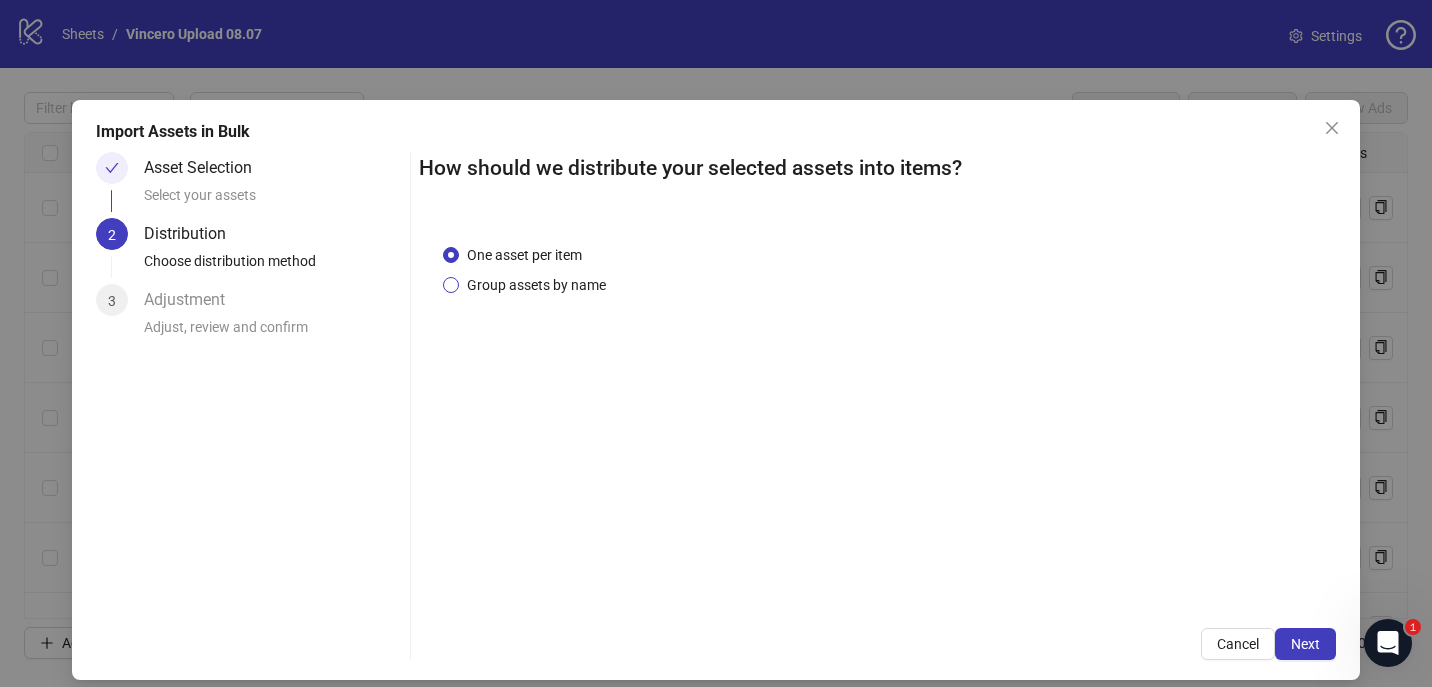 click on "Group assets by name" at bounding box center (536, 285) 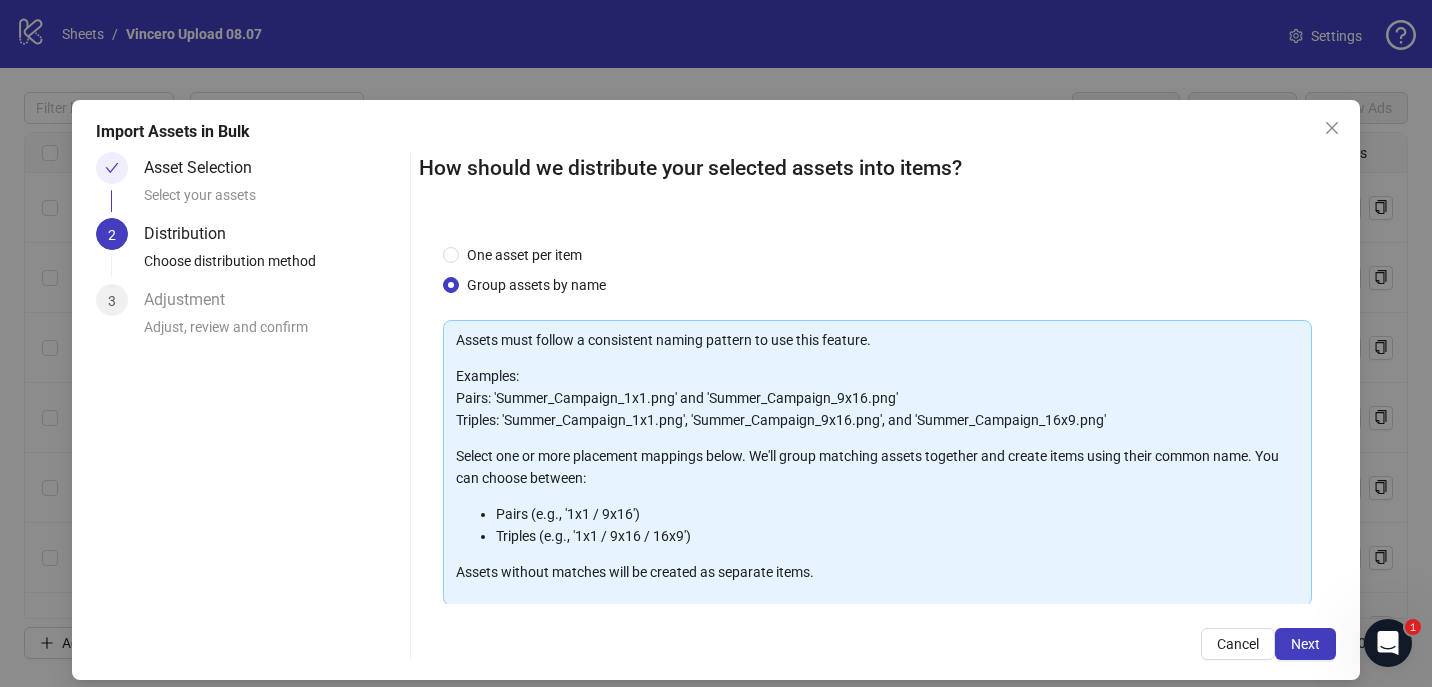 scroll, scrollTop: 201, scrollLeft: 0, axis: vertical 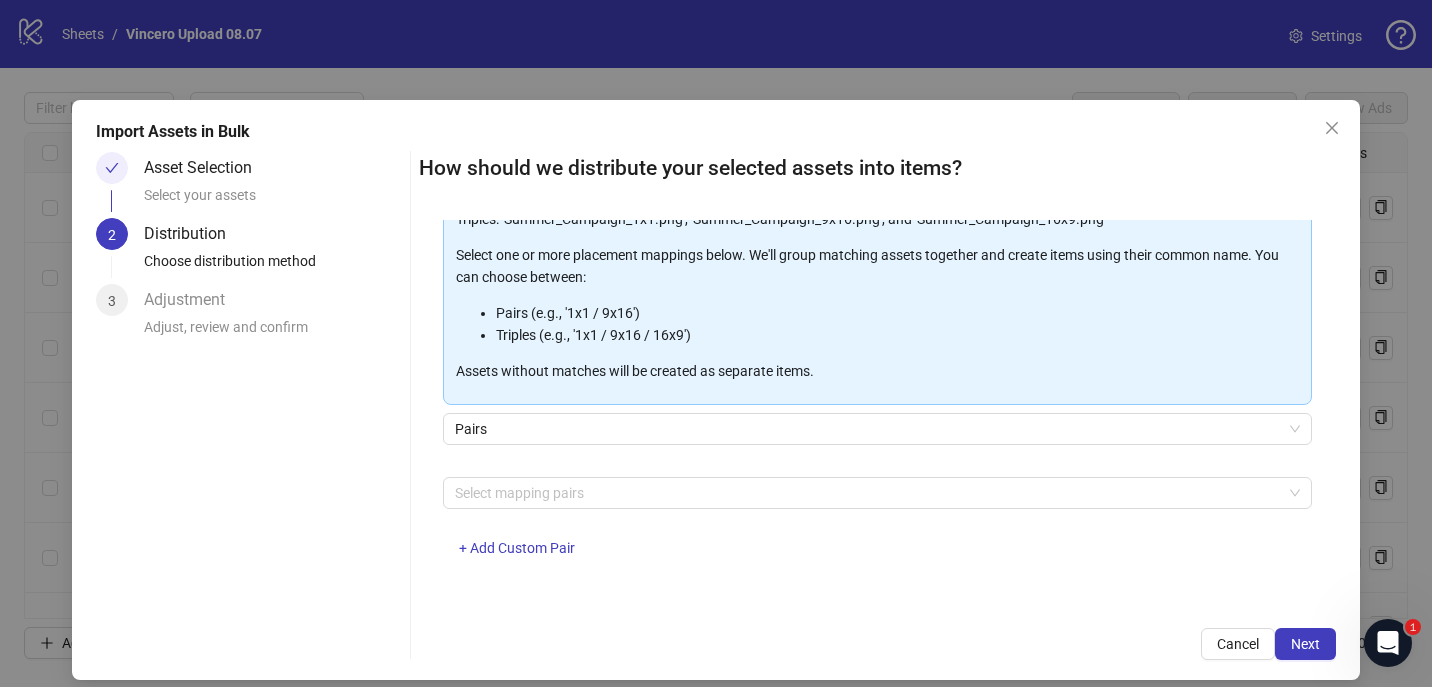click on "Select mapping pairs + Add Custom Pair" at bounding box center (878, 529) 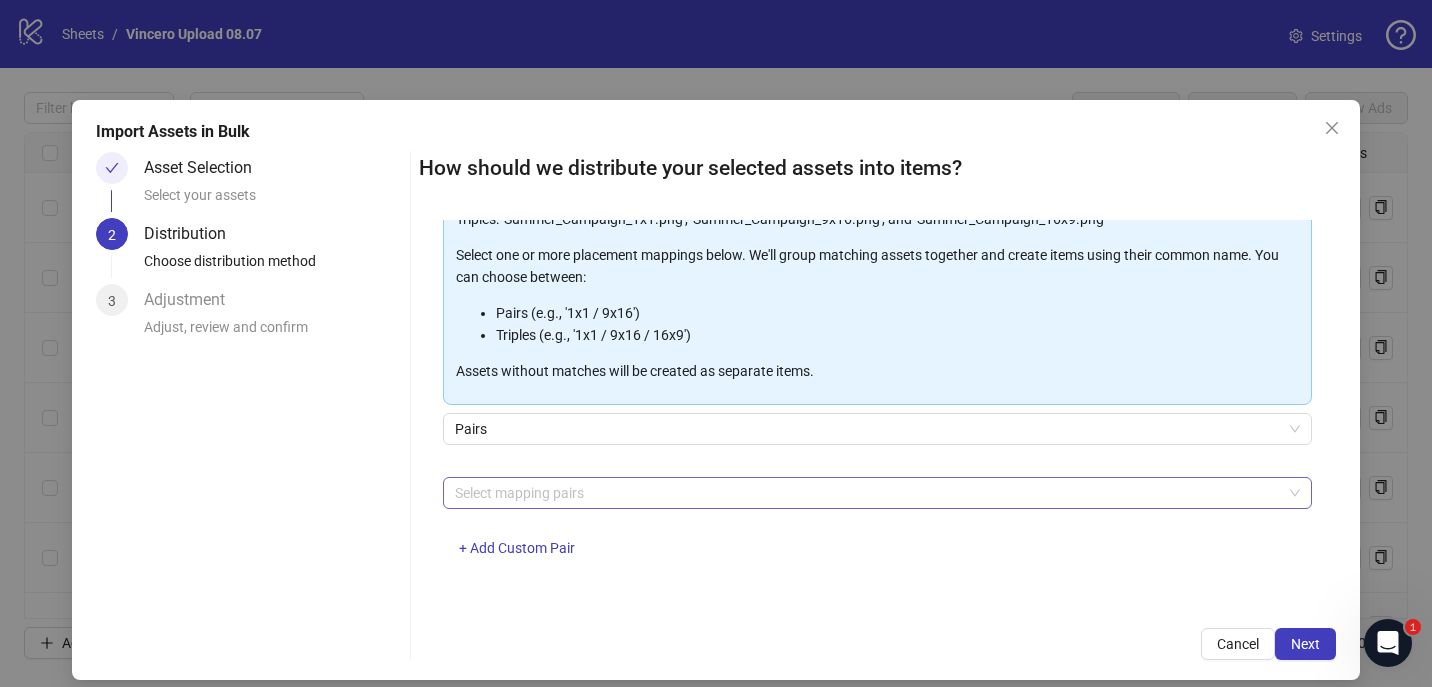 click at bounding box center [867, 493] 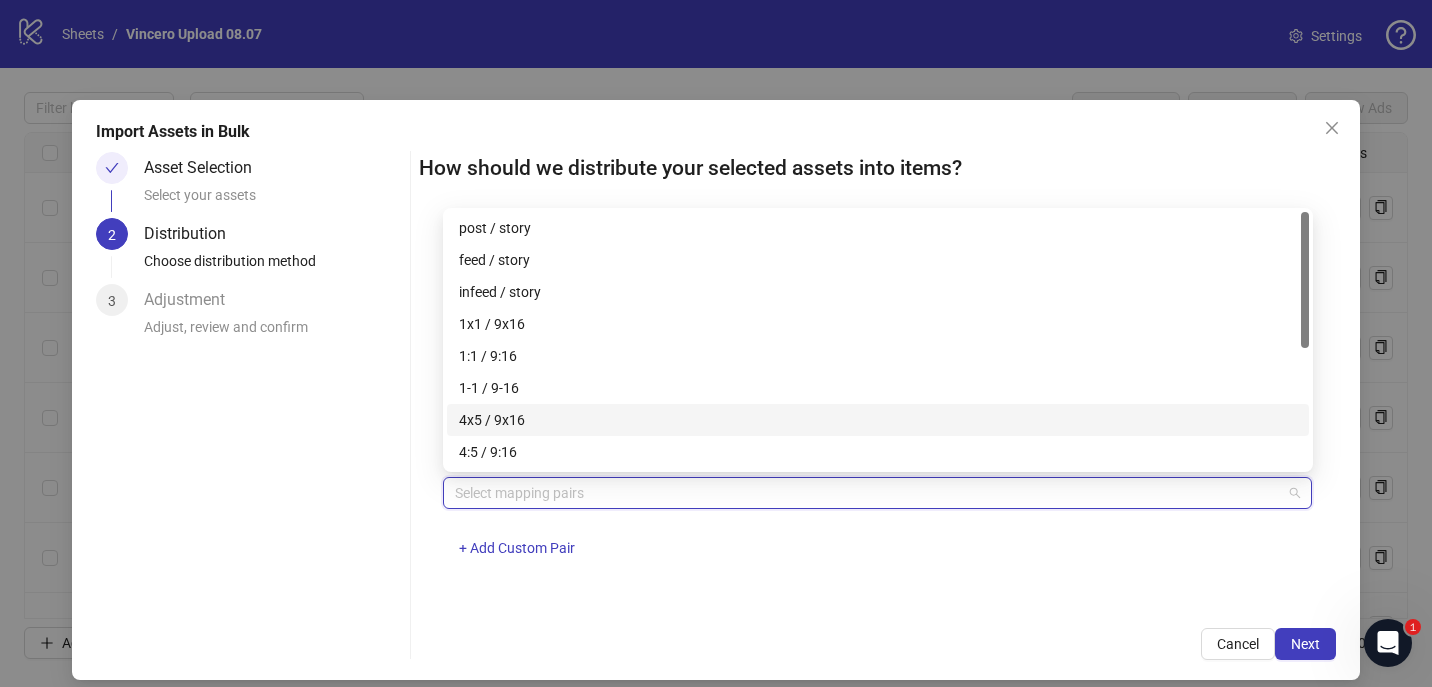 click on "4x5 / 9x16" at bounding box center (878, 420) 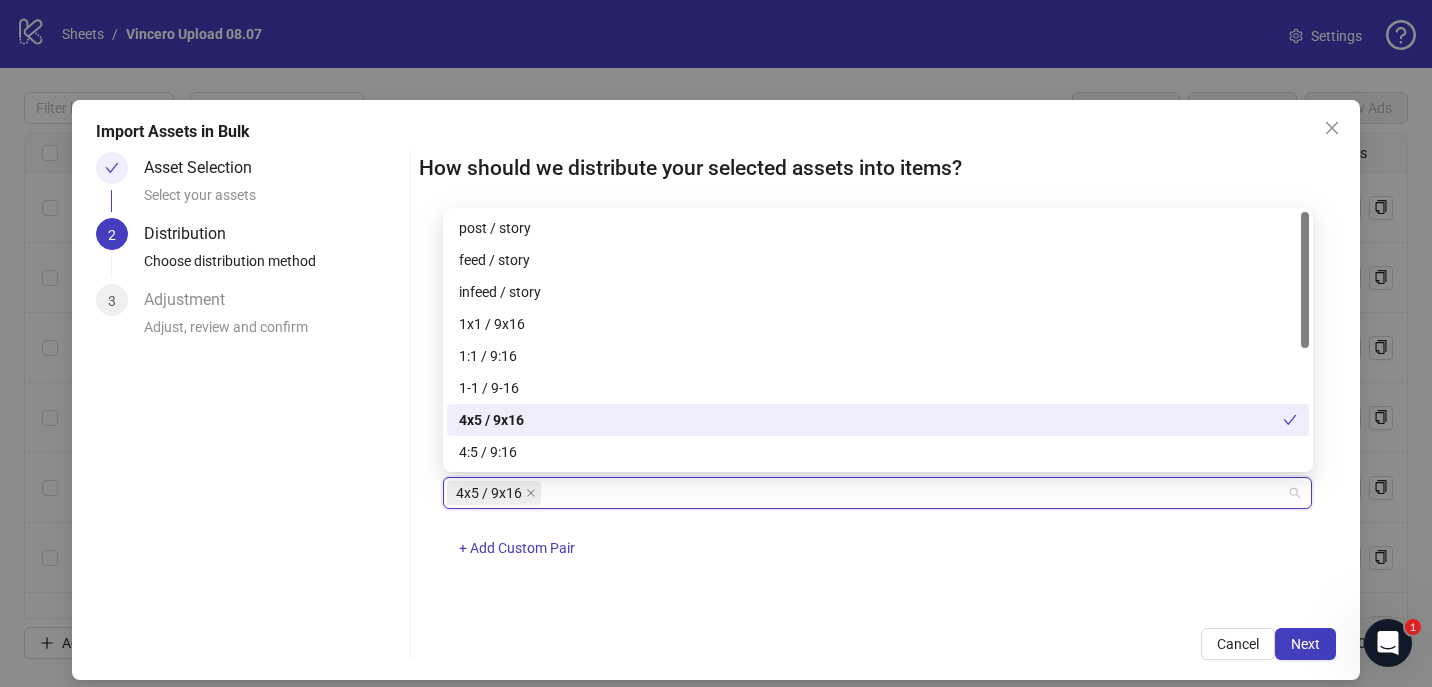 click on "4x5 / 9x16   + Add Custom Pair" at bounding box center (878, 529) 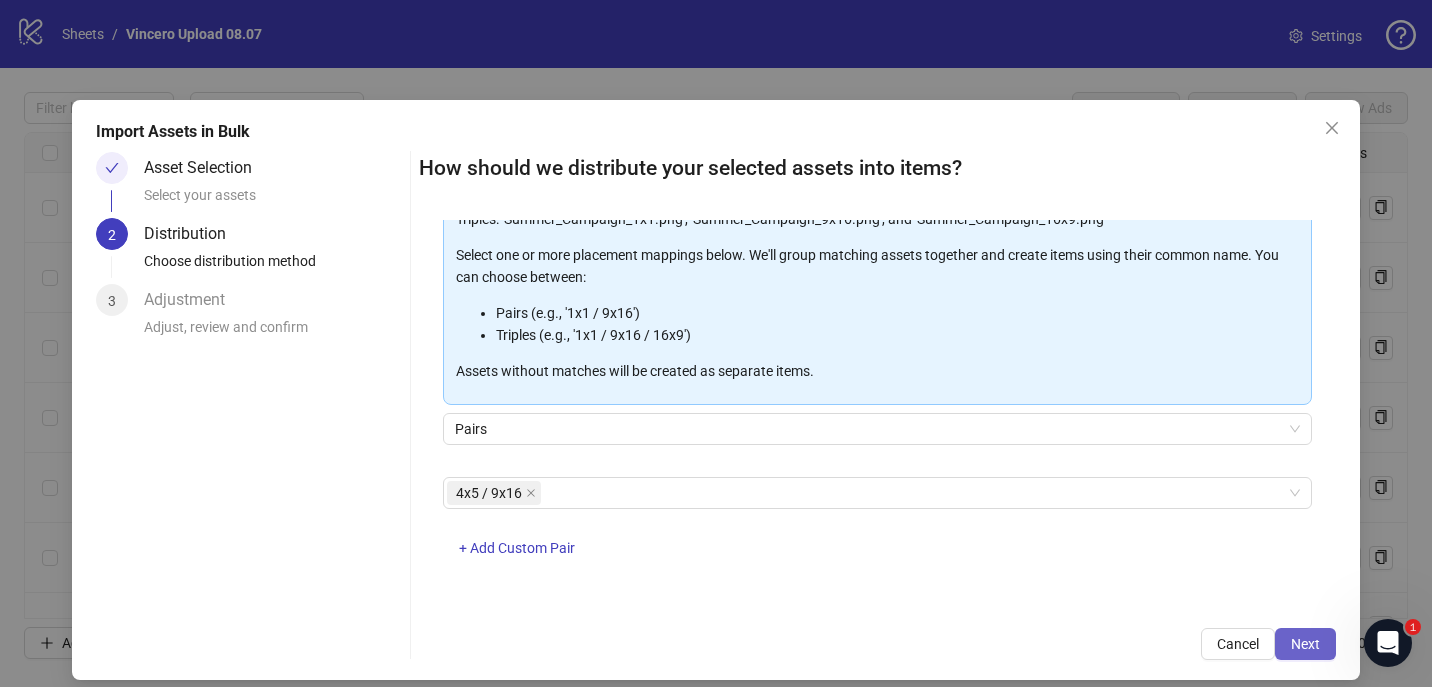 click on "Next" at bounding box center [1305, 644] 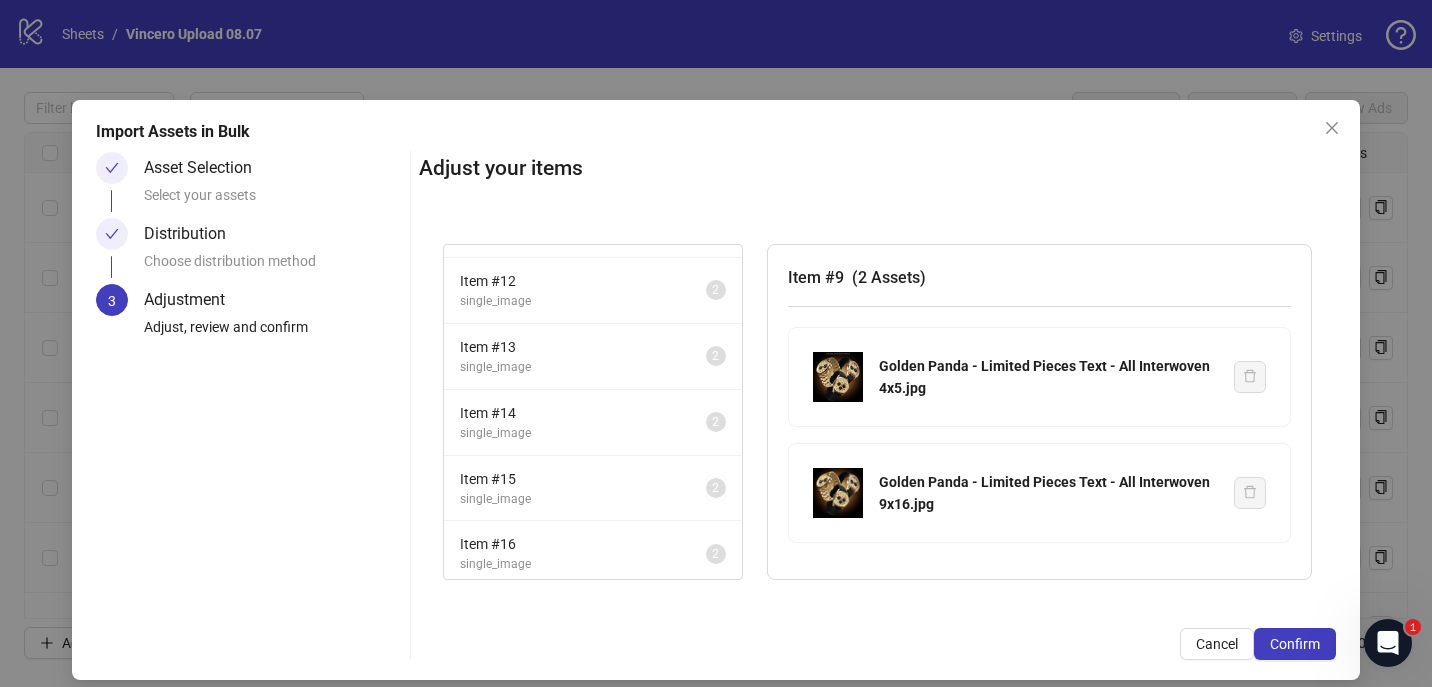 scroll, scrollTop: 0, scrollLeft: 0, axis: both 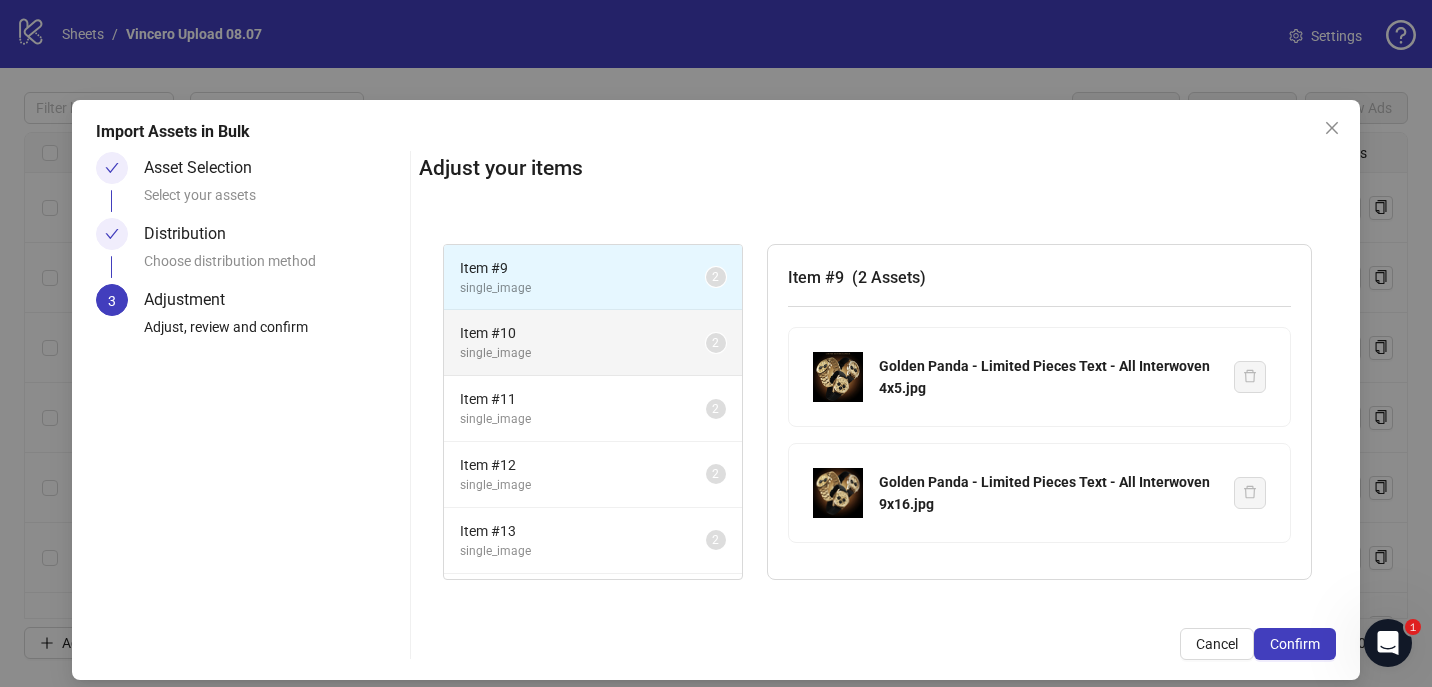 click on "single_image" at bounding box center (583, 353) 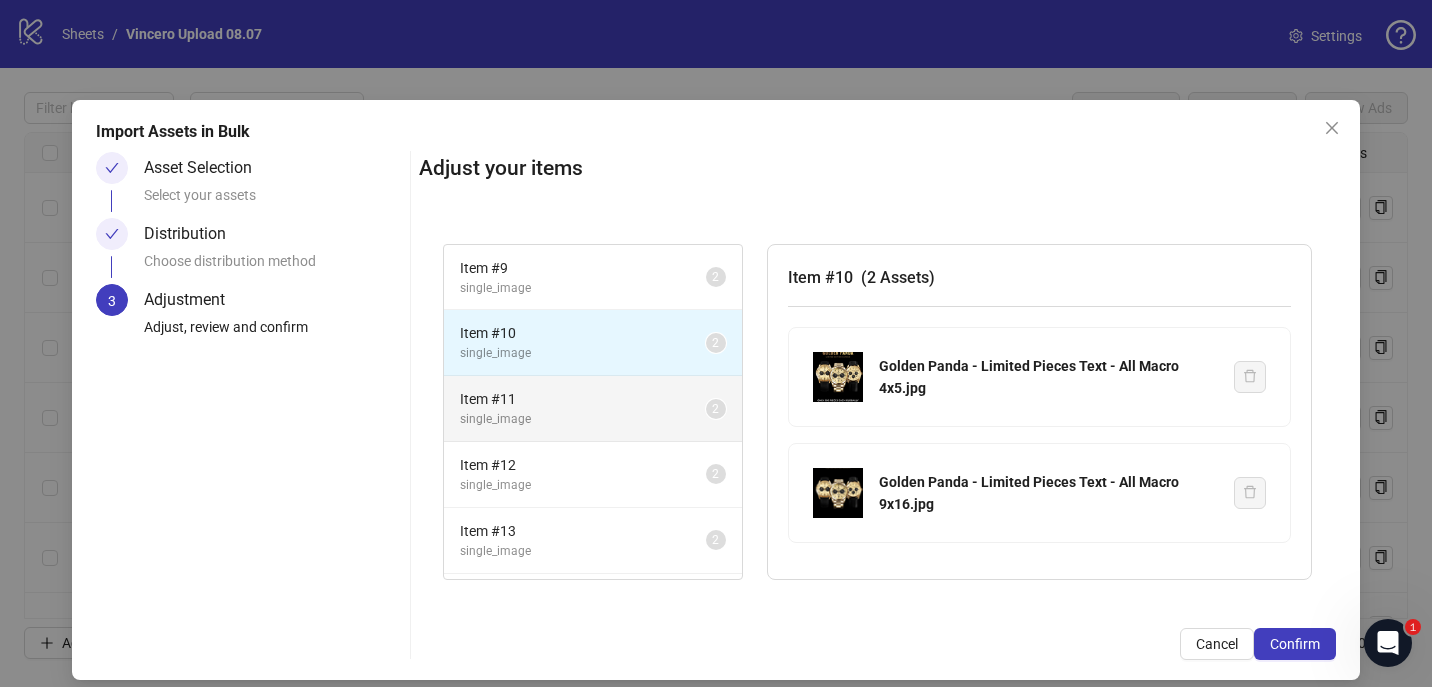 click on "Item # 11" at bounding box center (583, 399) 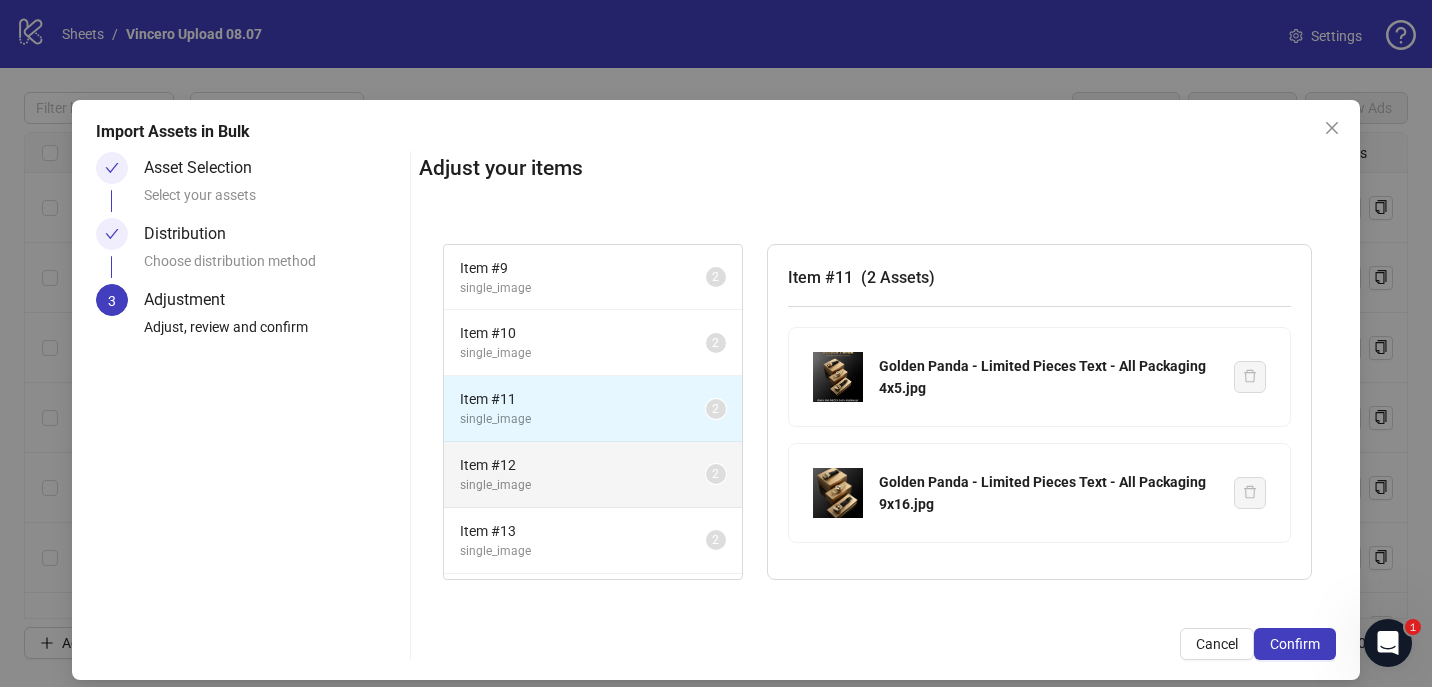 click on "single_image" at bounding box center [583, 485] 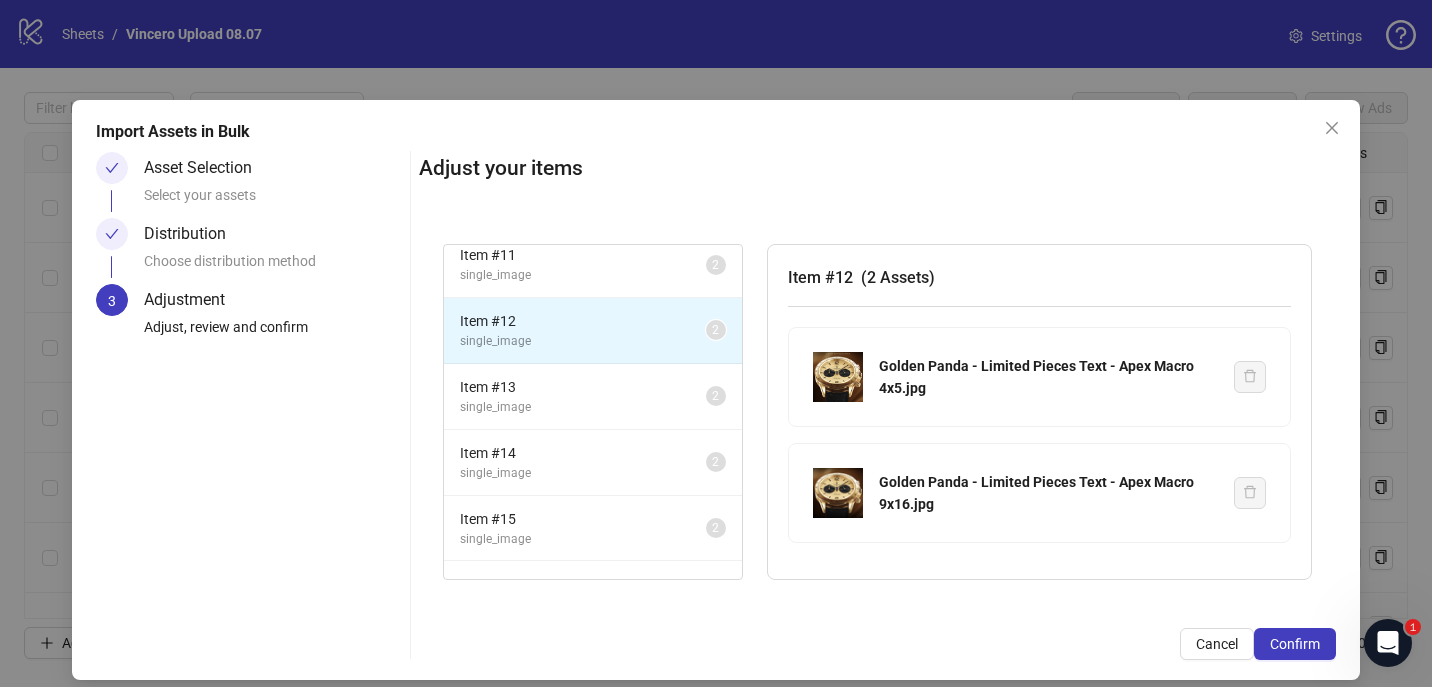 scroll, scrollTop: 146, scrollLeft: 0, axis: vertical 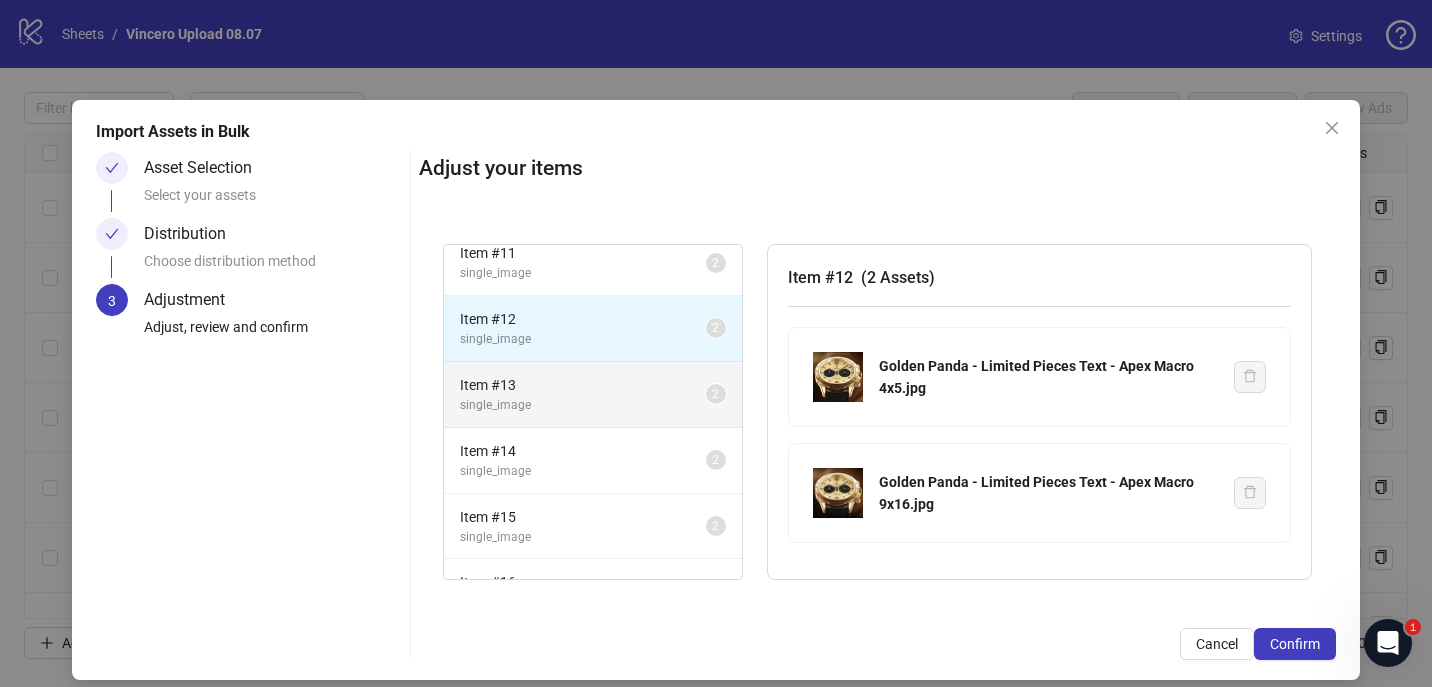 click on "Item # 13" at bounding box center (583, 385) 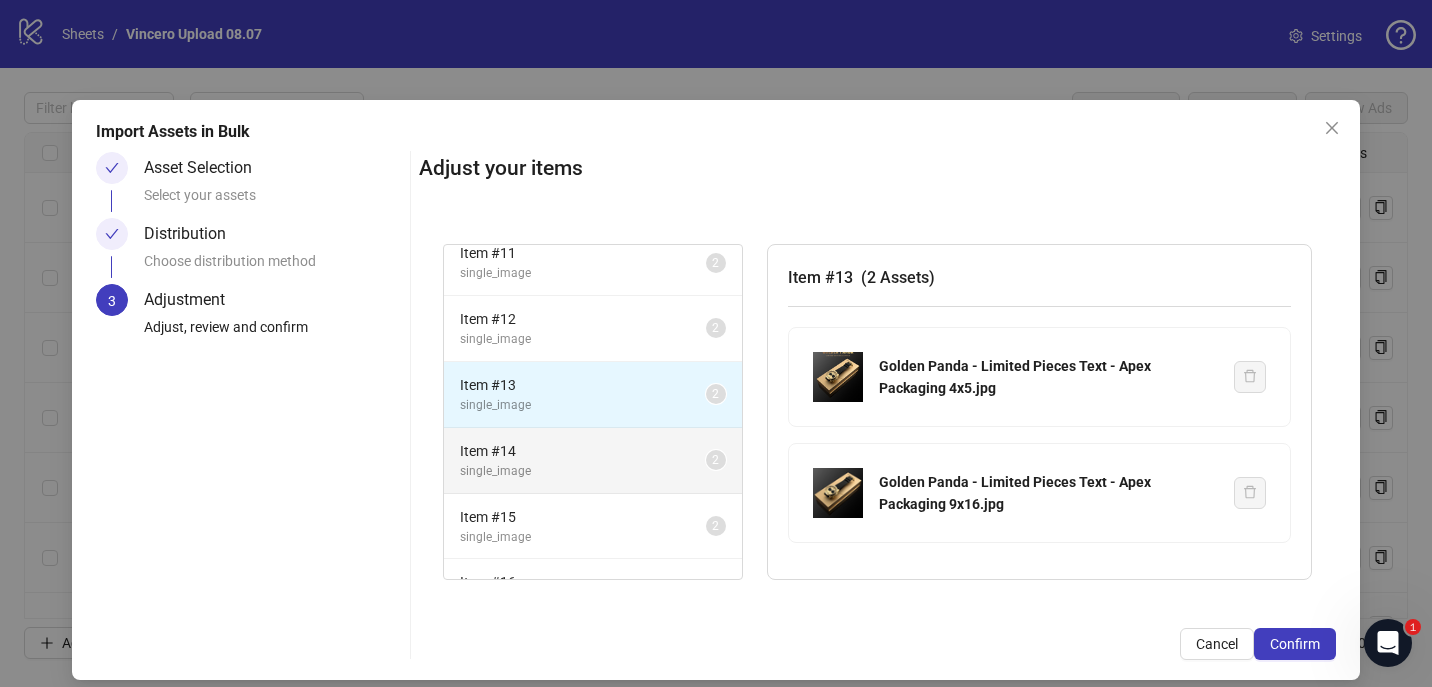 click on "Item # 14" at bounding box center [583, 451] 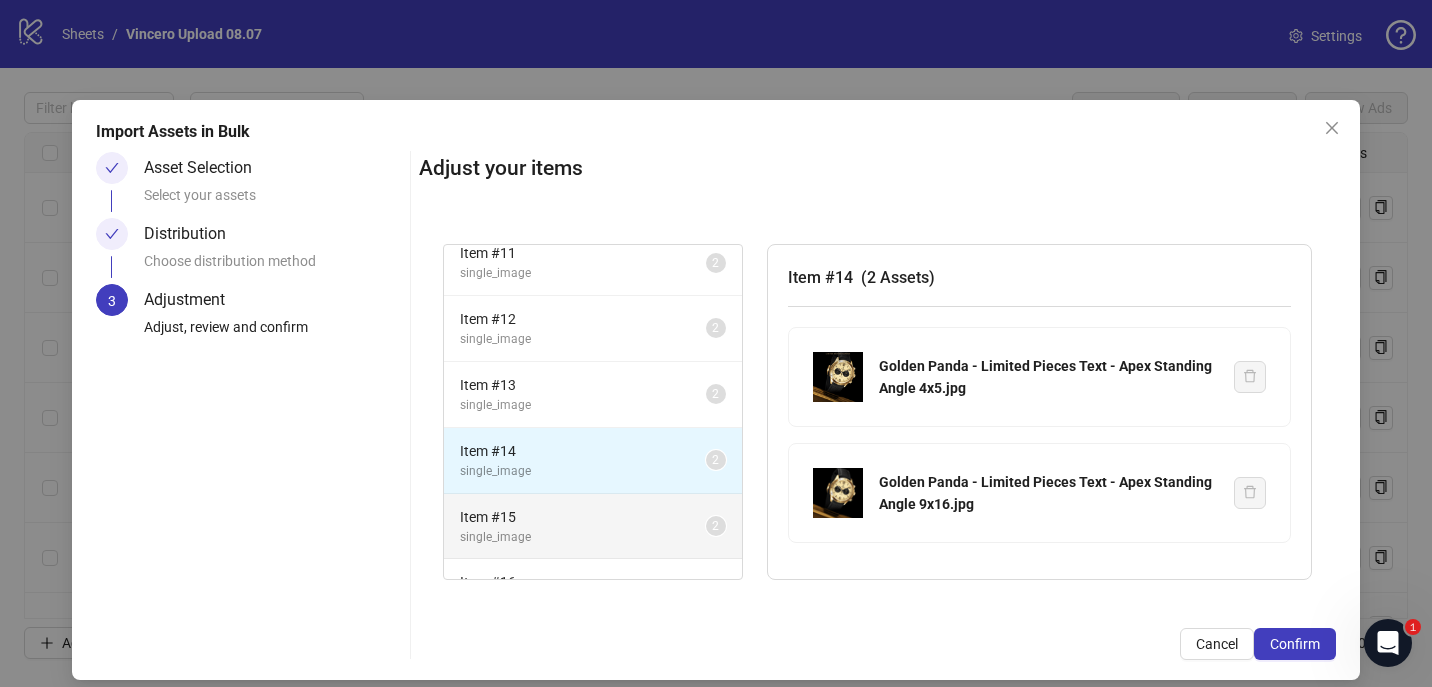click on "Item # 15" at bounding box center [583, 517] 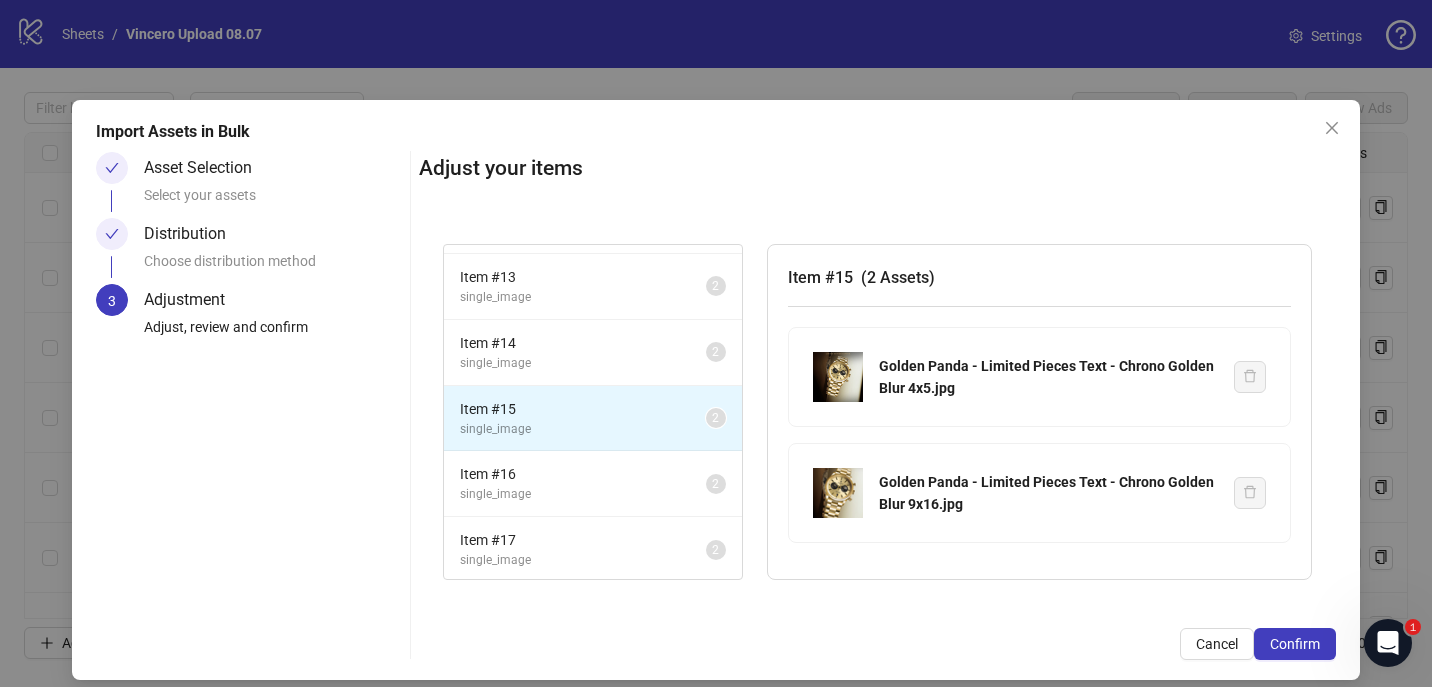scroll, scrollTop: 262, scrollLeft: 0, axis: vertical 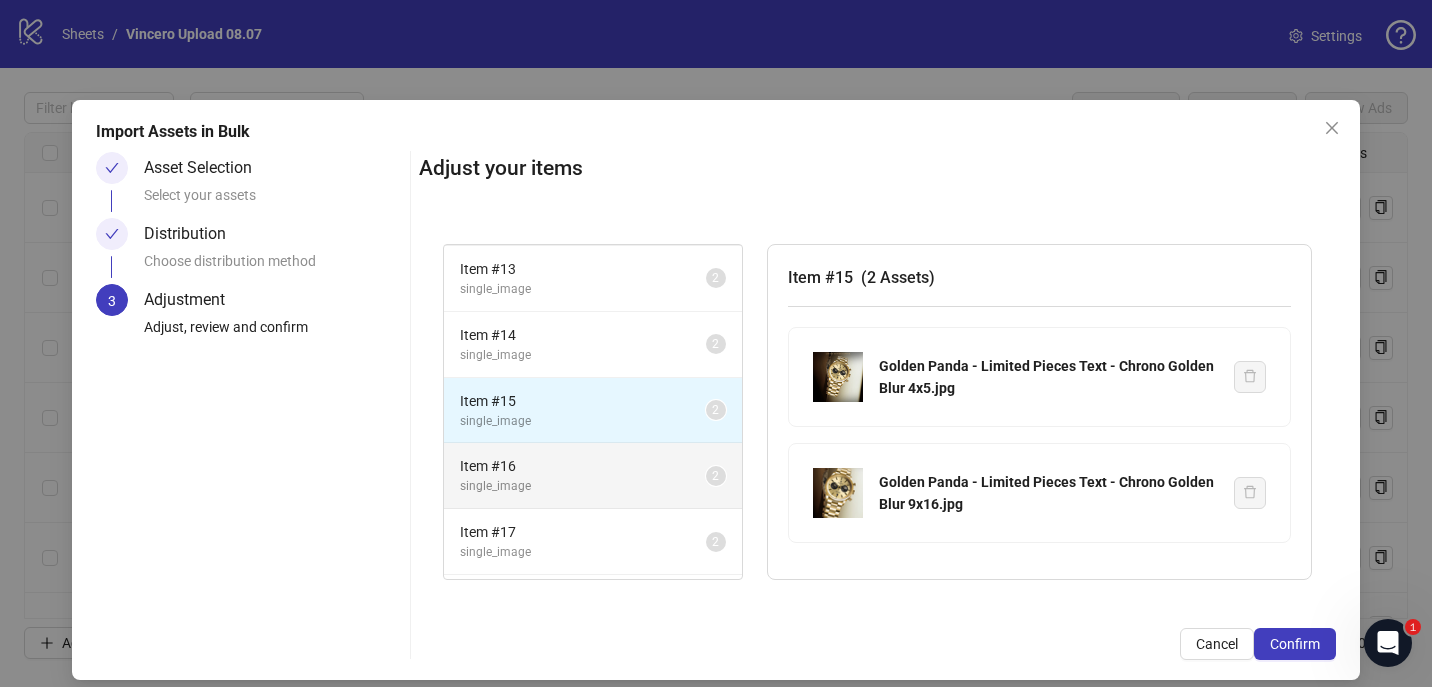 click on "single_image" at bounding box center (583, 486) 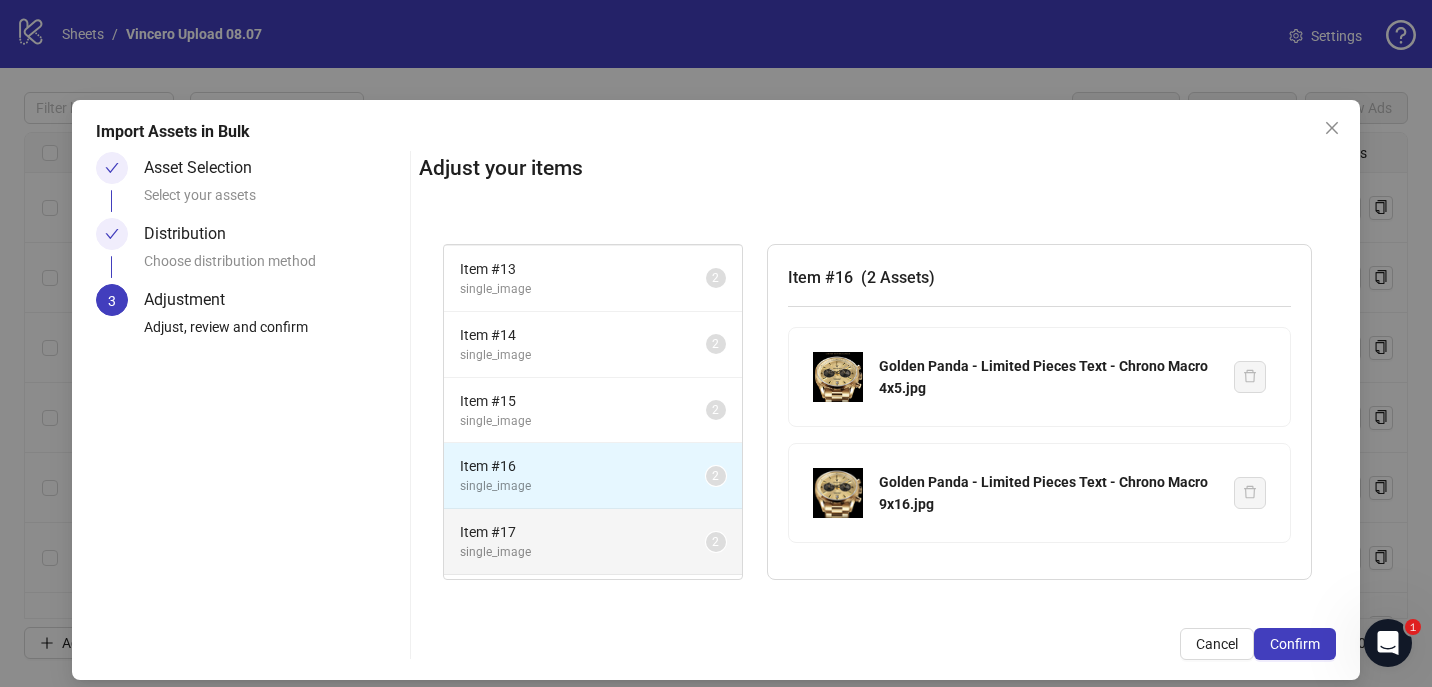 click on "Item # 17 single_image 2" at bounding box center [593, 542] 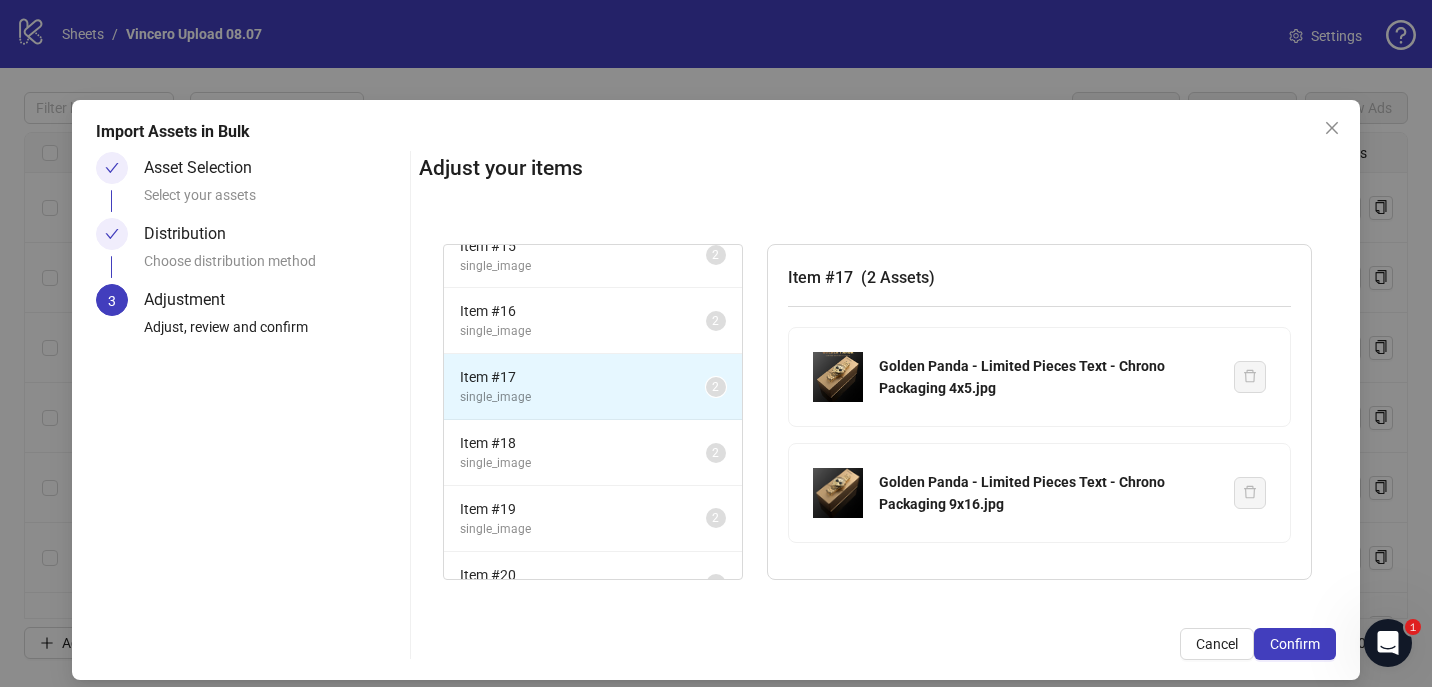 scroll, scrollTop: 454, scrollLeft: 0, axis: vertical 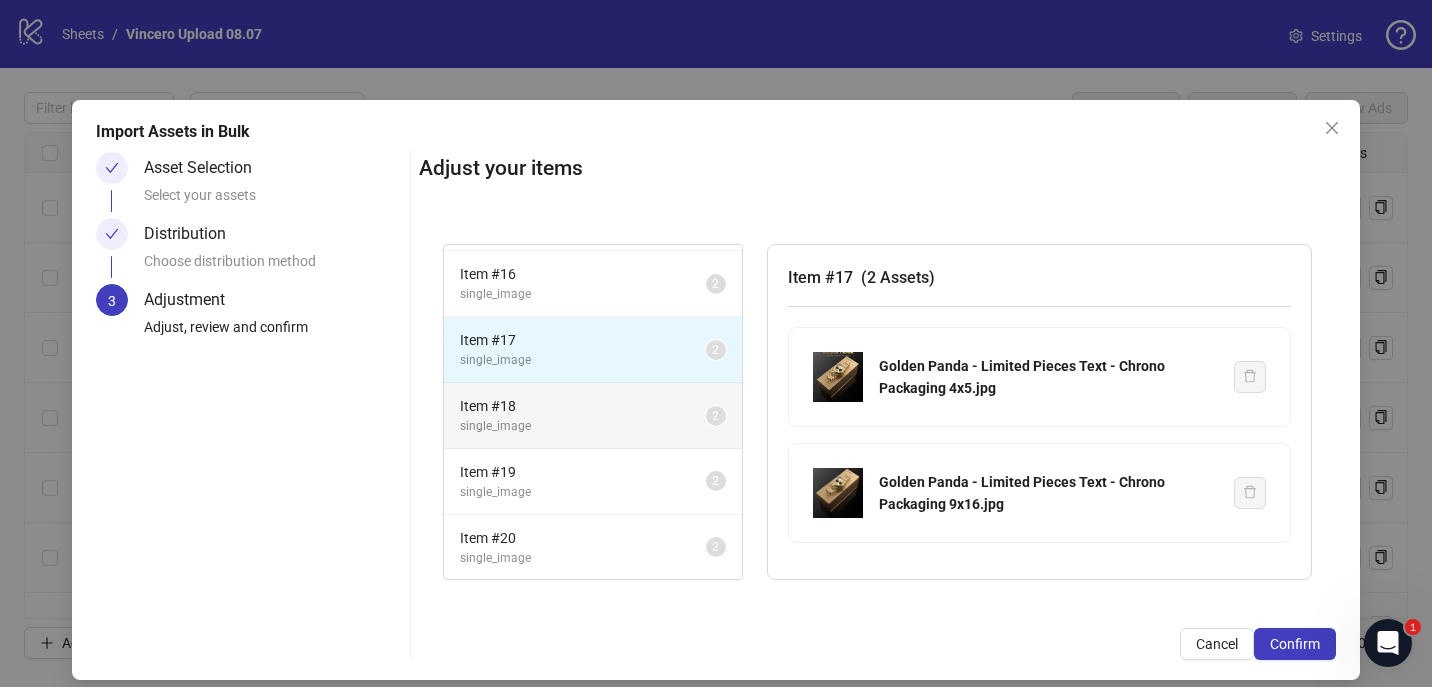 click on "Item # 18" at bounding box center (583, 406) 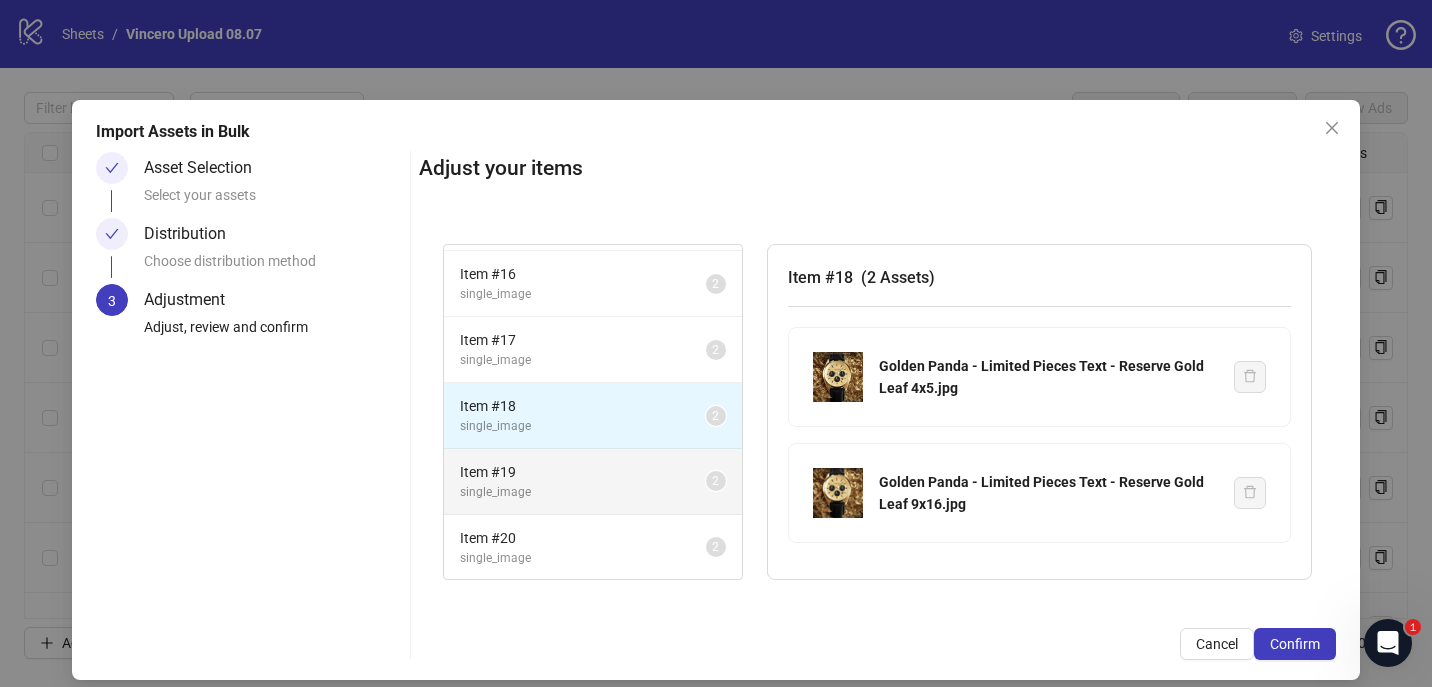 click on "Item # 19" at bounding box center [583, 472] 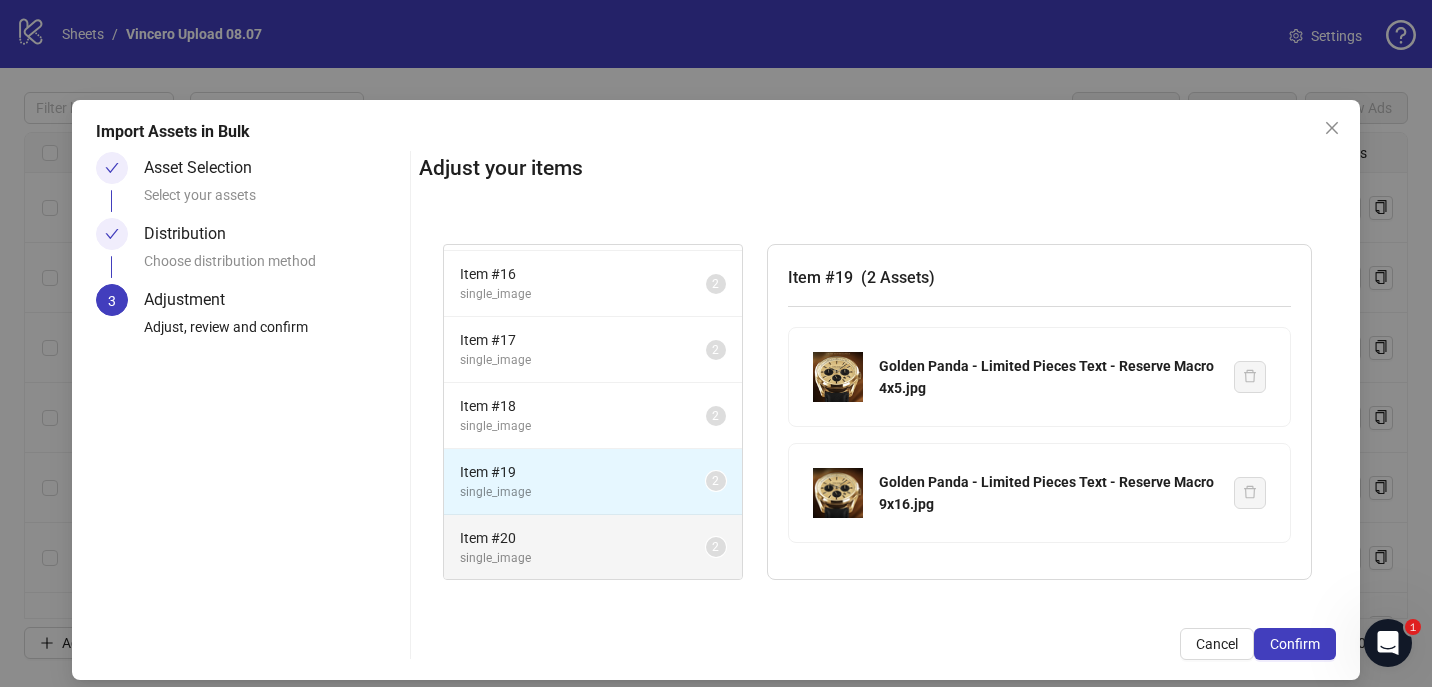 click on "single_image" at bounding box center [583, 558] 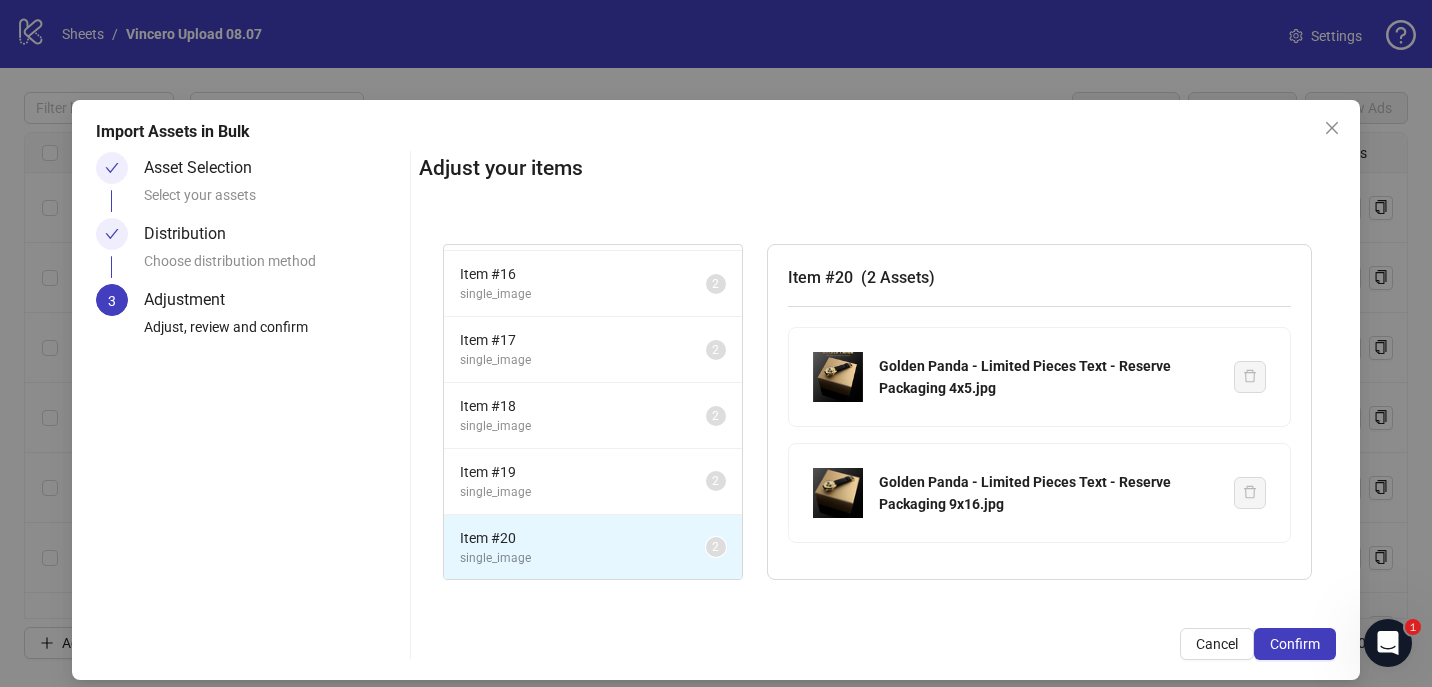 scroll, scrollTop: 17, scrollLeft: 0, axis: vertical 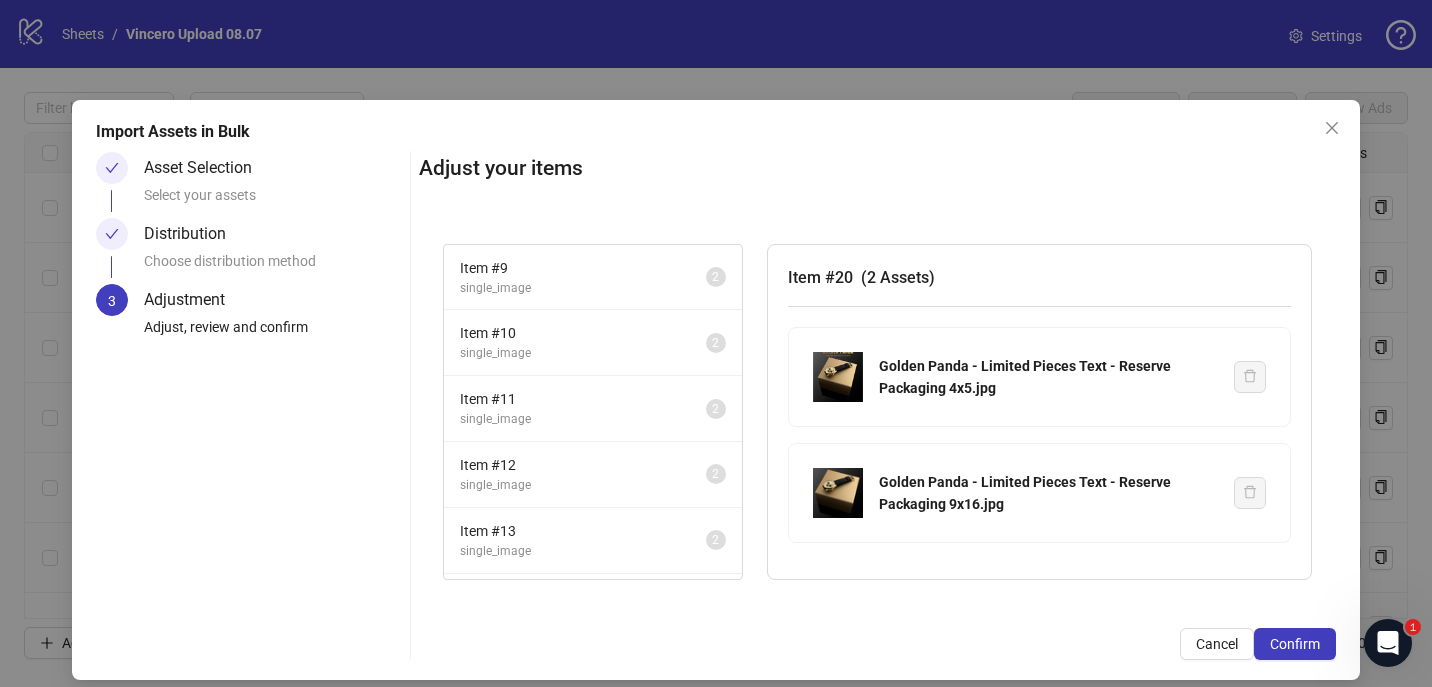 click on "single_image" at bounding box center (583, 288) 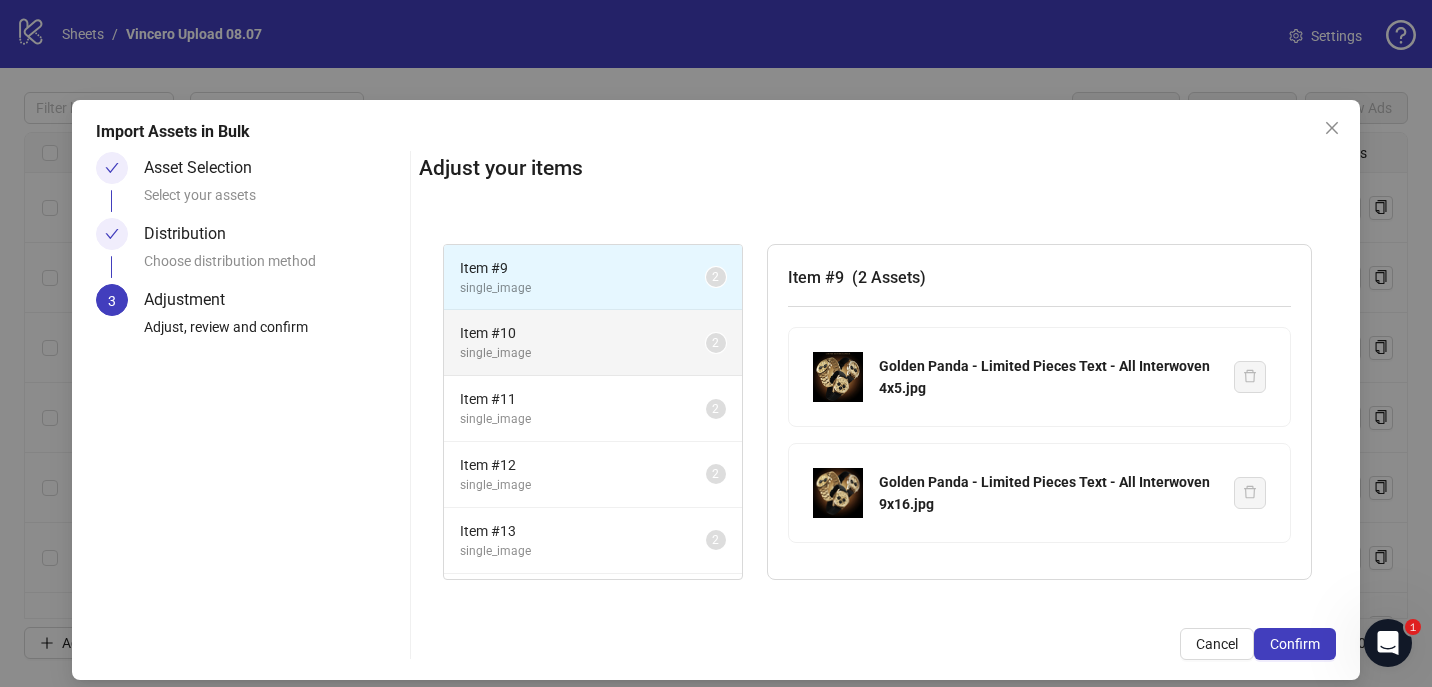 click on "single_image" at bounding box center (583, 353) 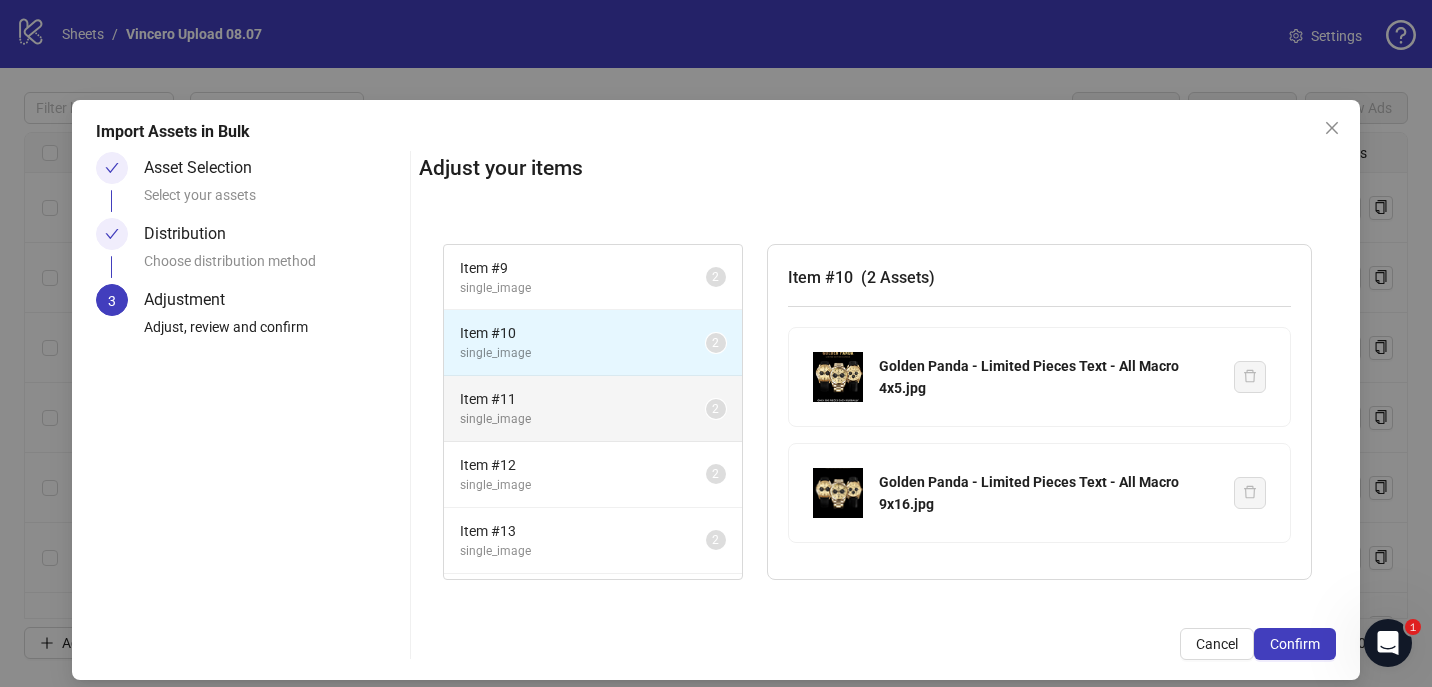 click on "single_image" at bounding box center [583, 419] 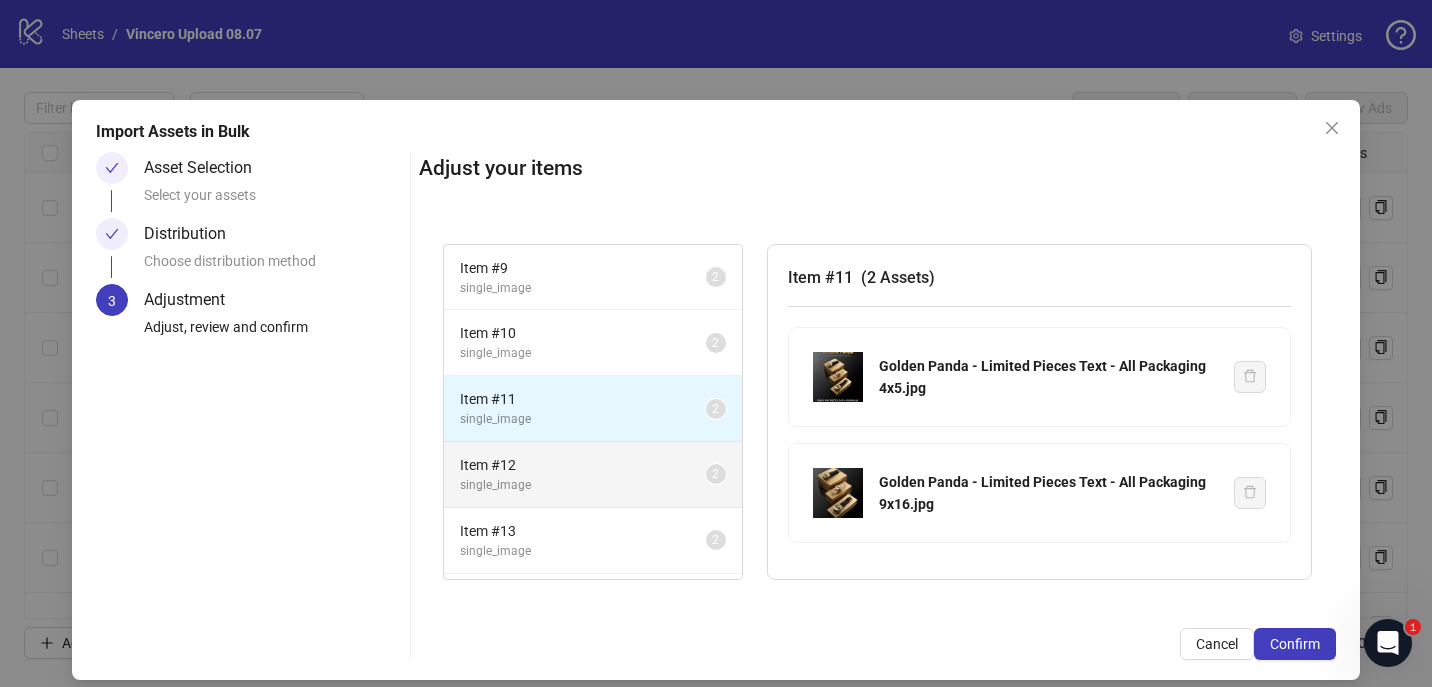 click on "single_image" at bounding box center [583, 485] 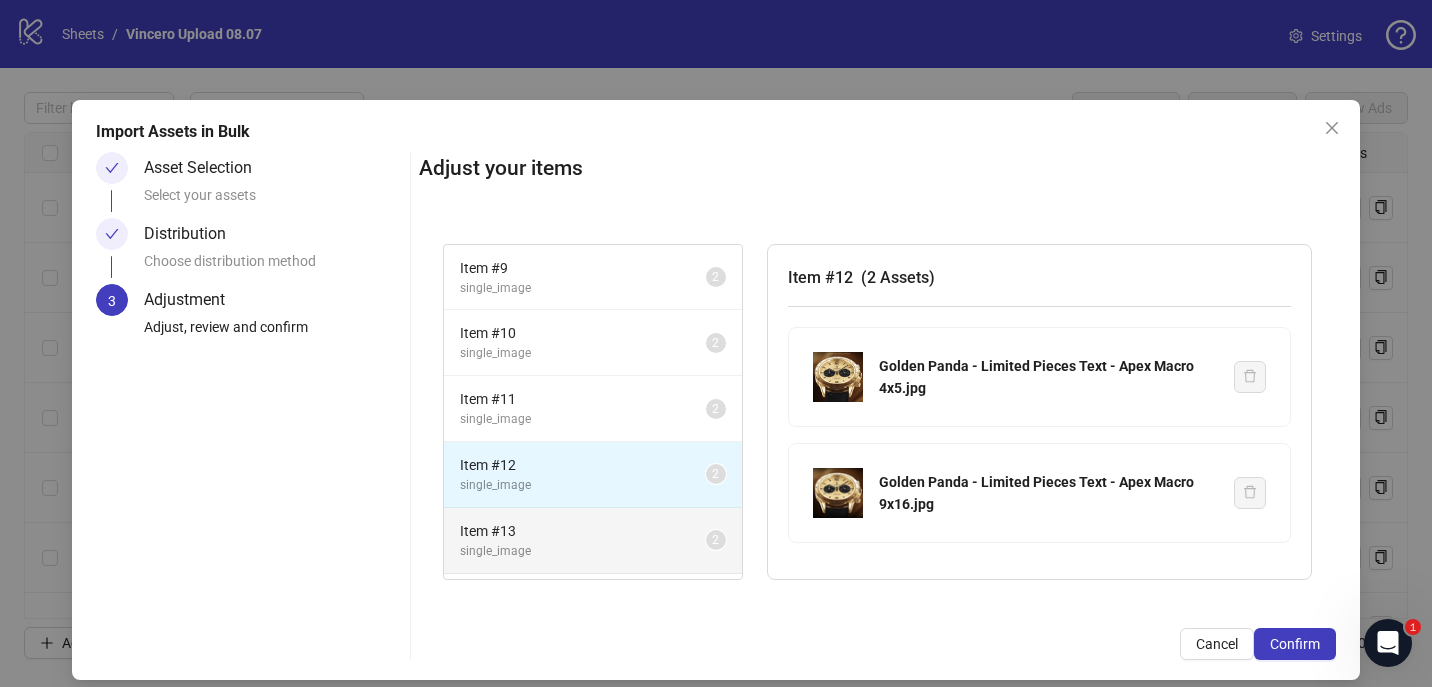 click on "single_image" at bounding box center [583, 551] 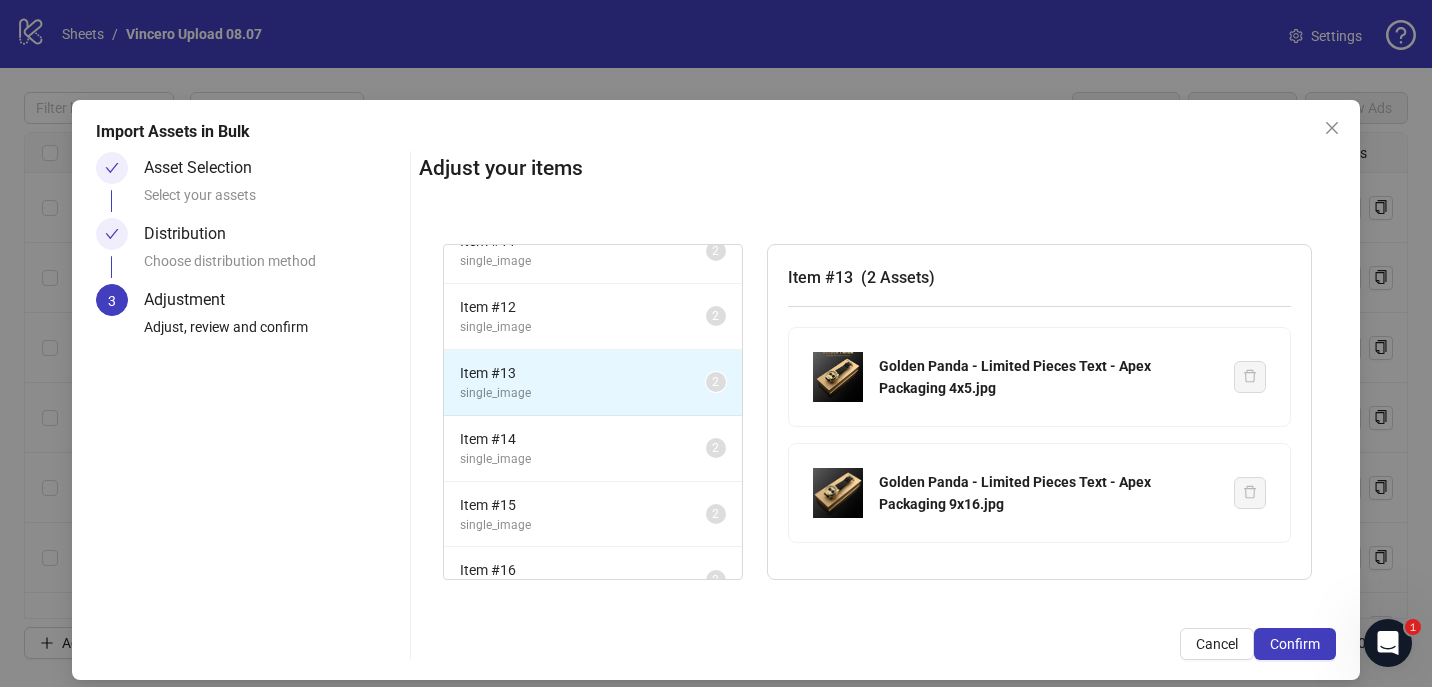 scroll, scrollTop: 169, scrollLeft: 0, axis: vertical 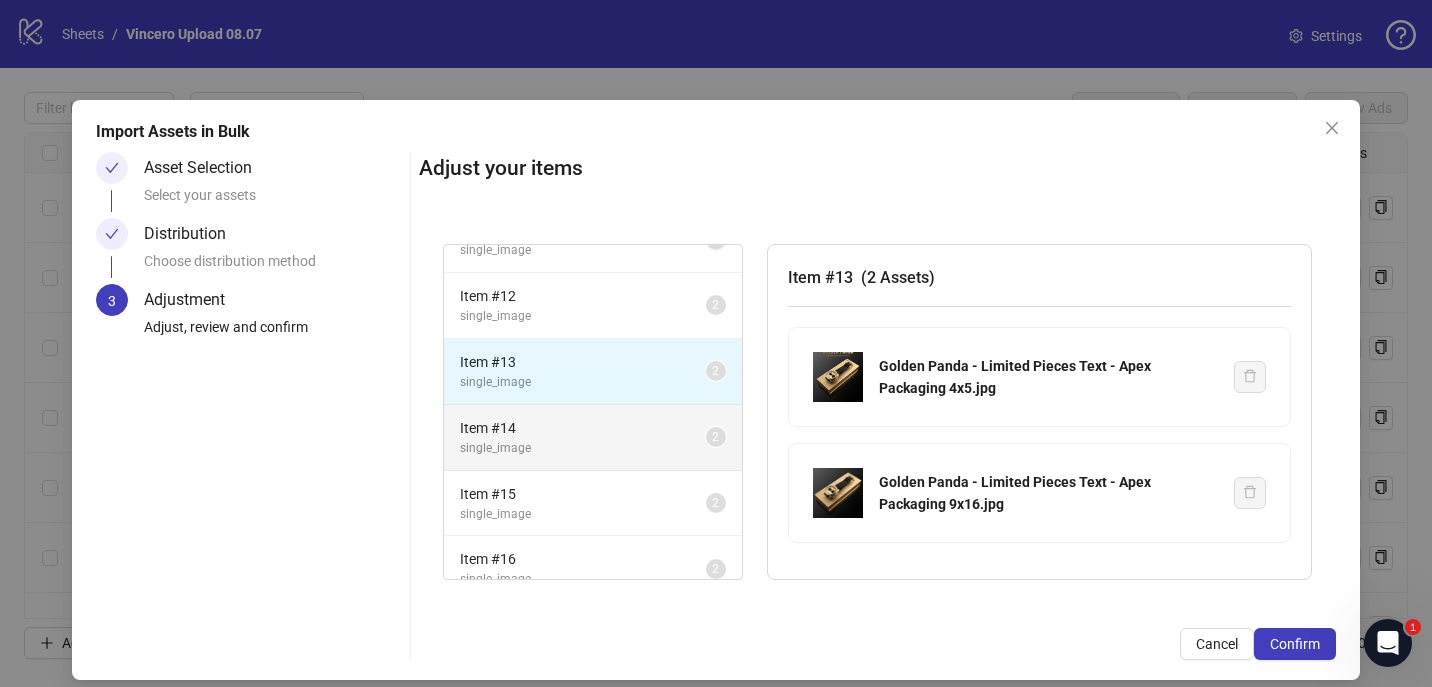 click on "single_image" at bounding box center [583, 448] 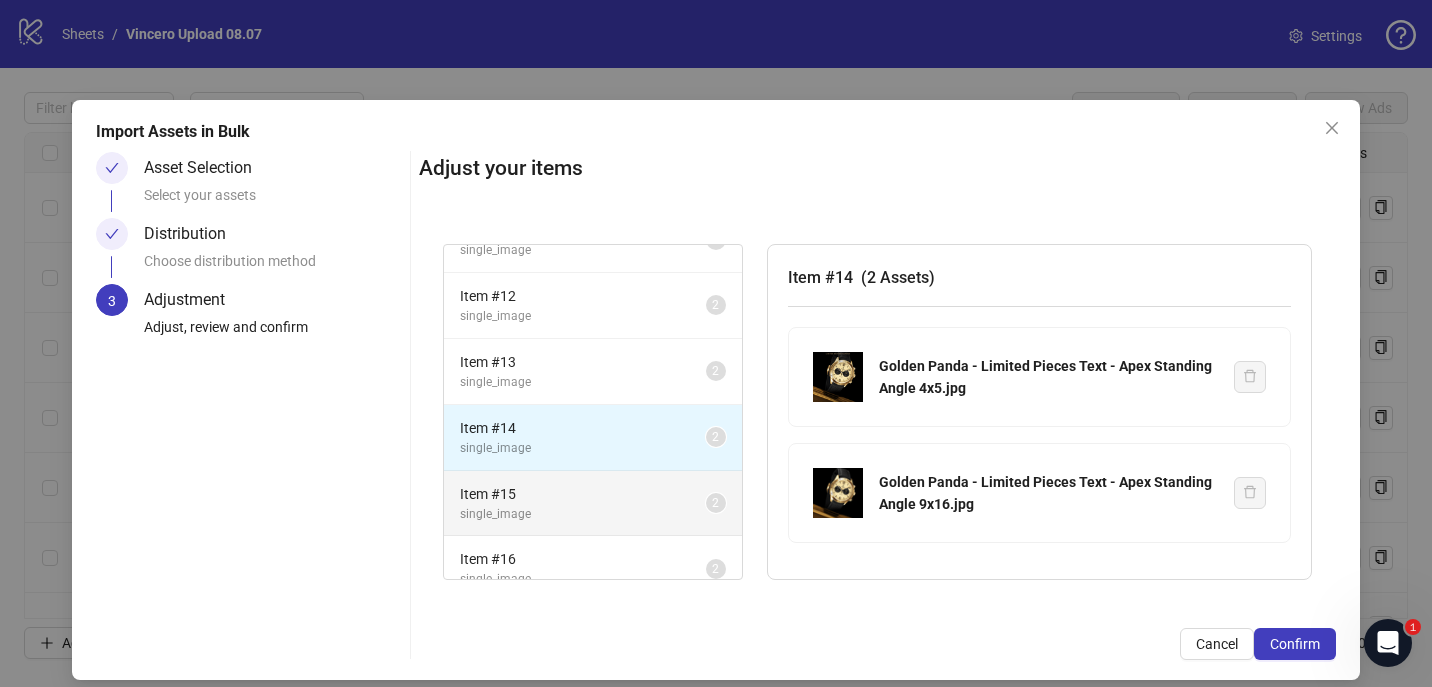 click on "single_image" at bounding box center (583, 514) 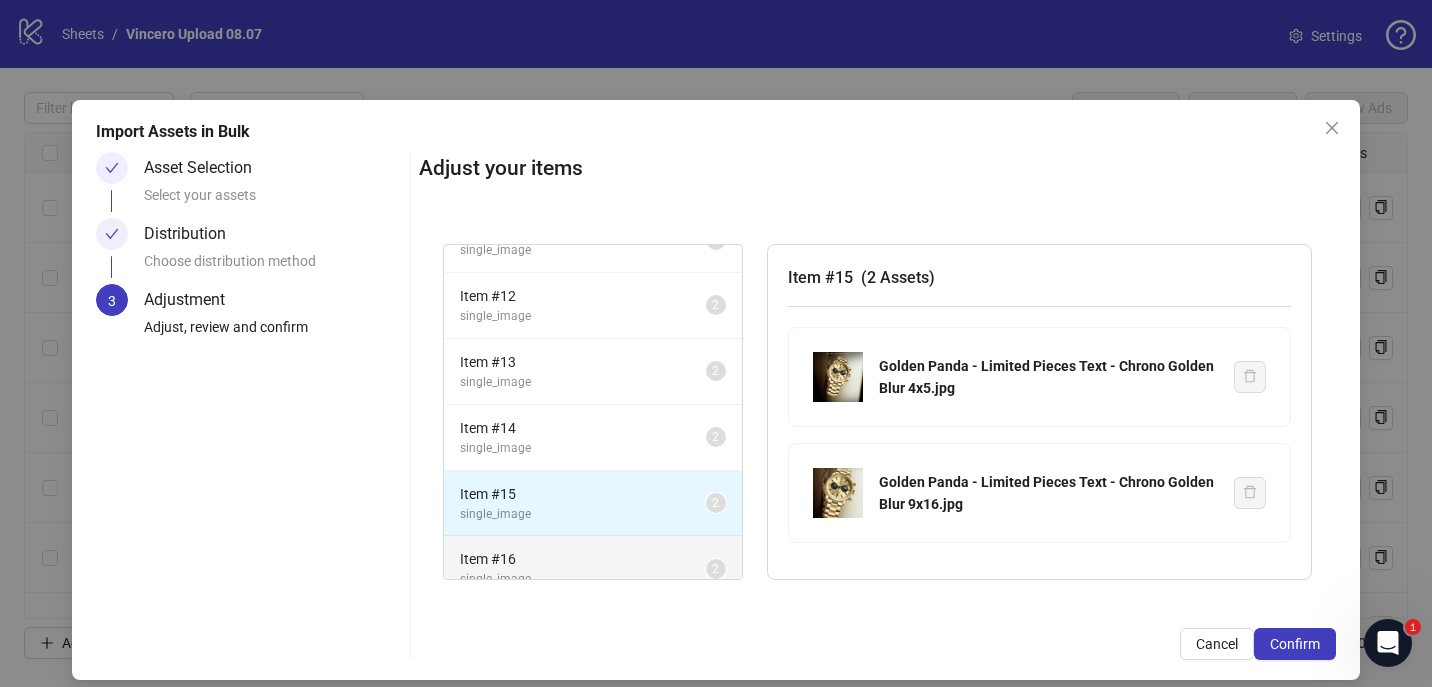 click on "Item # 16" at bounding box center (583, 559) 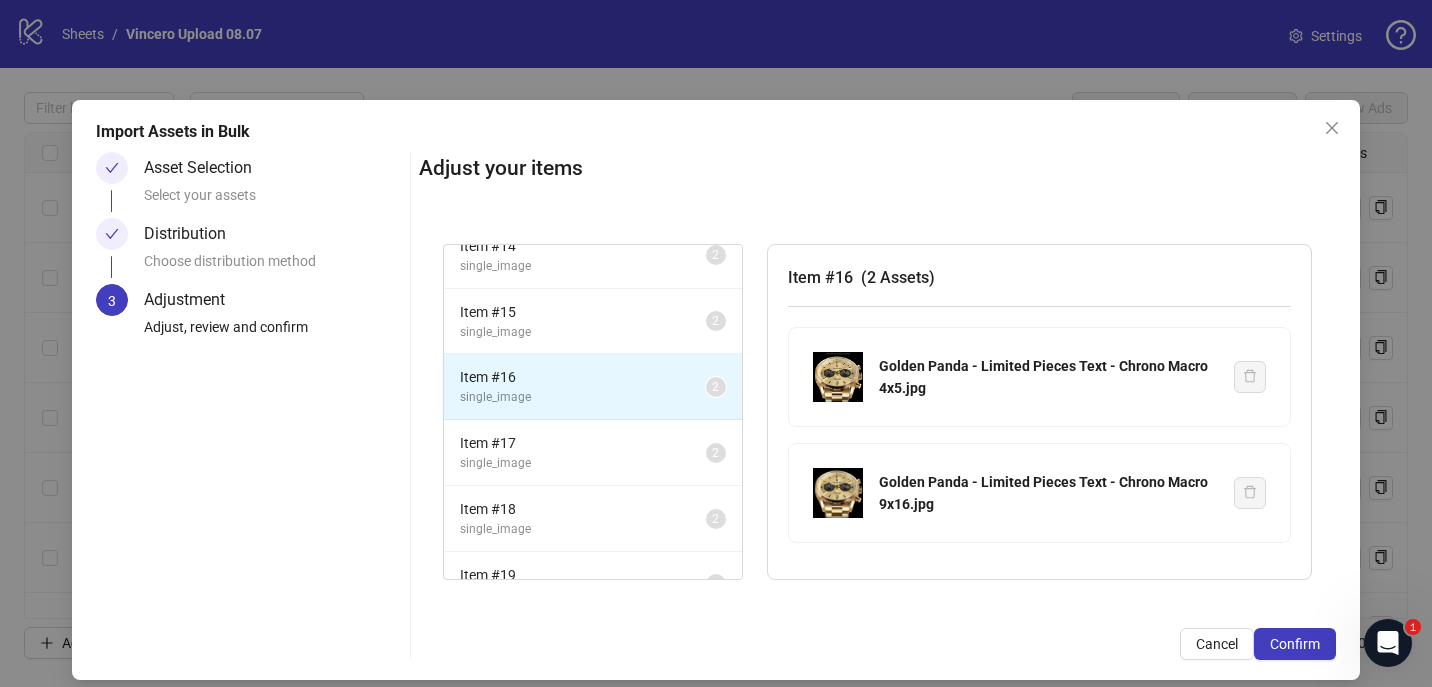 scroll, scrollTop: 377, scrollLeft: 0, axis: vertical 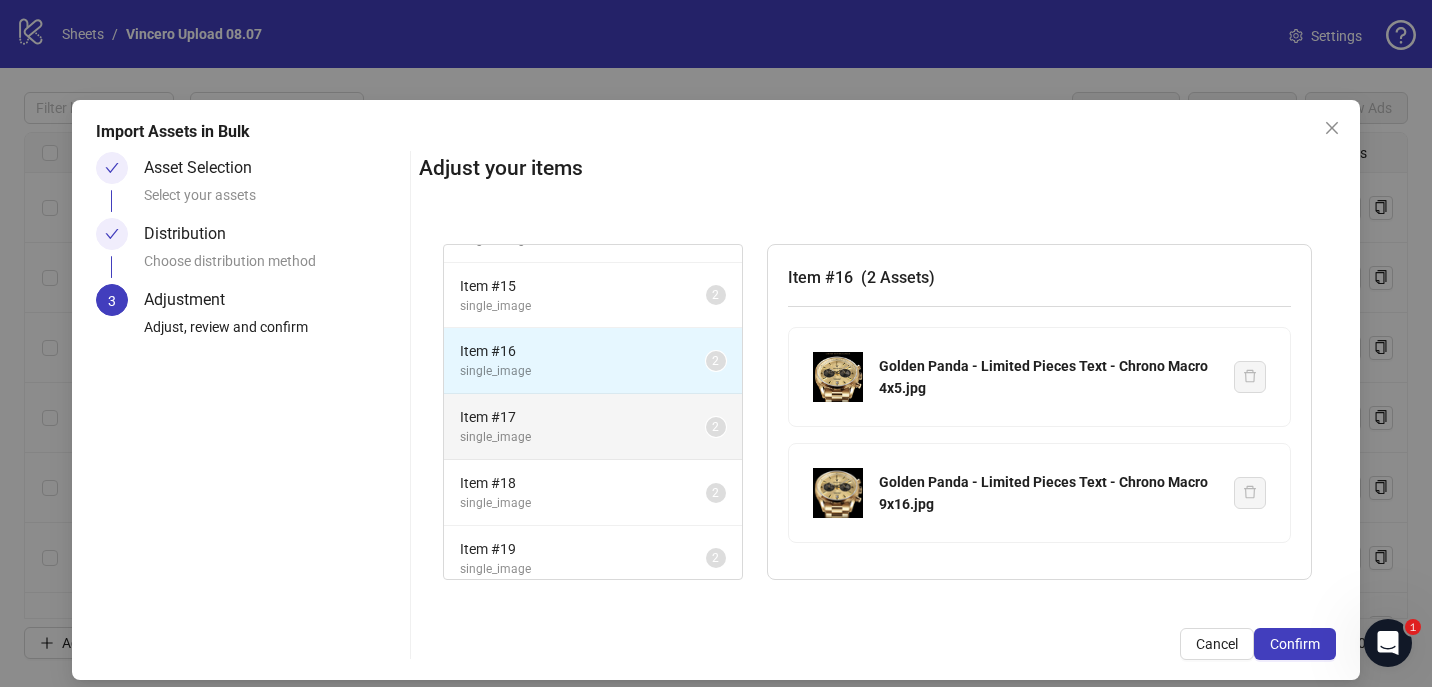 click on "single_image" at bounding box center [583, 437] 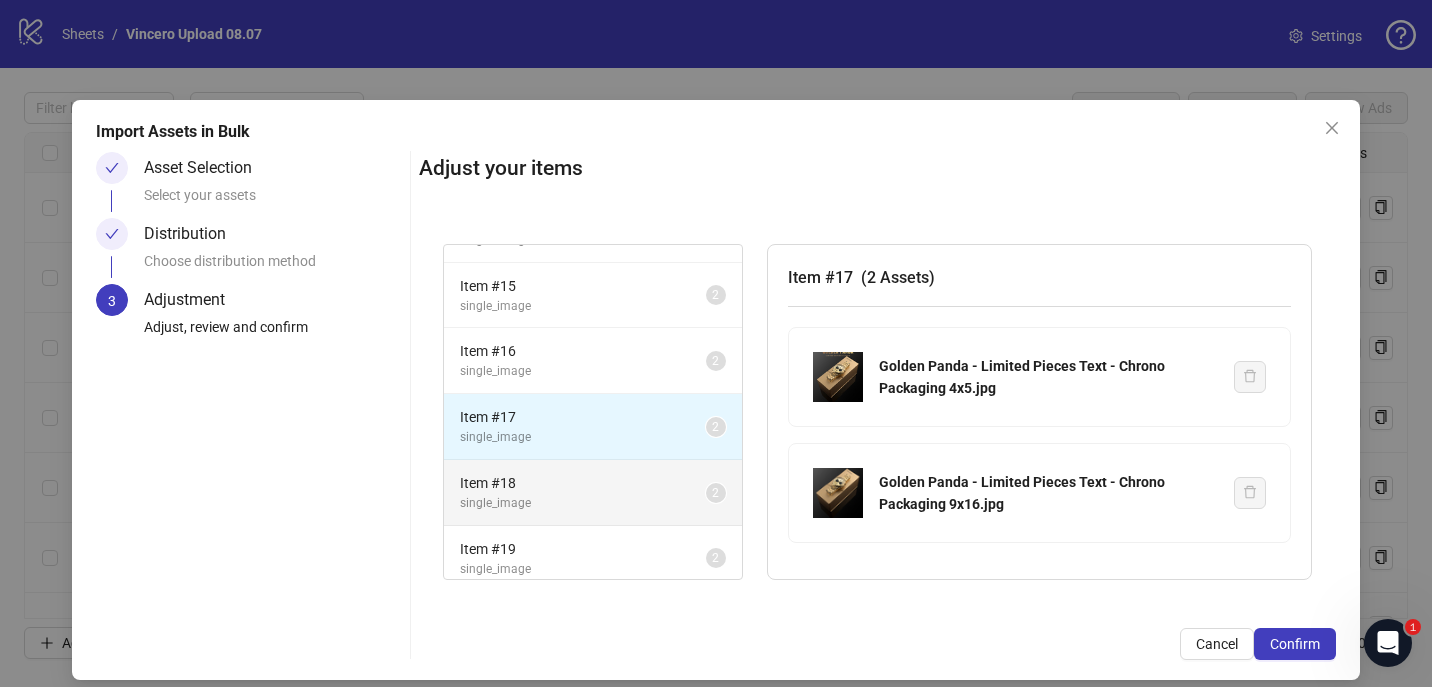 click on "single_image" at bounding box center (583, 503) 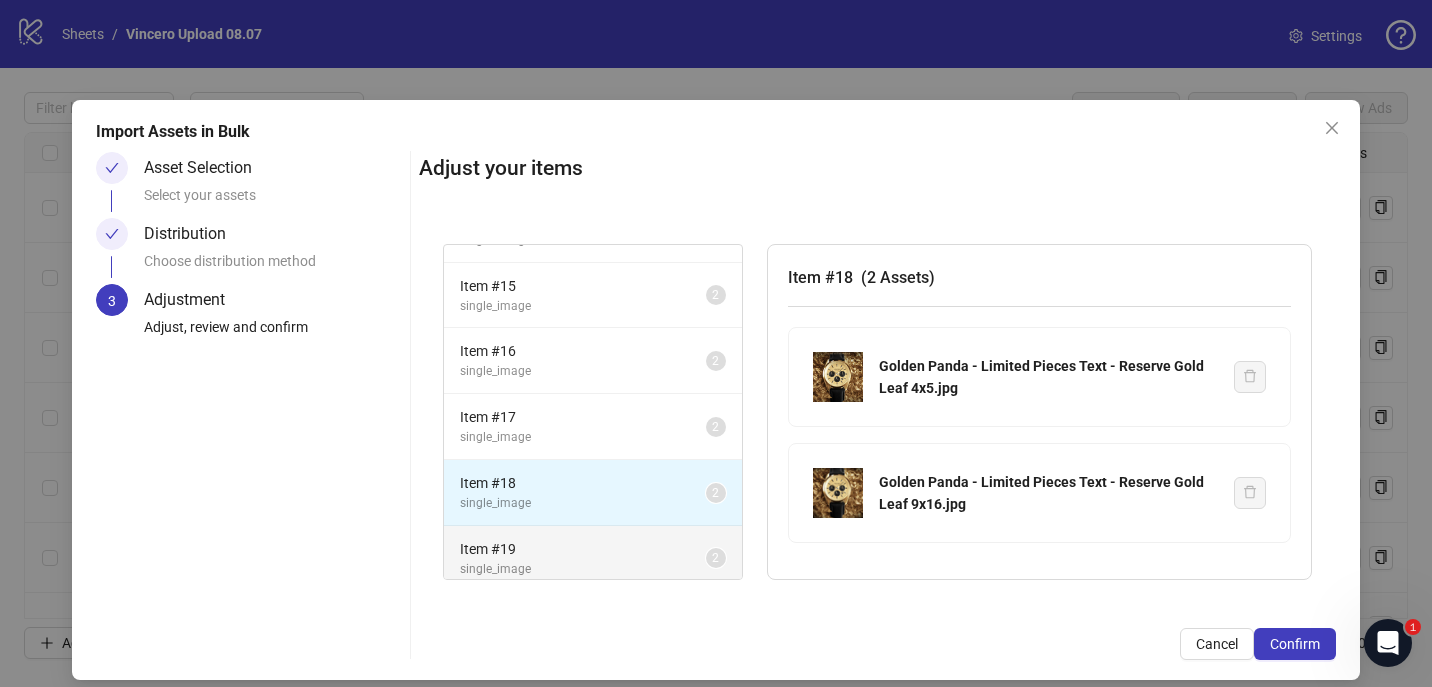 click on "single_image" at bounding box center [583, 569] 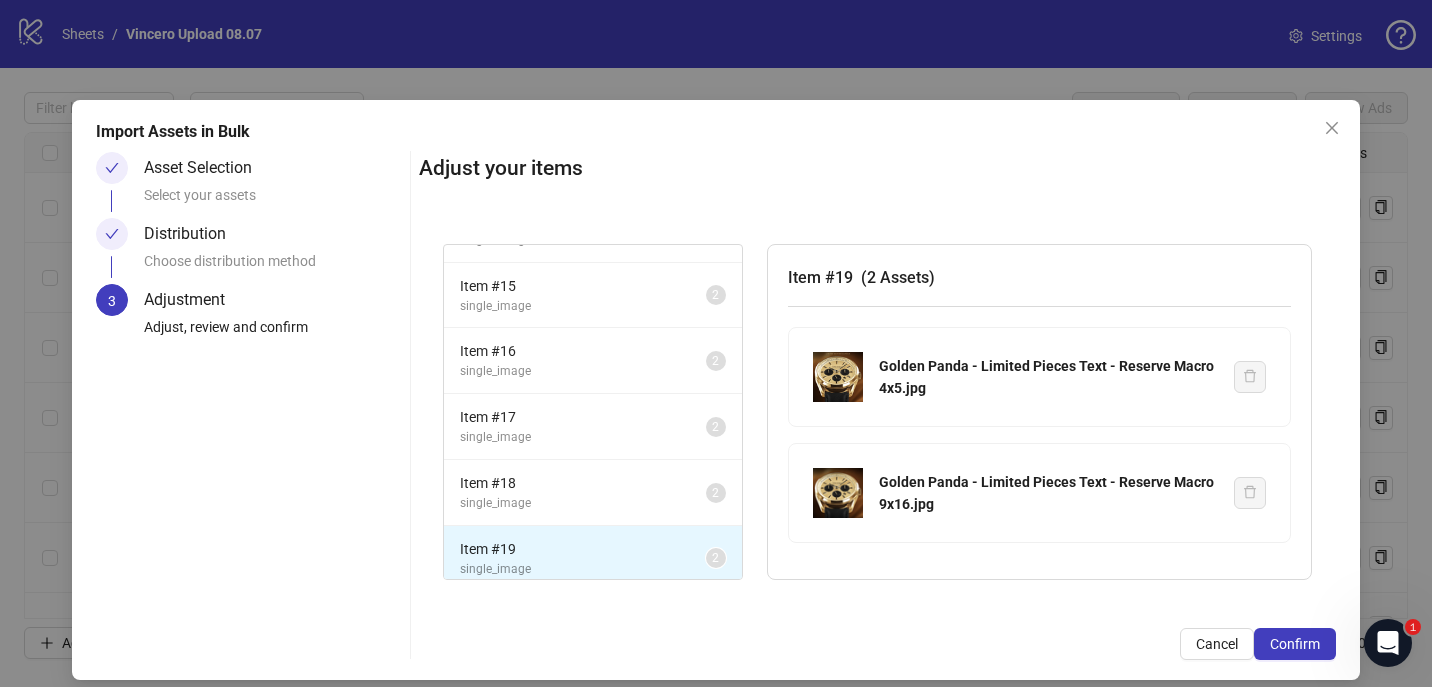 scroll, scrollTop: 454, scrollLeft: 0, axis: vertical 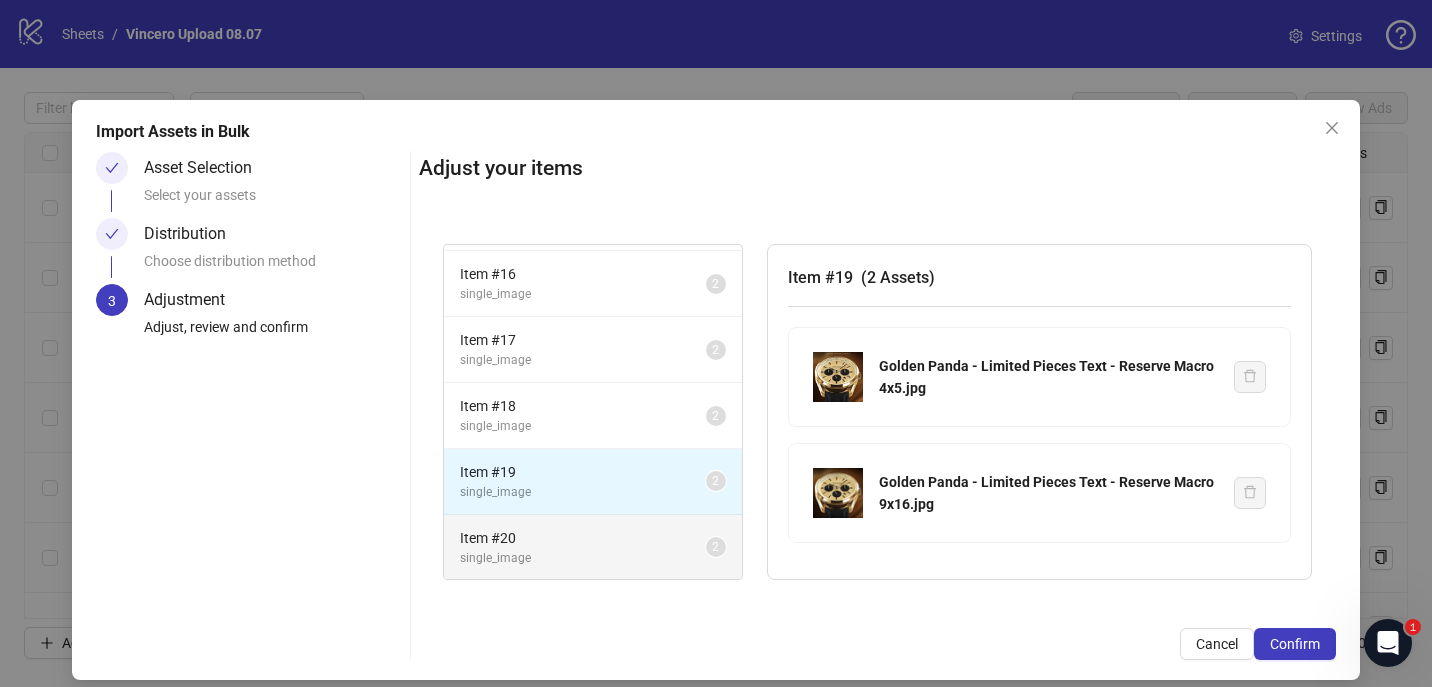 click on "Item # 20" at bounding box center (583, 538) 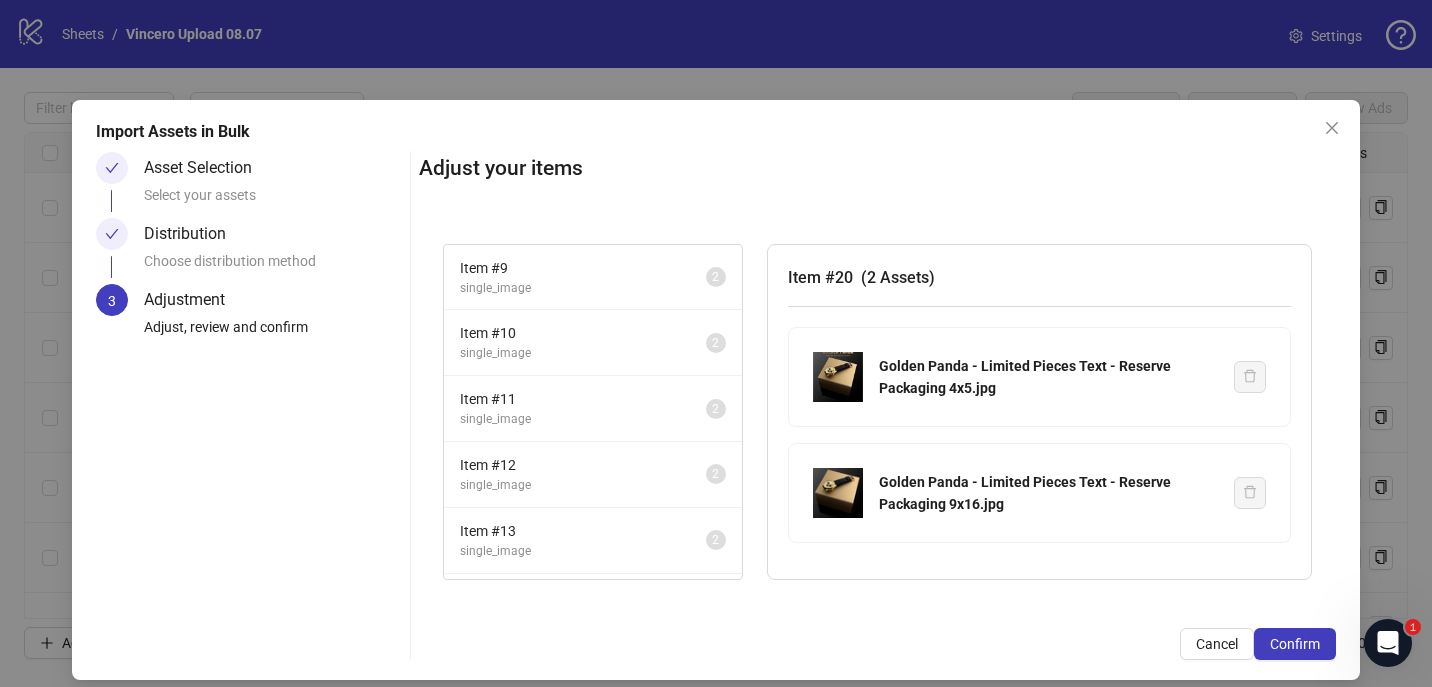 scroll, scrollTop: 454, scrollLeft: 0, axis: vertical 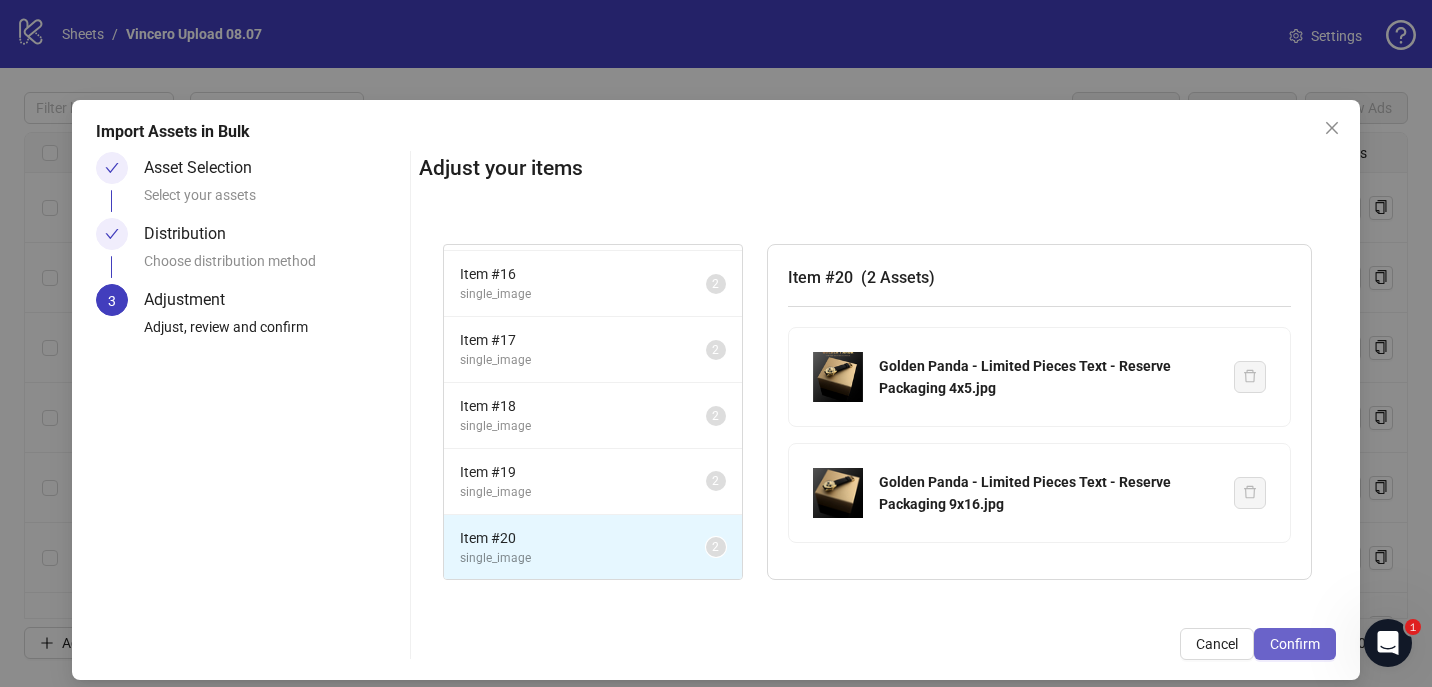 click on "Confirm" at bounding box center [1295, 644] 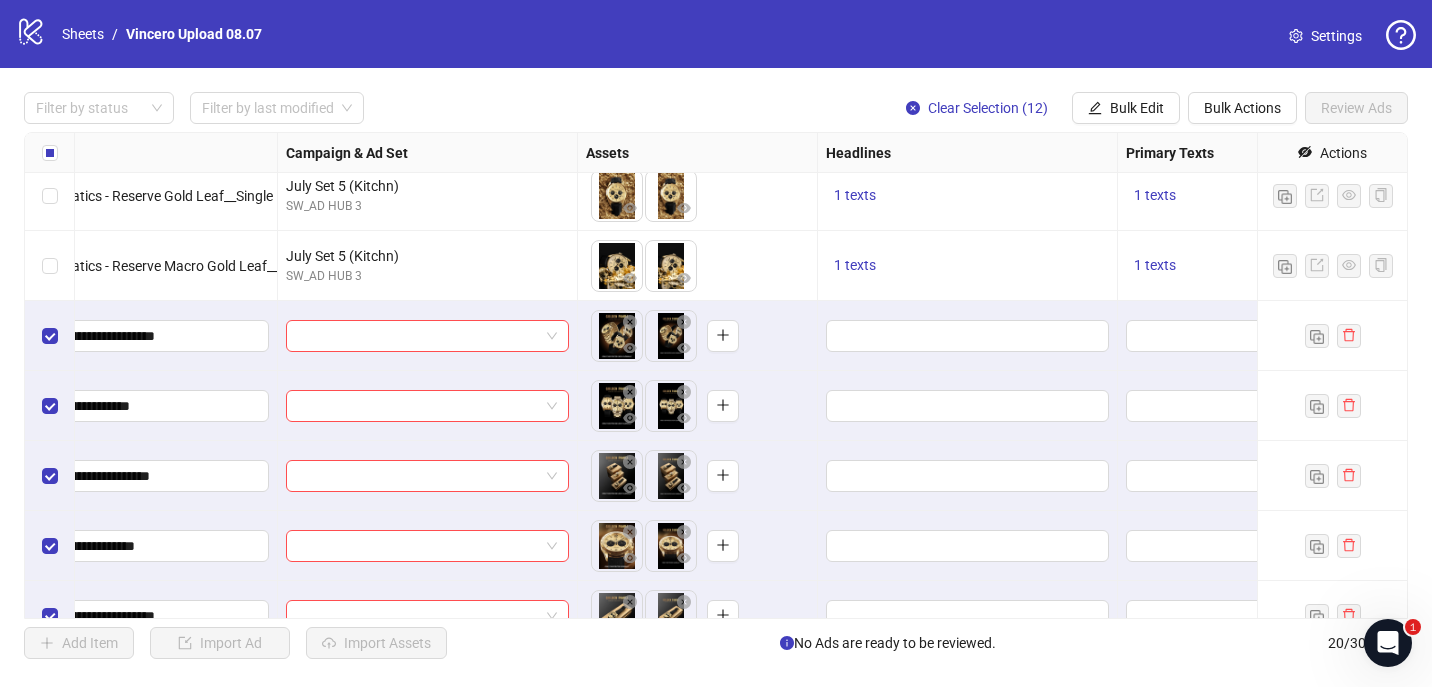 scroll, scrollTop: 432, scrollLeft: 24, axis: both 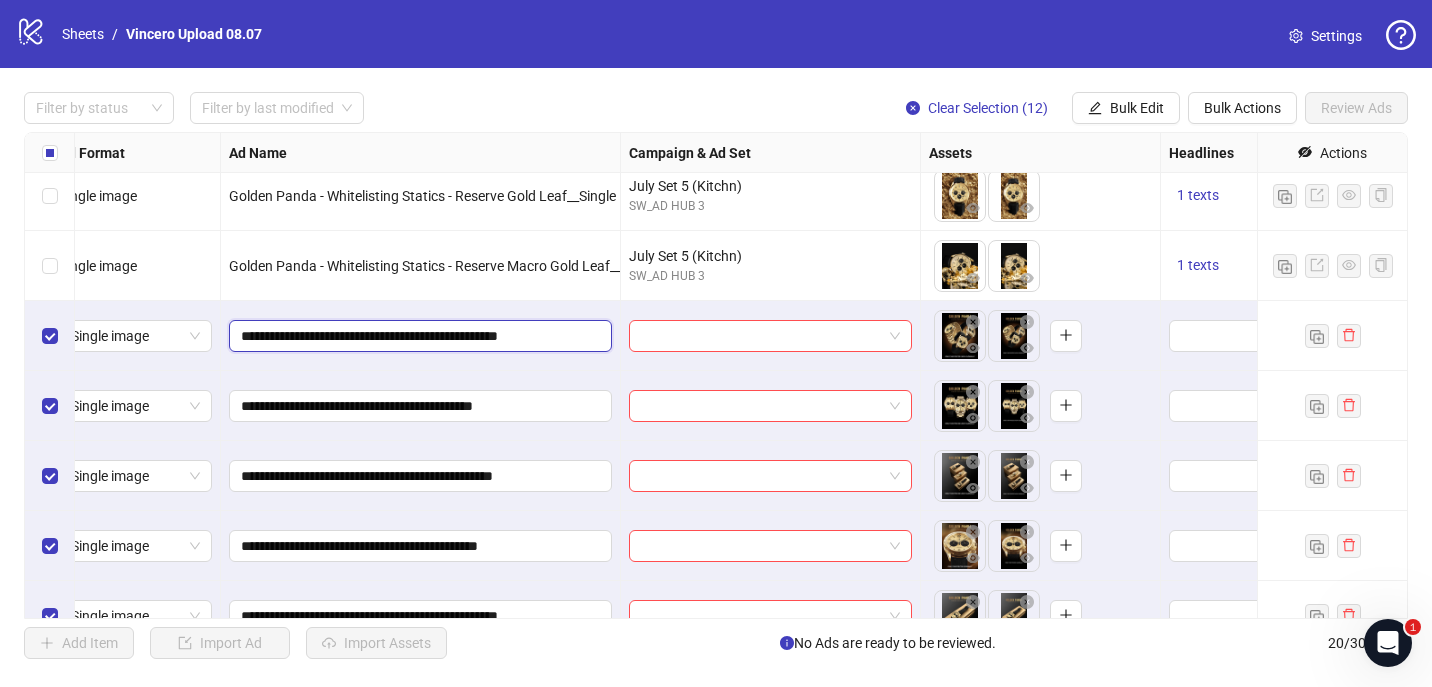 click on "**********" at bounding box center (418, 336) 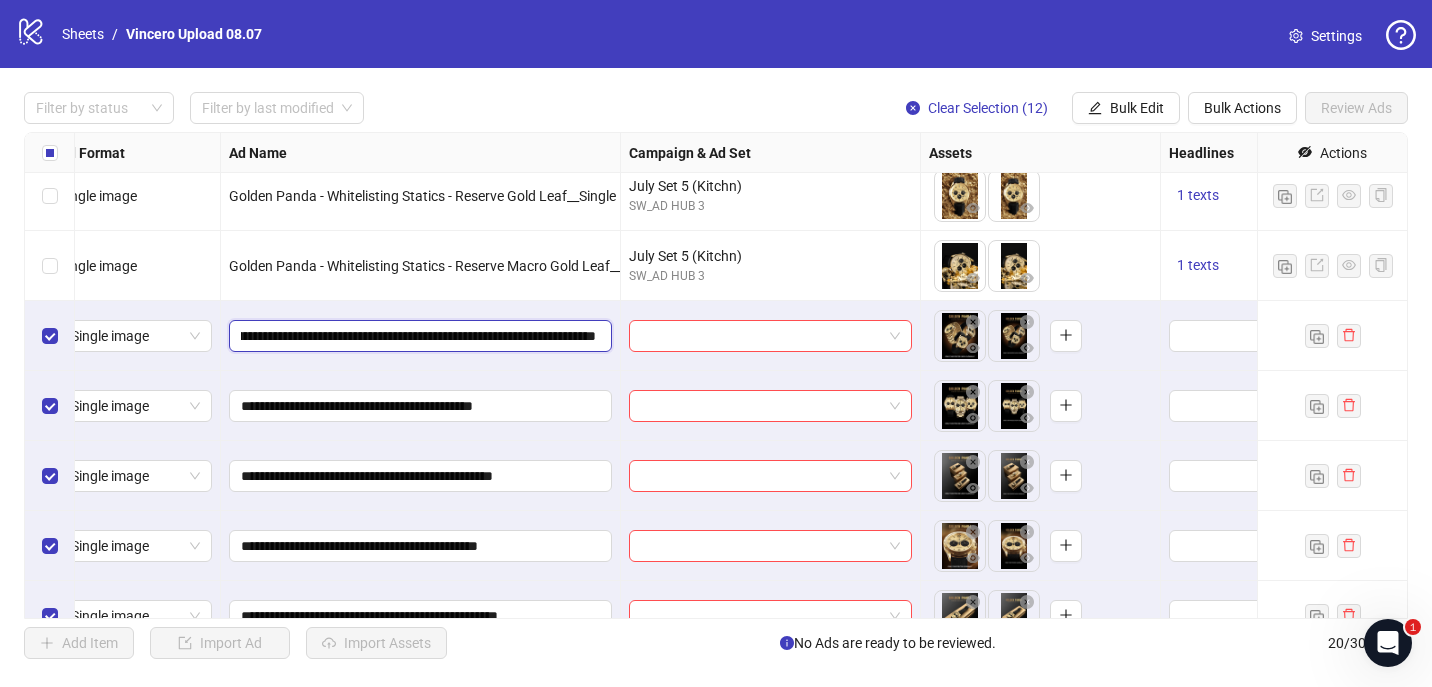 scroll, scrollTop: 0, scrollLeft: 236, axis: horizontal 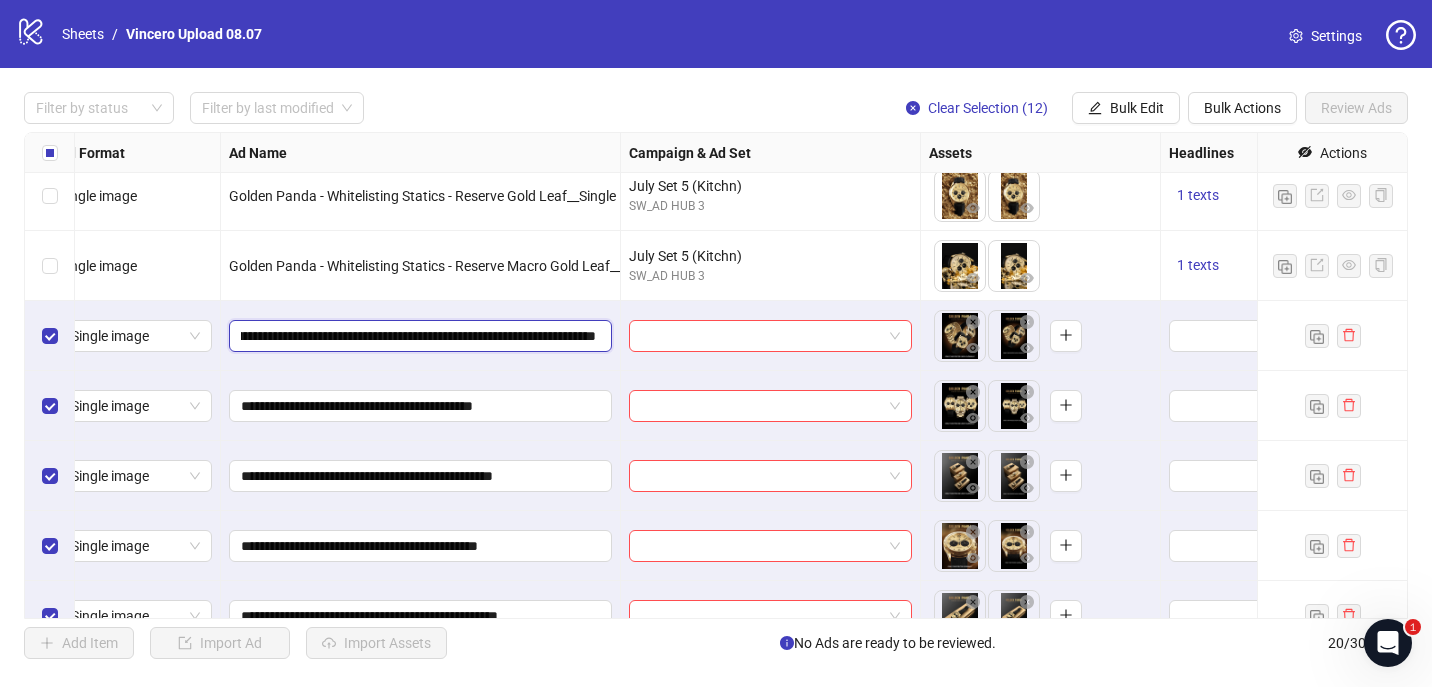 type on "**********" 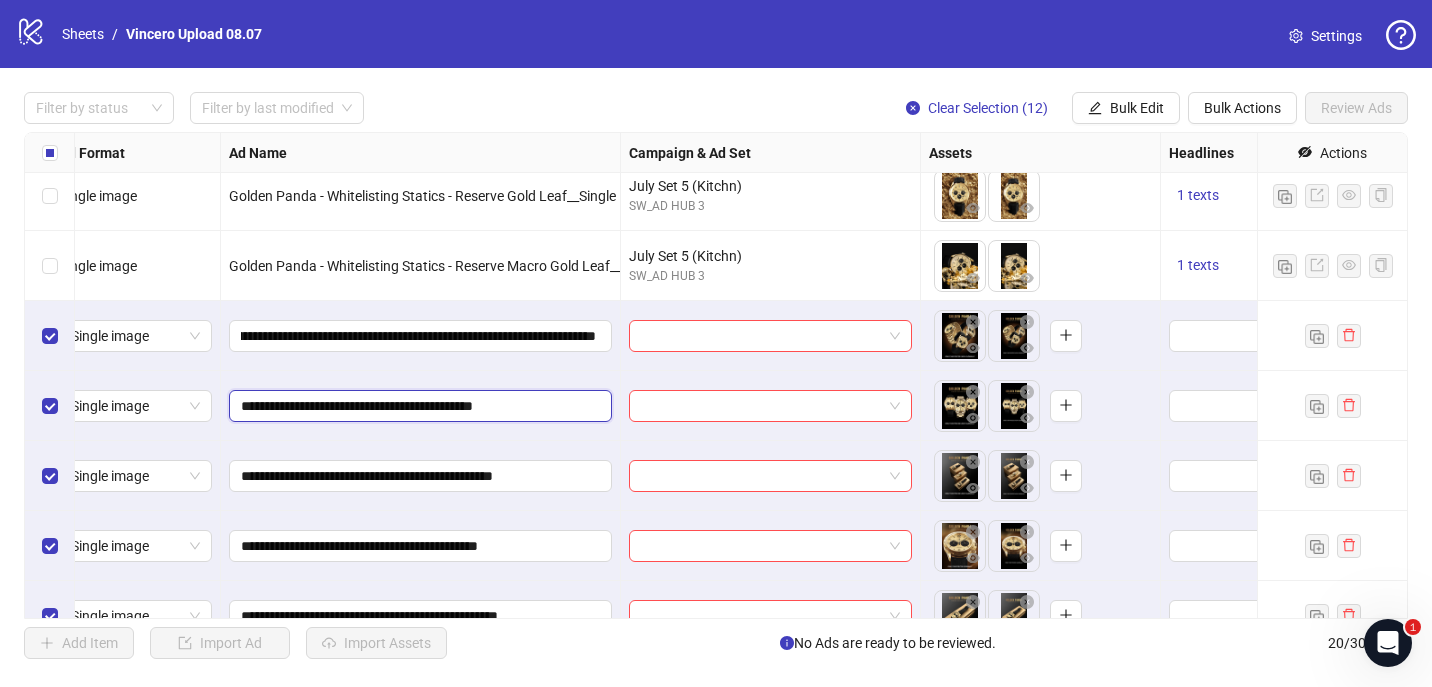 click on "**********" at bounding box center [418, 406] 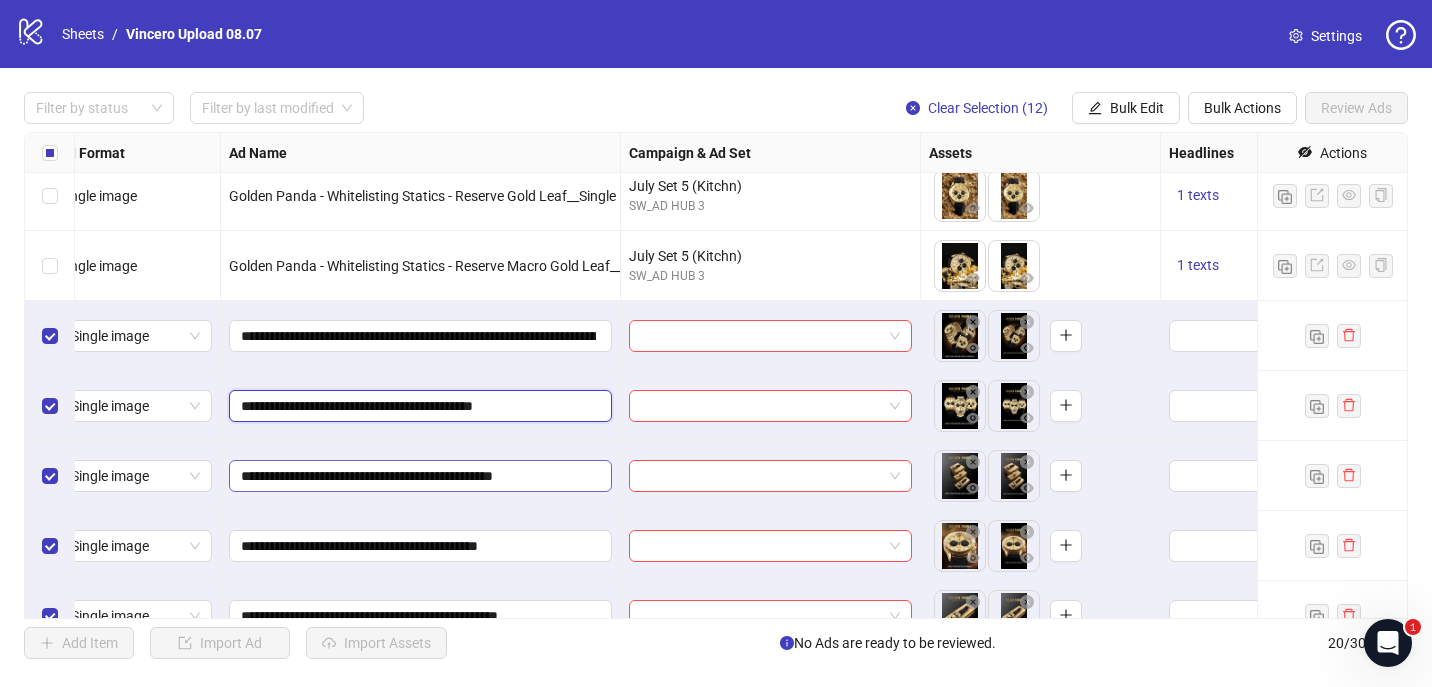 paste on "**********" 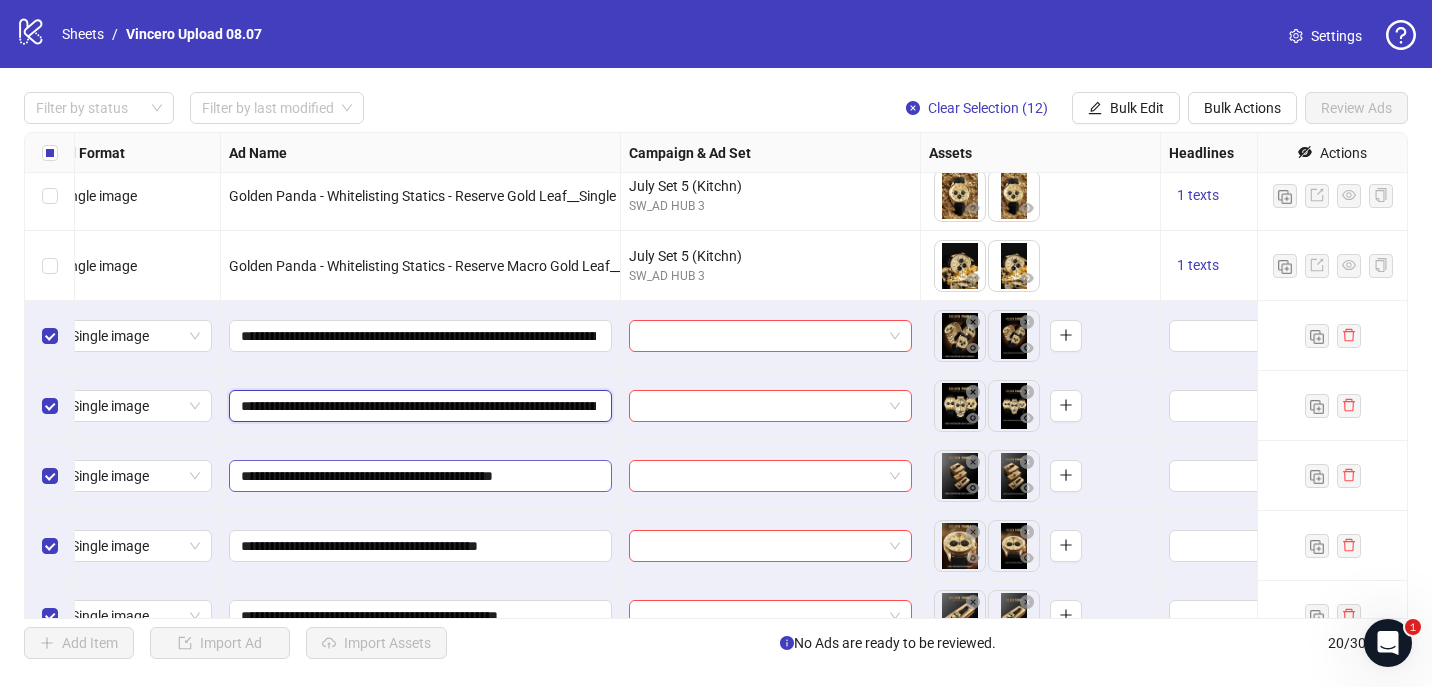 scroll, scrollTop: 0, scrollLeft: 258, axis: horizontal 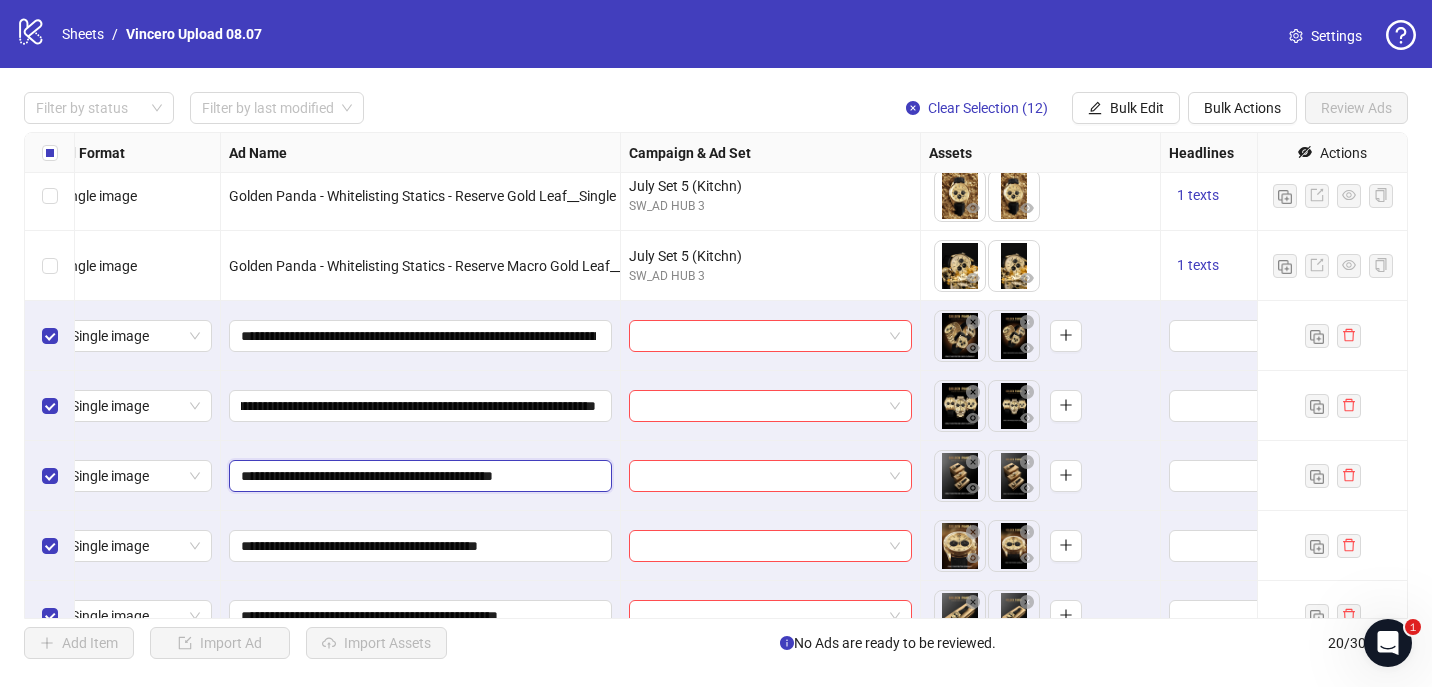 click on "**********" at bounding box center [418, 476] 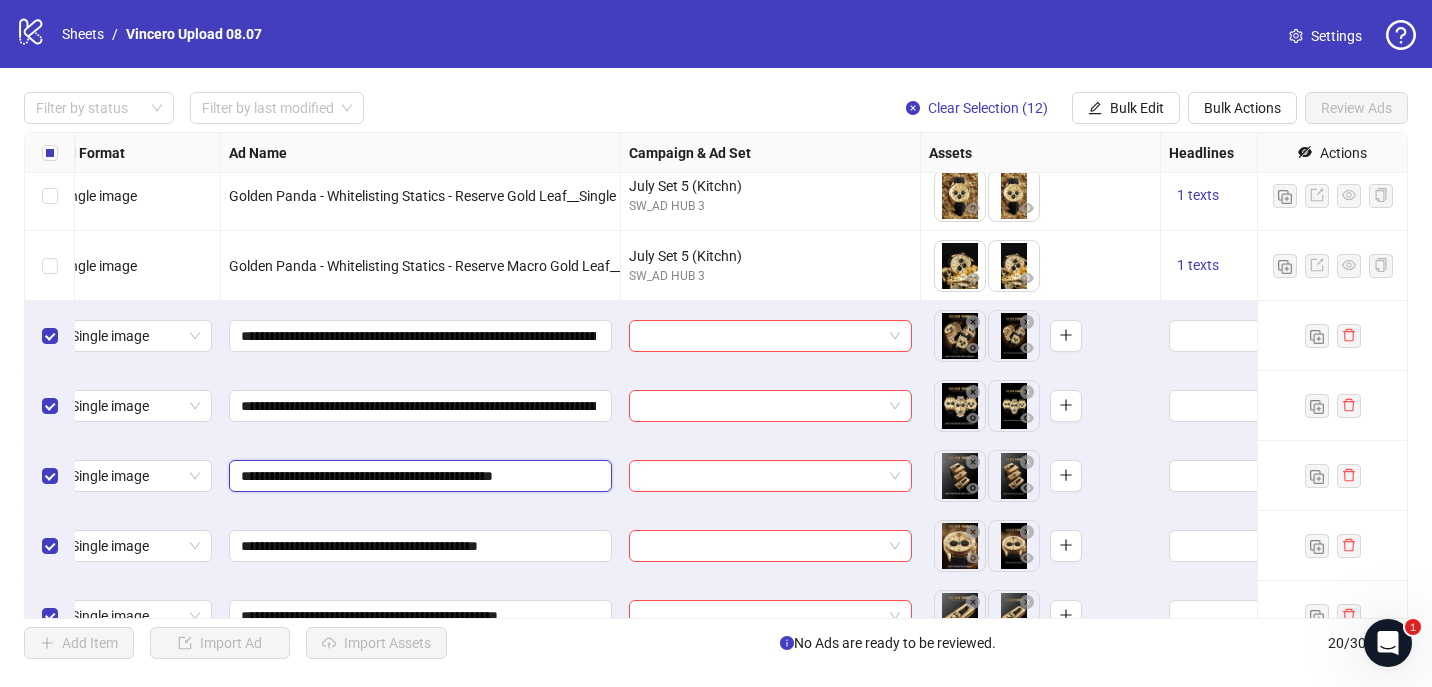 paste on "**********" 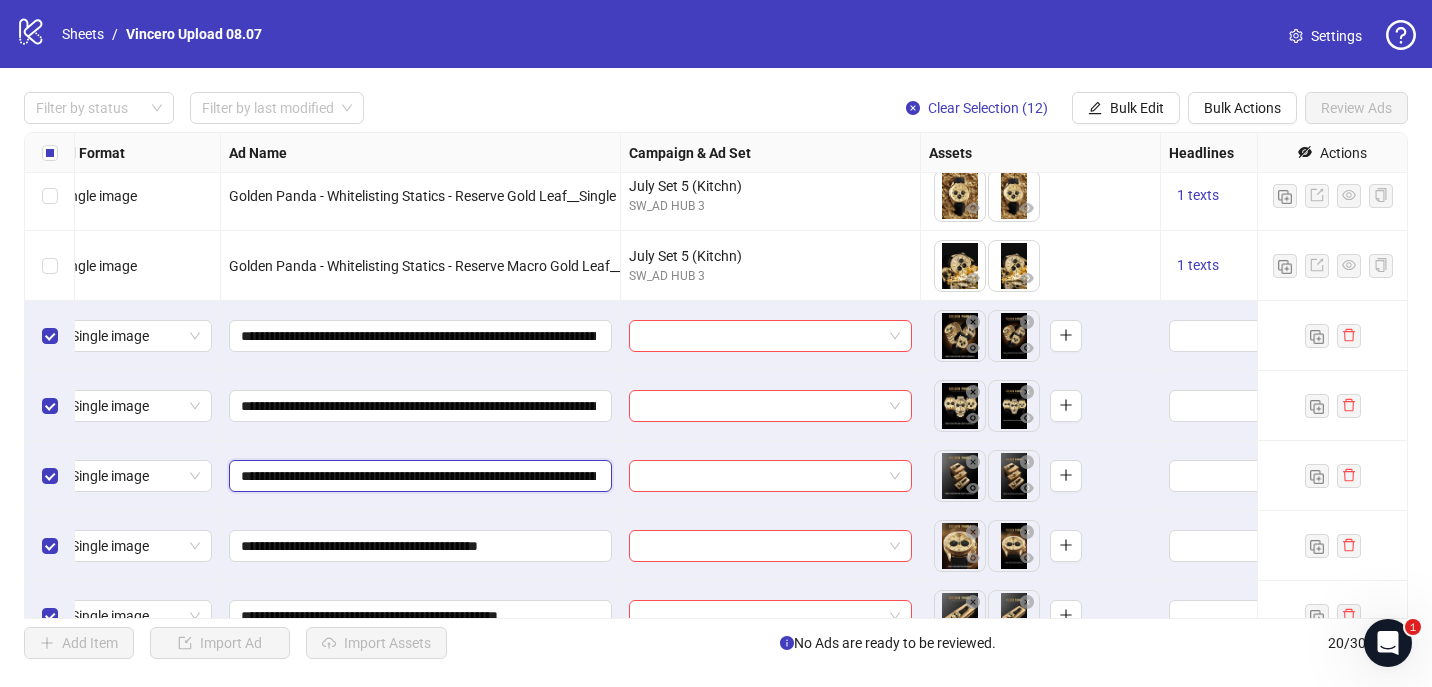 scroll, scrollTop: 0, scrollLeft: 284, axis: horizontal 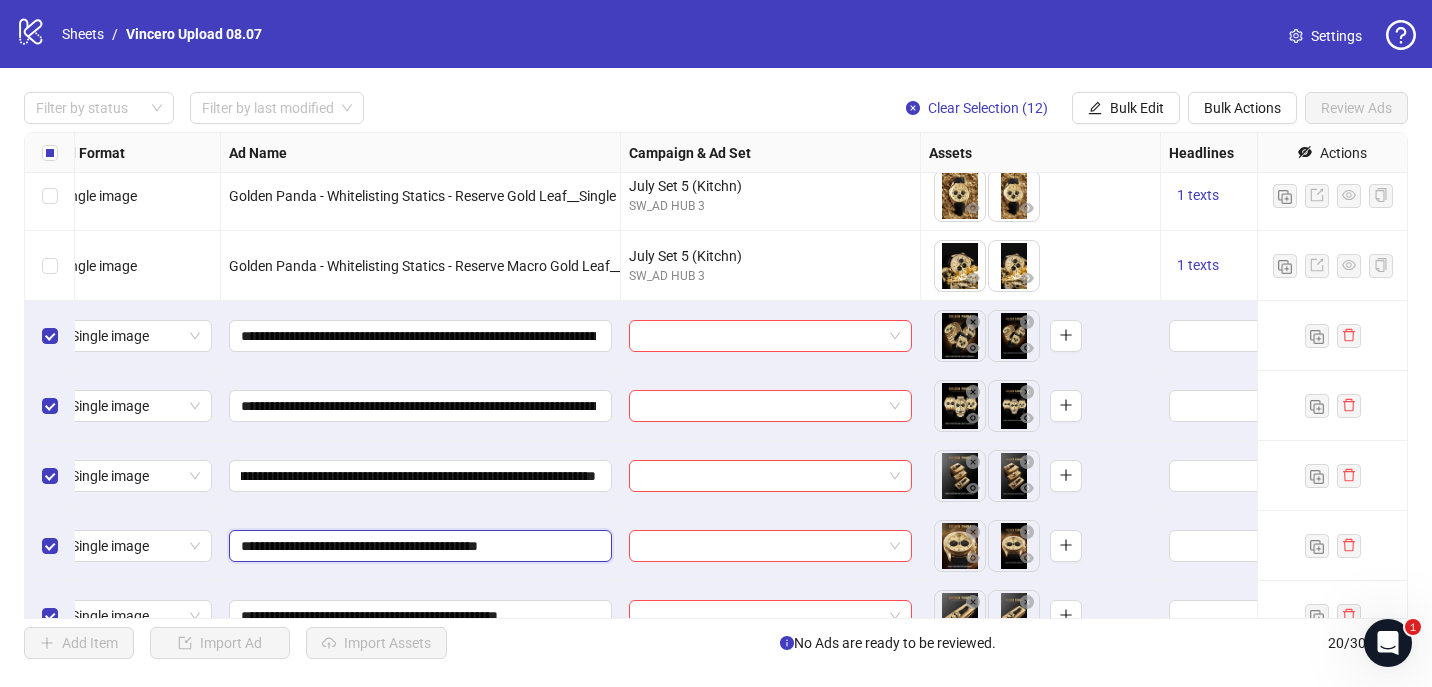 click on "**********" at bounding box center [418, 546] 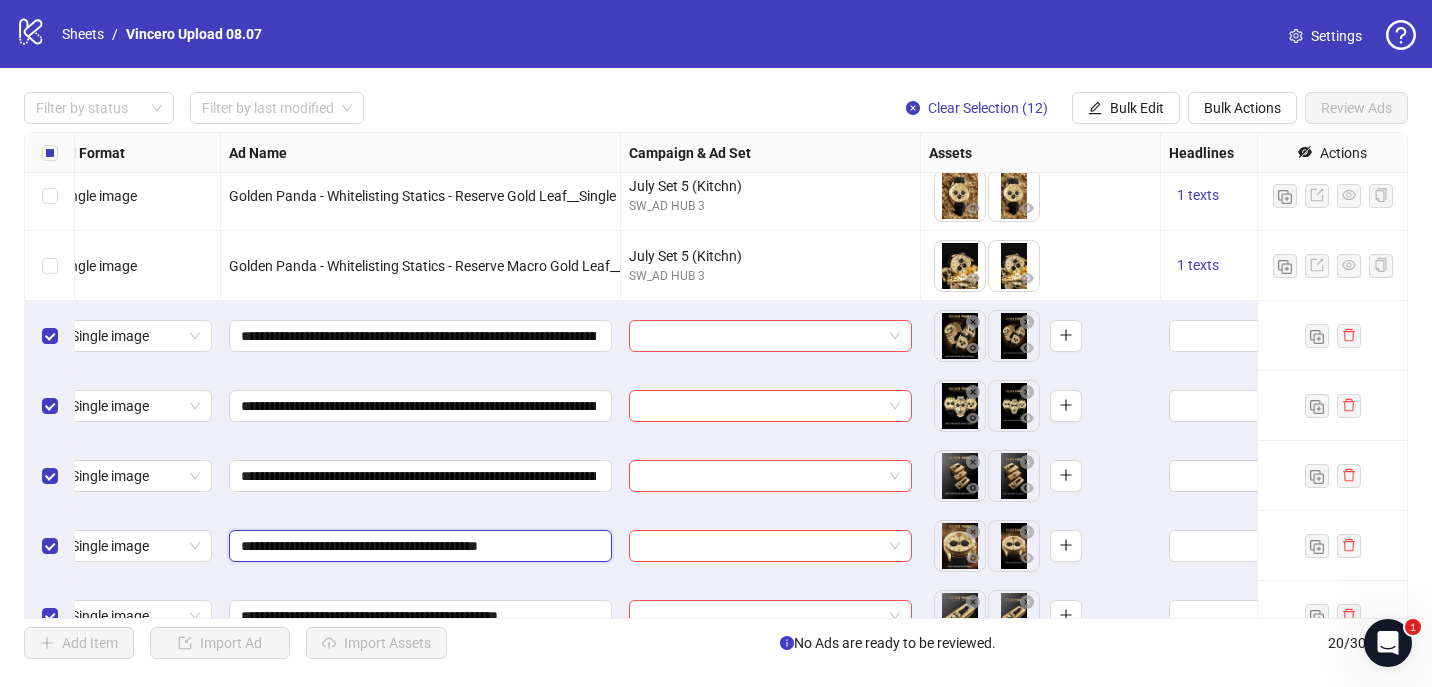 paste on "**********" 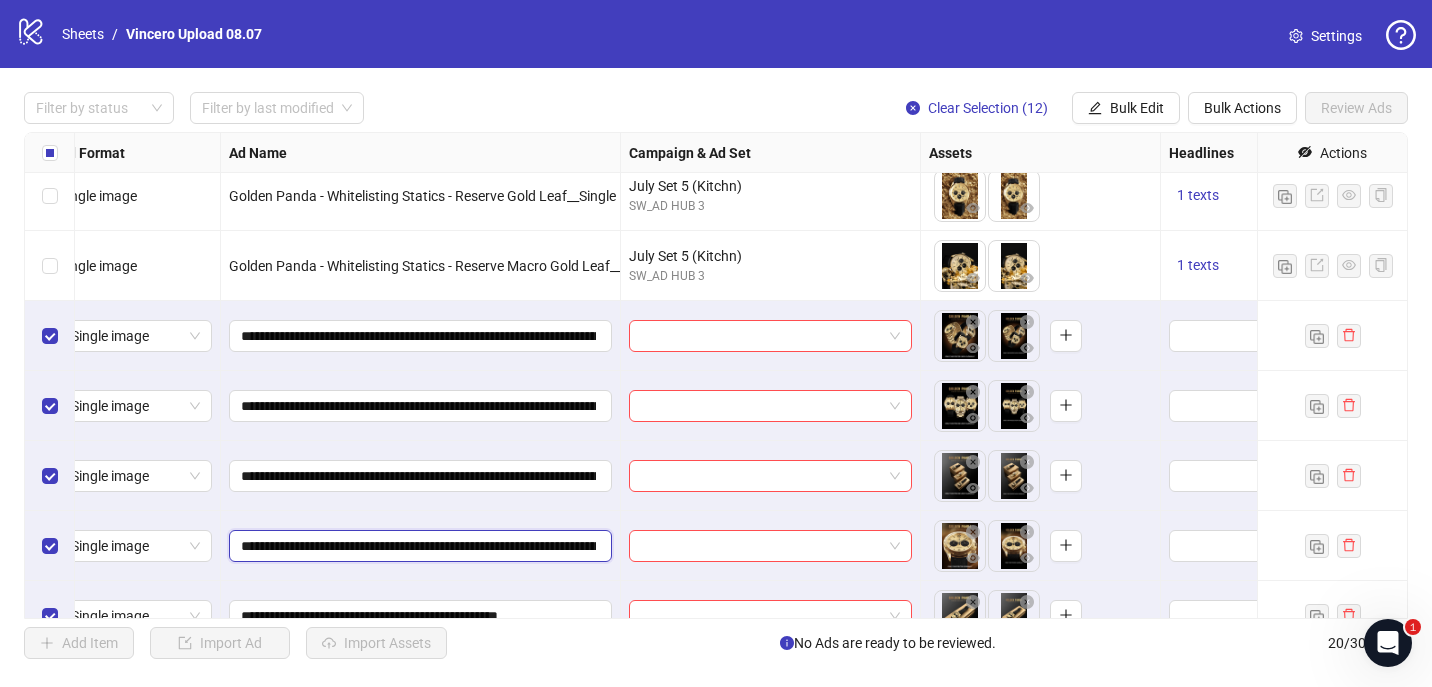 scroll, scrollTop: 0, scrollLeft: 274, axis: horizontal 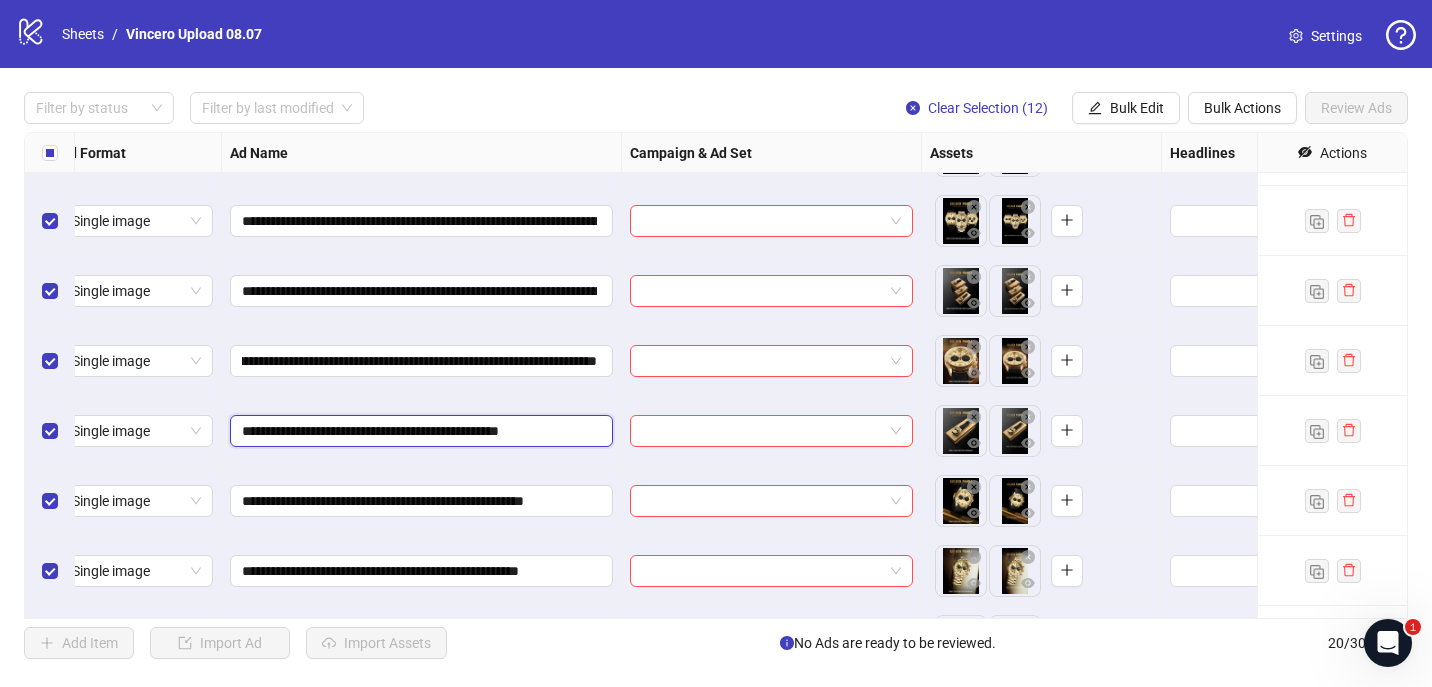 click on "**********" at bounding box center [419, 431] 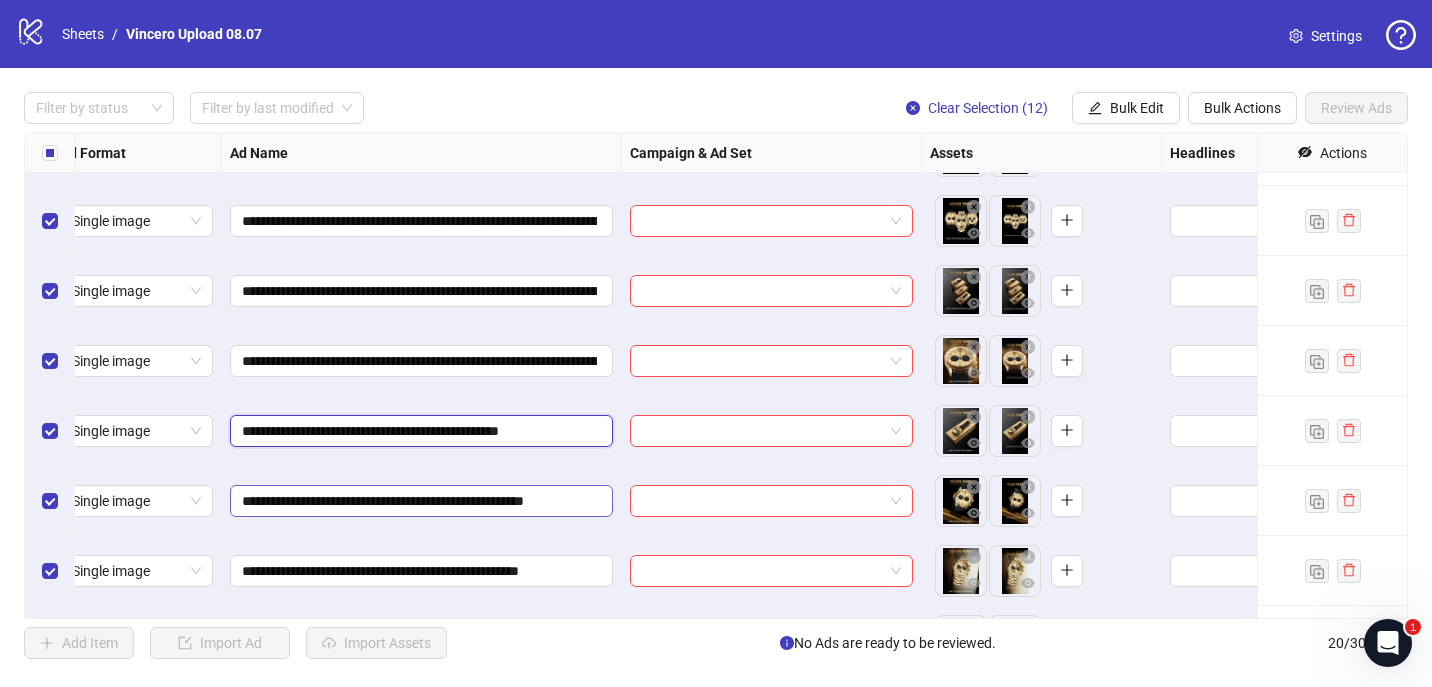 paste on "**********" 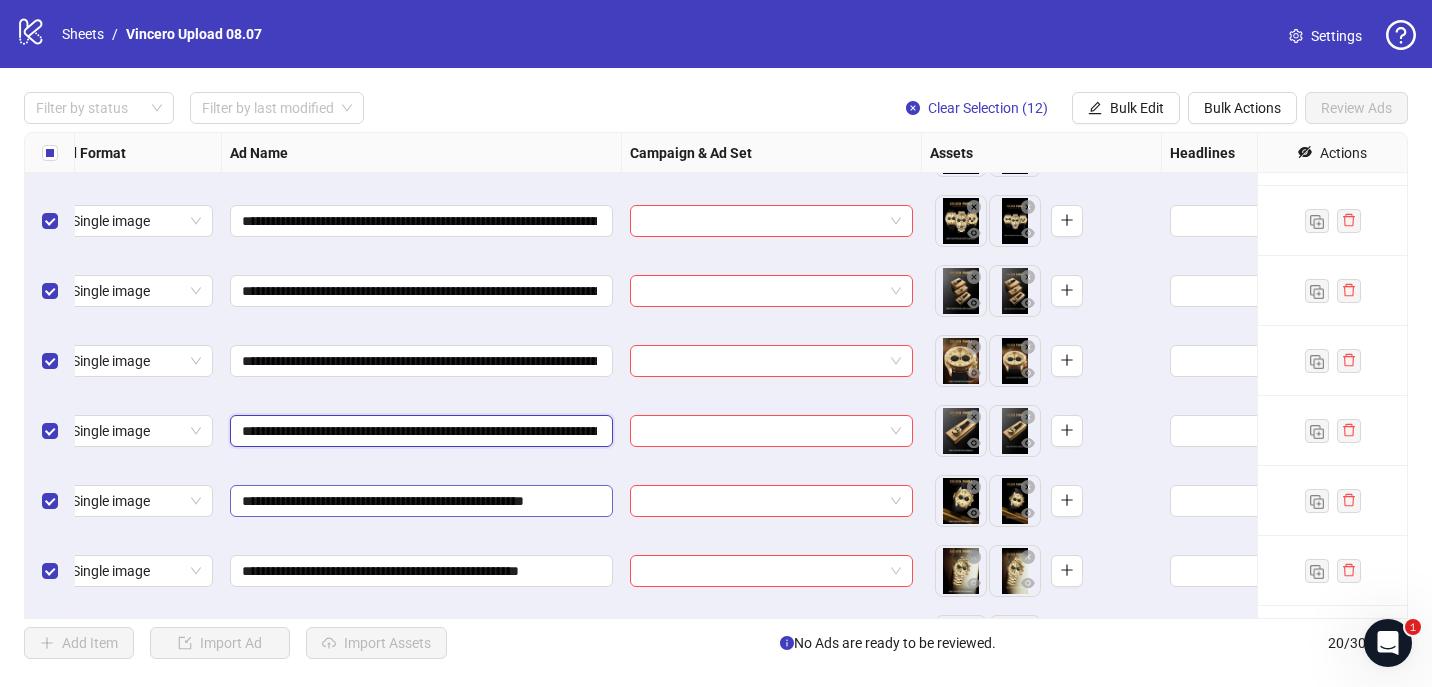 scroll, scrollTop: 0, scrollLeft: 299, axis: horizontal 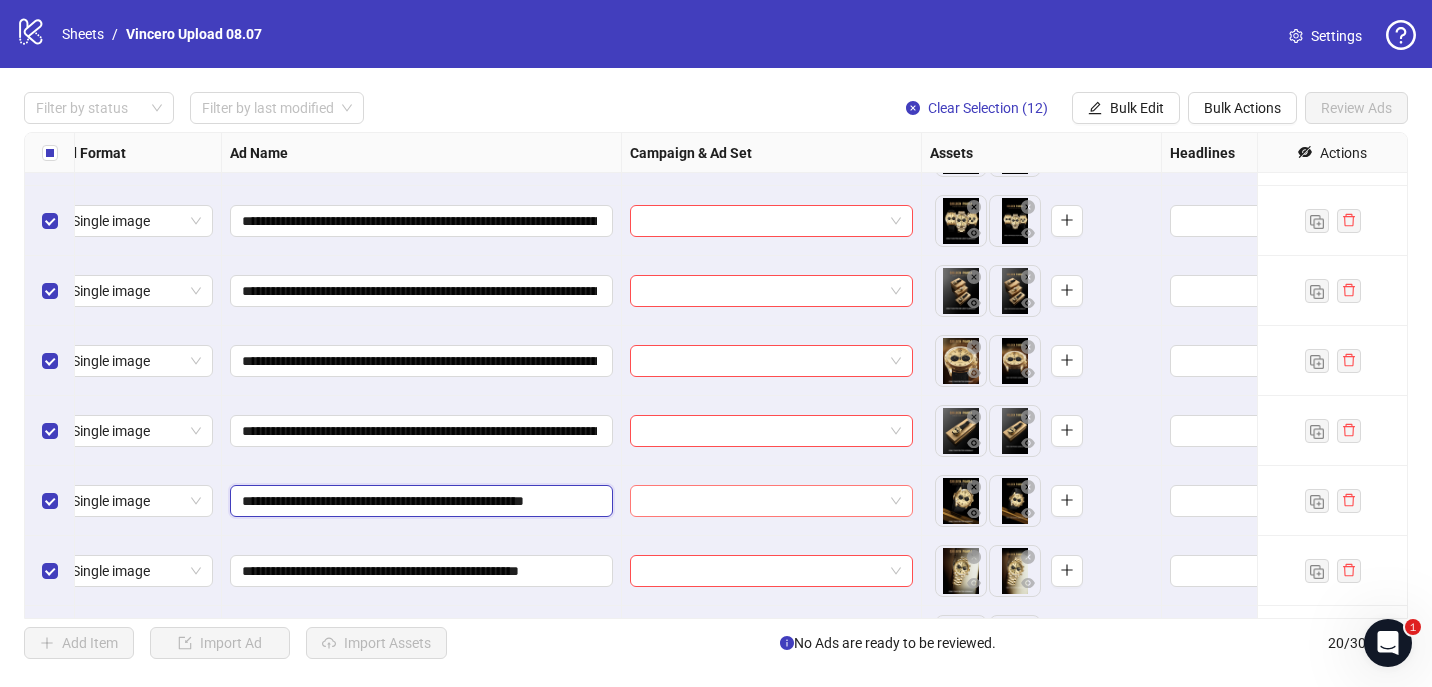 drag, startPoint x: 580, startPoint y: 505, endPoint x: 756, endPoint y: 513, distance: 176.18172 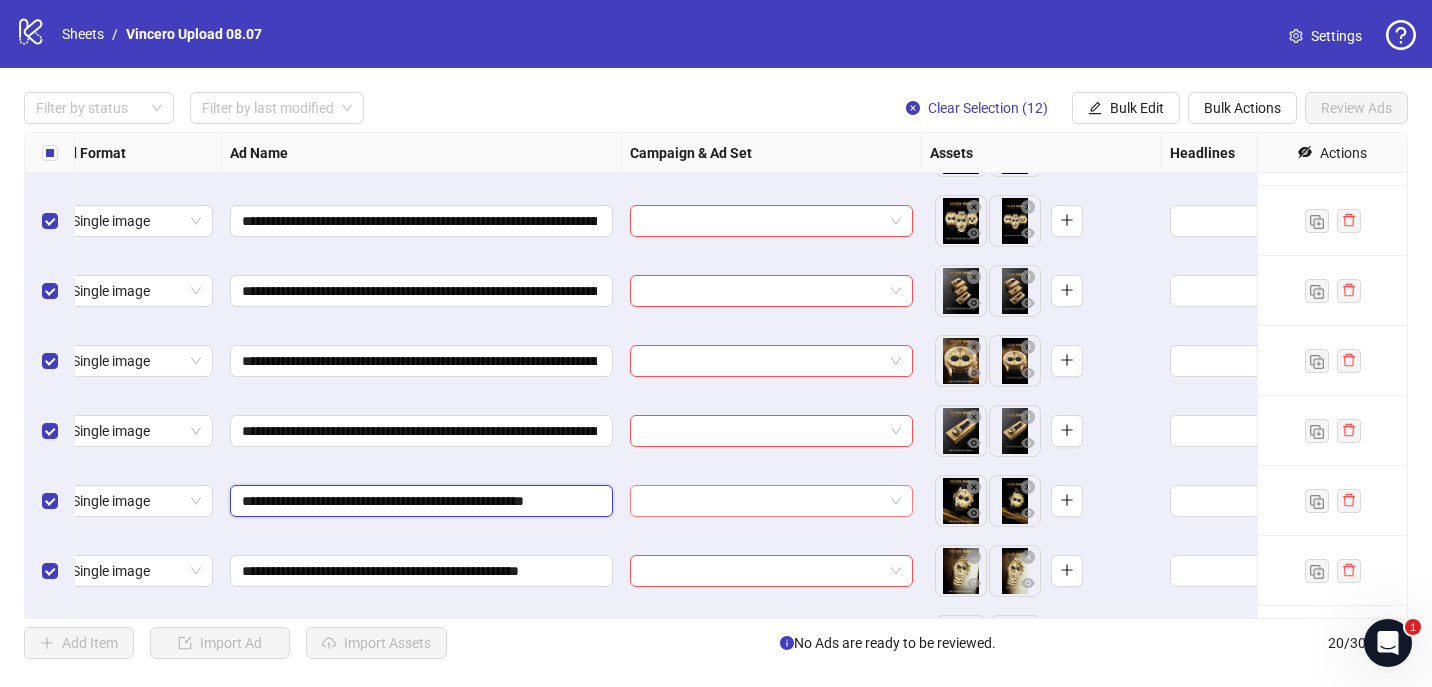 paste on "**********" 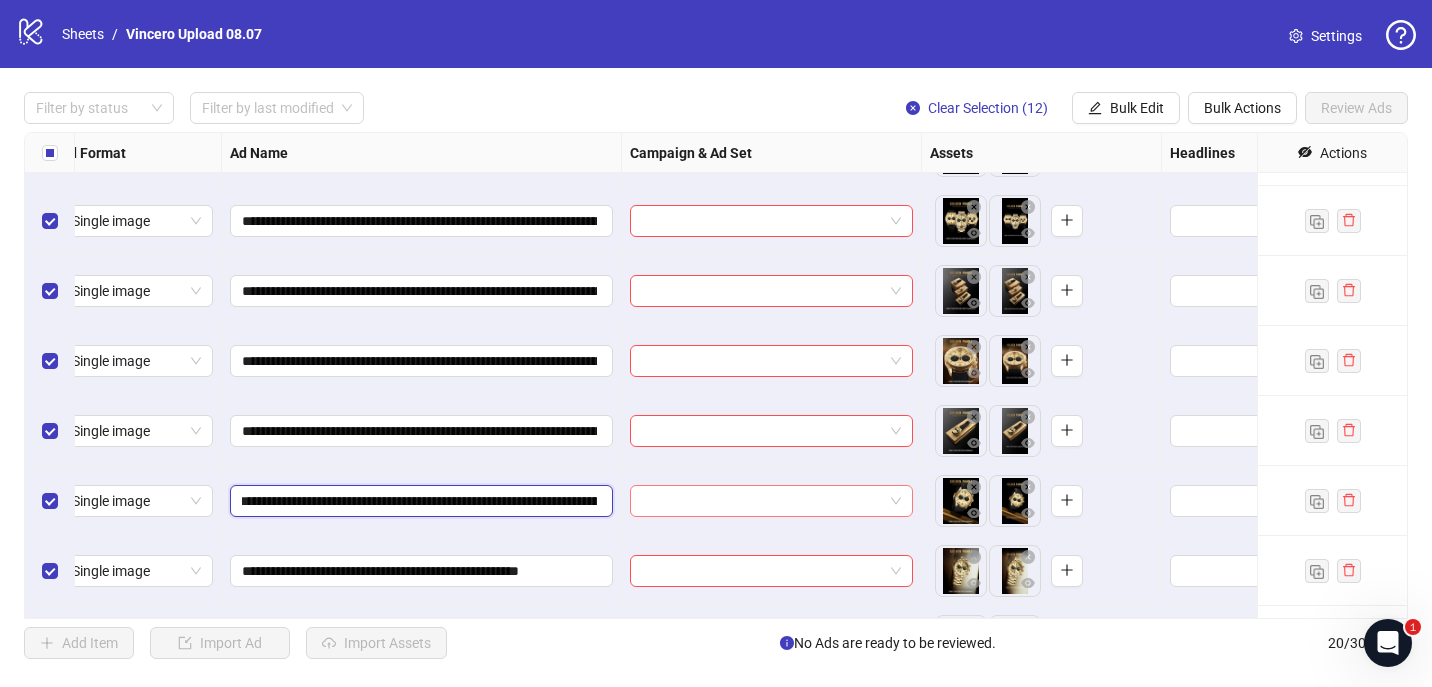 scroll, scrollTop: 0, scrollLeft: 328, axis: horizontal 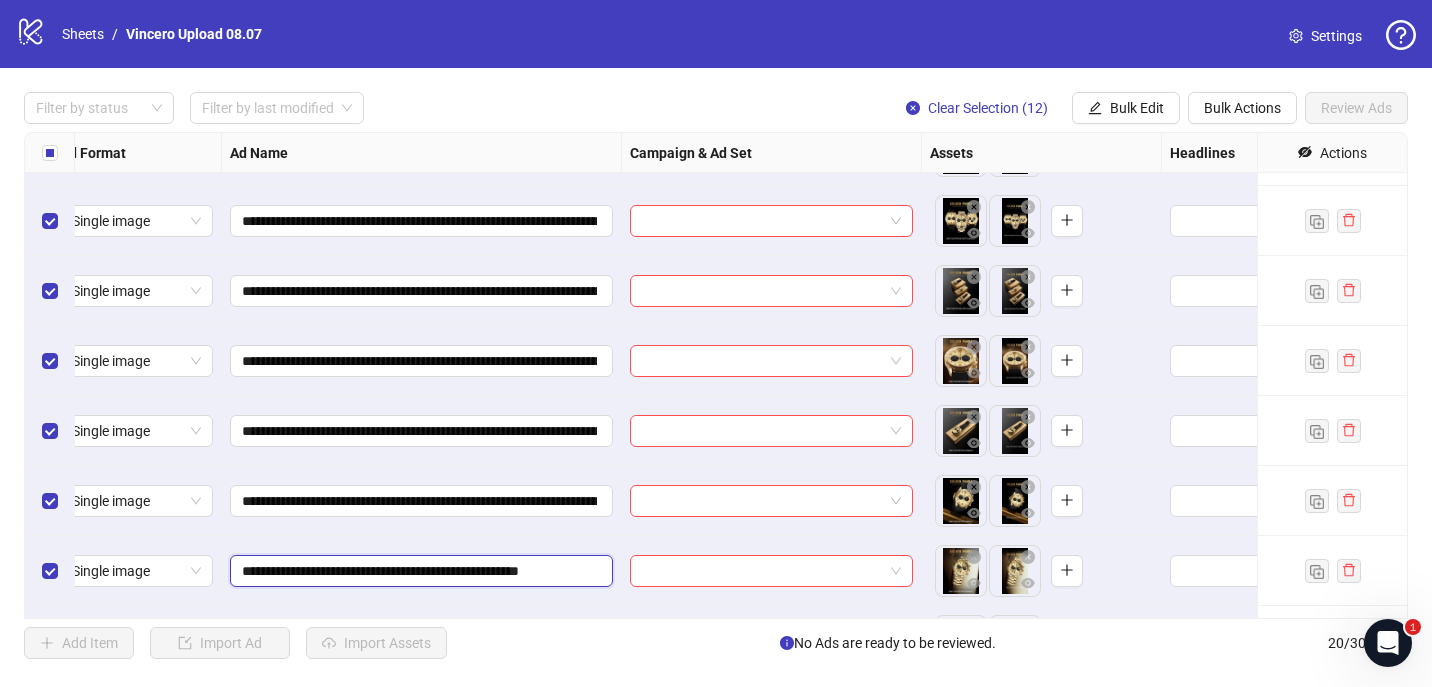click on "**********" at bounding box center (419, 571) 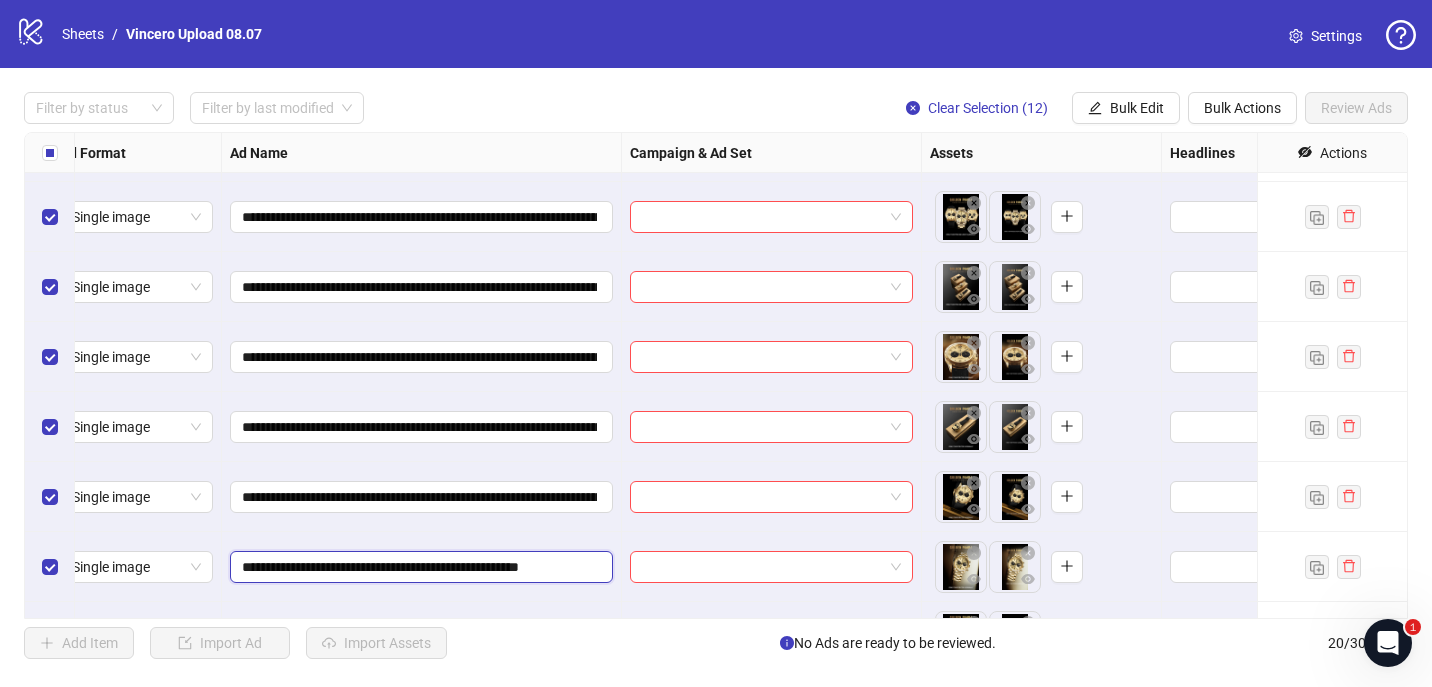 paste on "**********" 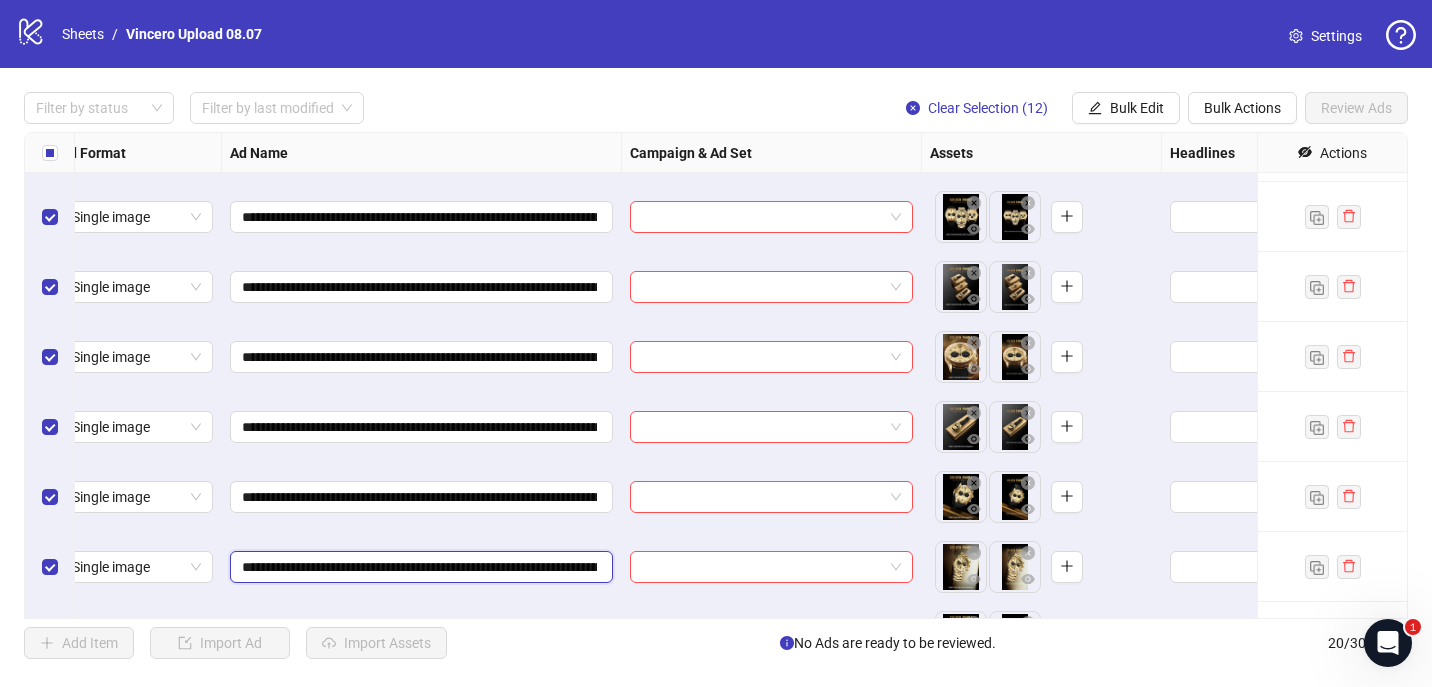 scroll, scrollTop: 0, scrollLeft: 320, axis: horizontal 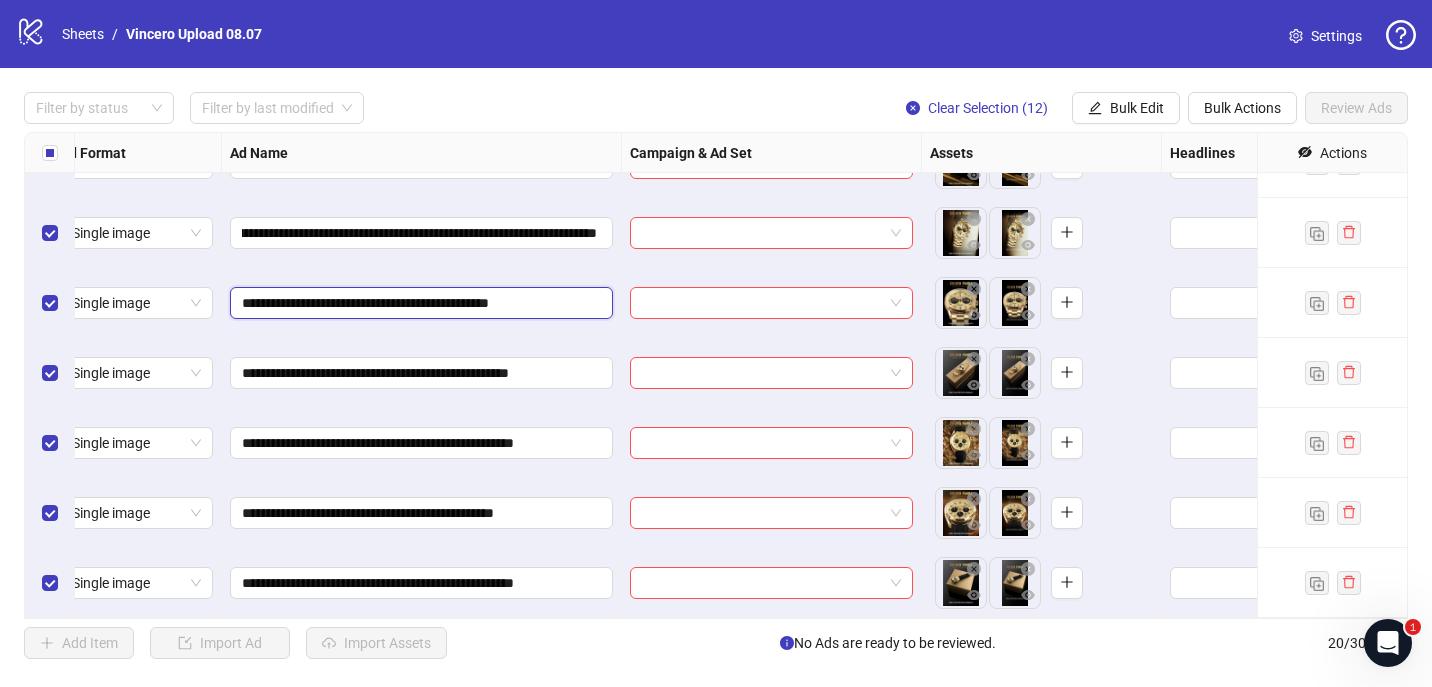 click on "**********" at bounding box center (419, 303) 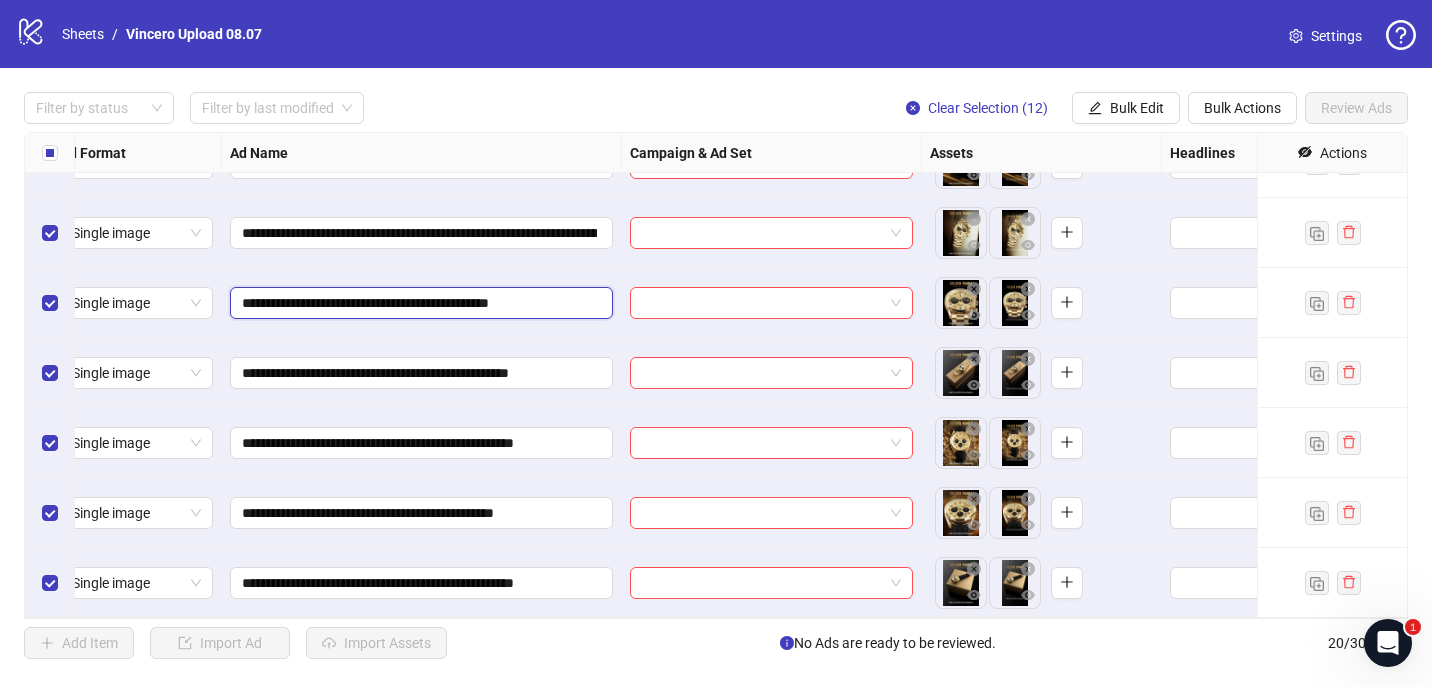 paste on "**********" 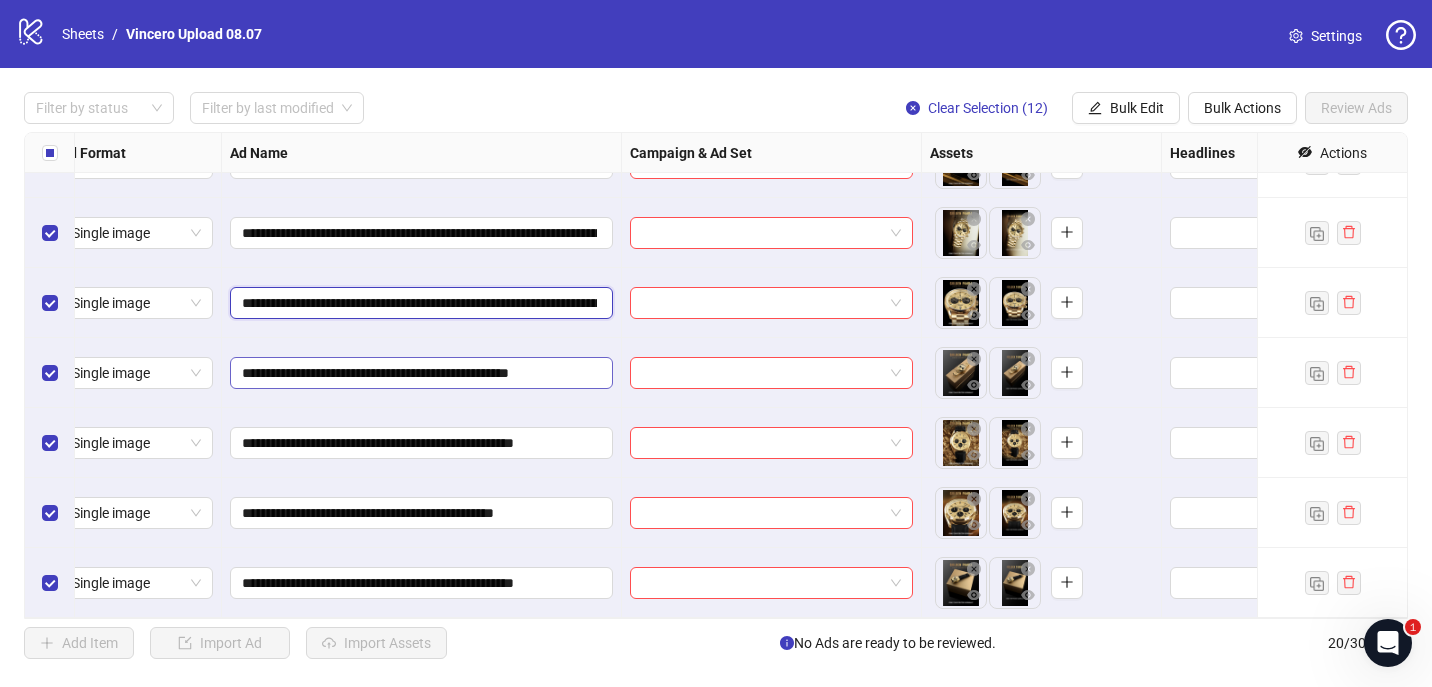 scroll, scrollTop: 0, scrollLeft: 288, axis: horizontal 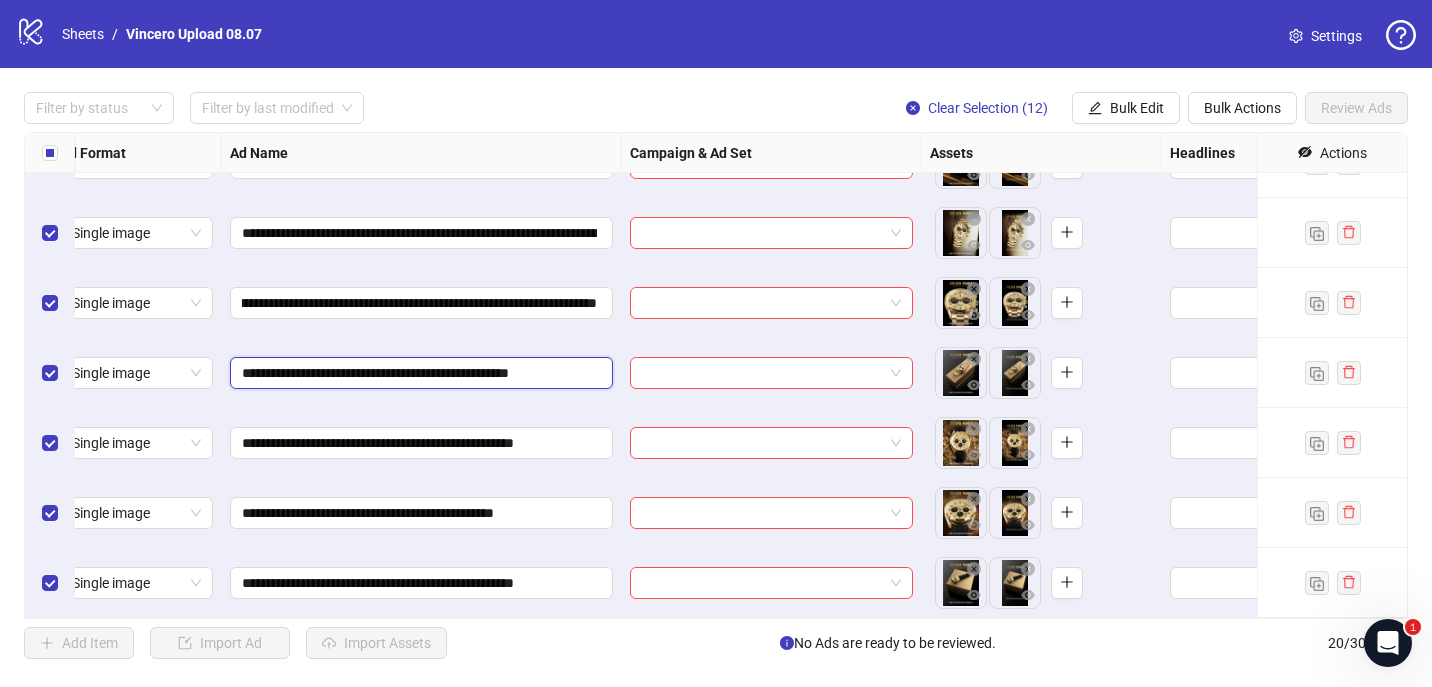 click on "**********" at bounding box center [419, 373] 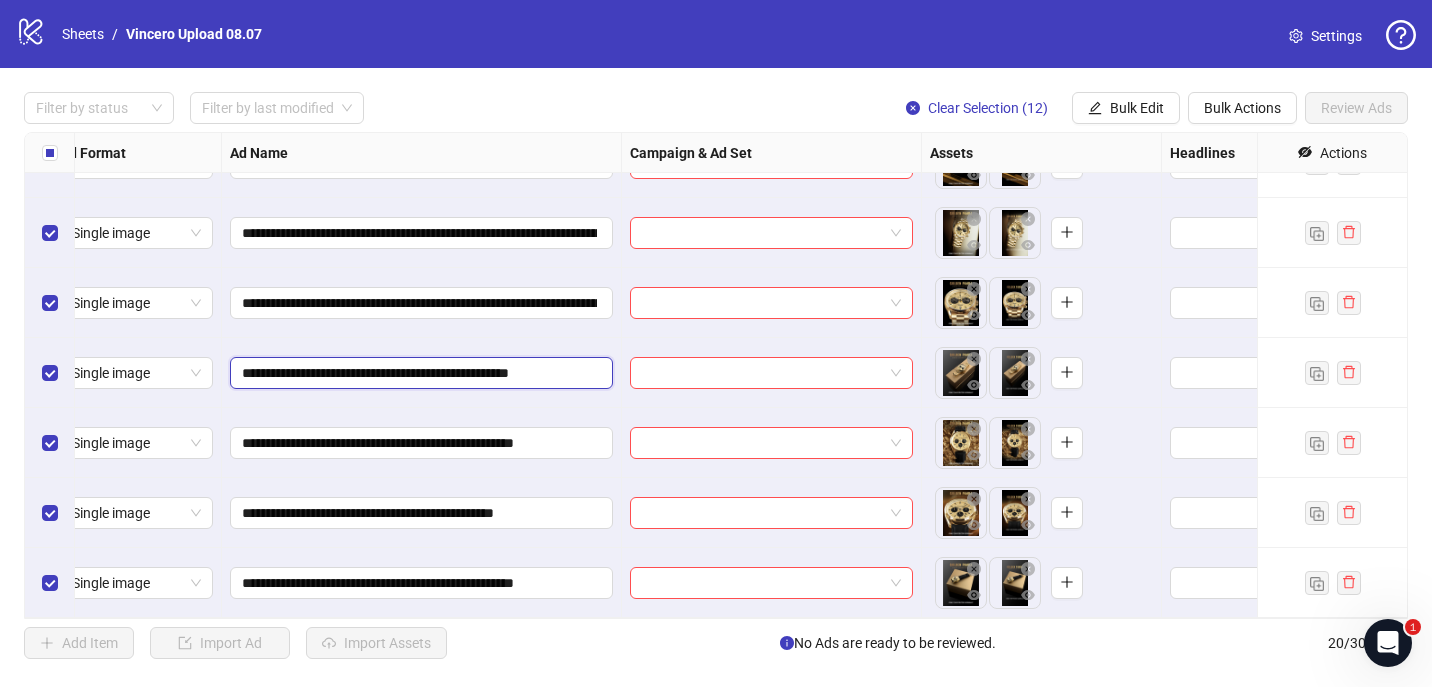 click on "**********" at bounding box center [419, 373] 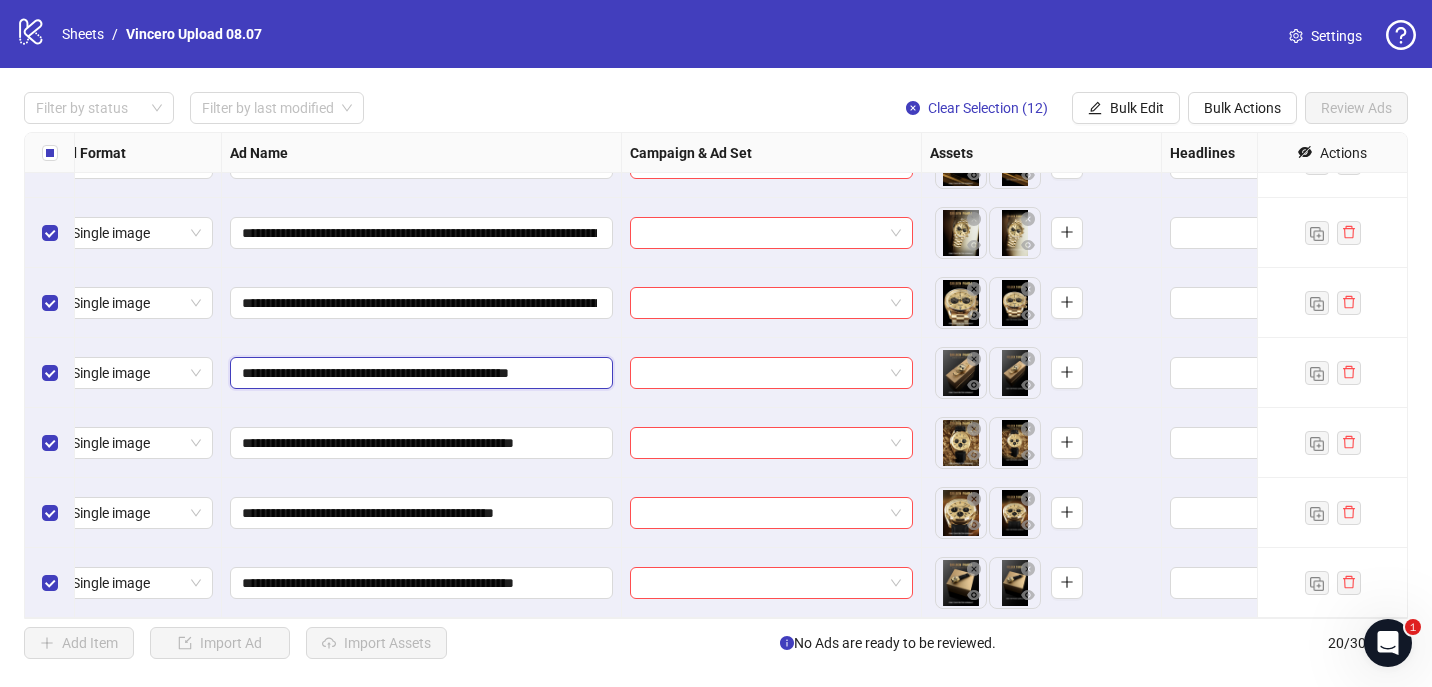 paste on "**********" 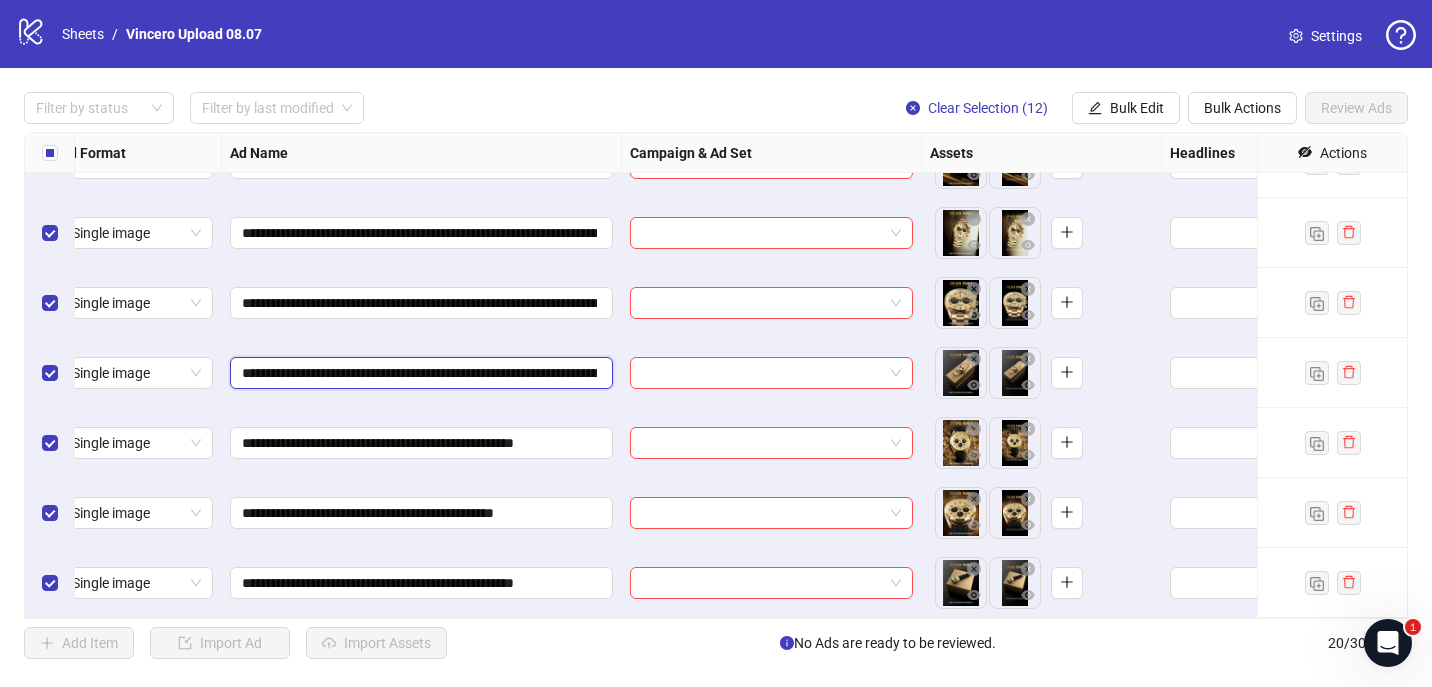 scroll, scrollTop: 0, scrollLeft: 313, axis: horizontal 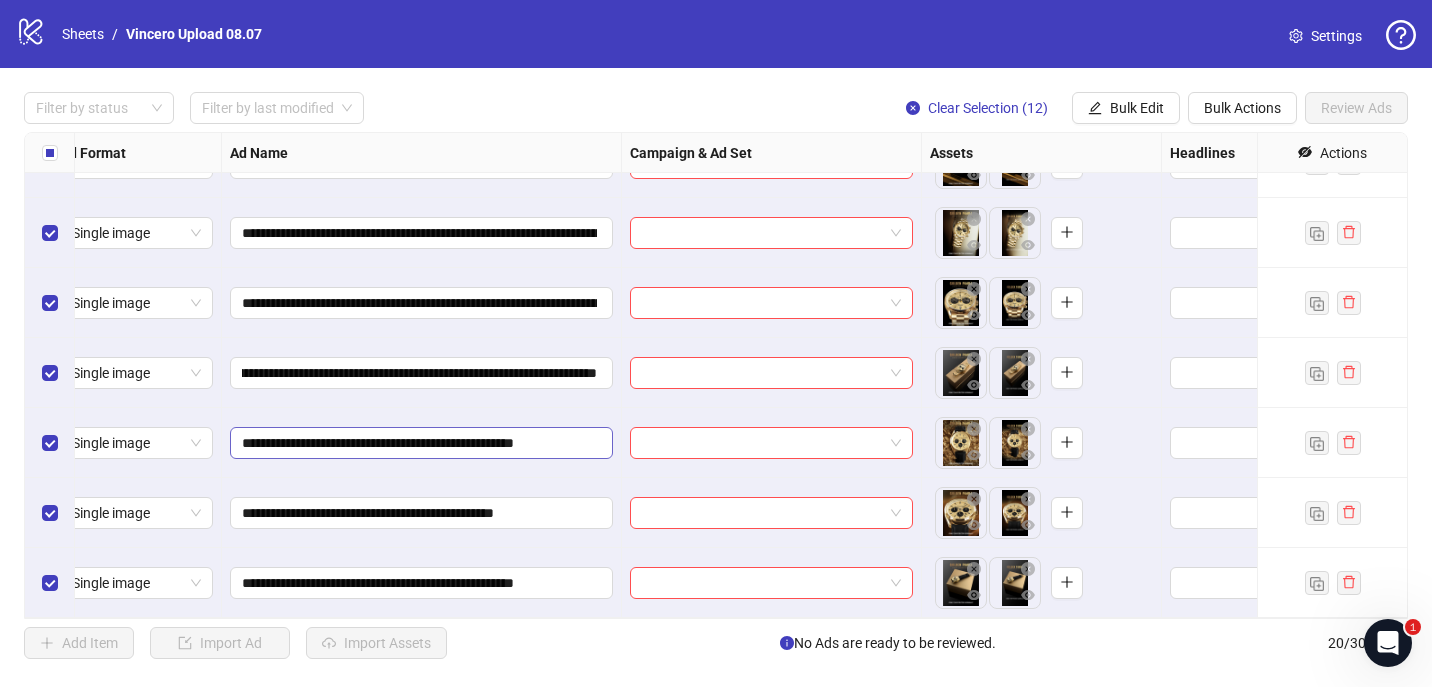 click on "**********" at bounding box center (421, 443) 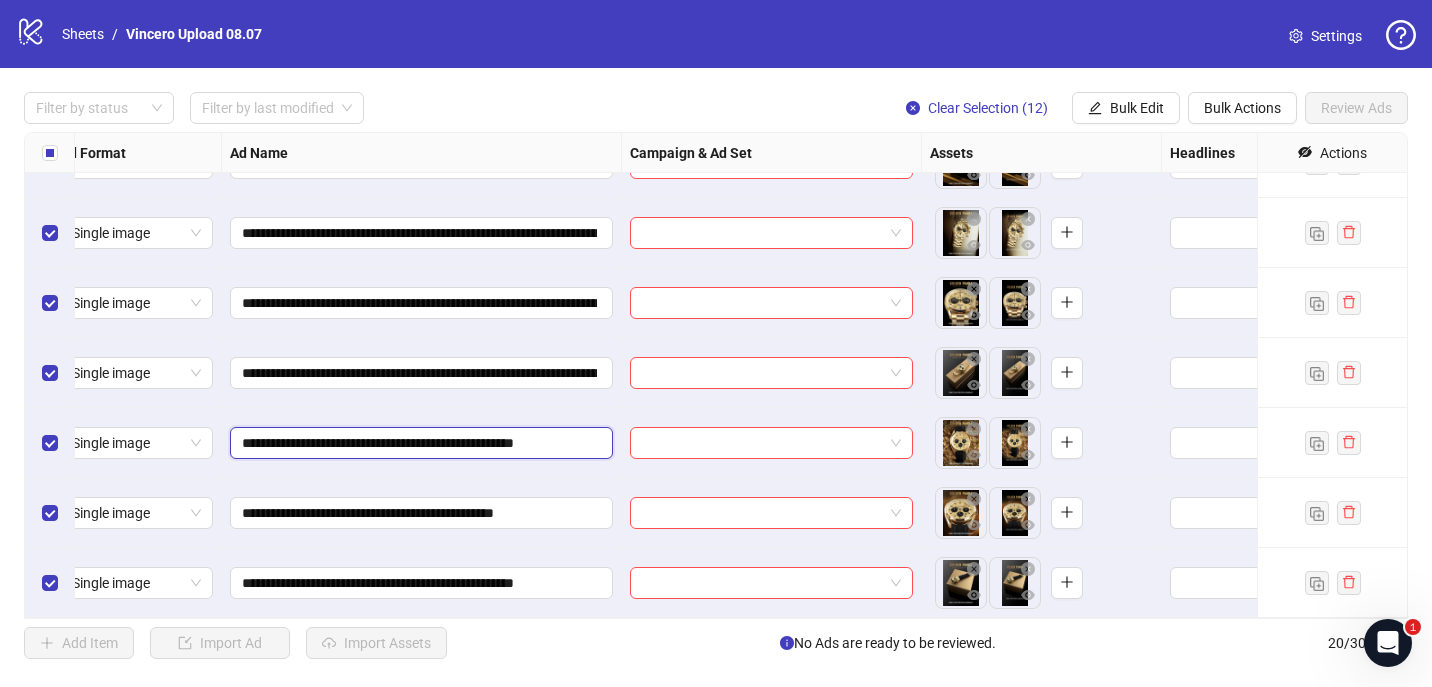 paste on "**********" 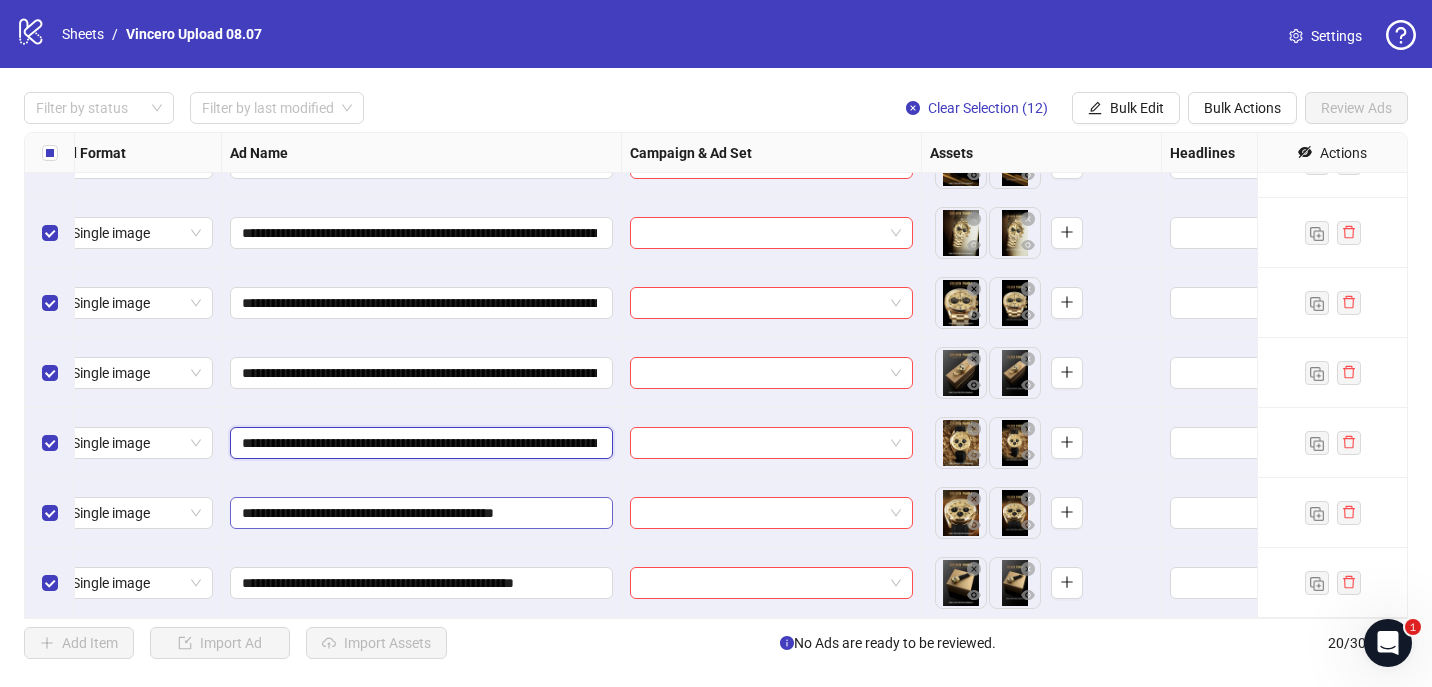 scroll, scrollTop: 0, scrollLeft: 312, axis: horizontal 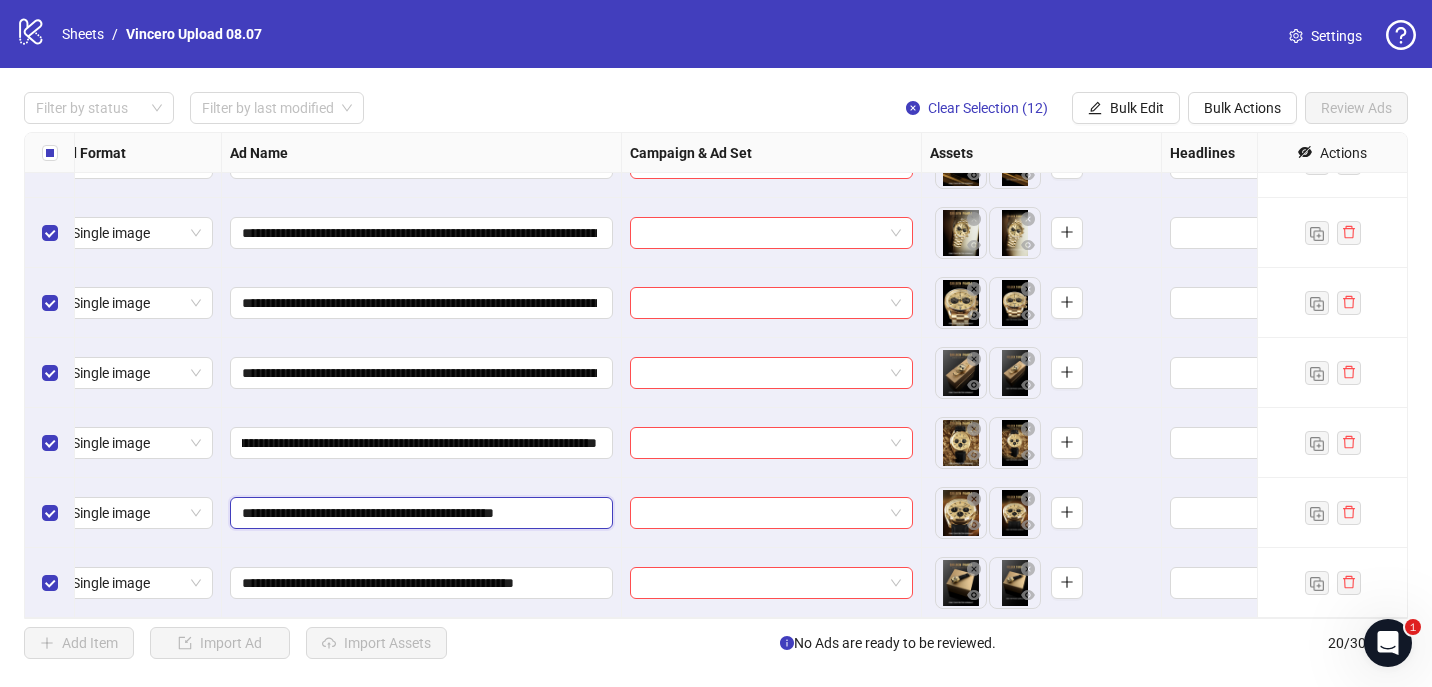 click on "**********" at bounding box center [419, 513] 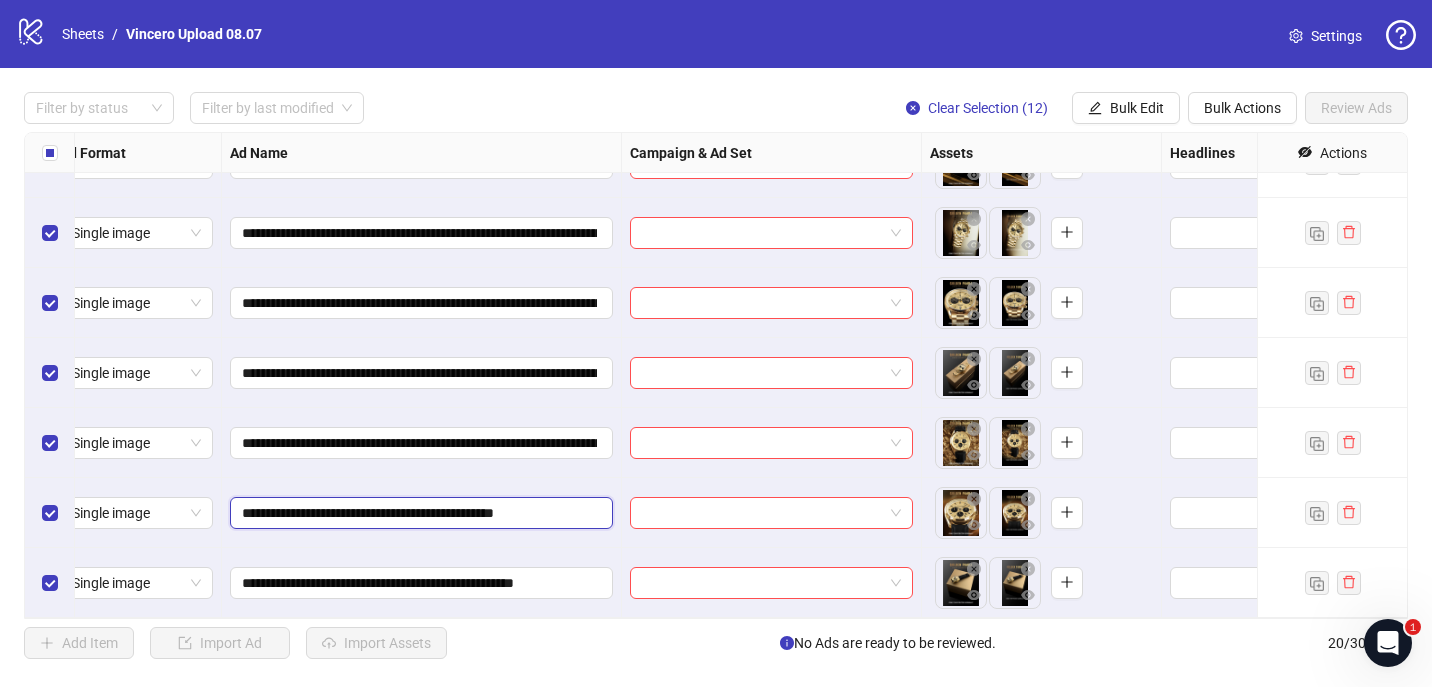 paste on "**********" 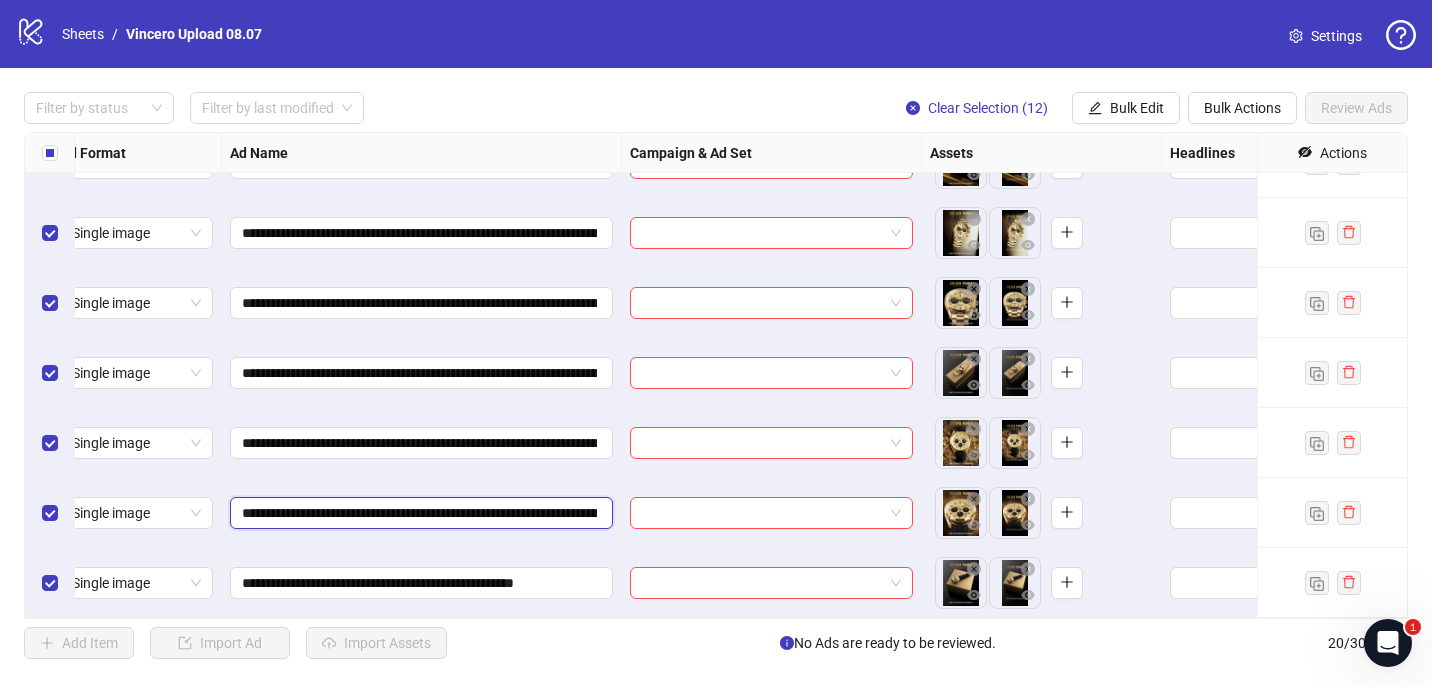 scroll, scrollTop: 0, scrollLeft: 292, axis: horizontal 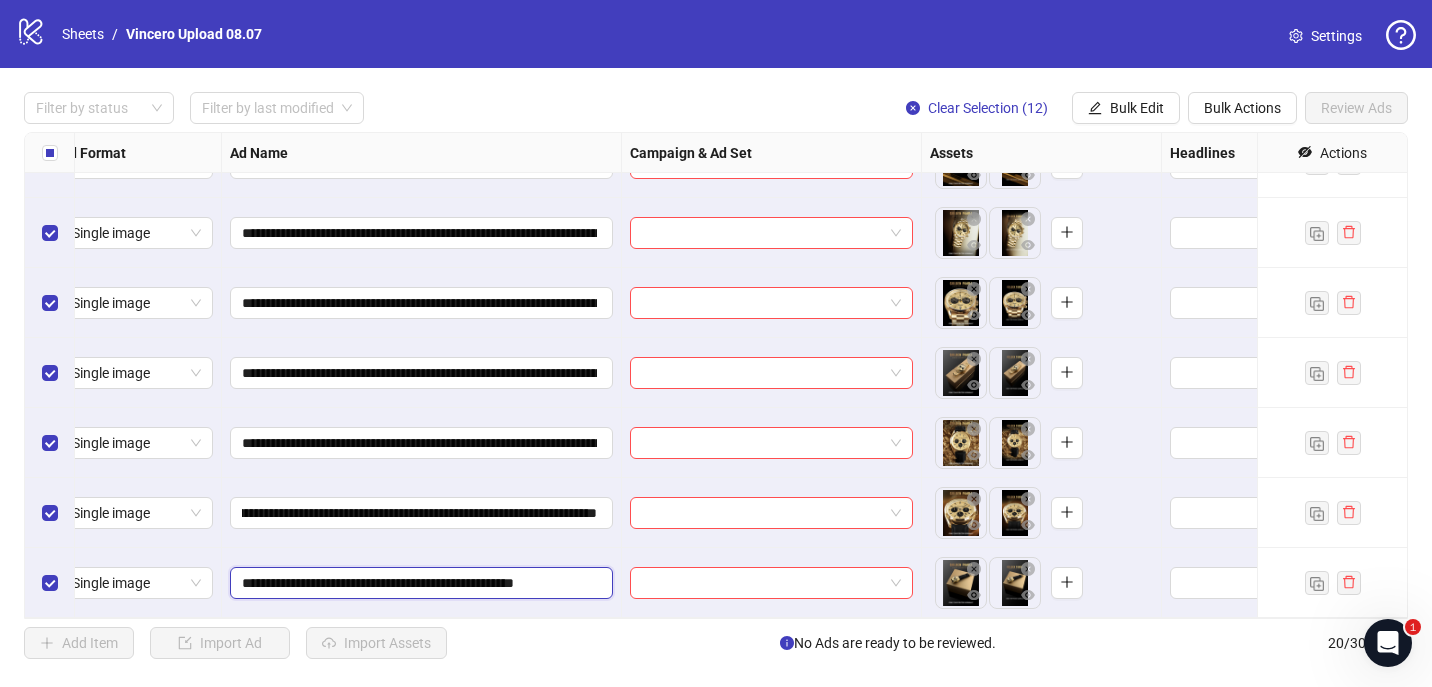 click on "**********" at bounding box center (419, 583) 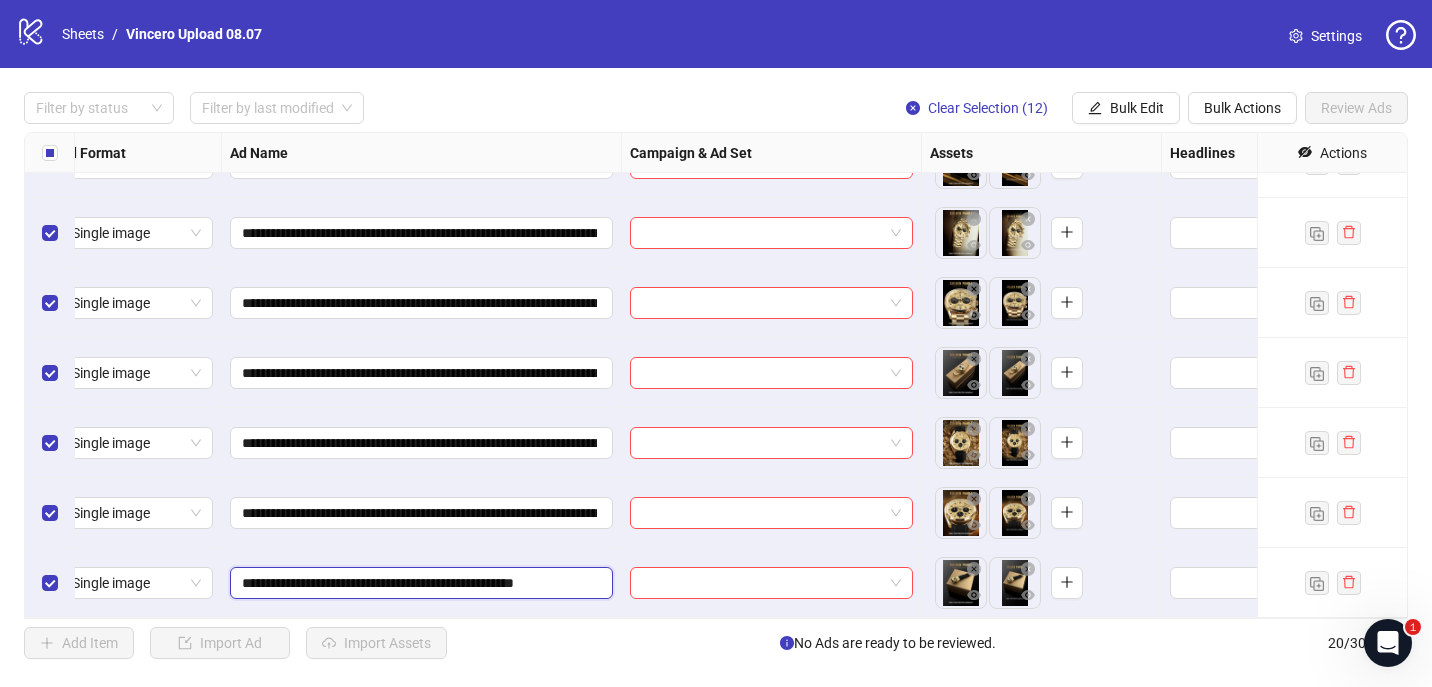 paste on "**********" 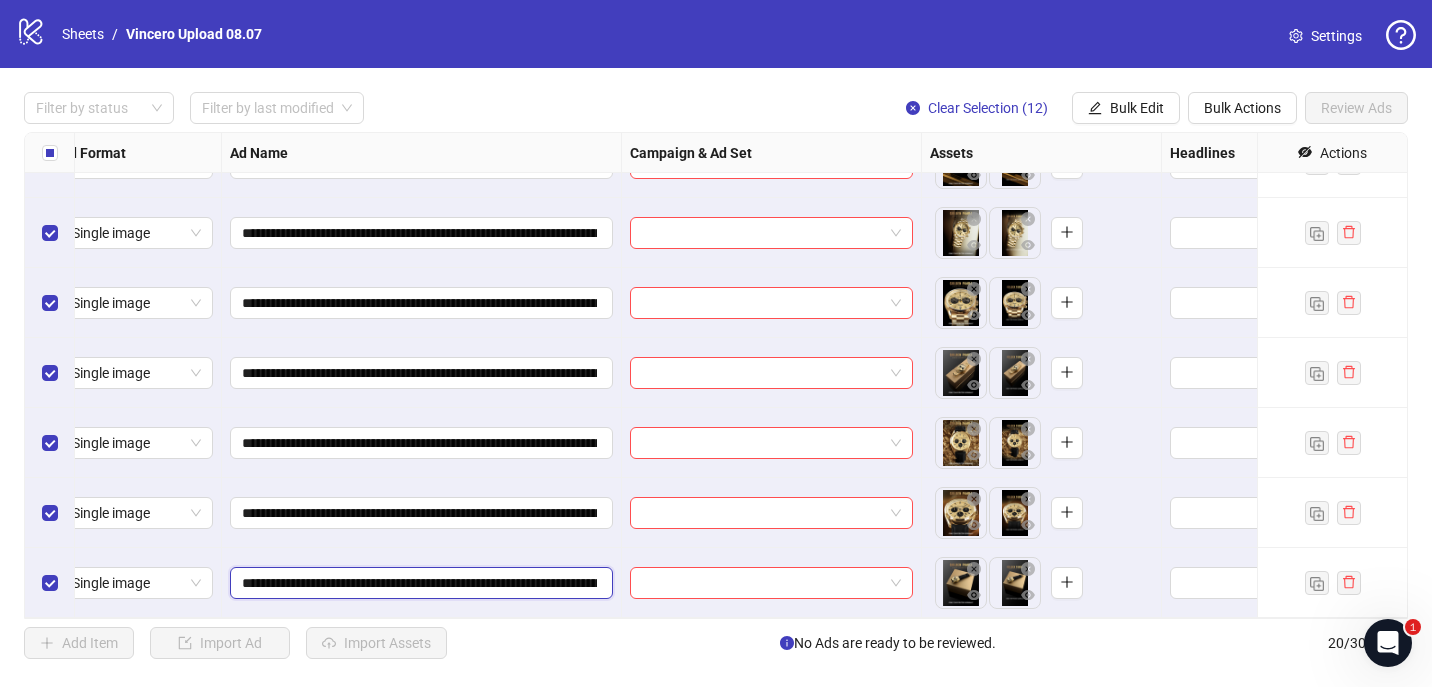 scroll, scrollTop: 0, scrollLeft: 318, axis: horizontal 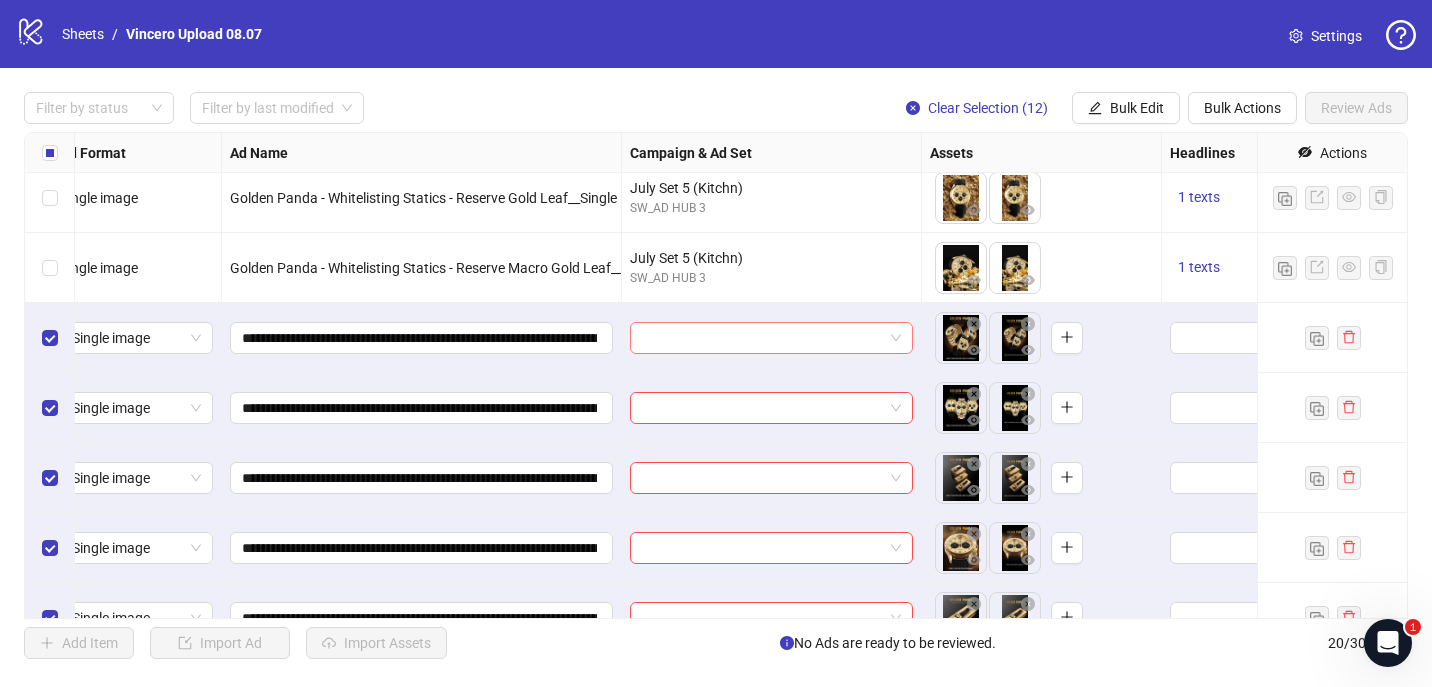 click at bounding box center (762, 338) 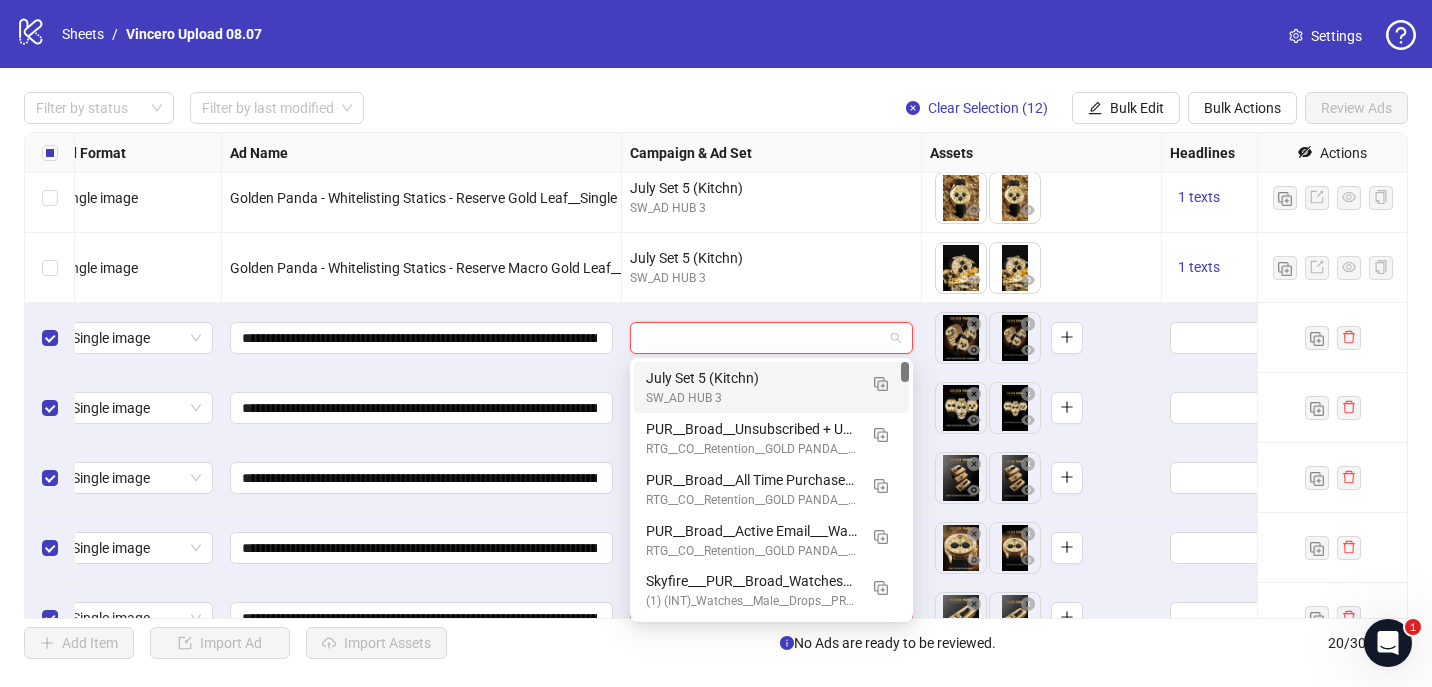 click on "July Set 5 (Kitchn)" at bounding box center (751, 378) 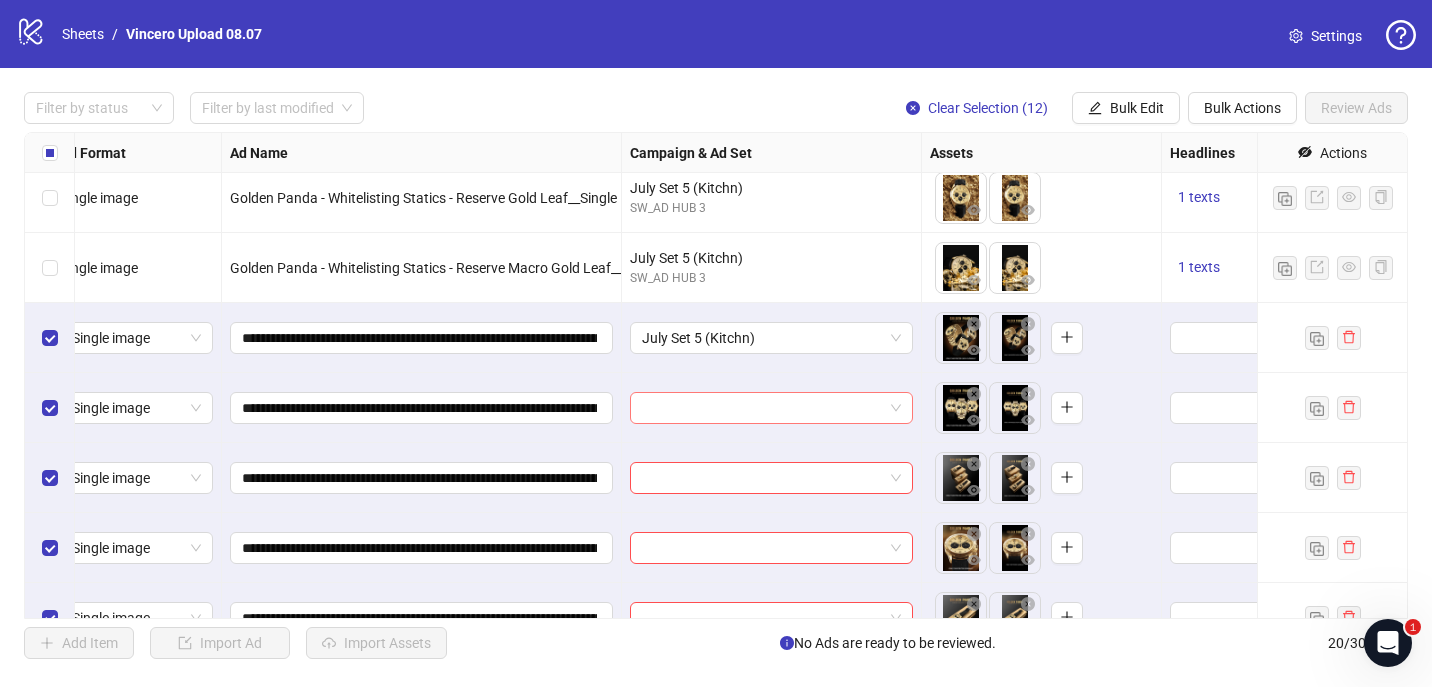 click at bounding box center [762, 408] 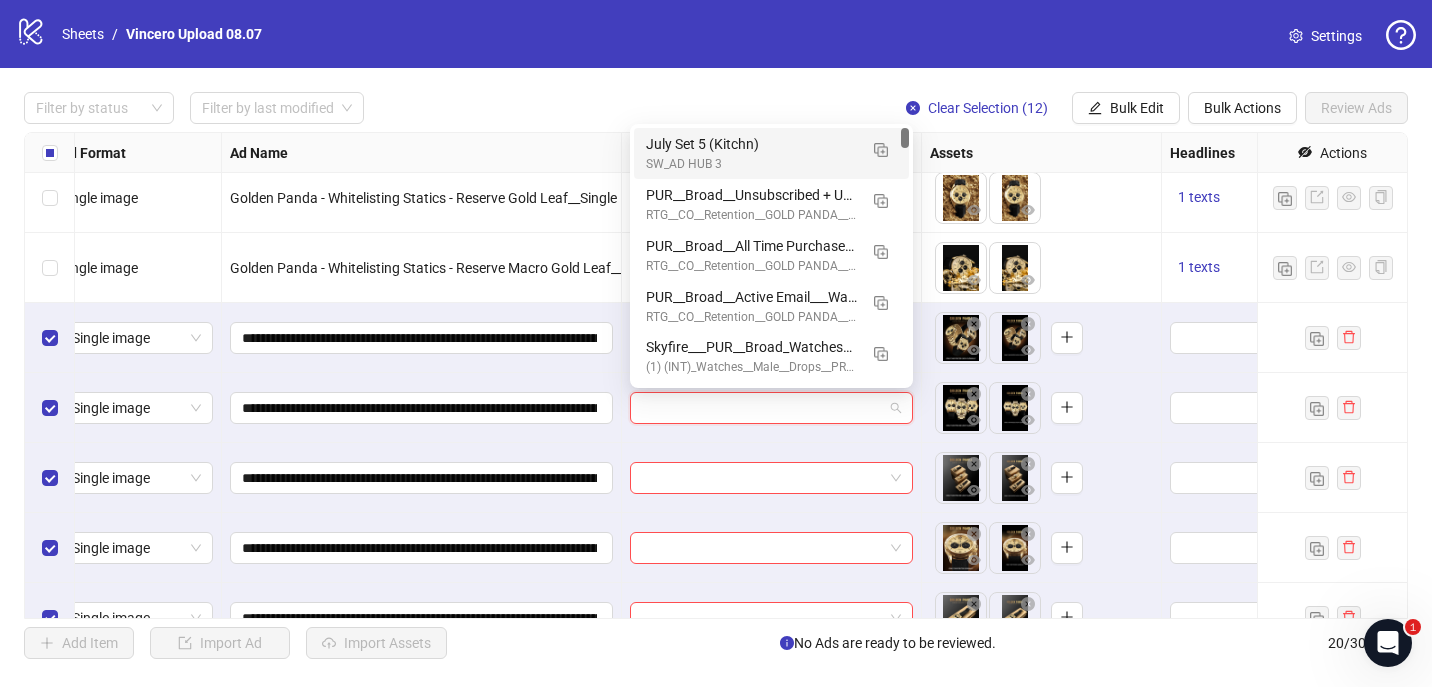 click on "July Set 5 (Kitchn)" at bounding box center [751, 144] 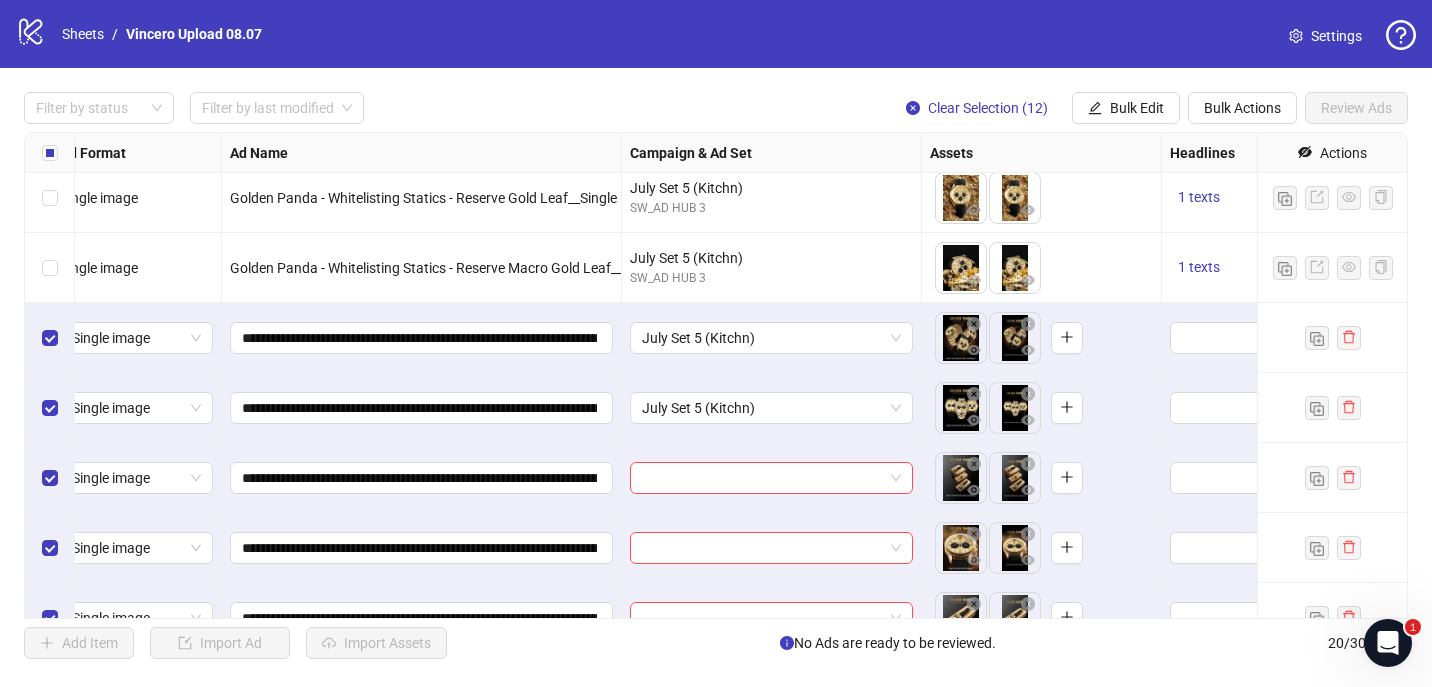 scroll, scrollTop: 586, scrollLeft: 23, axis: both 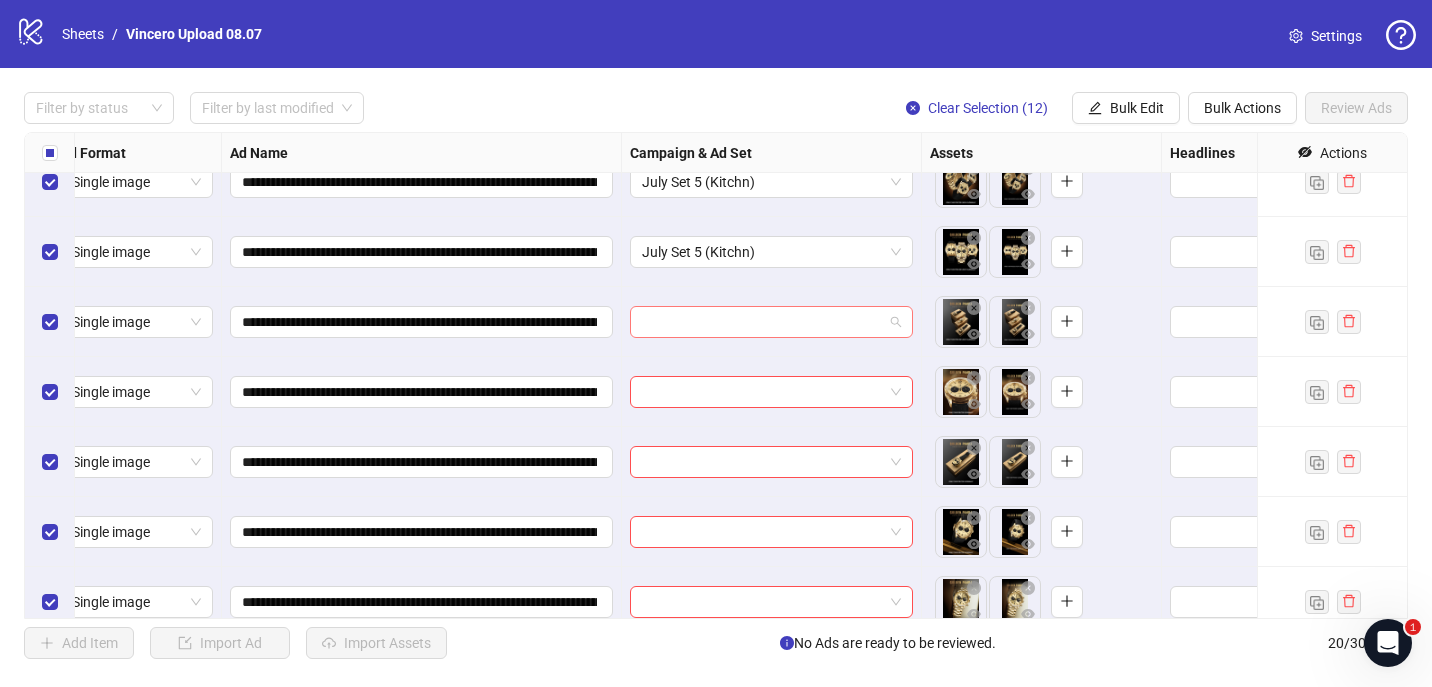 click at bounding box center (762, 322) 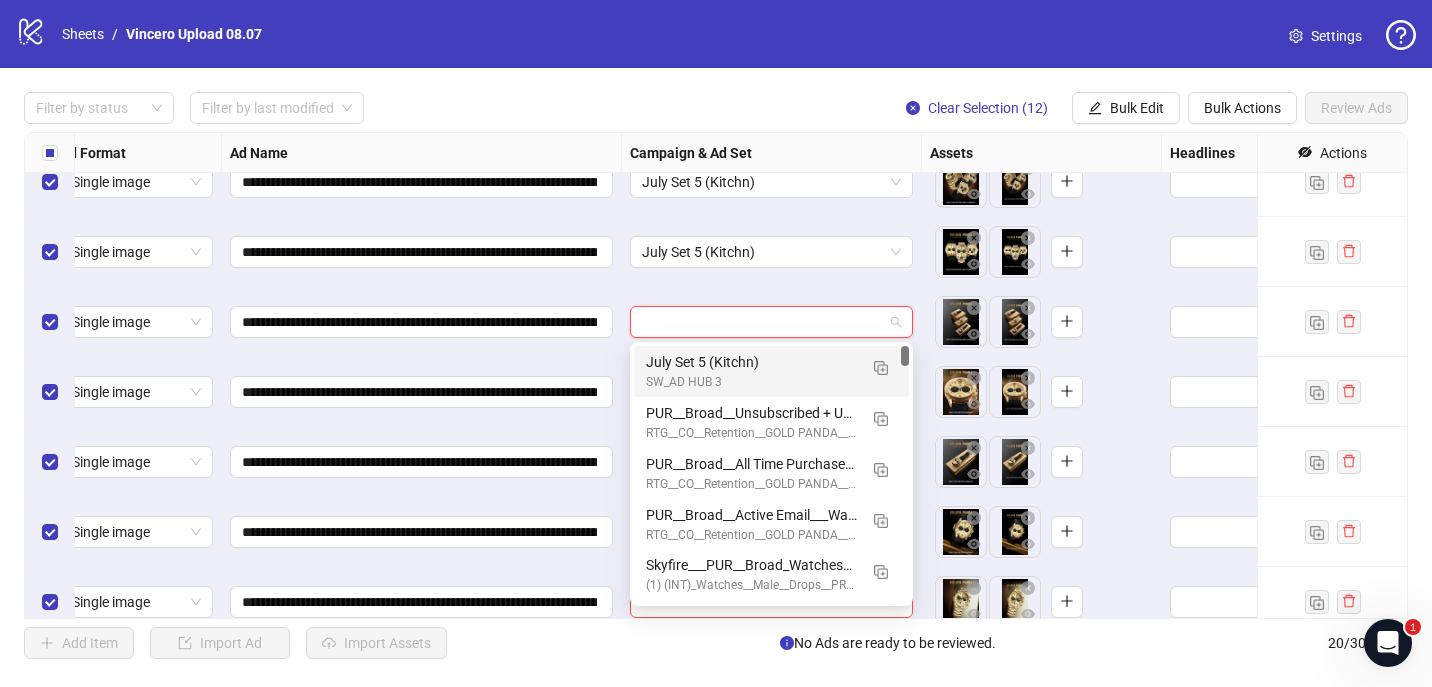 click on "July Set 5 (Kitchn)" at bounding box center (751, 362) 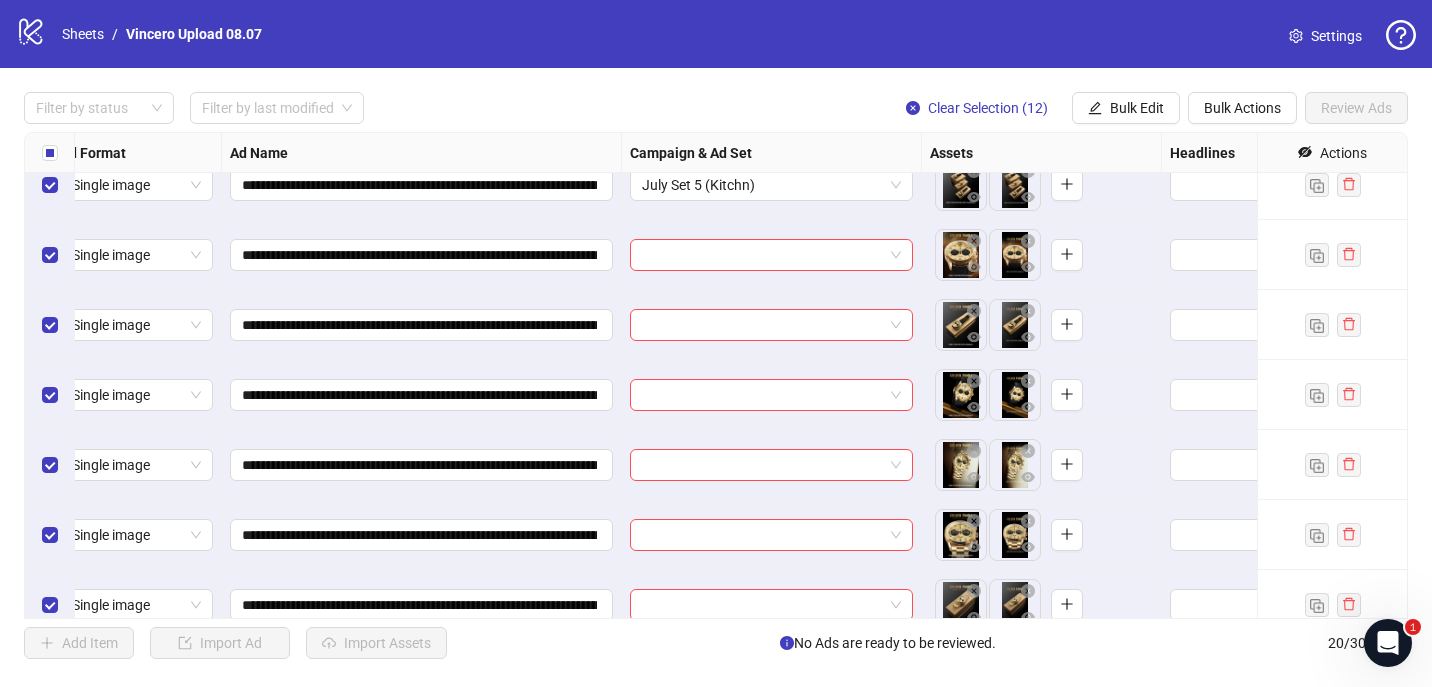 scroll, scrollTop: 663, scrollLeft: 23, axis: both 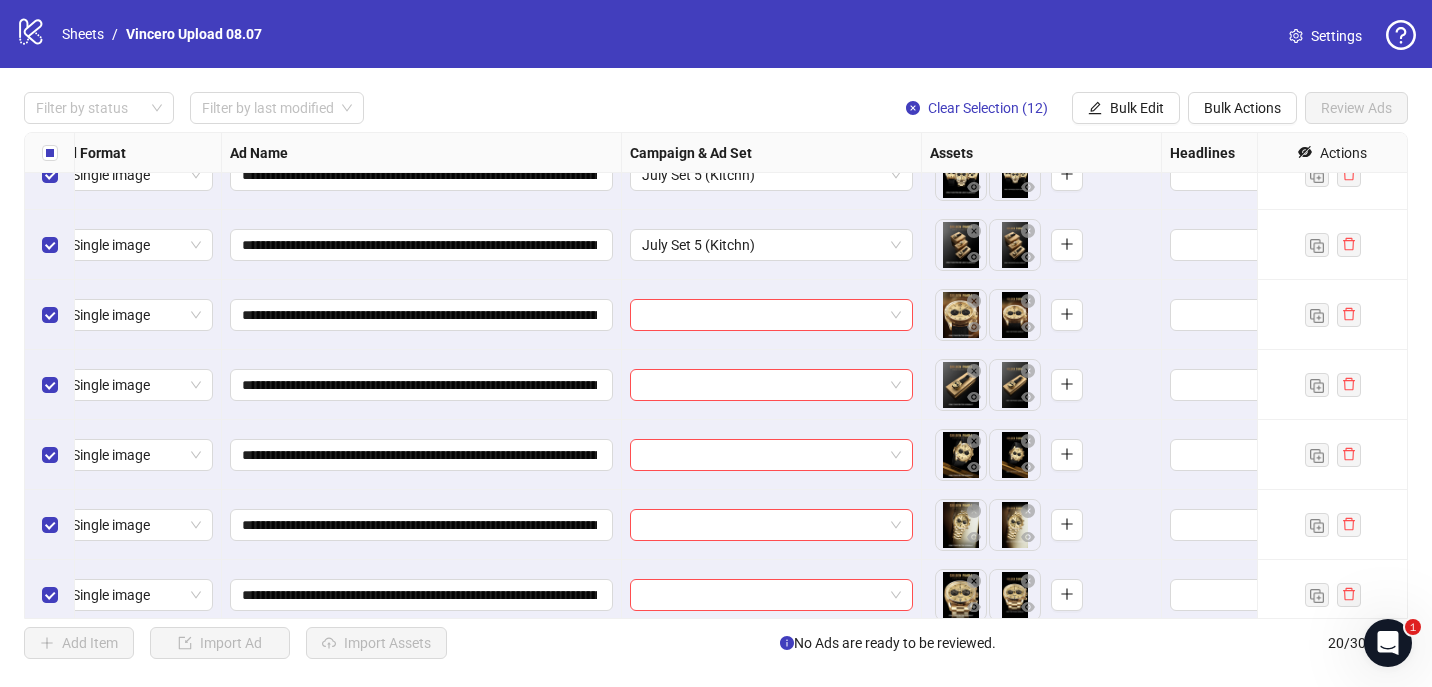 click on "**********" at bounding box center (716, 375) 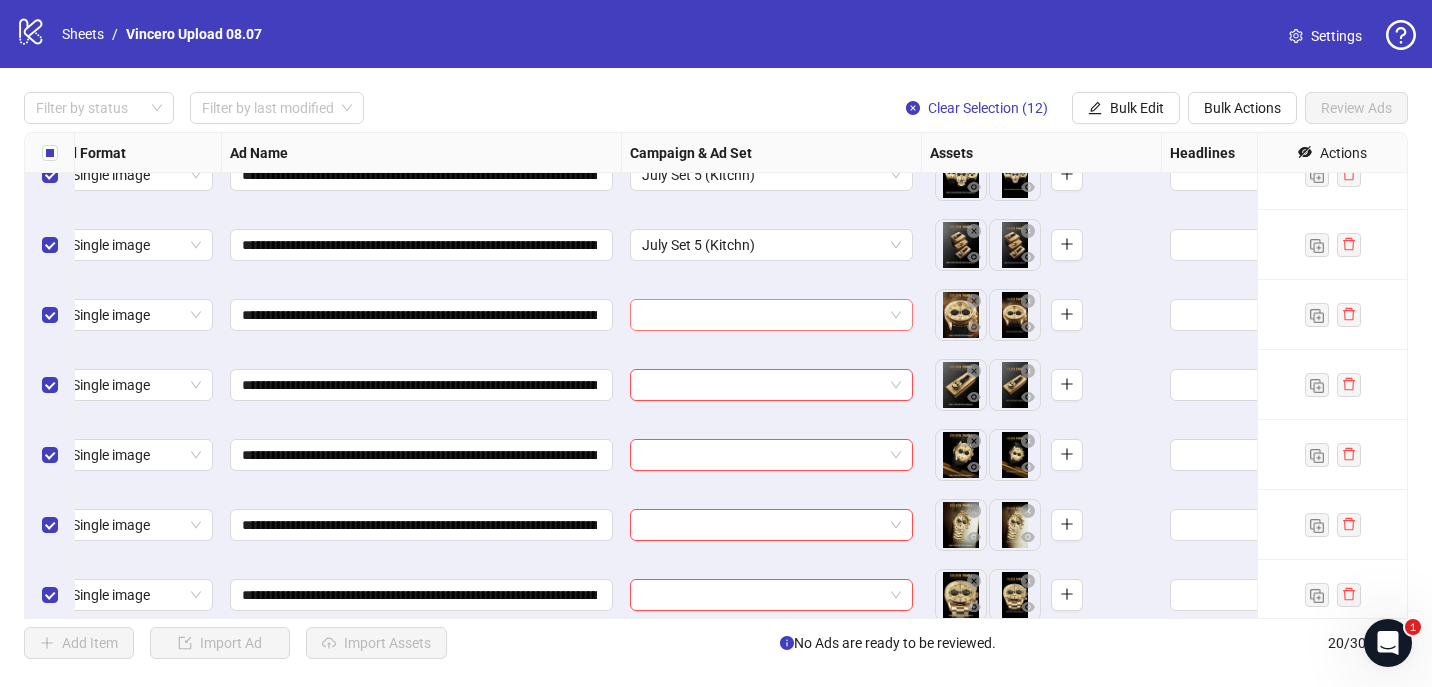 click at bounding box center [762, 315] 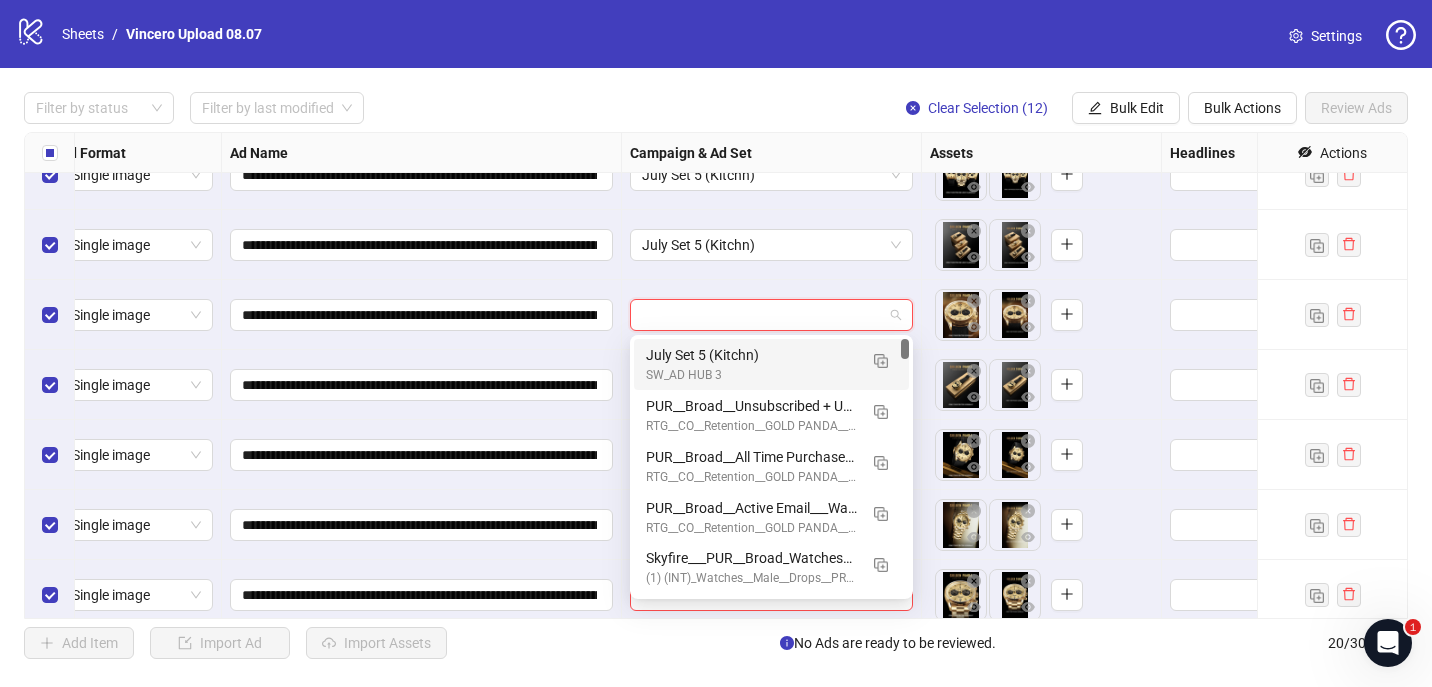 click on "July Set 5 (Kitchn)" at bounding box center [751, 355] 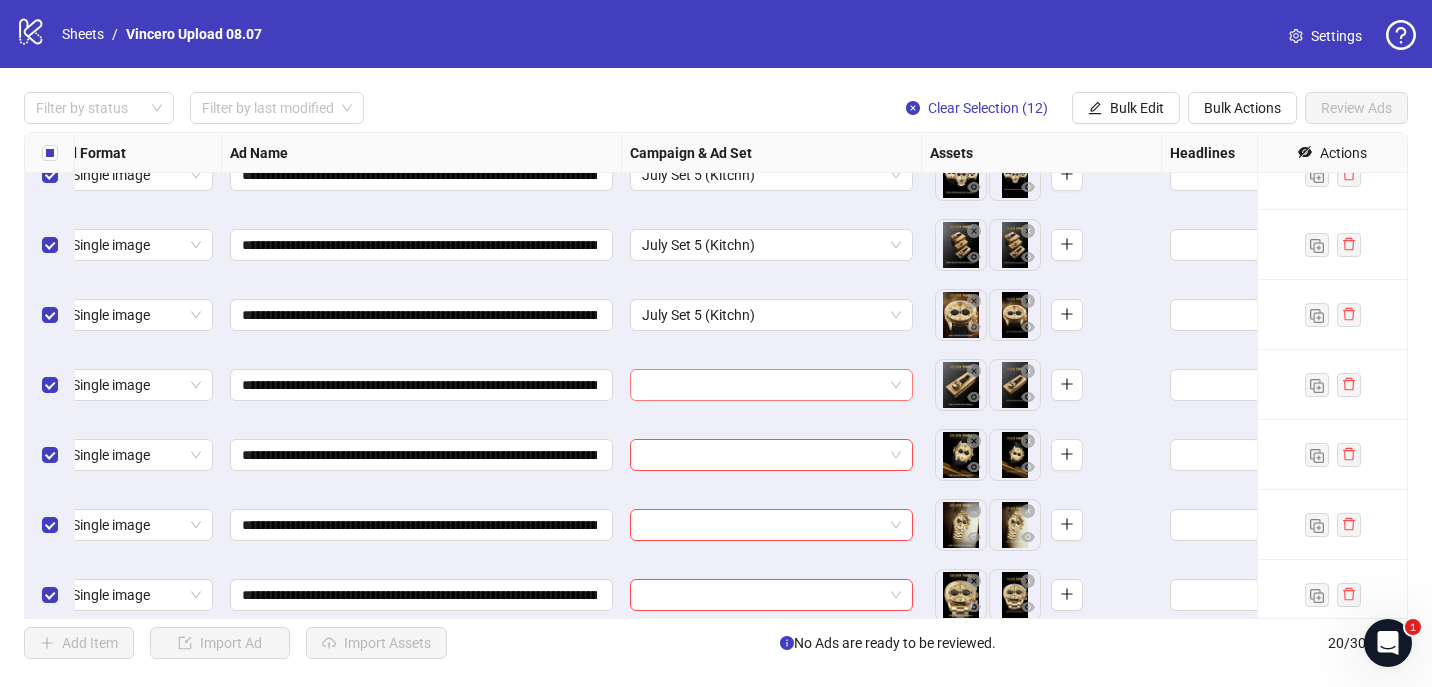 click at bounding box center (762, 385) 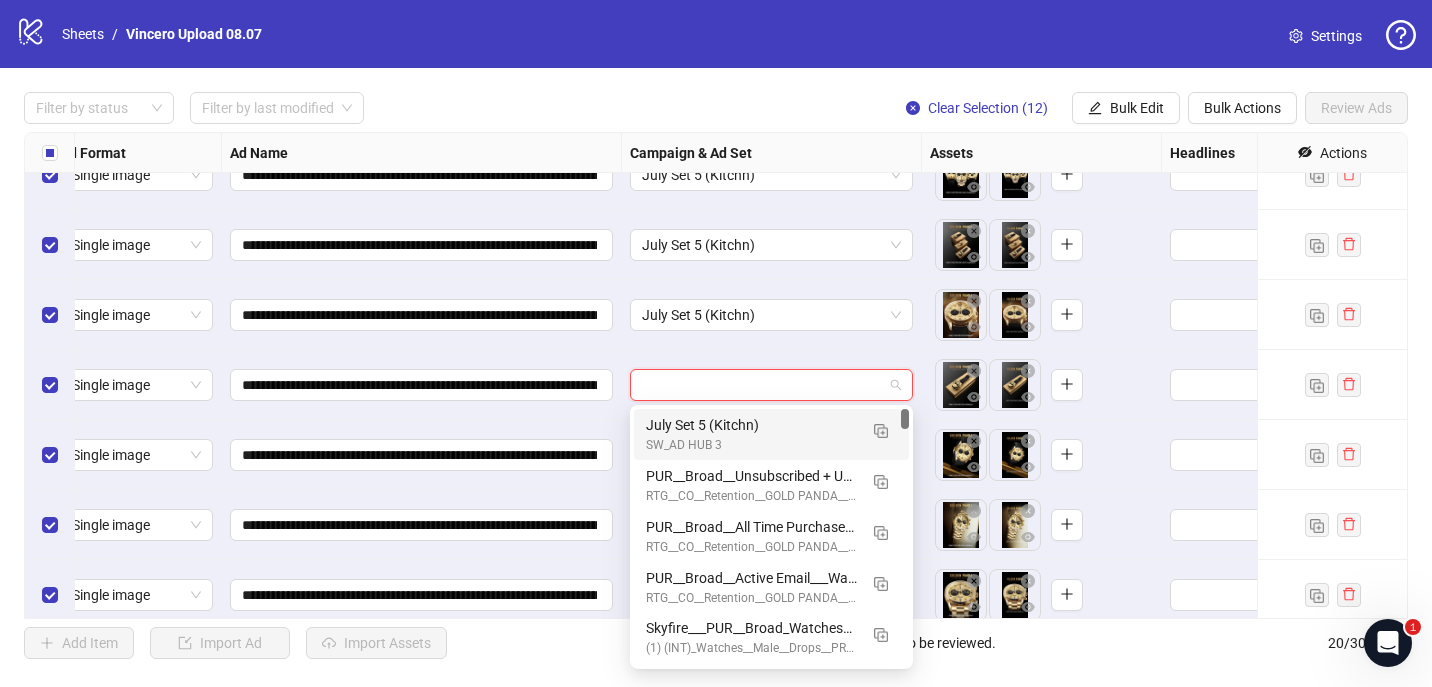 click on "July Set 5 (Kitchn) SW_AD HUB 3" at bounding box center (771, 434) 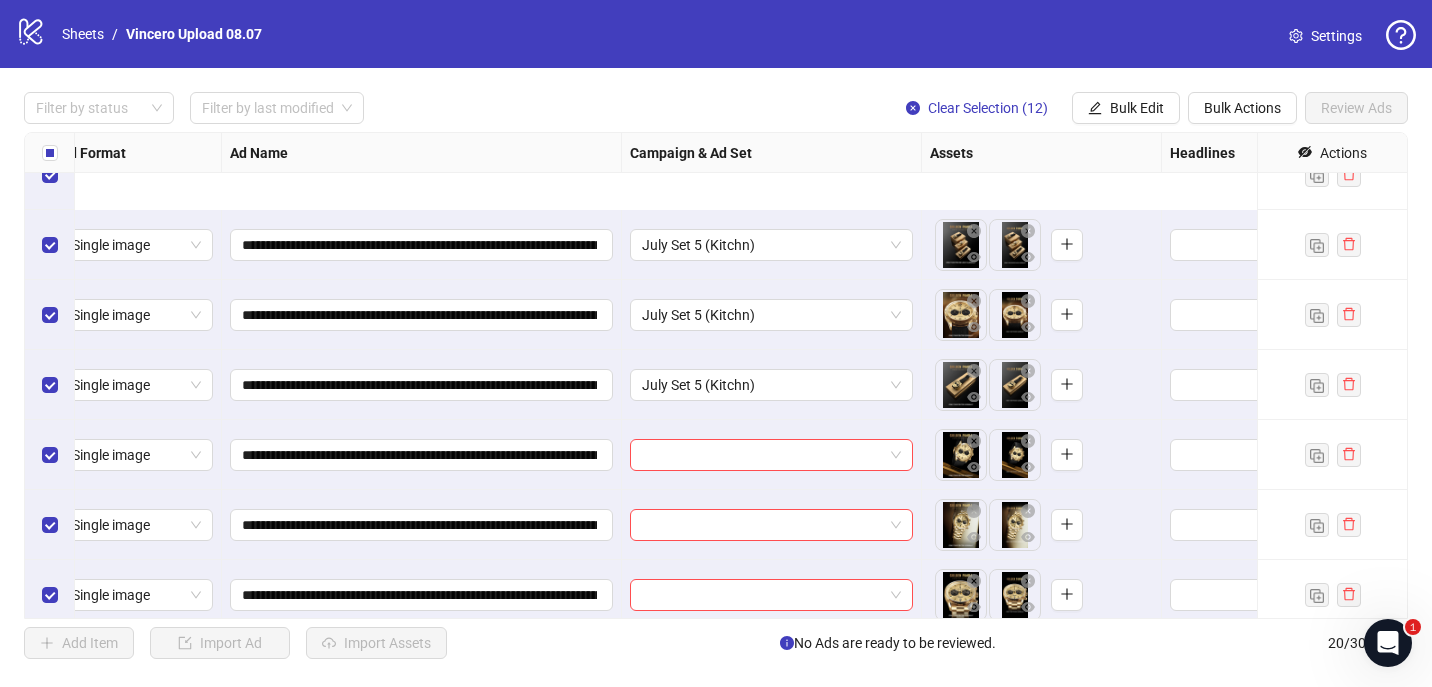 scroll, scrollTop: 852, scrollLeft: 23, axis: both 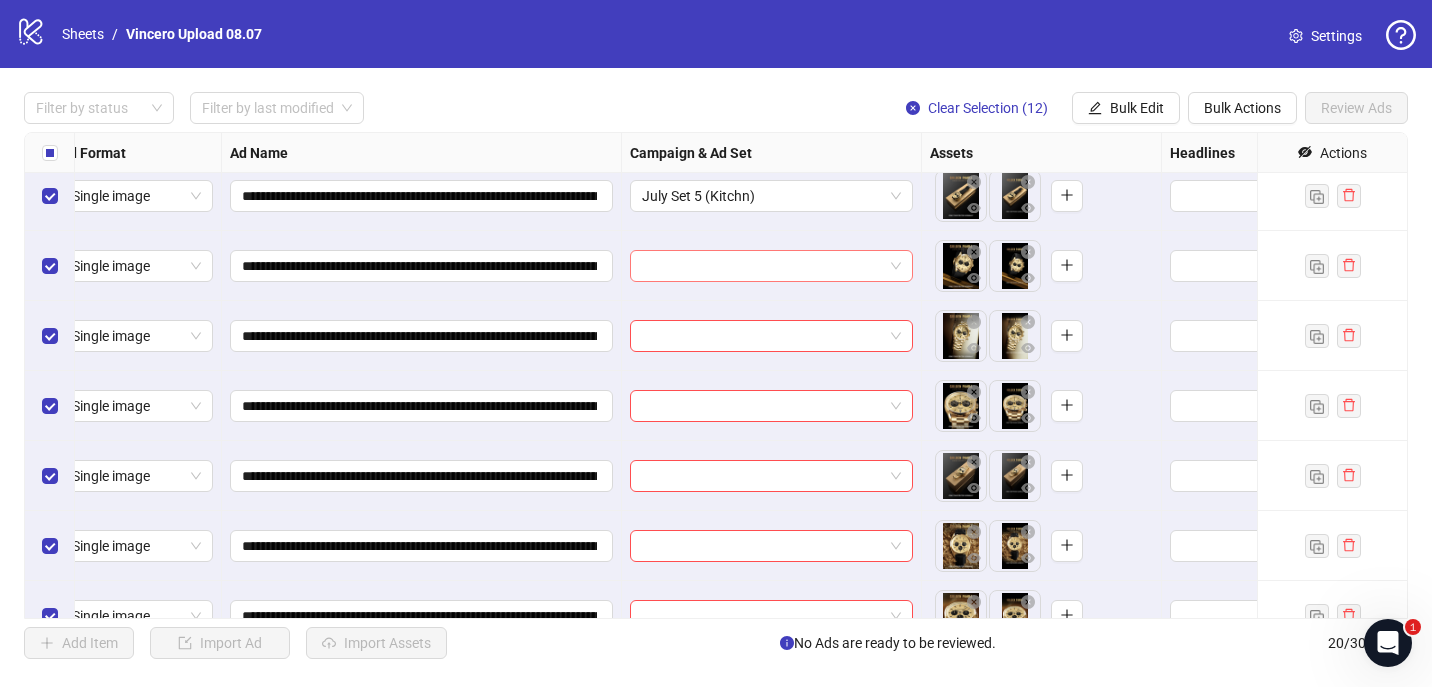 click at bounding box center [762, 266] 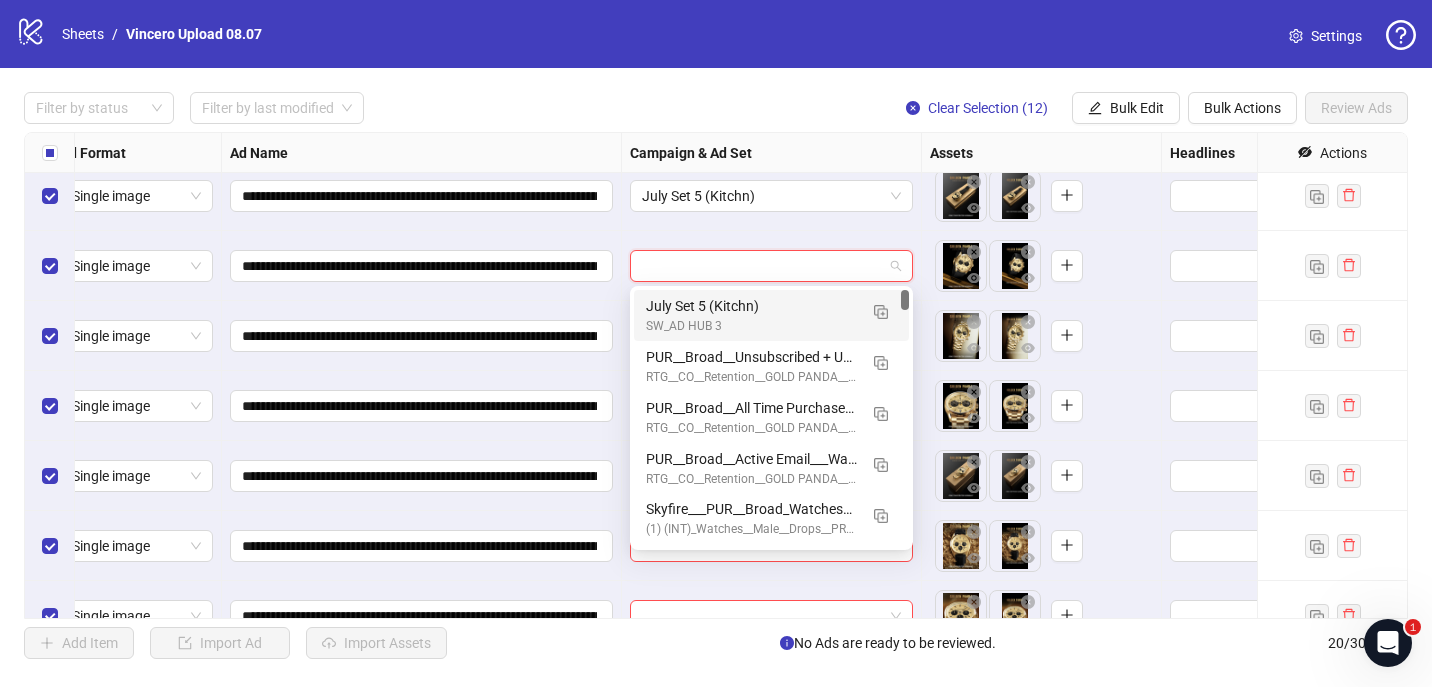 click on "SW_AD HUB 3" at bounding box center (751, 326) 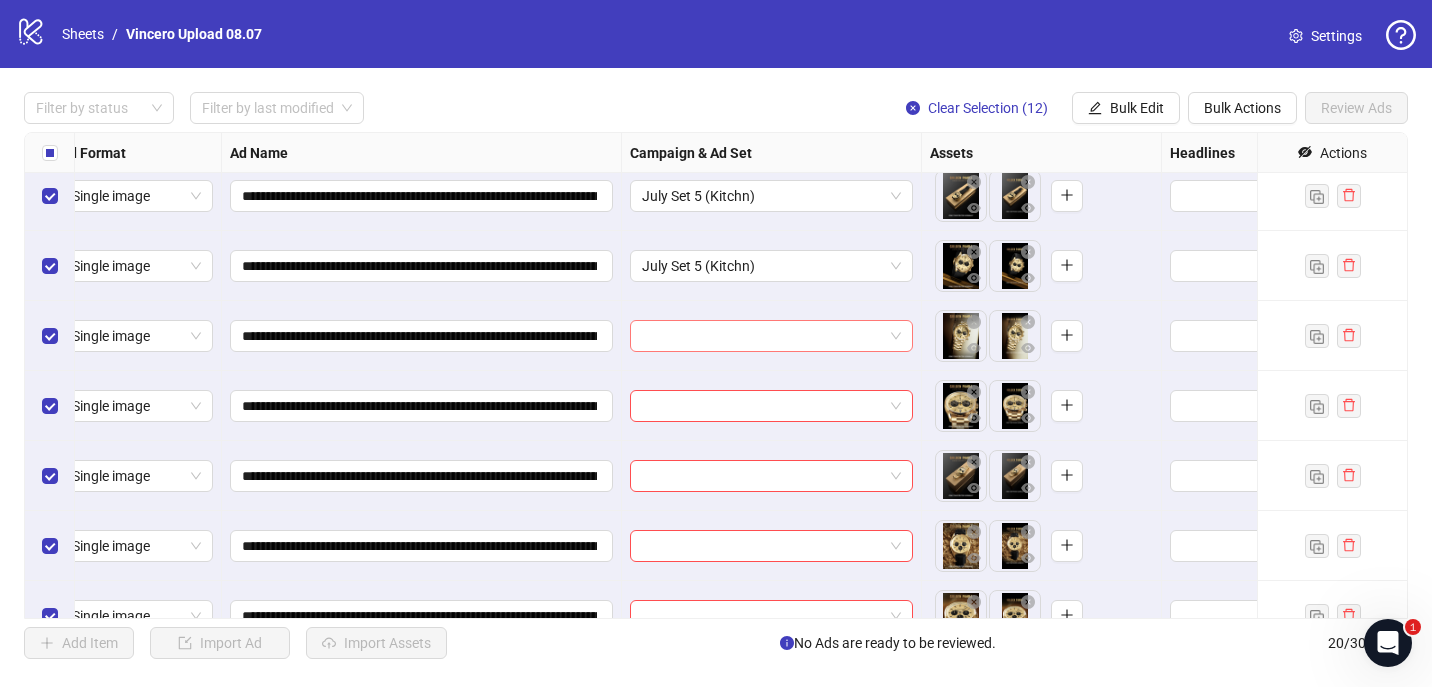 click at bounding box center [762, 336] 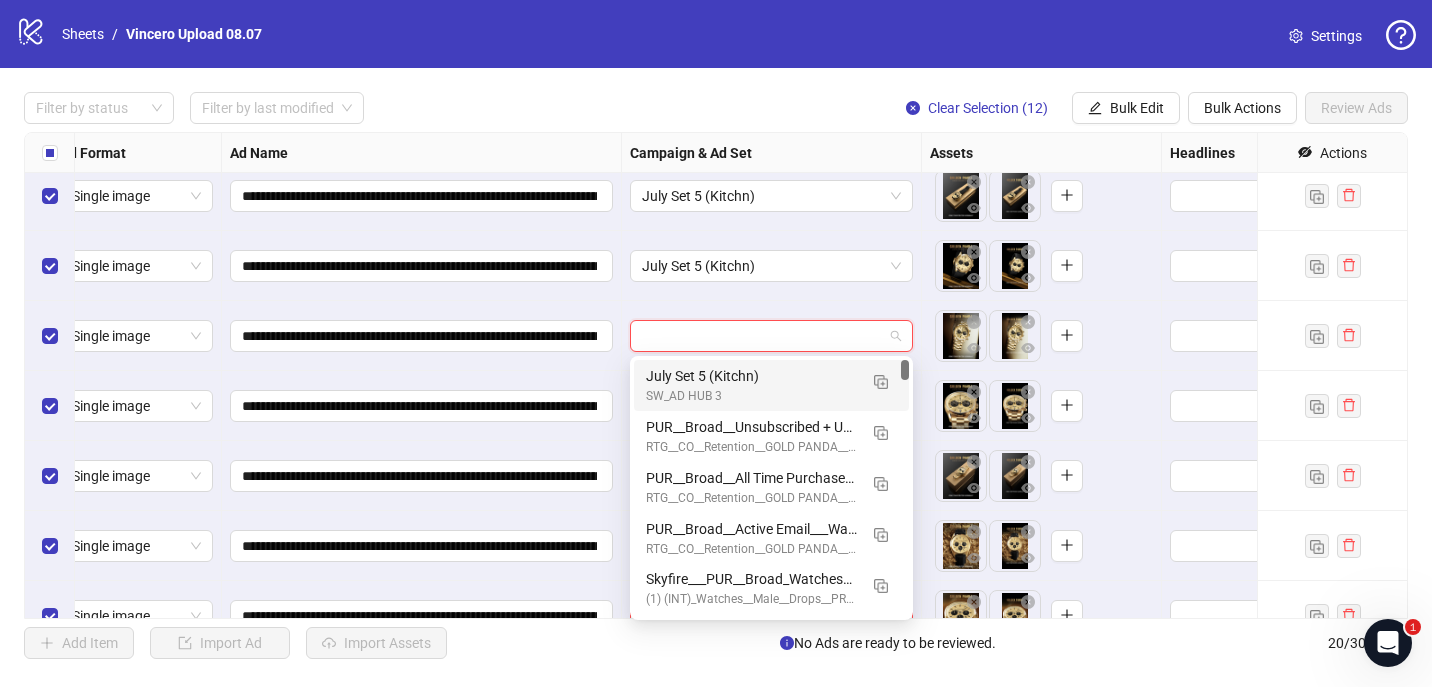 click on "SW_AD HUB 3" at bounding box center [751, 396] 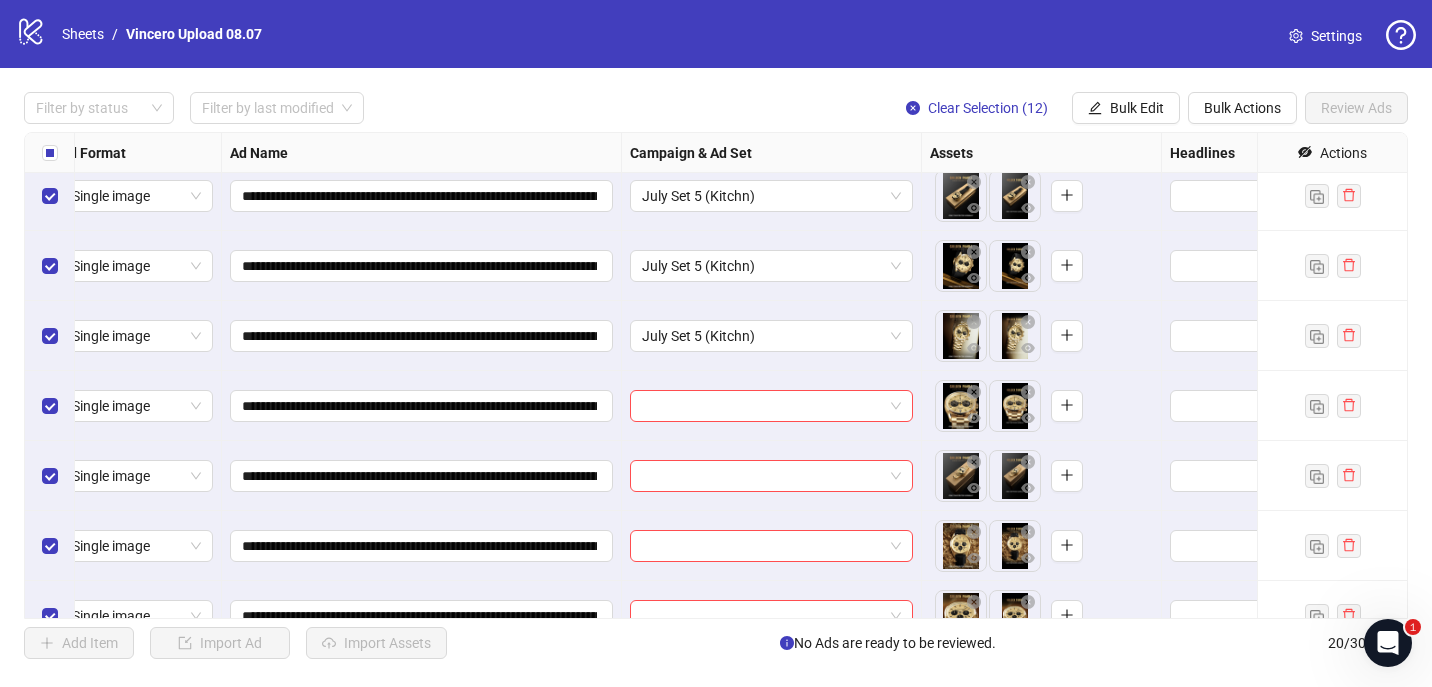 scroll, scrollTop: 955, scrollLeft: 23, axis: both 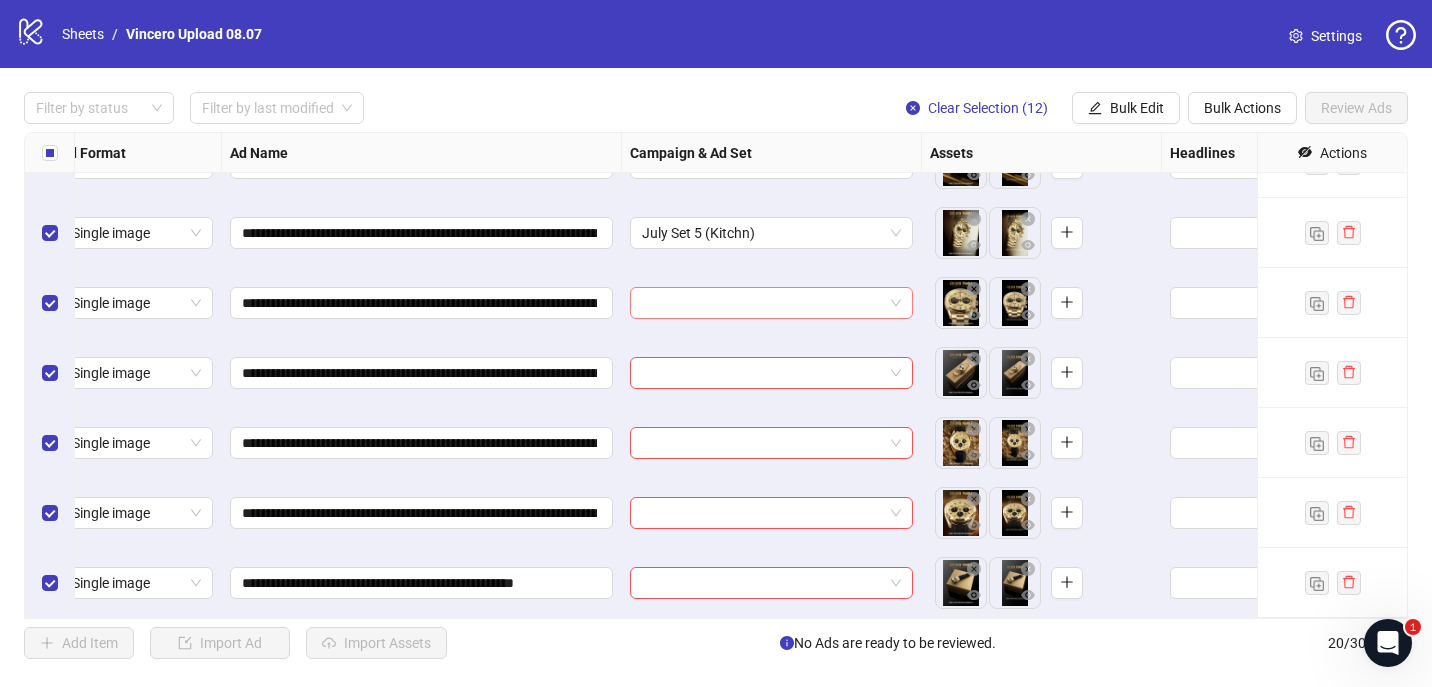 click at bounding box center (762, 303) 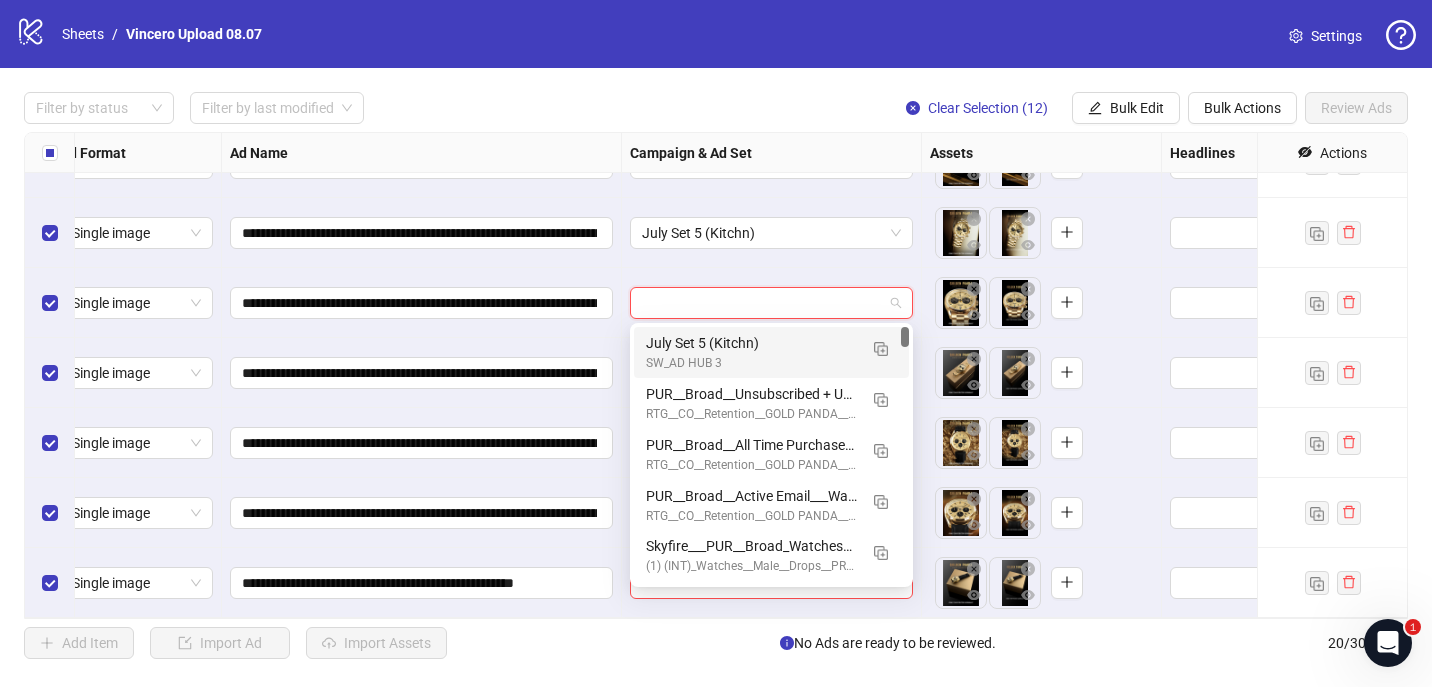 click on "SW_AD HUB 3" at bounding box center [751, 363] 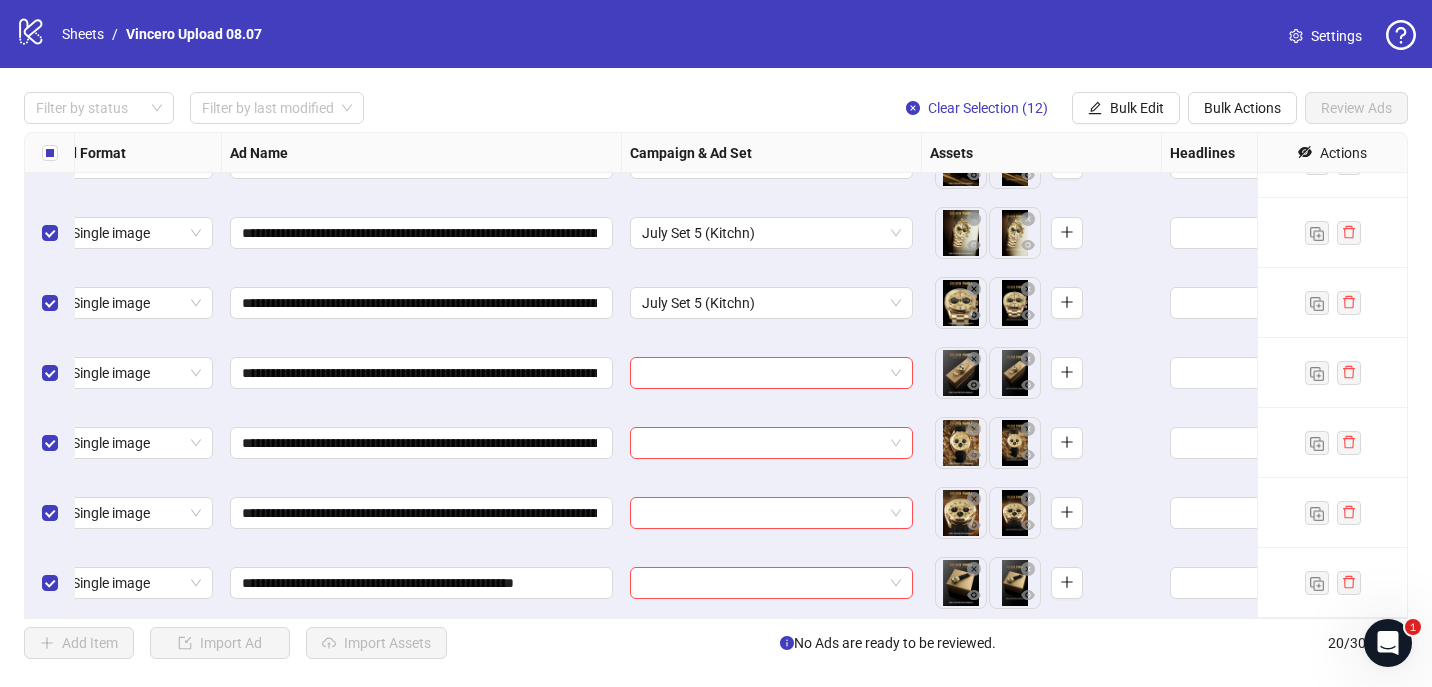 click at bounding box center [772, 443] 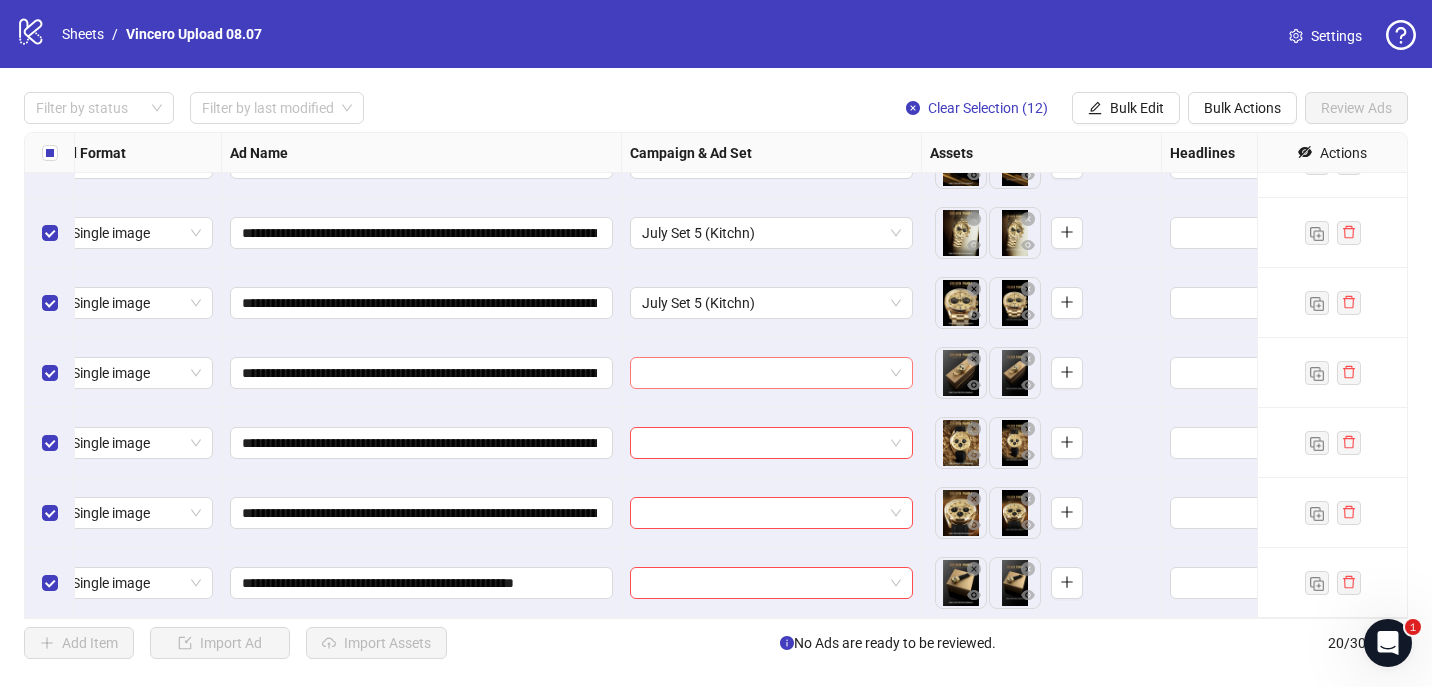 click at bounding box center [762, 373] 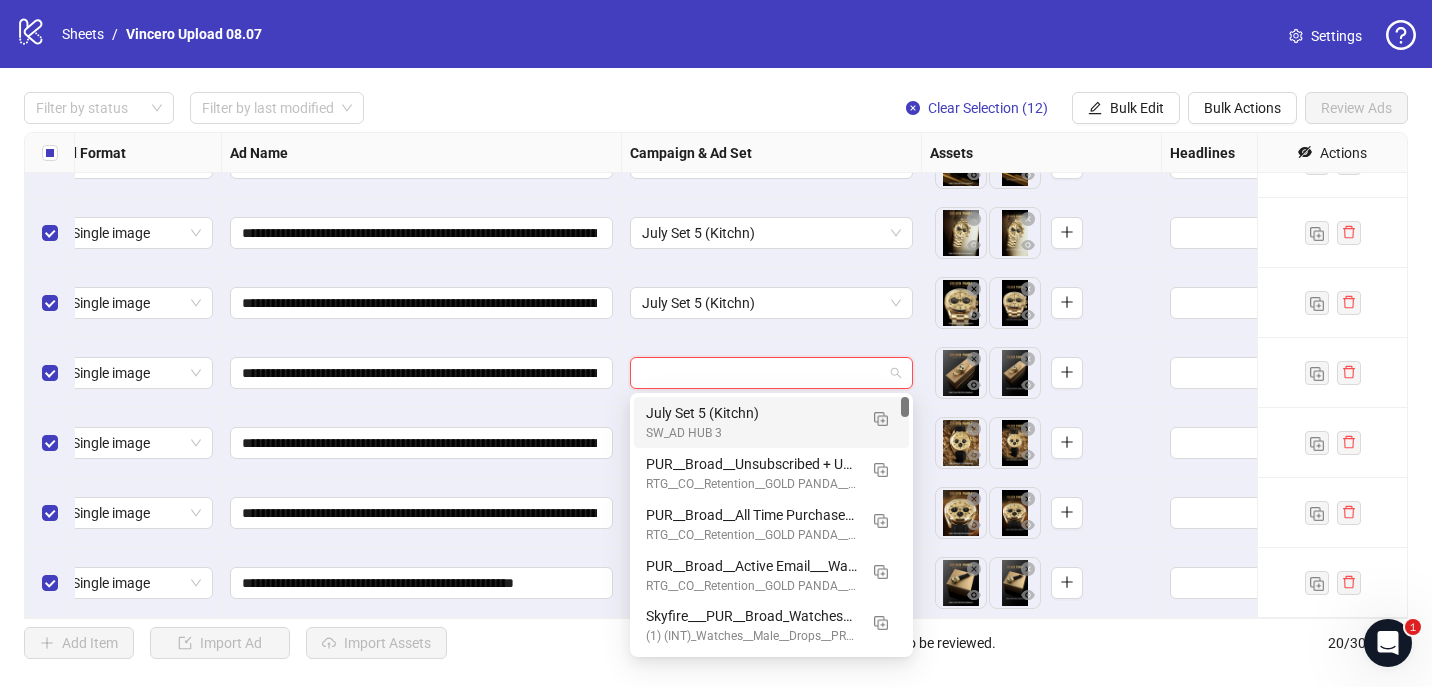 click on "July Set 5 (Kitchn)" at bounding box center (751, 413) 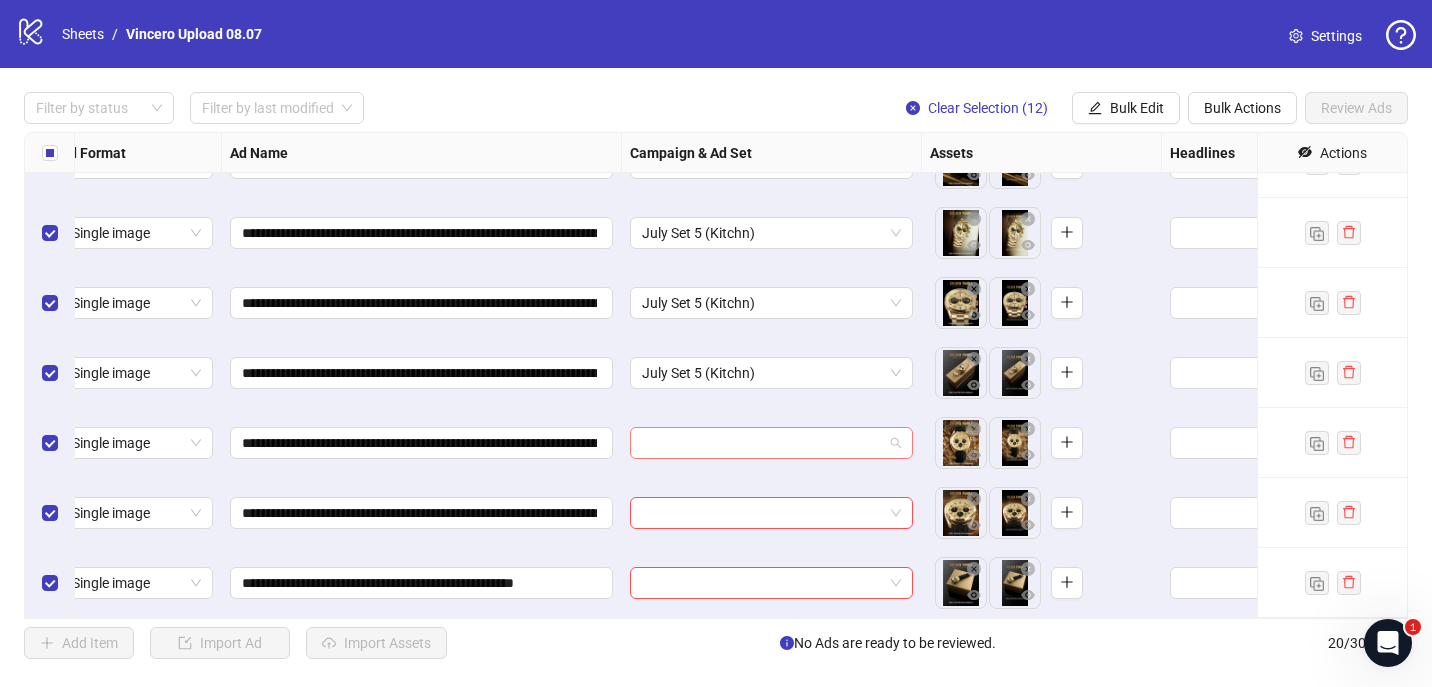 click at bounding box center (762, 443) 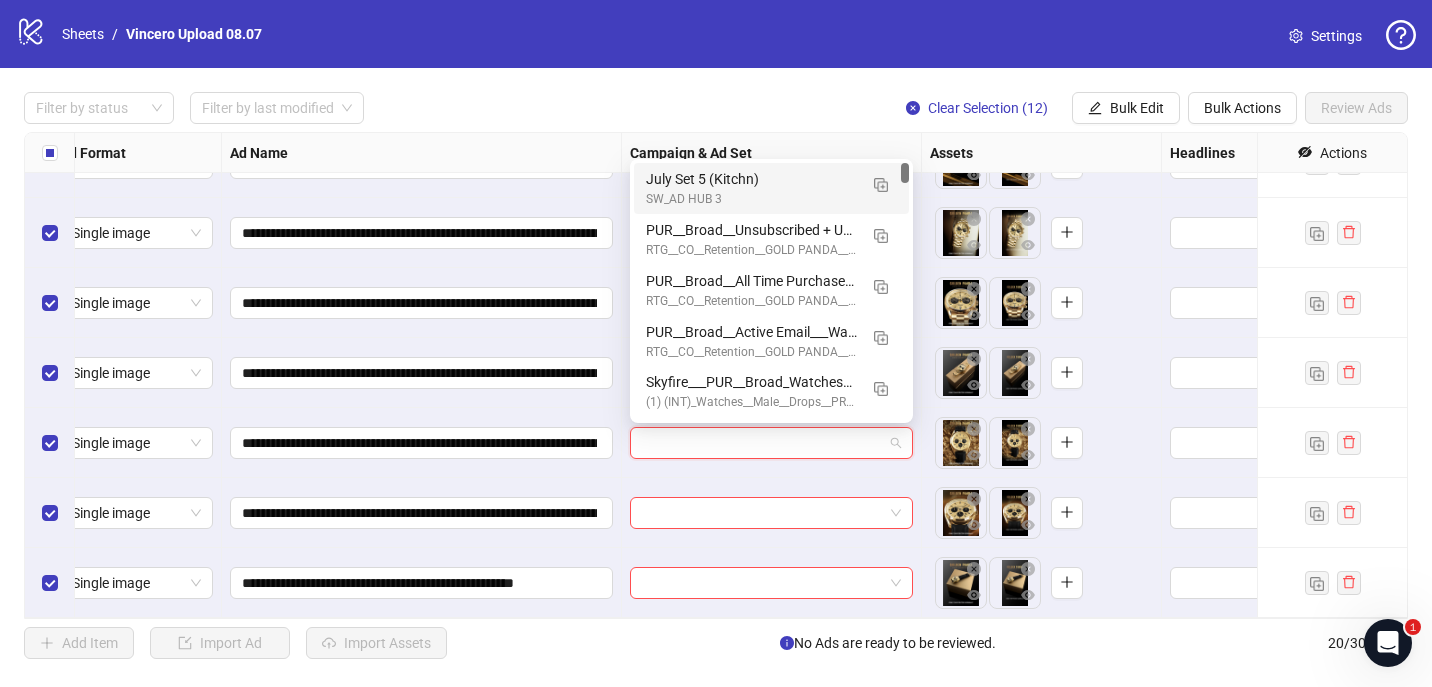 click on "July Set 5 (Kitchn)" at bounding box center [751, 179] 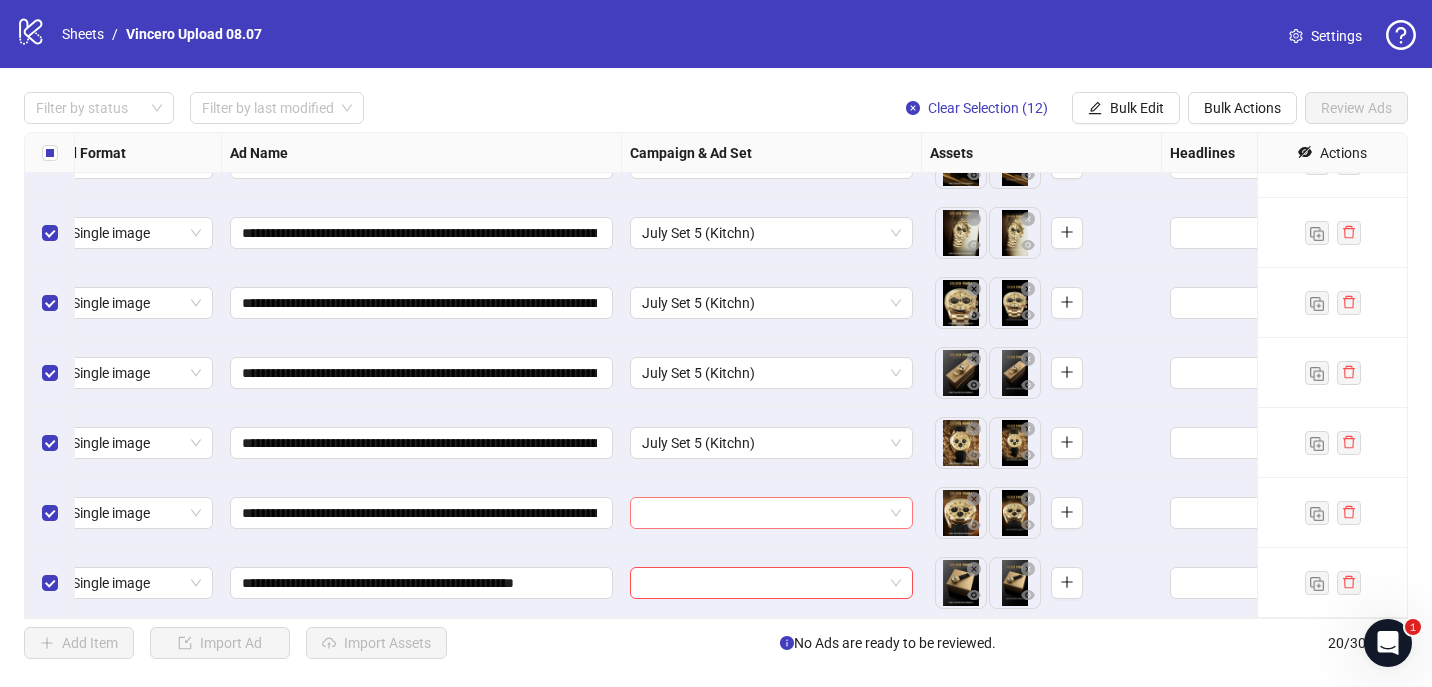 click at bounding box center [762, 513] 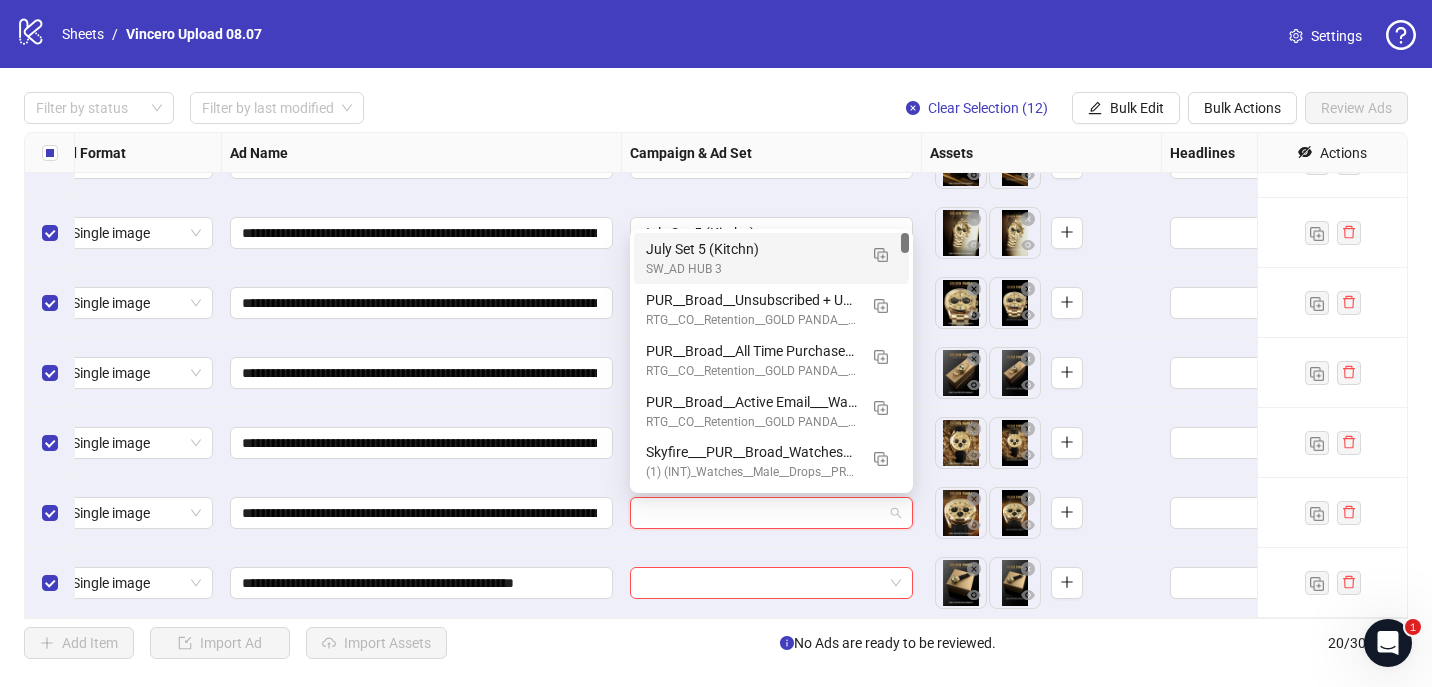 click on "July Set 5 (Kitchn)" at bounding box center [751, 249] 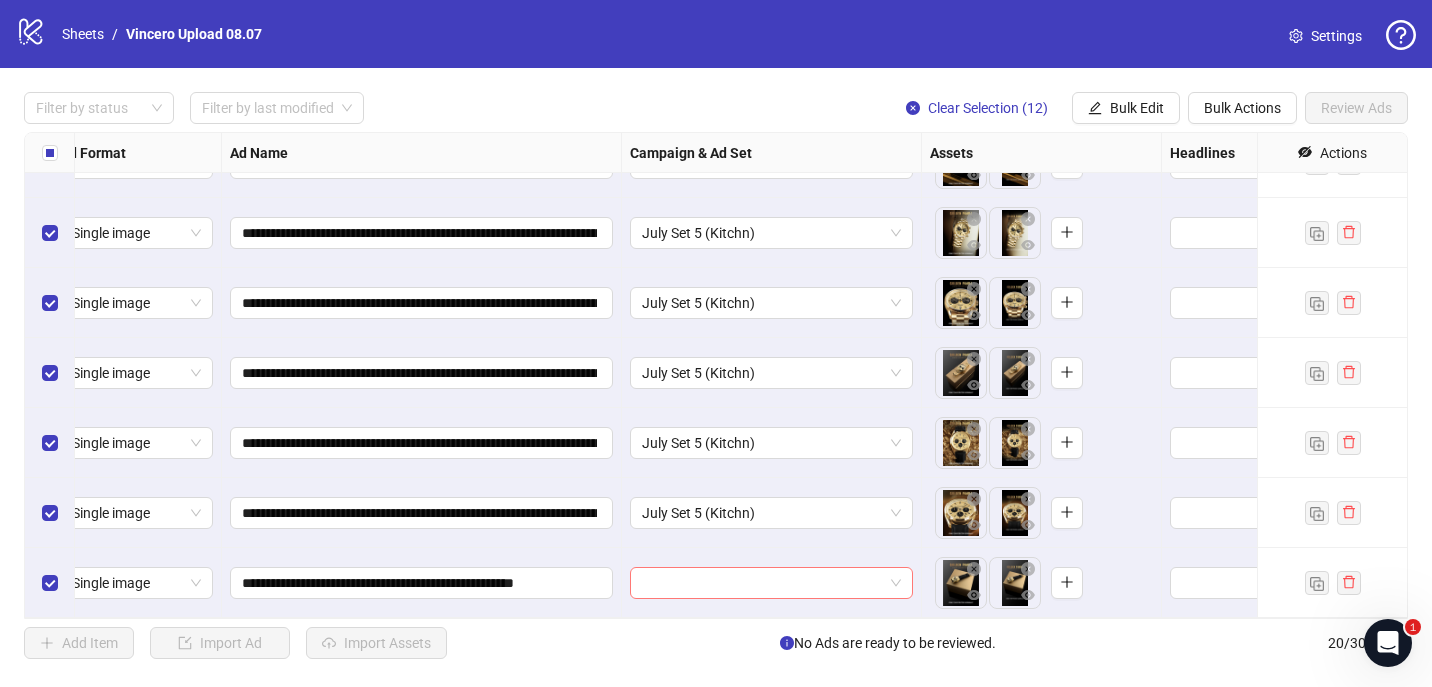 click at bounding box center (762, 583) 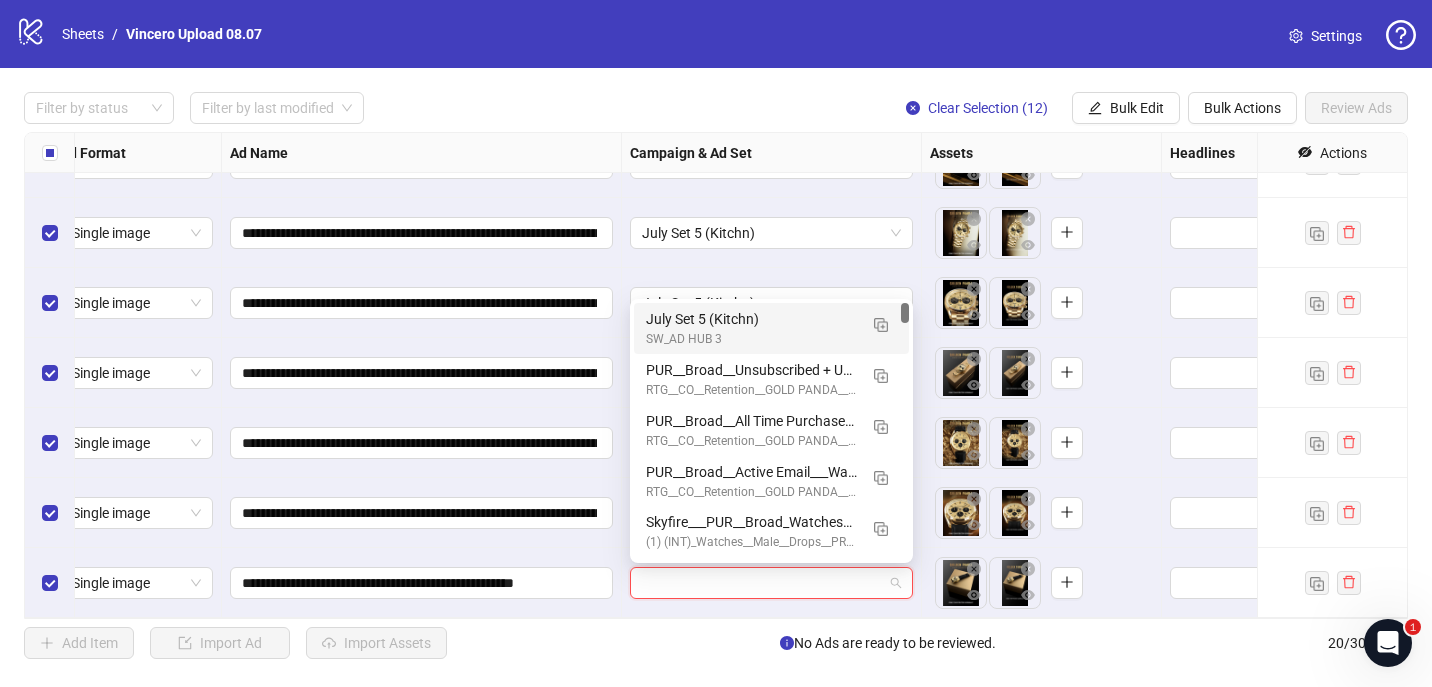click on "July Set 5 (Kitchn)" at bounding box center [751, 319] 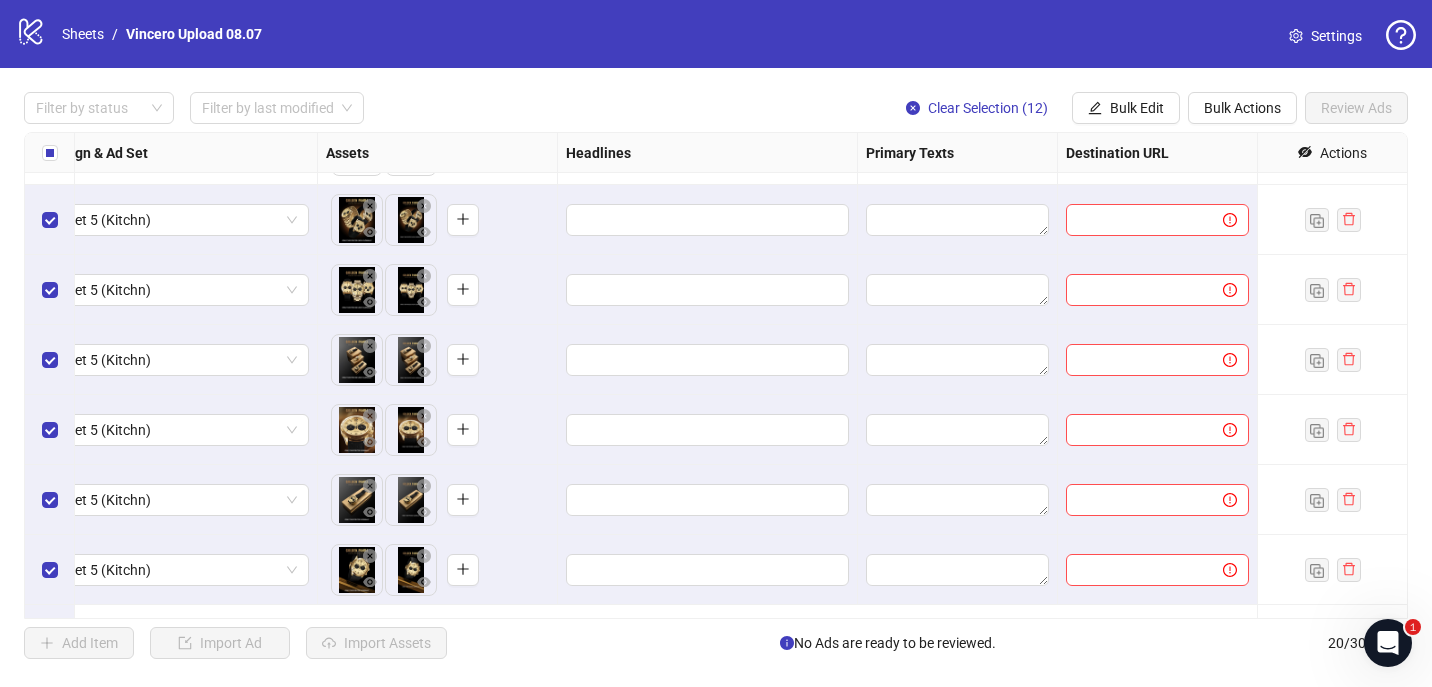 scroll, scrollTop: 404, scrollLeft: 627, axis: both 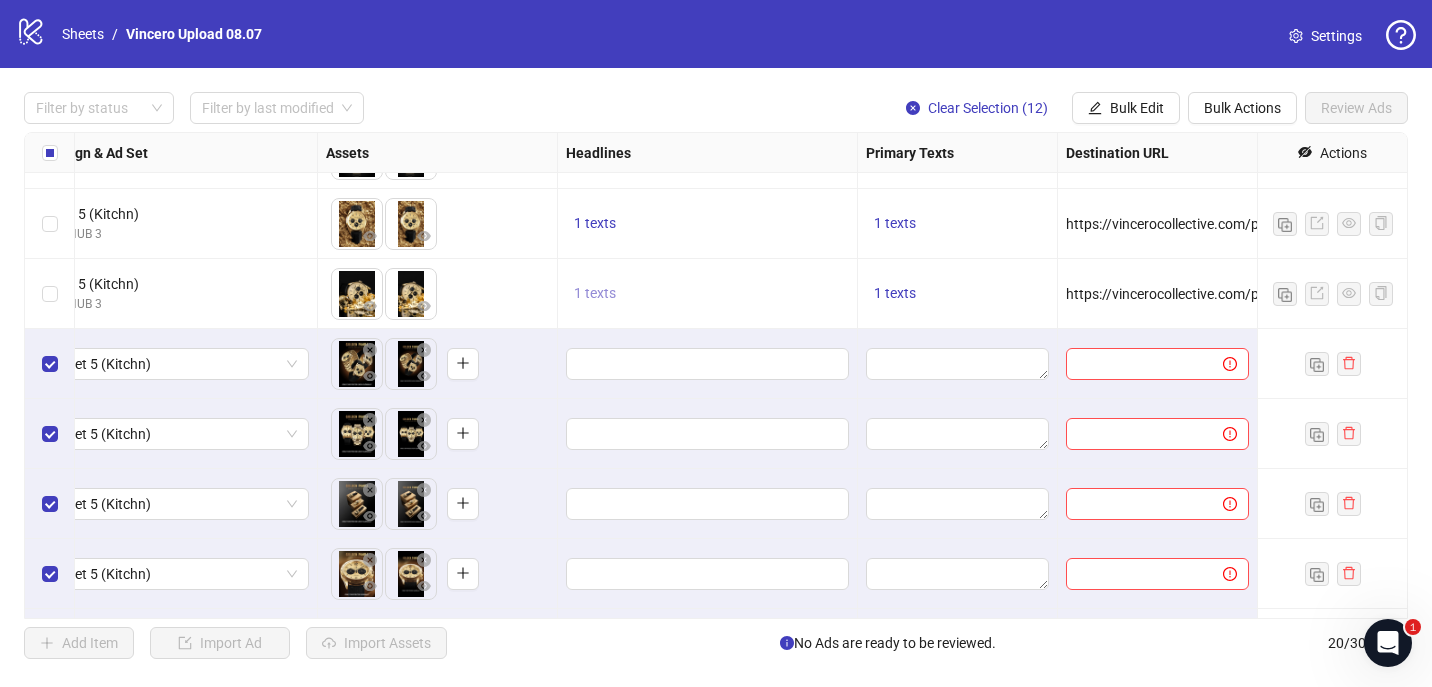click on "1 texts" at bounding box center (595, 293) 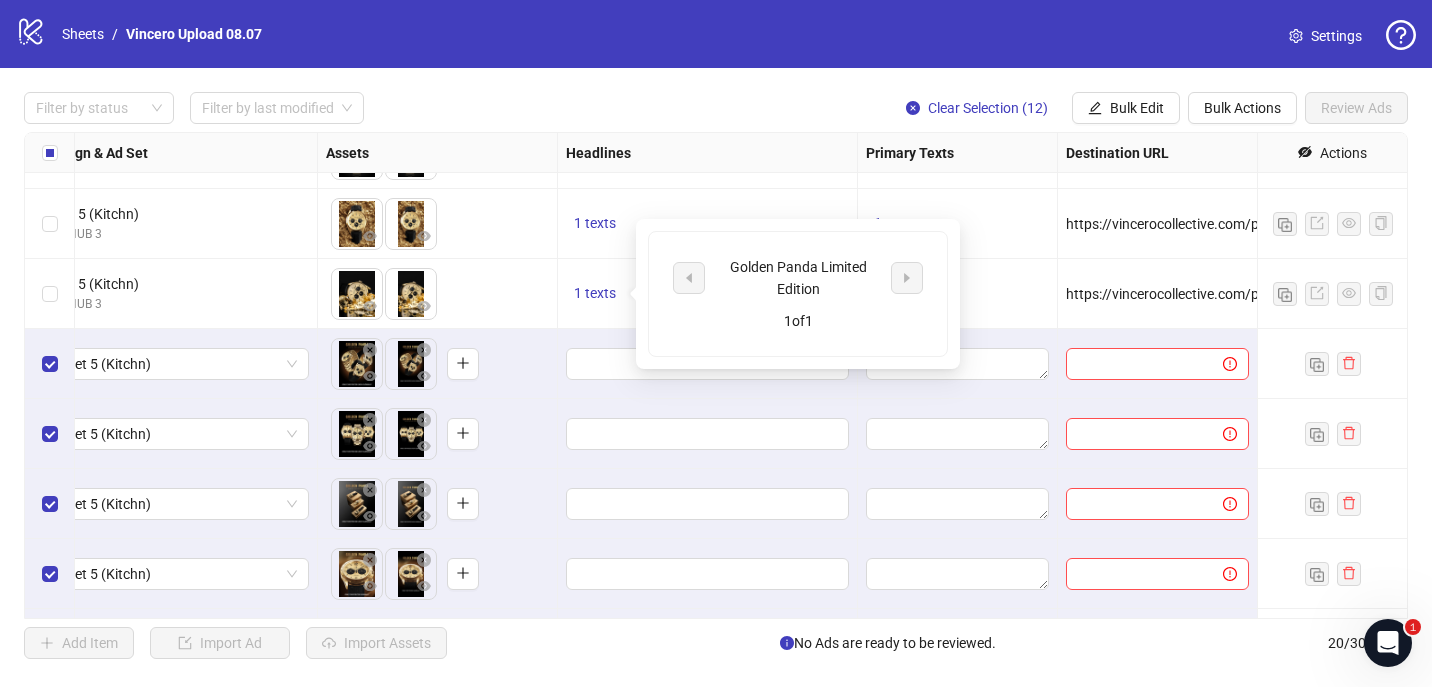 click at bounding box center (708, 364) 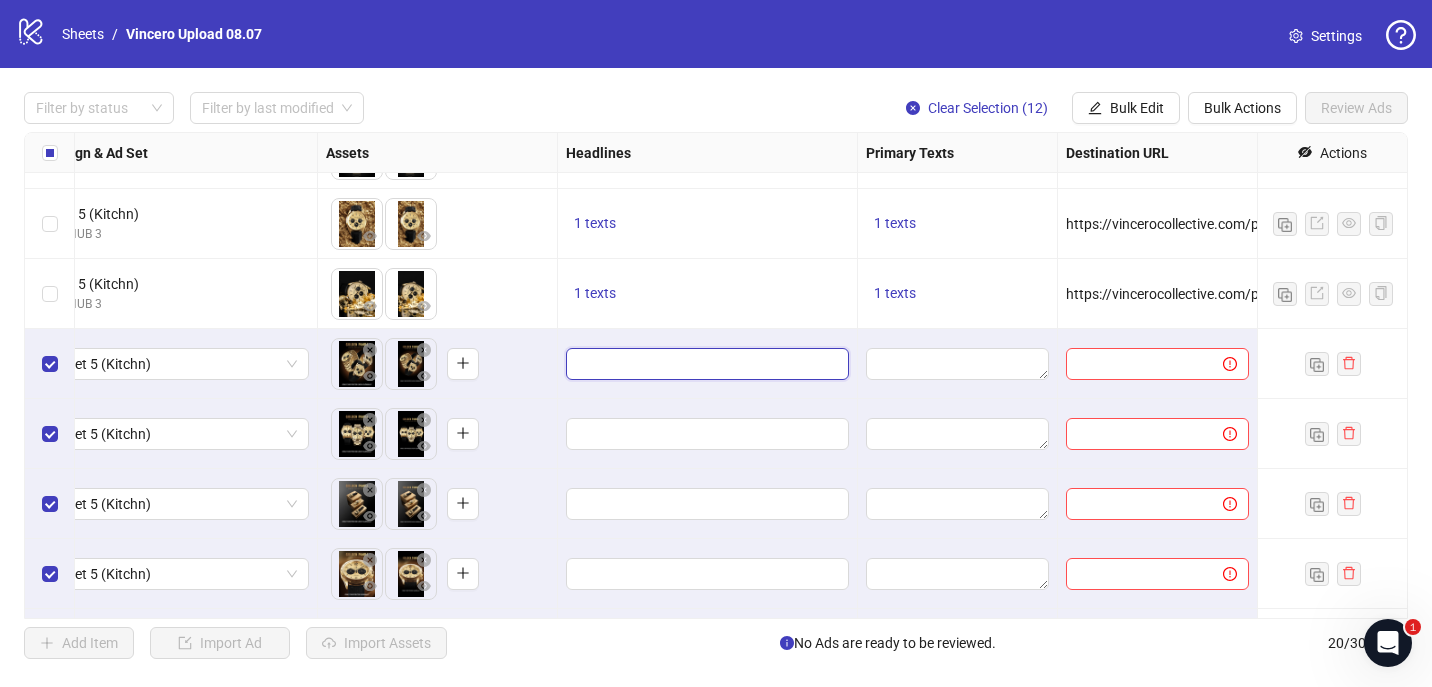 click at bounding box center (705, 364) 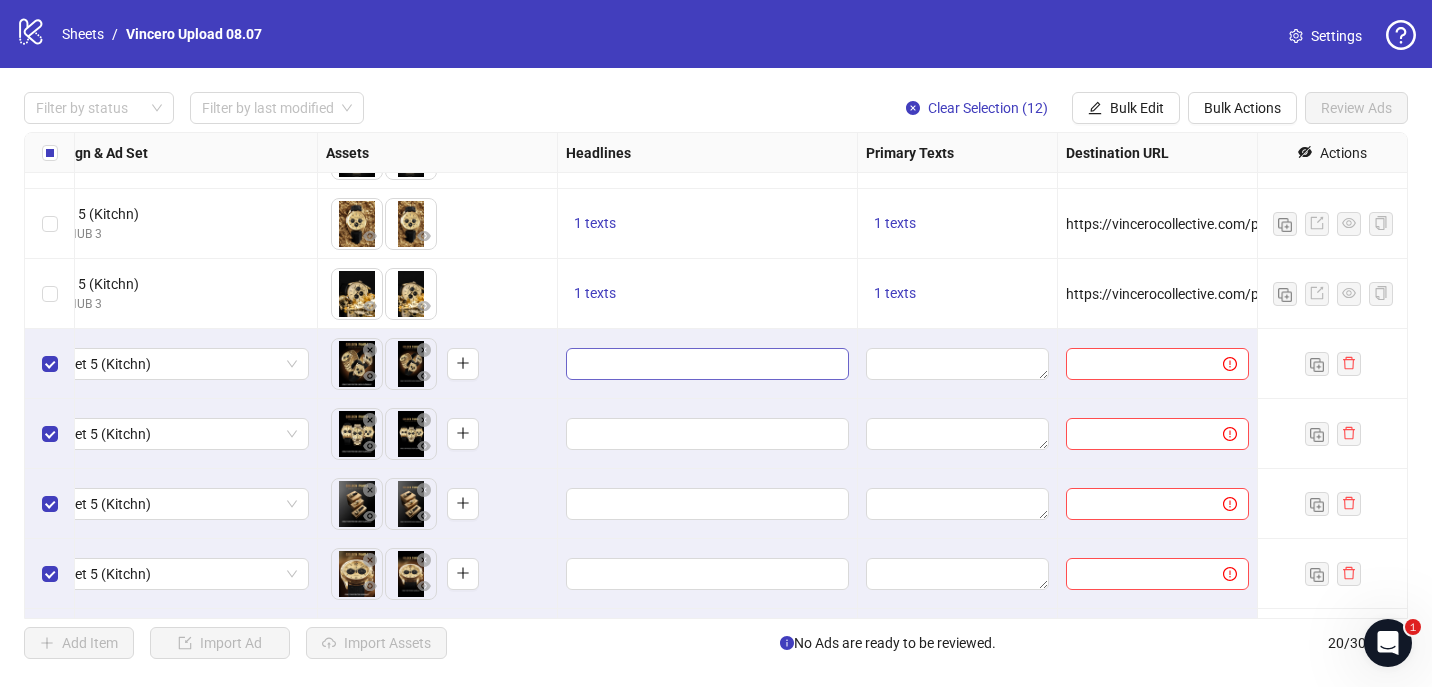type on "**********" 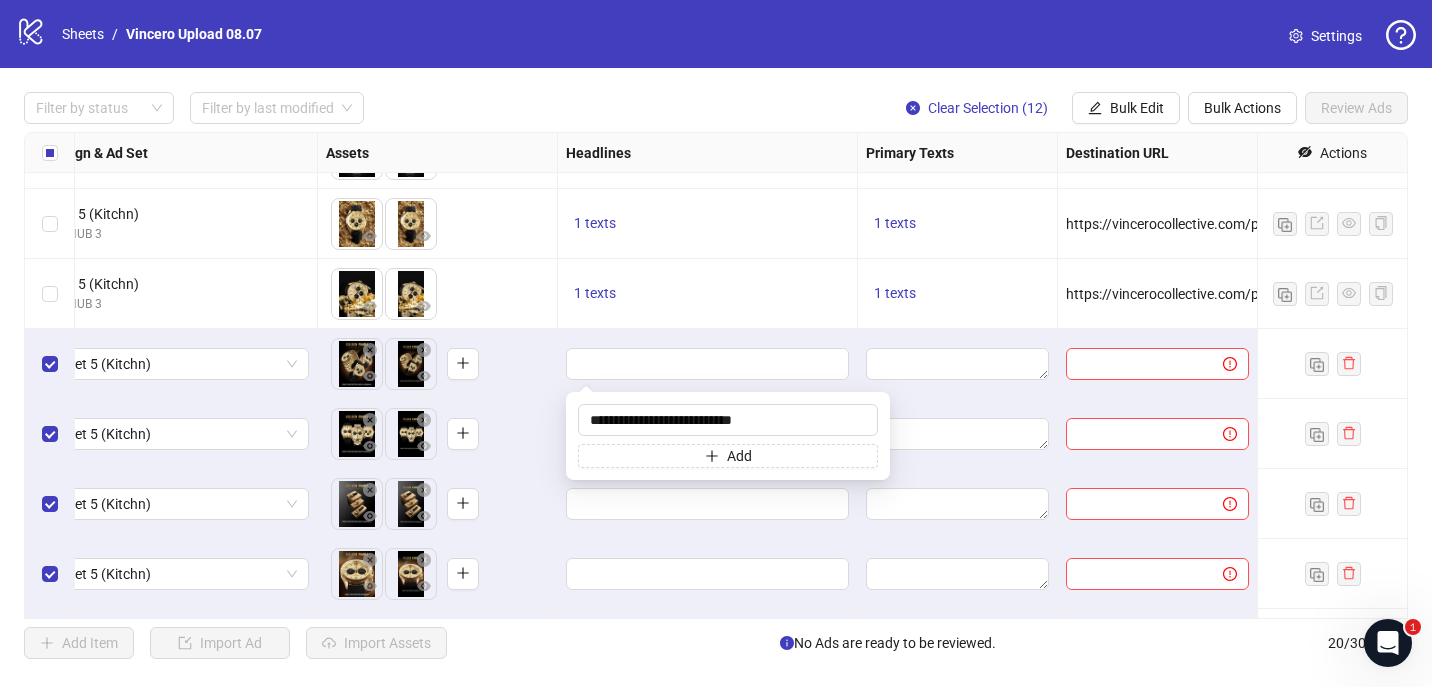 click at bounding box center [708, 364] 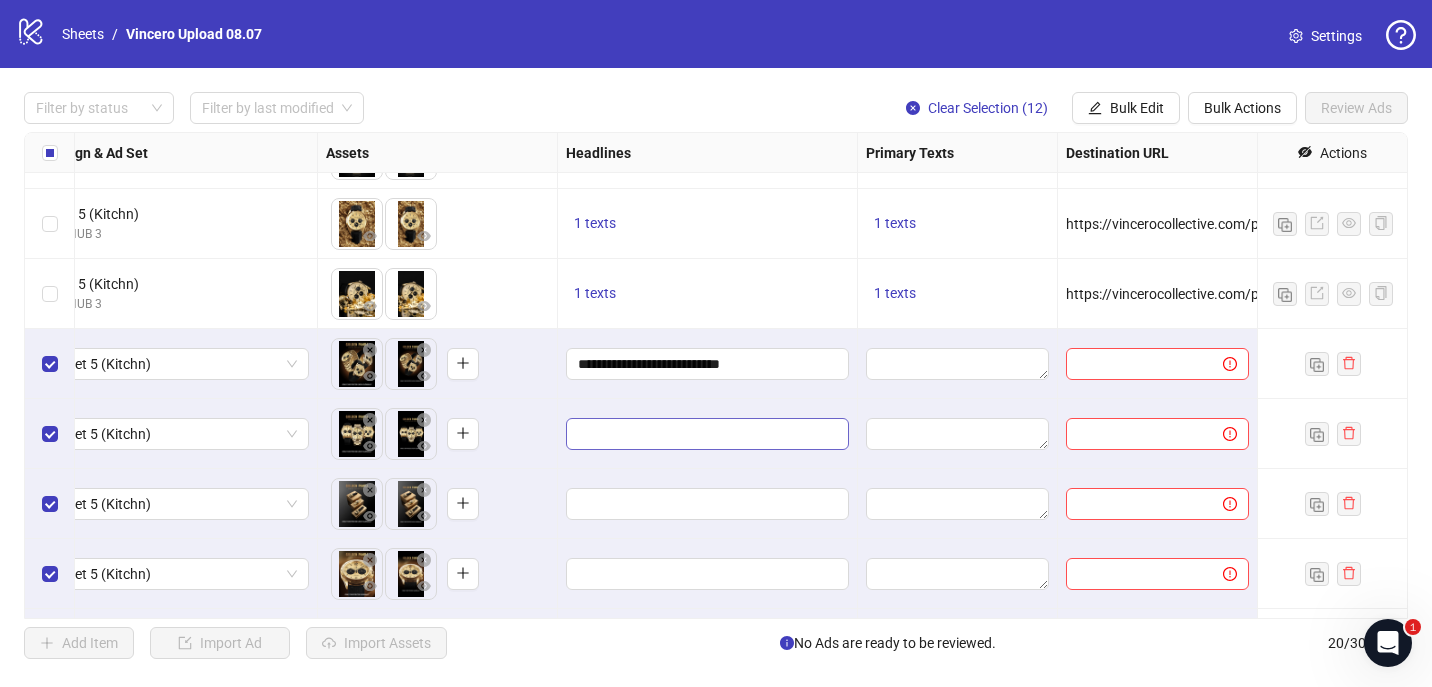 click at bounding box center (707, 434) 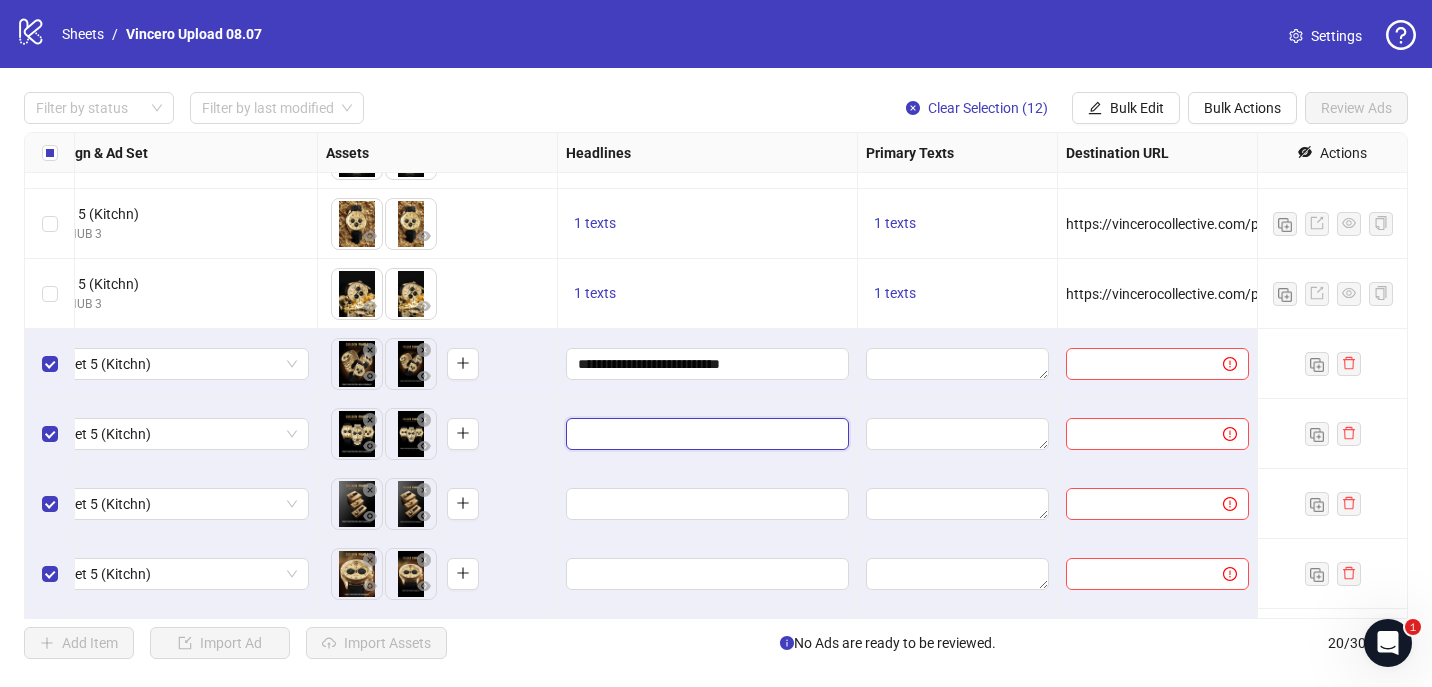click at bounding box center [705, 434] 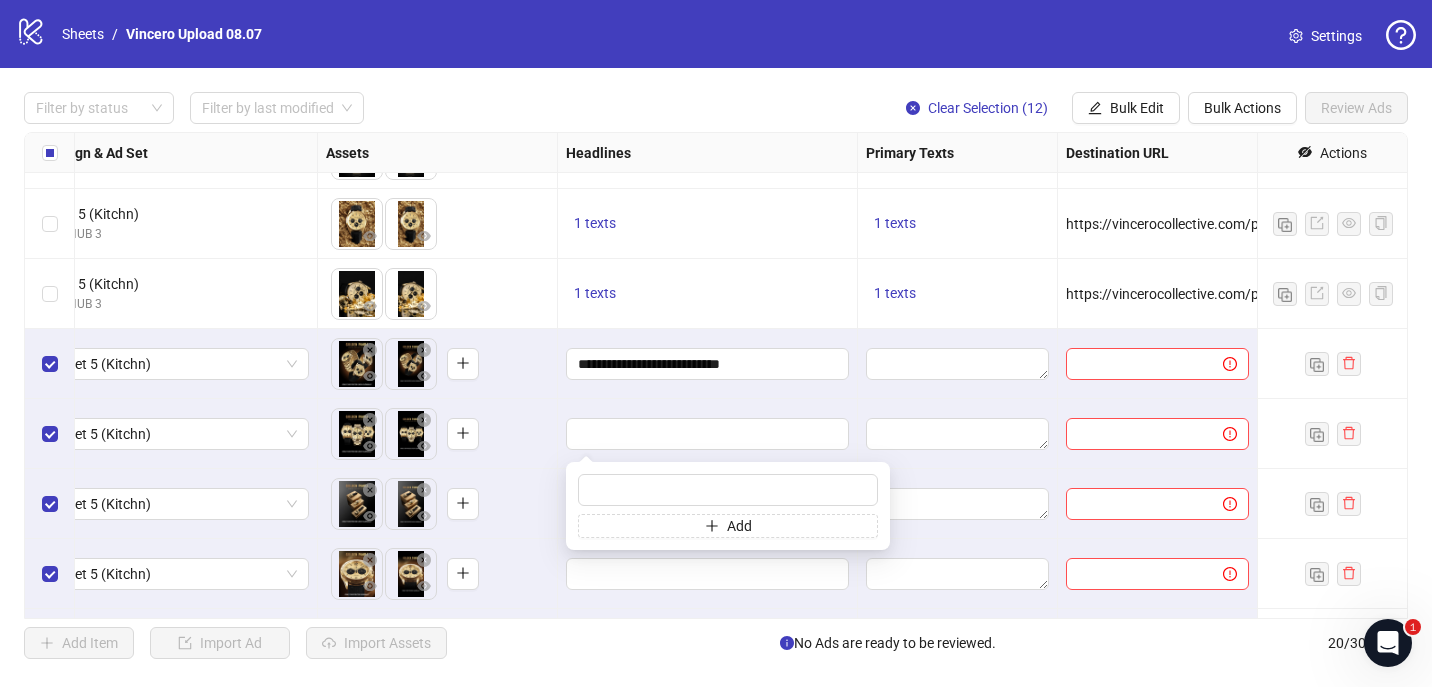 click at bounding box center [705, 434] 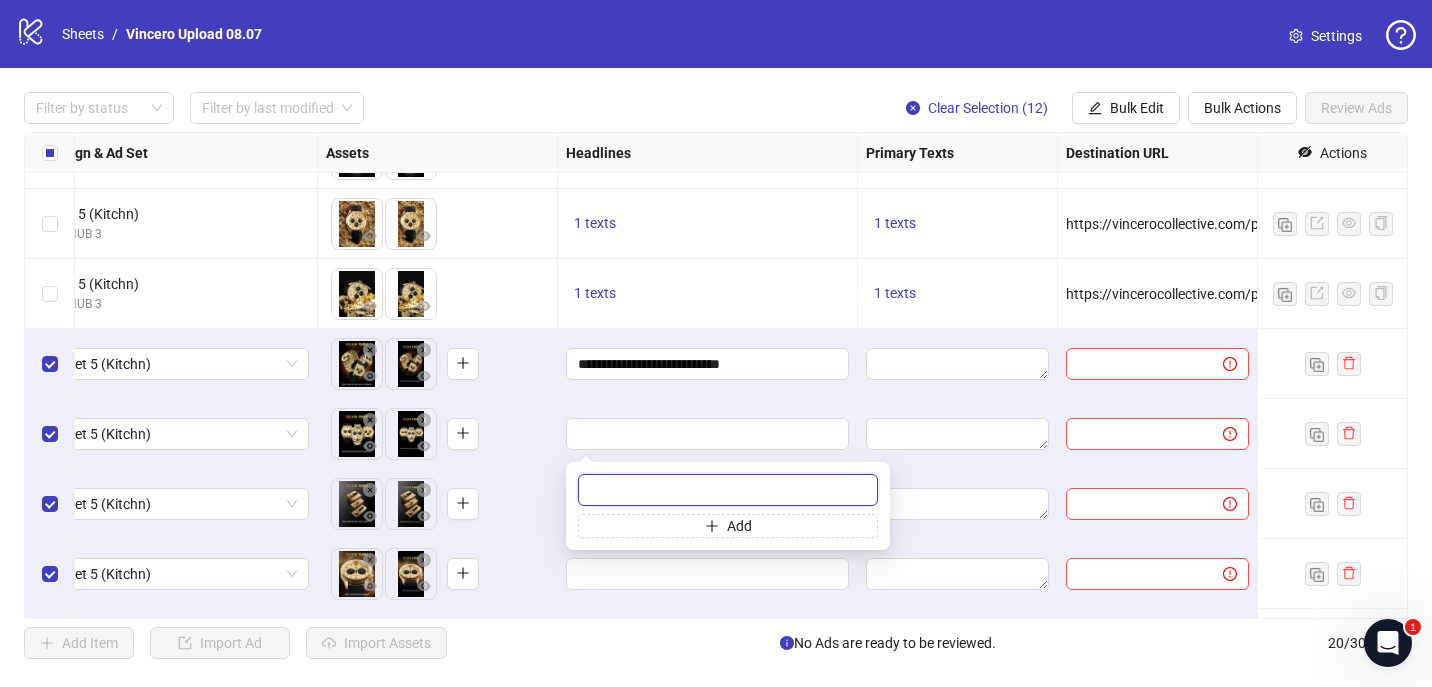 paste on "**********" 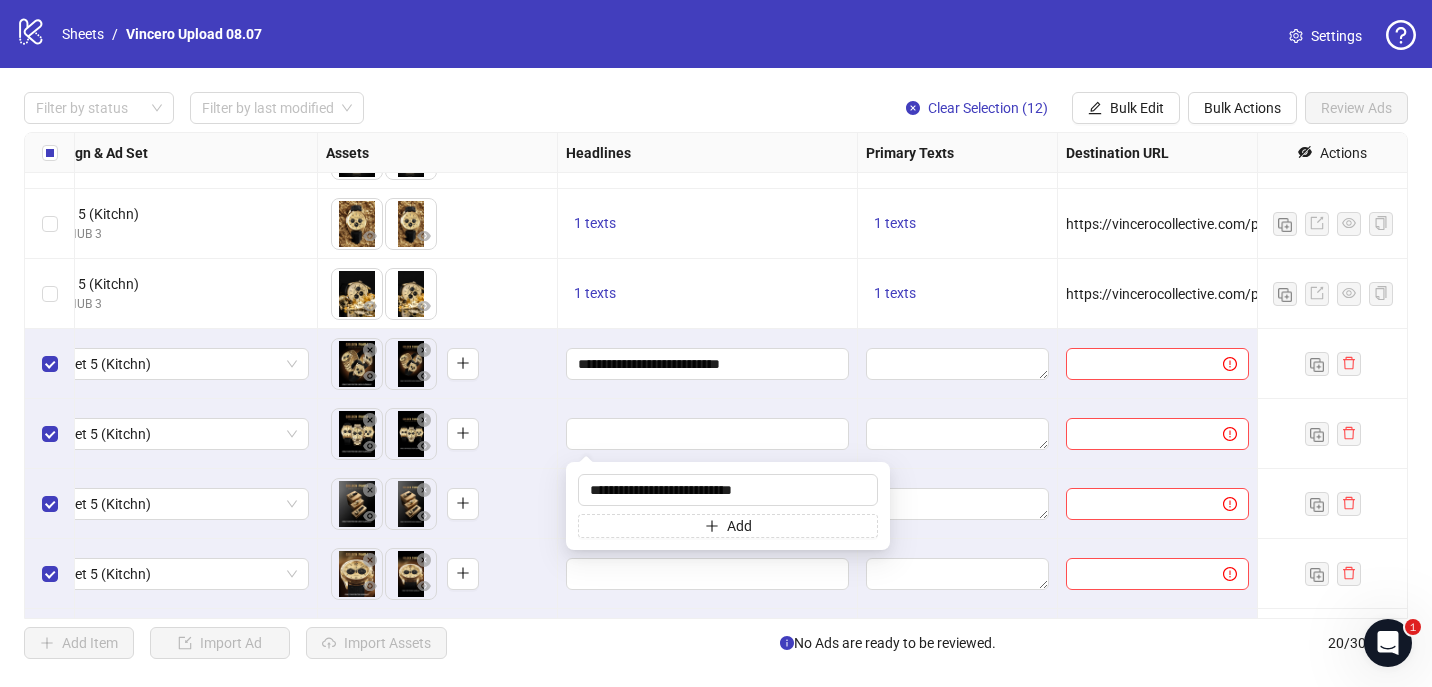 click on "**********" at bounding box center [708, 364] 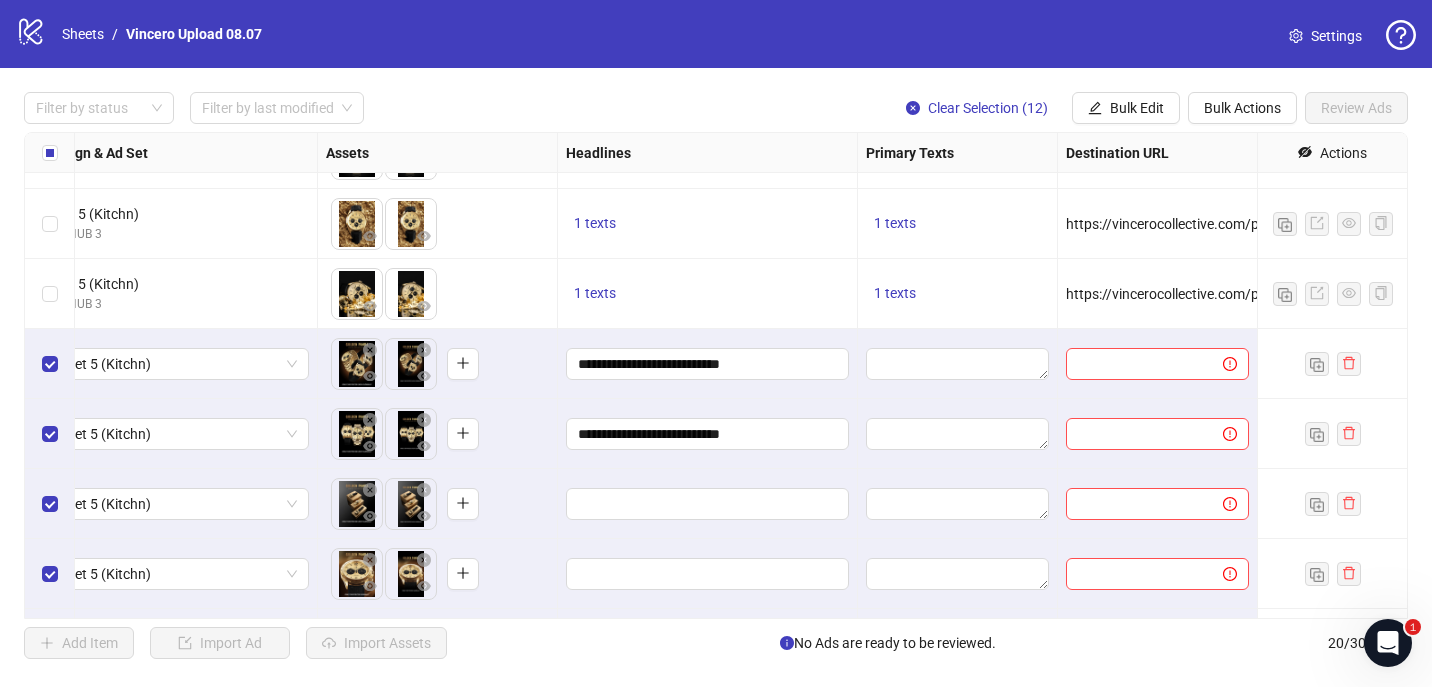 scroll, scrollTop: 528, scrollLeft: 627, axis: both 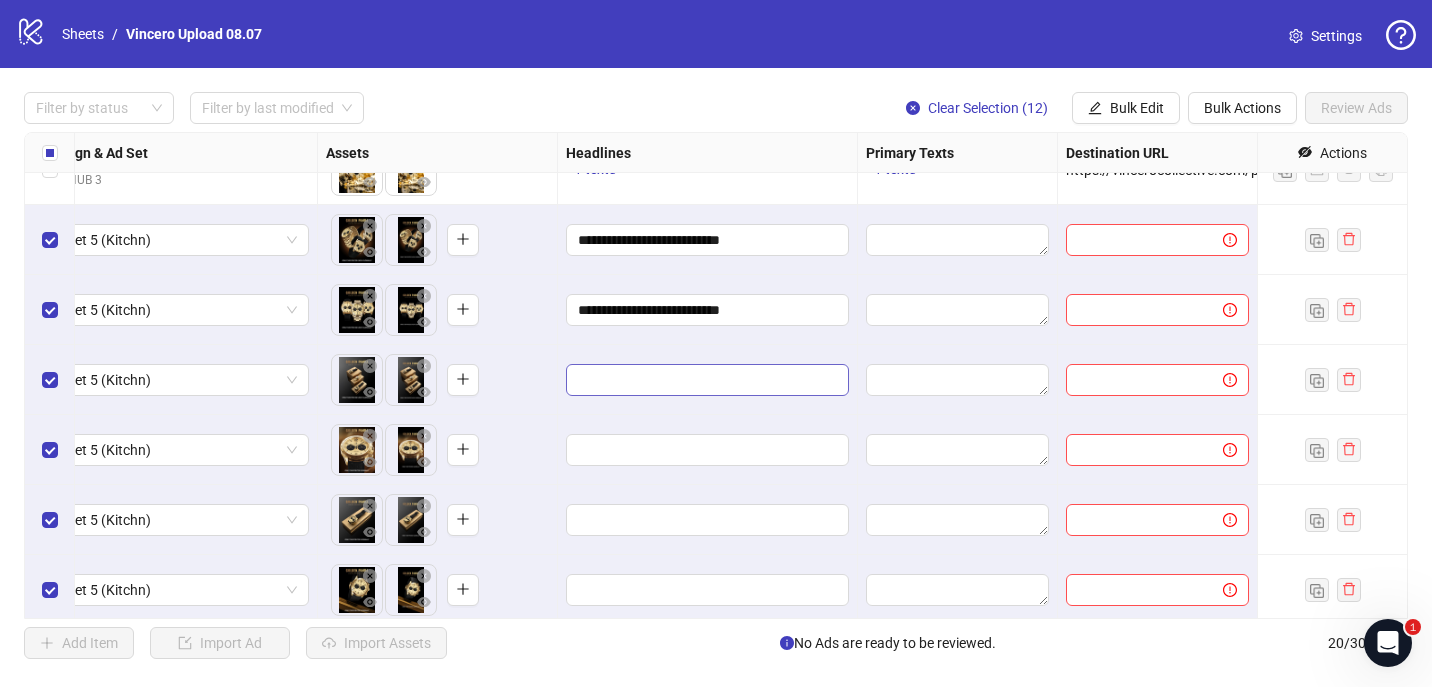click at bounding box center [707, 380] 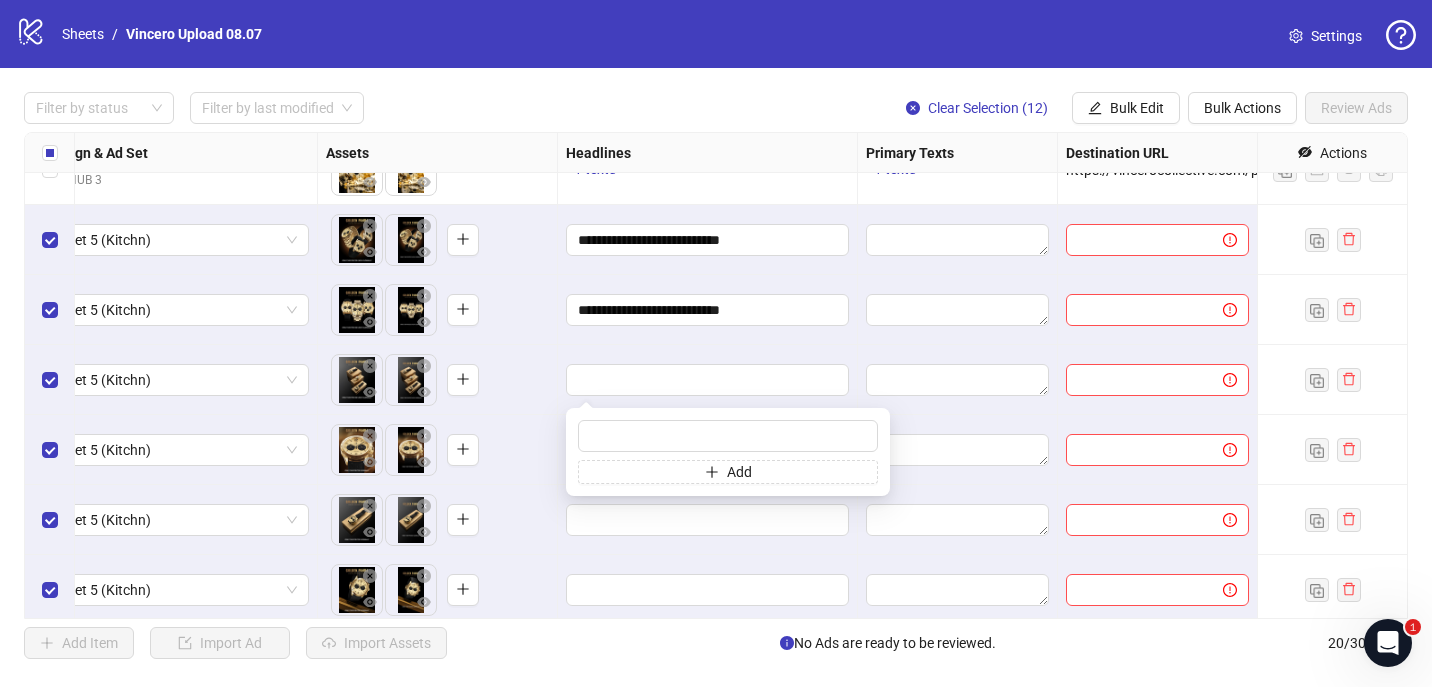 type on "**********" 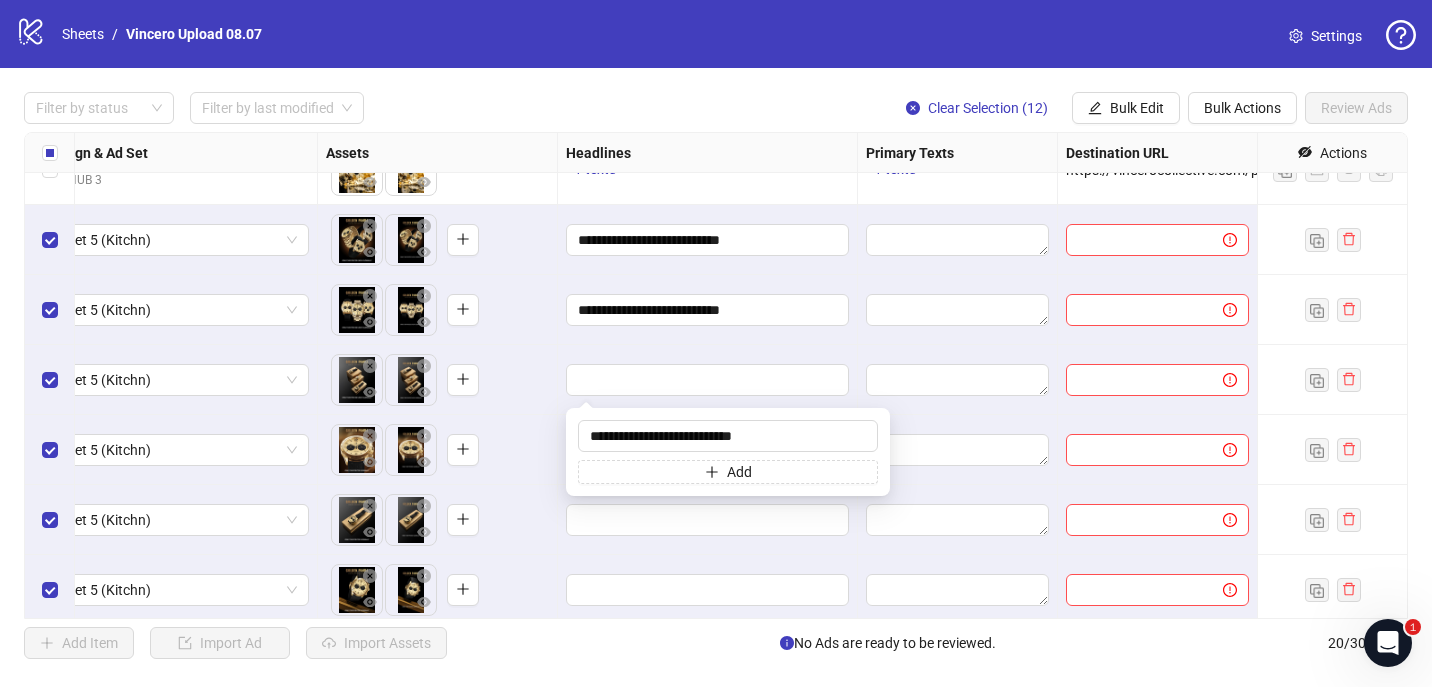 click on "**********" at bounding box center (708, 310) 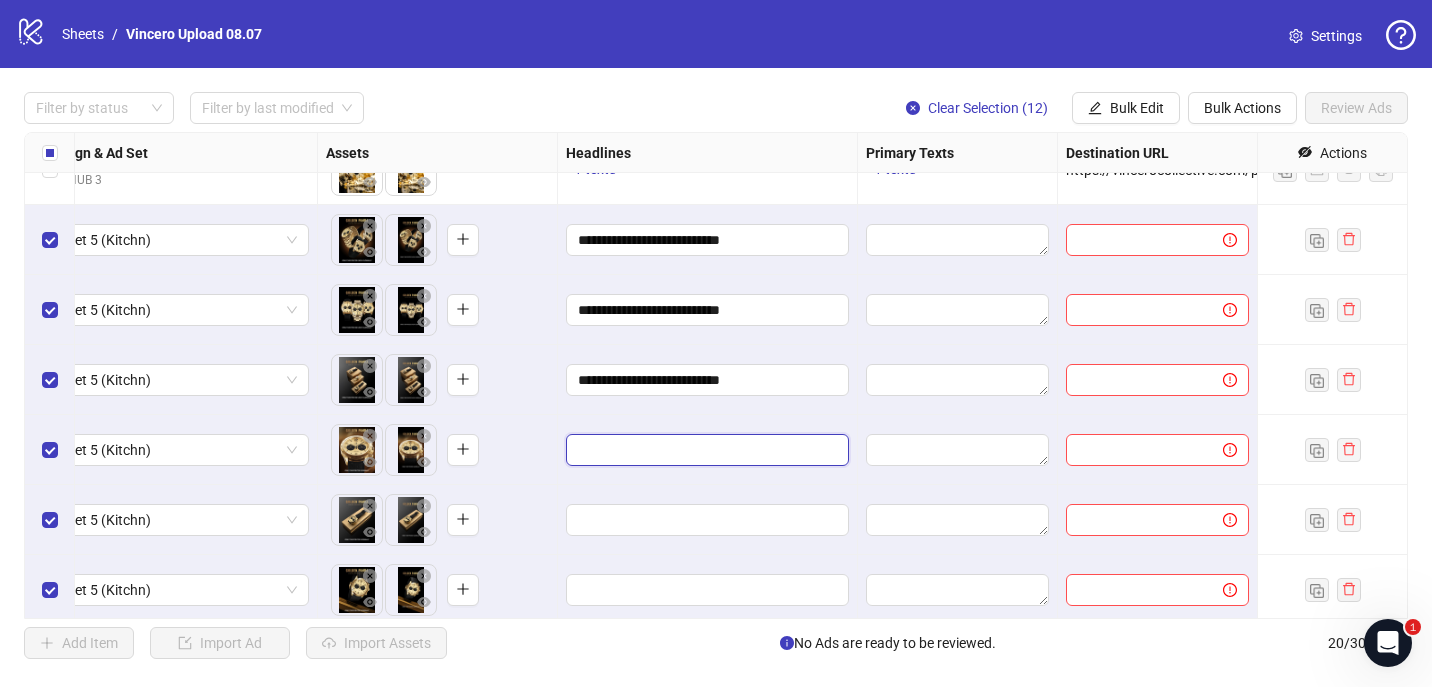 click at bounding box center (705, 450) 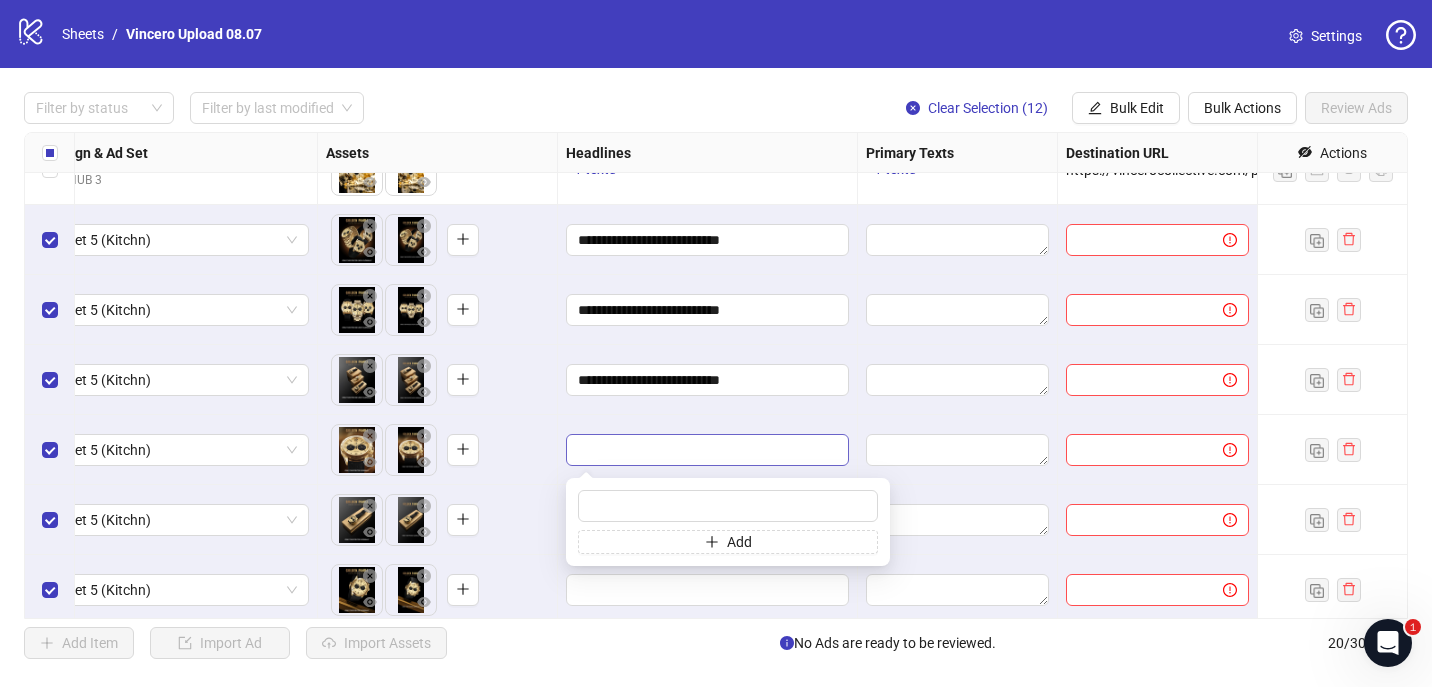 type on "**********" 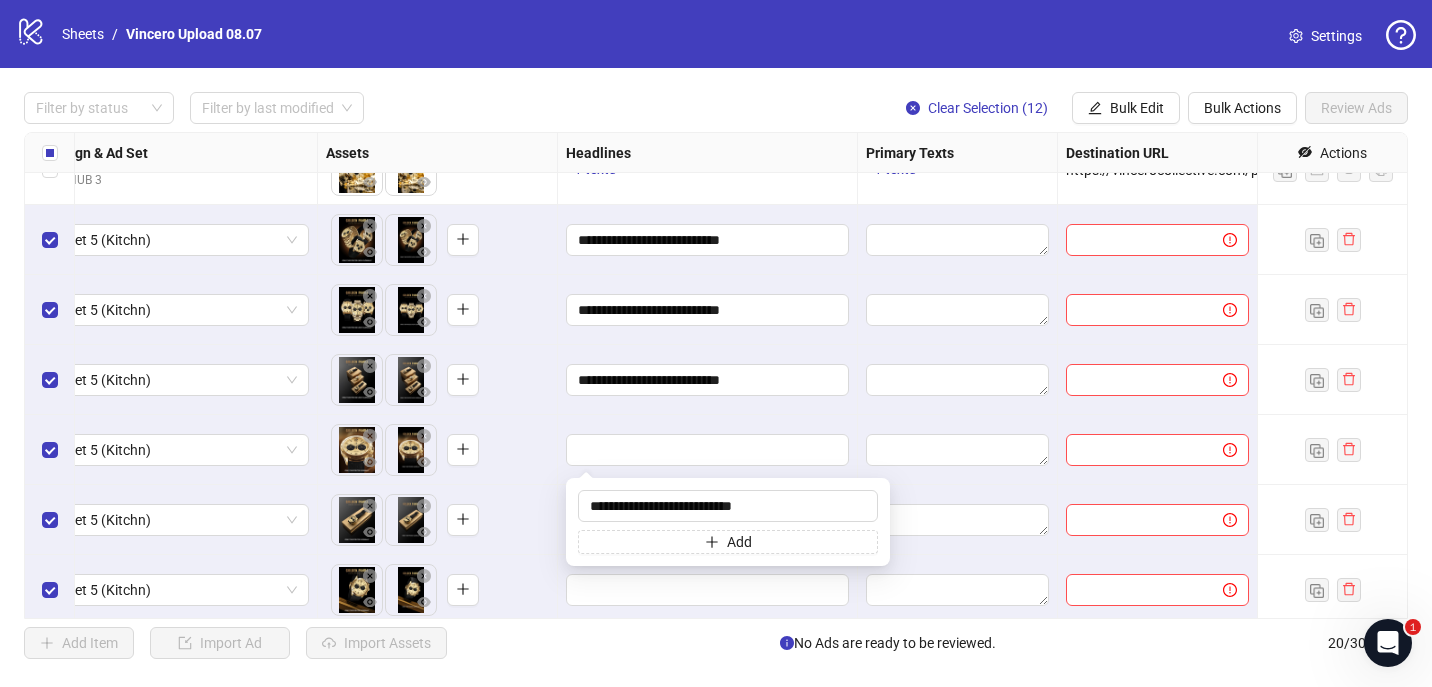 click at bounding box center [708, 450] 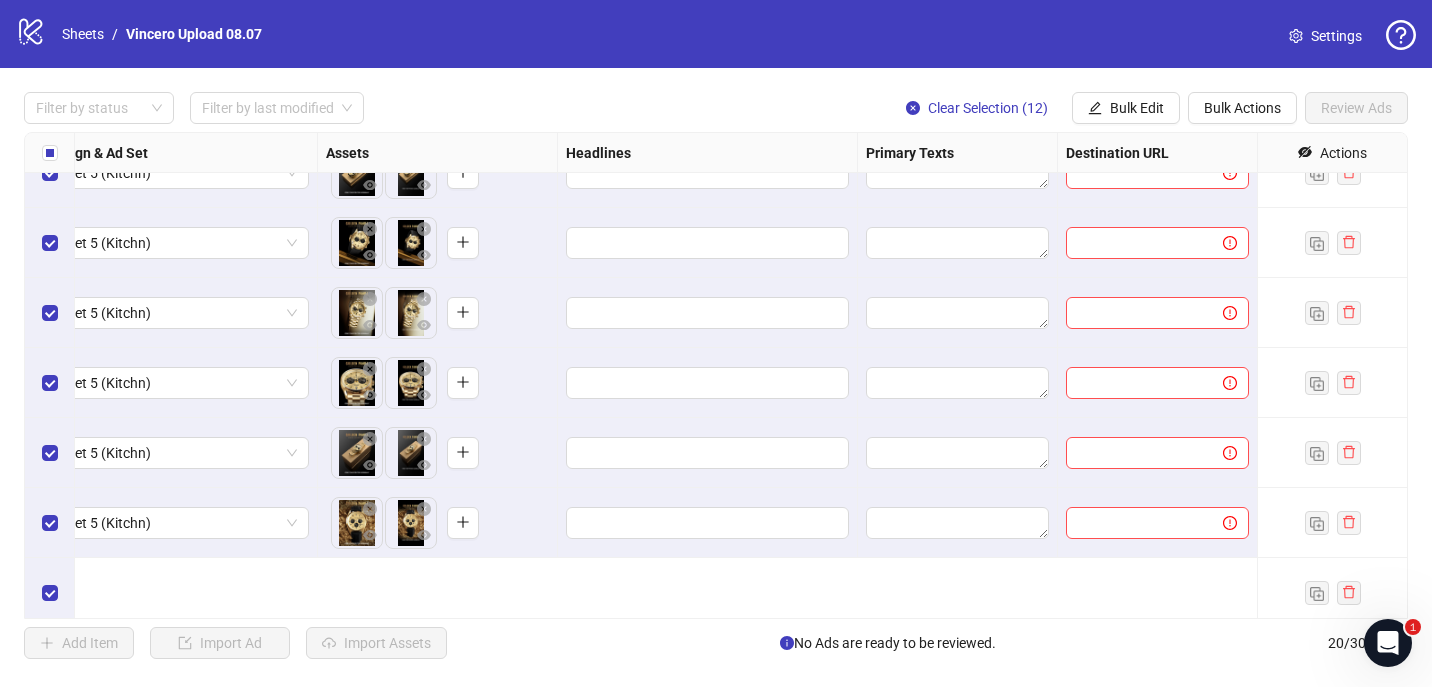 scroll, scrollTop: 727, scrollLeft: 627, axis: both 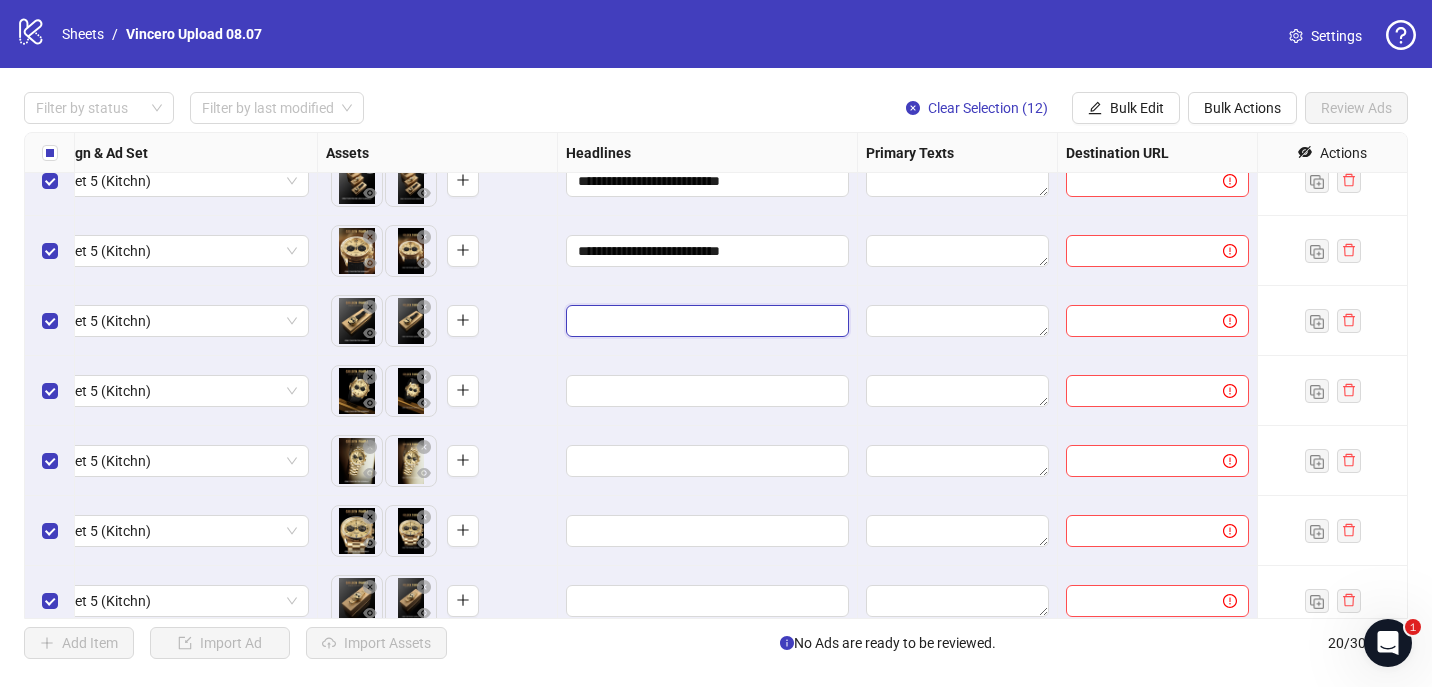 click at bounding box center (705, 321) 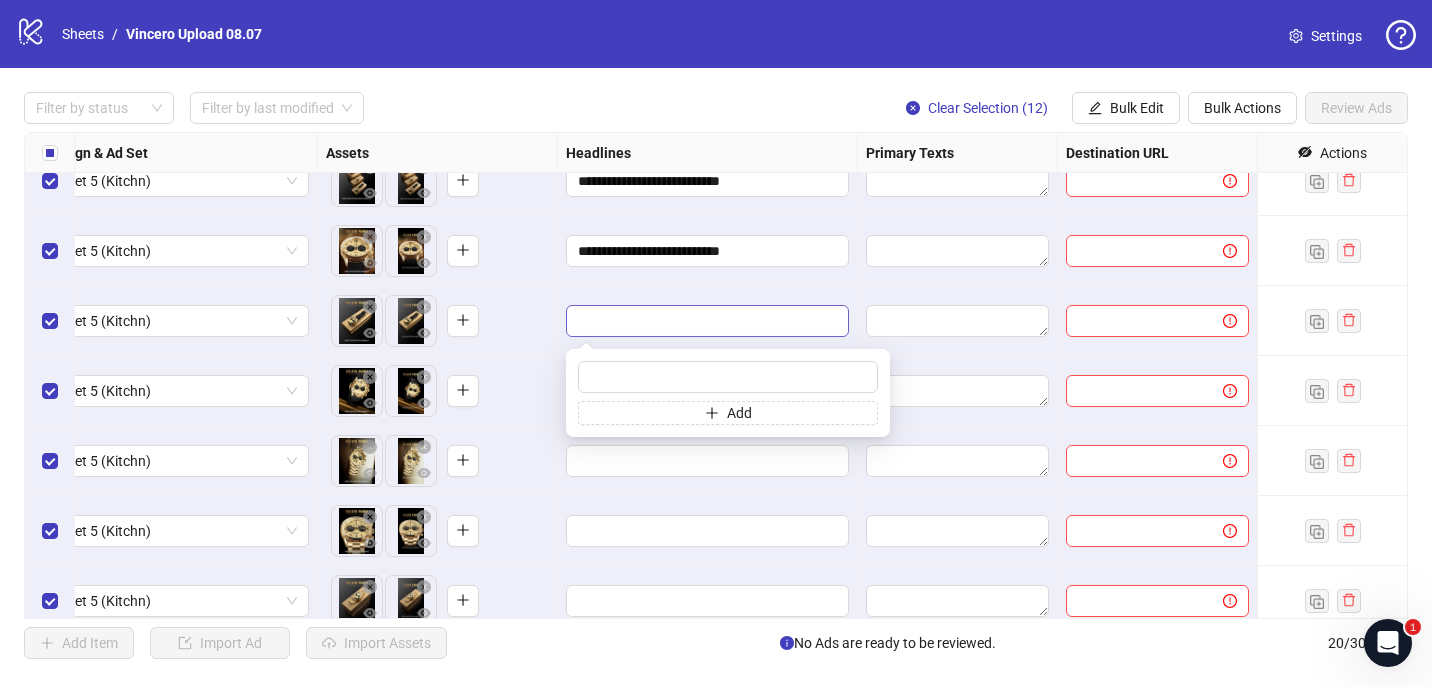 type on "**********" 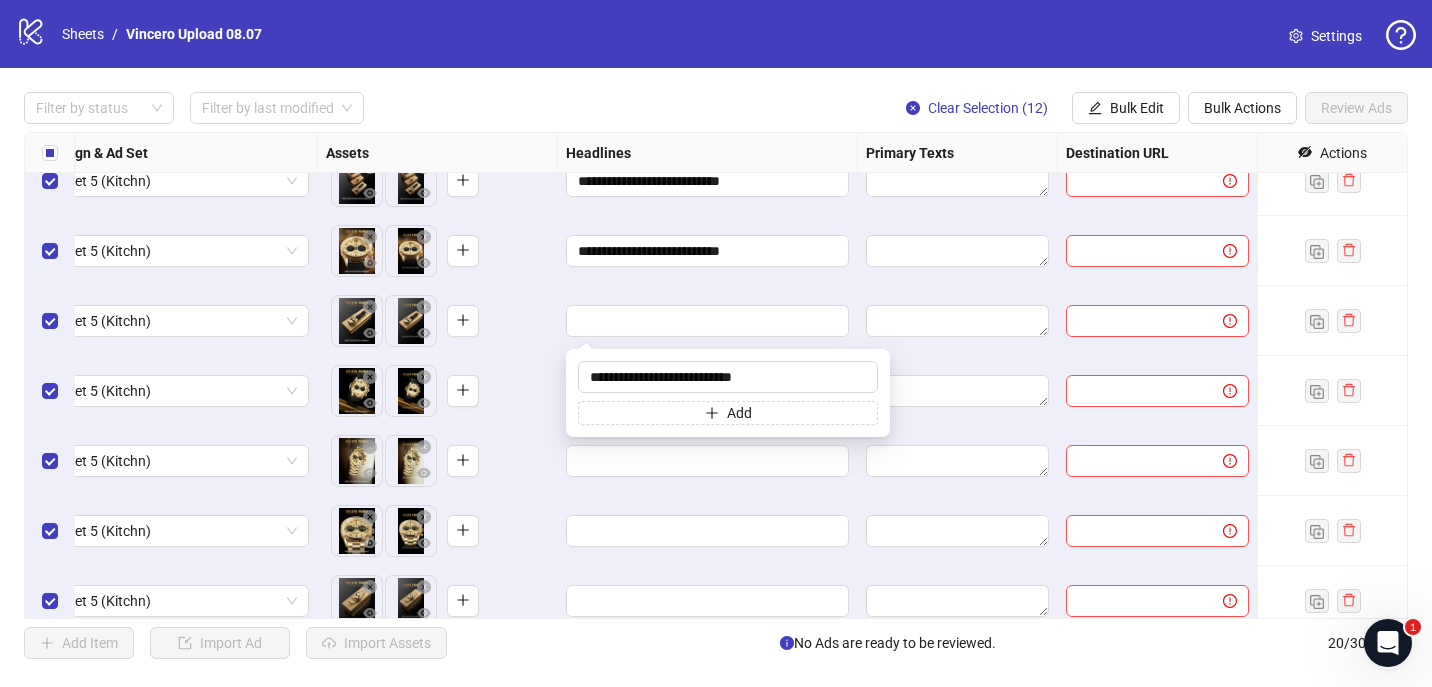 click at bounding box center (708, 321) 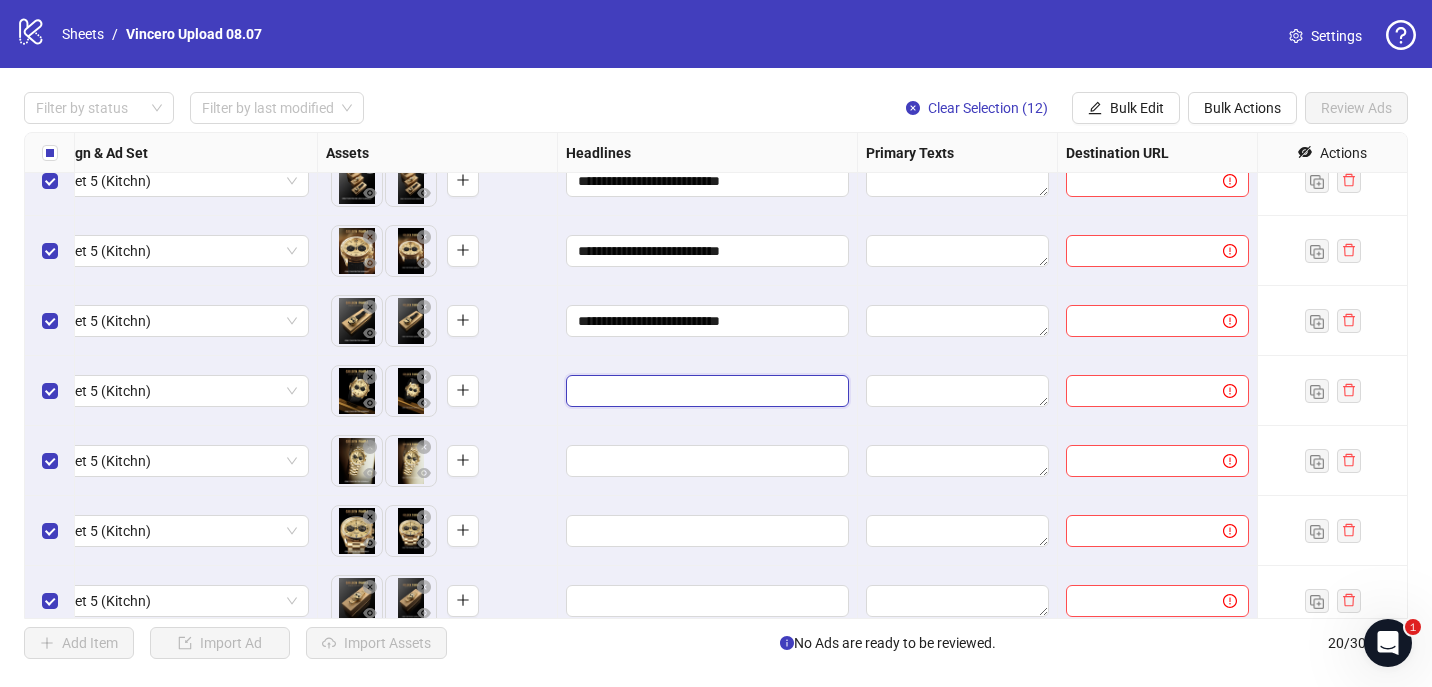 click at bounding box center [705, 391] 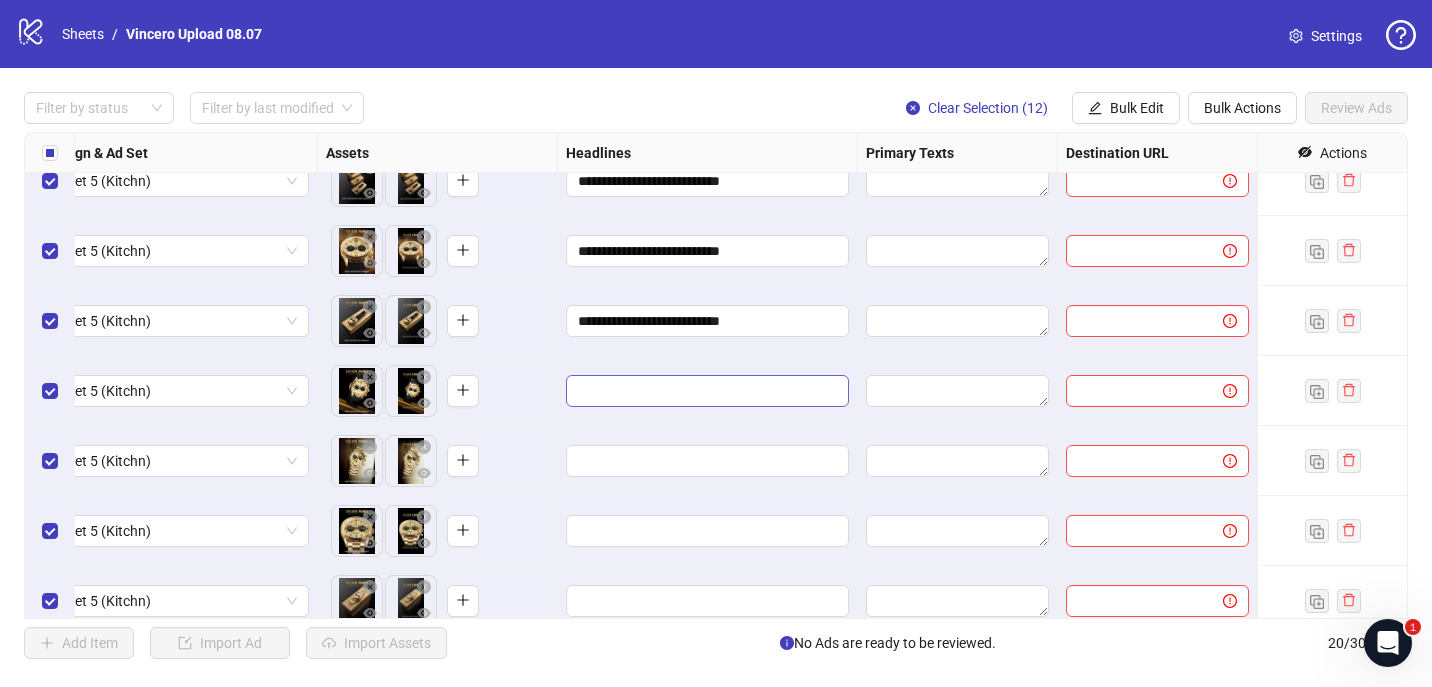 type on "**********" 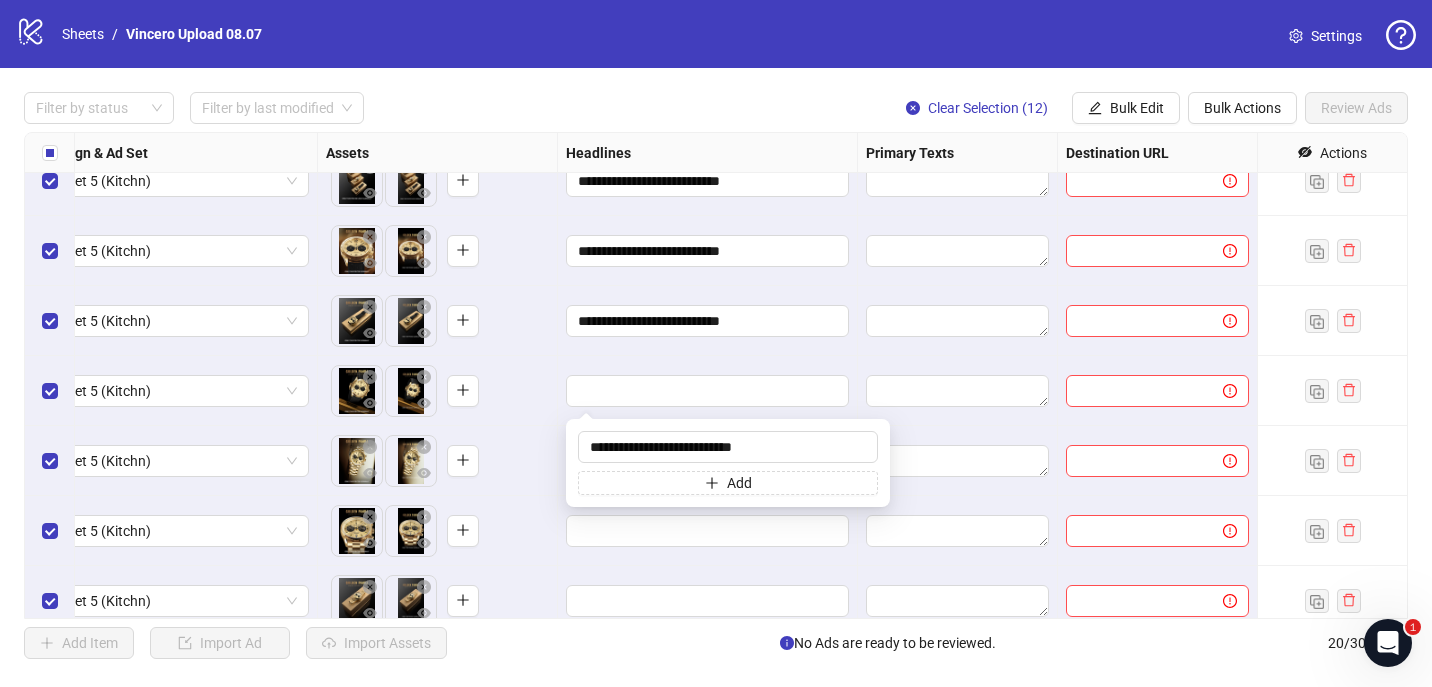 click at bounding box center (708, 391) 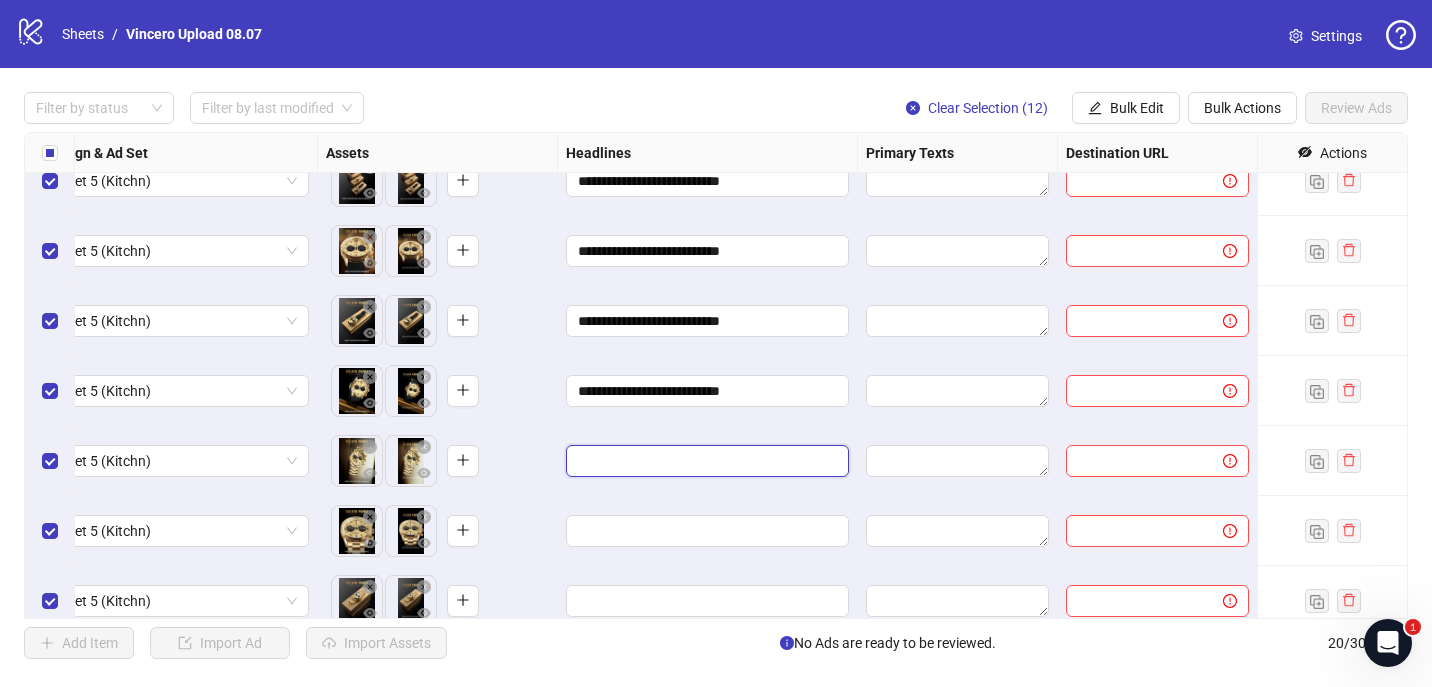 click at bounding box center [705, 461] 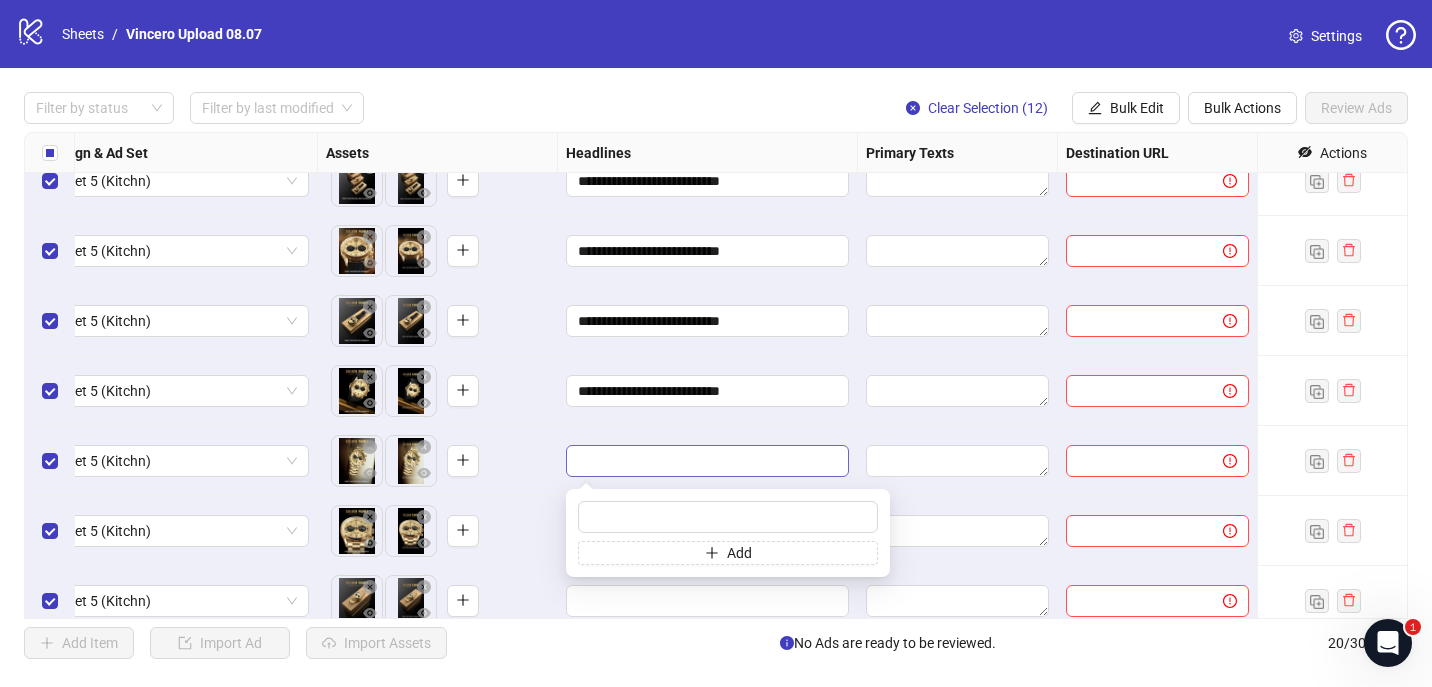 type on "**********" 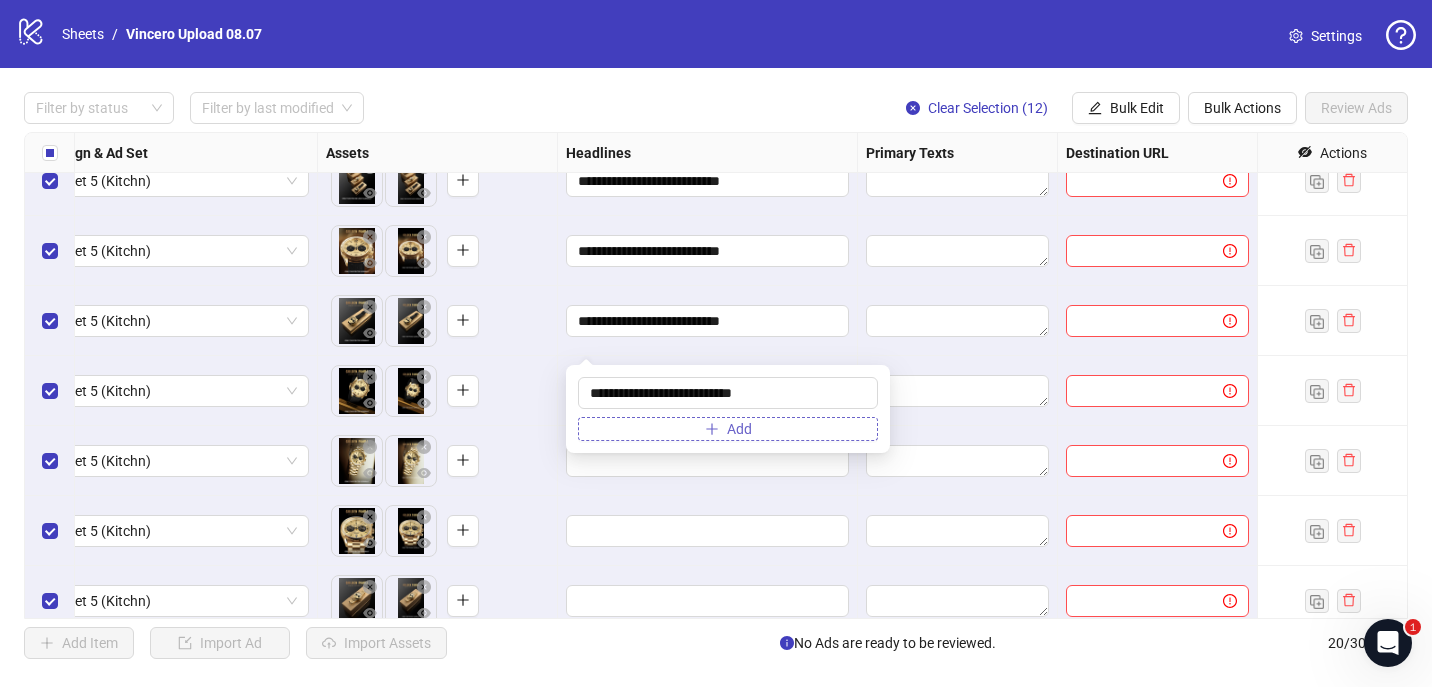 scroll, scrollTop: 851, scrollLeft: 627, axis: both 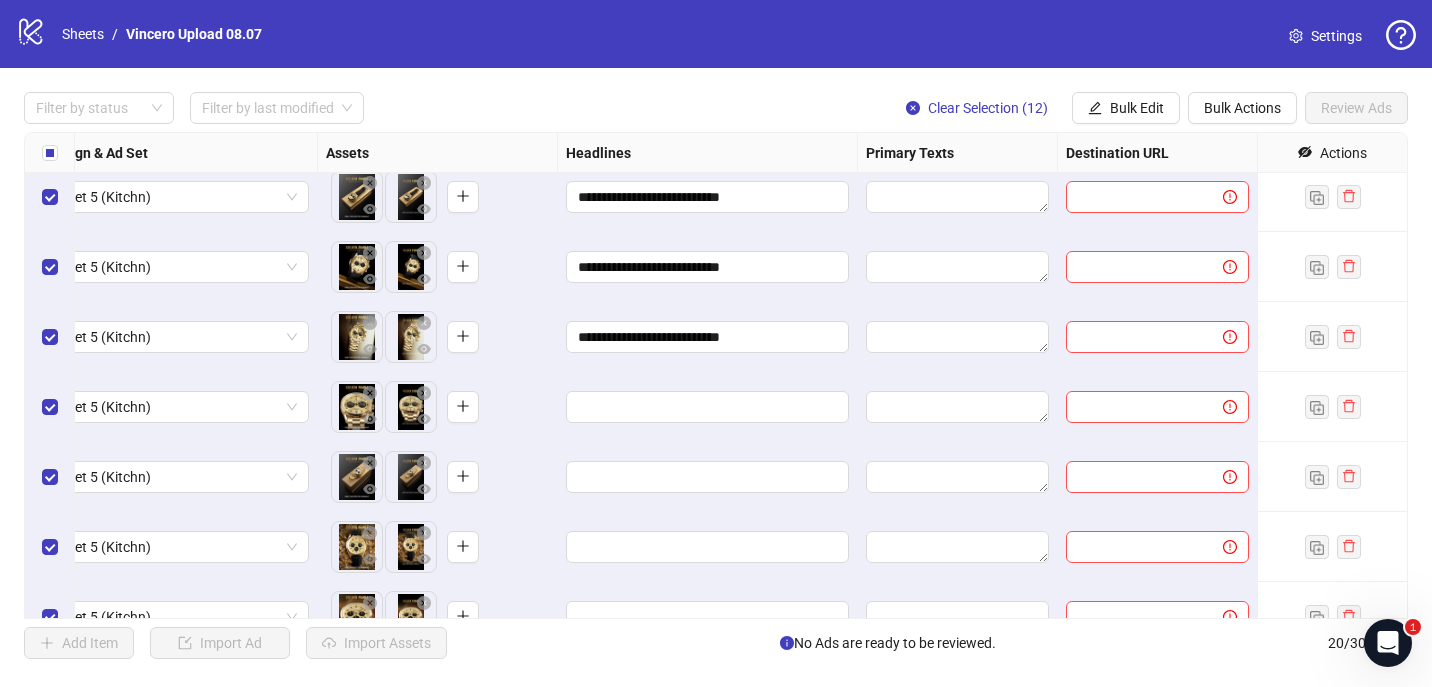 click at bounding box center [708, 407] 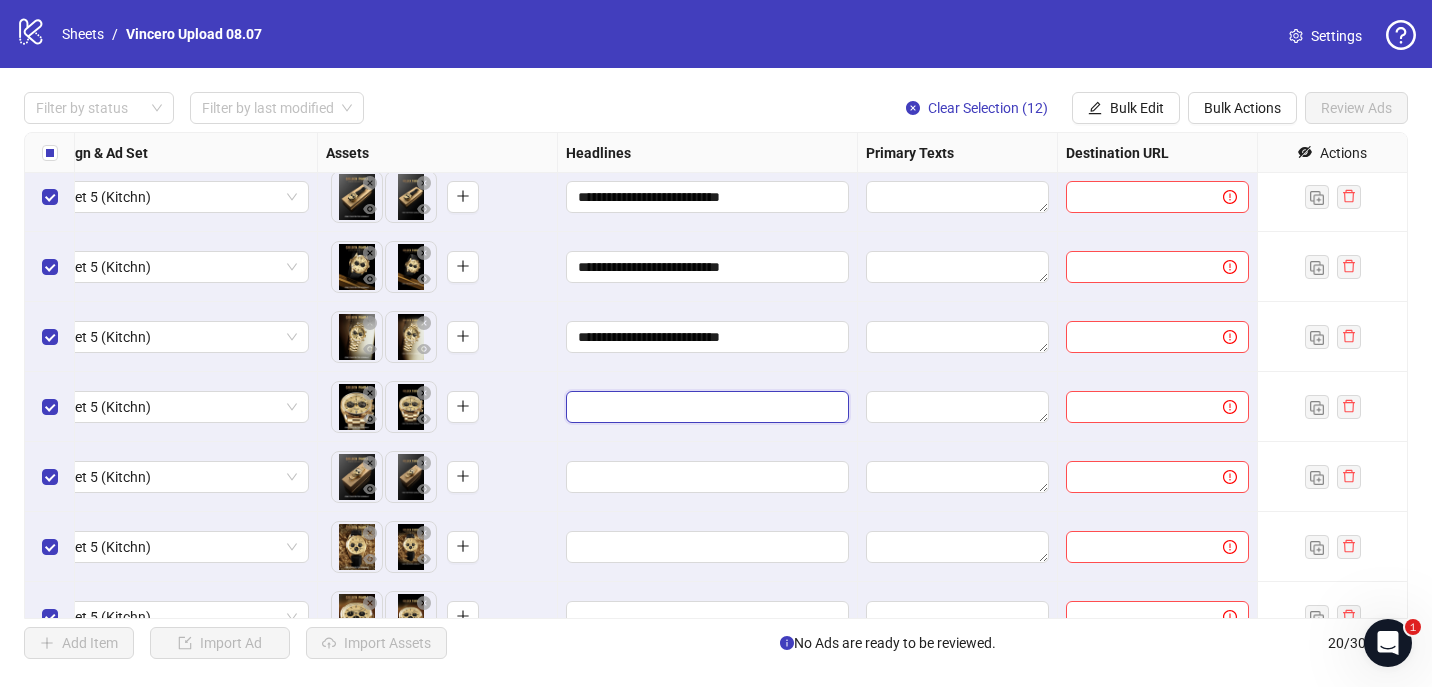 click at bounding box center [705, 407] 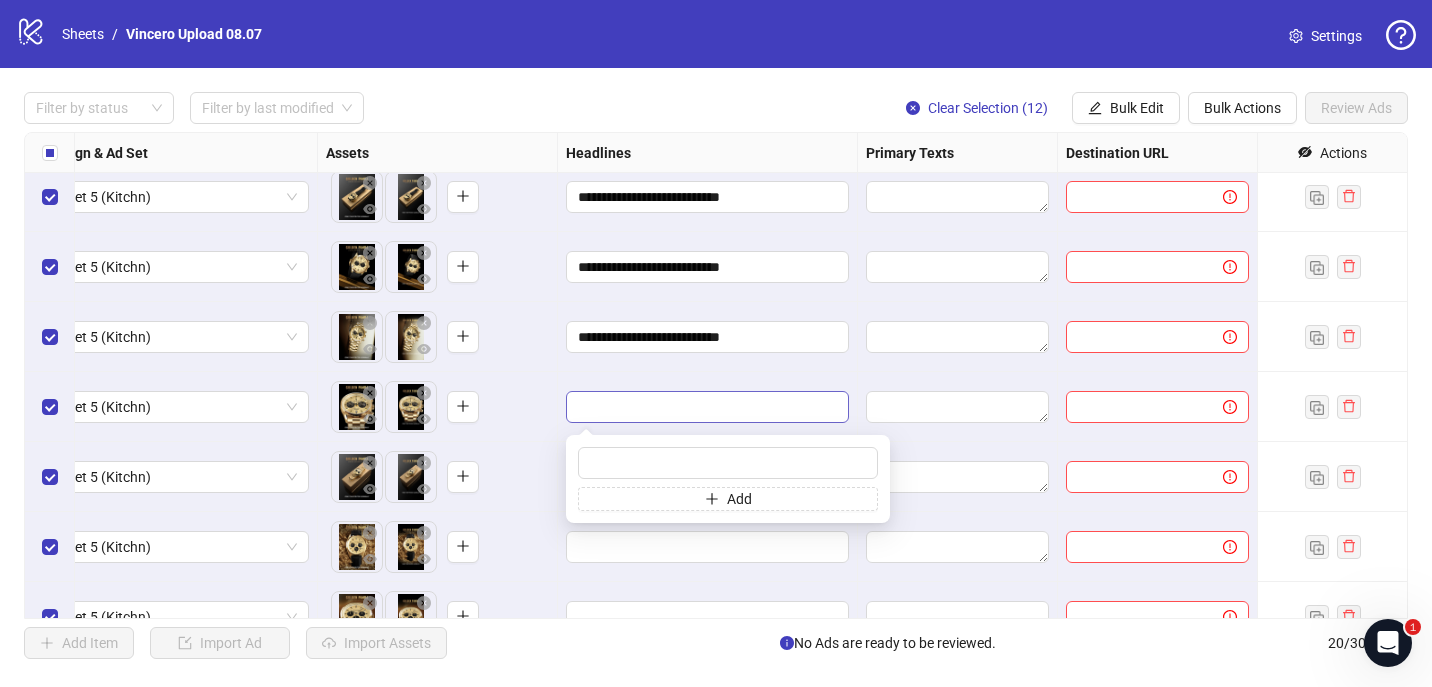 type on "**********" 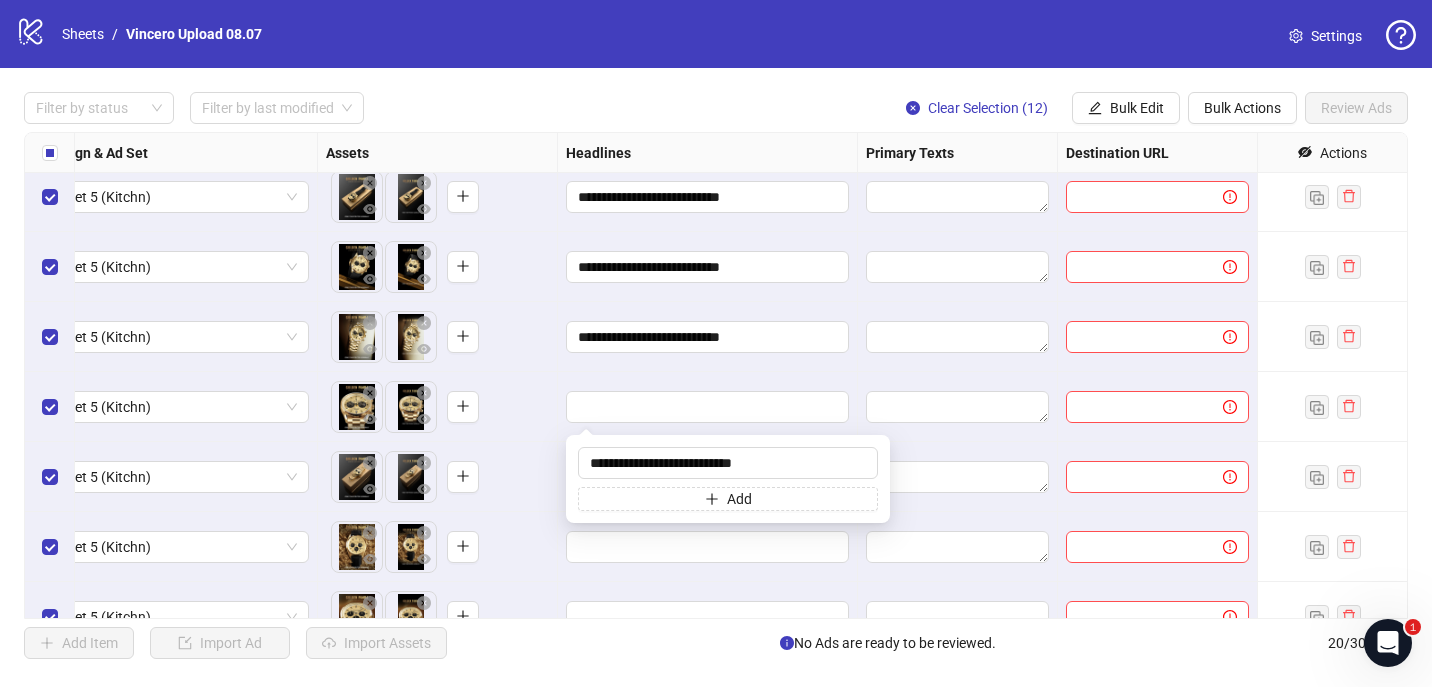 click at bounding box center (708, 407) 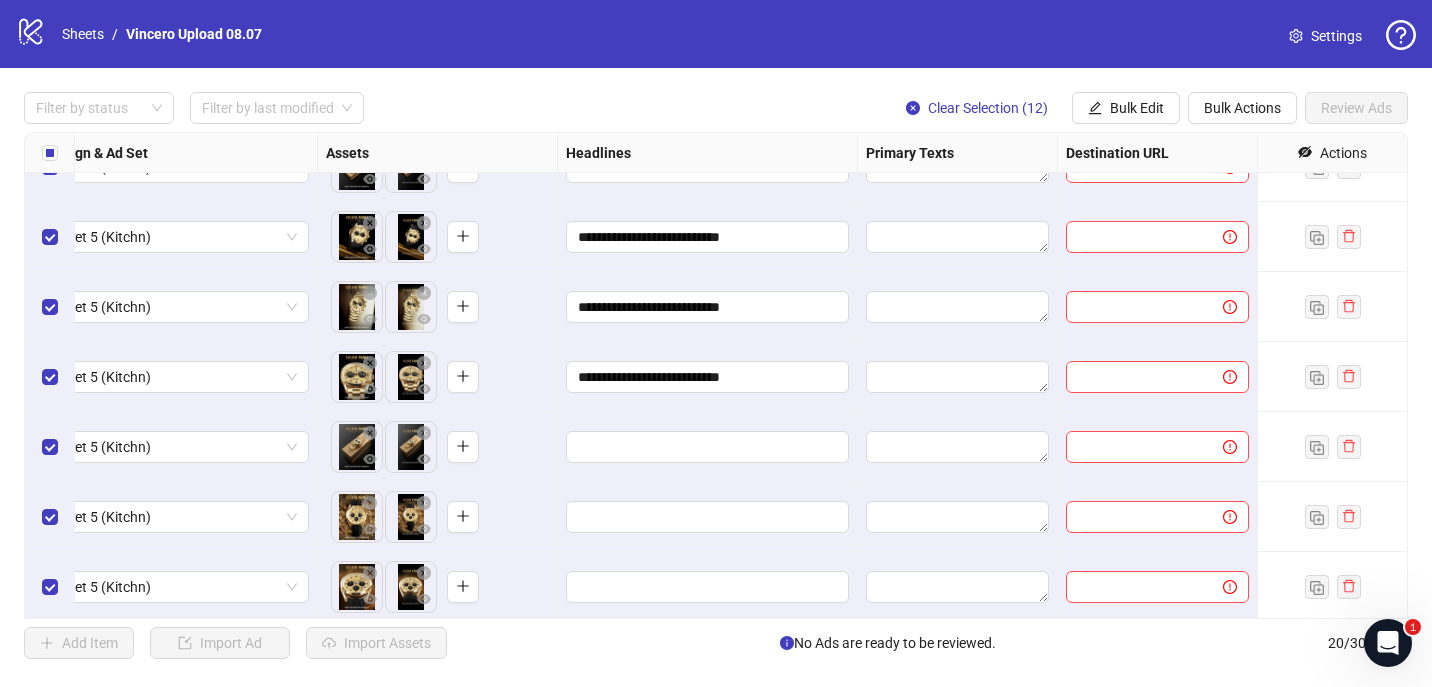 click on "**********" at bounding box center [716, 375] 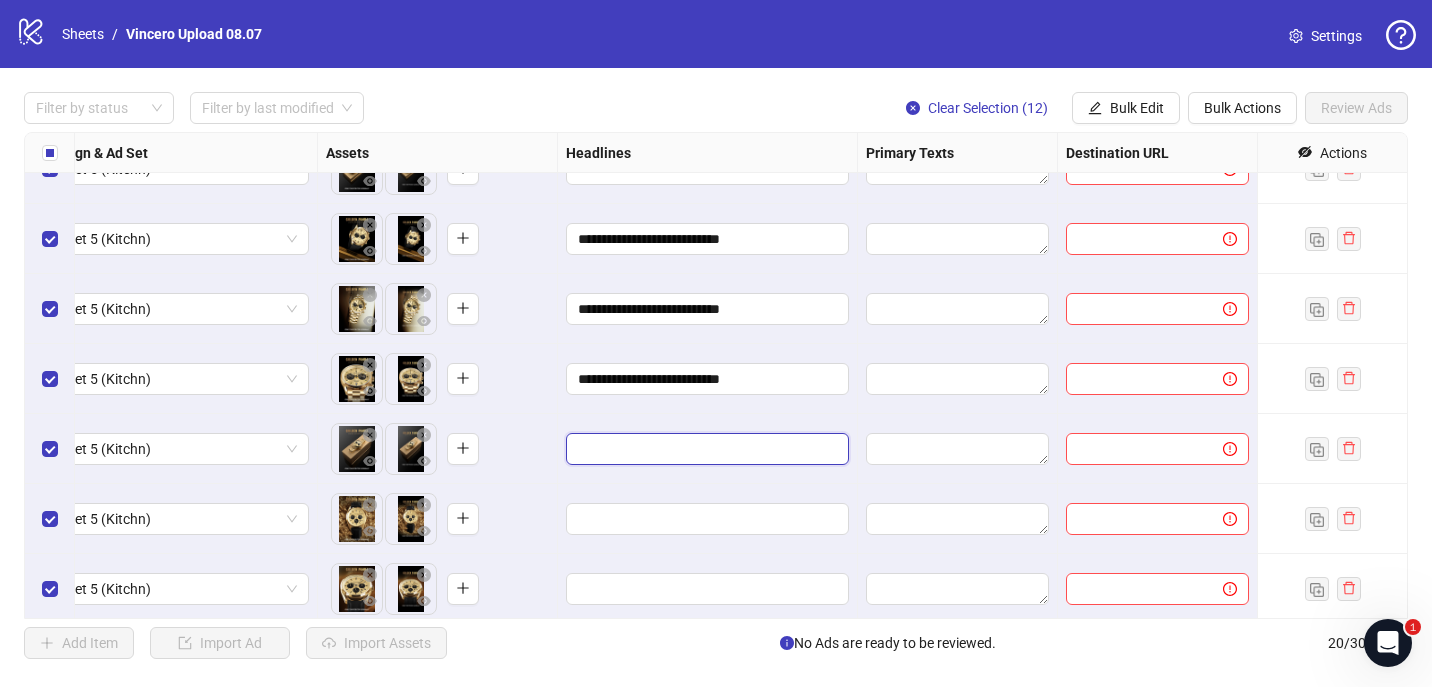 click at bounding box center [705, 449] 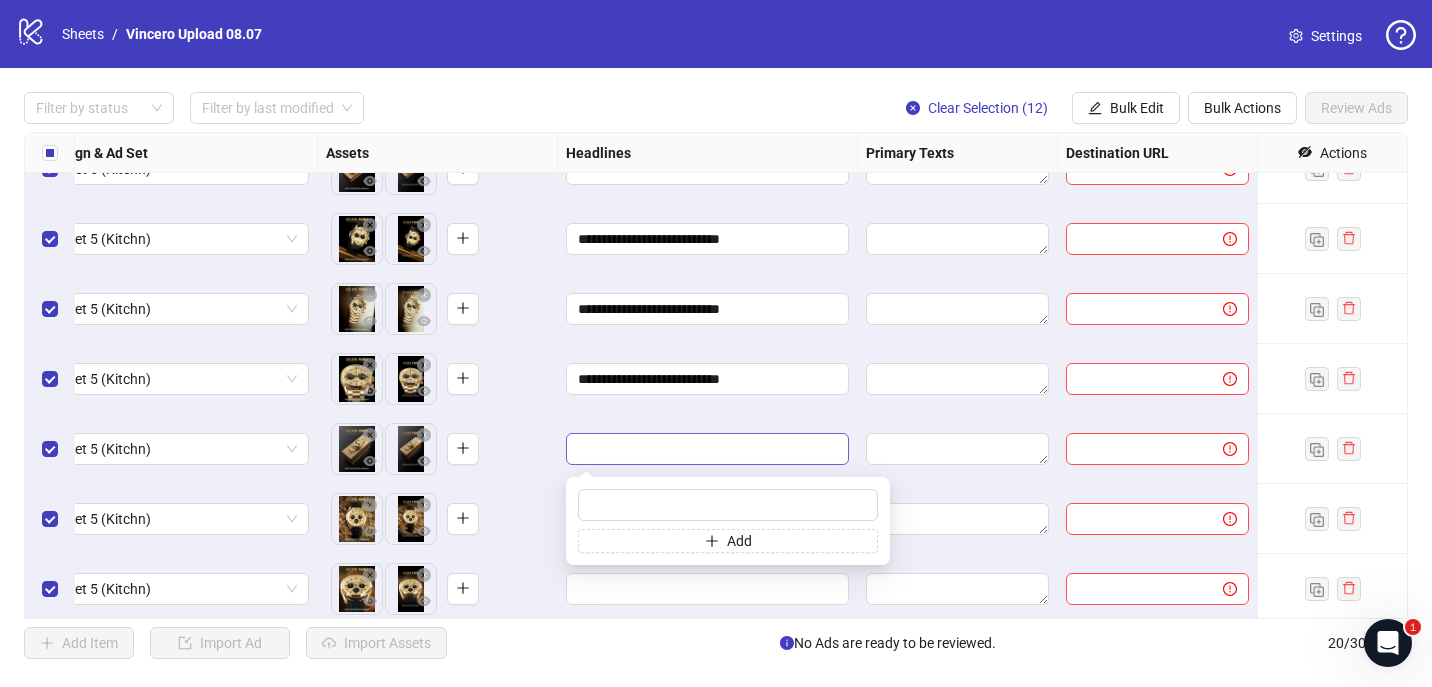 type on "**********" 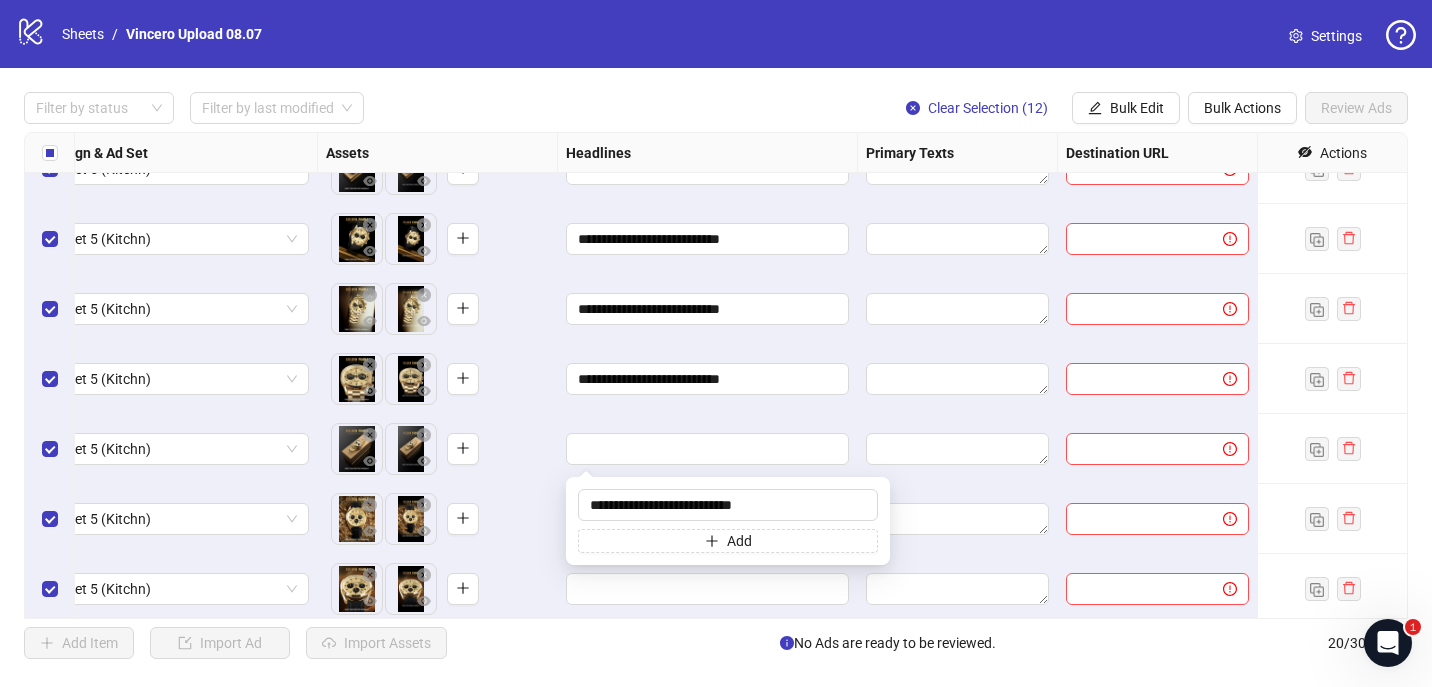 click at bounding box center (708, 449) 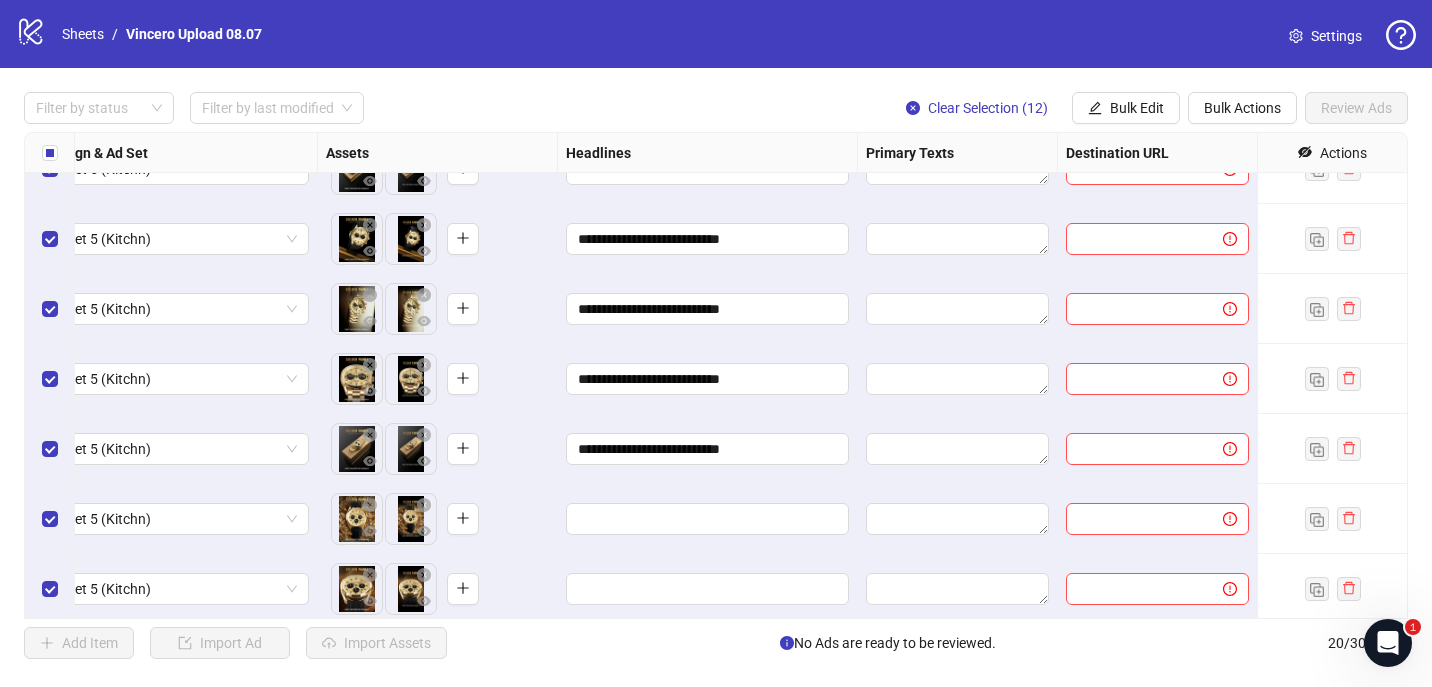 scroll, scrollTop: 955, scrollLeft: 627, axis: both 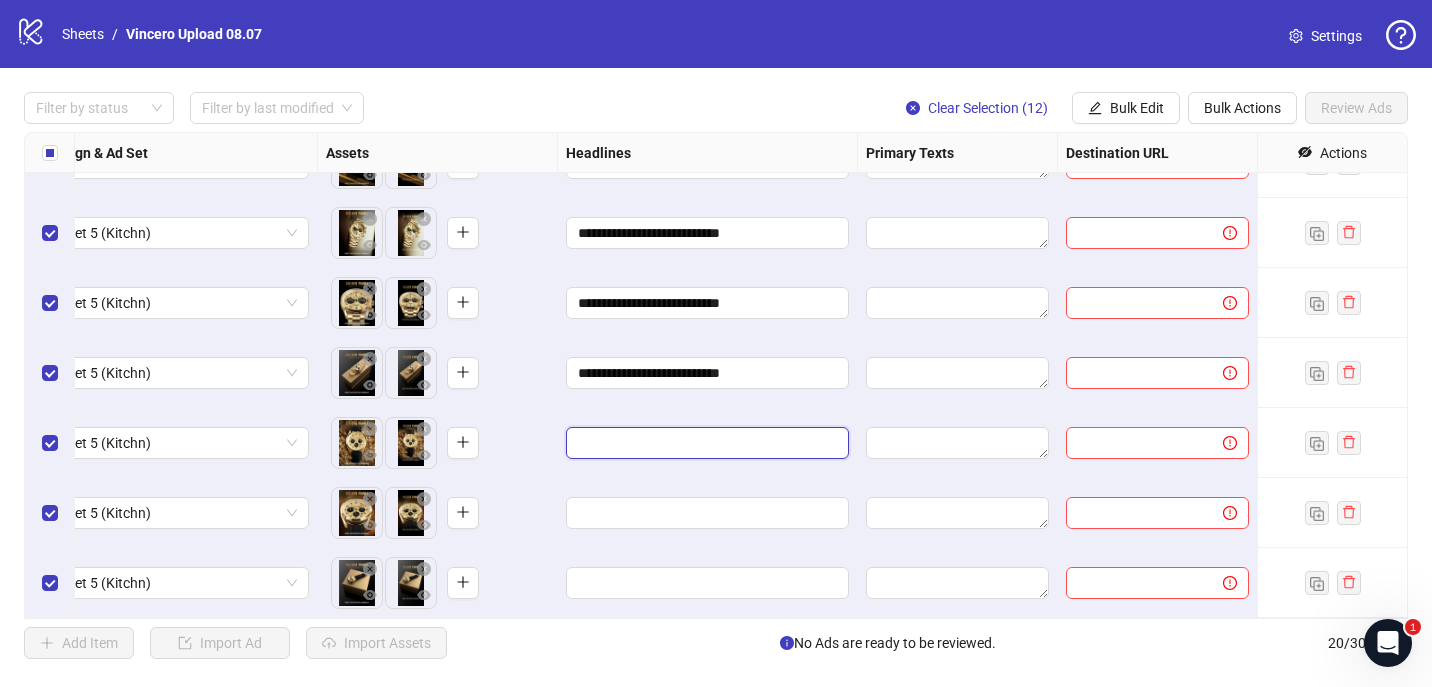 click at bounding box center [705, 443] 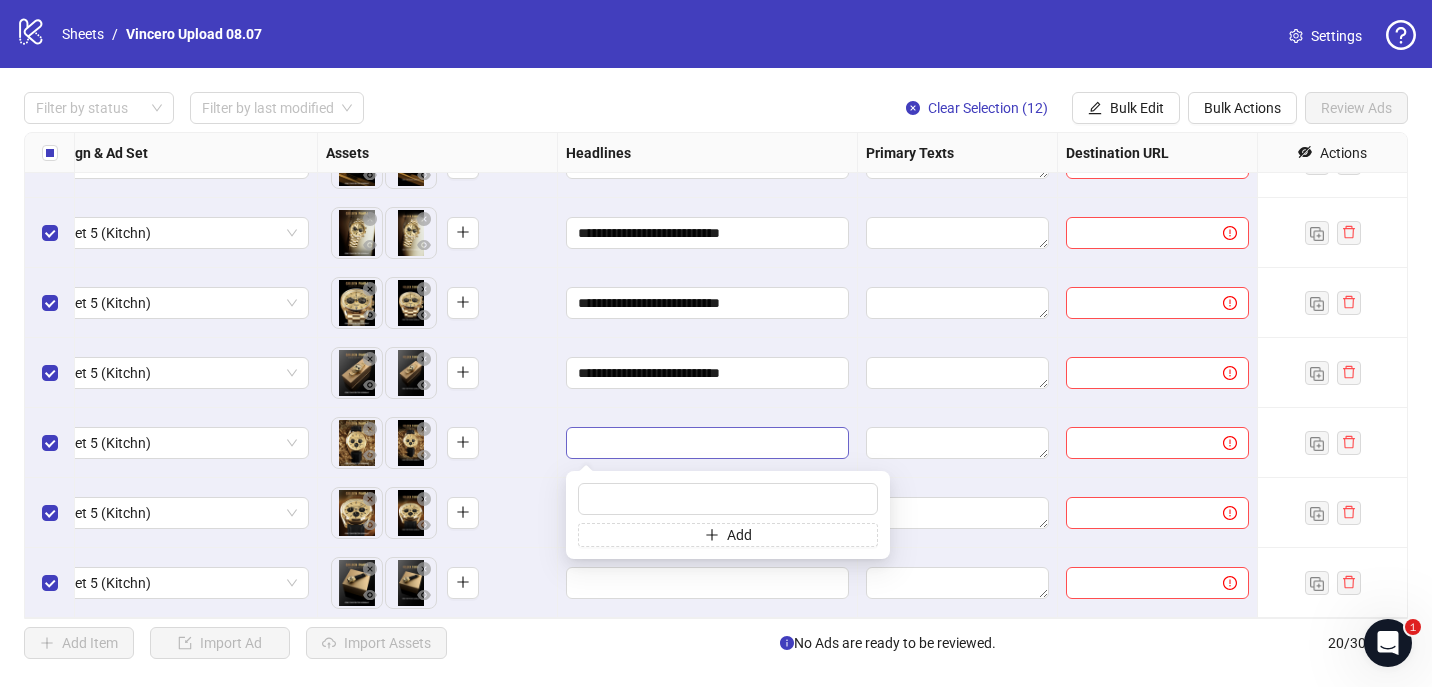 type on "**********" 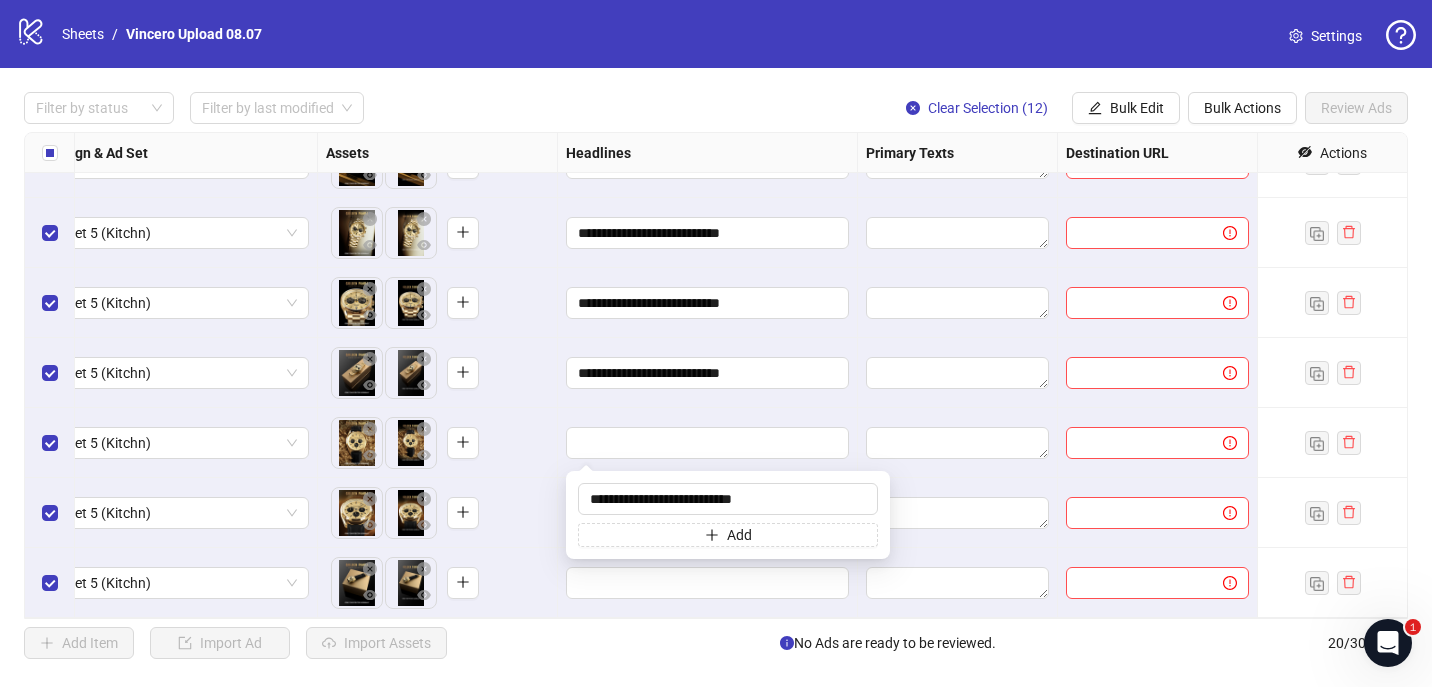 click at bounding box center (708, 443) 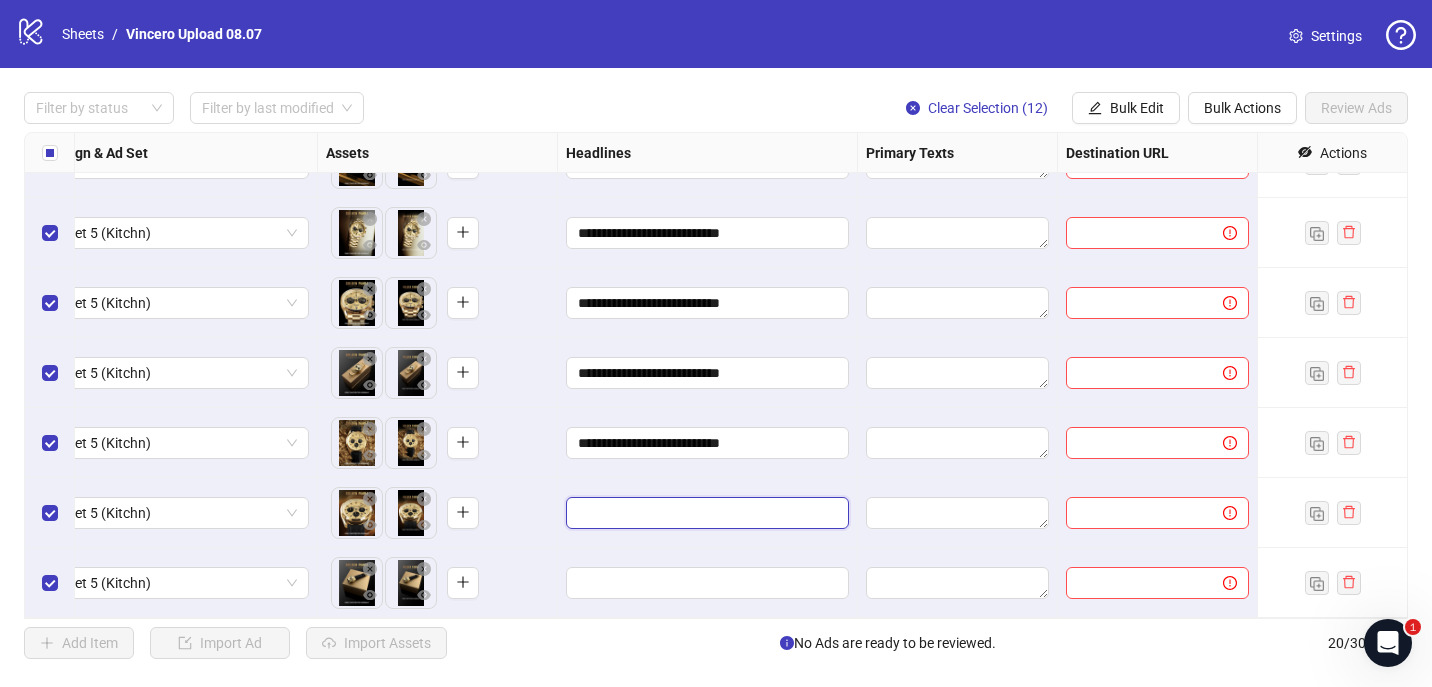 click at bounding box center (705, 513) 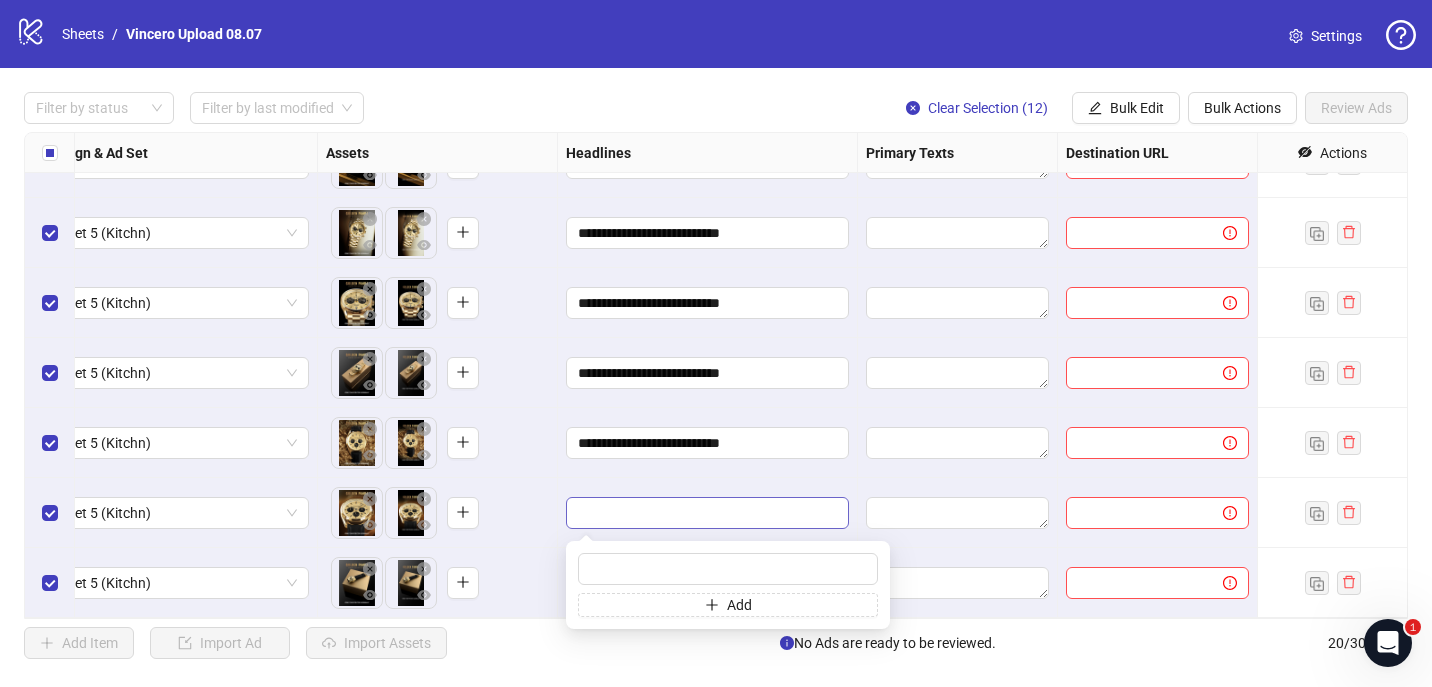 type on "**********" 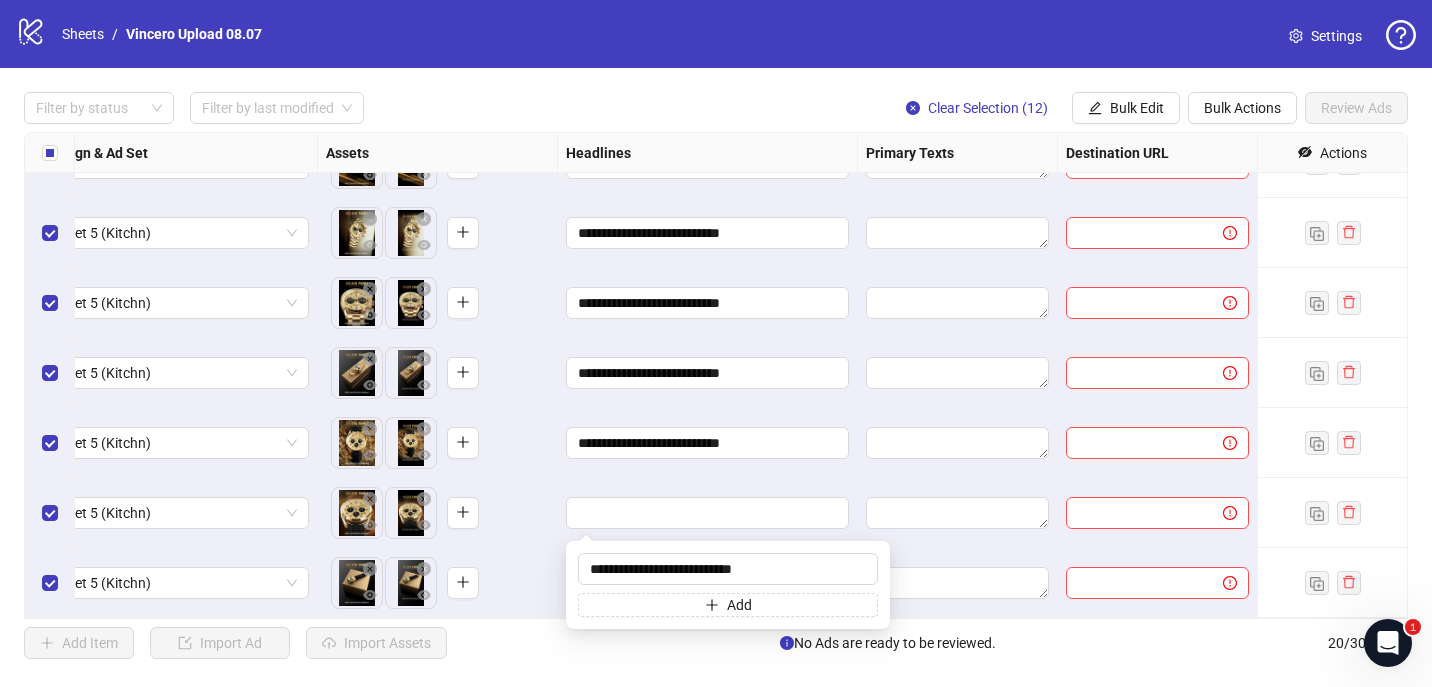 click at bounding box center (708, 513) 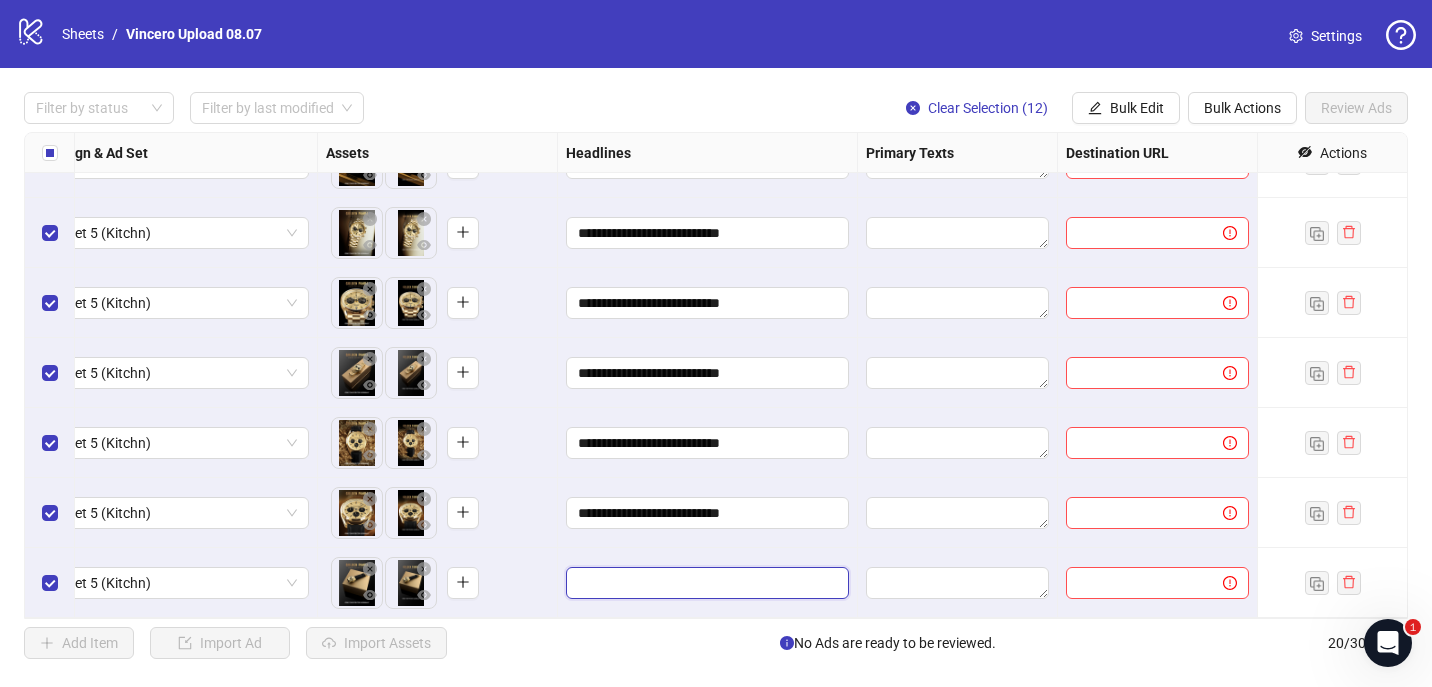 click at bounding box center [705, 583] 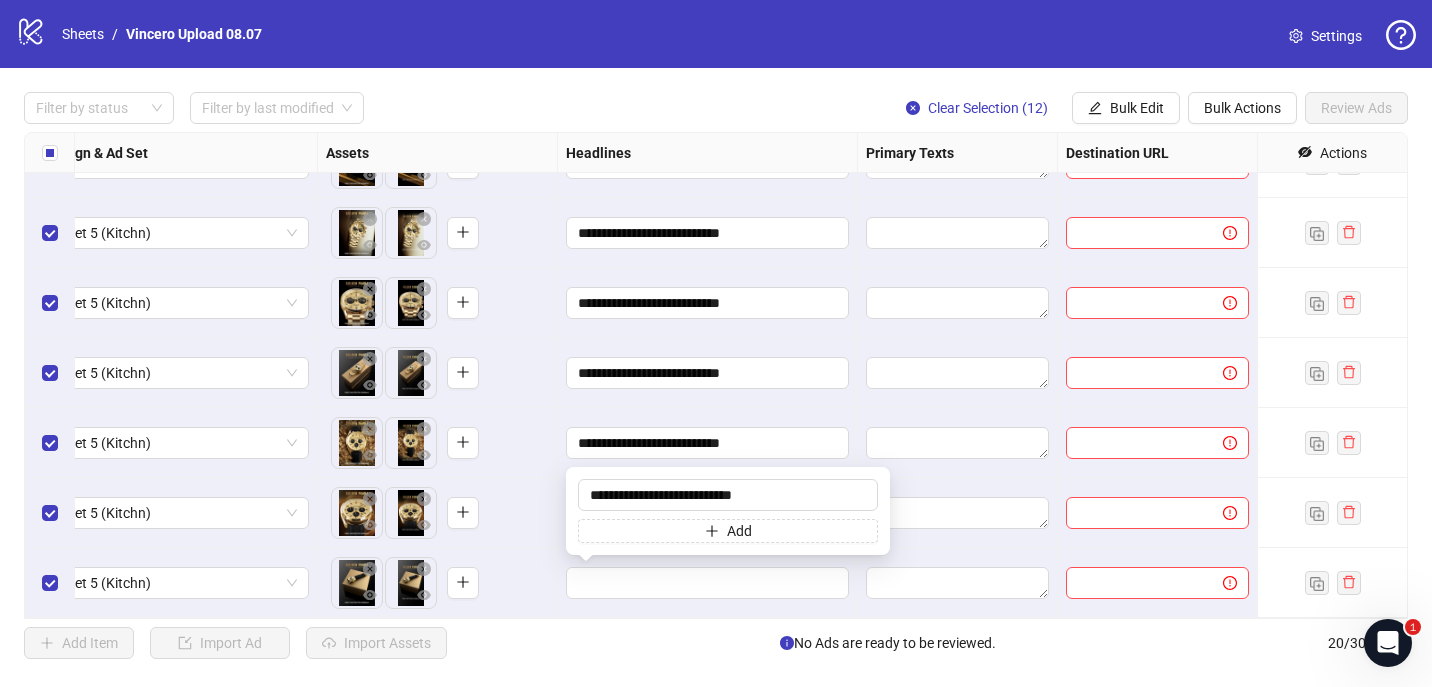 click on "To pick up a draggable item, press the space bar.
While dragging, use the arrow keys to move the item.
Press space again to drop the item in its new position, or press escape to cancel." at bounding box center [437, 583] 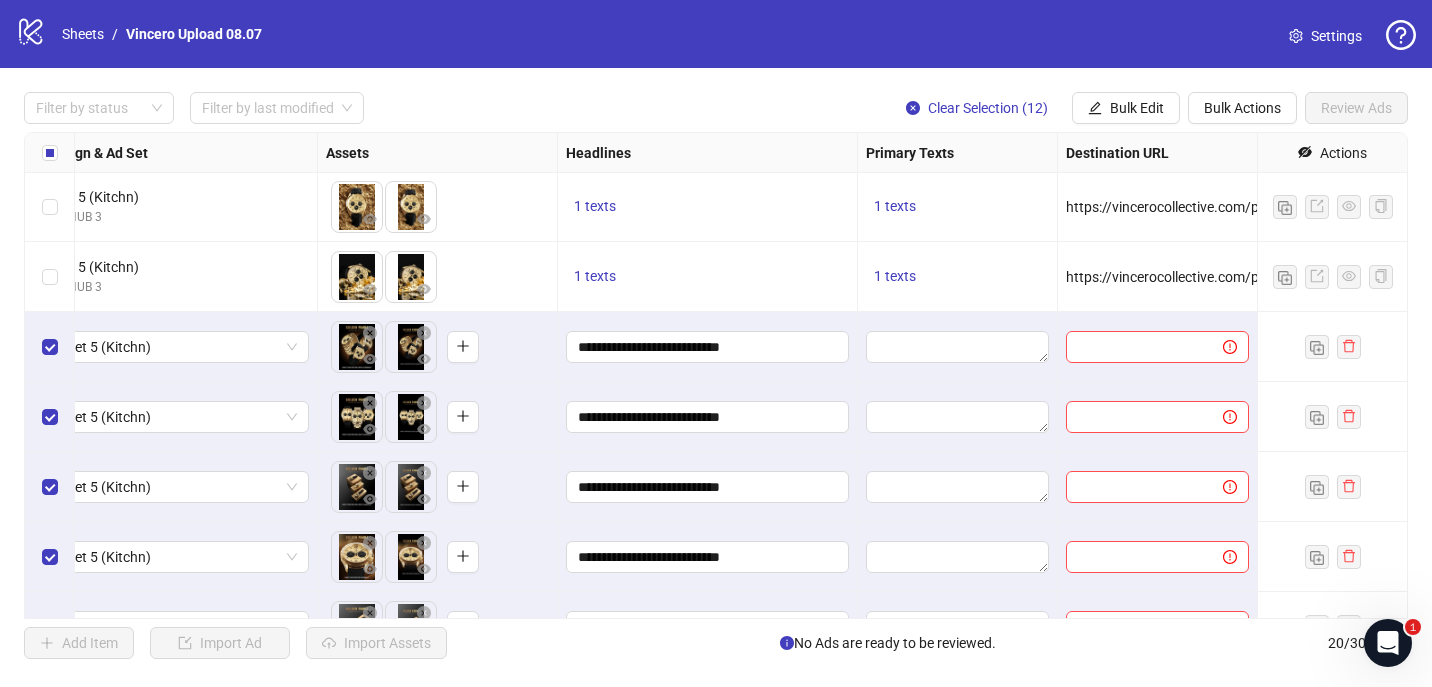 scroll, scrollTop: 337, scrollLeft: 627, axis: both 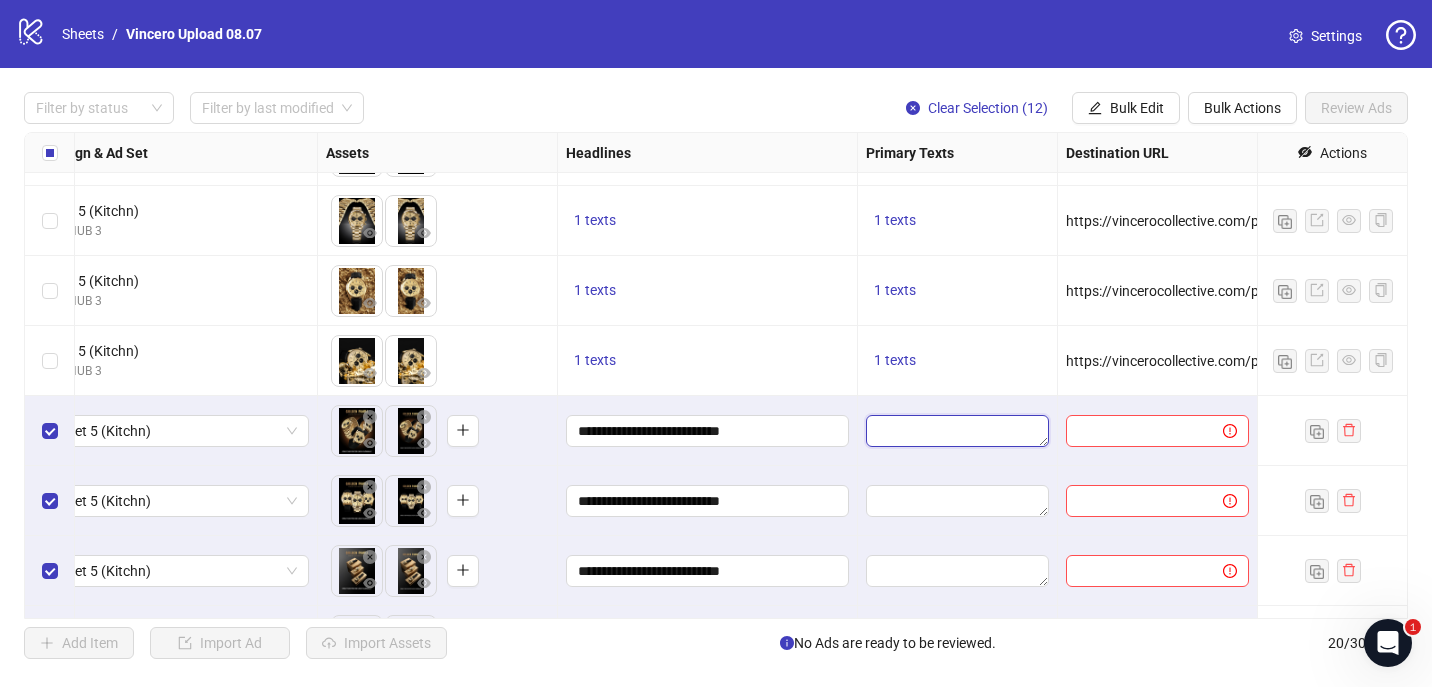 click at bounding box center [957, 431] 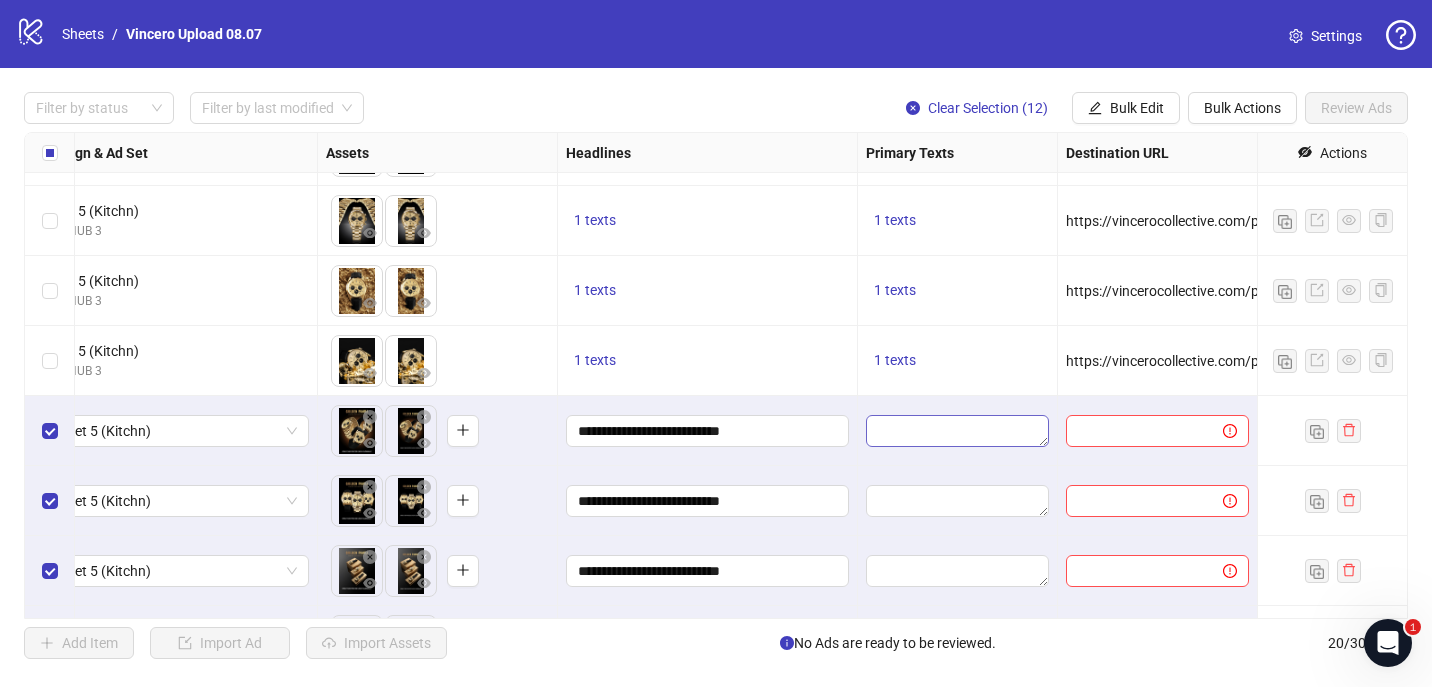 type on "**********" 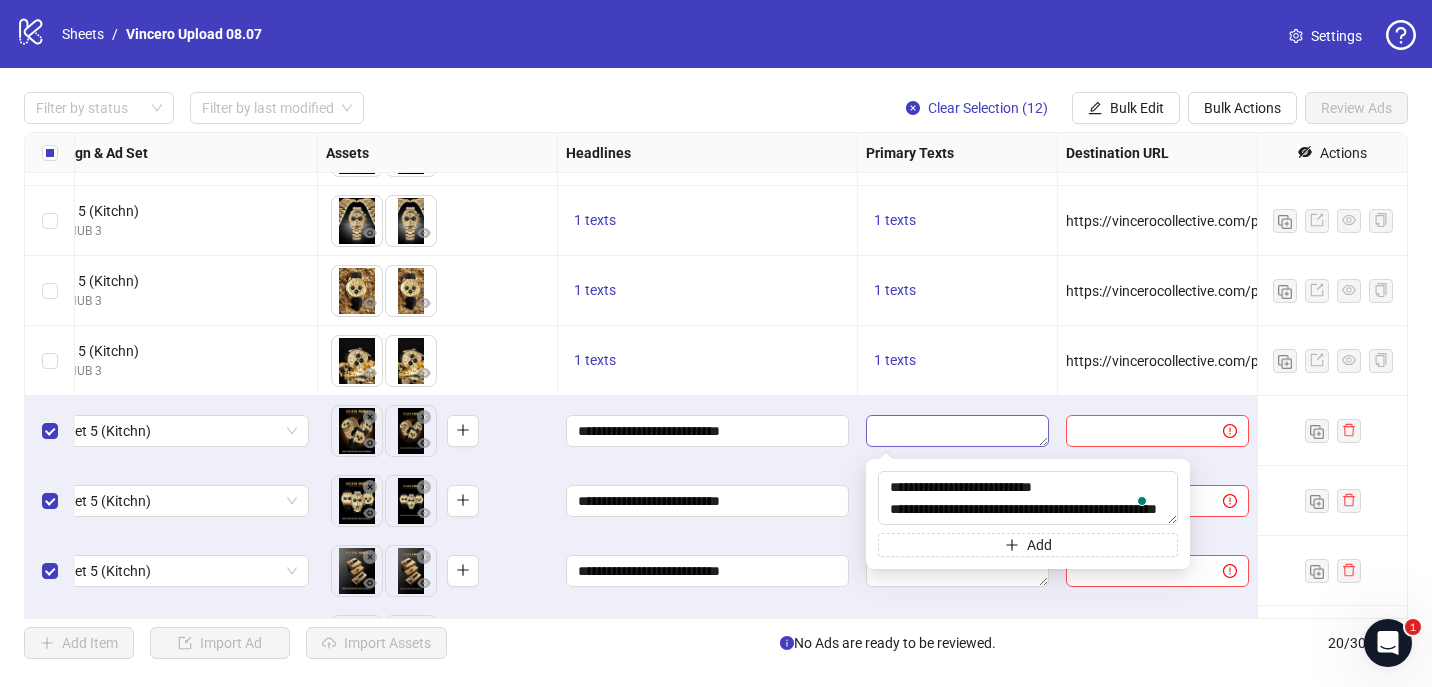 scroll, scrollTop: 37, scrollLeft: 0, axis: vertical 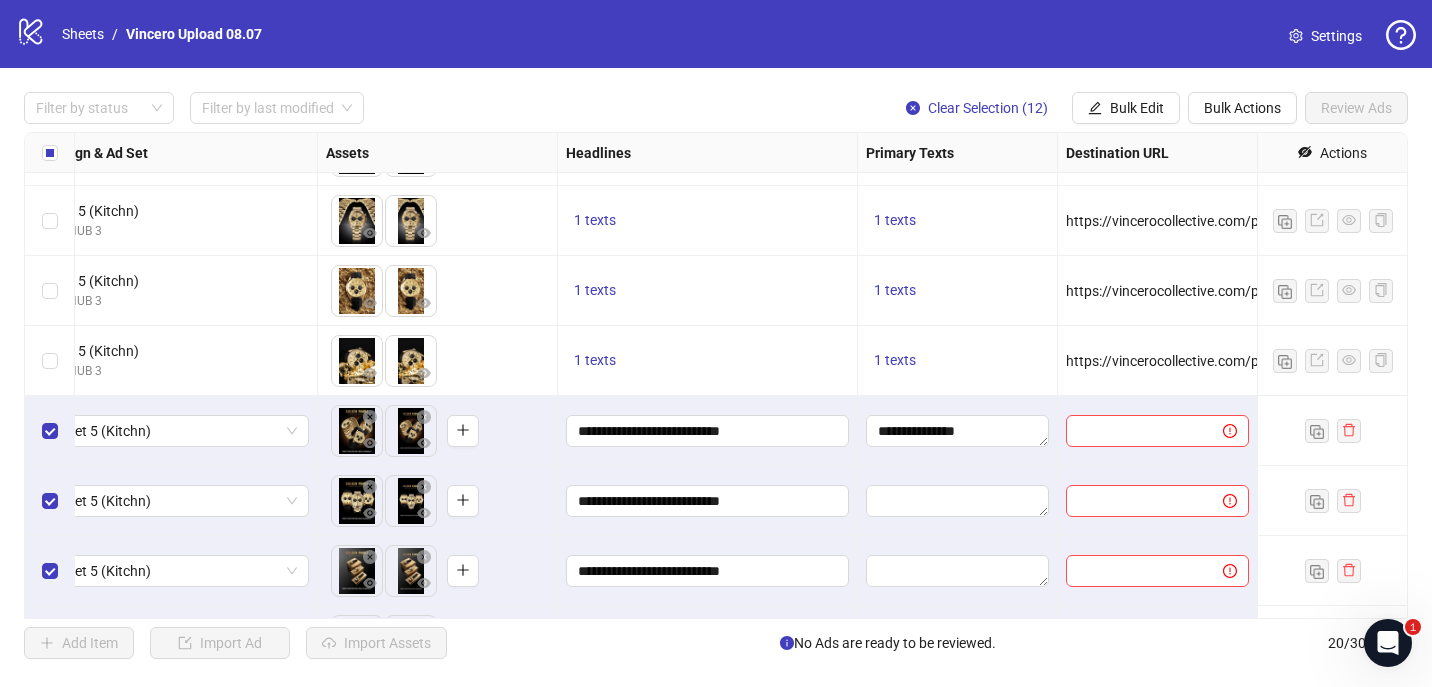 click at bounding box center (958, 501) 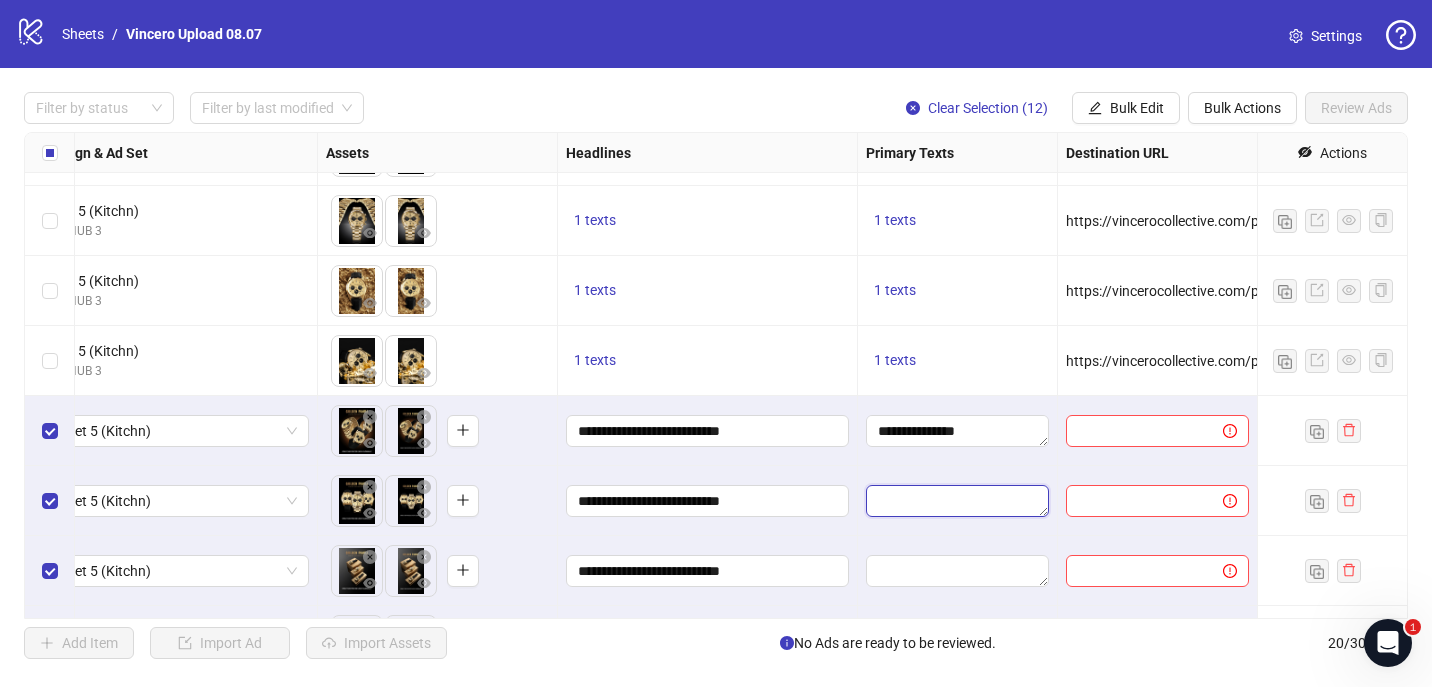 click at bounding box center (957, 501) 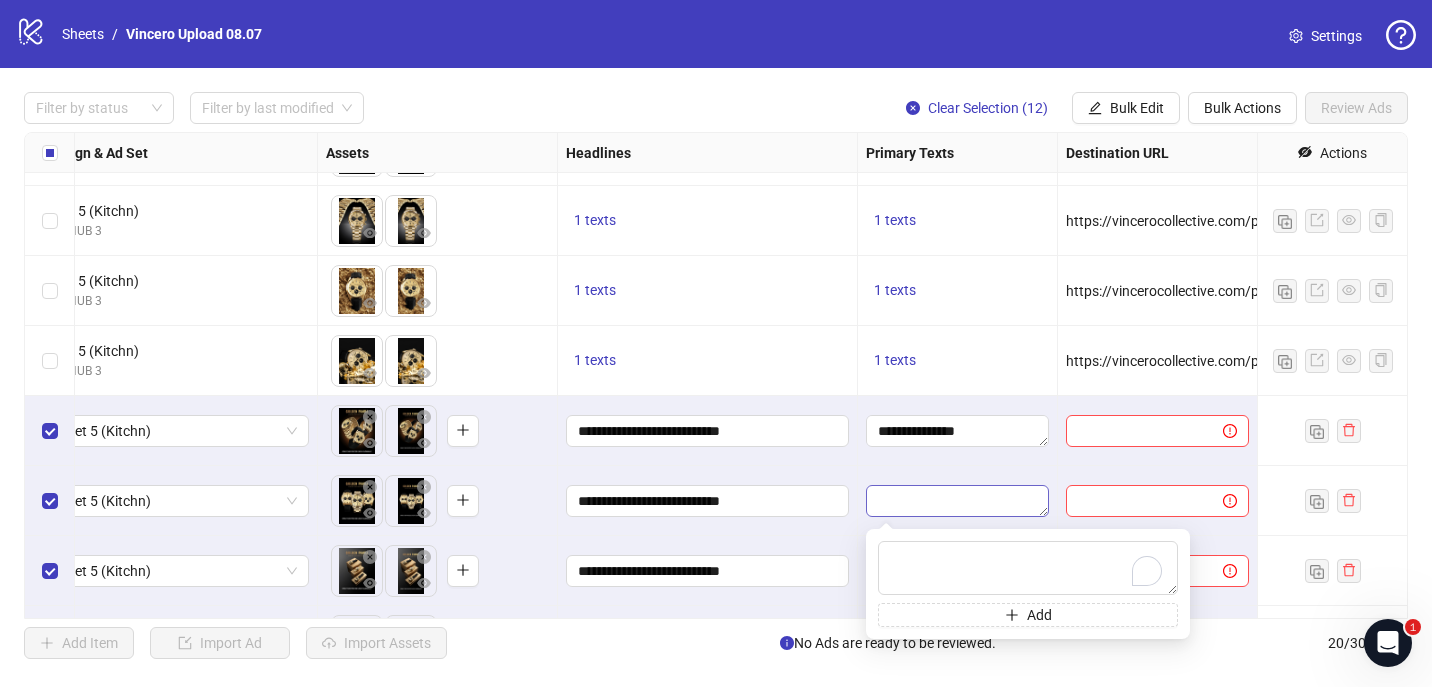 type on "**********" 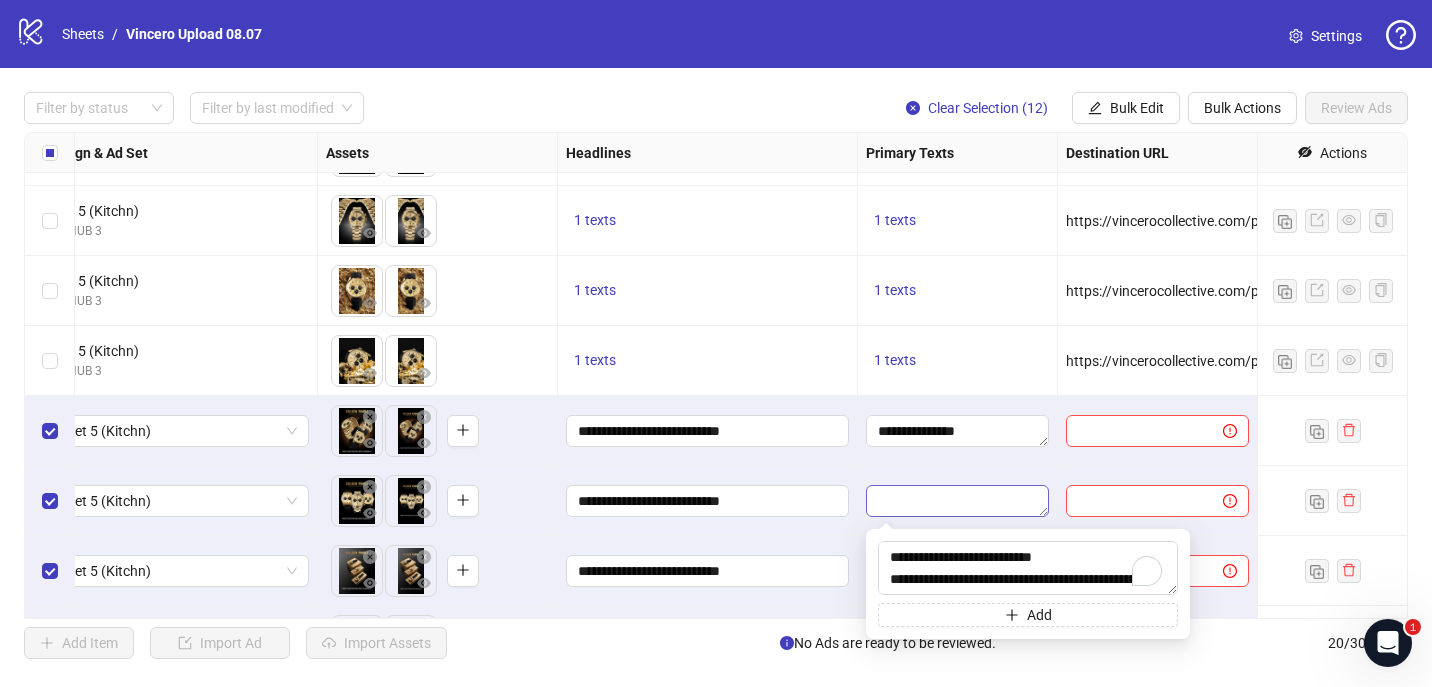 scroll, scrollTop: 37, scrollLeft: 0, axis: vertical 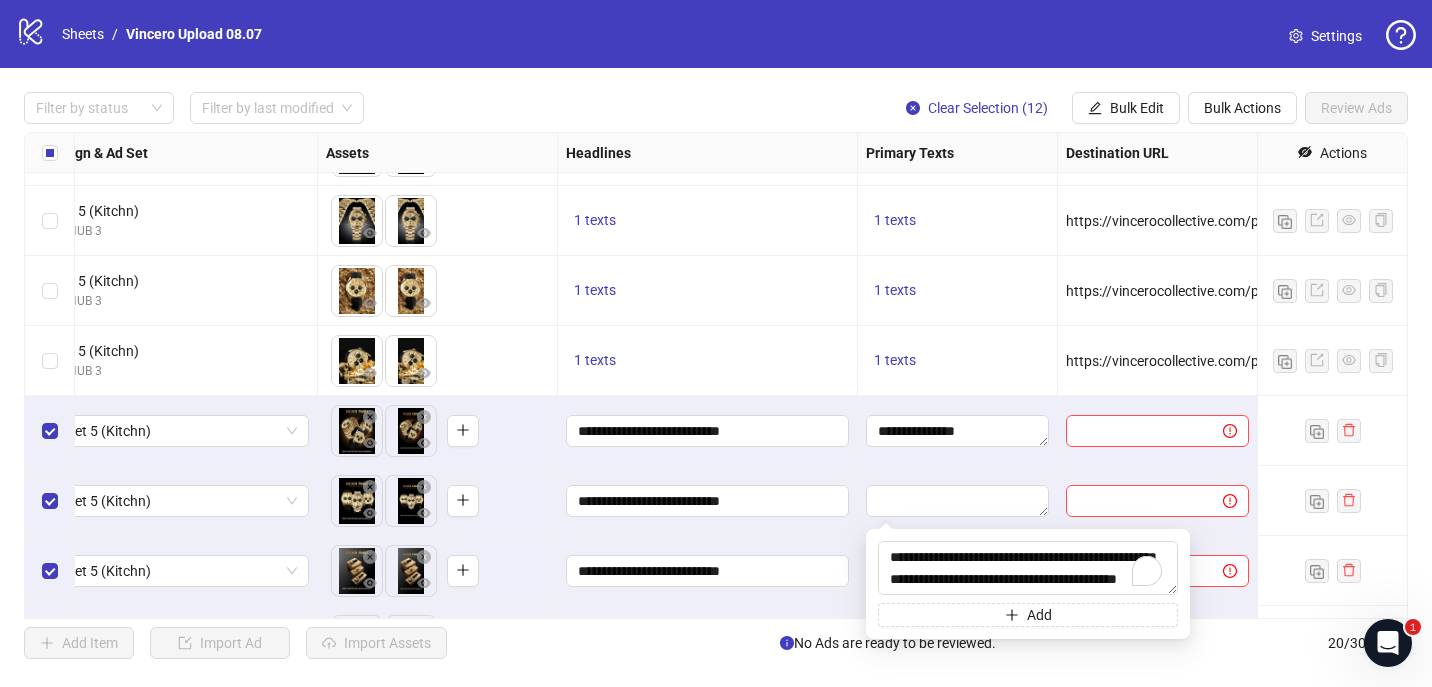 click at bounding box center [958, 501] 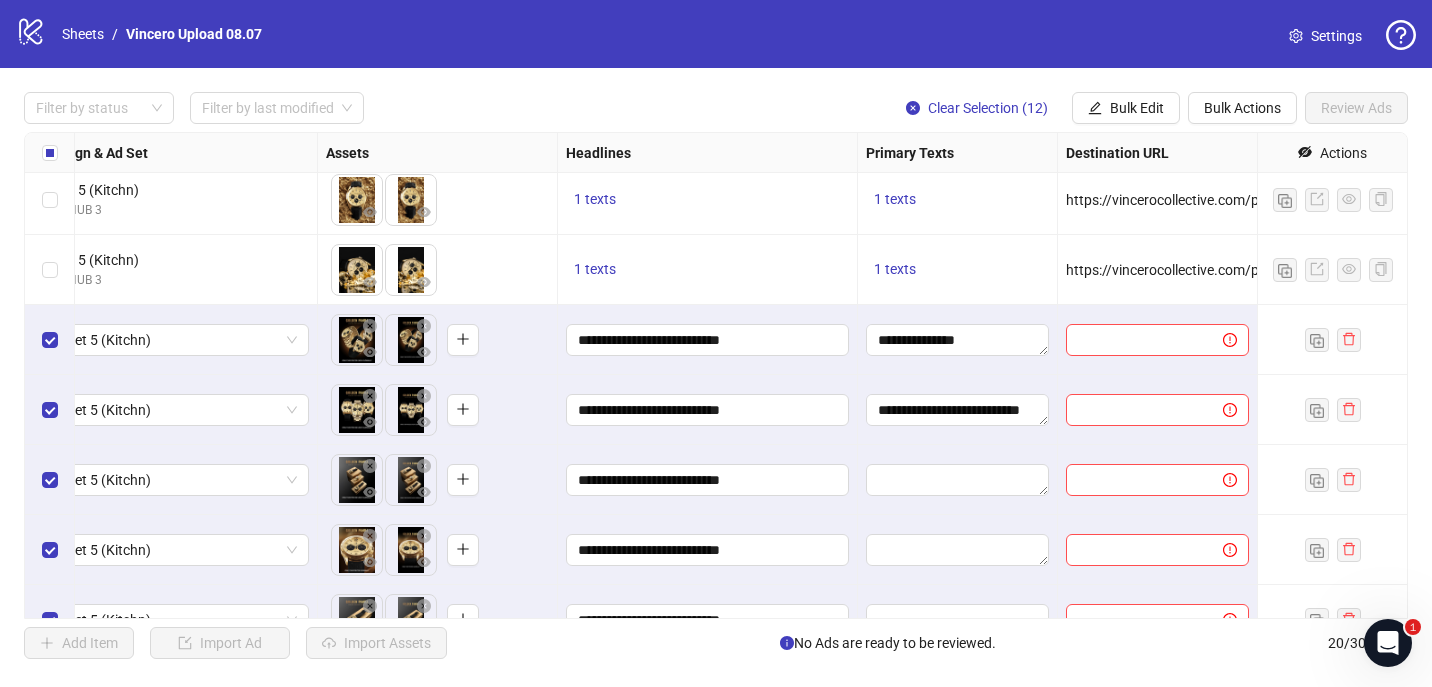 scroll, scrollTop: 488, scrollLeft: 627, axis: both 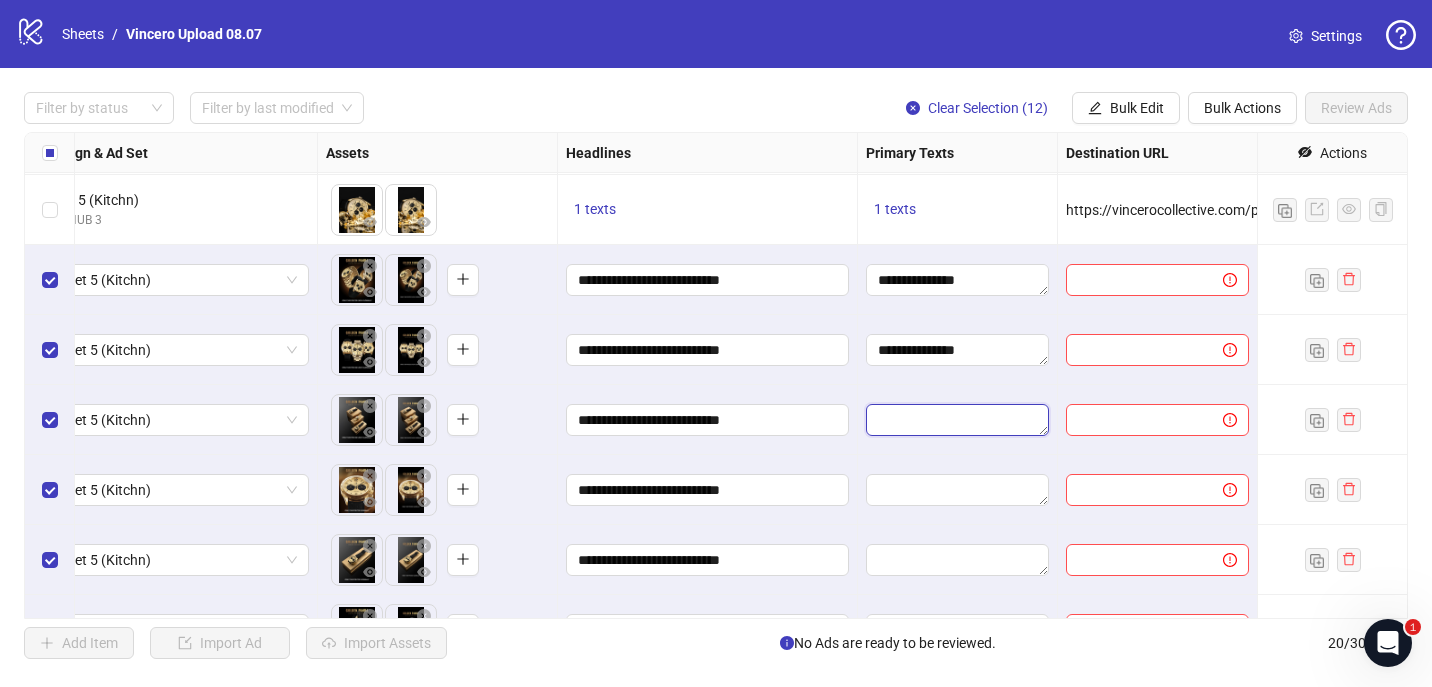 click at bounding box center (957, 420) 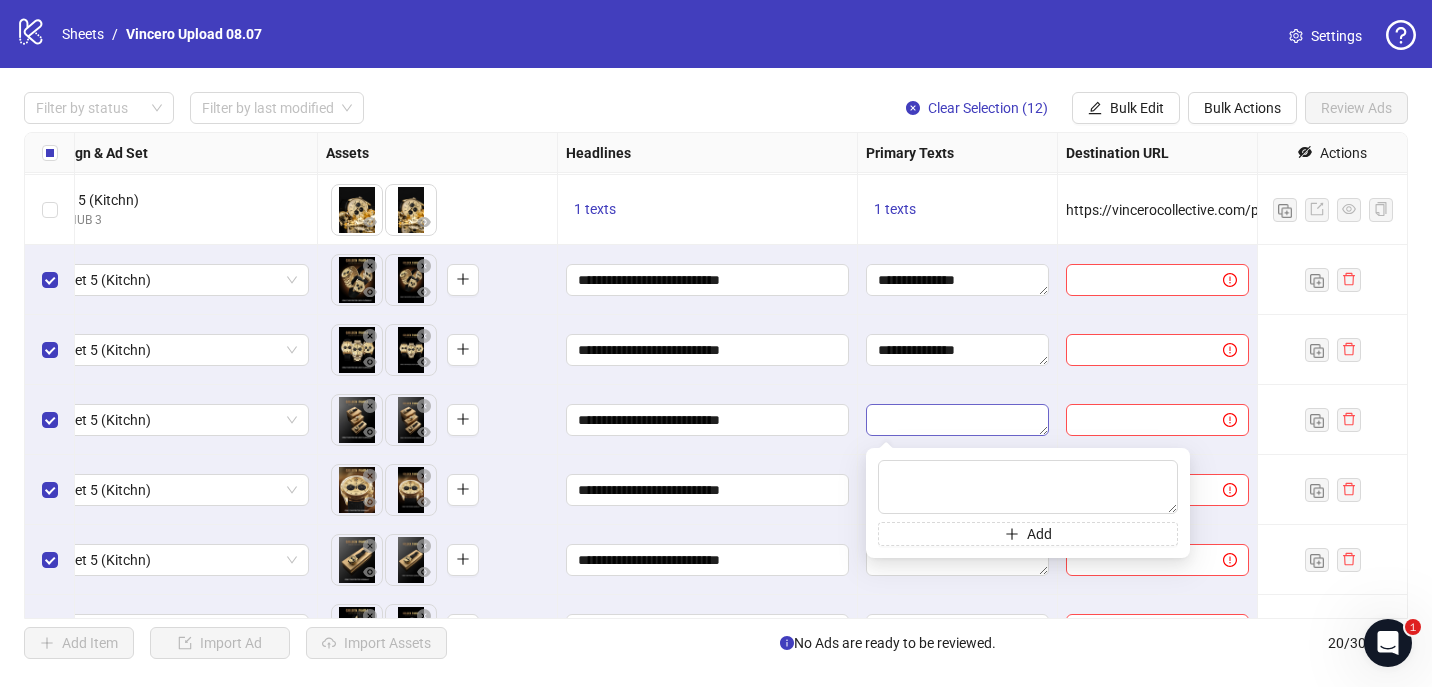 type on "**********" 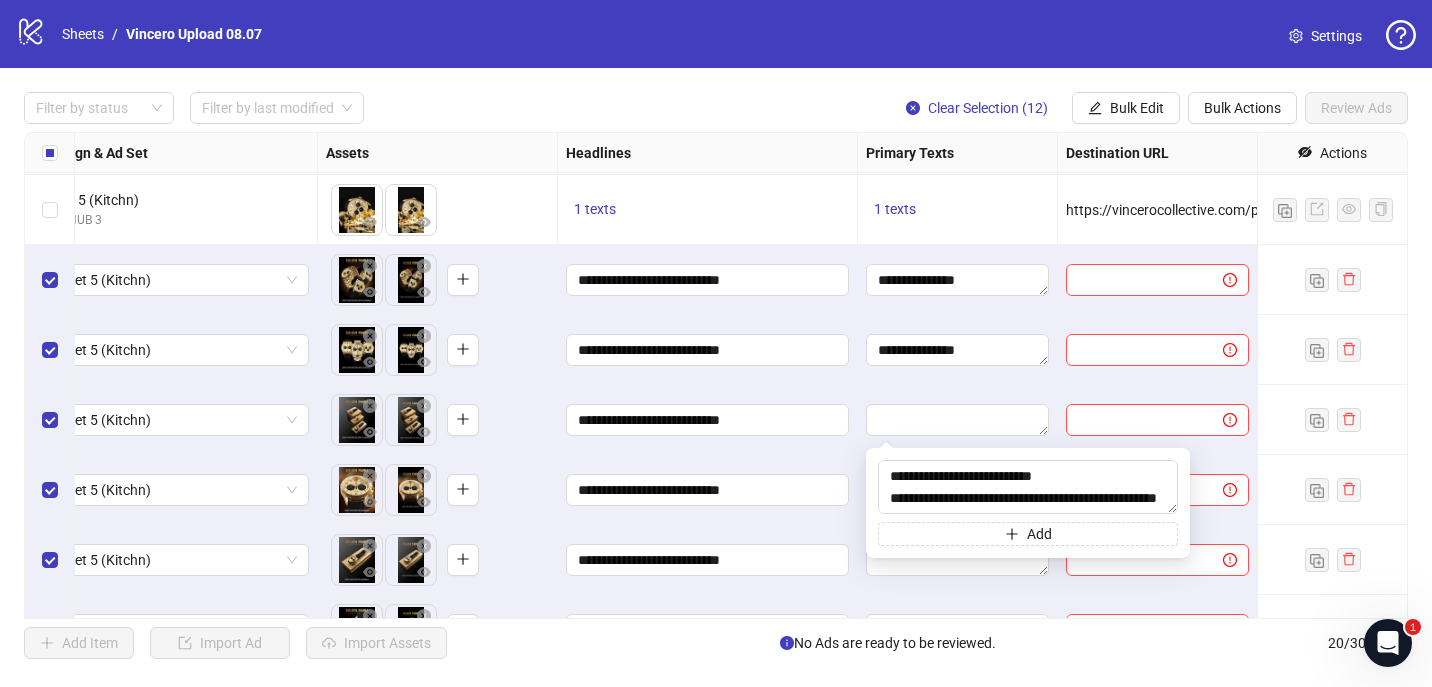 scroll, scrollTop: 37, scrollLeft: 0, axis: vertical 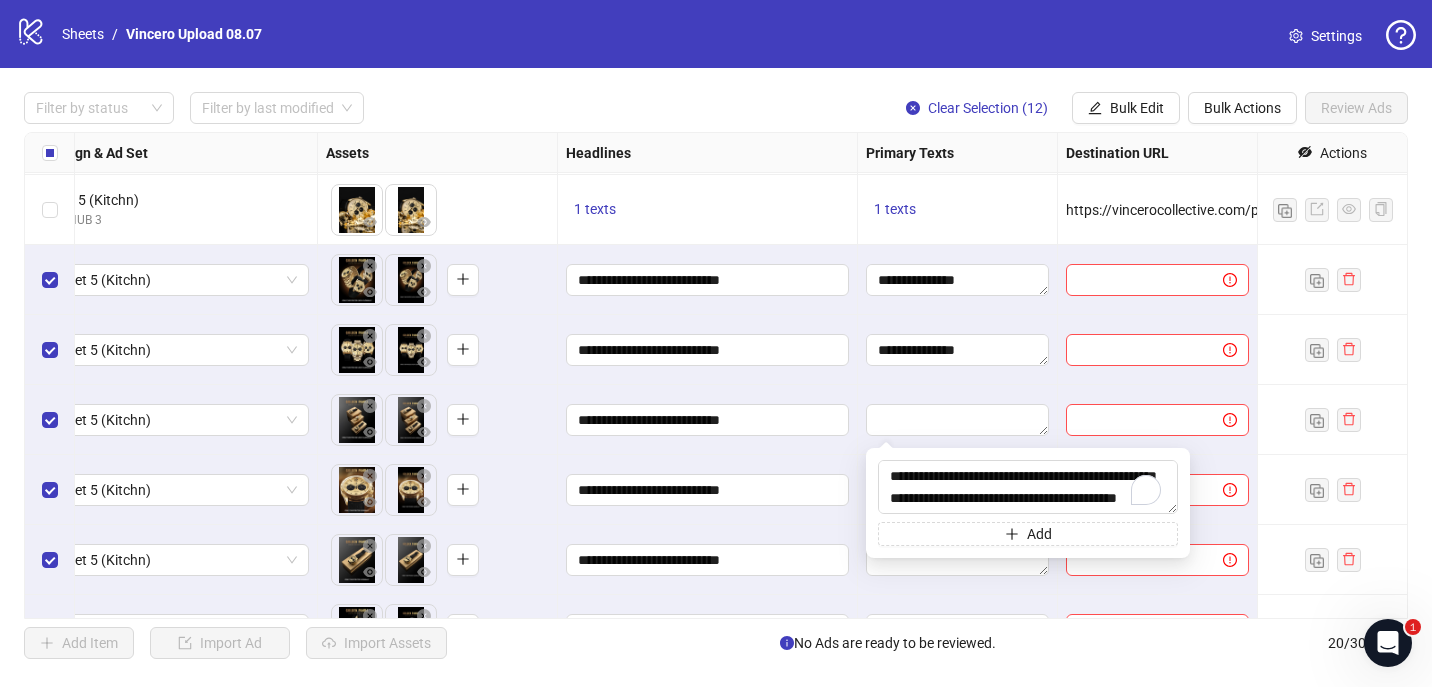 click at bounding box center [958, 420] 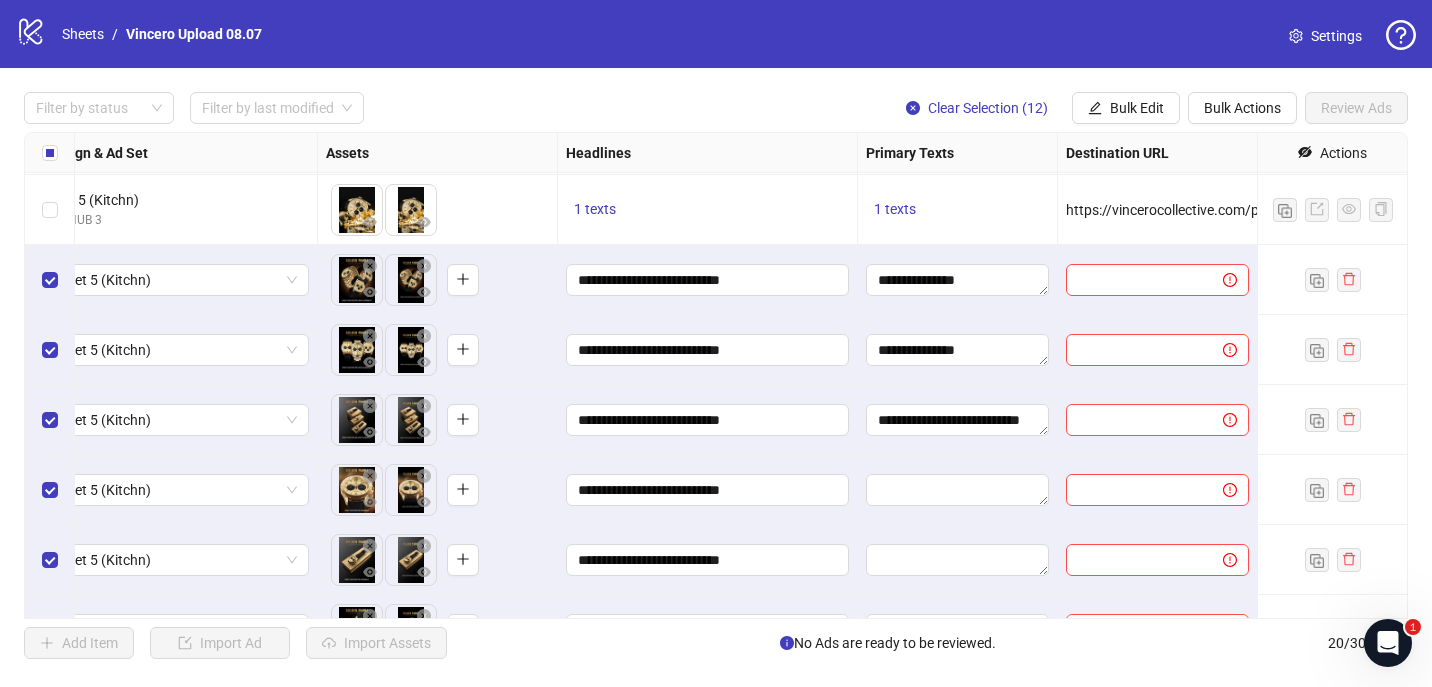 scroll, scrollTop: 593, scrollLeft: 627, axis: both 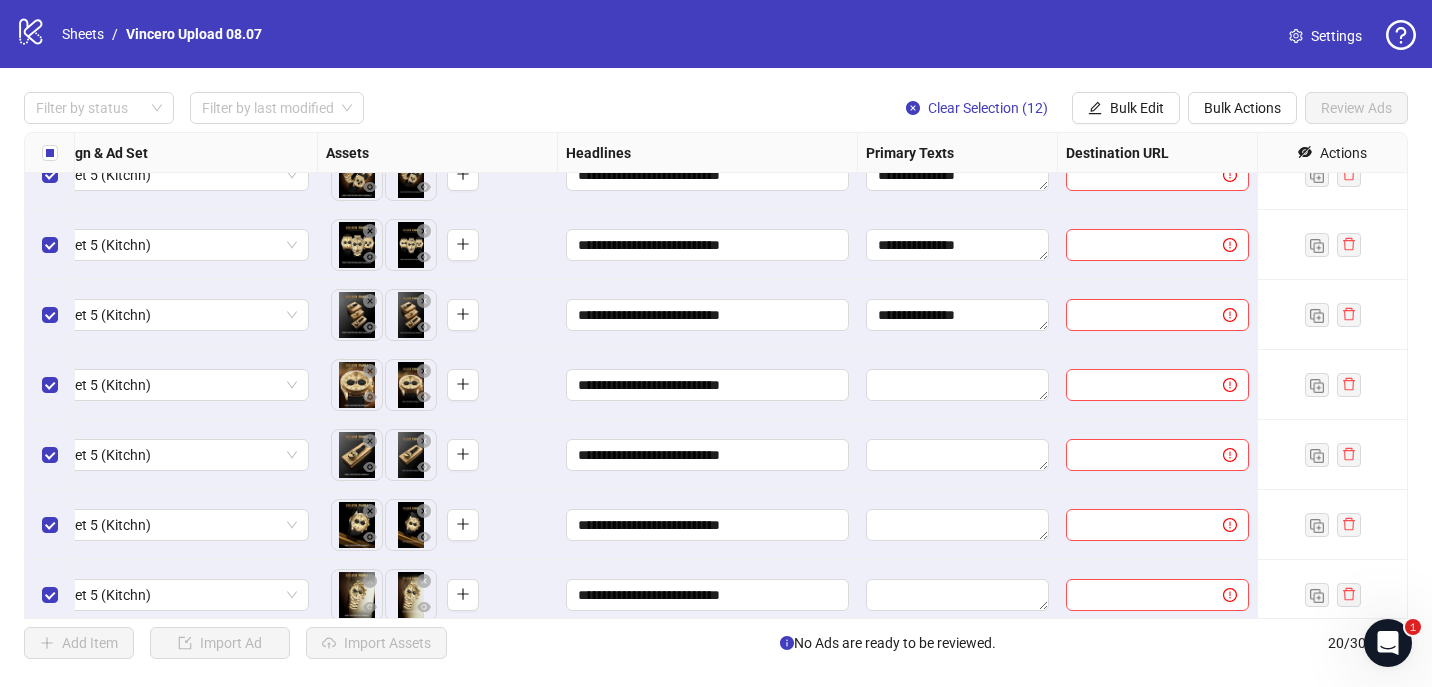 click at bounding box center (958, 385) 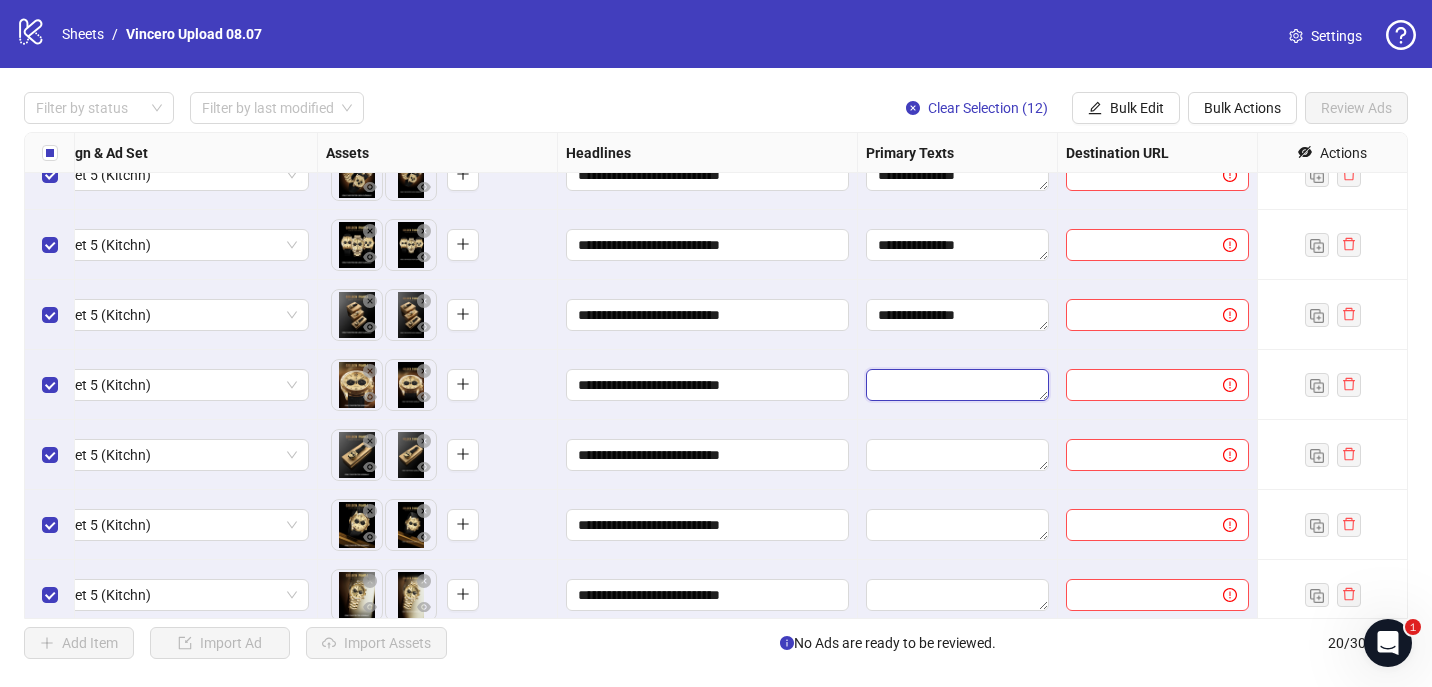 click at bounding box center [957, 385] 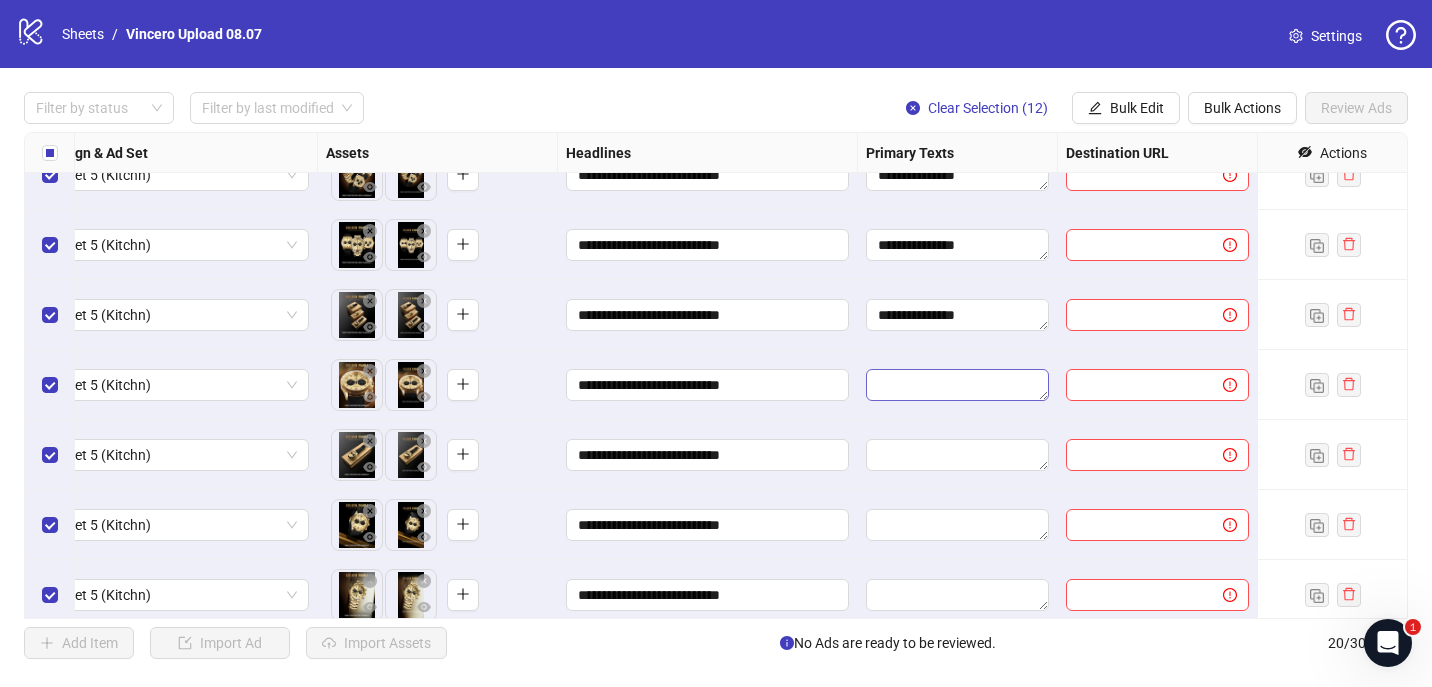 type on "**********" 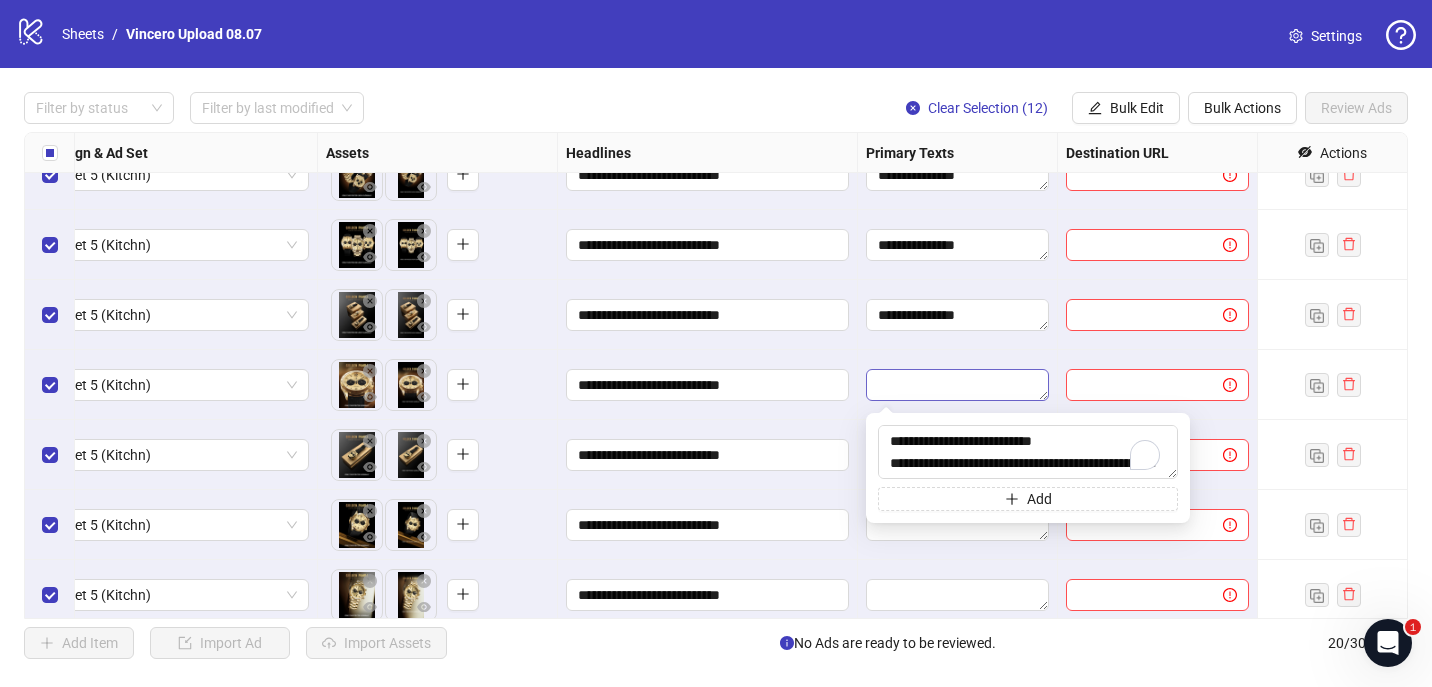 scroll, scrollTop: 37, scrollLeft: 0, axis: vertical 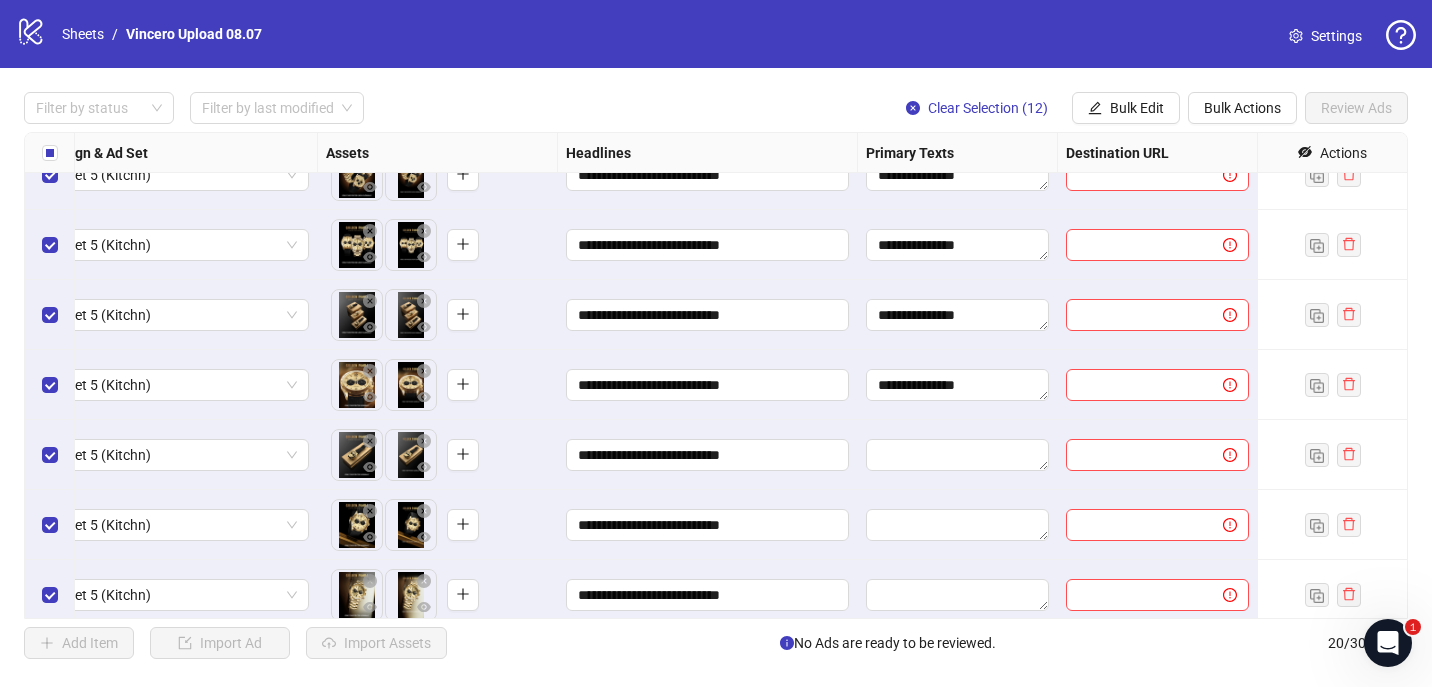 click on "**********" at bounding box center [958, 315] 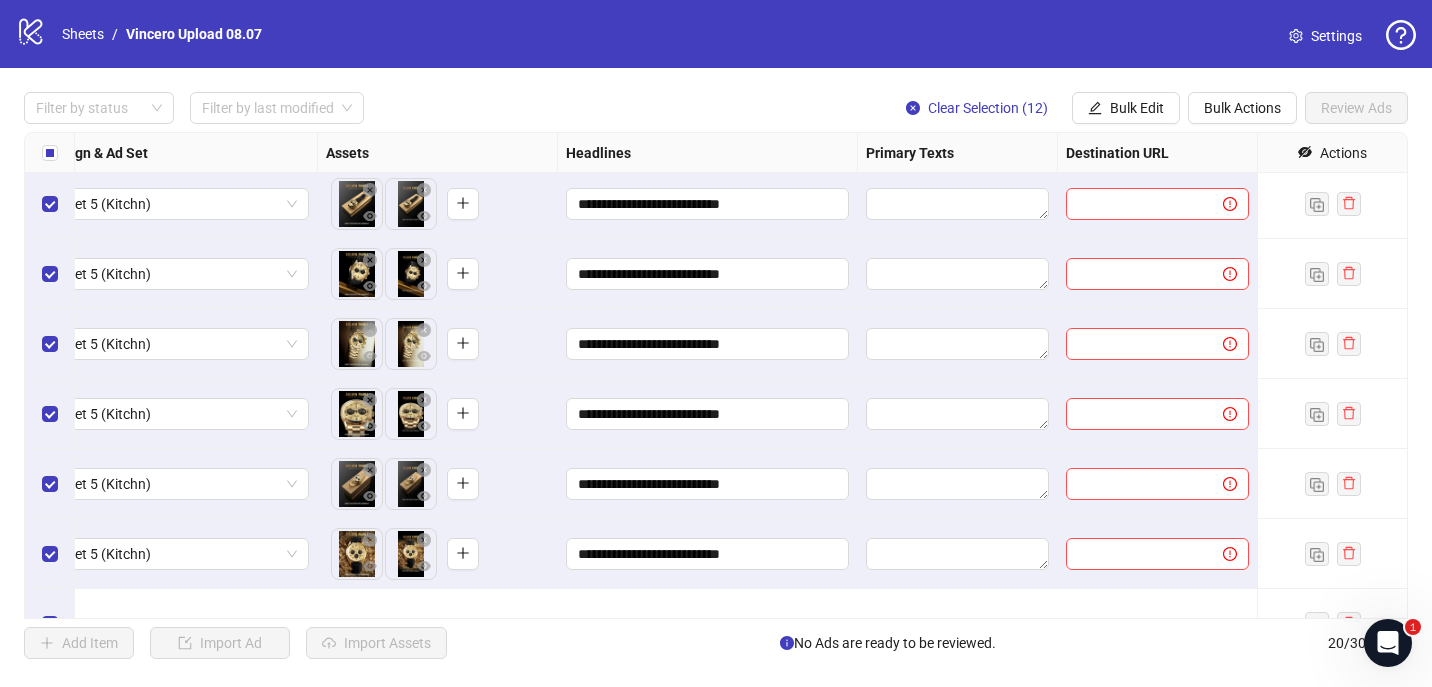 scroll, scrollTop: 684, scrollLeft: 627, axis: both 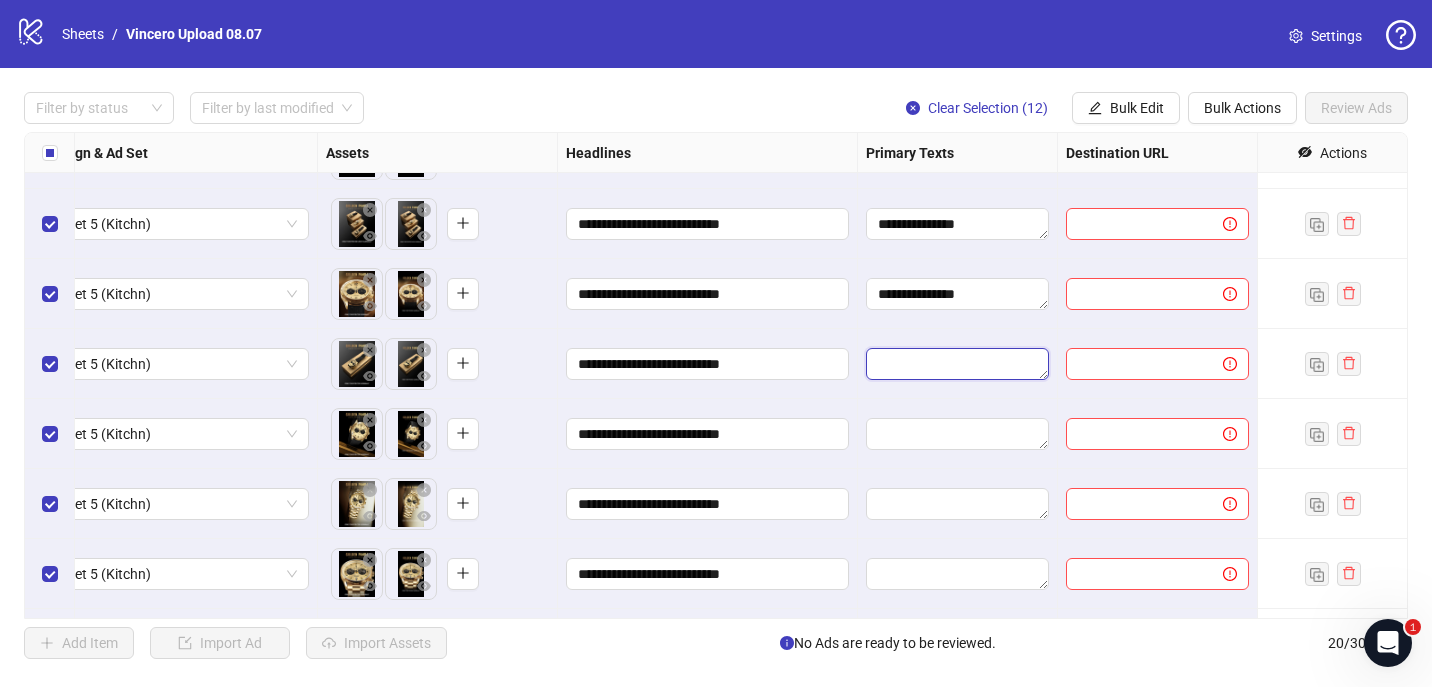 click at bounding box center (957, 364) 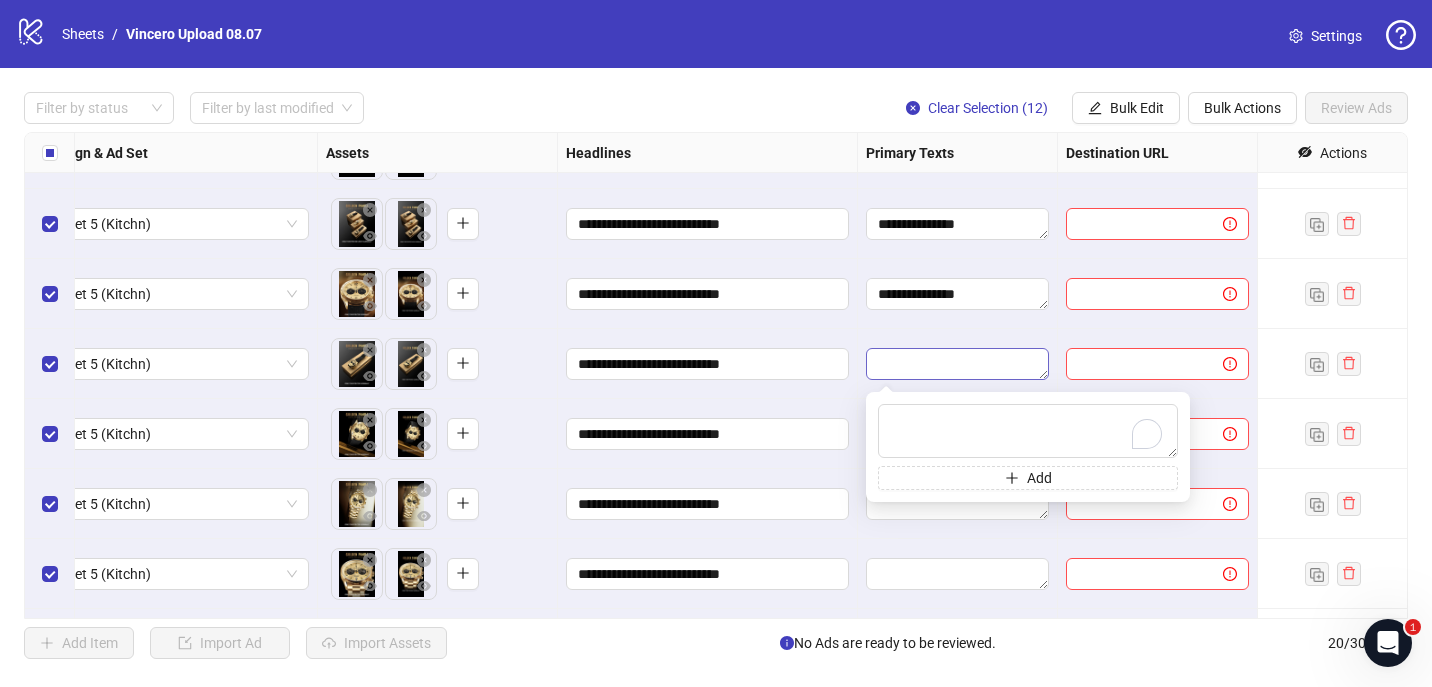 type on "**********" 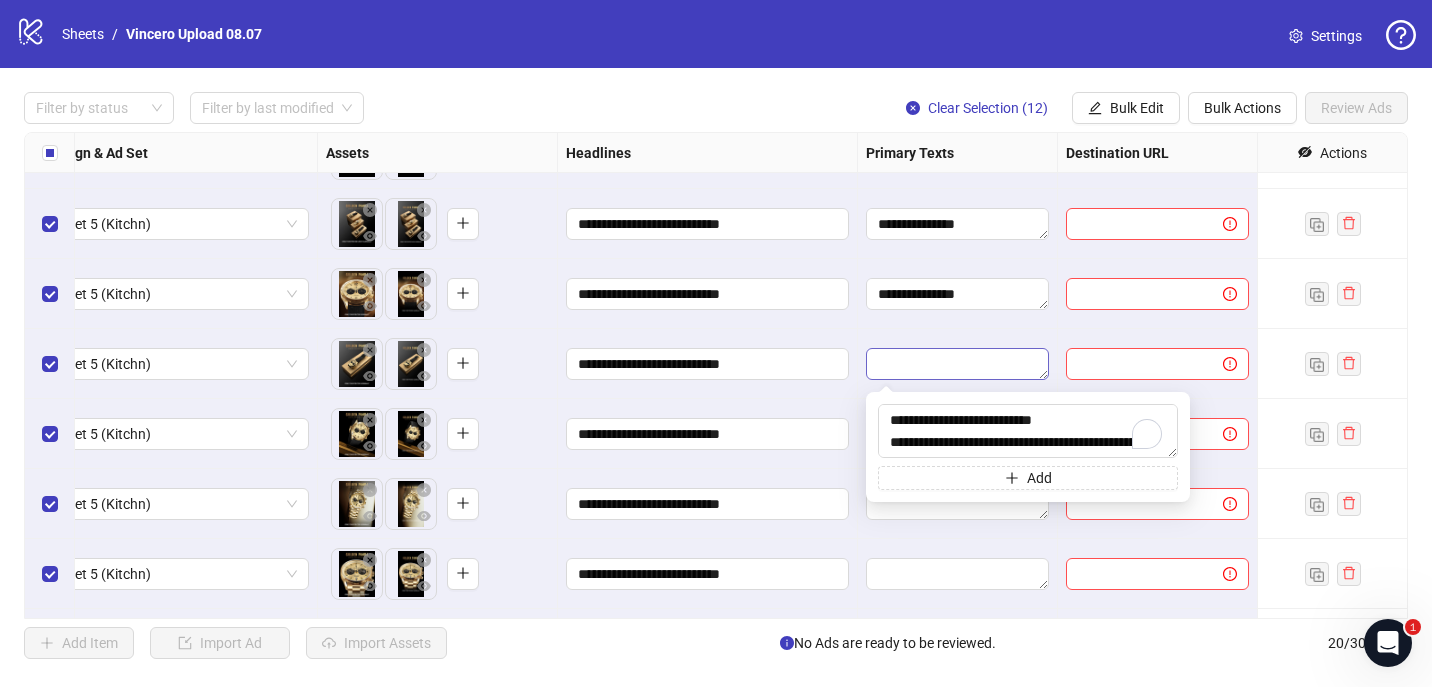 scroll, scrollTop: 37, scrollLeft: 0, axis: vertical 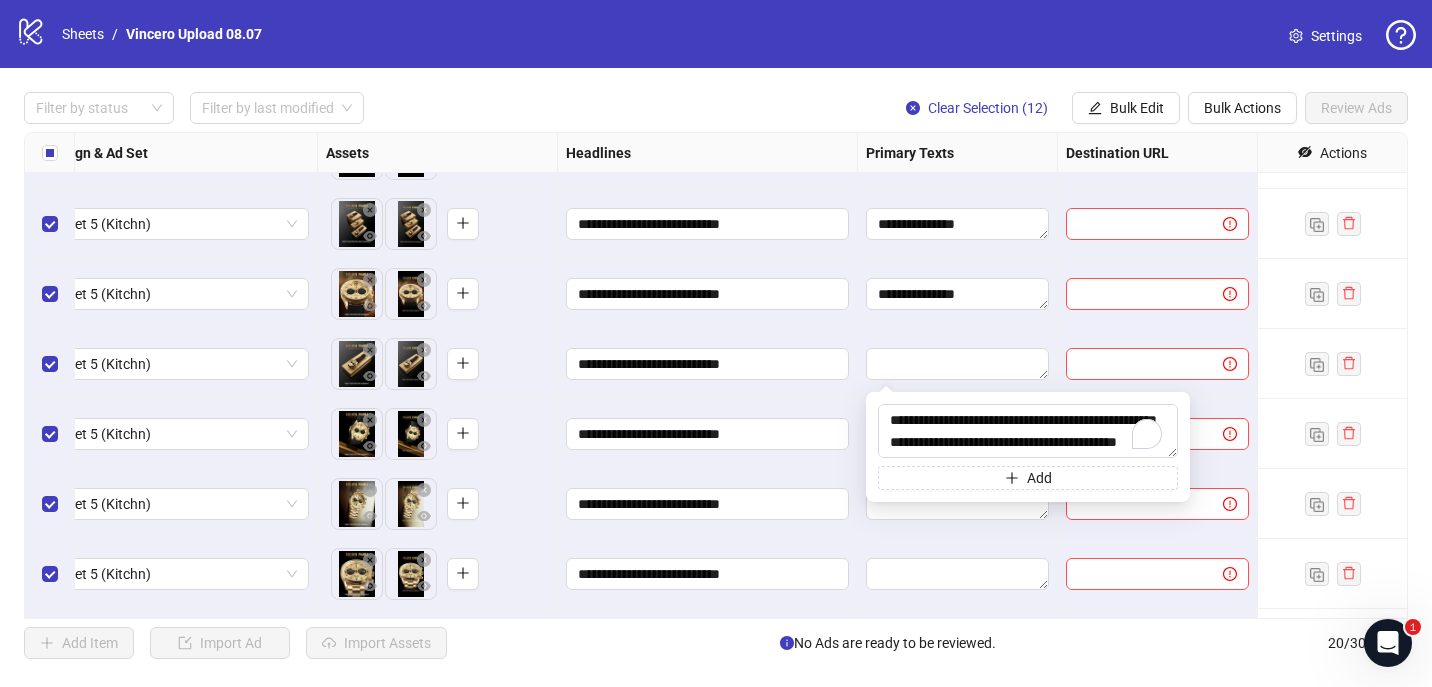 click at bounding box center (958, 364) 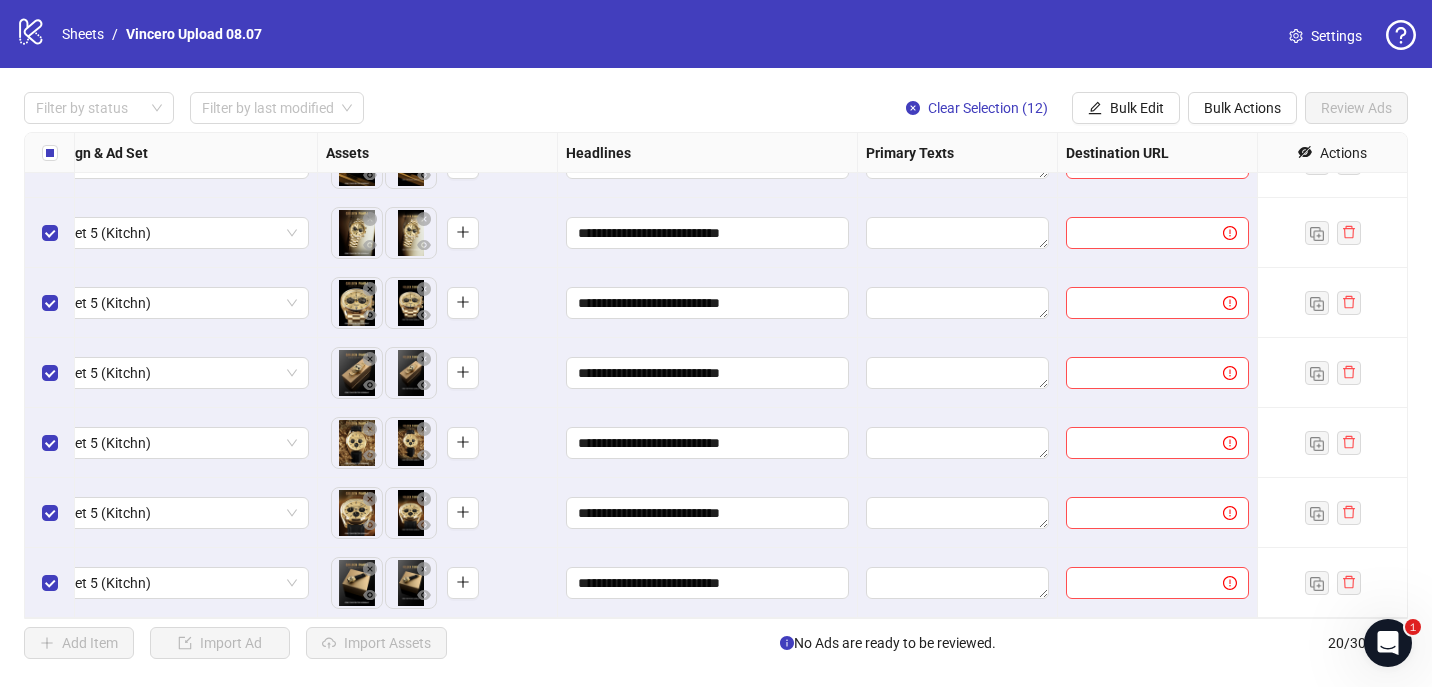 scroll, scrollTop: 808, scrollLeft: 627, axis: both 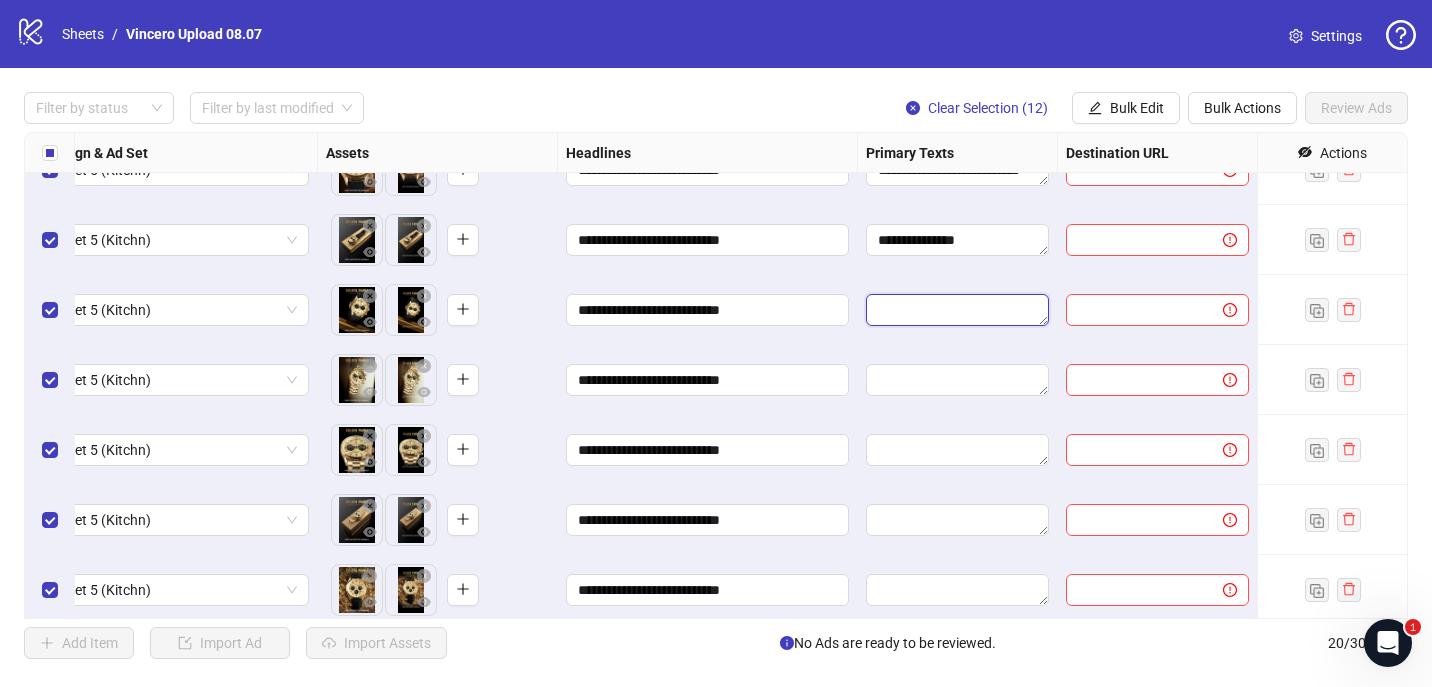click at bounding box center (957, 310) 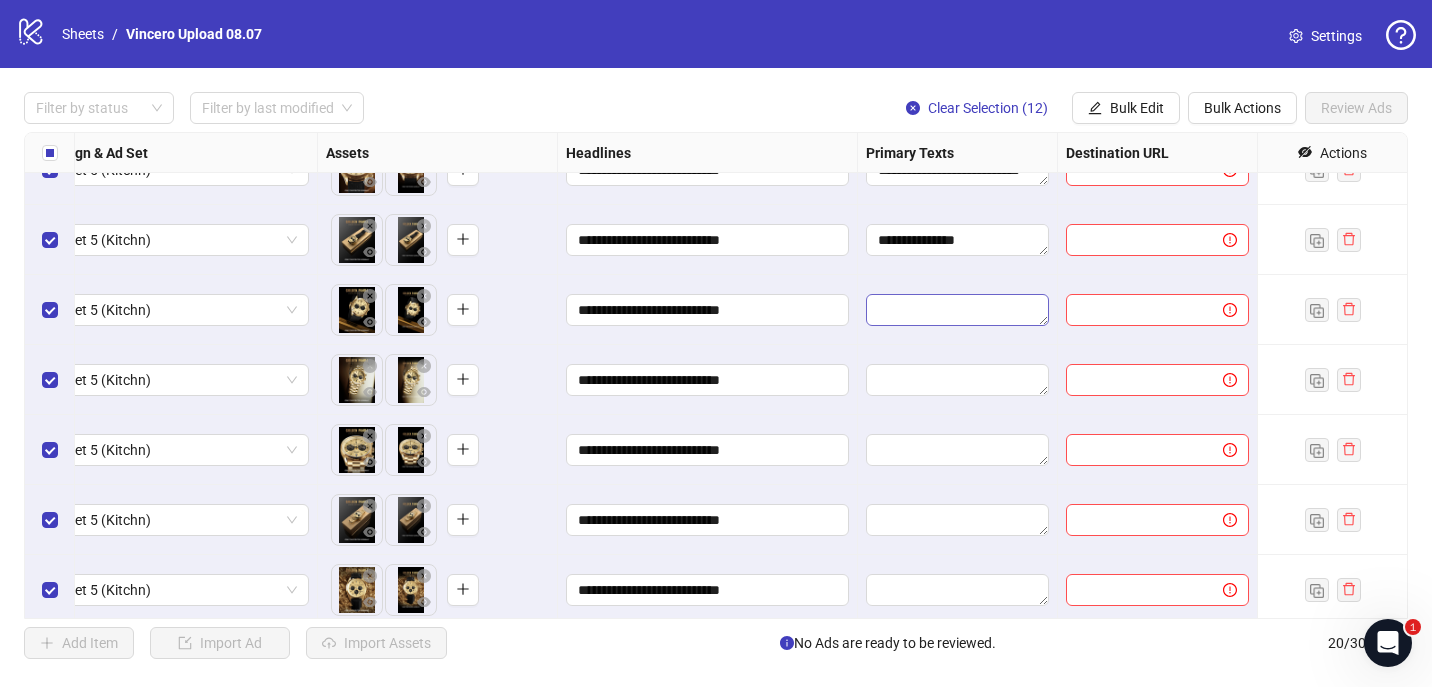 type on "**********" 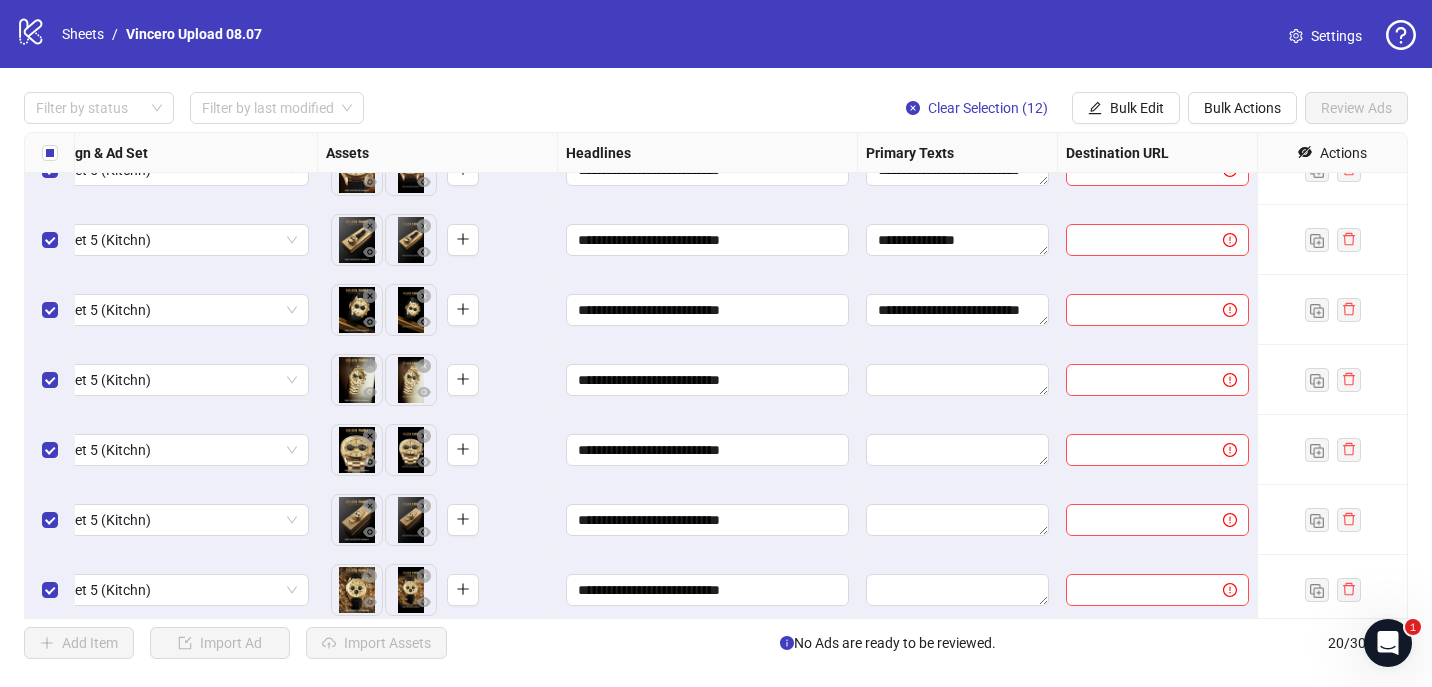click on "**********" at bounding box center [958, 310] 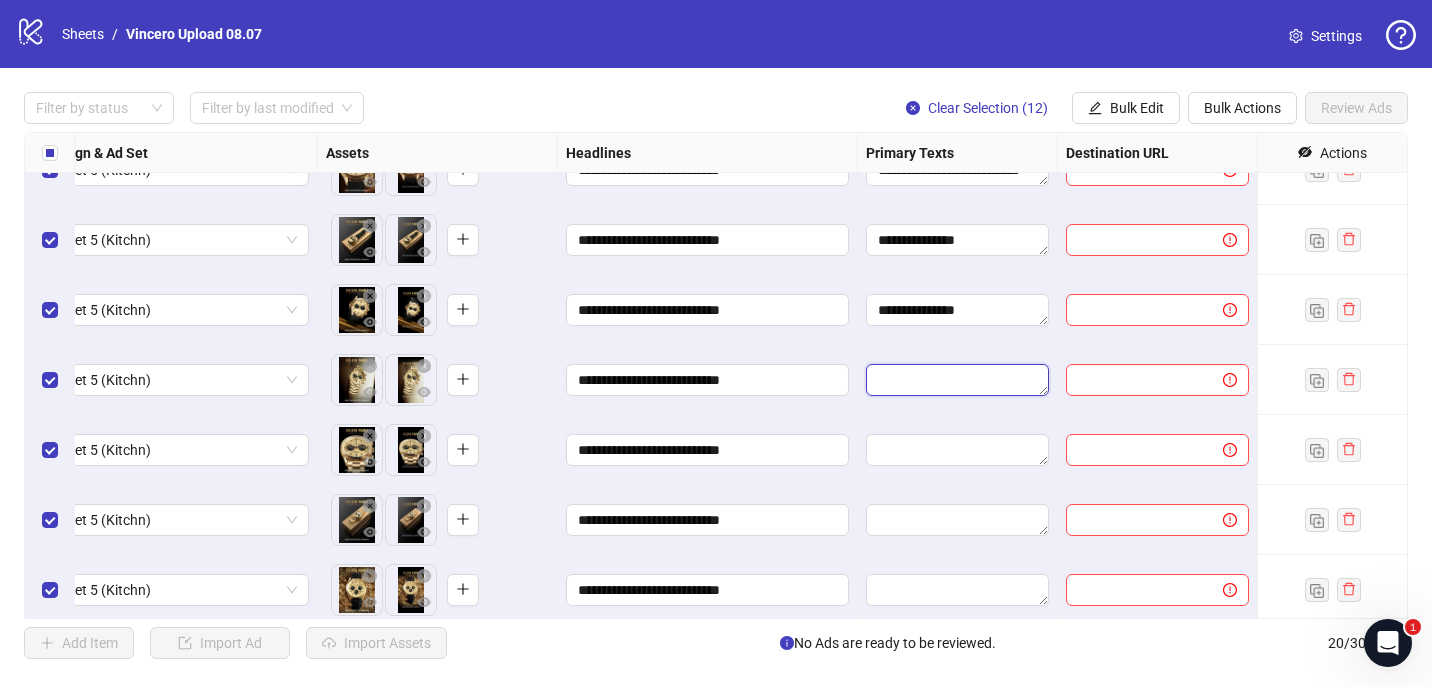 click at bounding box center (957, 380) 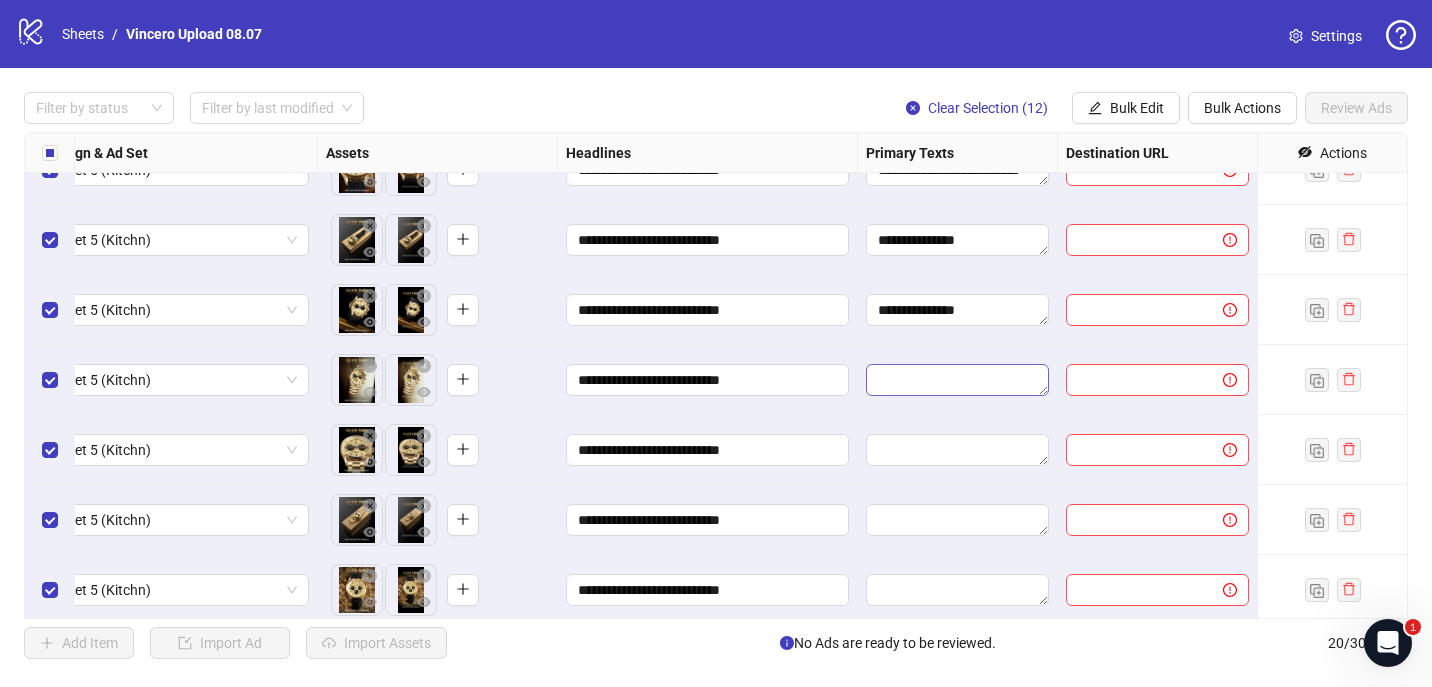 type on "**********" 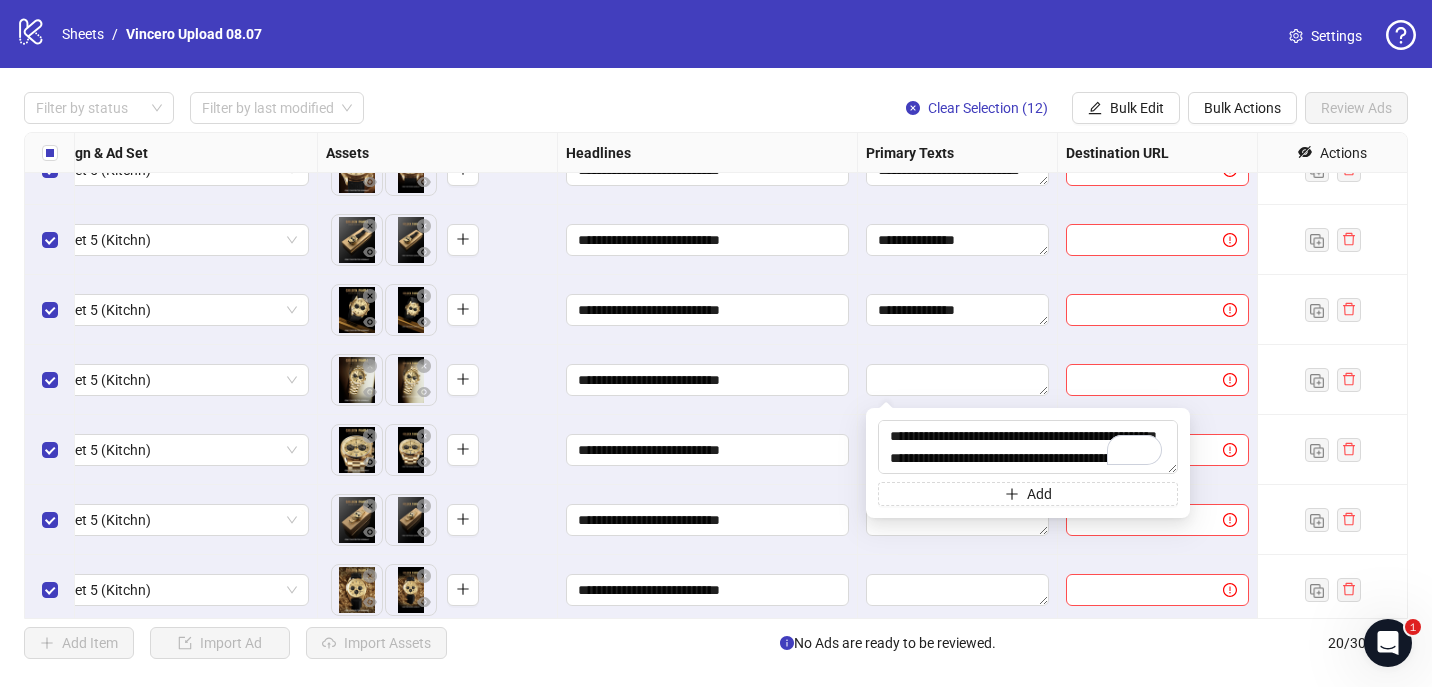 click at bounding box center (958, 380) 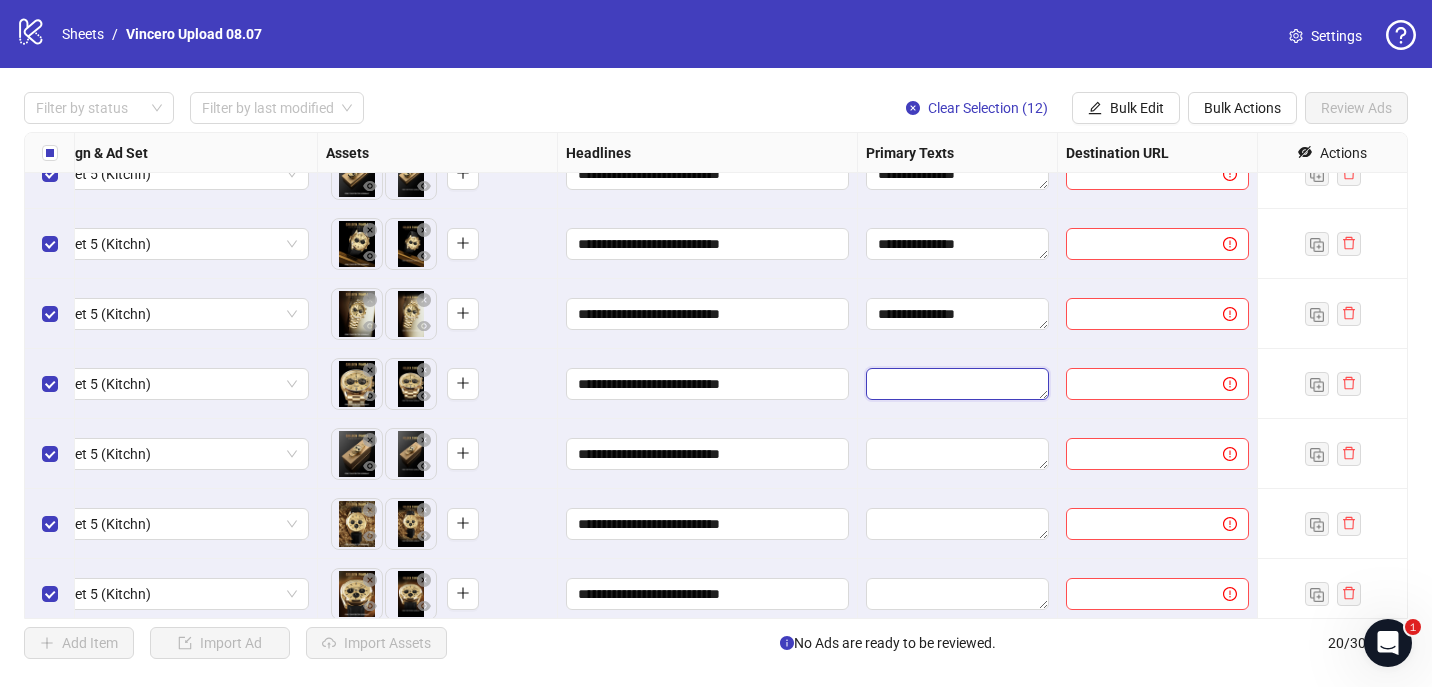 click at bounding box center [957, 384] 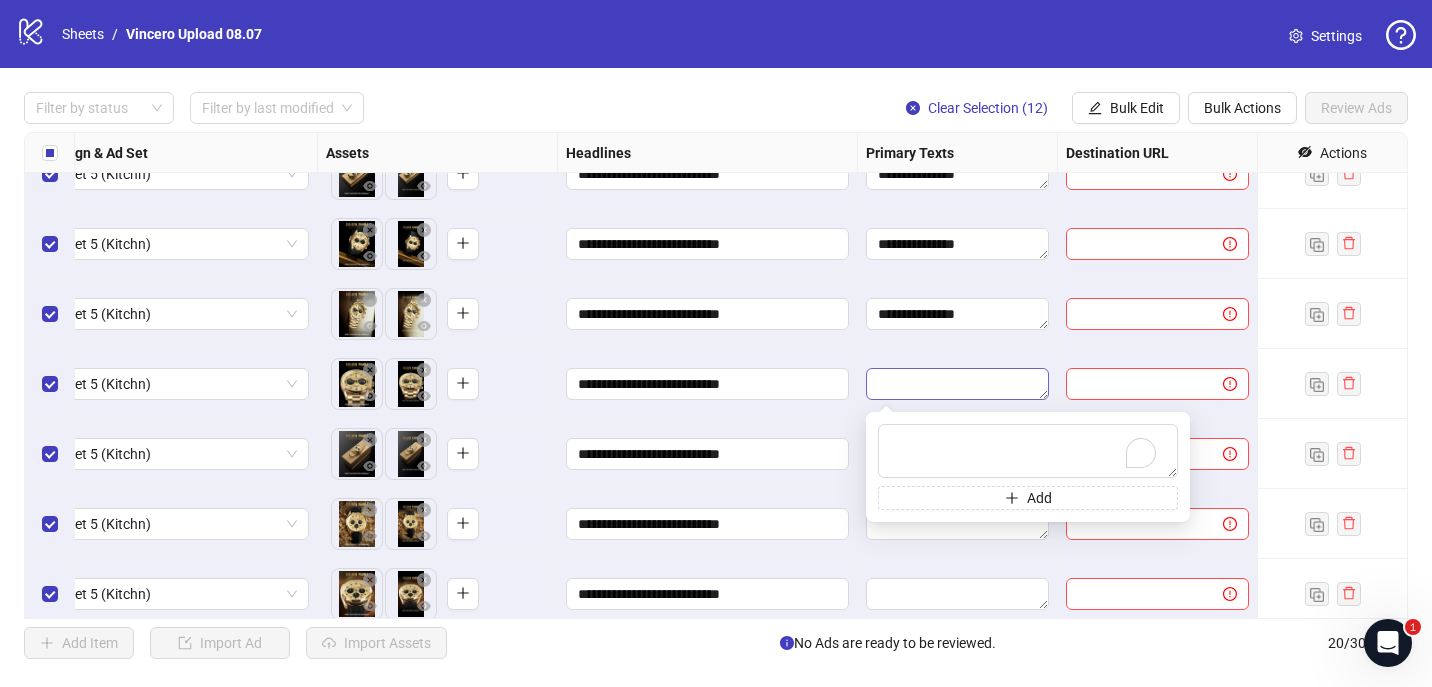type on "**********" 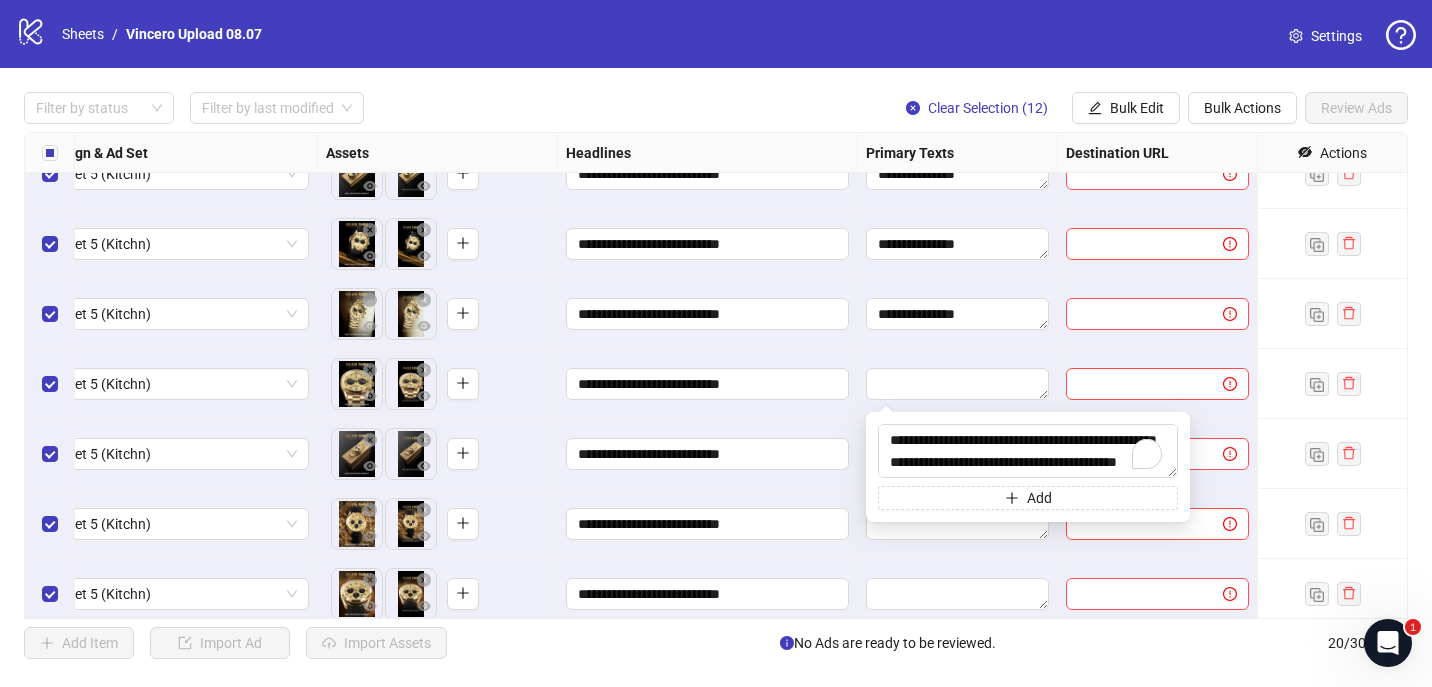 click at bounding box center [958, 384] 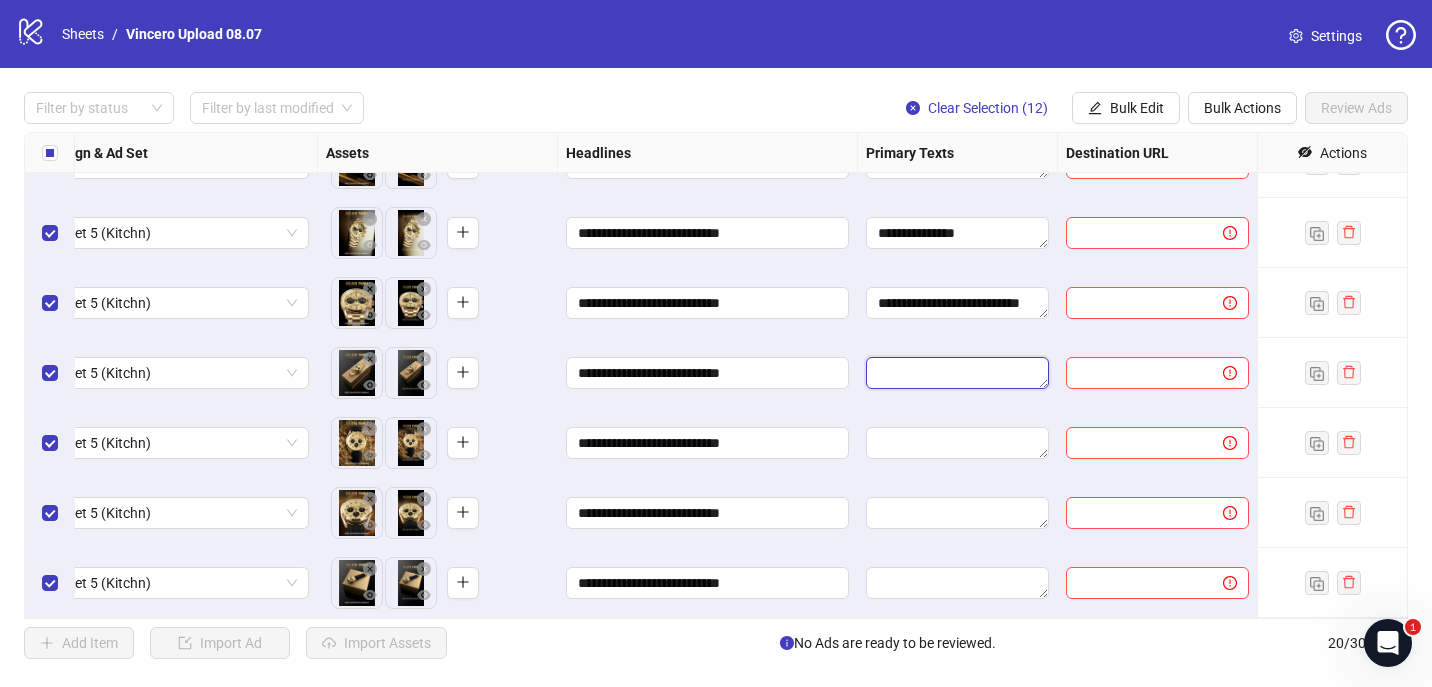 click at bounding box center [957, 373] 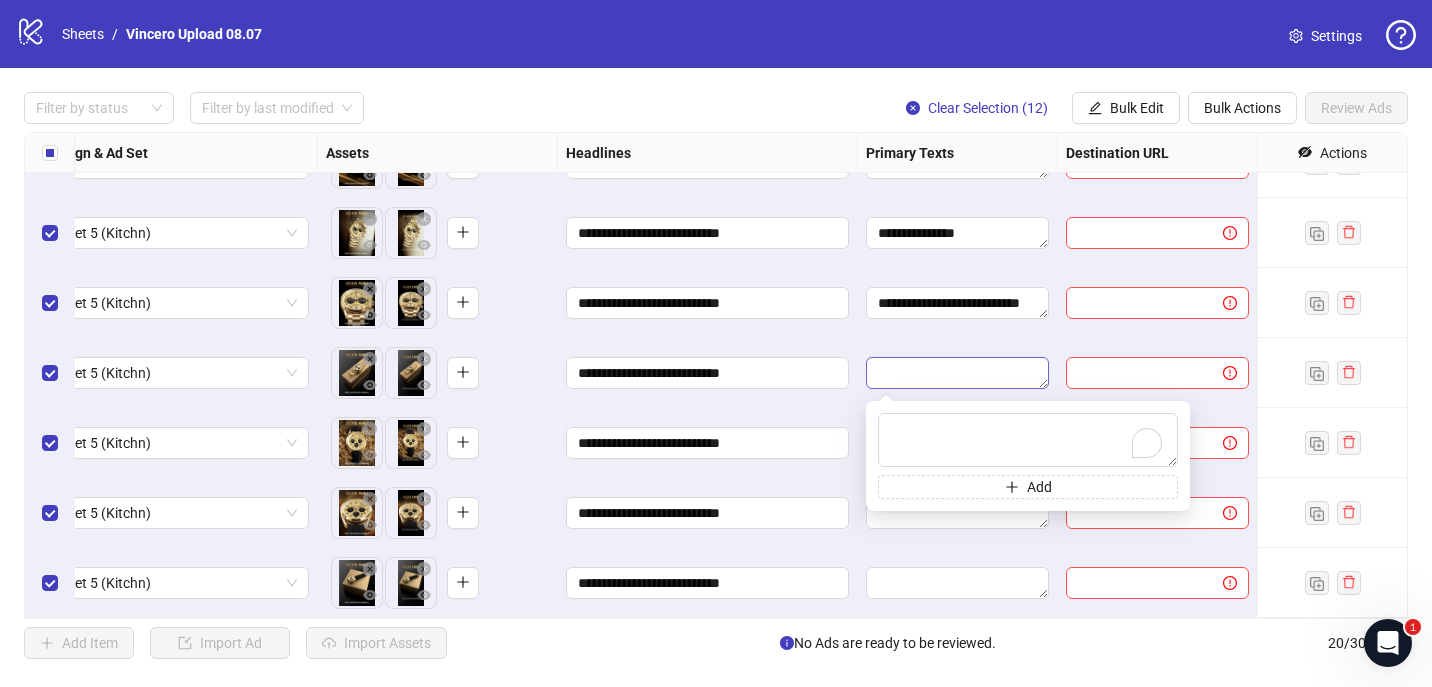 type on "**********" 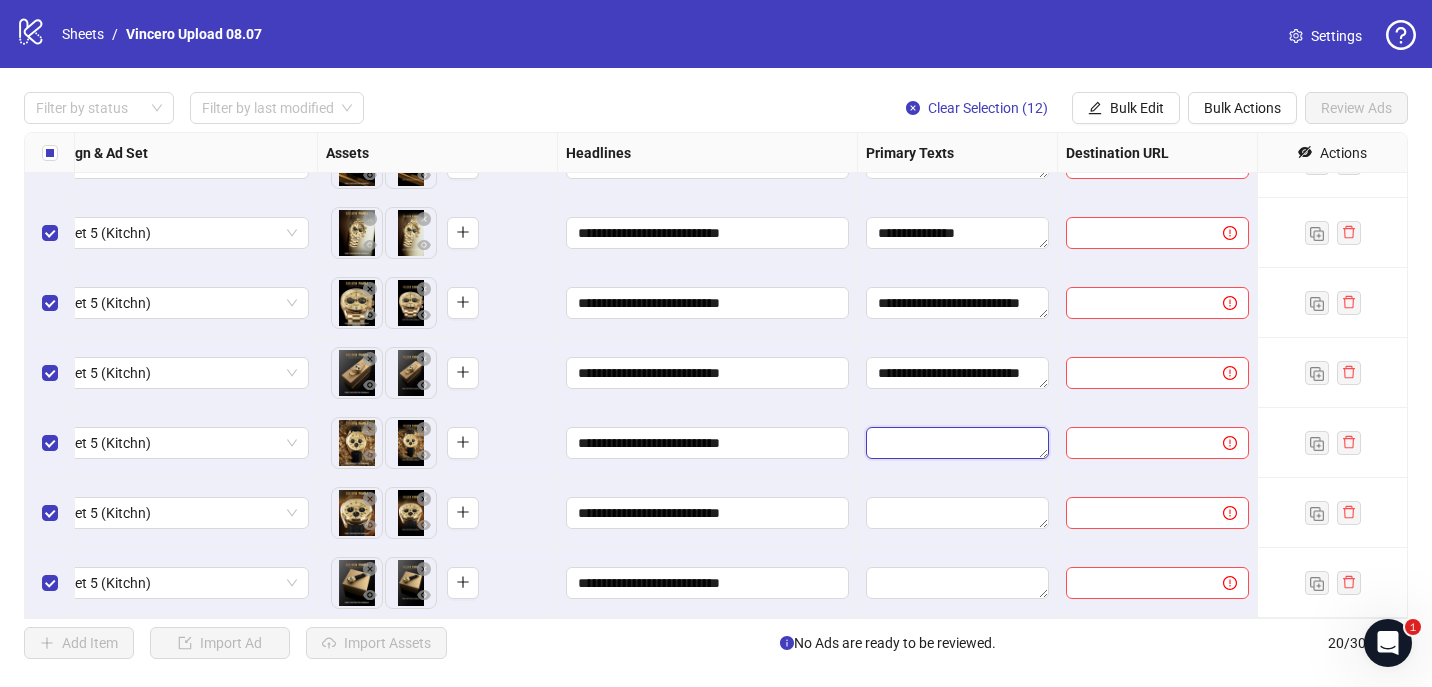 click at bounding box center (957, 443) 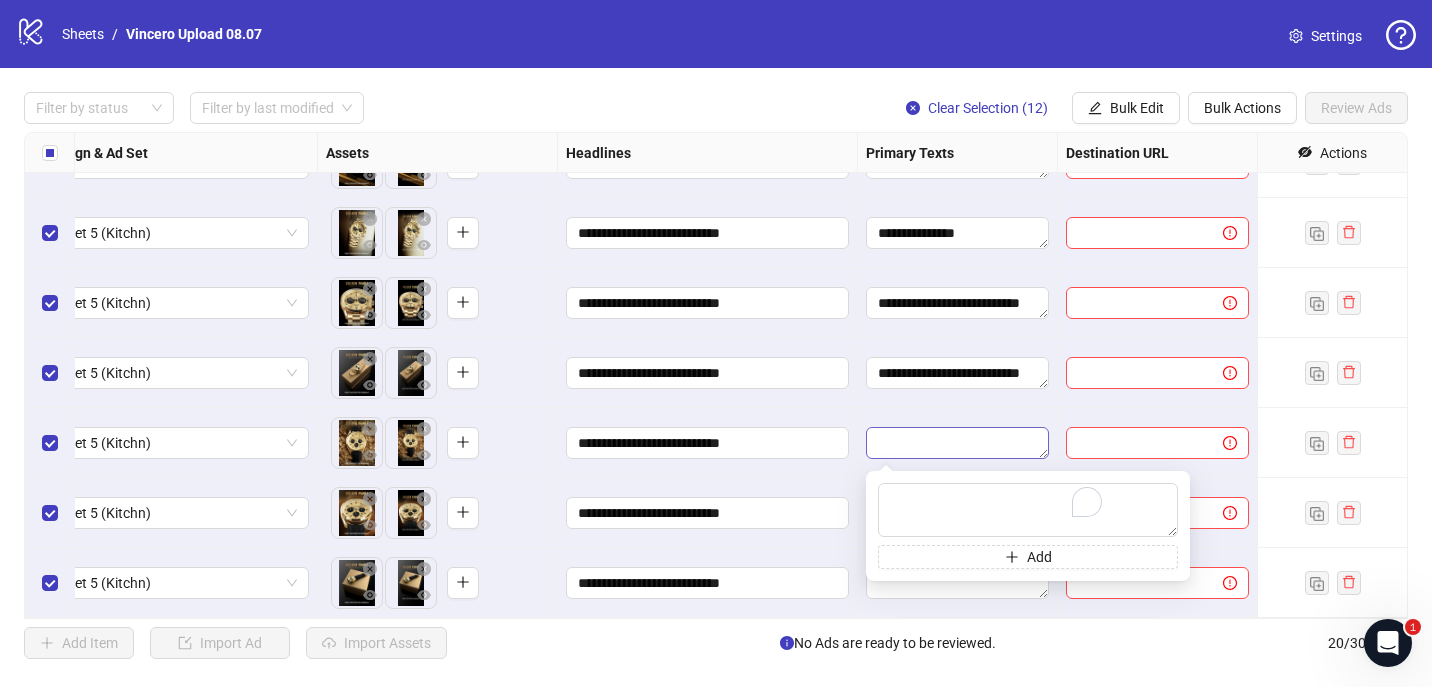 type on "**********" 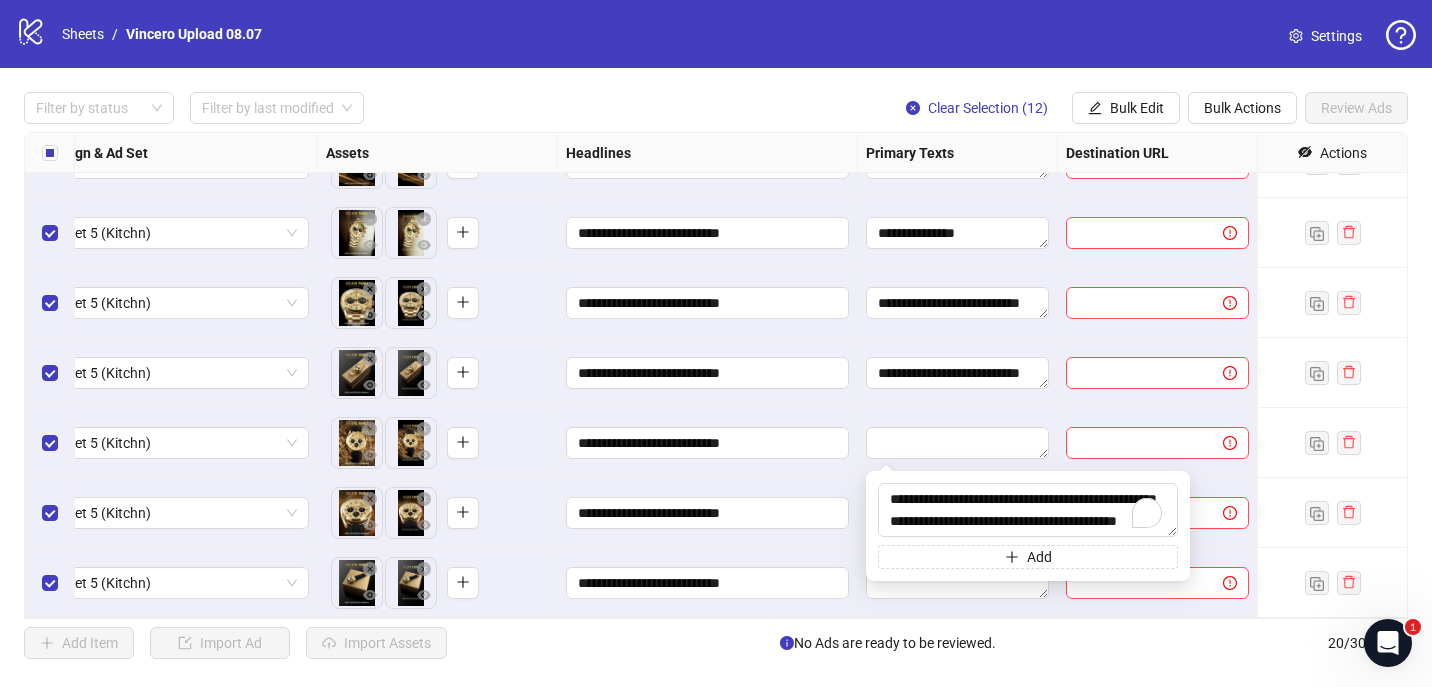 click at bounding box center [958, 443] 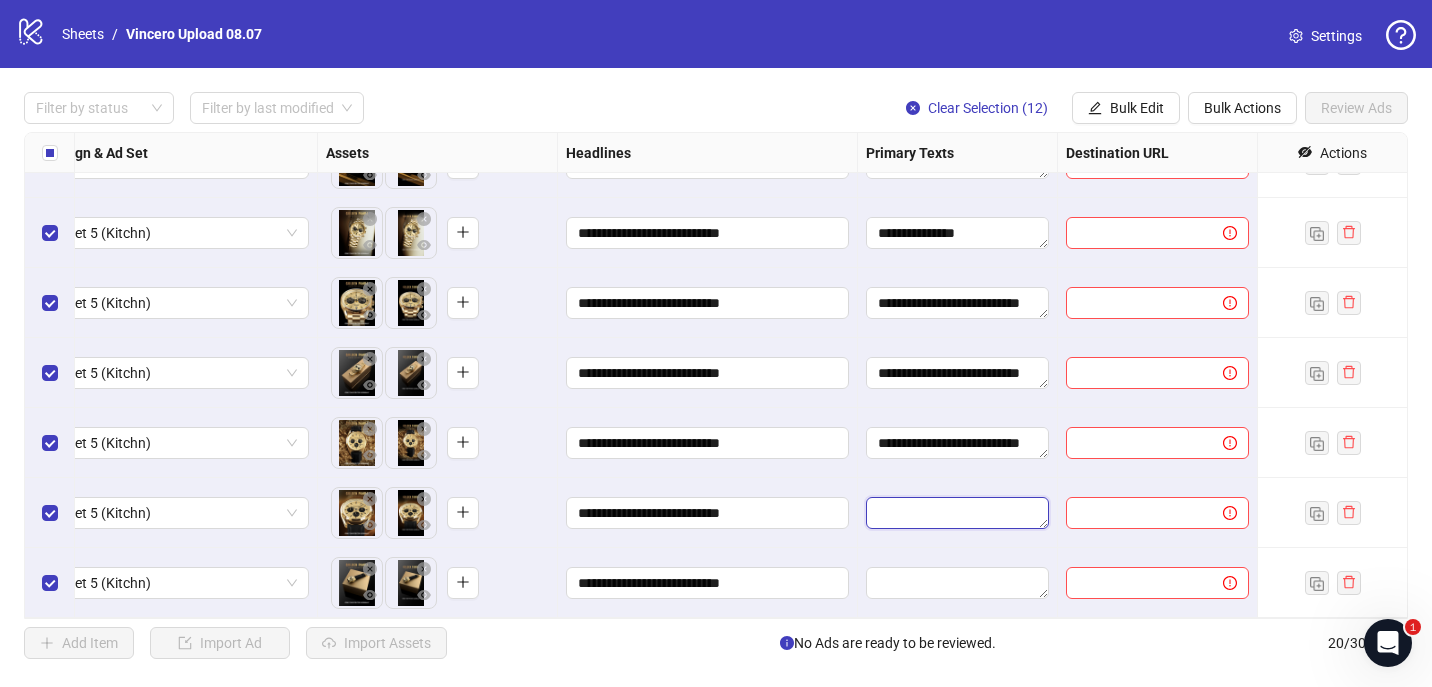 click at bounding box center (957, 513) 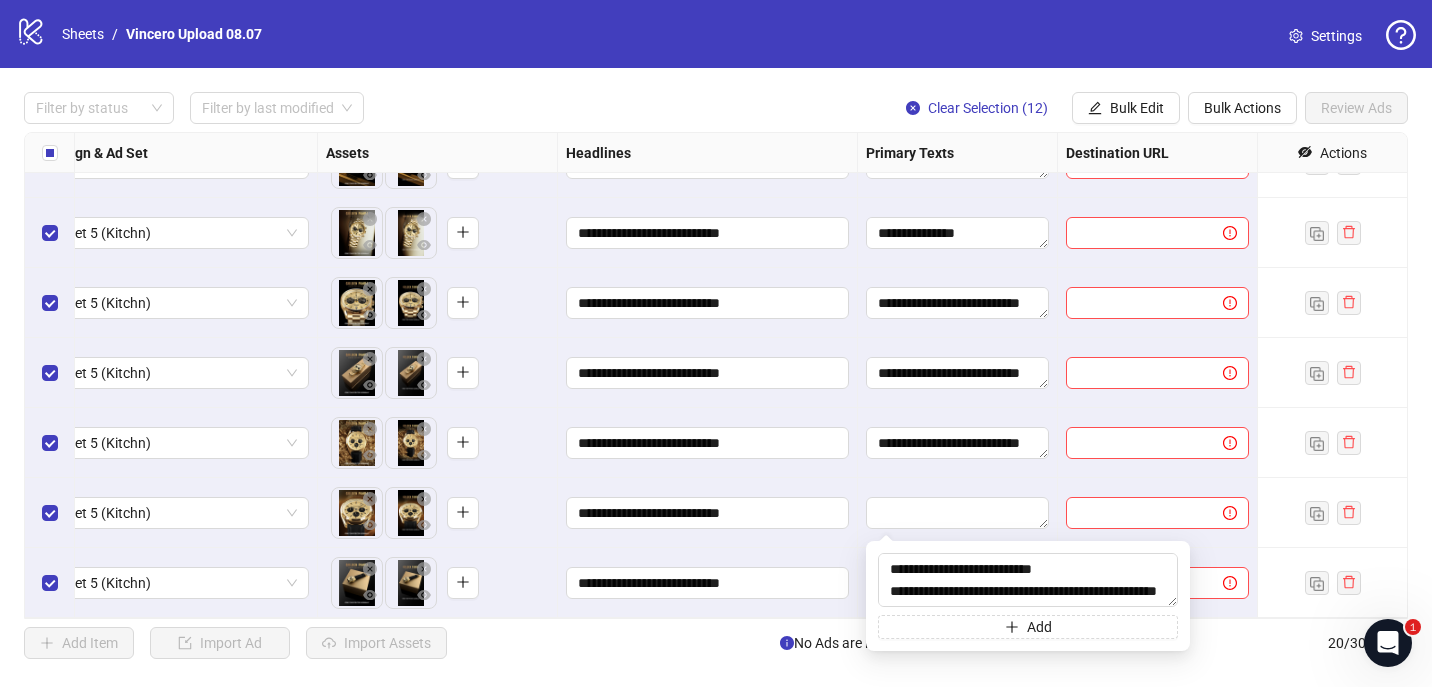 click at bounding box center (958, 513) 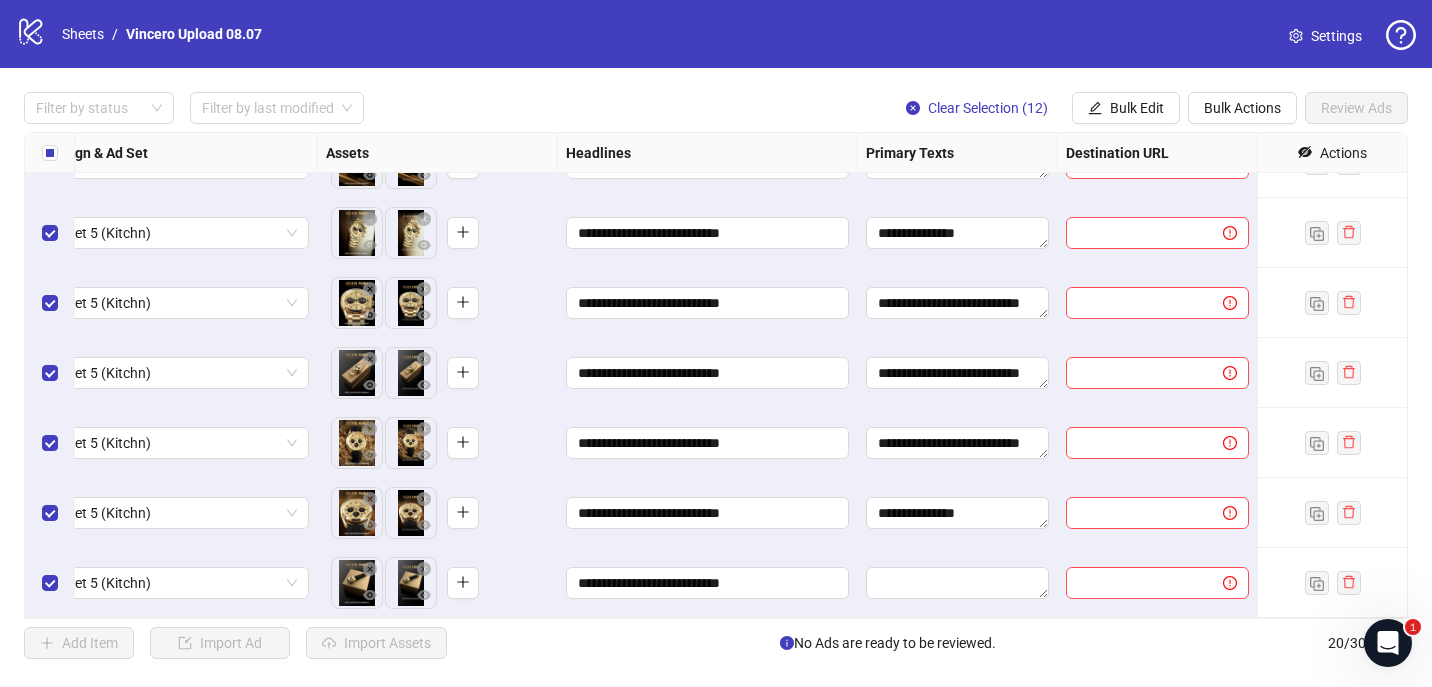 click at bounding box center (958, 583) 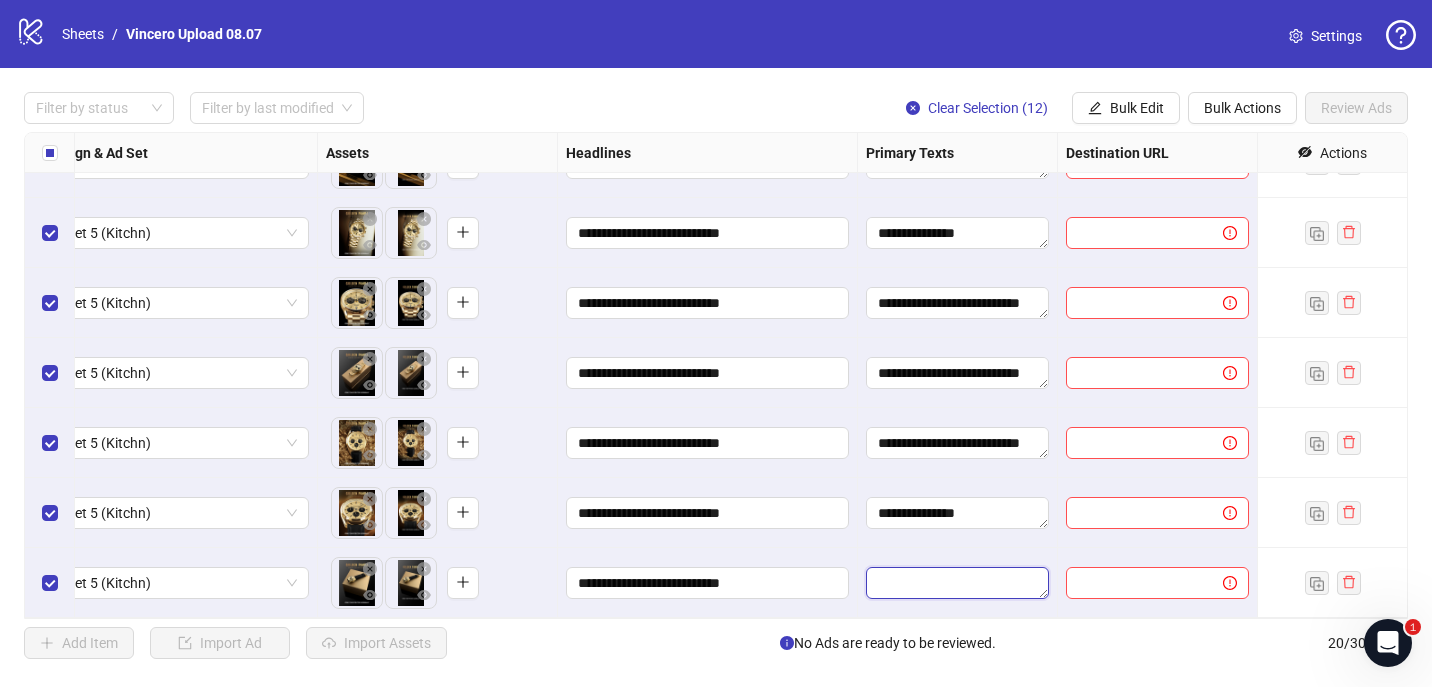 click at bounding box center (957, 583) 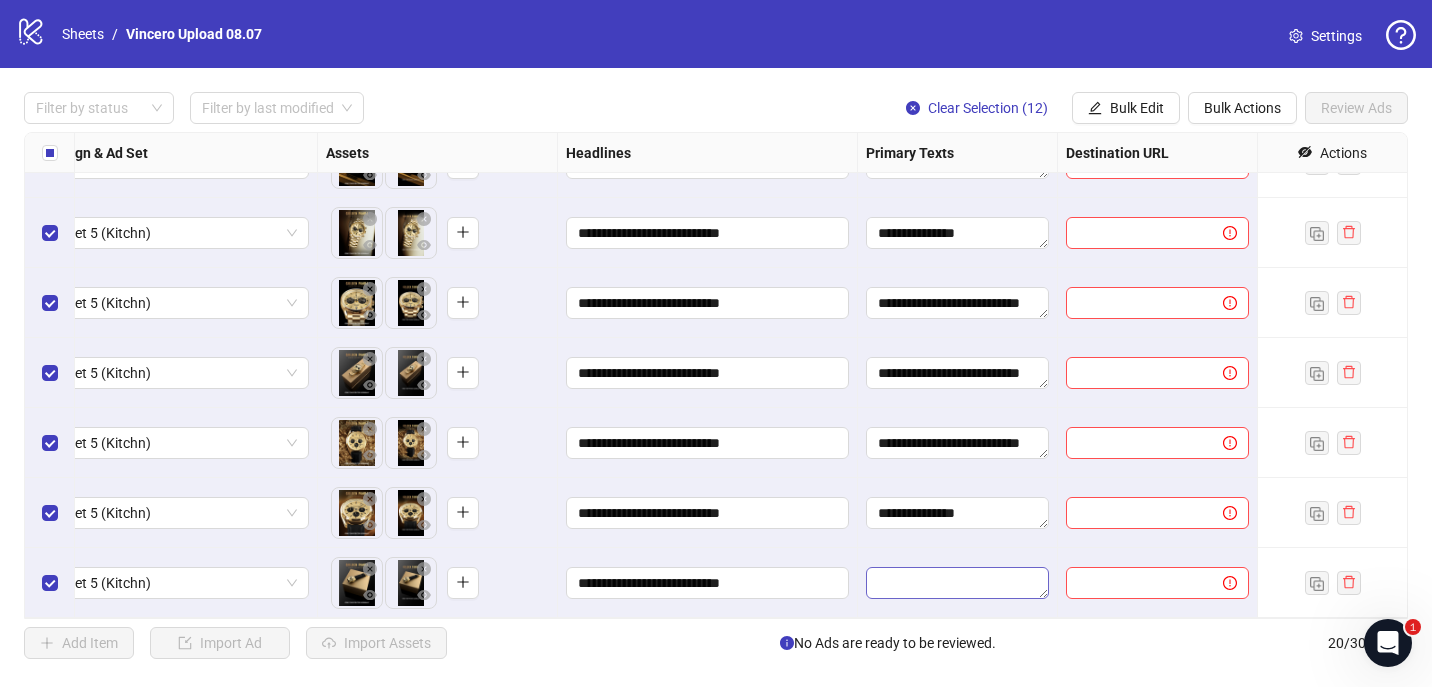 type on "**********" 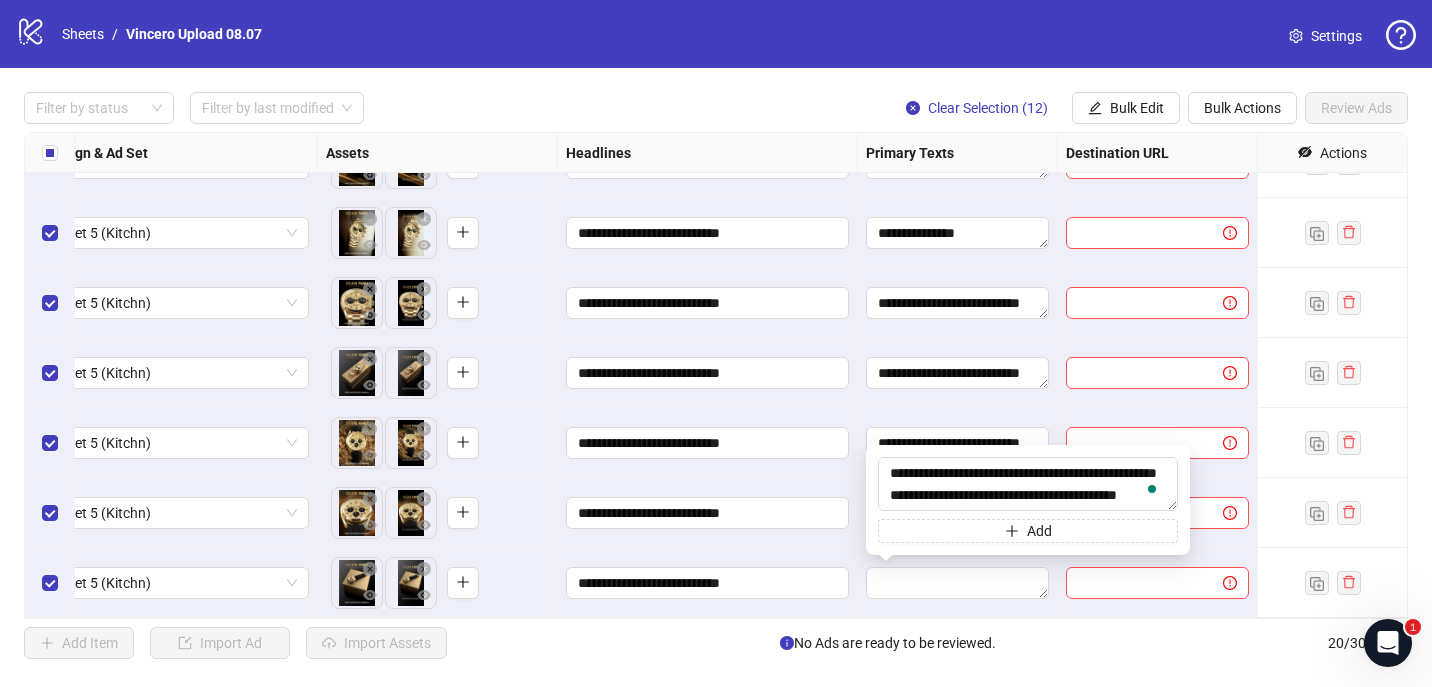 click on "**********" at bounding box center (708, 583) 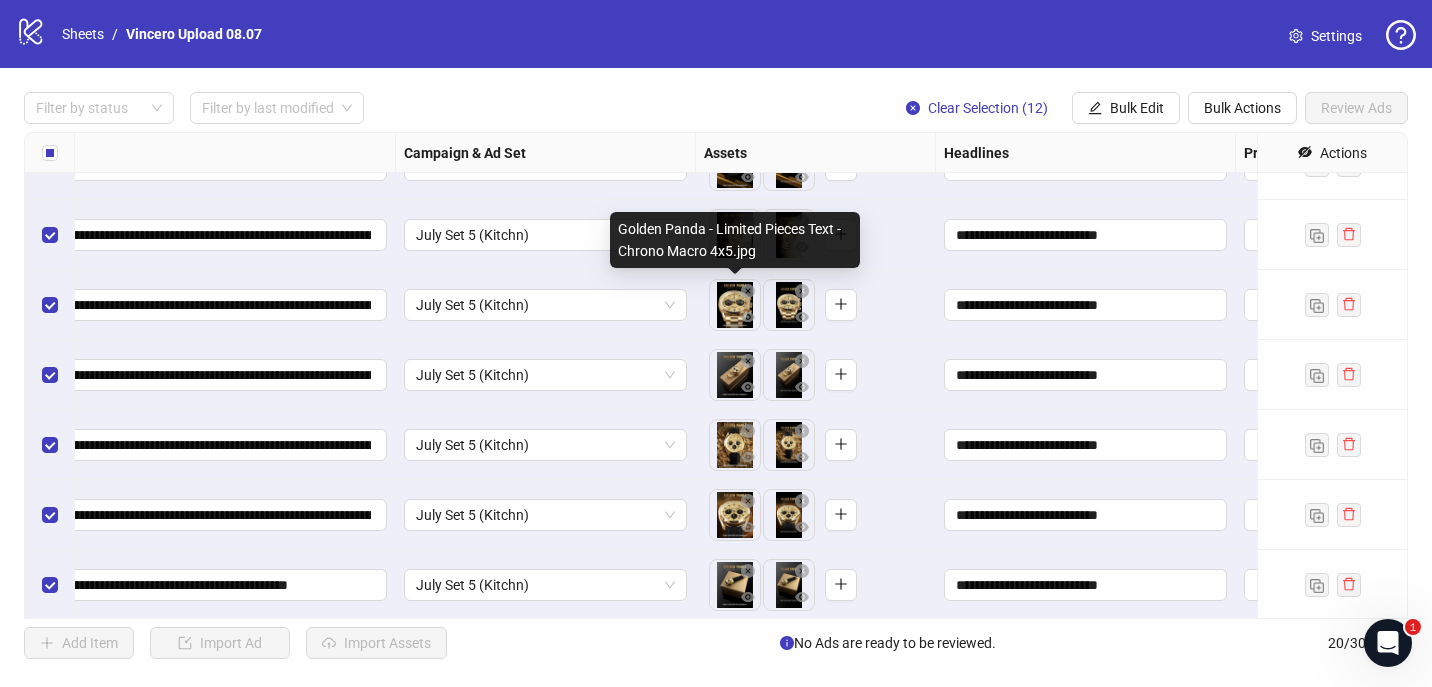 click on "**********" at bounding box center [716, 343] 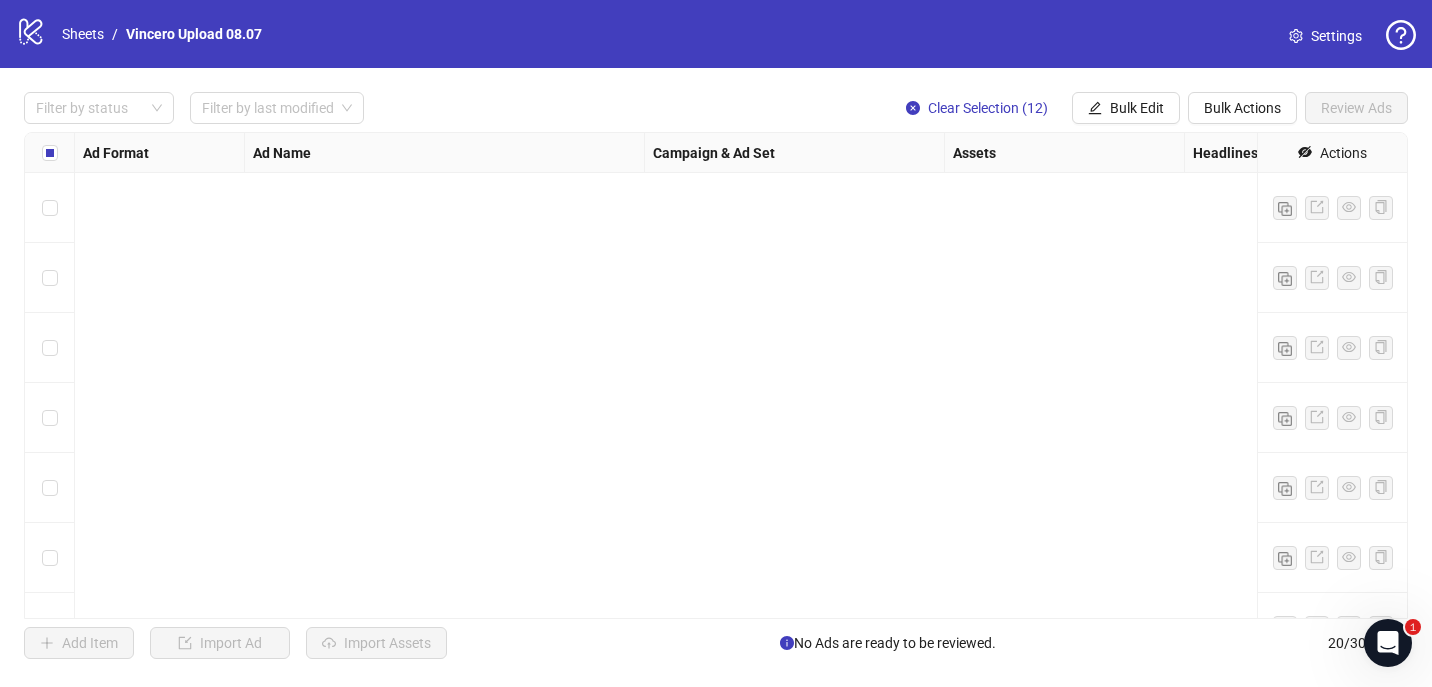 scroll, scrollTop: 0, scrollLeft: 0, axis: both 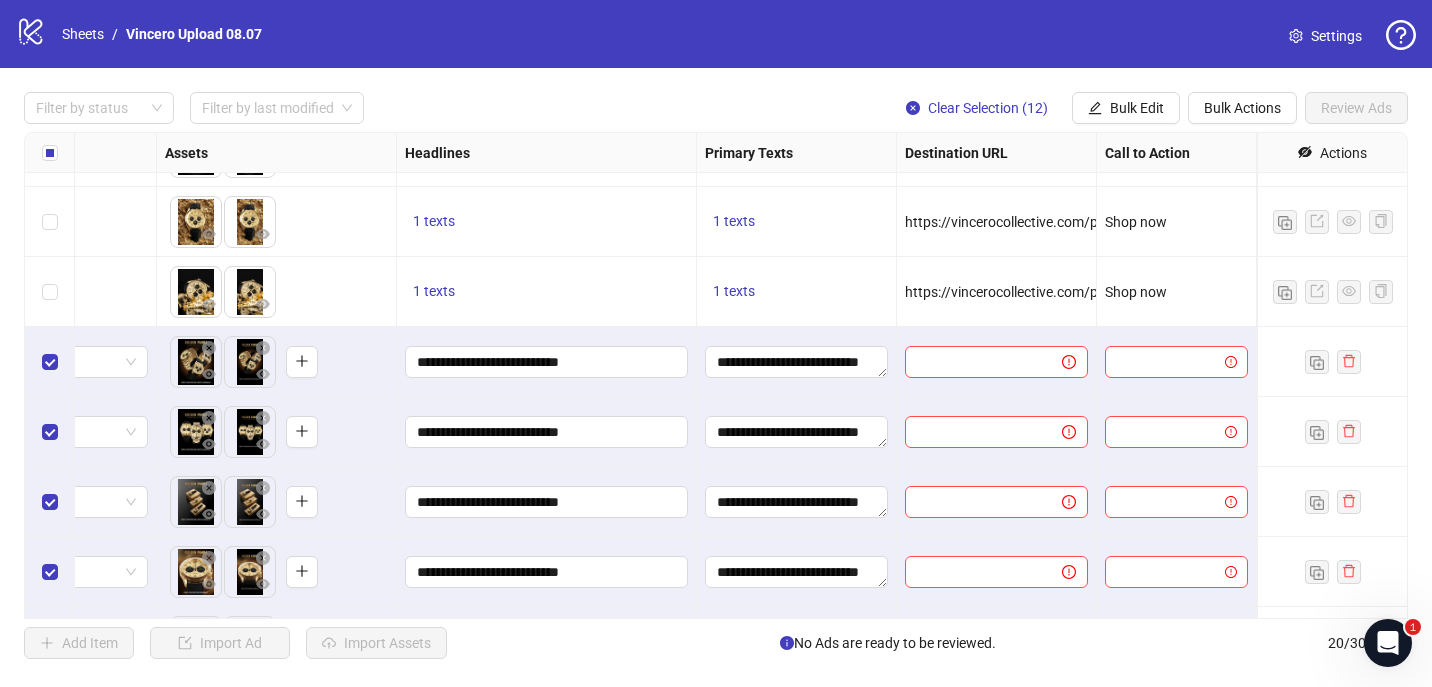 click at bounding box center [997, 362] 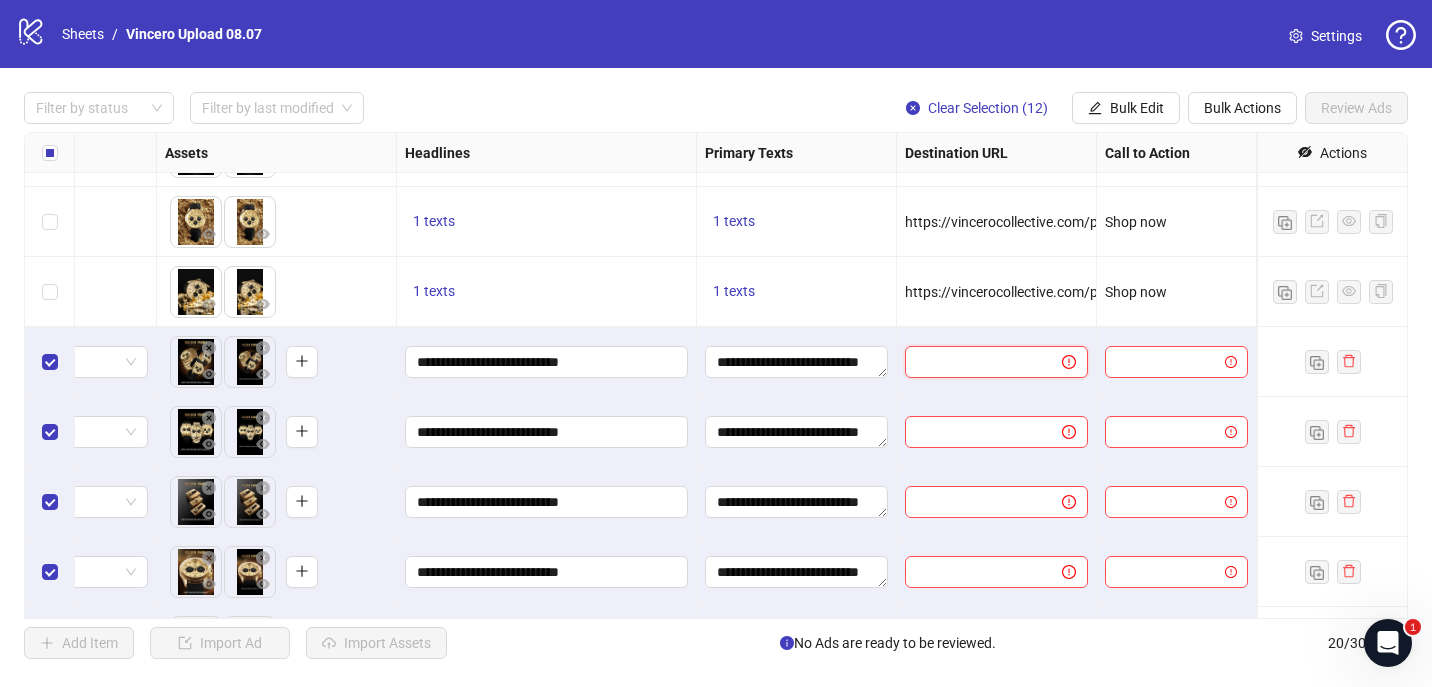 click at bounding box center [975, 362] 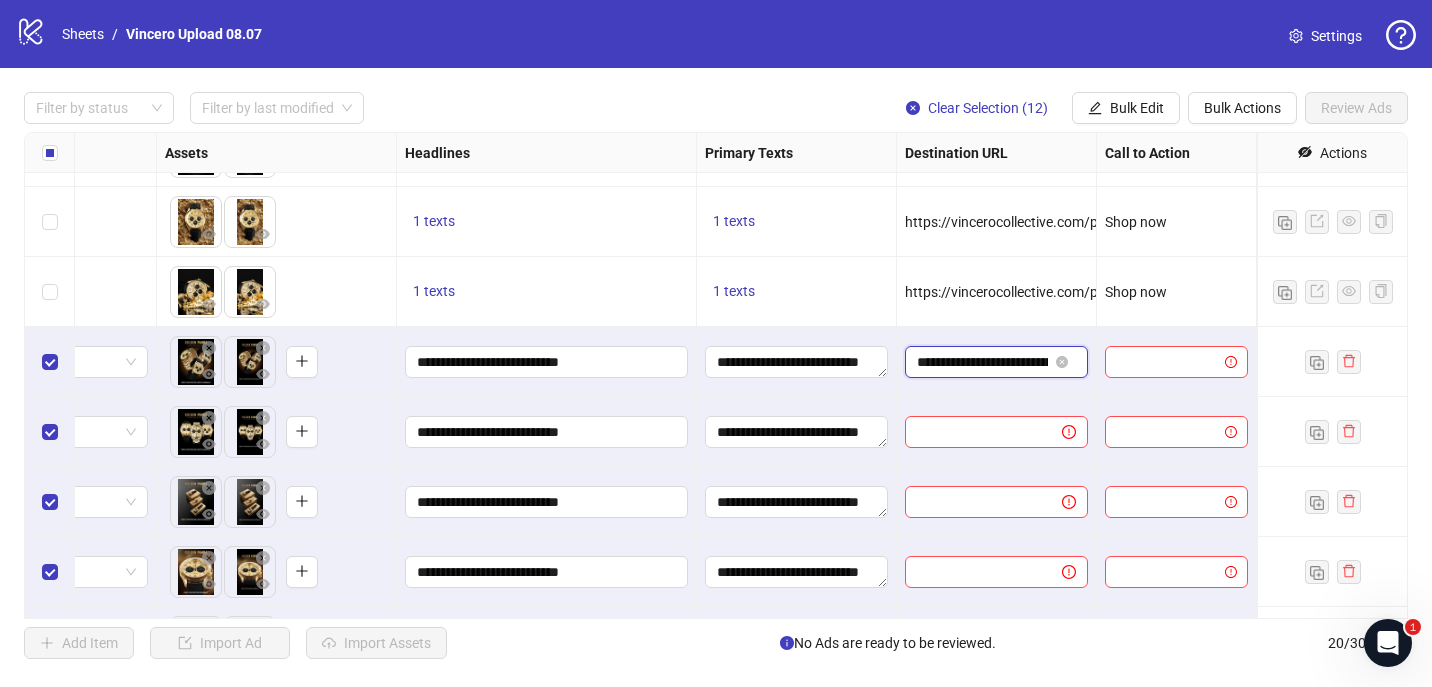 scroll, scrollTop: 0, scrollLeft: 236, axis: horizontal 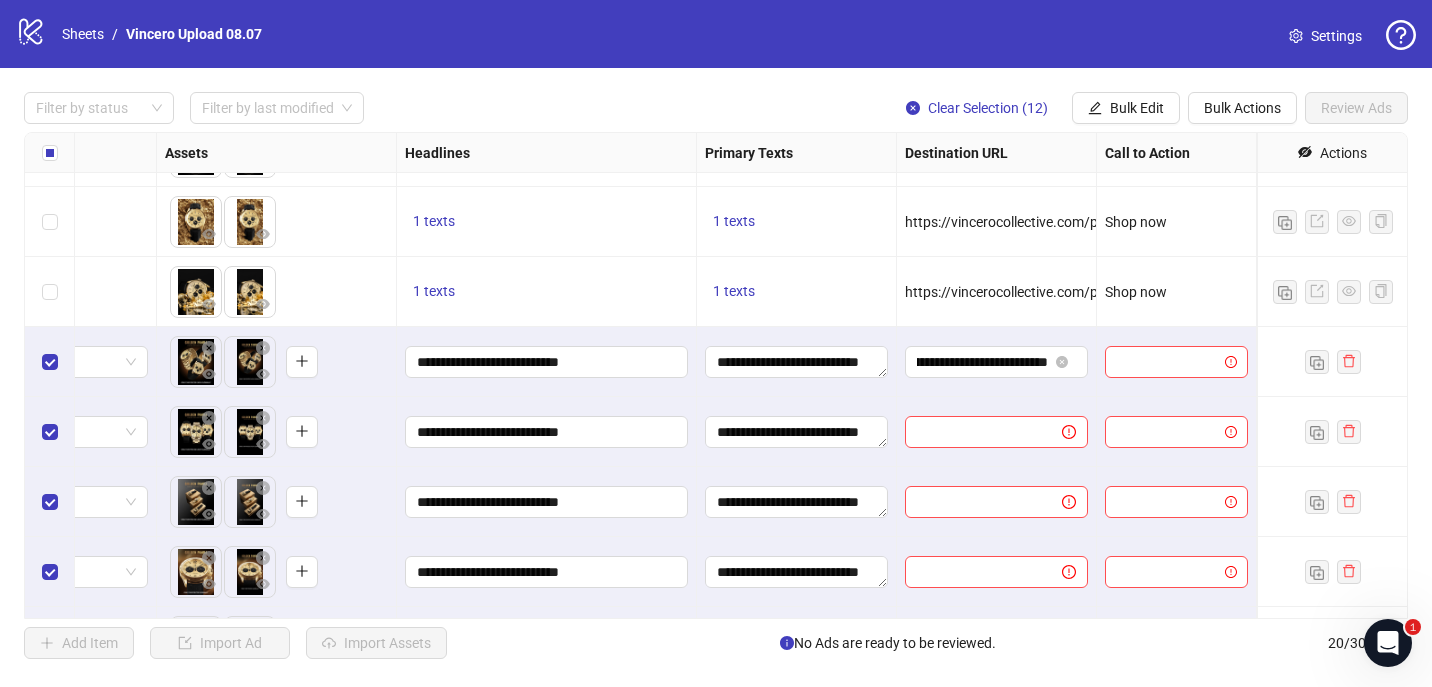 click on "**********" at bounding box center [997, 362] 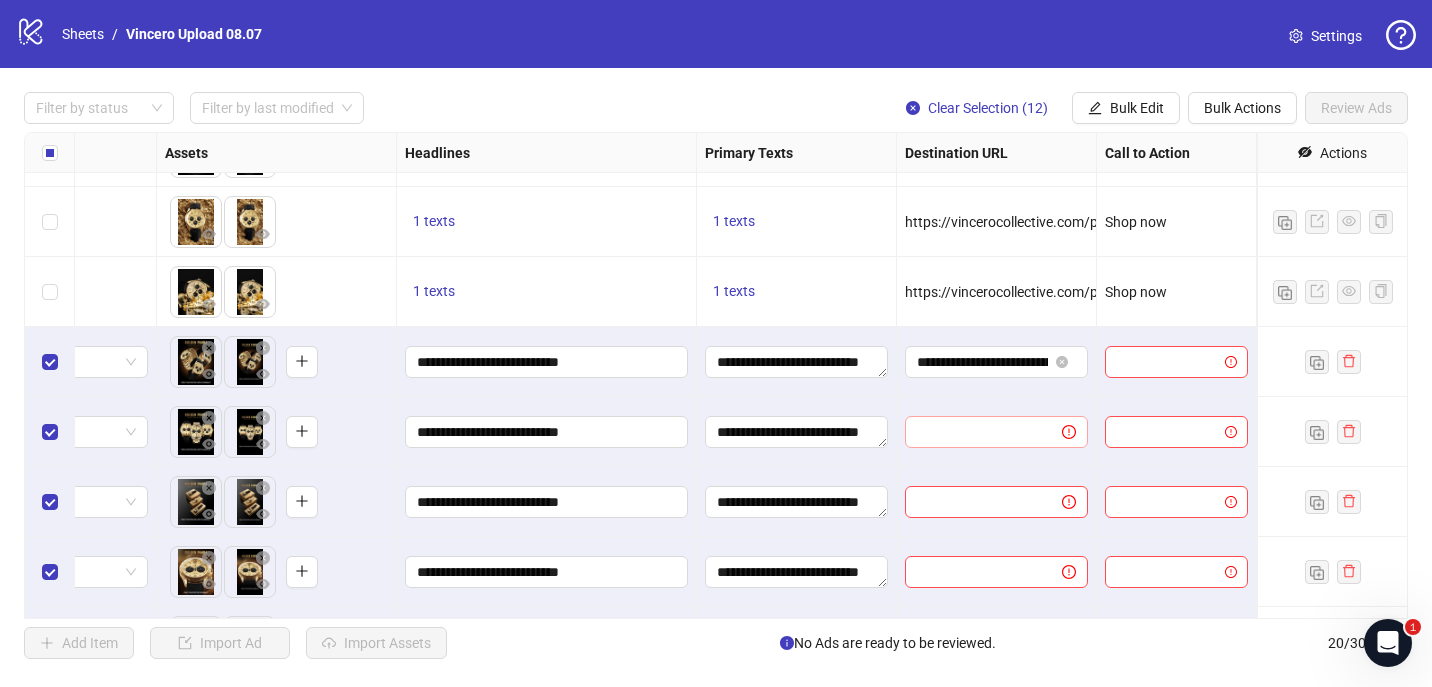 click at bounding box center (996, 432) 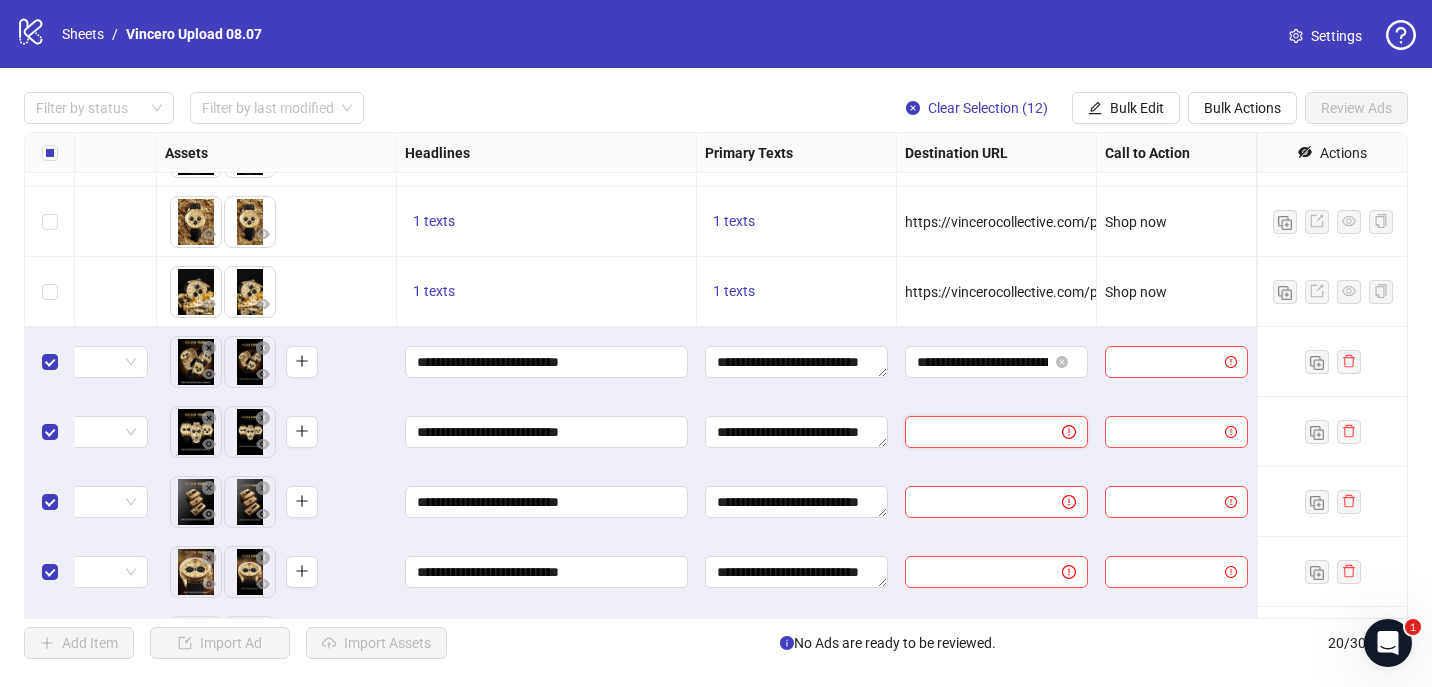 paste on "**********" 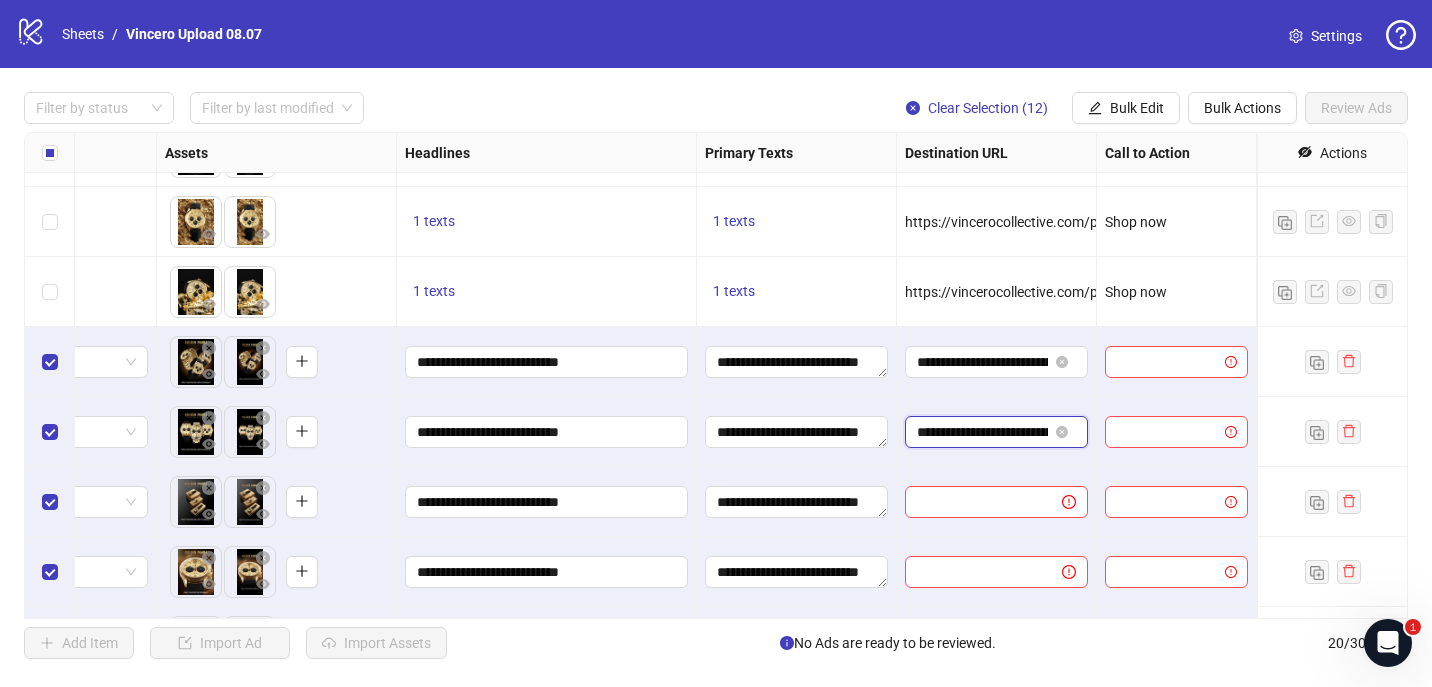 scroll, scrollTop: 0, scrollLeft: 236, axis: horizontal 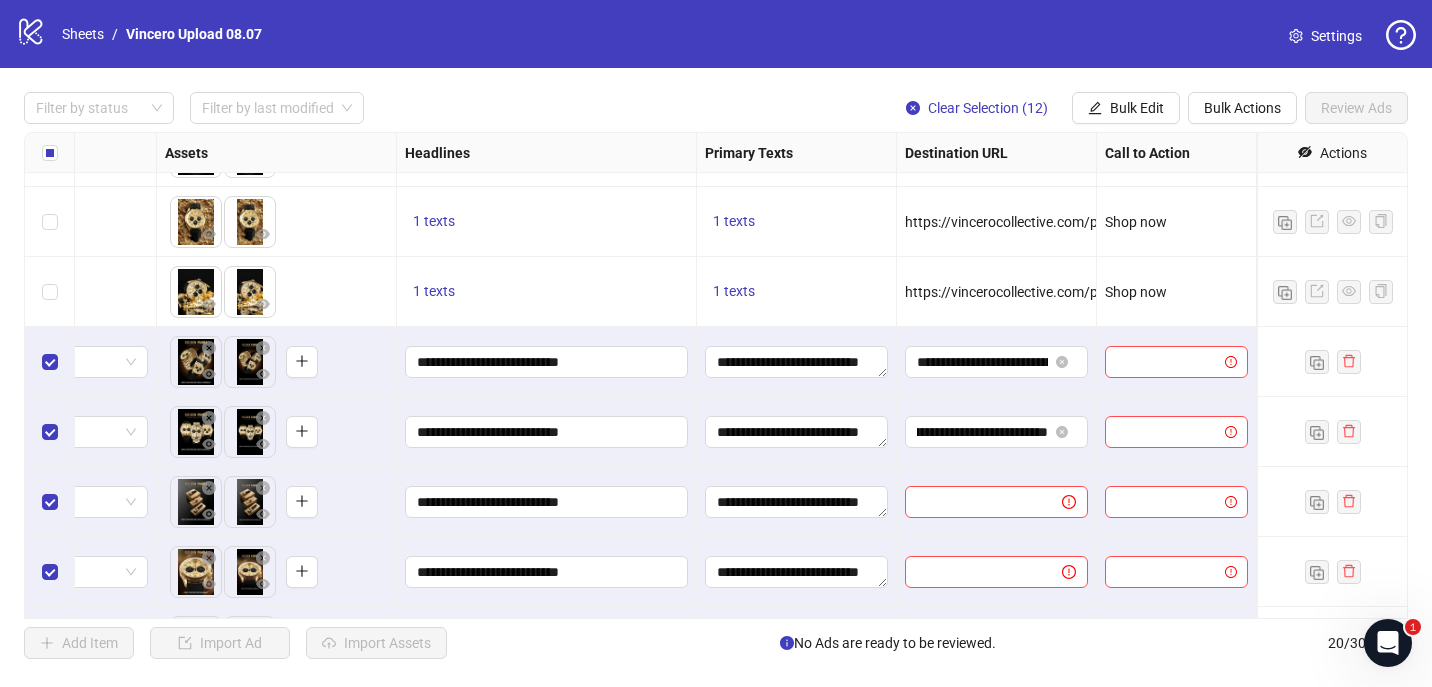 click on "**********" at bounding box center [997, 362] 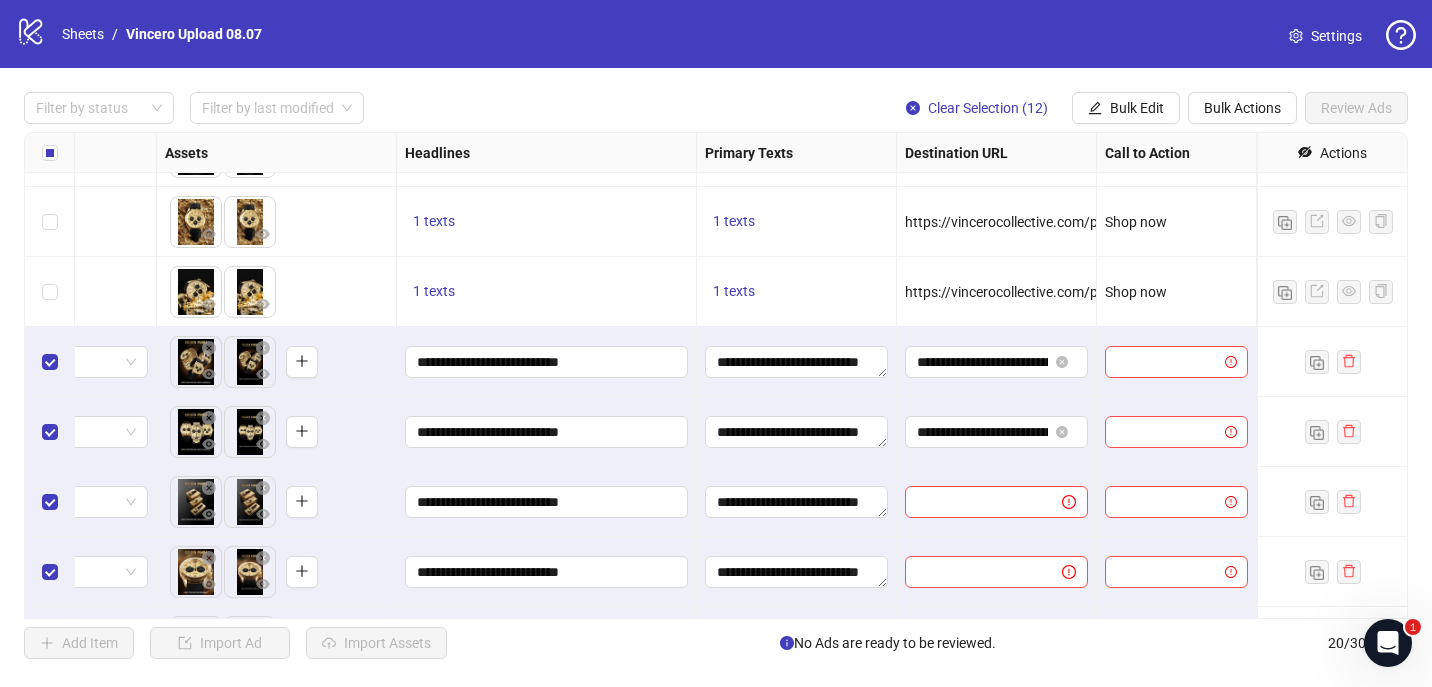 scroll, scrollTop: 490, scrollLeft: 788, axis: both 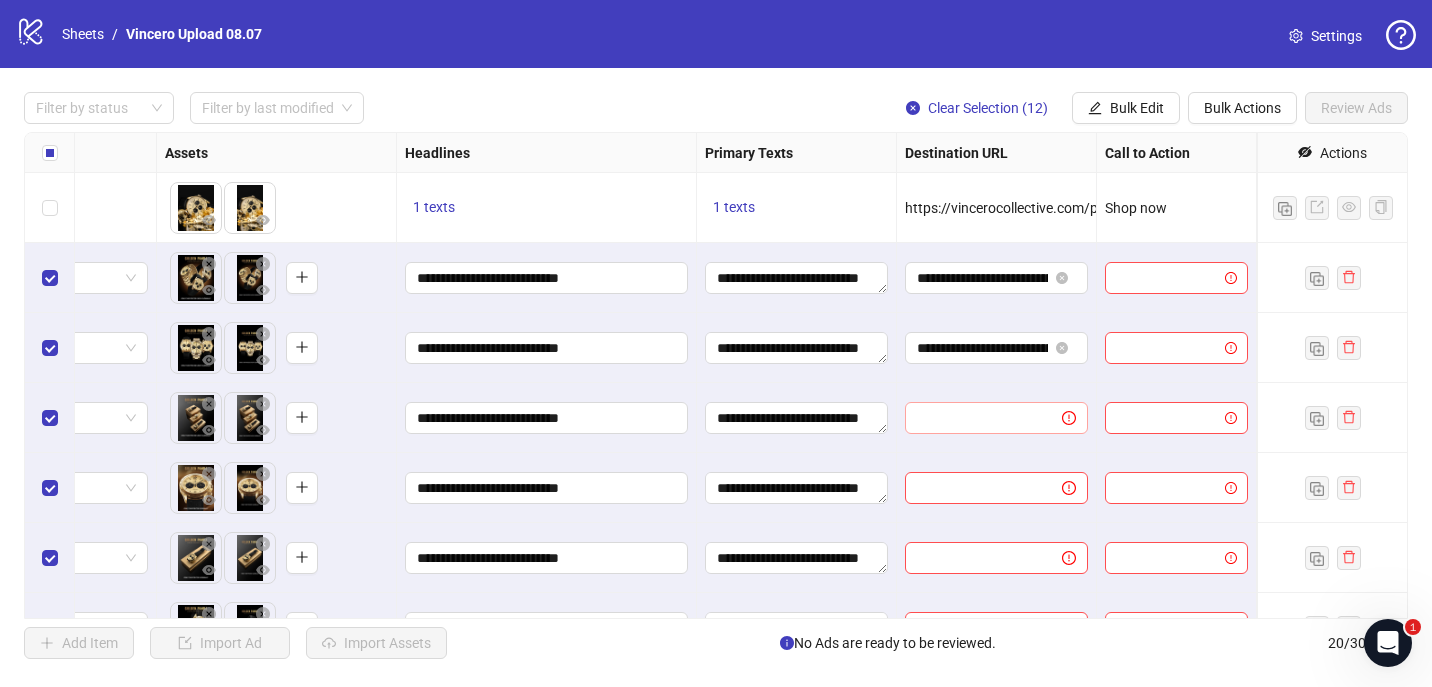 click at bounding box center (996, 418) 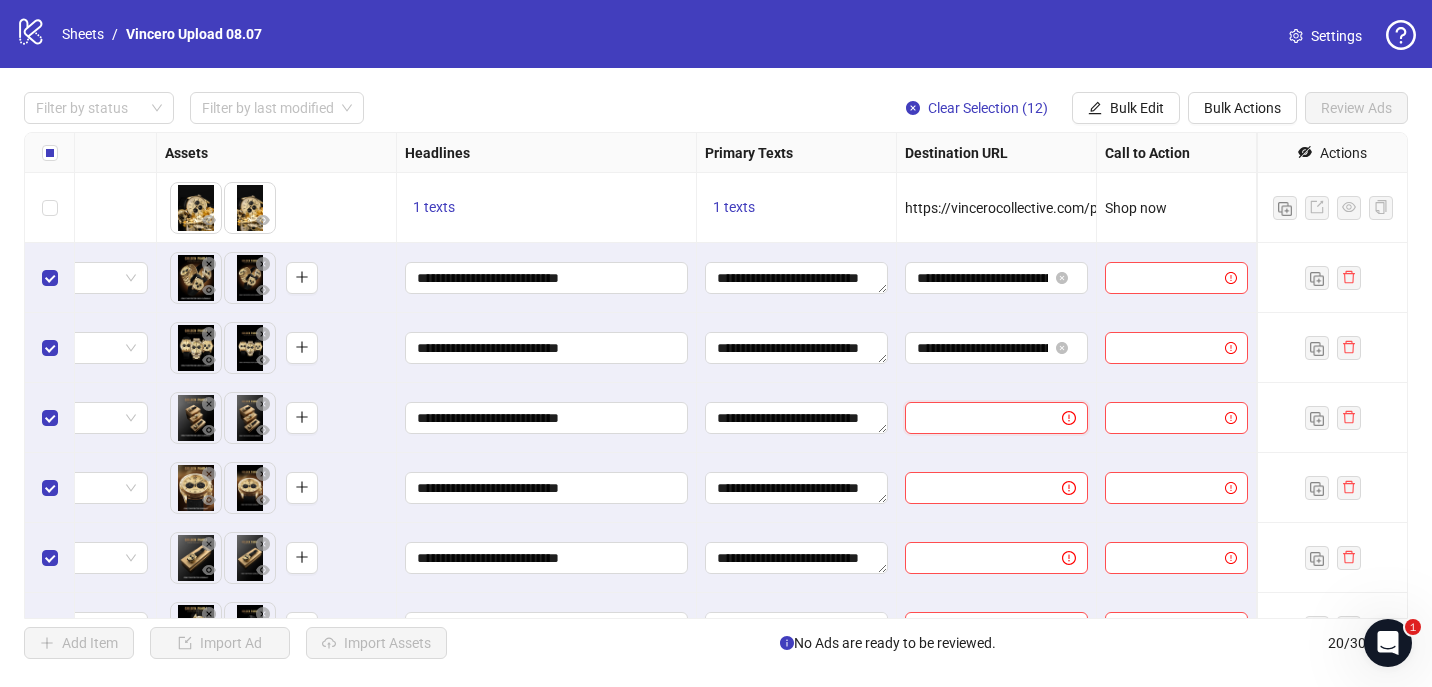 paste on "**********" 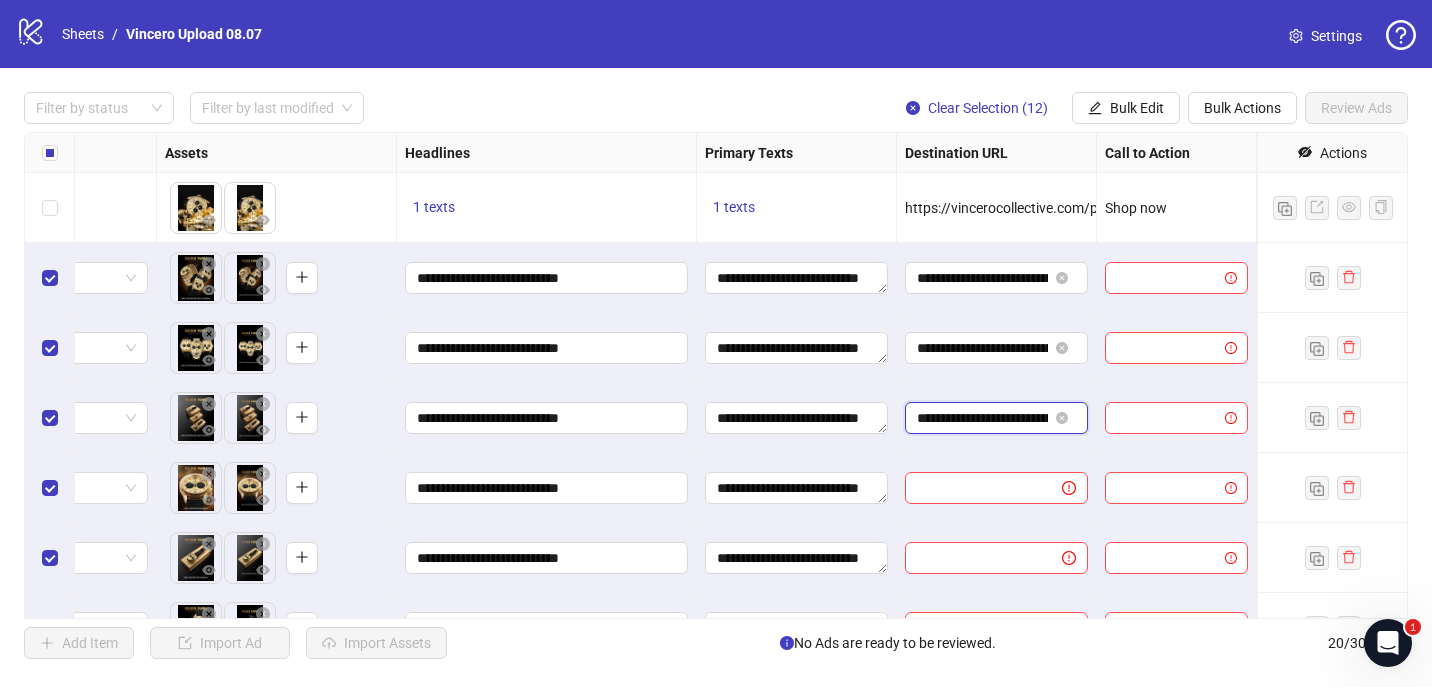 scroll, scrollTop: 0, scrollLeft: 236, axis: horizontal 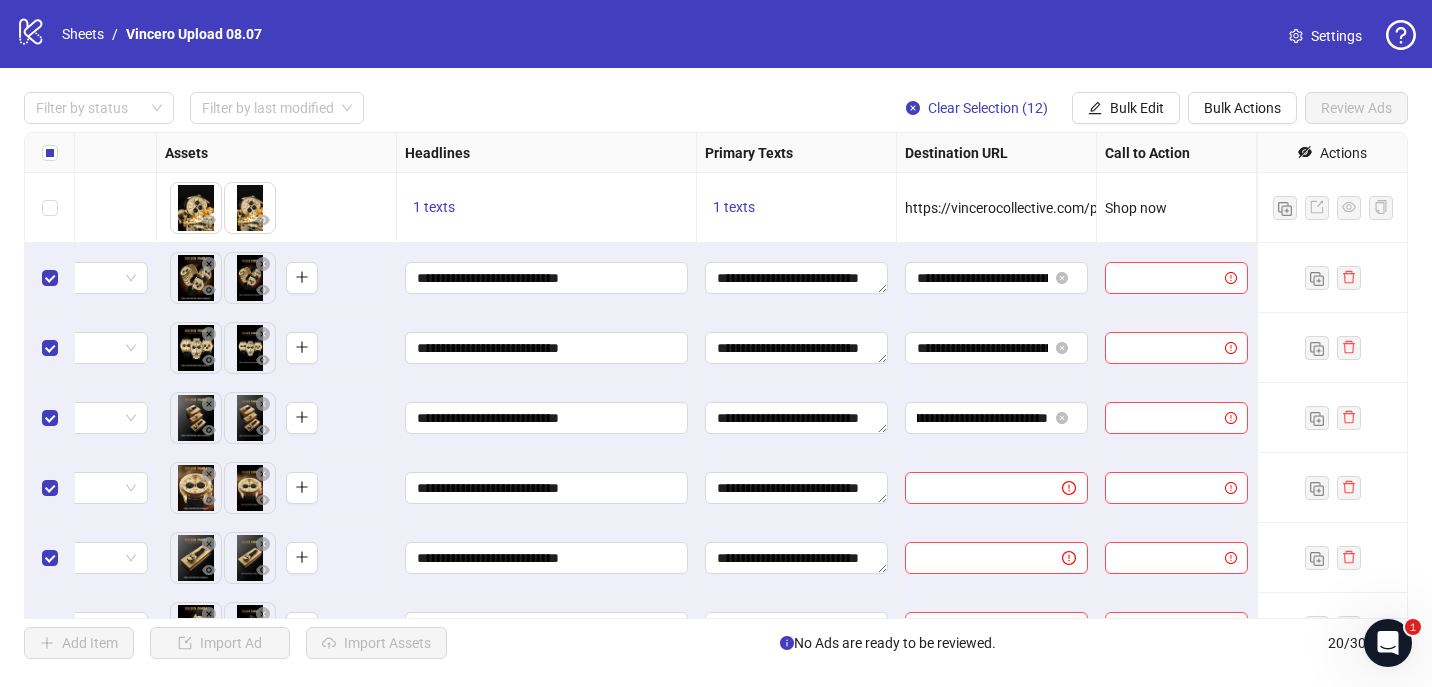click on "**********" at bounding box center (997, 418) 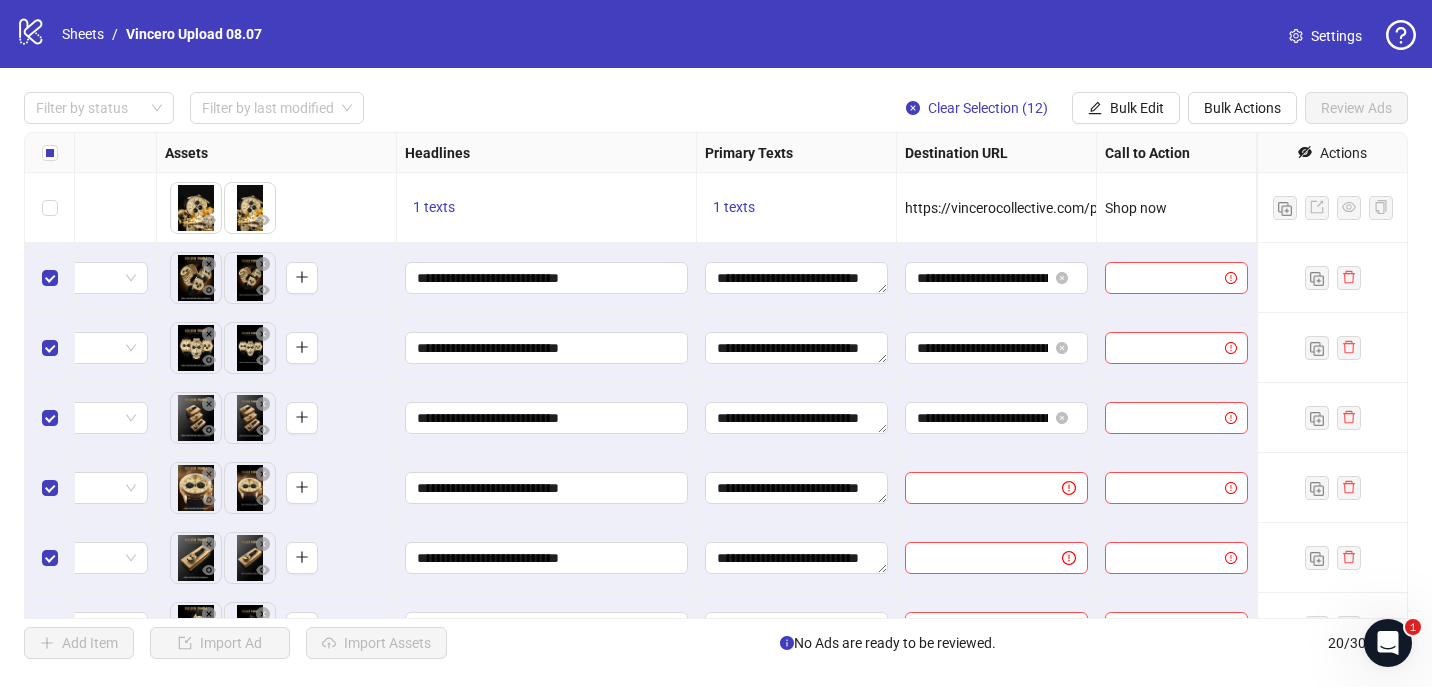 scroll, scrollTop: 607, scrollLeft: 788, axis: both 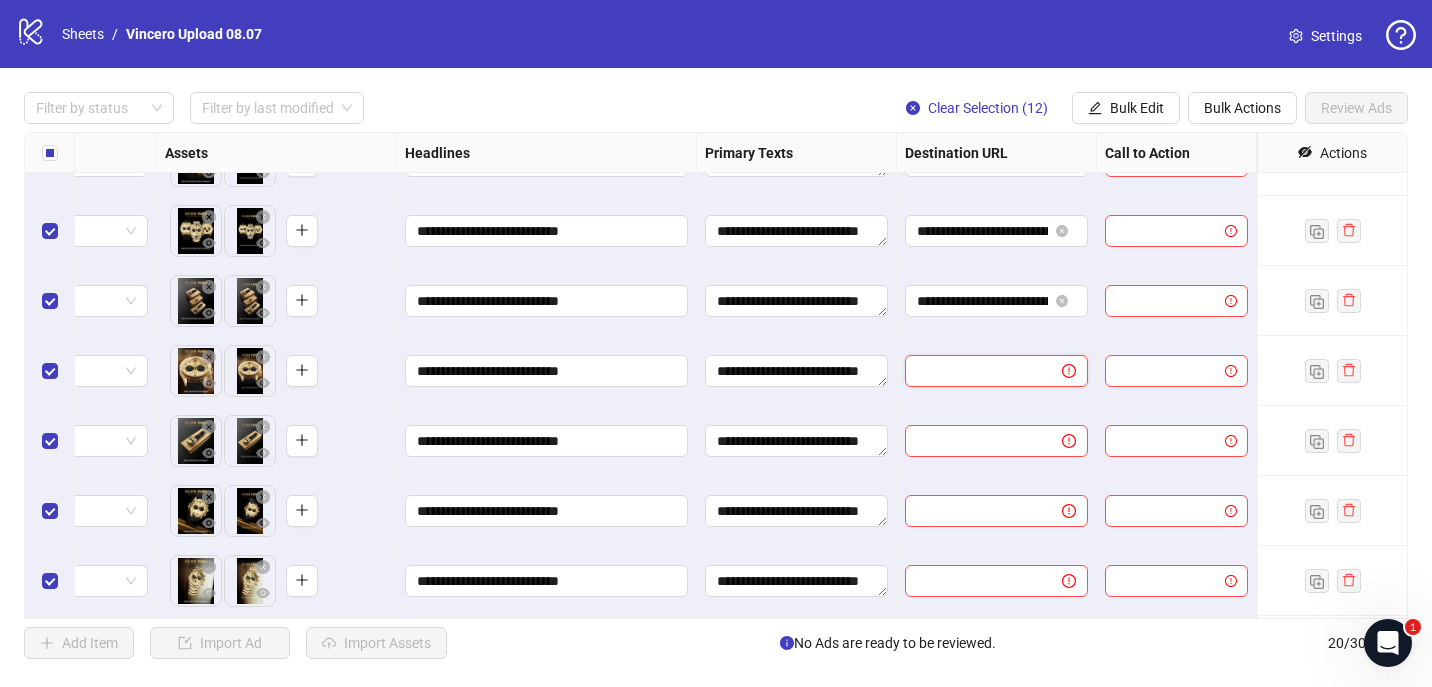 click at bounding box center [975, 371] 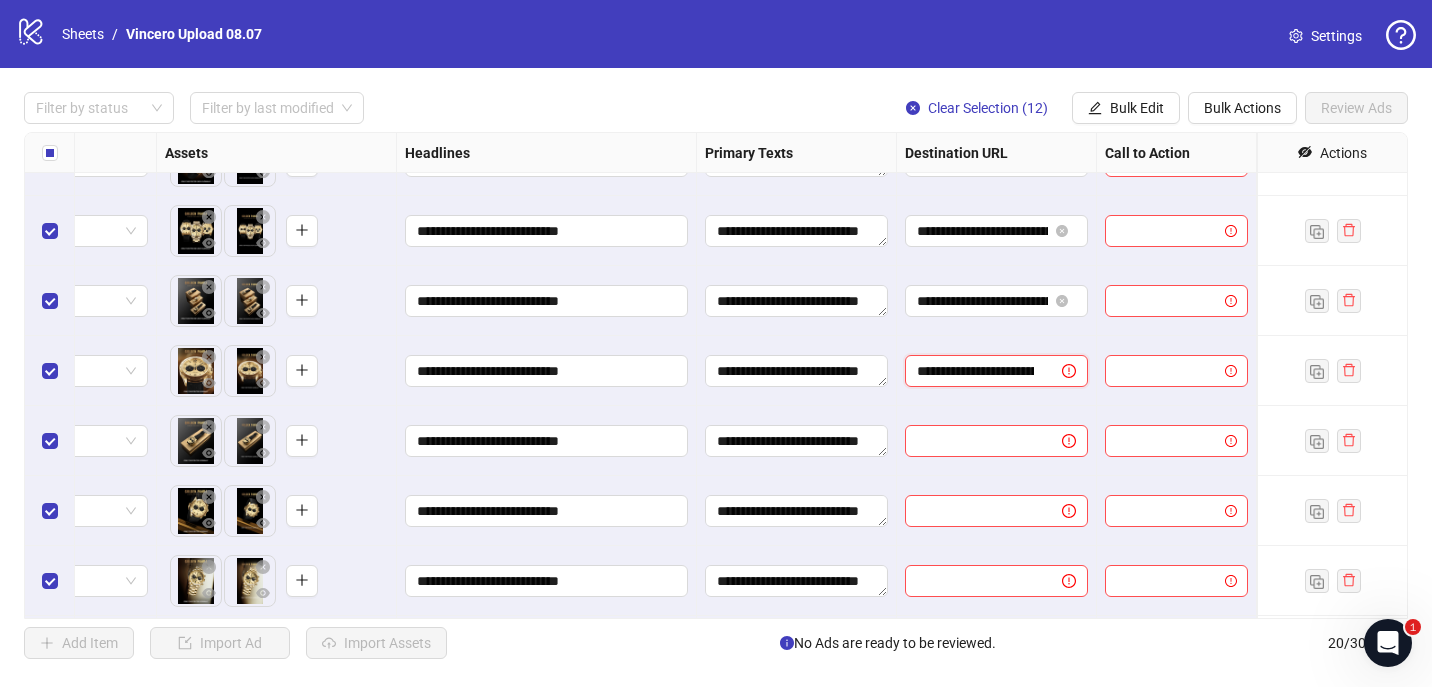 scroll, scrollTop: 0, scrollLeft: 236, axis: horizontal 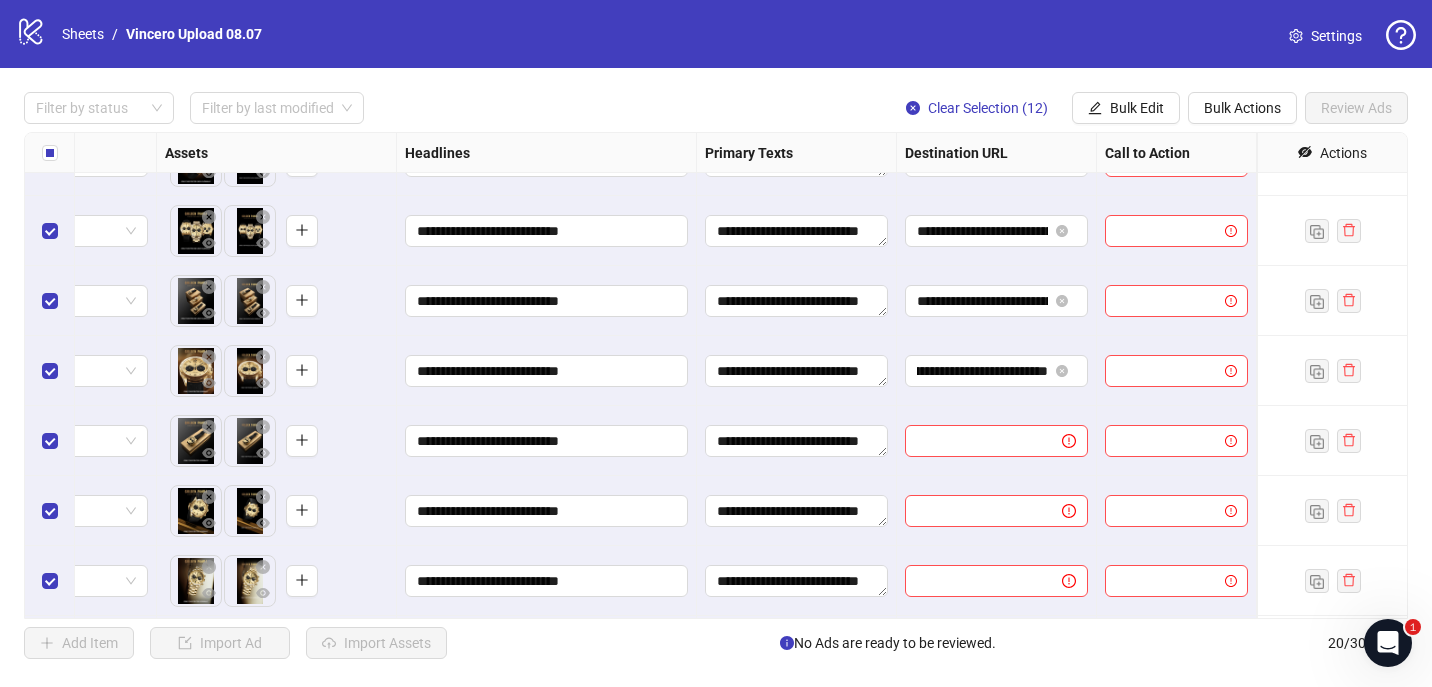 click on "**********" at bounding box center (297, -474) 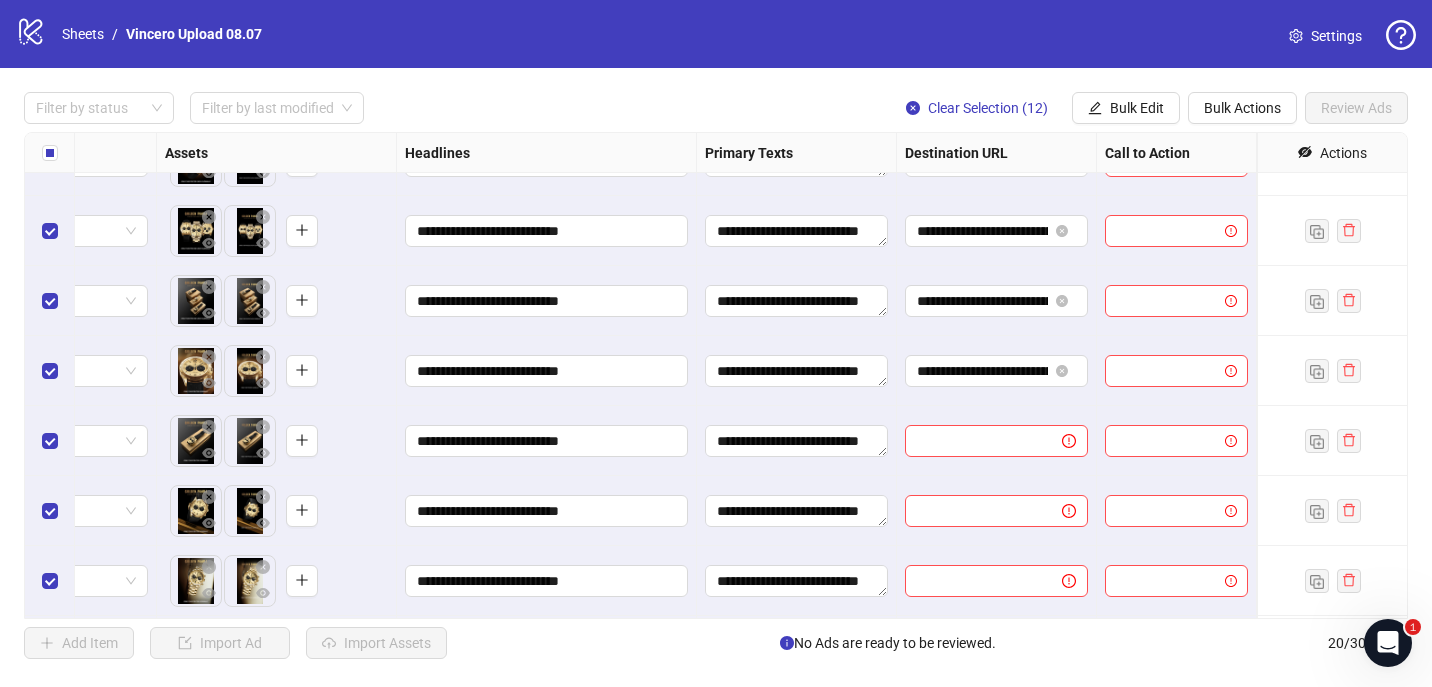 scroll, scrollTop: 713, scrollLeft: 788, axis: both 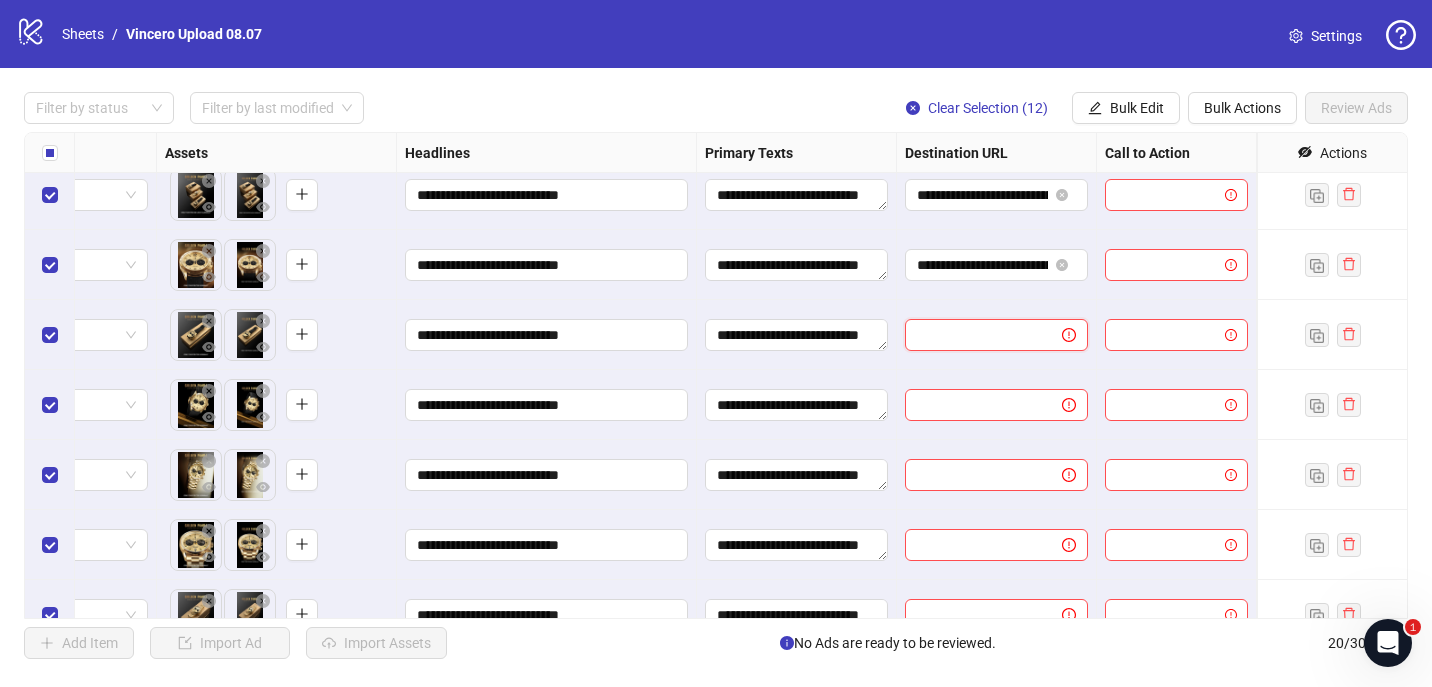 click at bounding box center [975, 335] 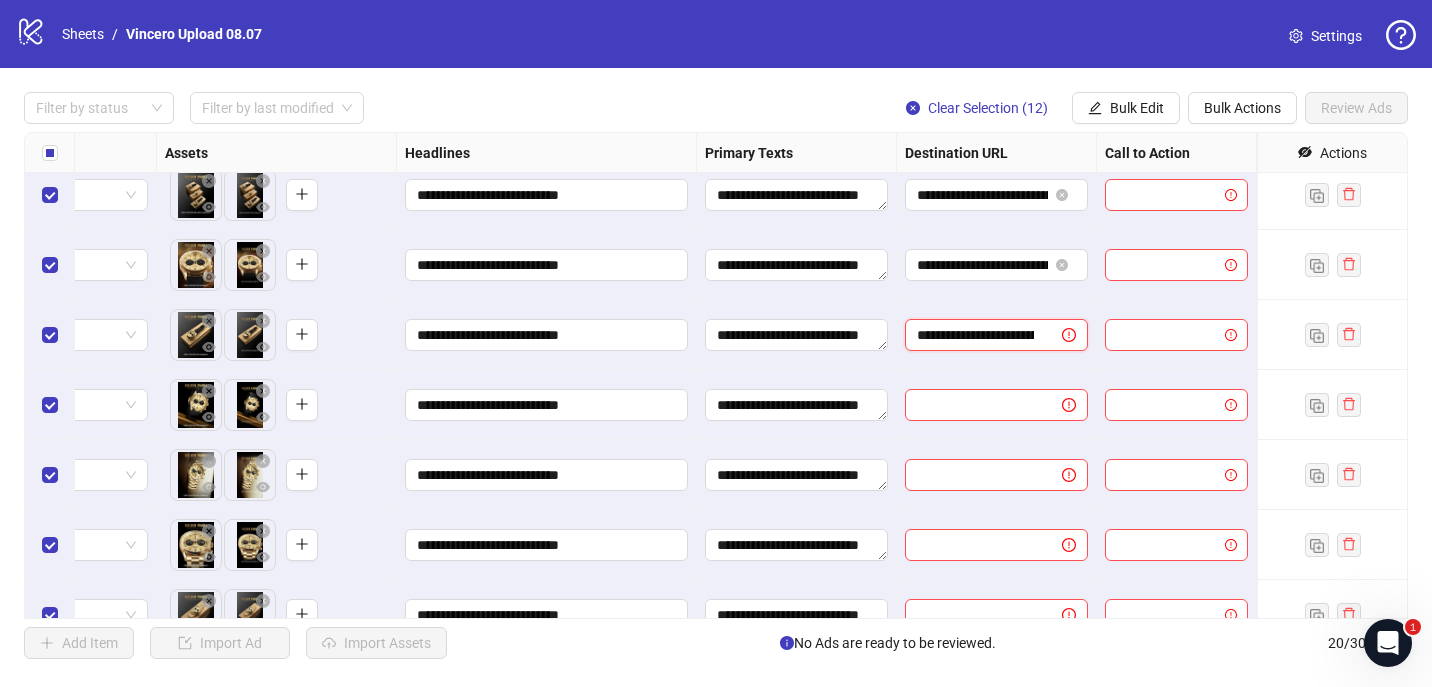 scroll, scrollTop: 0, scrollLeft: 236, axis: horizontal 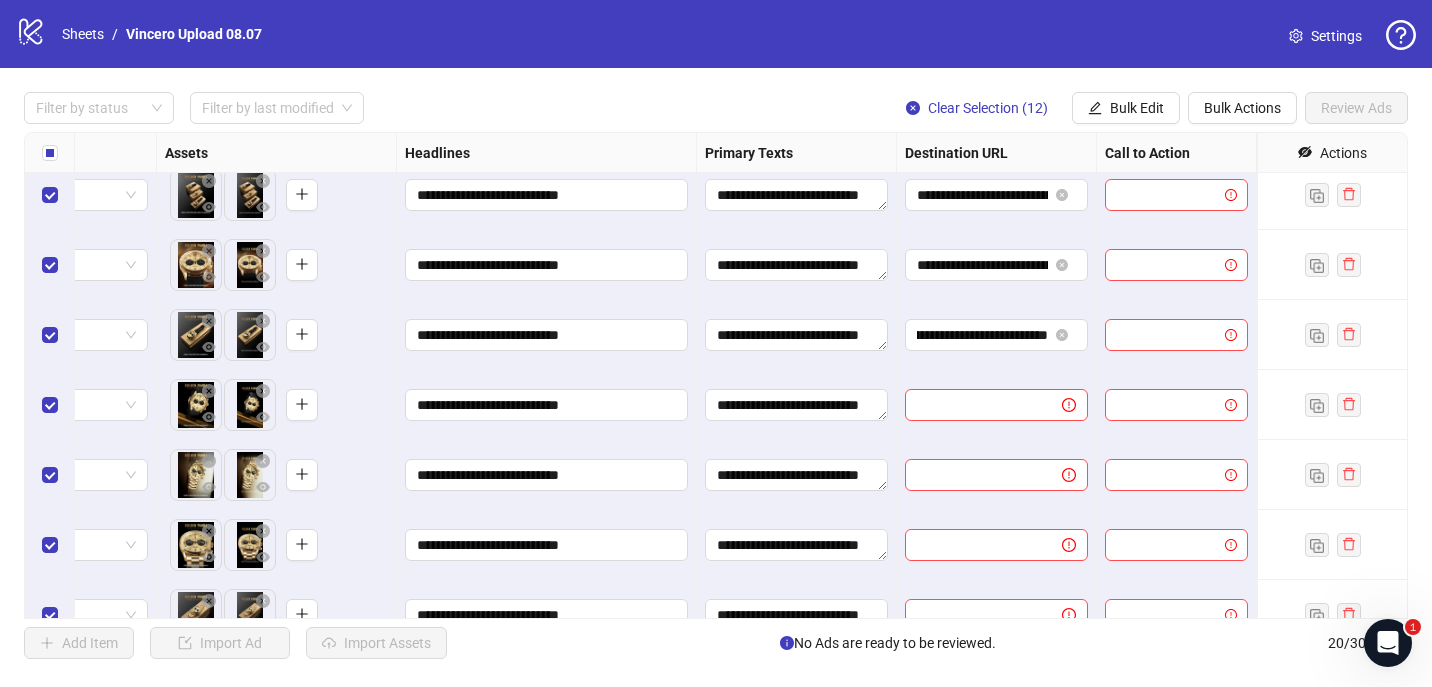 click on "**********" at bounding box center (997, 335) 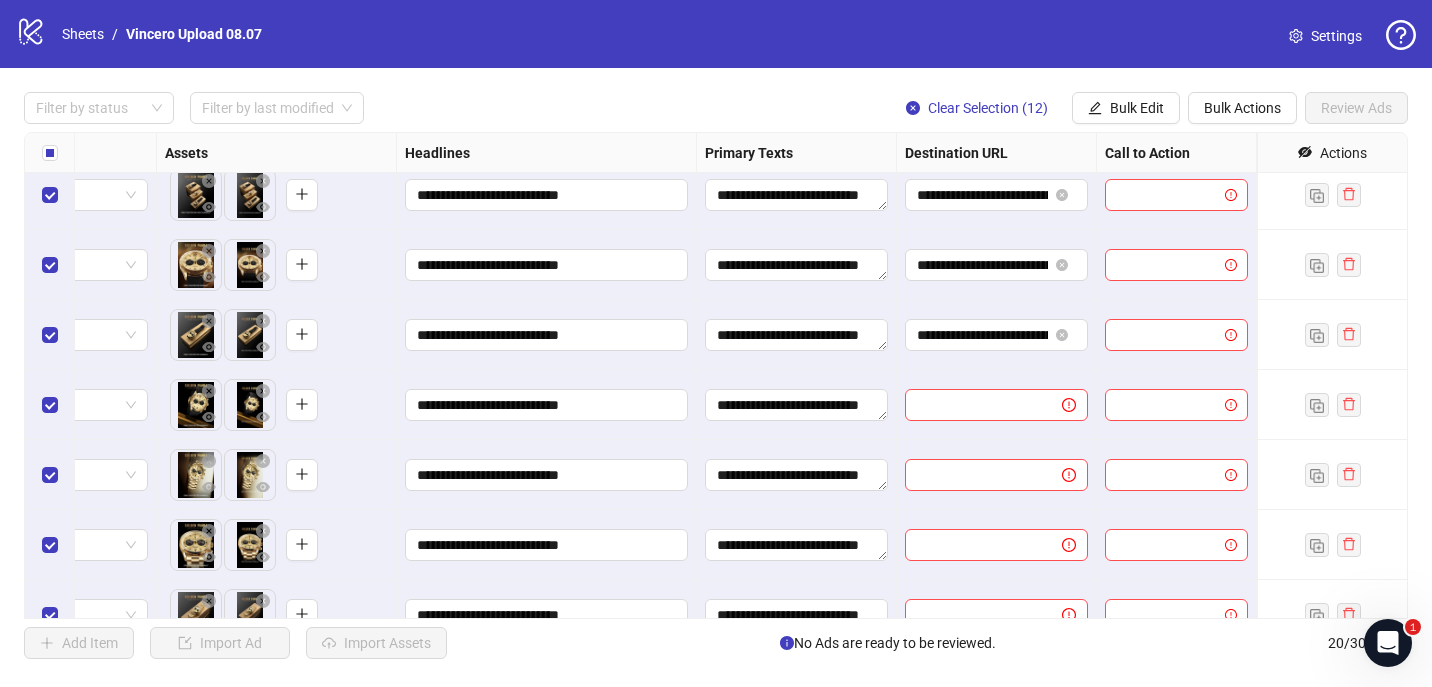 scroll, scrollTop: 754, scrollLeft: 788, axis: both 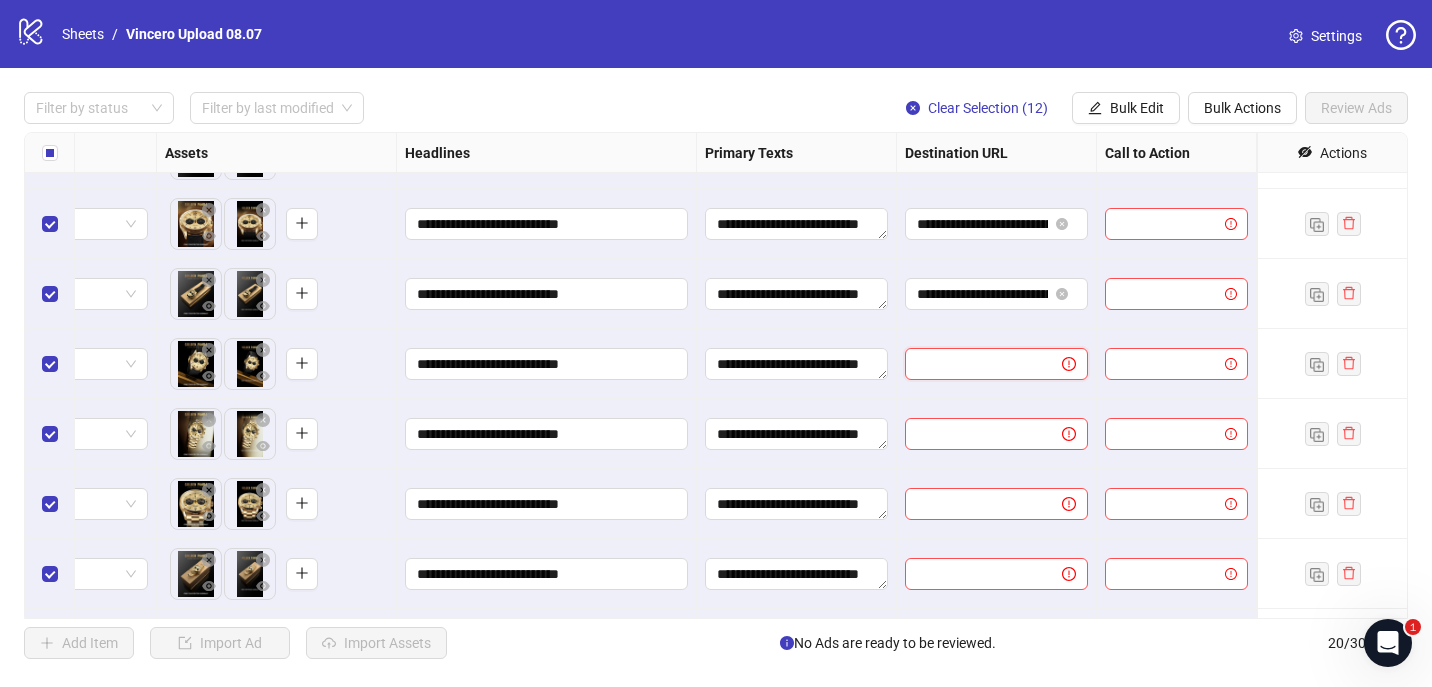 click at bounding box center [975, 364] 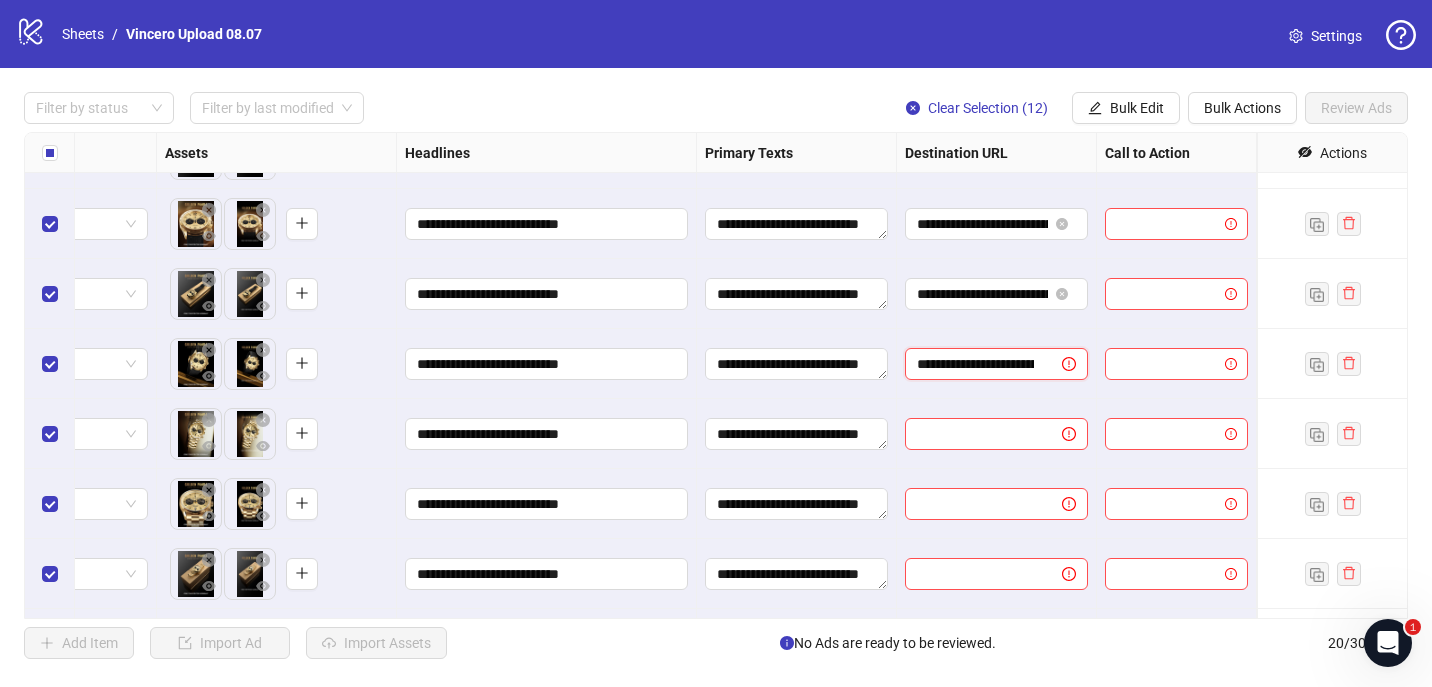 scroll, scrollTop: 0, scrollLeft: 236, axis: horizontal 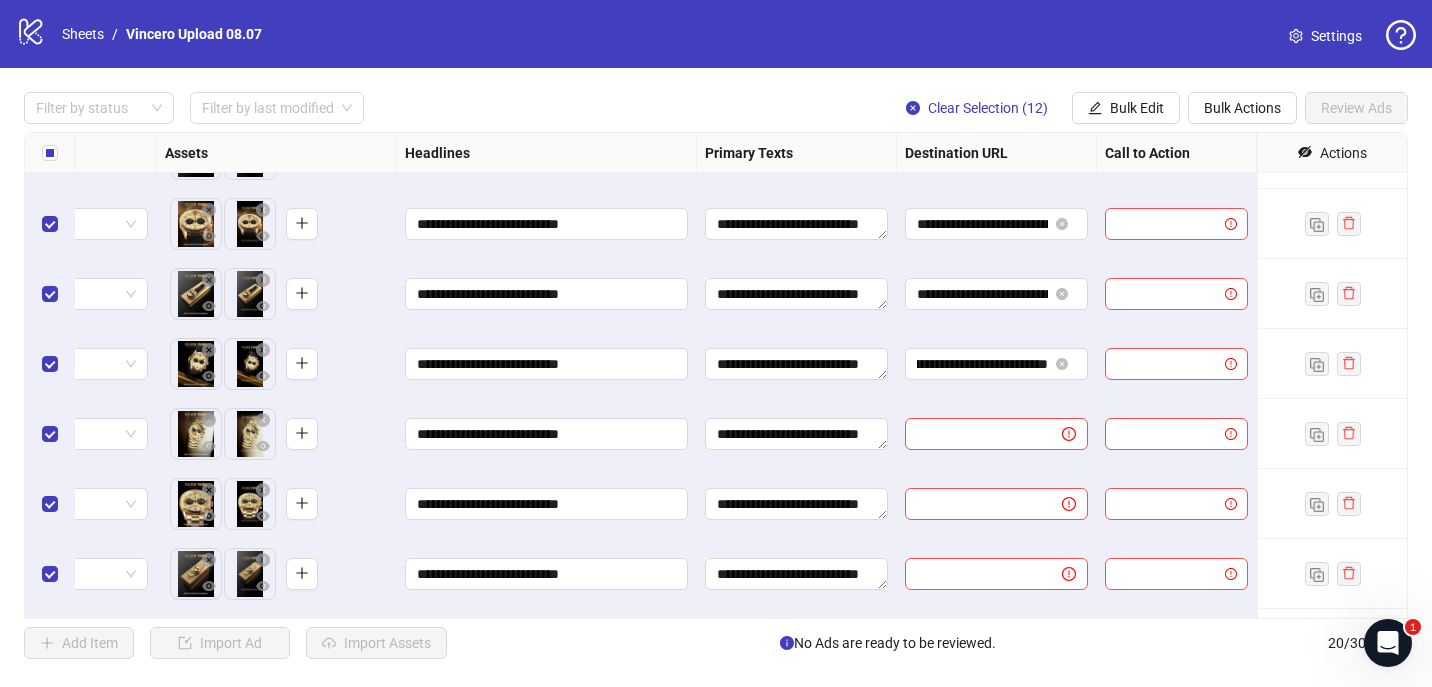 click on "**********" at bounding box center [997, 294] 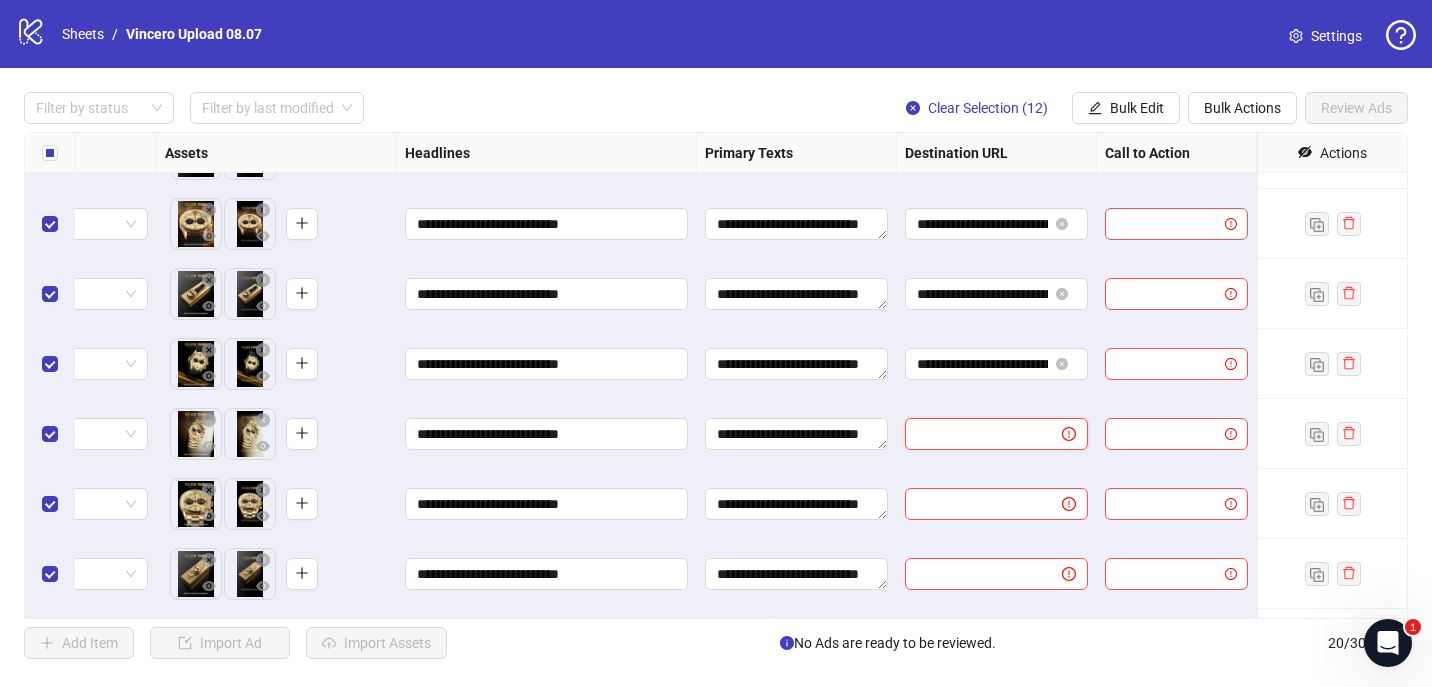 click at bounding box center [975, 434] 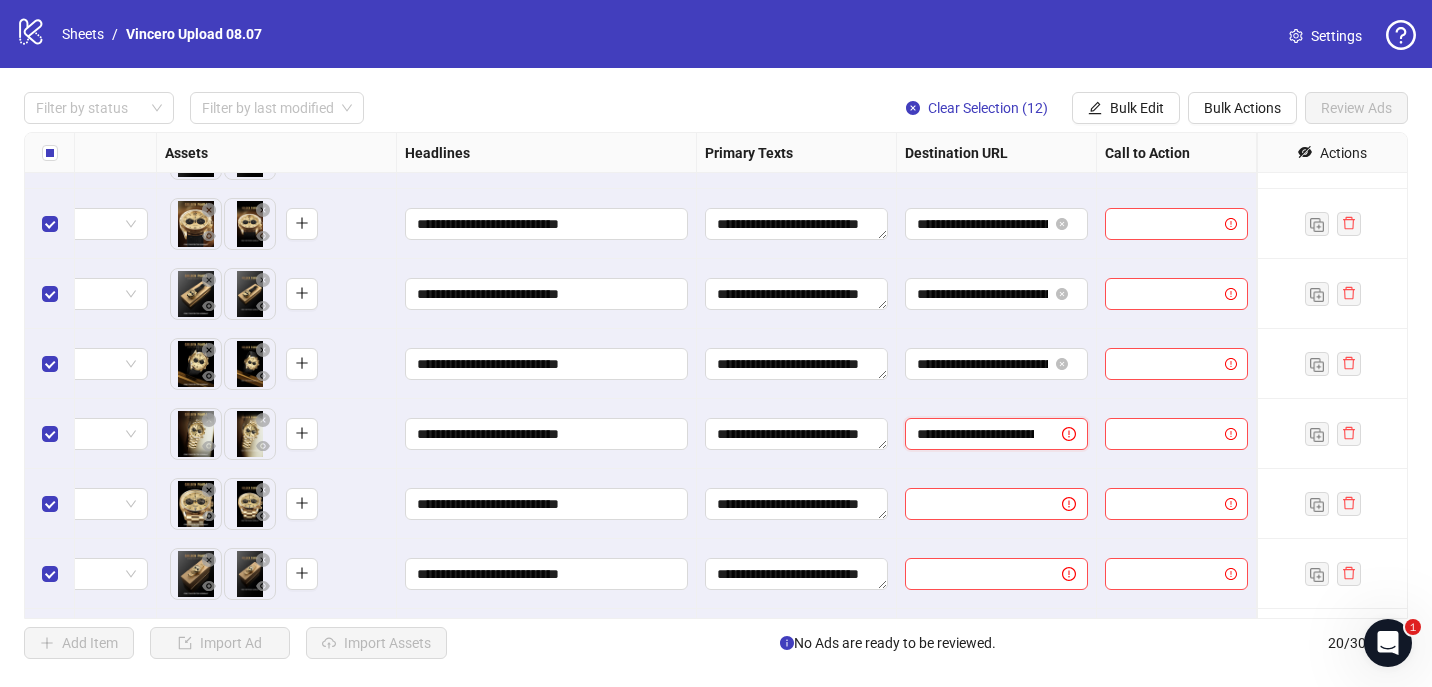 scroll, scrollTop: 0, scrollLeft: 236, axis: horizontal 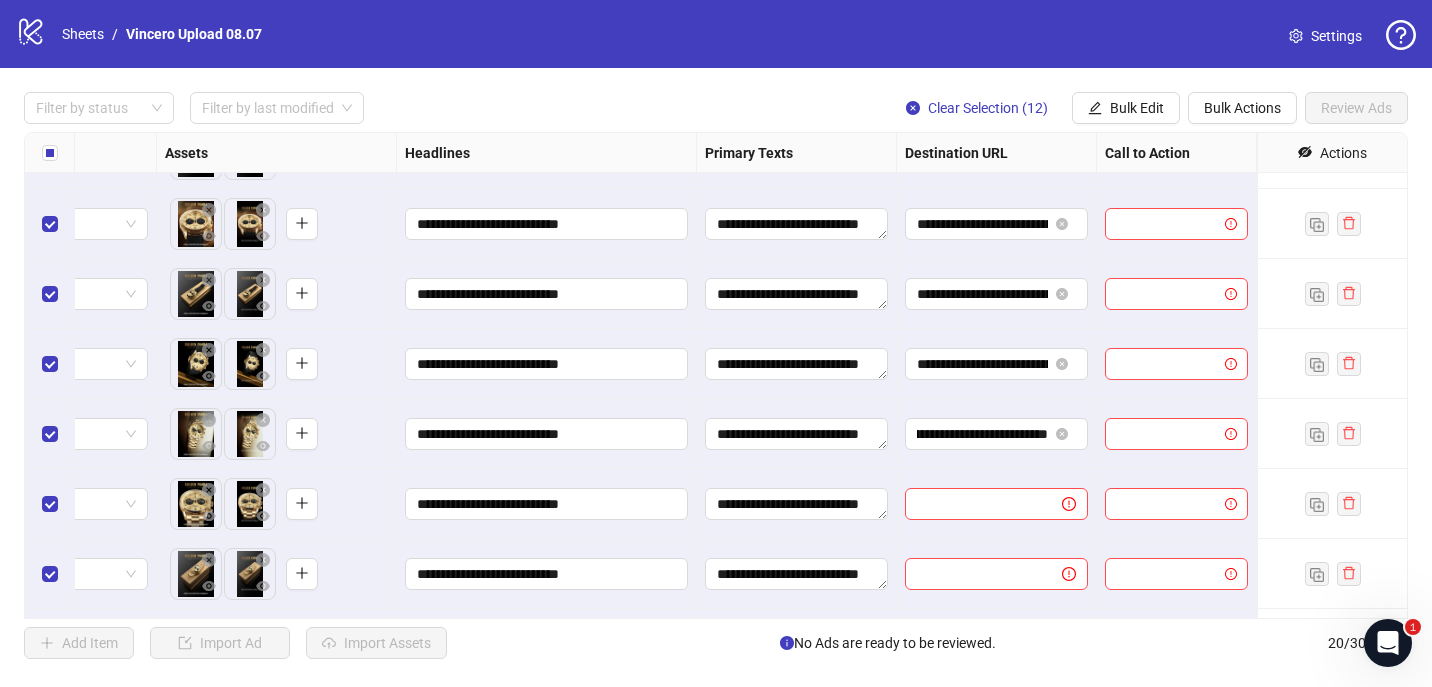 click on "**********" at bounding box center [997, 434] 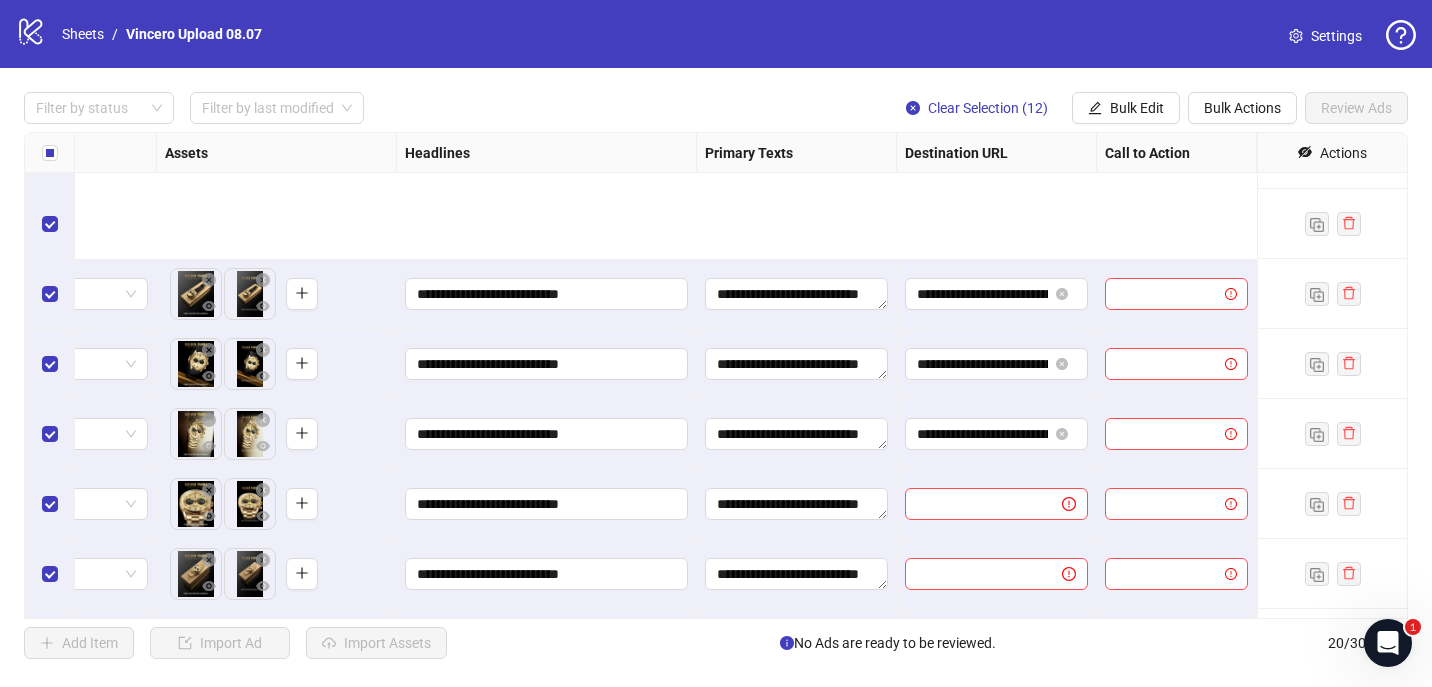 scroll, scrollTop: 955, scrollLeft: 788, axis: both 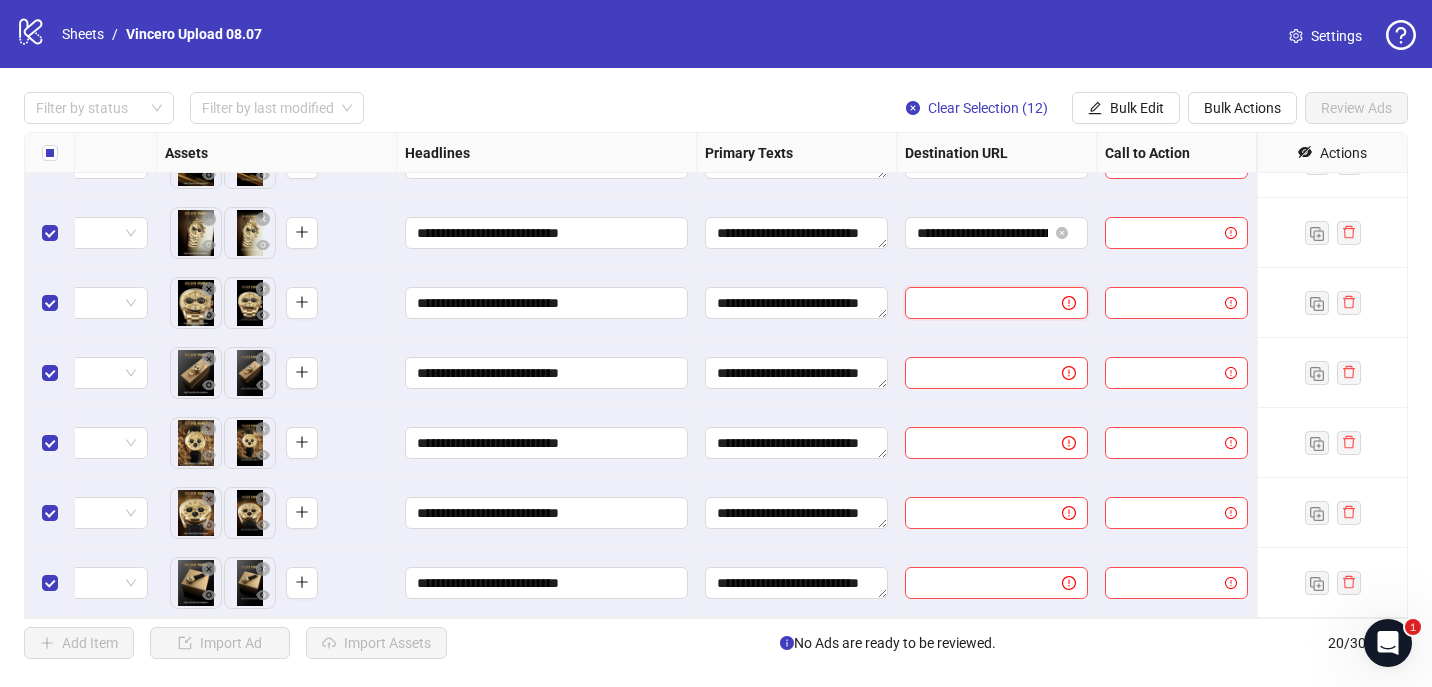 click at bounding box center [975, 303] 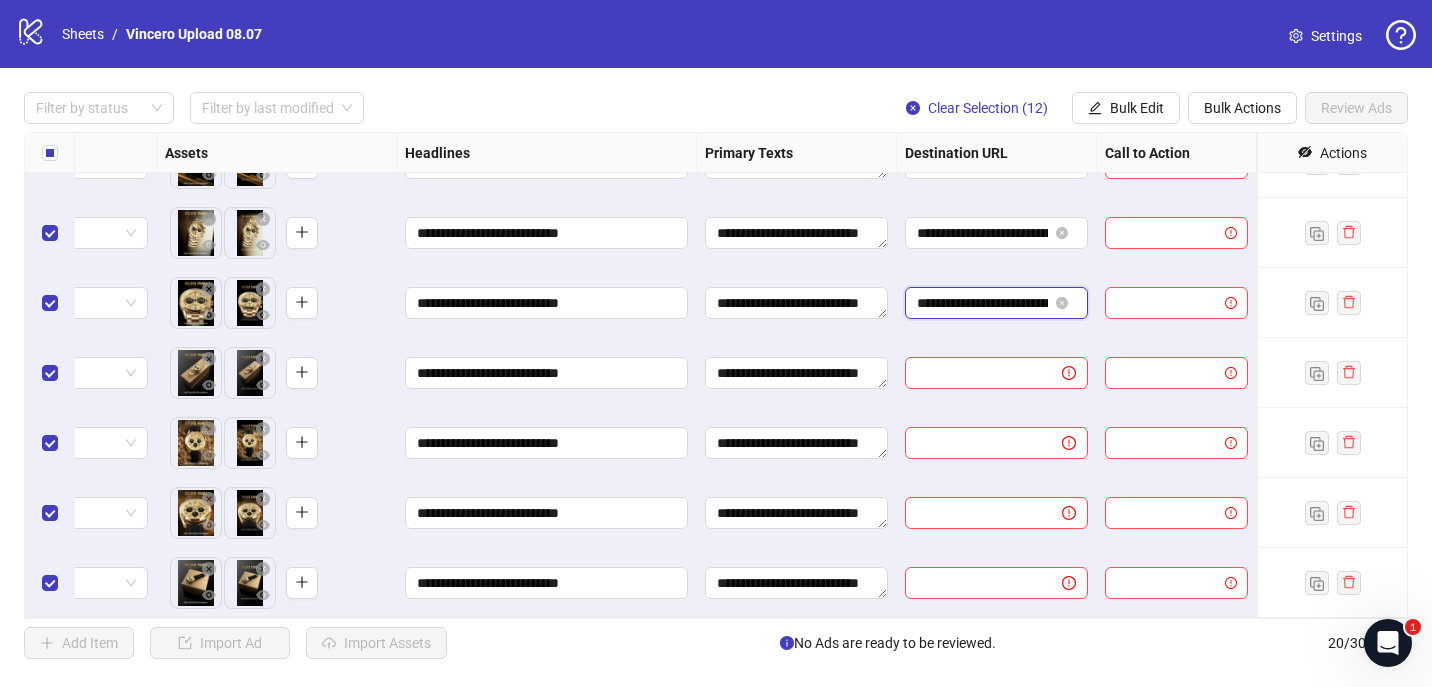 scroll, scrollTop: 0, scrollLeft: 236, axis: horizontal 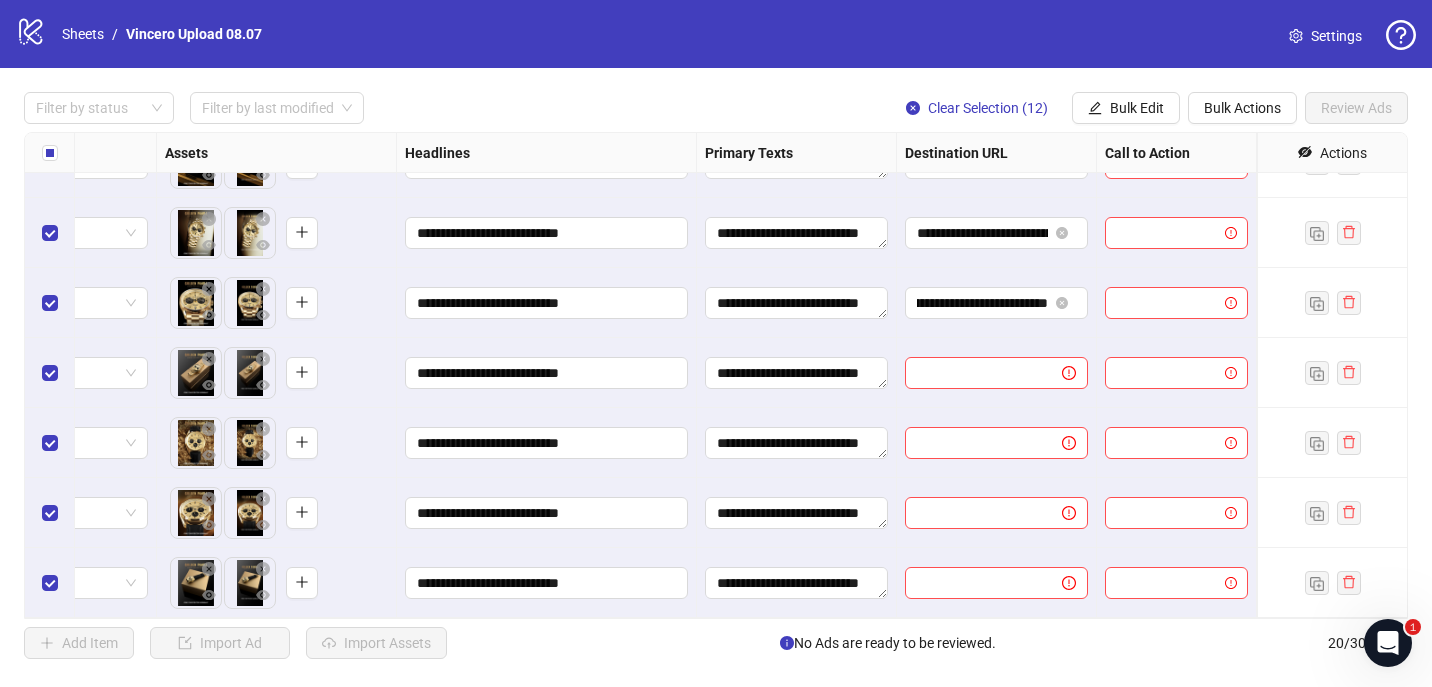 click on "**********" at bounding box center [997, 233] 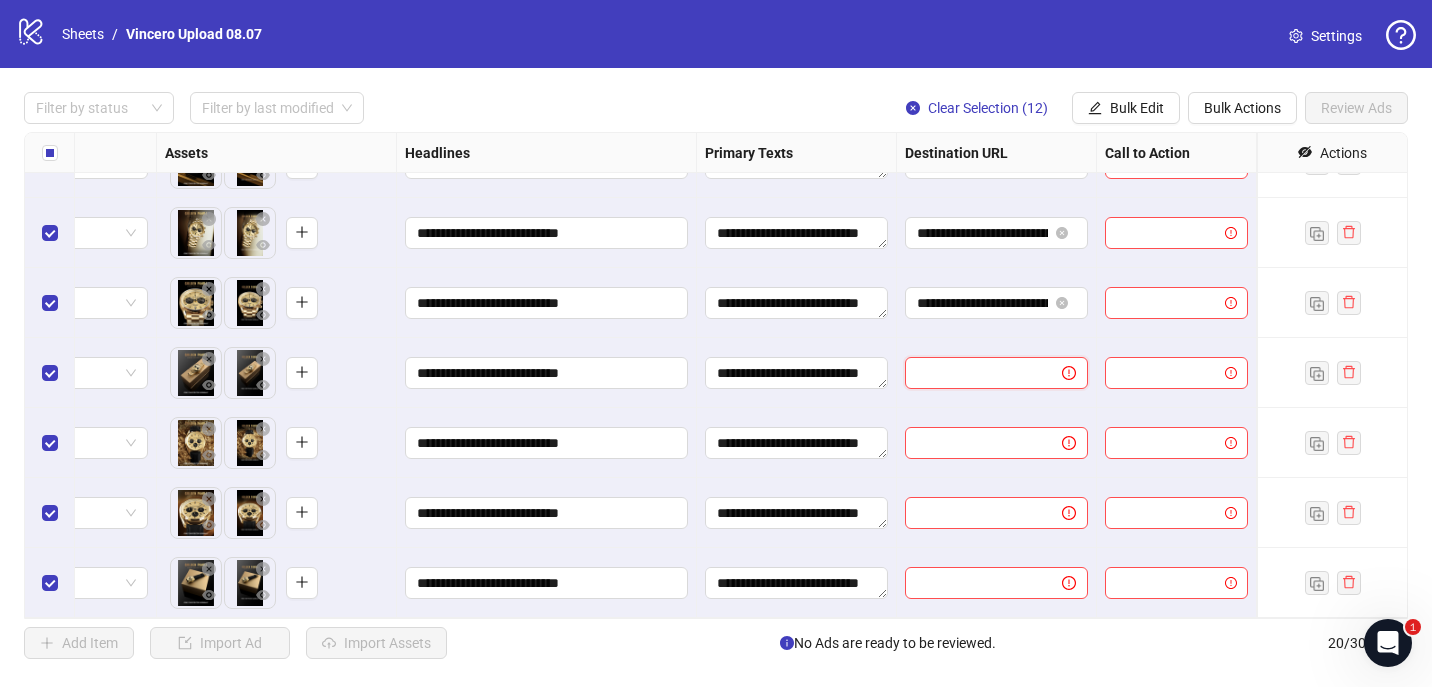 click at bounding box center (975, 373) 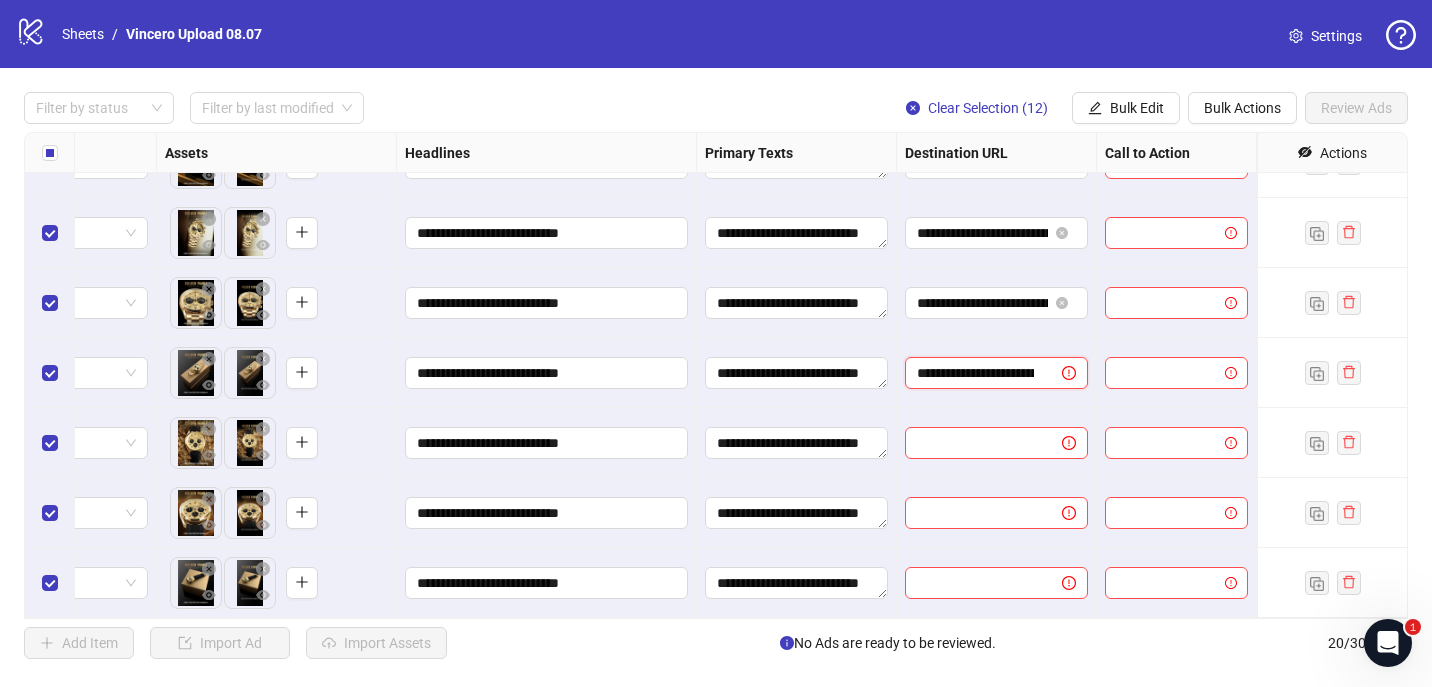scroll, scrollTop: 0, scrollLeft: 236, axis: horizontal 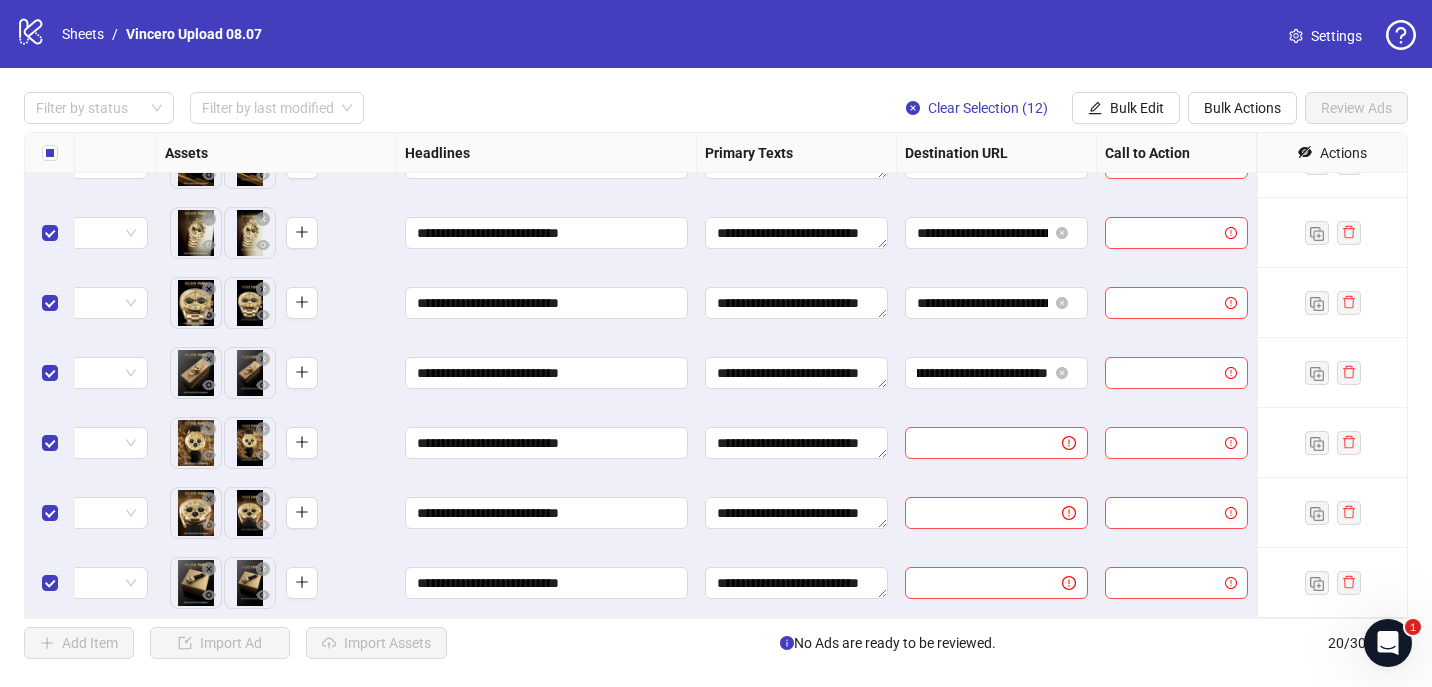 click on "**********" at bounding box center [997, 373] 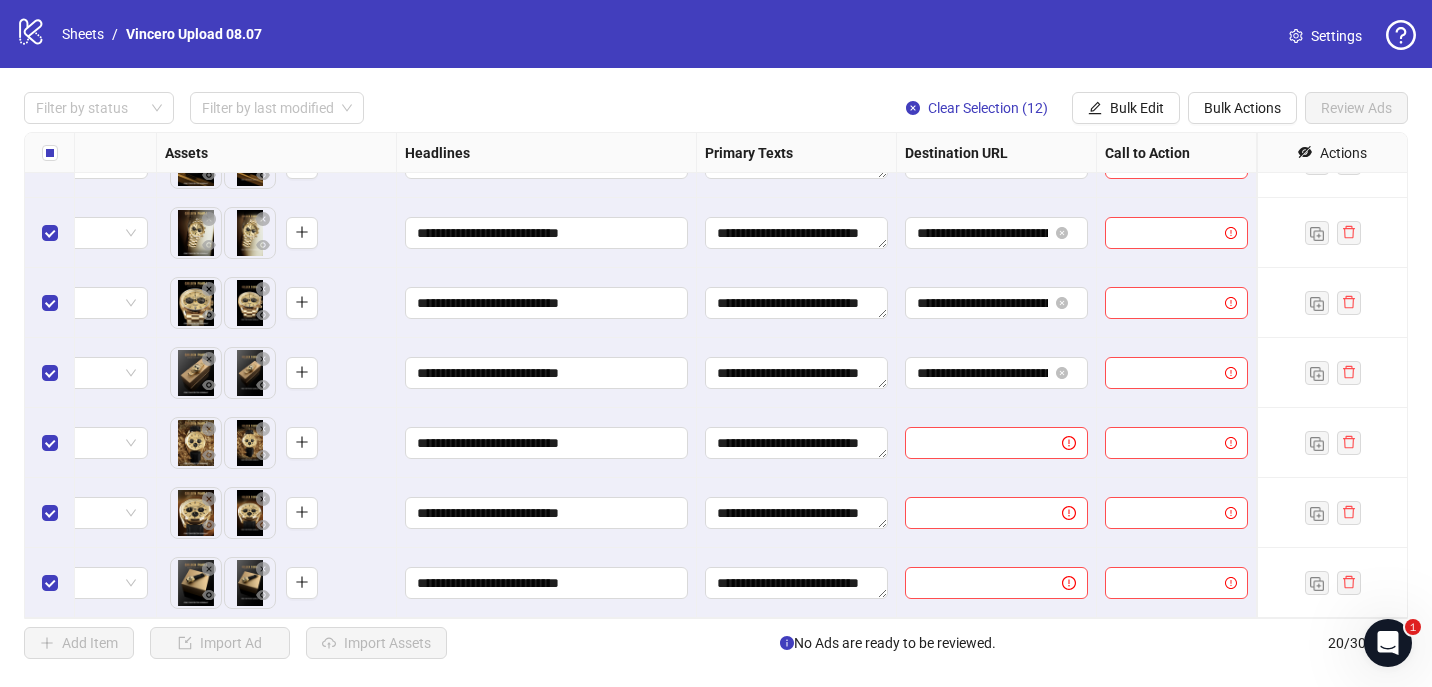 click at bounding box center [997, 443] 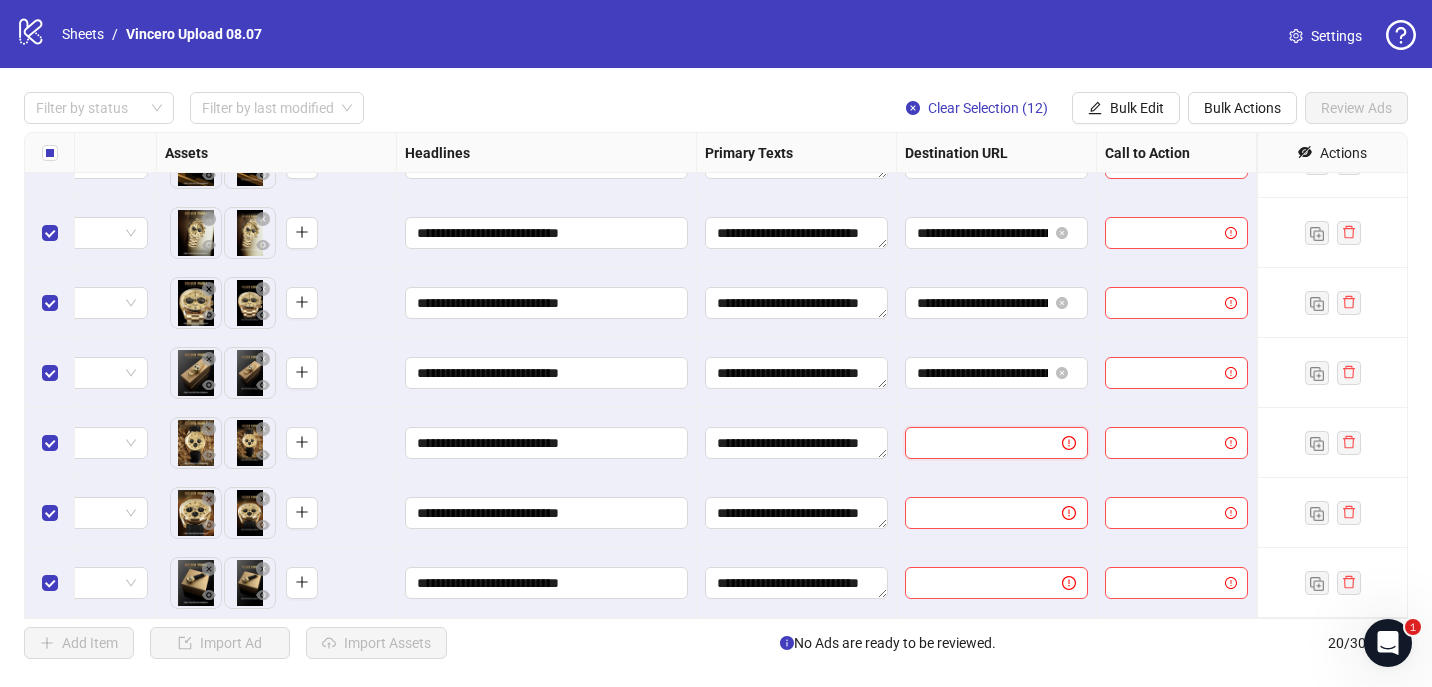 click at bounding box center [975, 443] 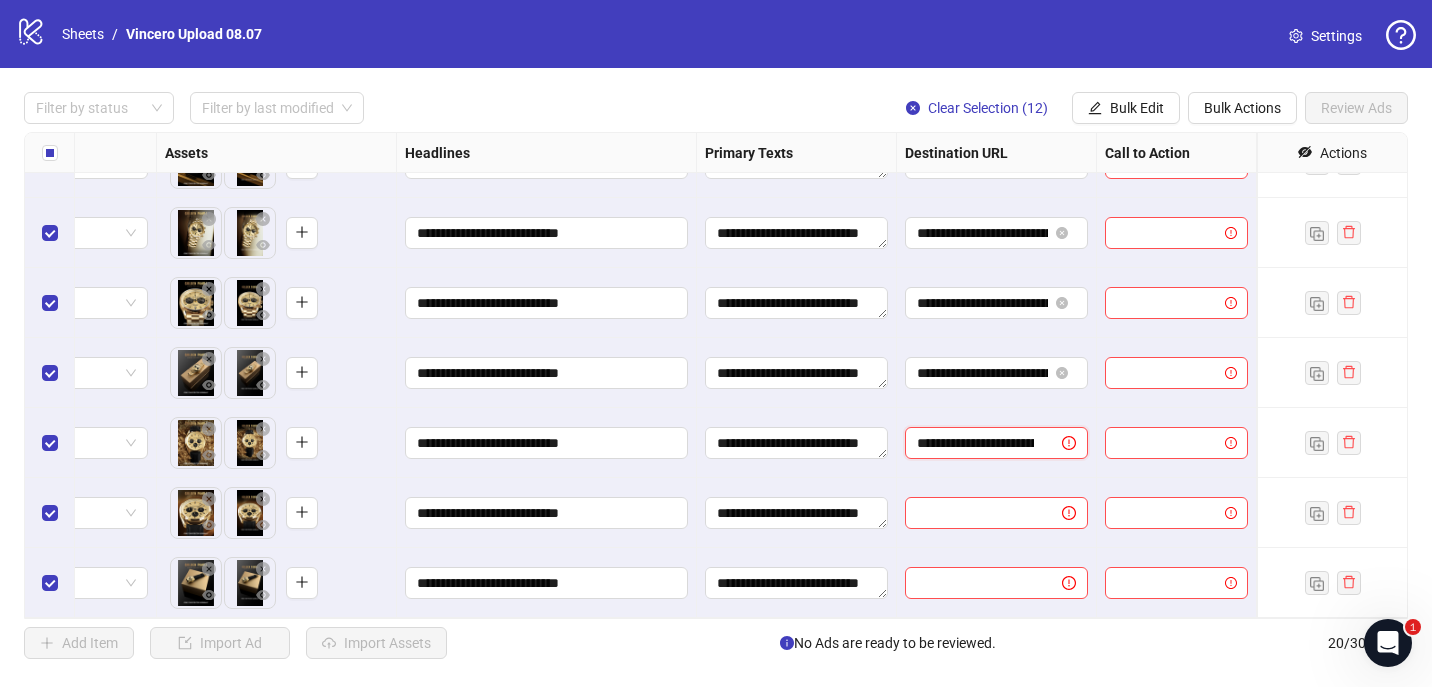 scroll, scrollTop: 0, scrollLeft: 236, axis: horizontal 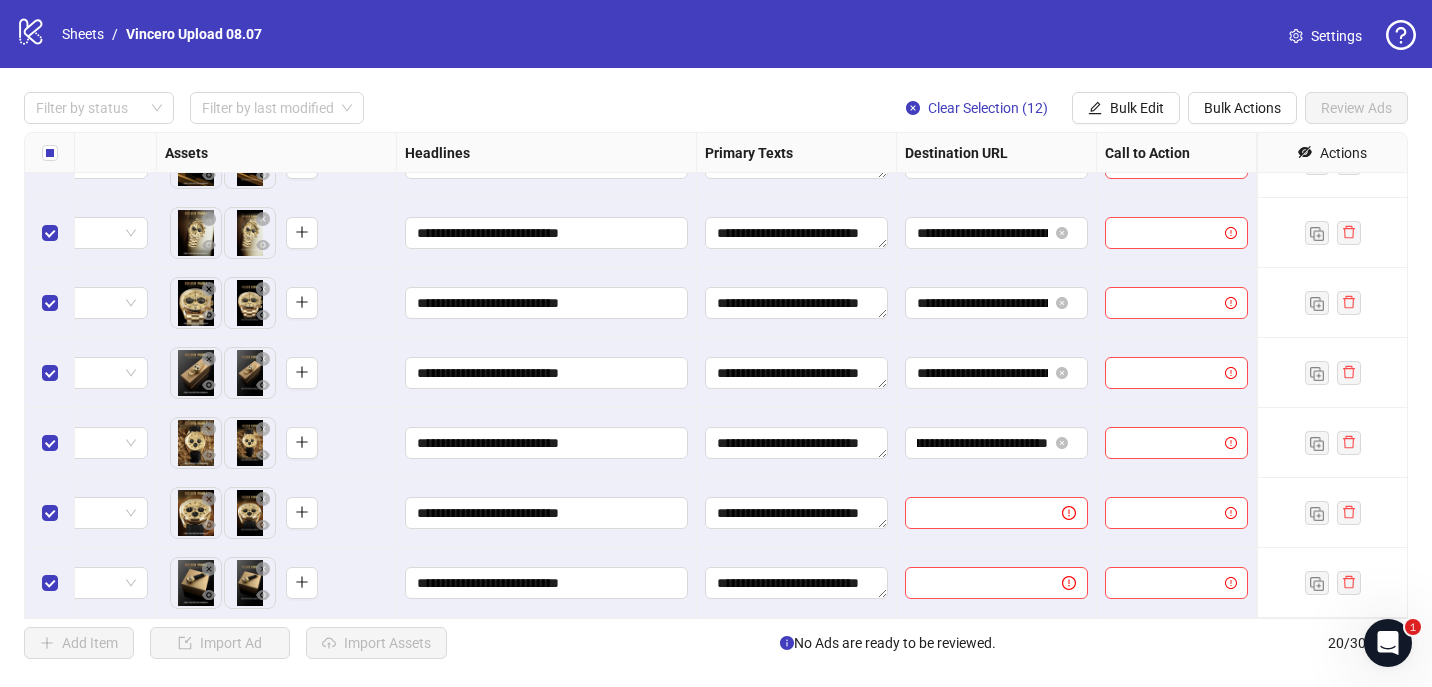 click on "**********" at bounding box center [997, 443] 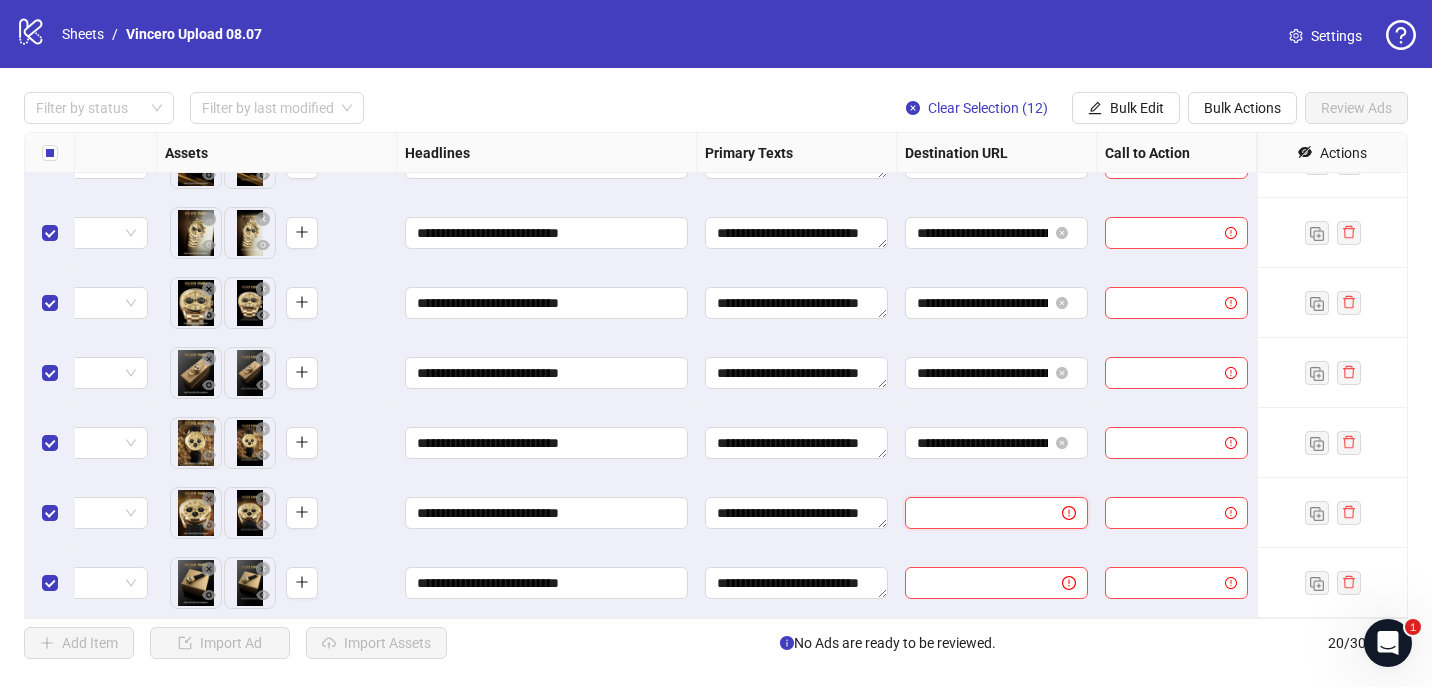 click at bounding box center [975, 513] 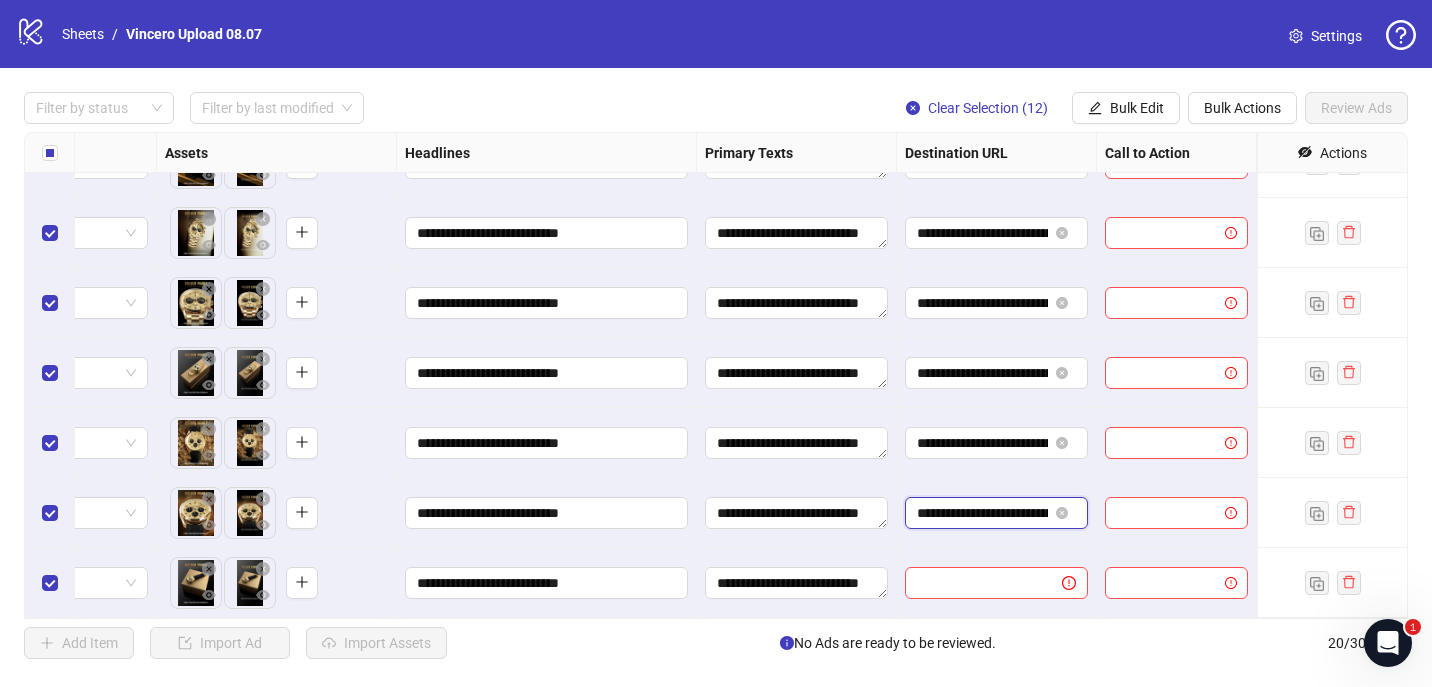 scroll, scrollTop: 0, scrollLeft: 236, axis: horizontal 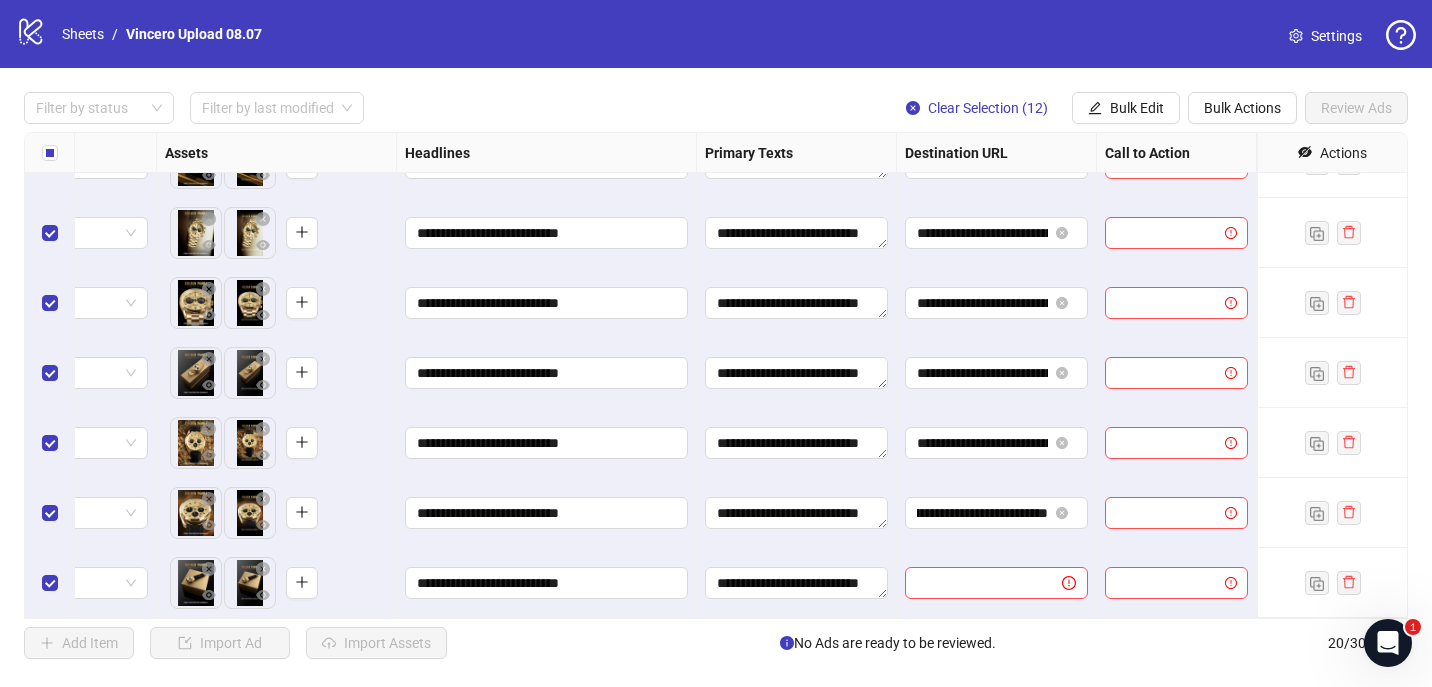 click on "**********" at bounding box center (997, 513) 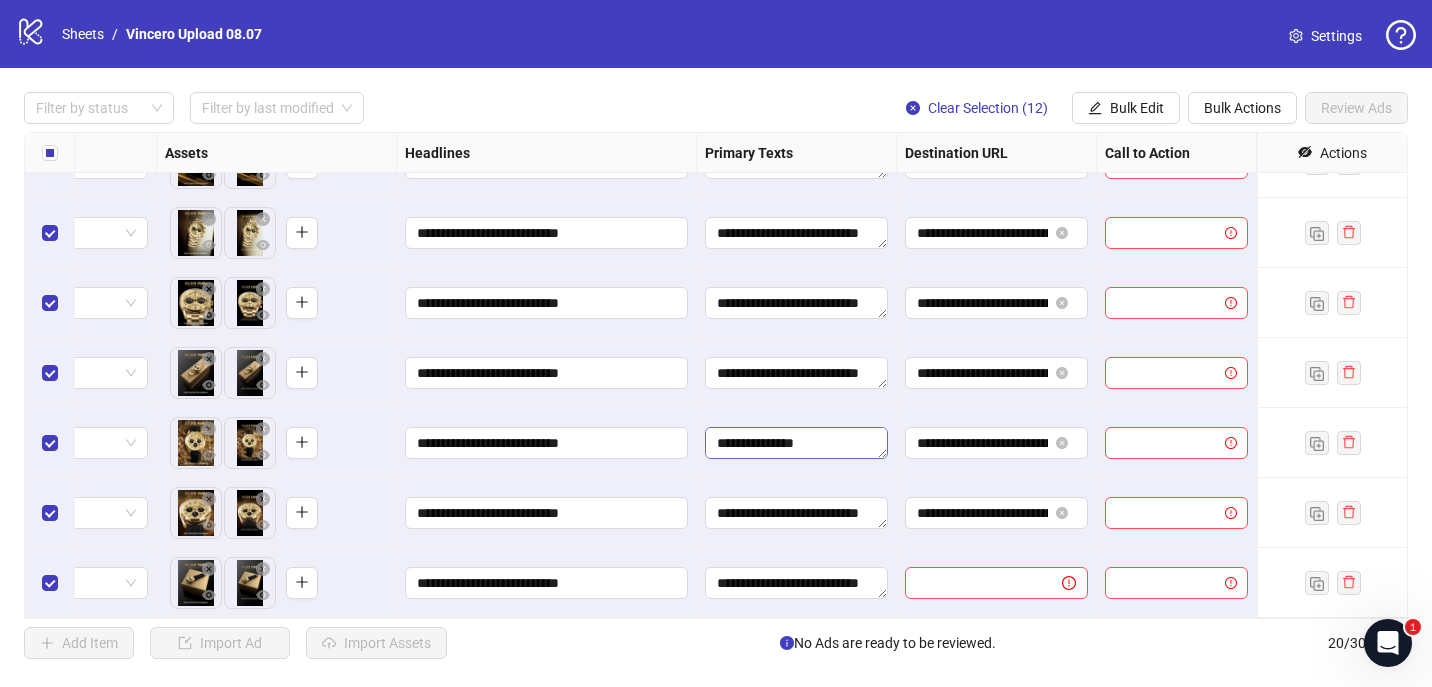scroll, scrollTop: 132, scrollLeft: 0, axis: vertical 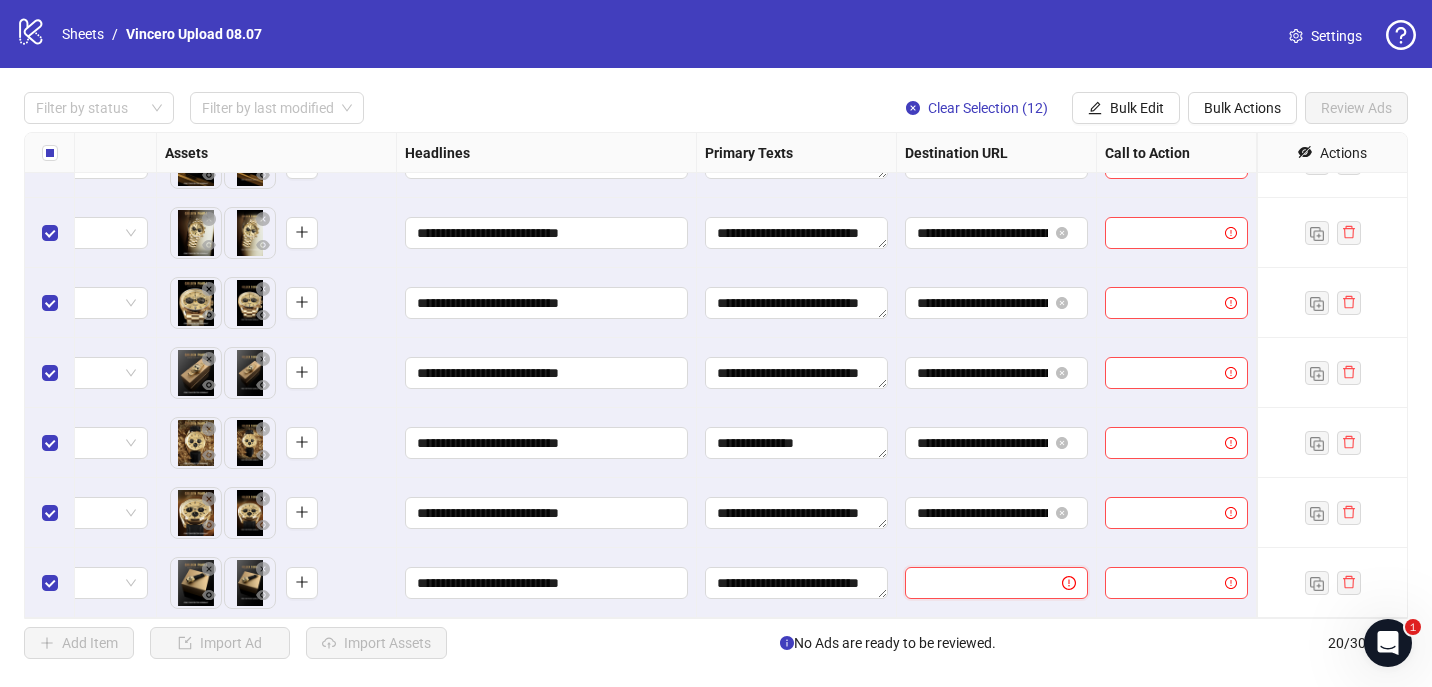click at bounding box center [975, 583] 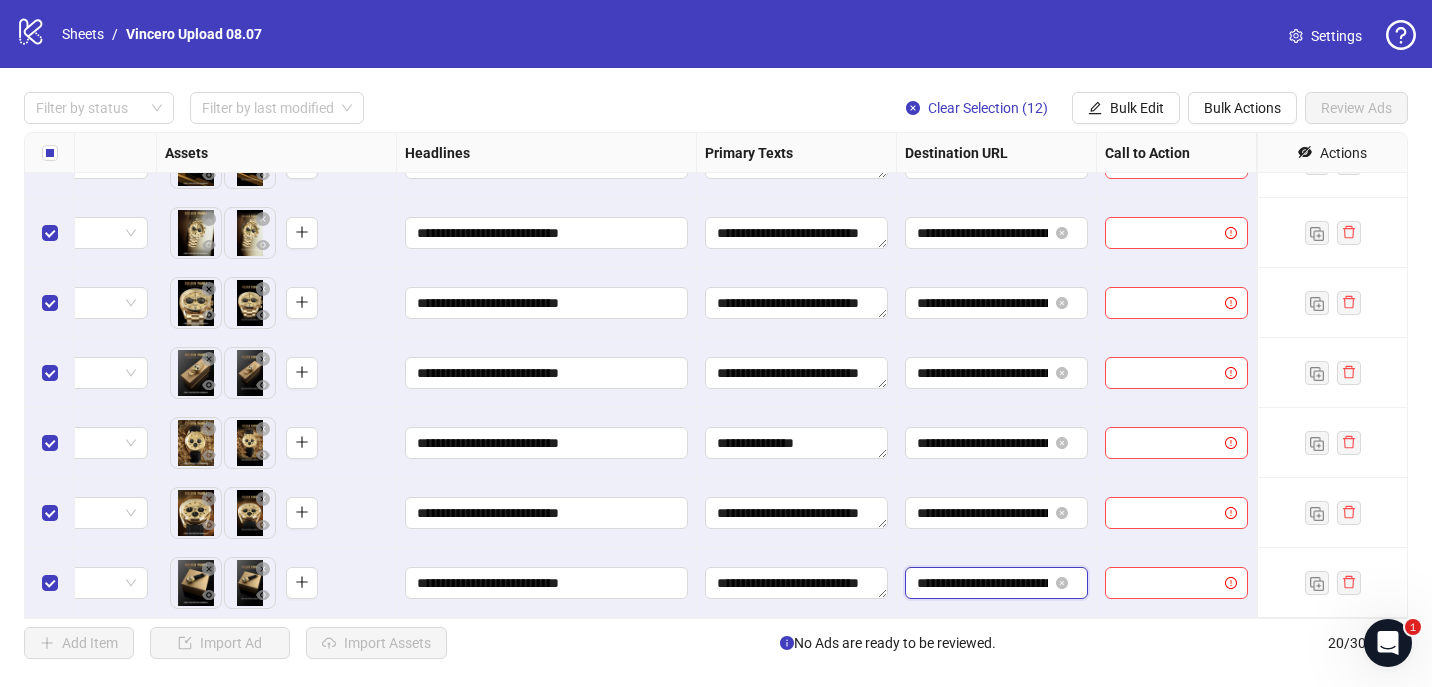 scroll, scrollTop: 0, scrollLeft: 236, axis: horizontal 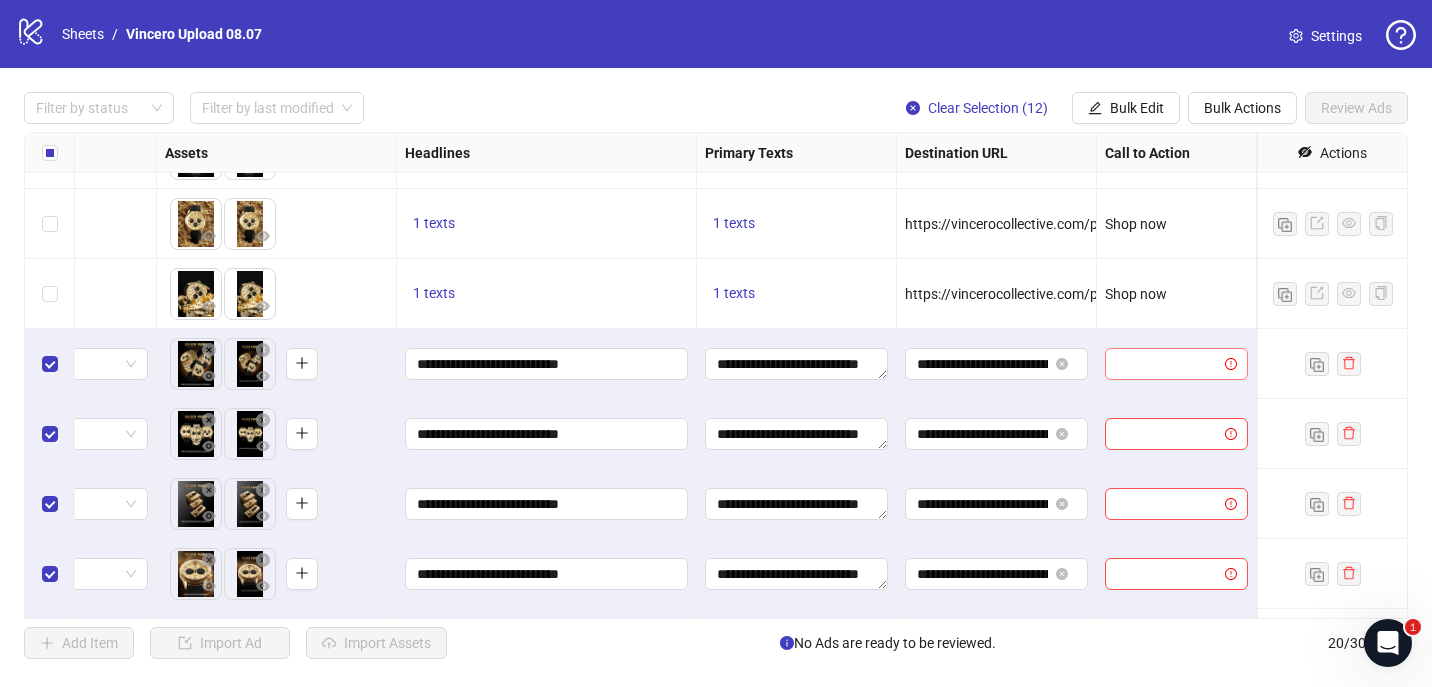 click at bounding box center [1167, 364] 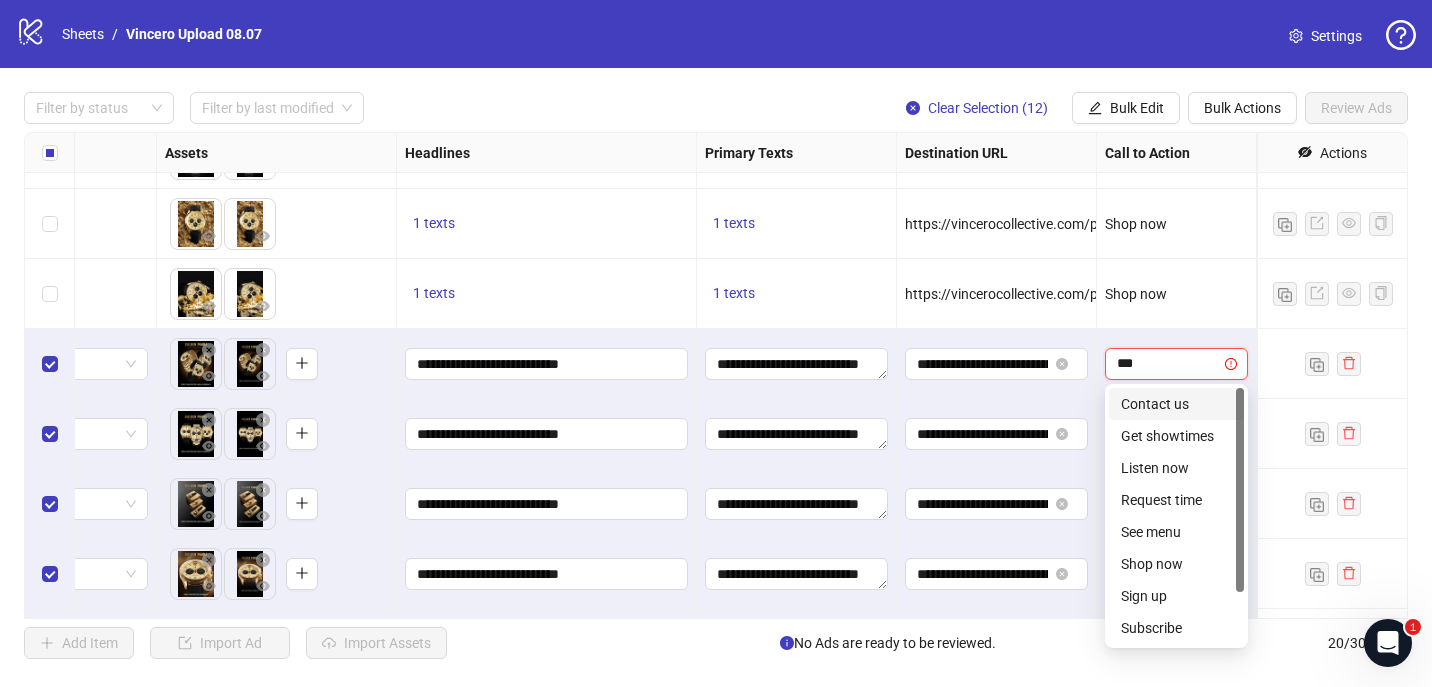 type on "****" 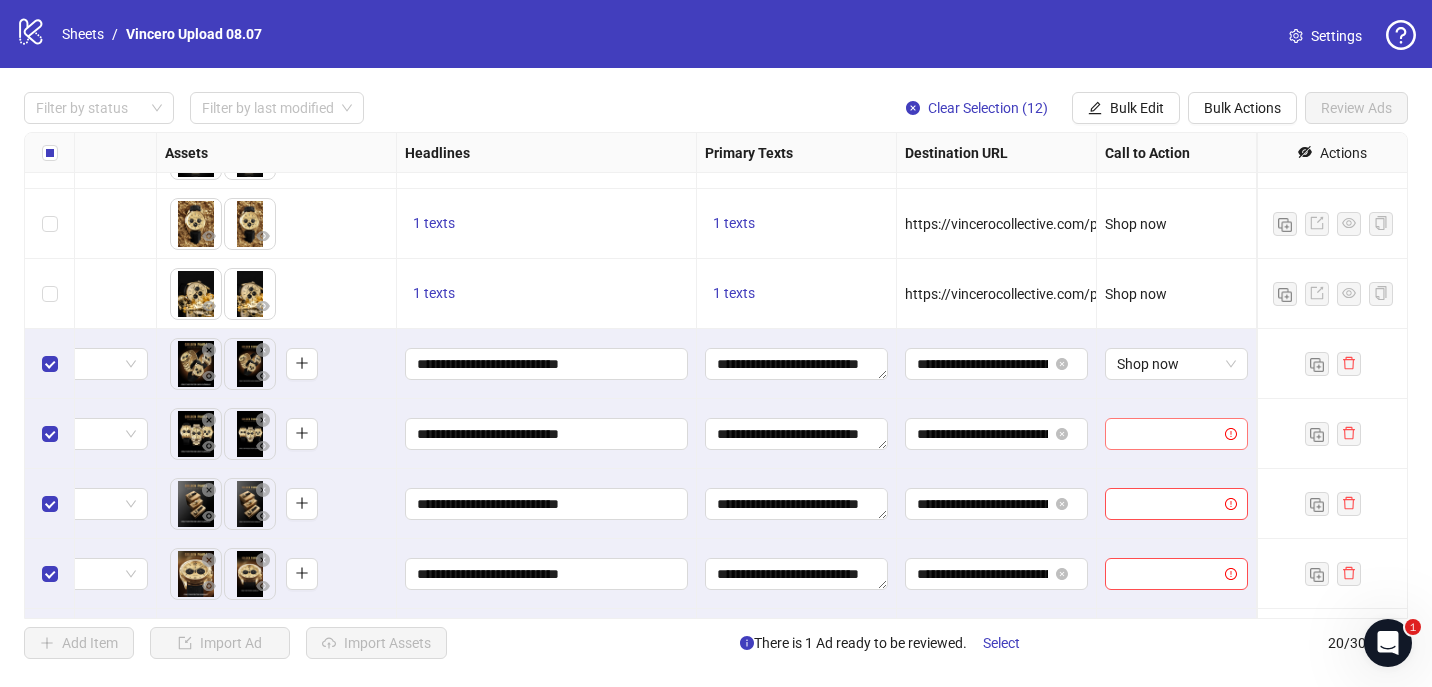click at bounding box center [1167, 434] 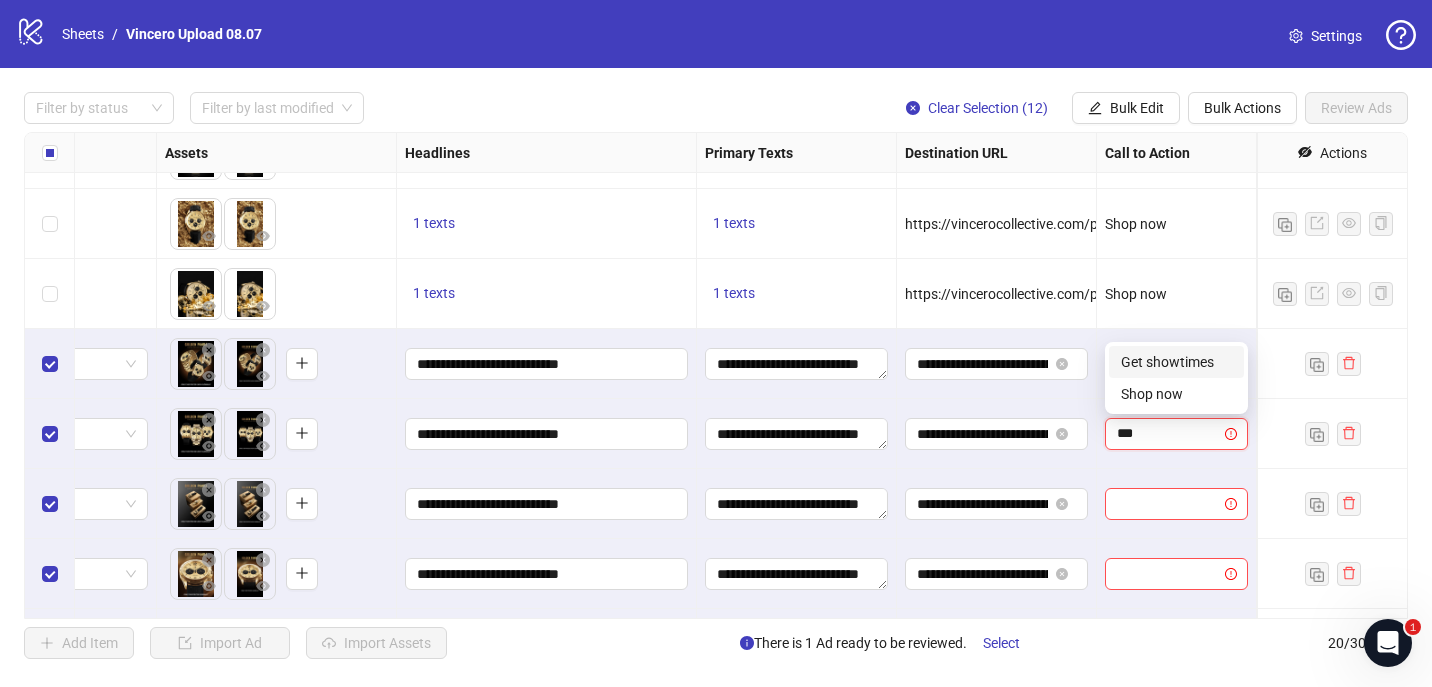type on "****" 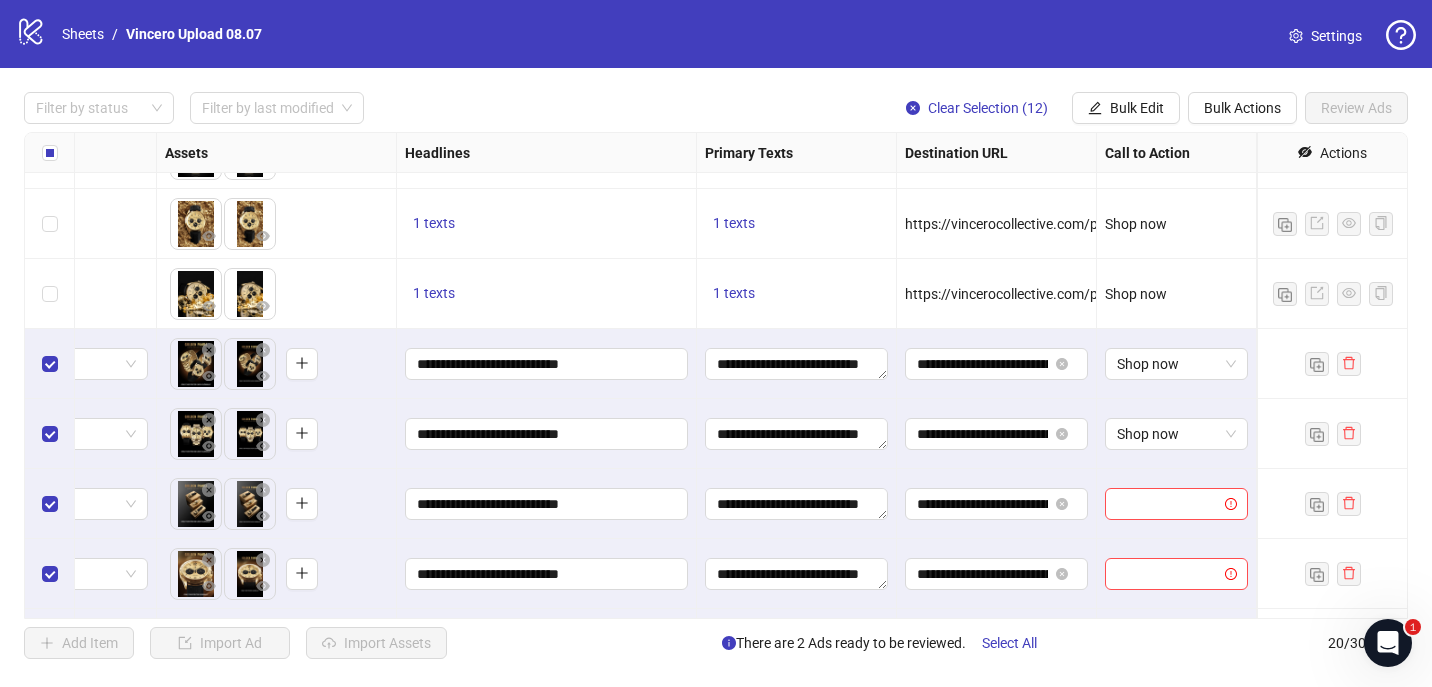click at bounding box center (1177, 504) 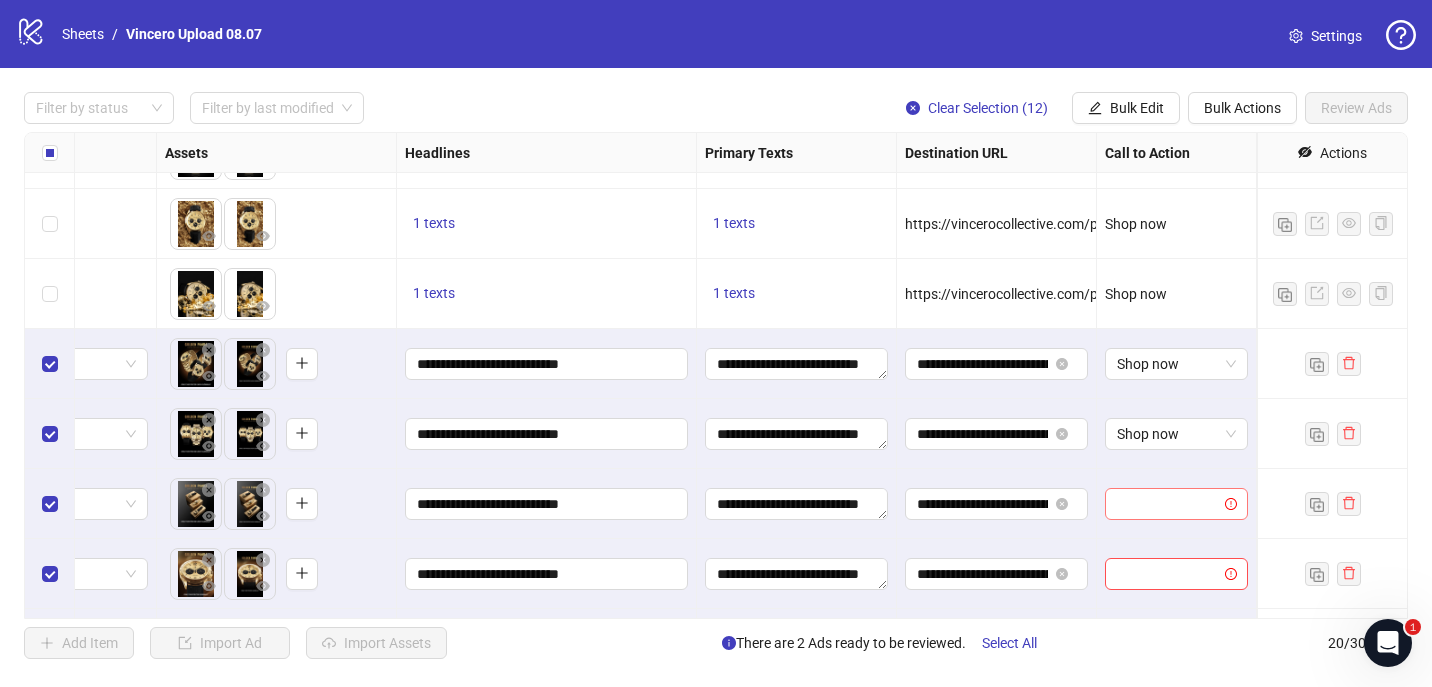 click at bounding box center (1167, 504) 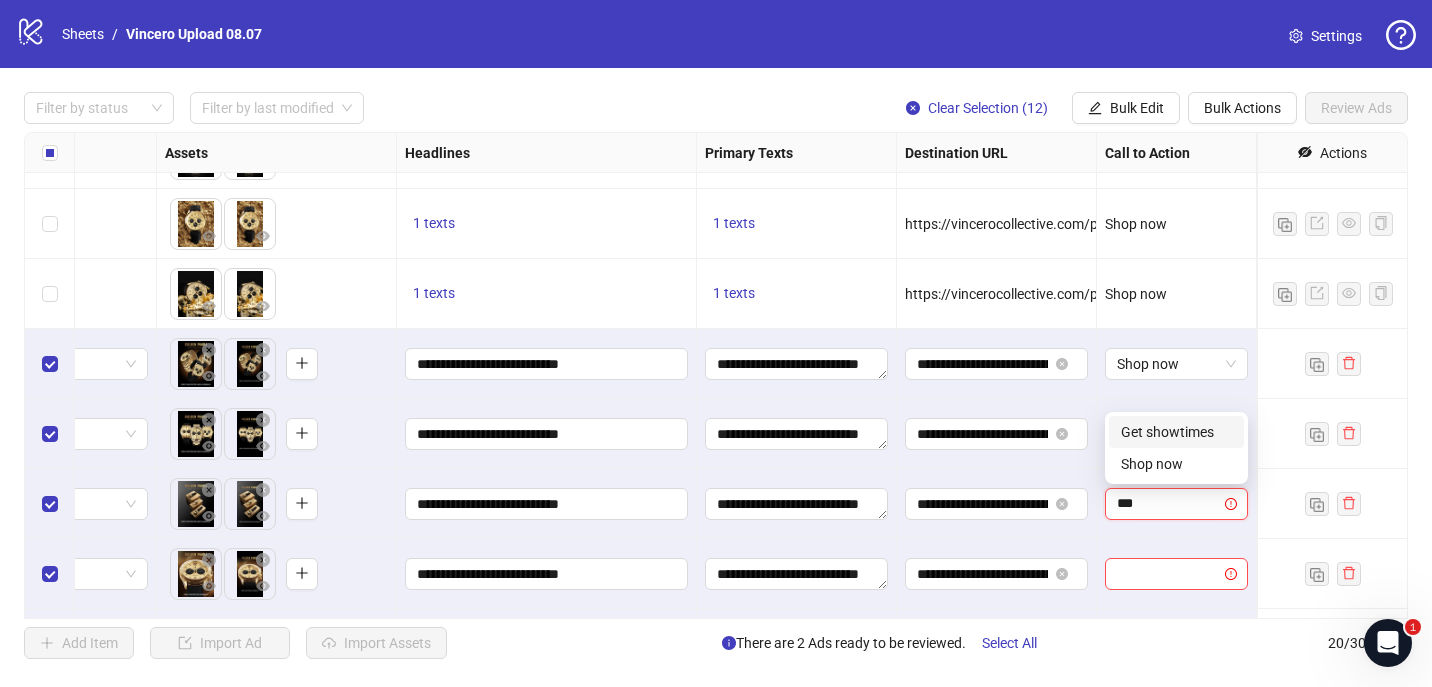 type on "****" 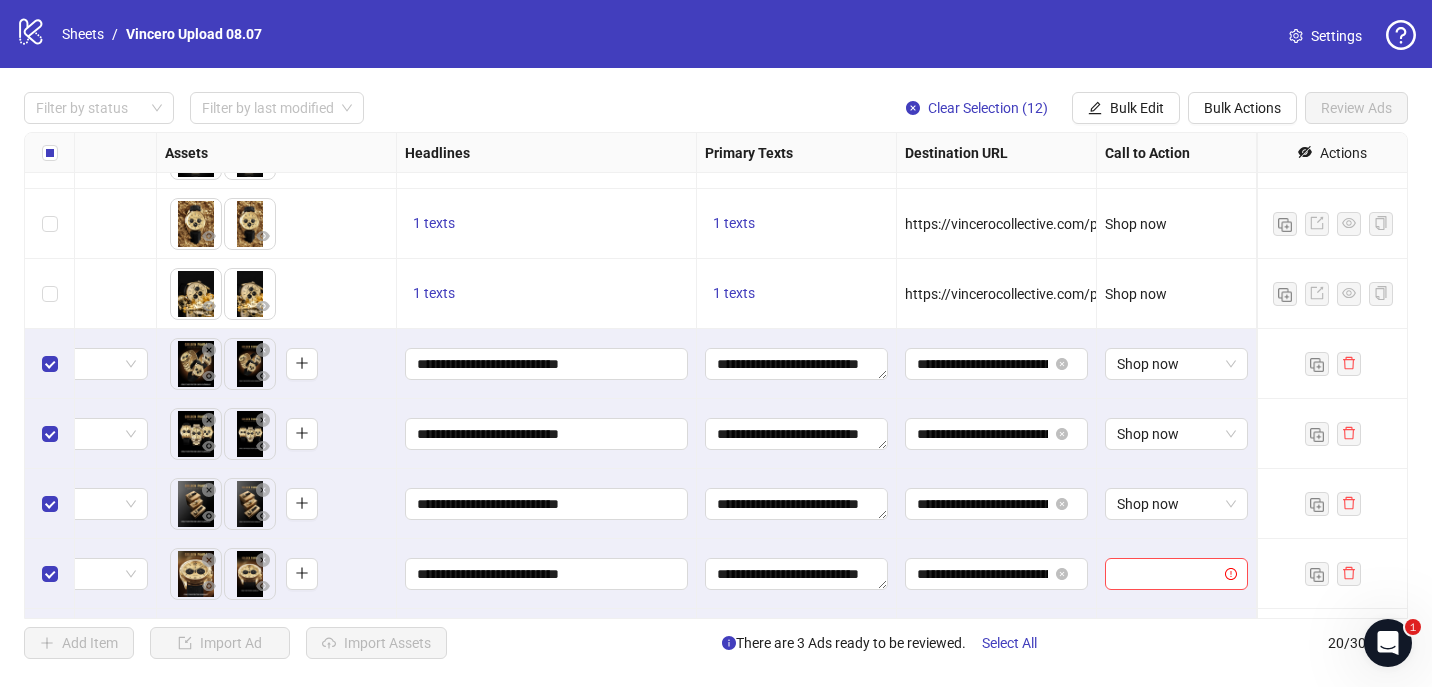 scroll, scrollTop: 513, scrollLeft: 788, axis: both 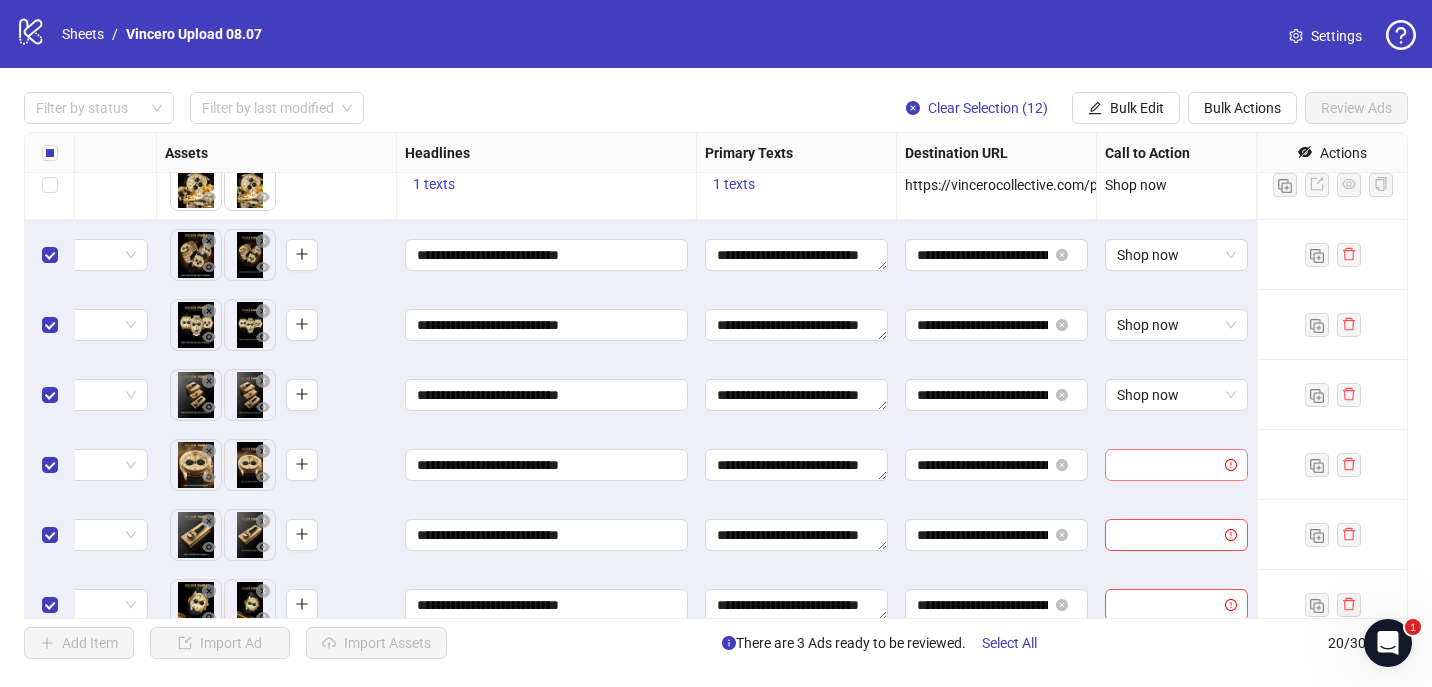 click at bounding box center [1167, 465] 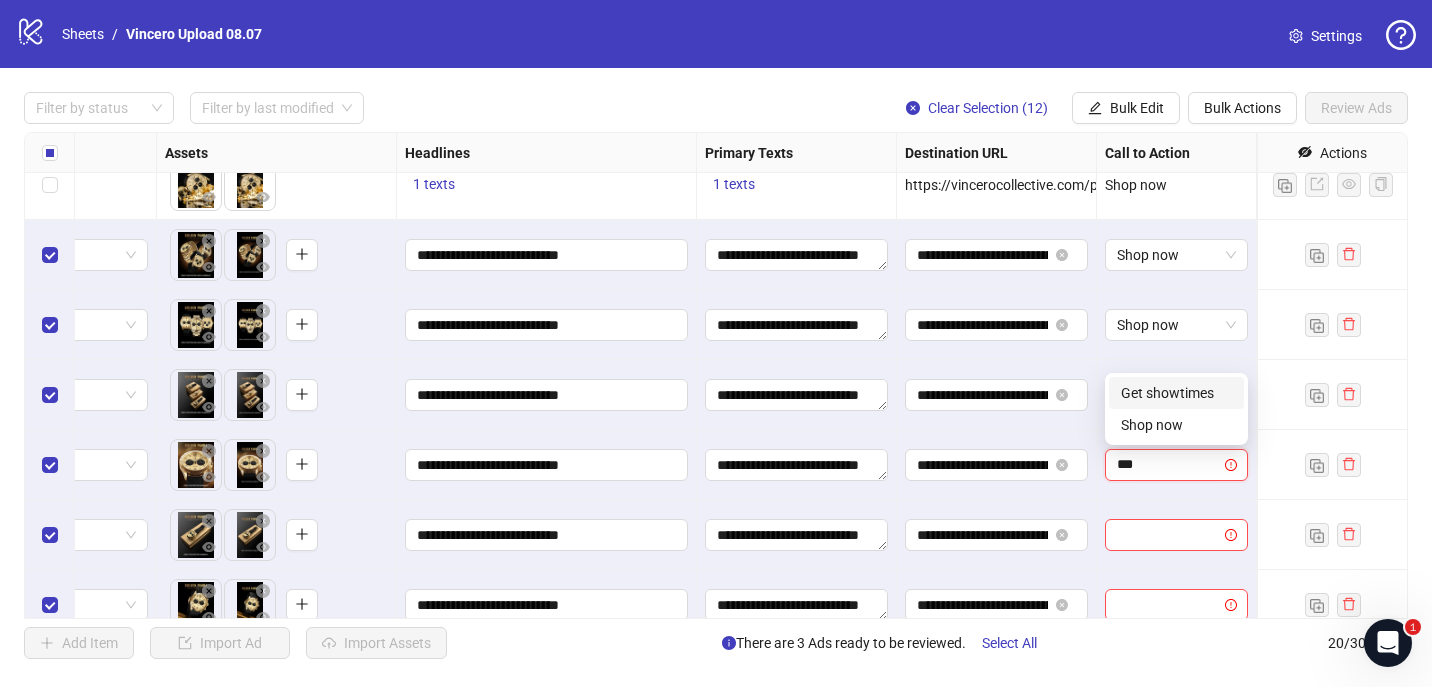 type on "****" 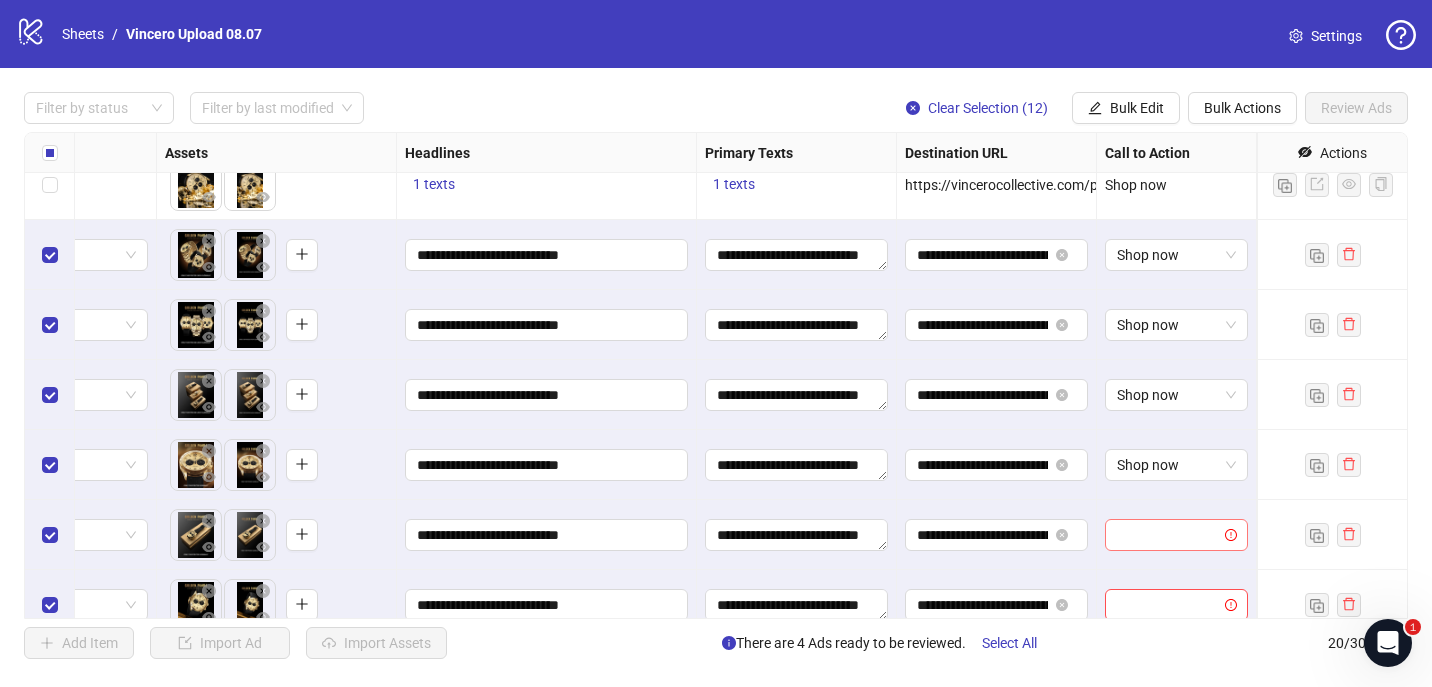 click at bounding box center [1167, 535] 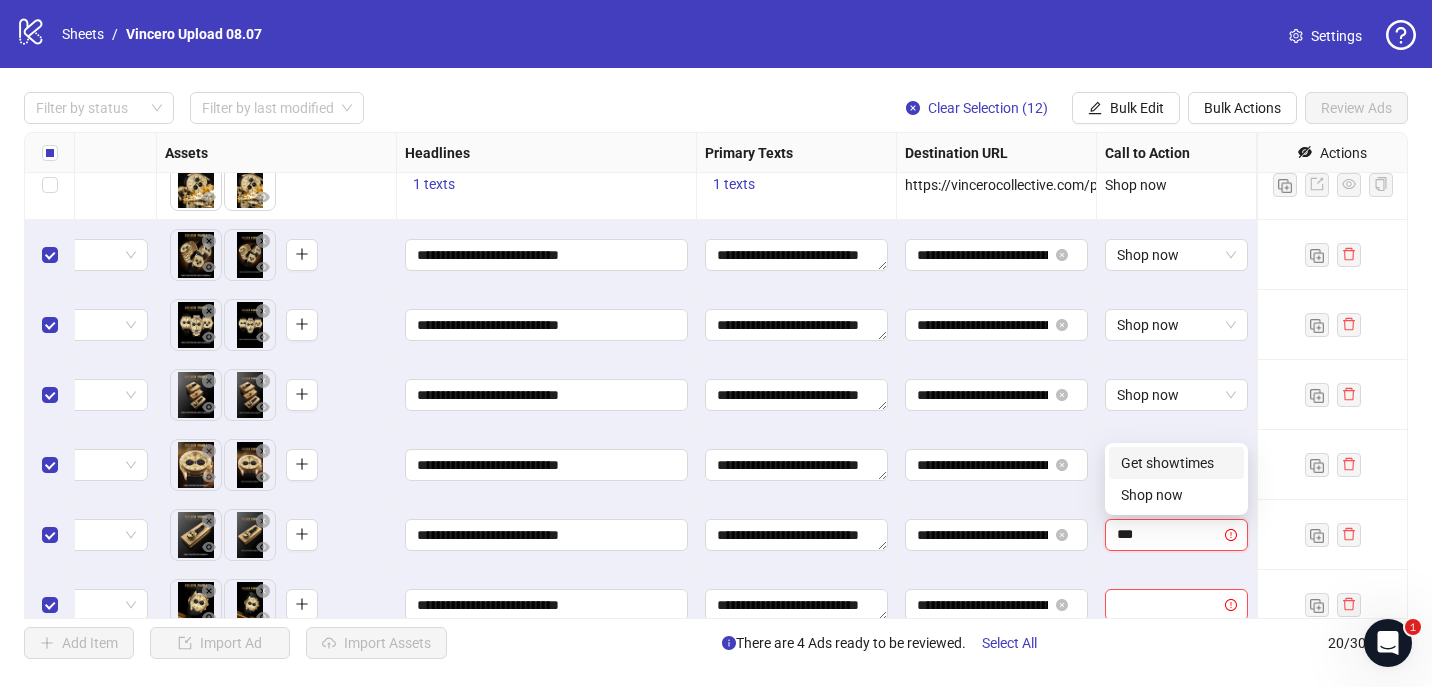 type on "****" 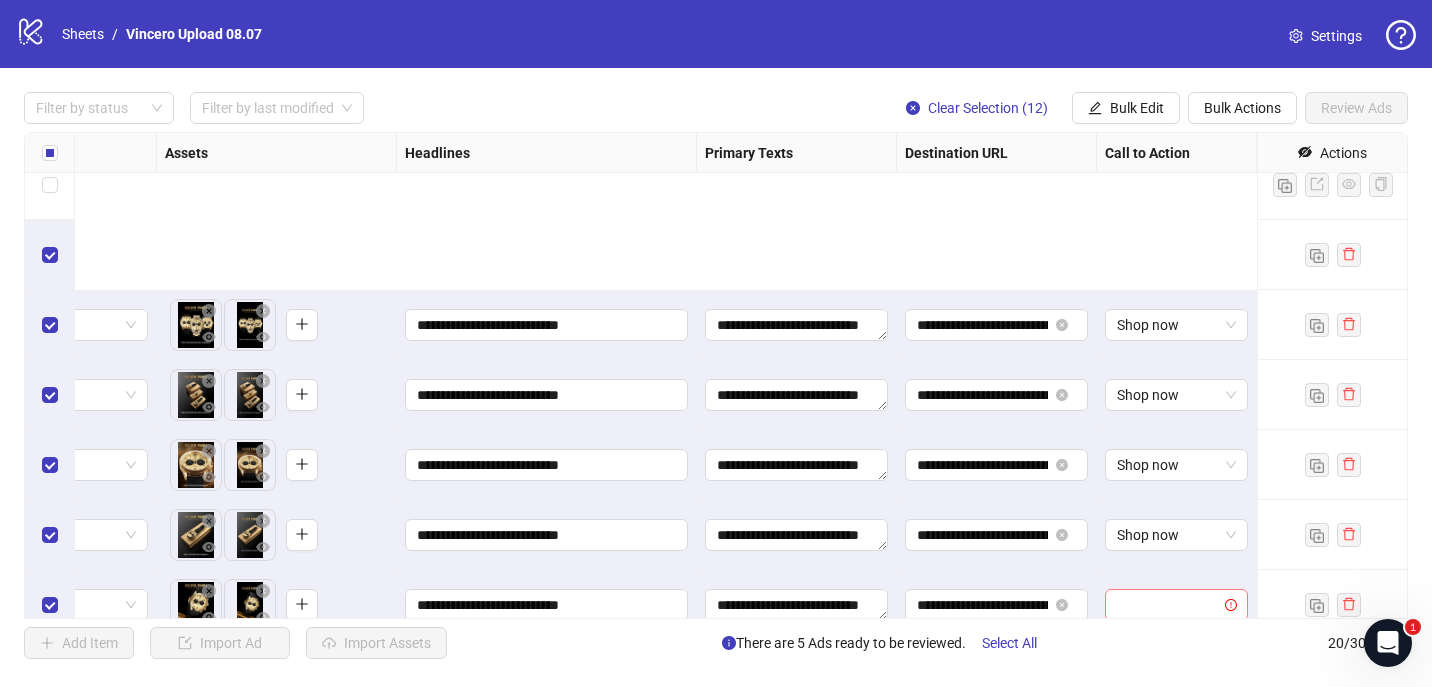 scroll, scrollTop: 740, scrollLeft: 788, axis: both 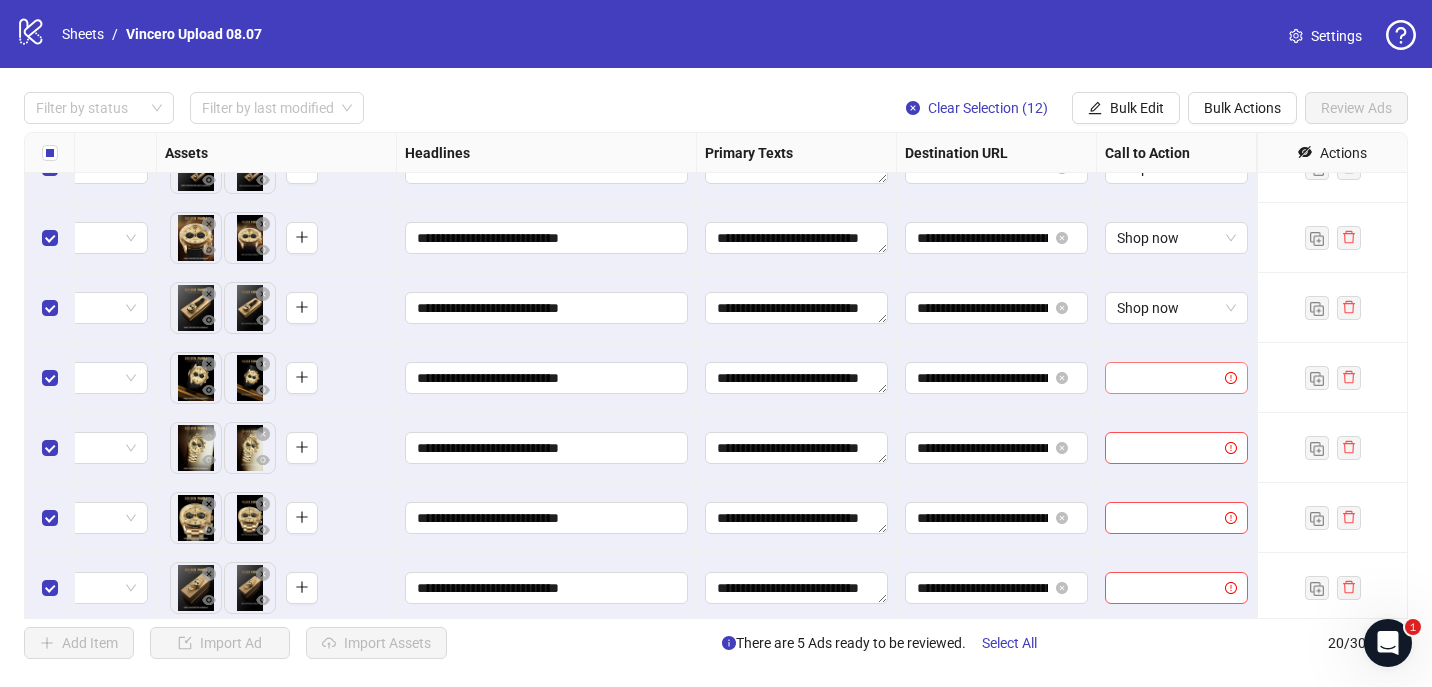click at bounding box center (1167, 378) 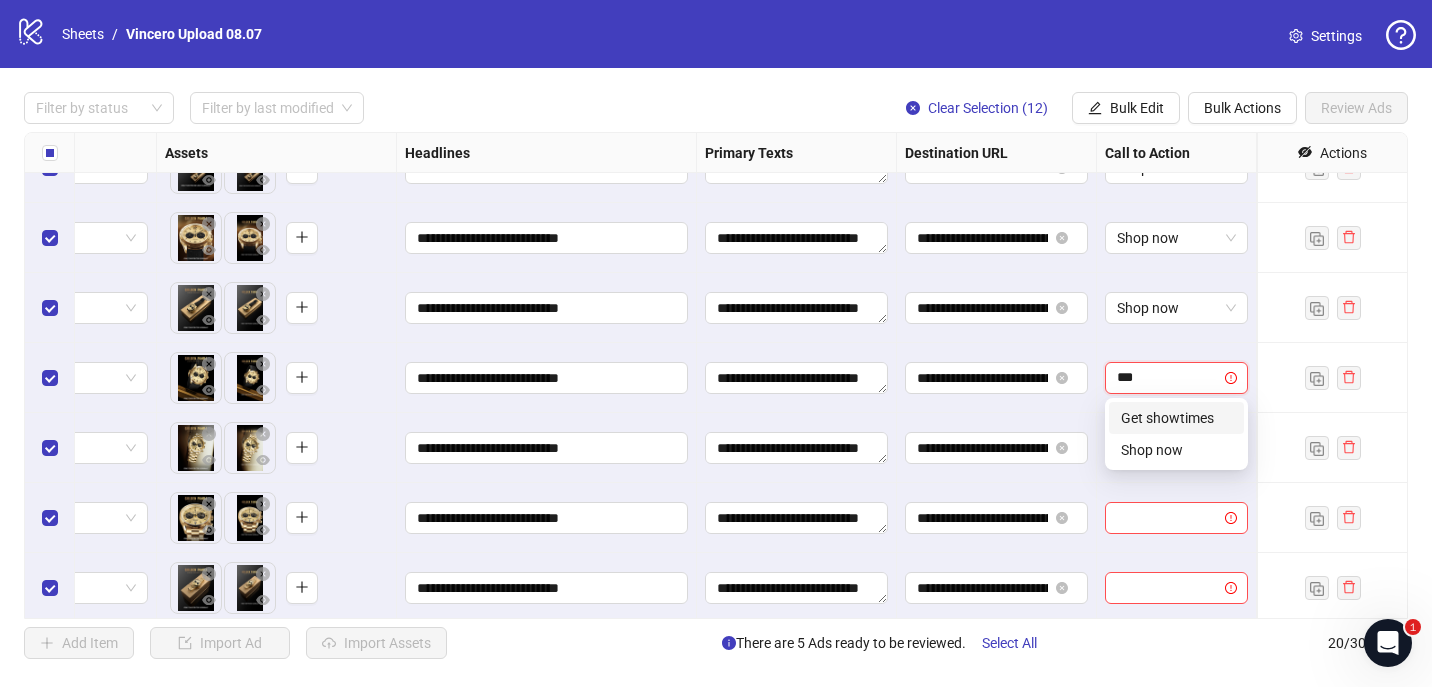 type on "****" 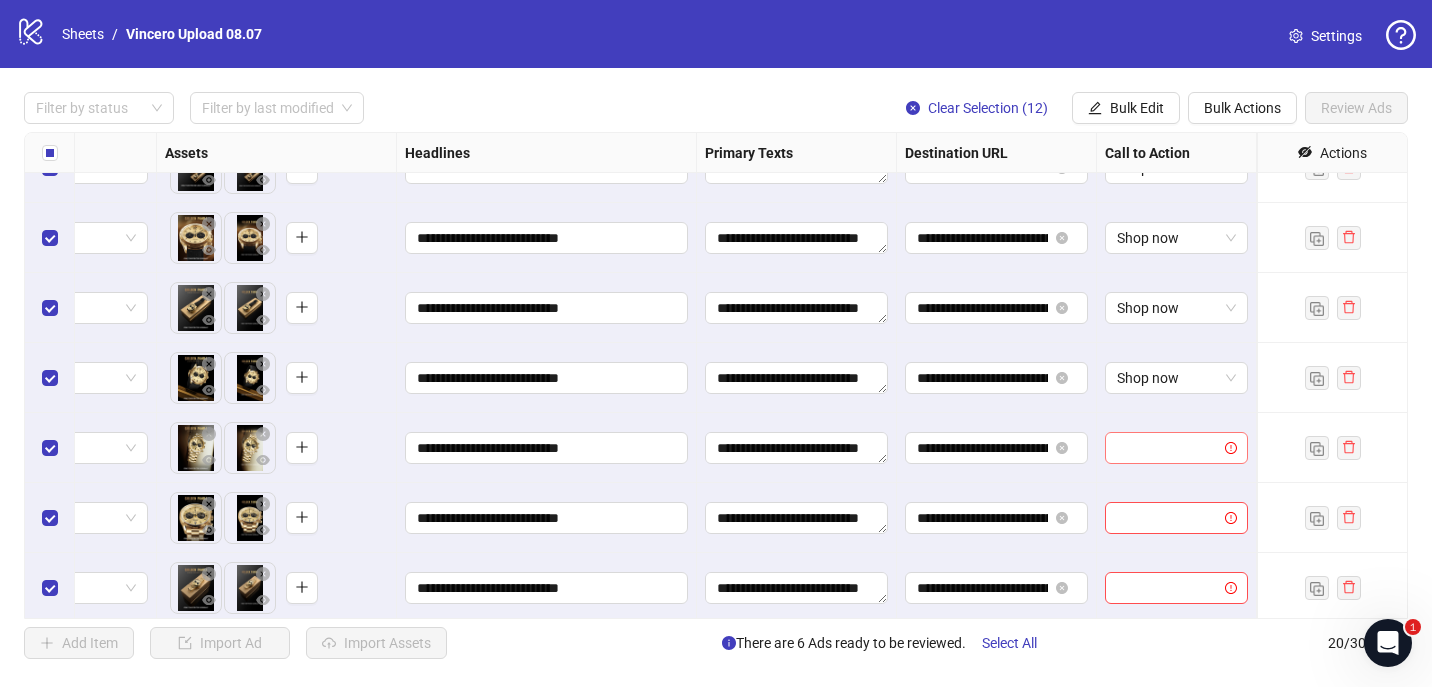 click at bounding box center [1167, 448] 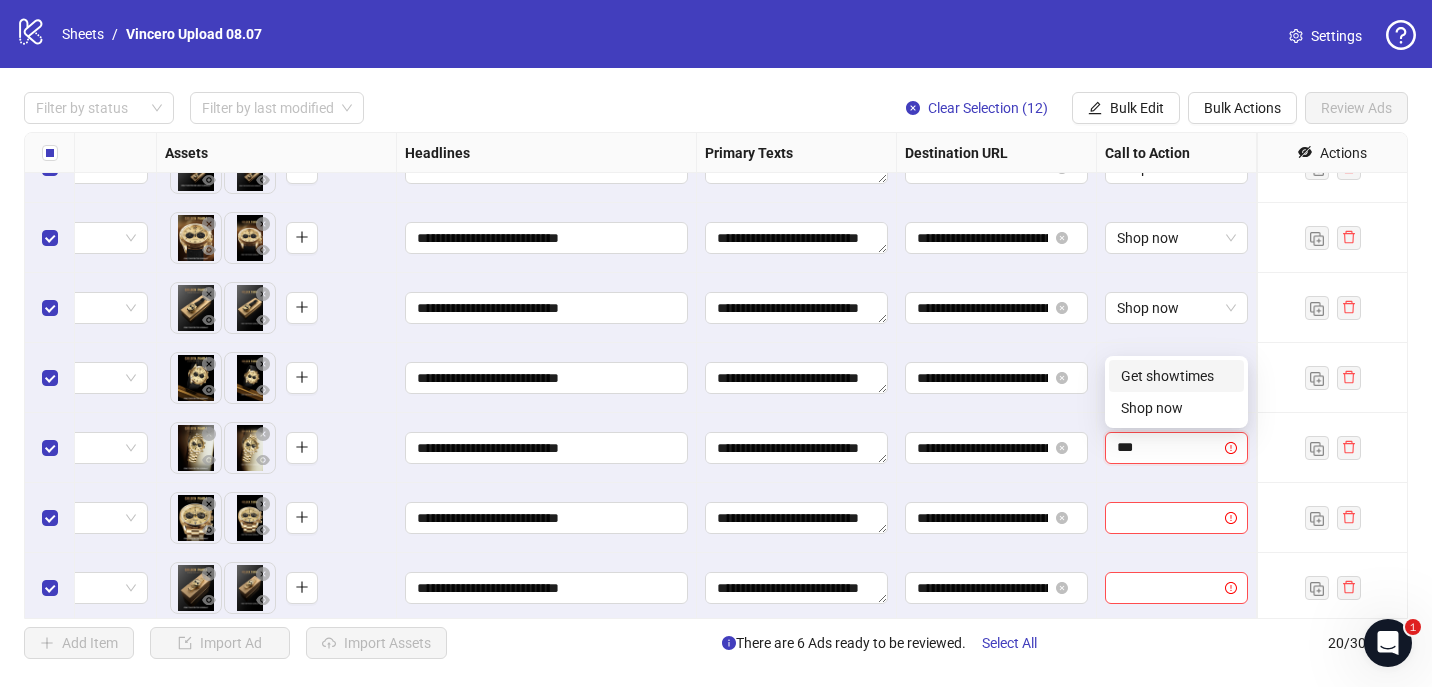type on "****" 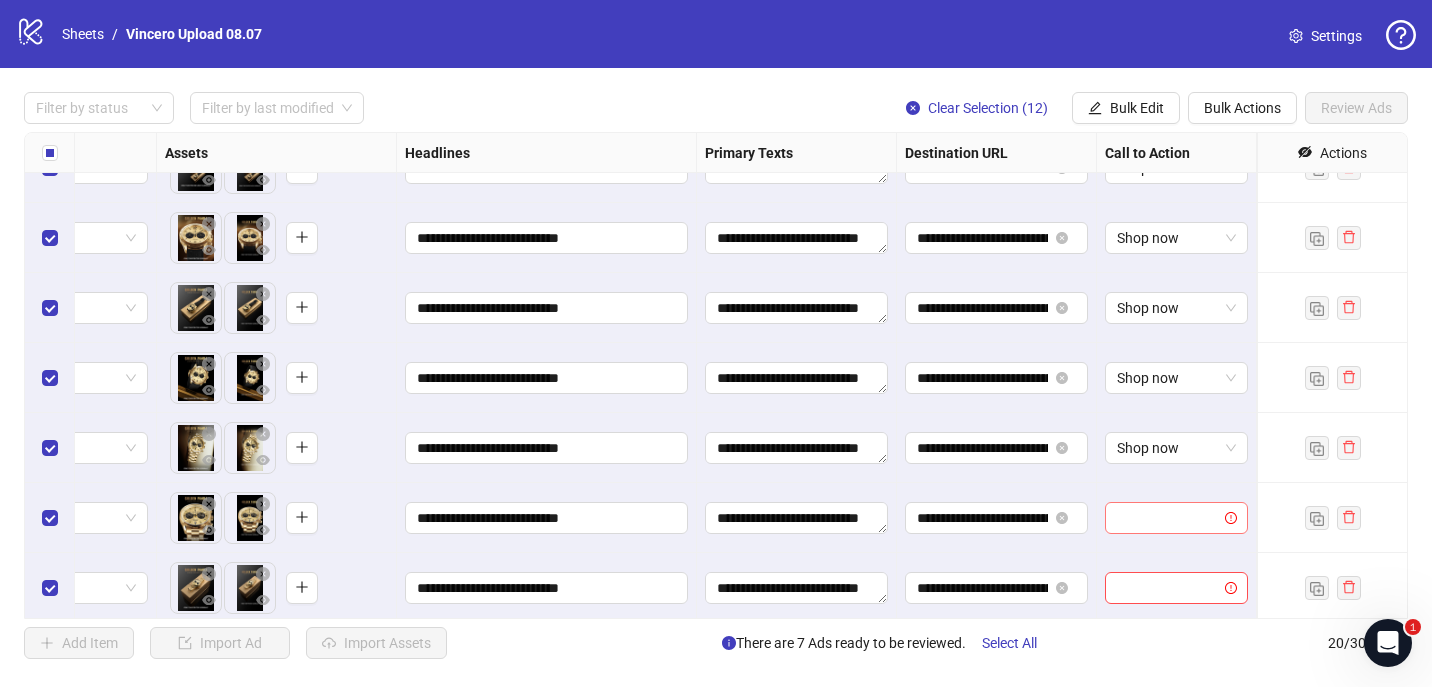click at bounding box center [1167, 518] 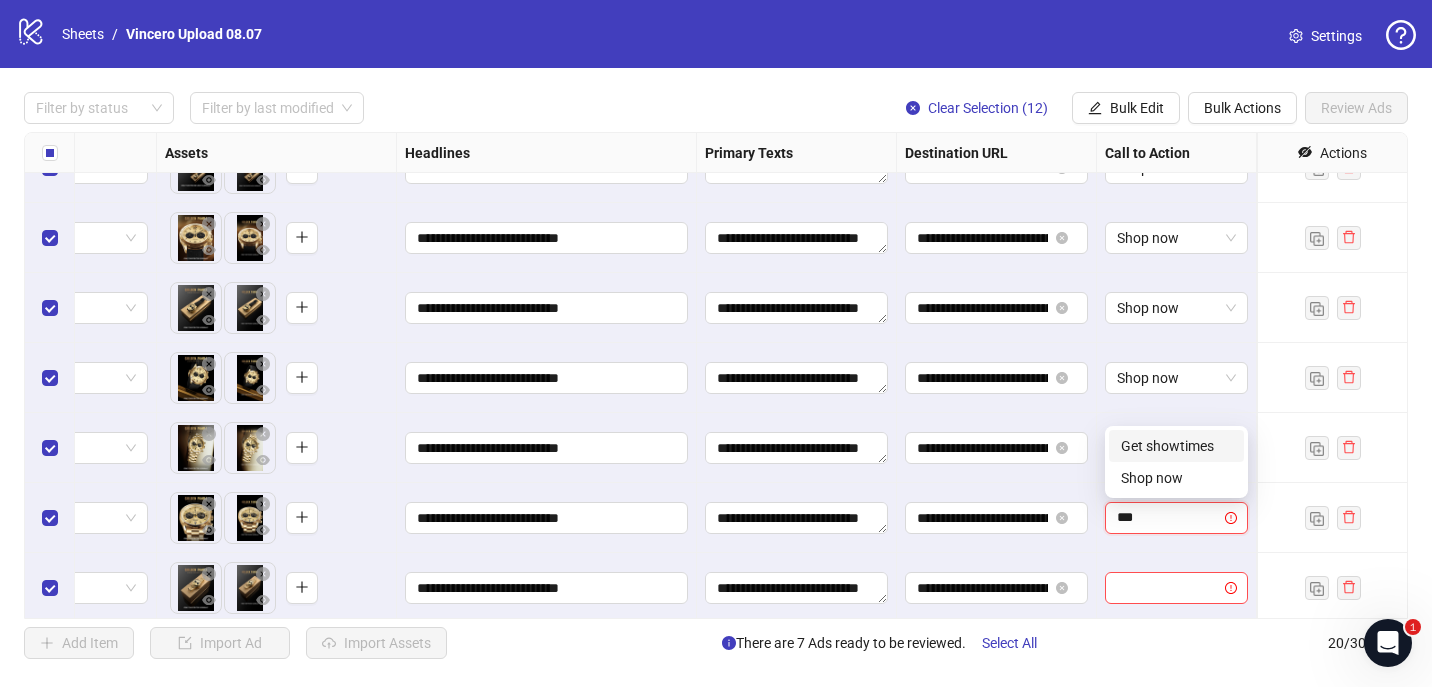 type on "****" 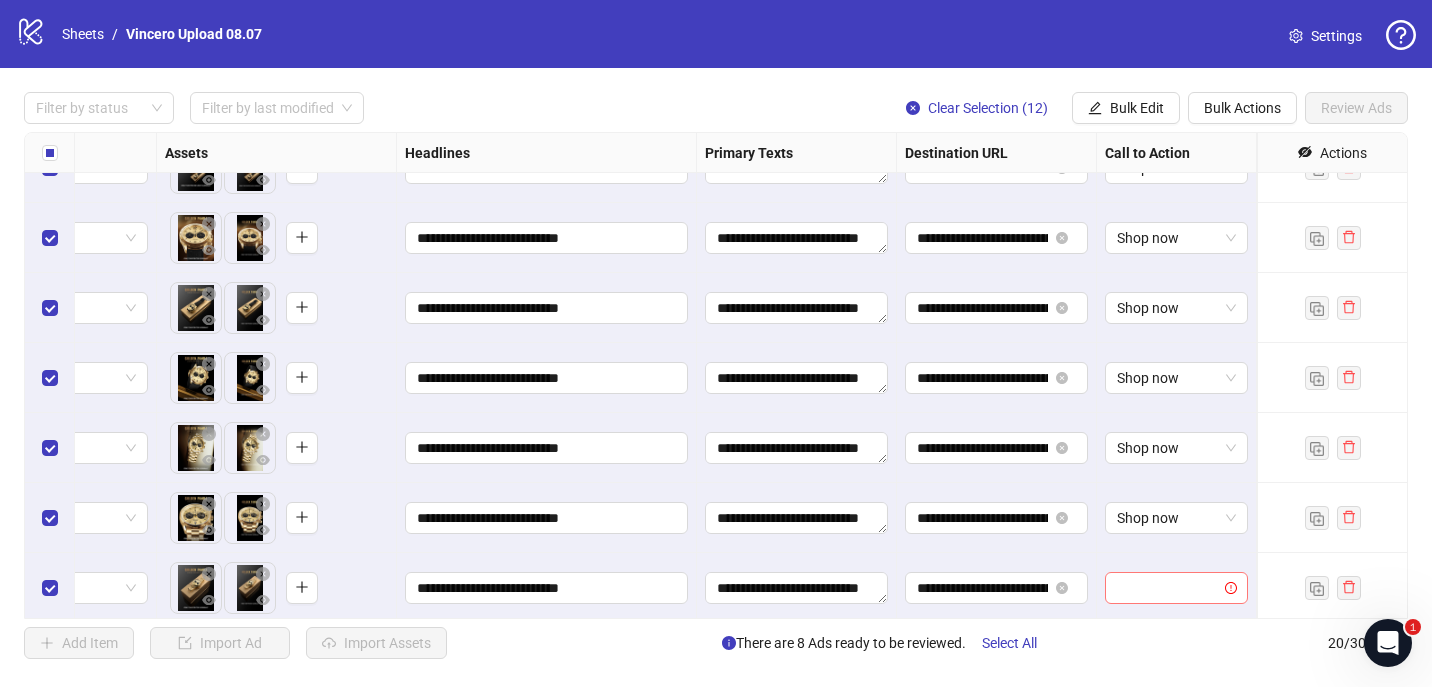click at bounding box center (1167, 588) 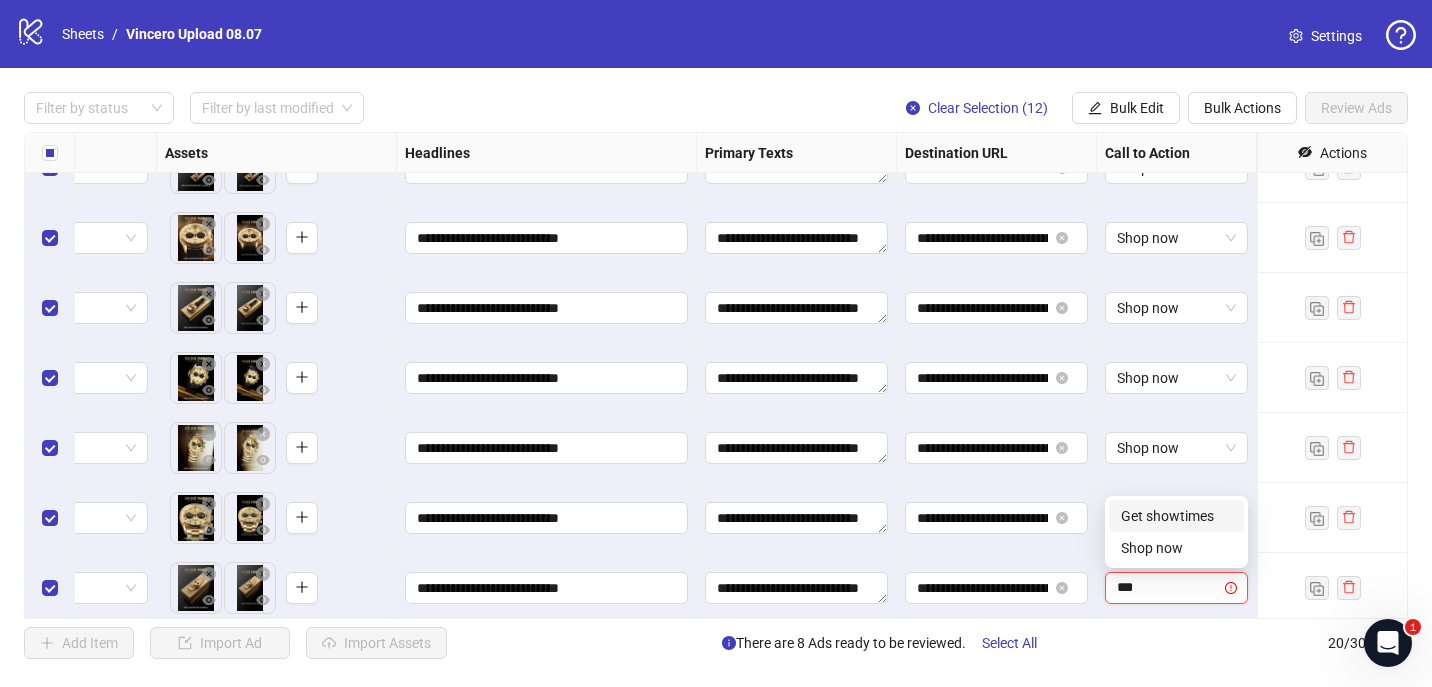 type on "****" 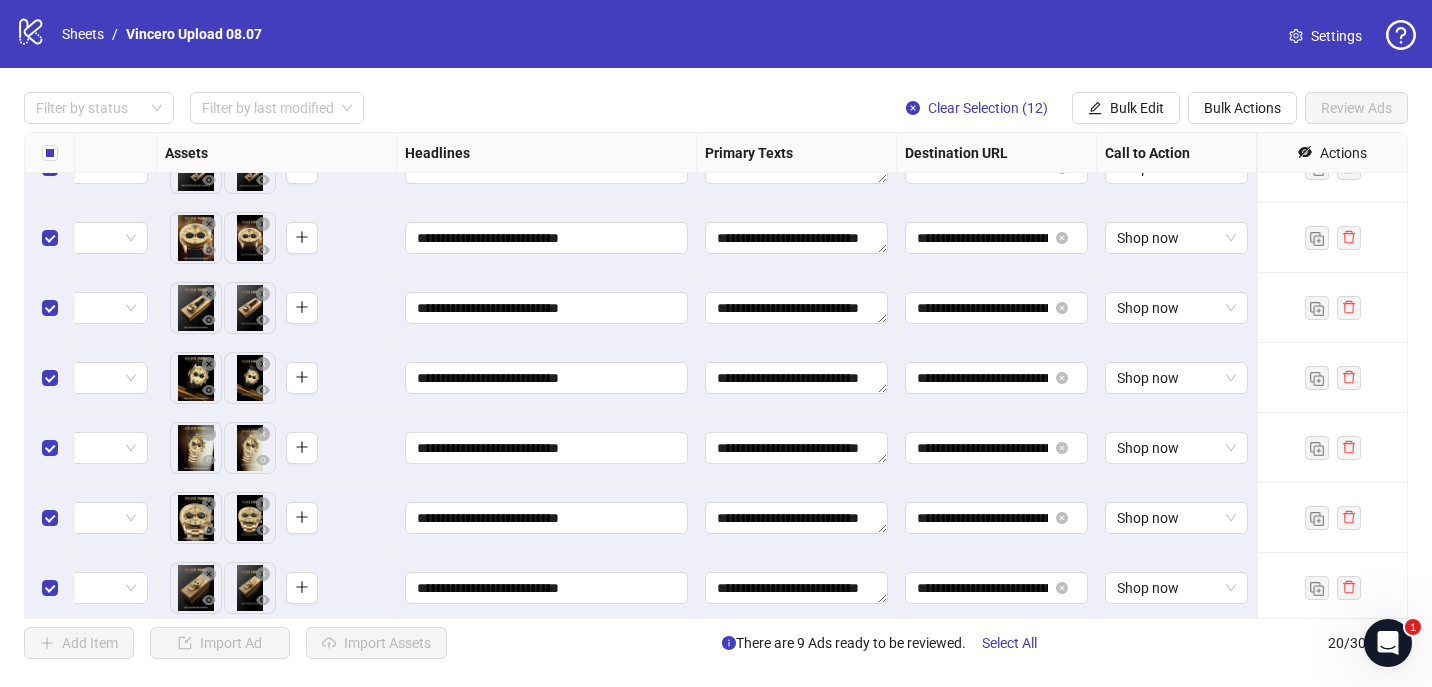 scroll 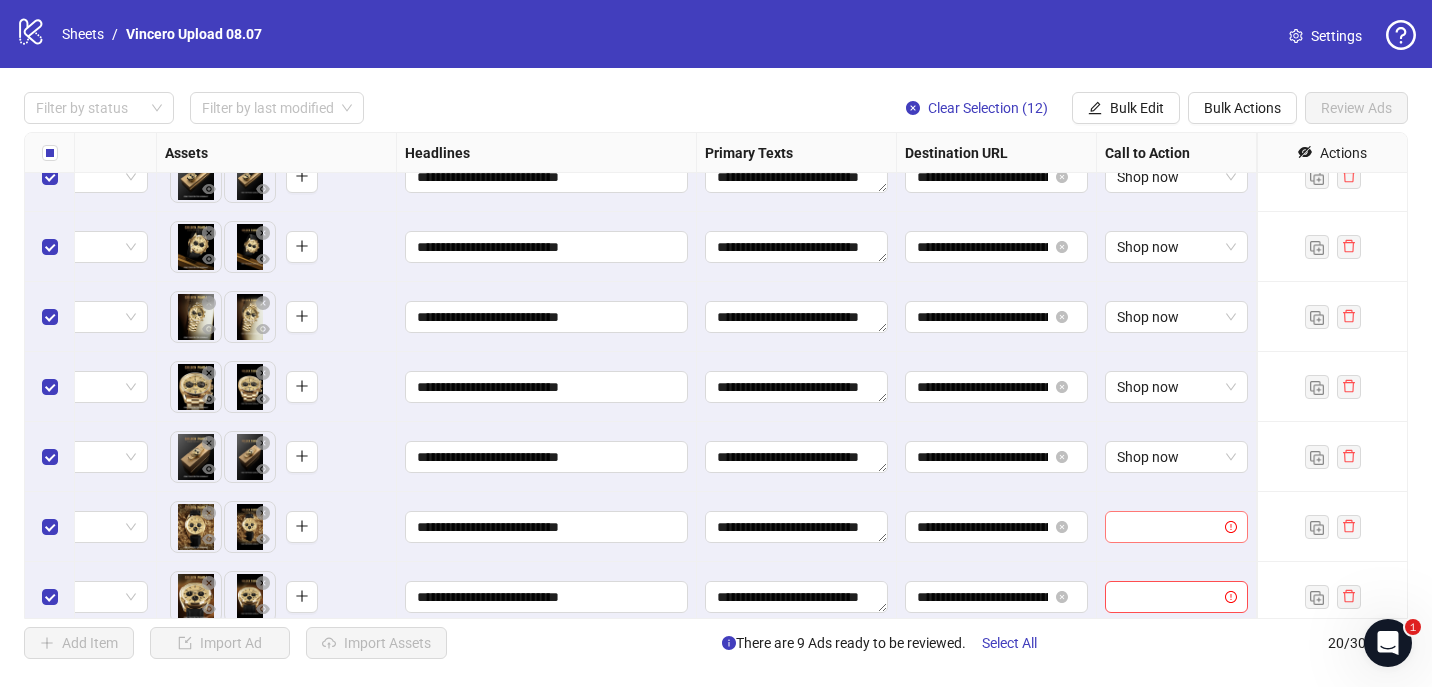 click at bounding box center (1167, 527) 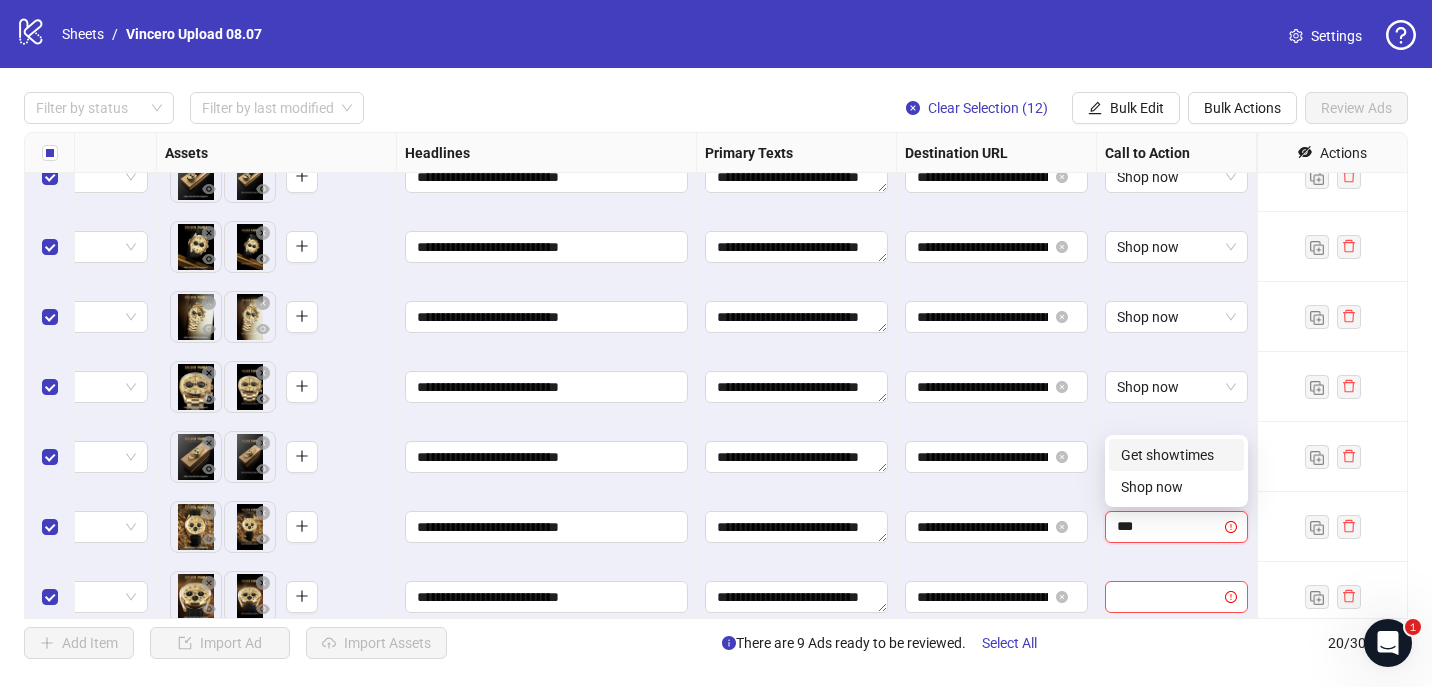 type on "****" 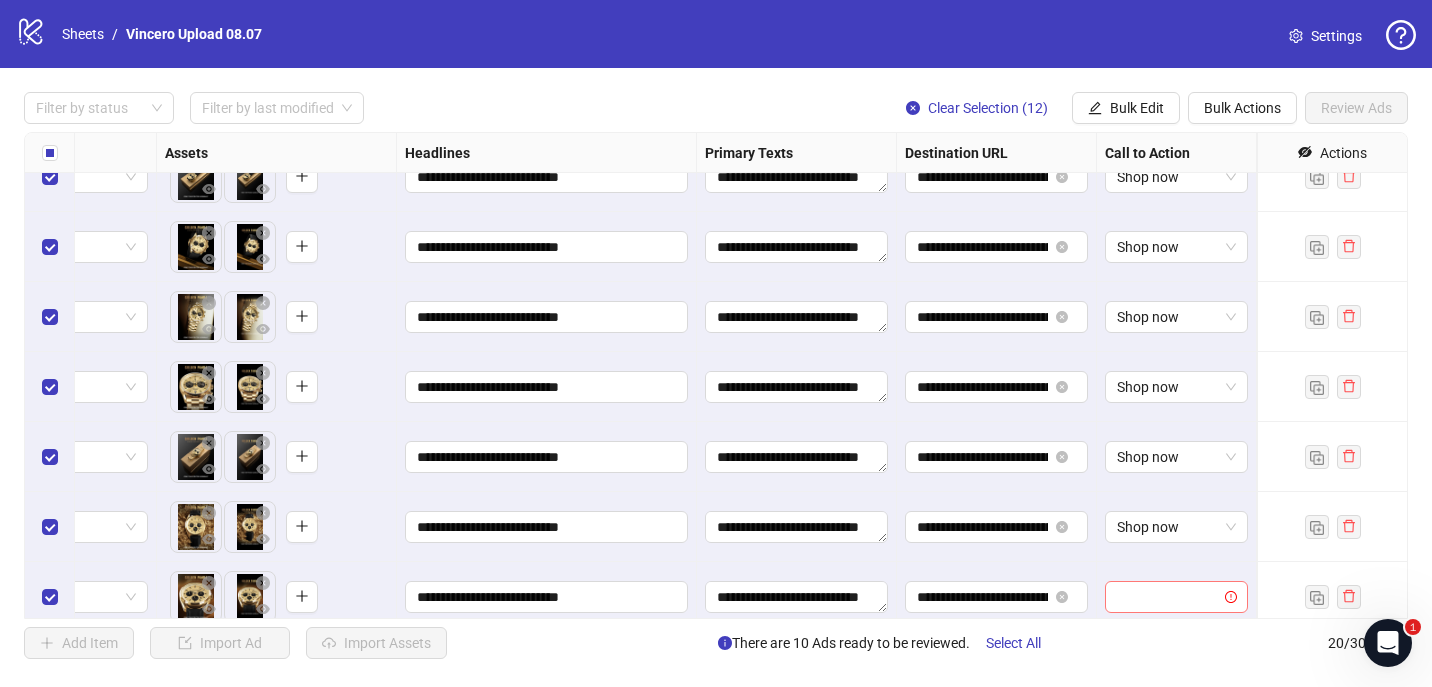 click at bounding box center (1167, 597) 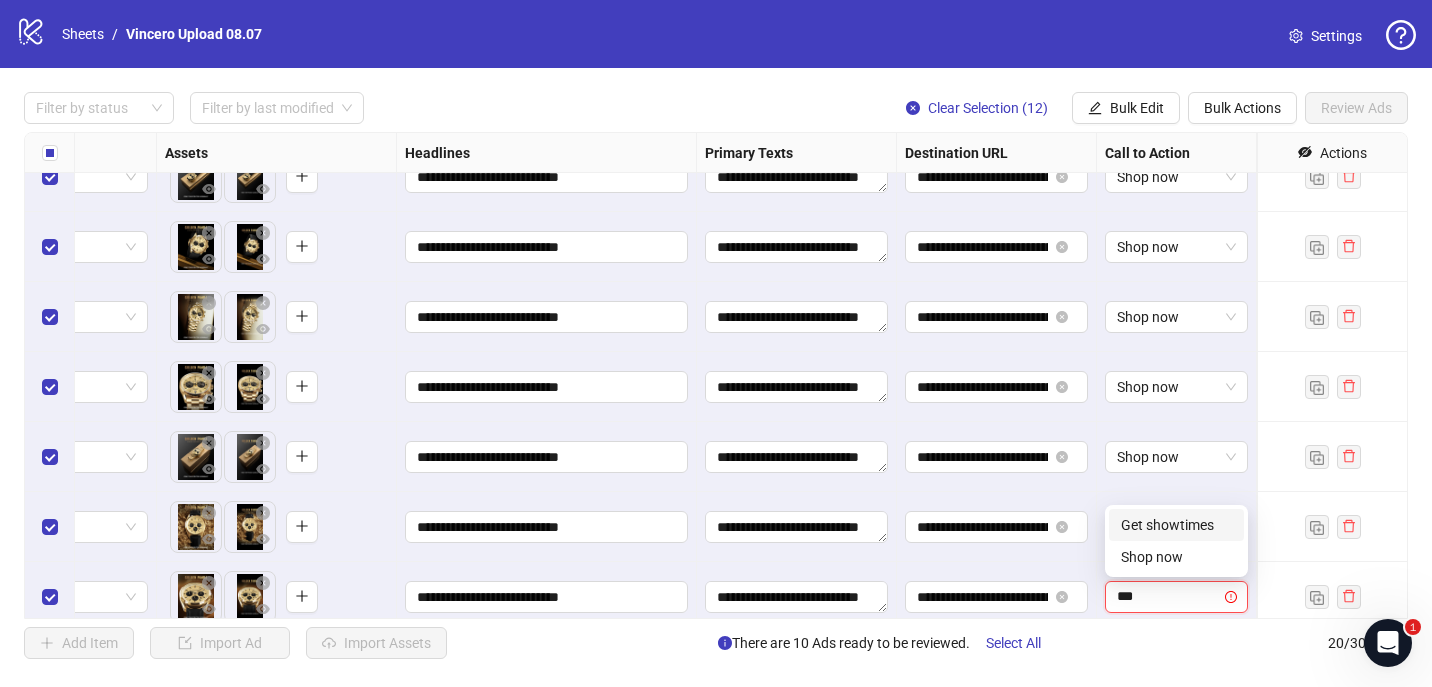type on "****" 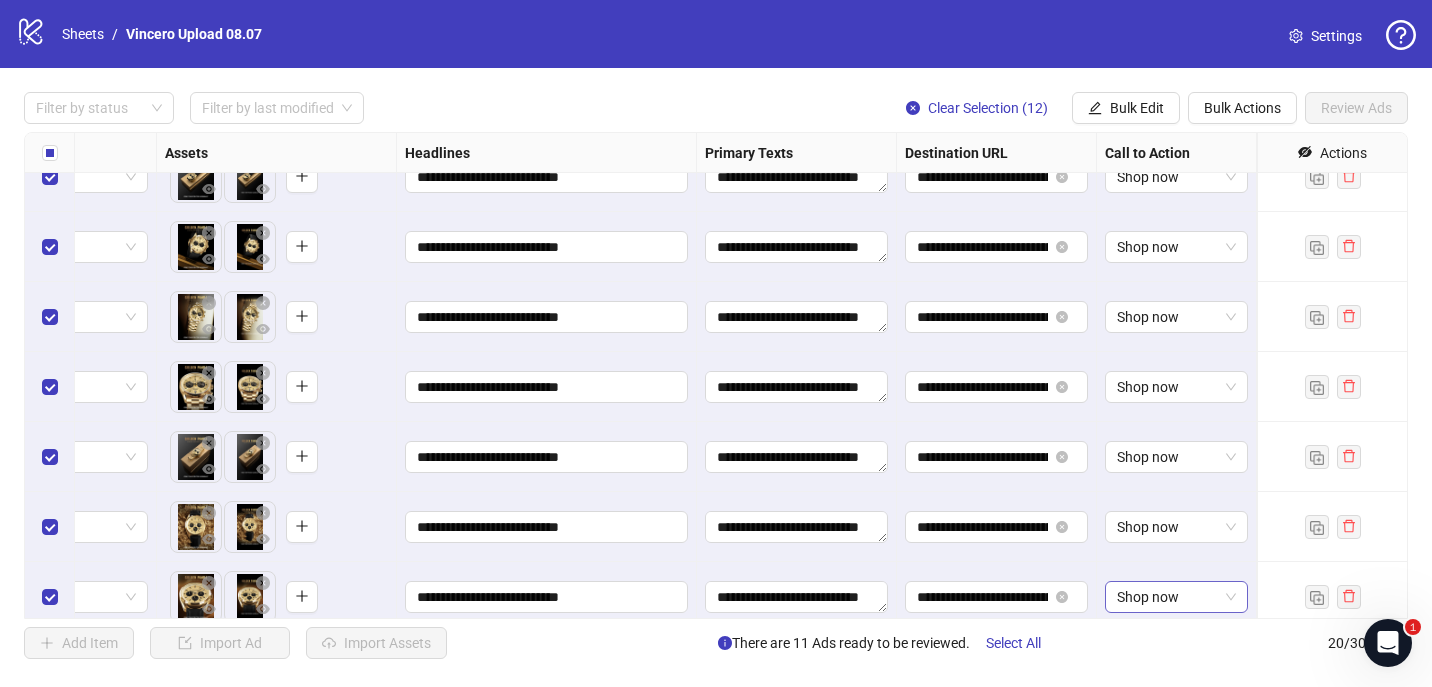 scroll, scrollTop: 955, scrollLeft: 788, axis: both 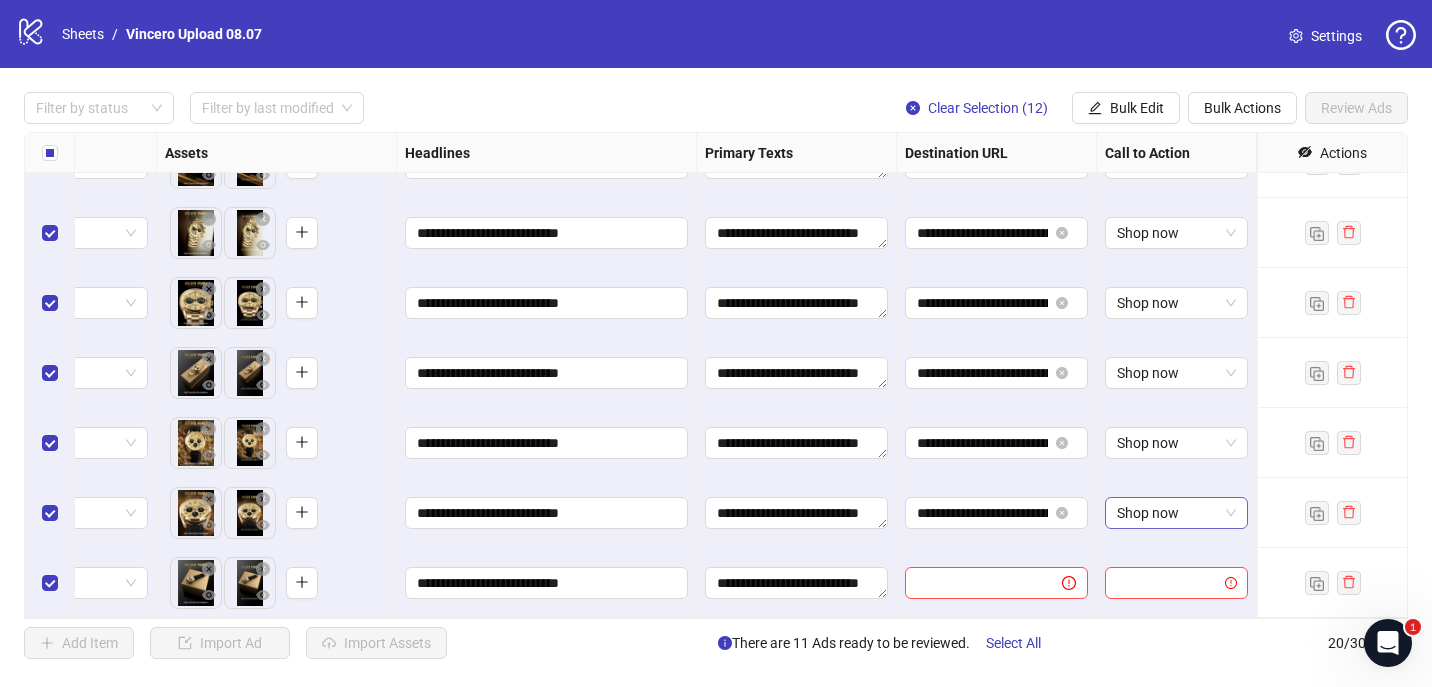 click at bounding box center [1167, 583] 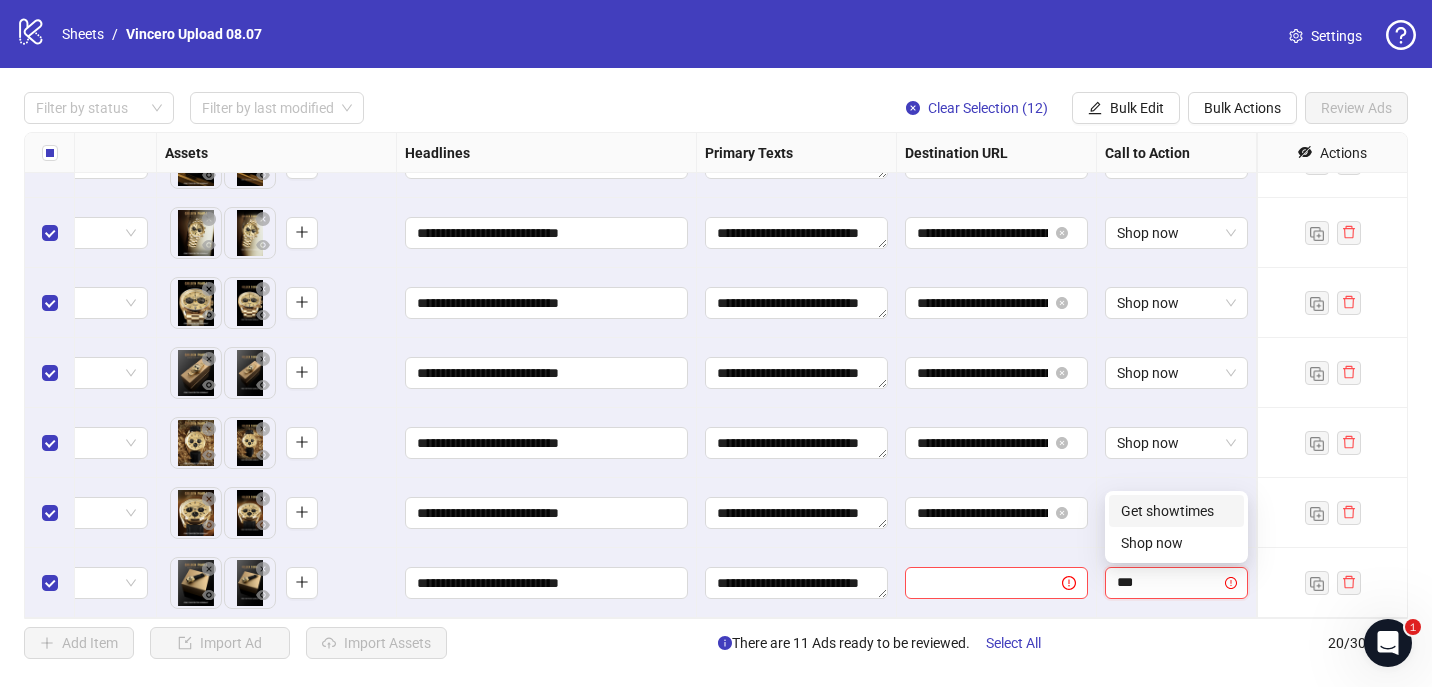 type on "****" 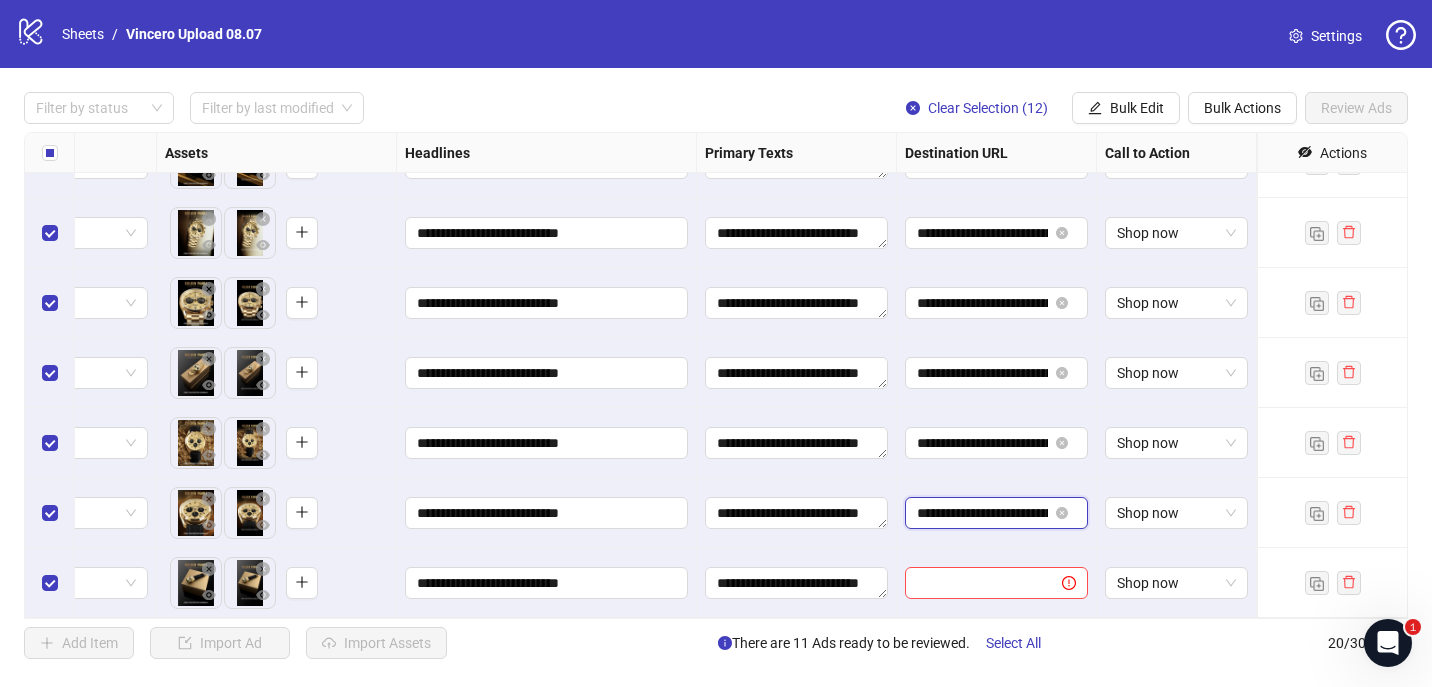 click on "**********" at bounding box center [982, 513] 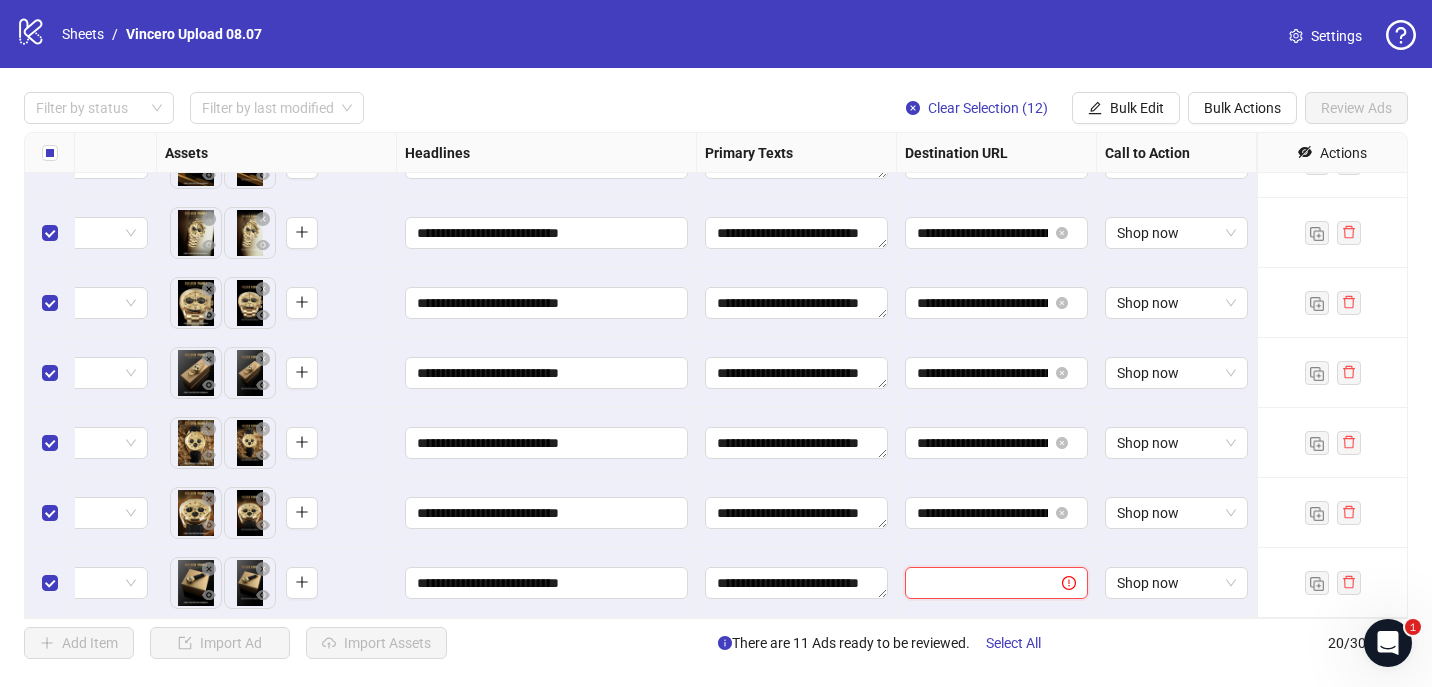 click at bounding box center [975, 583] 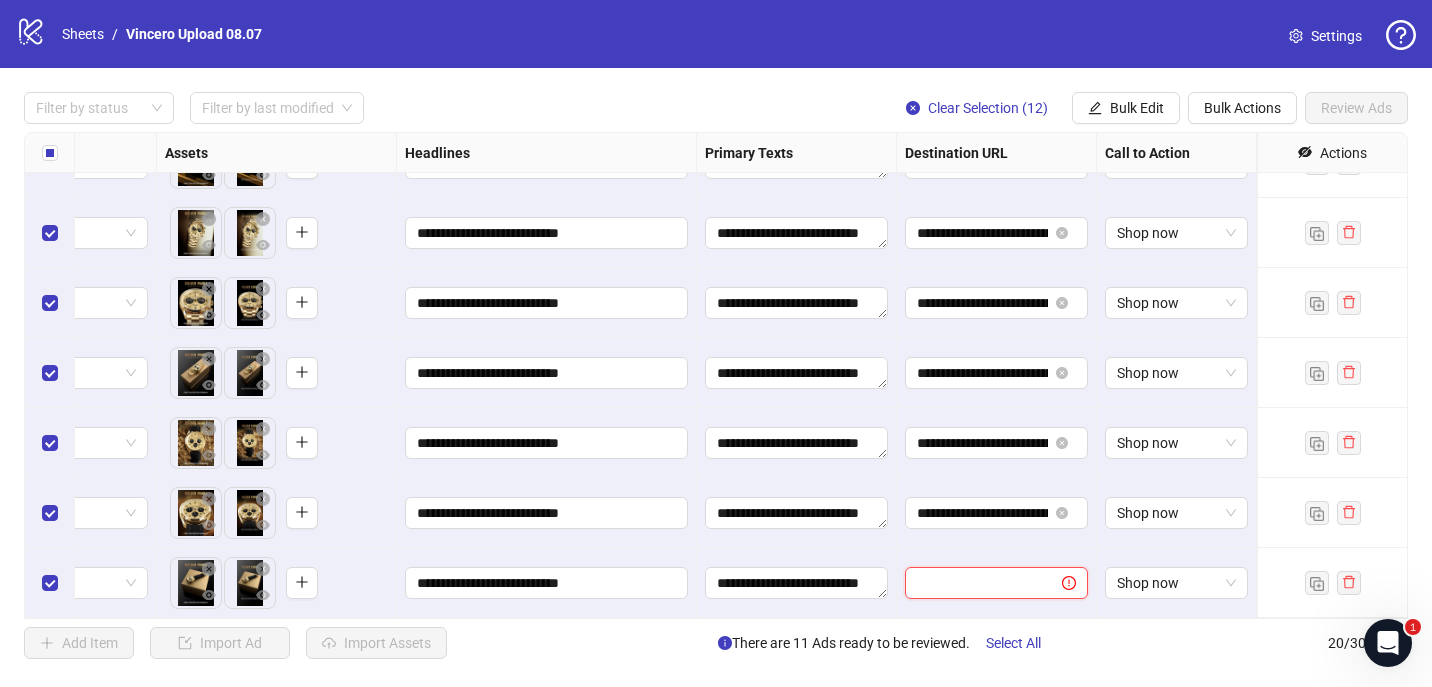 paste on "**********" 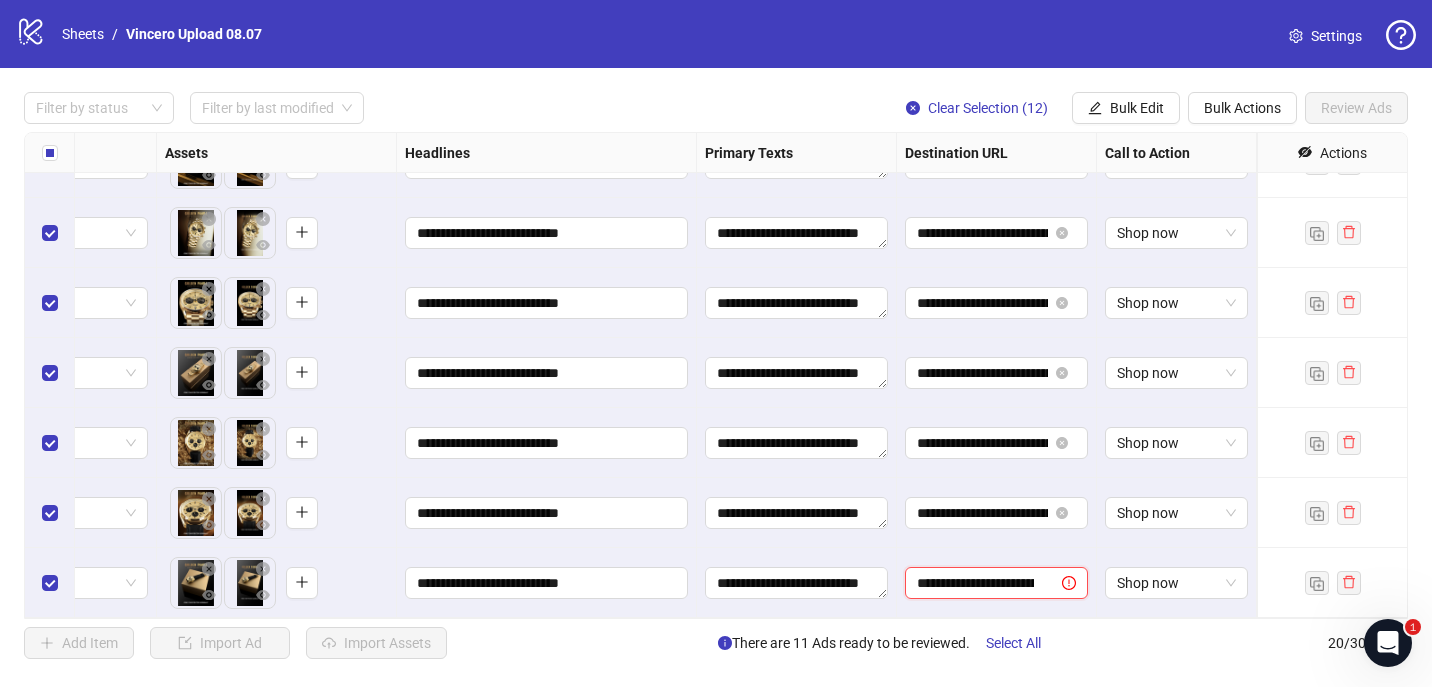 scroll, scrollTop: 0, scrollLeft: 236, axis: horizontal 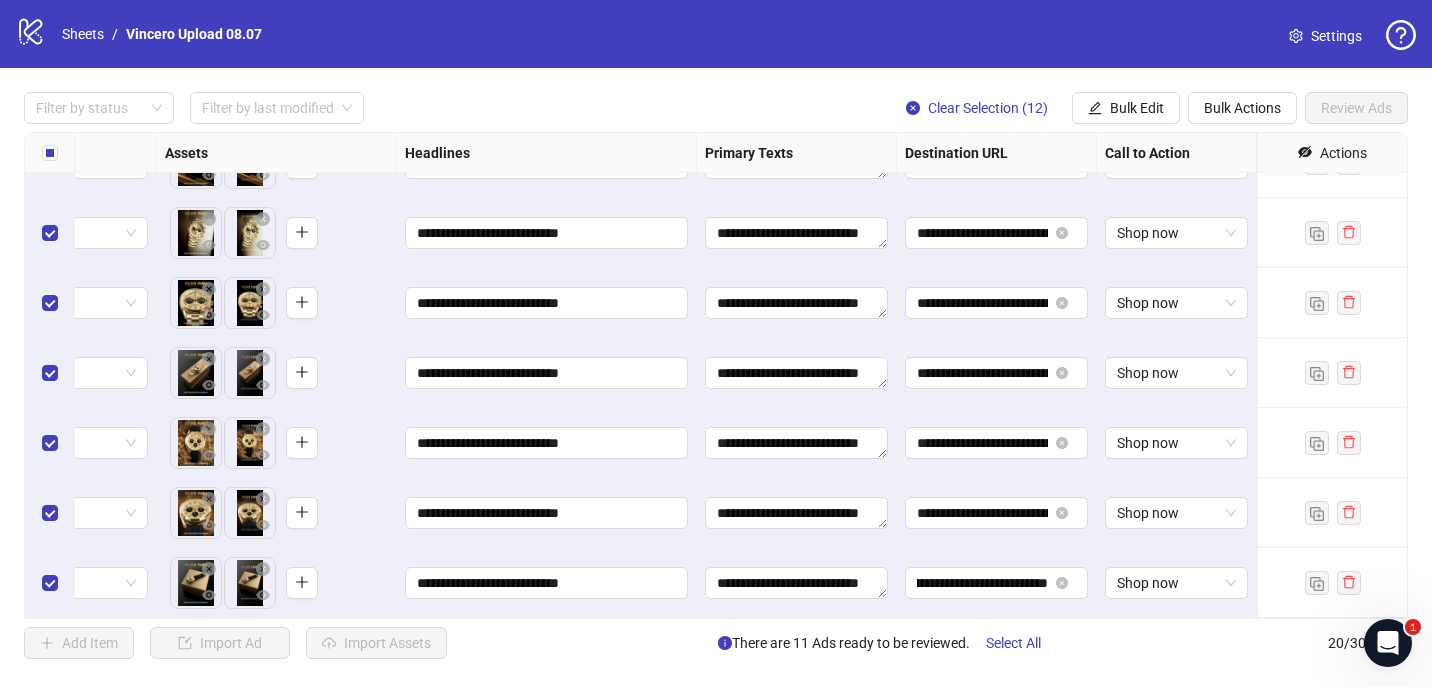 click on "**********" at bounding box center [997, 513] 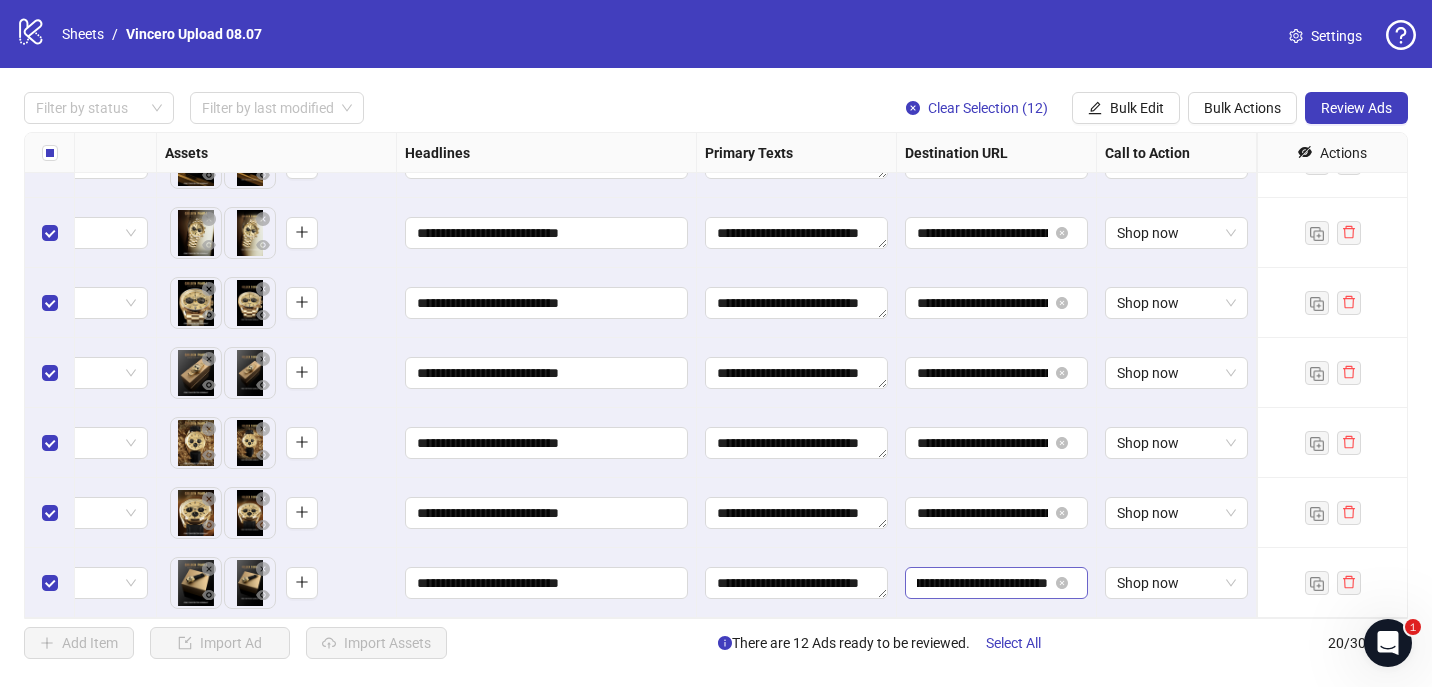 scroll, scrollTop: 0, scrollLeft: 237, axis: horizontal 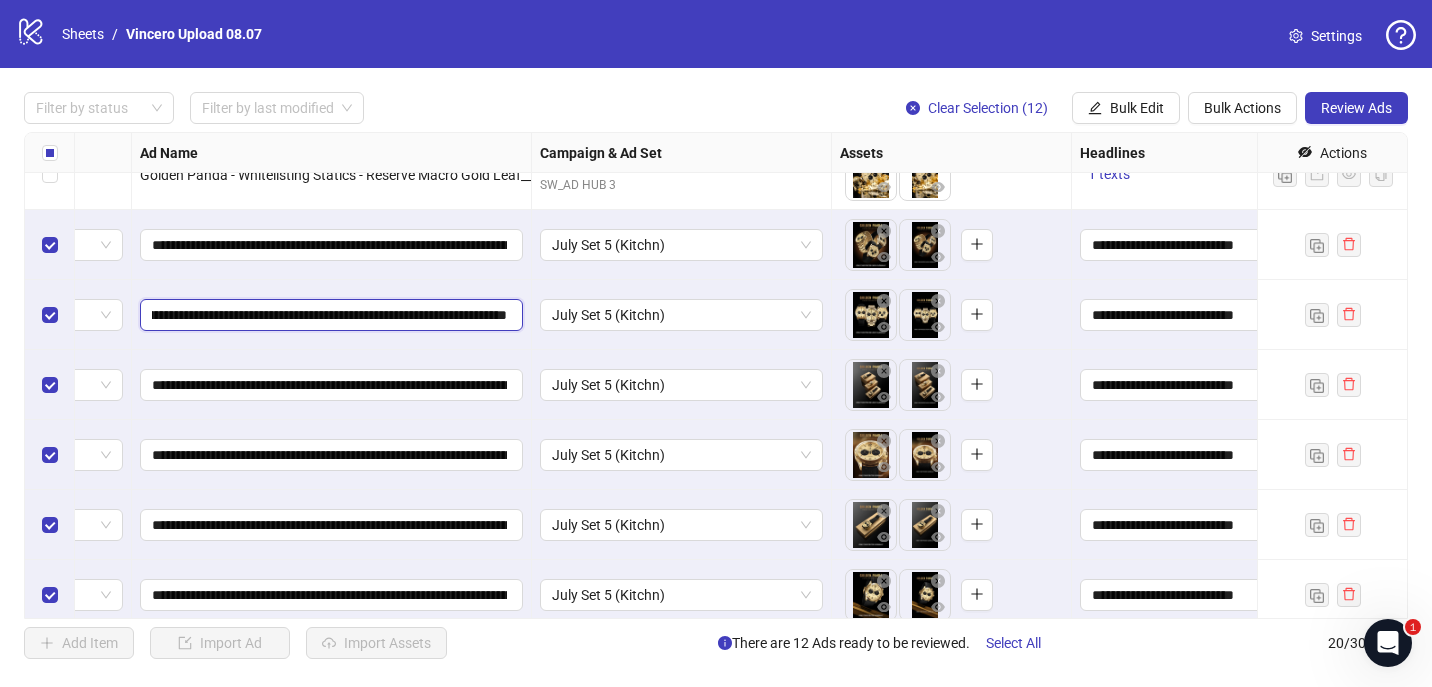 drag, startPoint x: 471, startPoint y: 322, endPoint x: 832, endPoint y: 352, distance: 362.2444 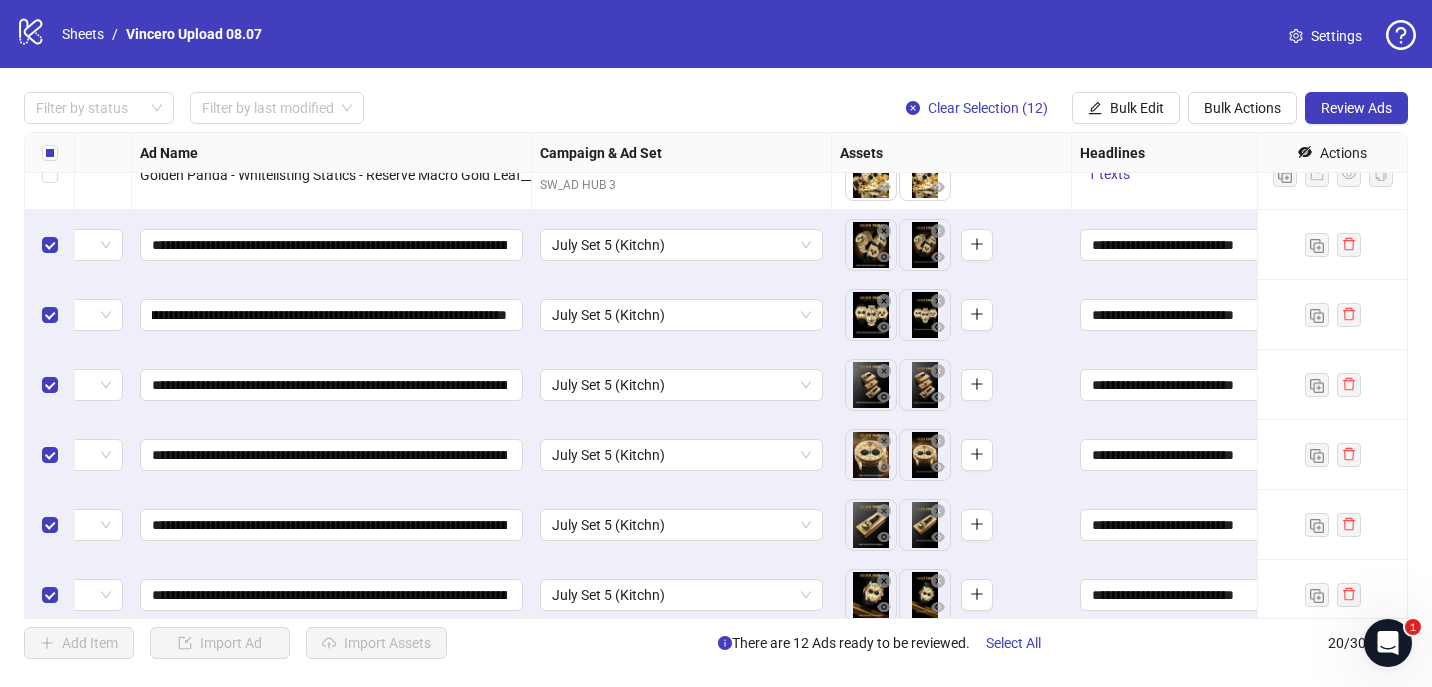 click on "**********" at bounding box center [332, 315] 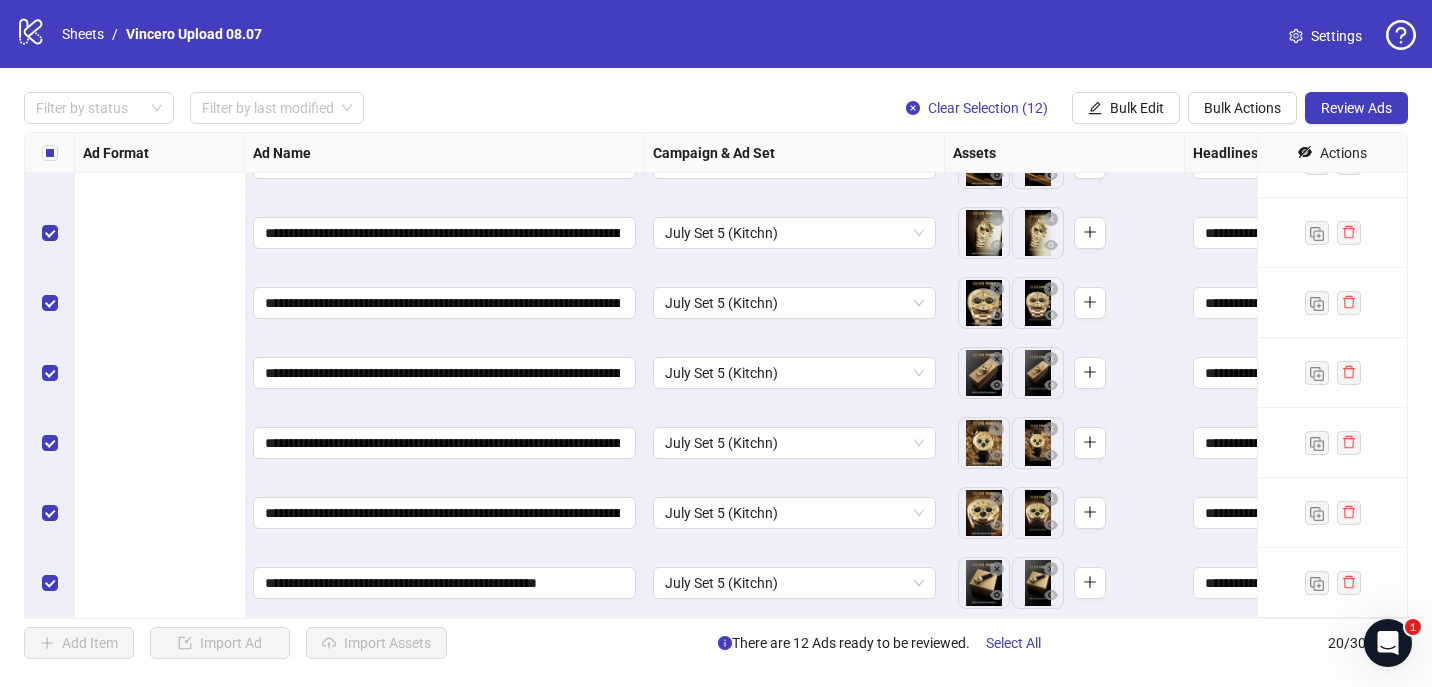 scroll, scrollTop: 955, scrollLeft: 788, axis: both 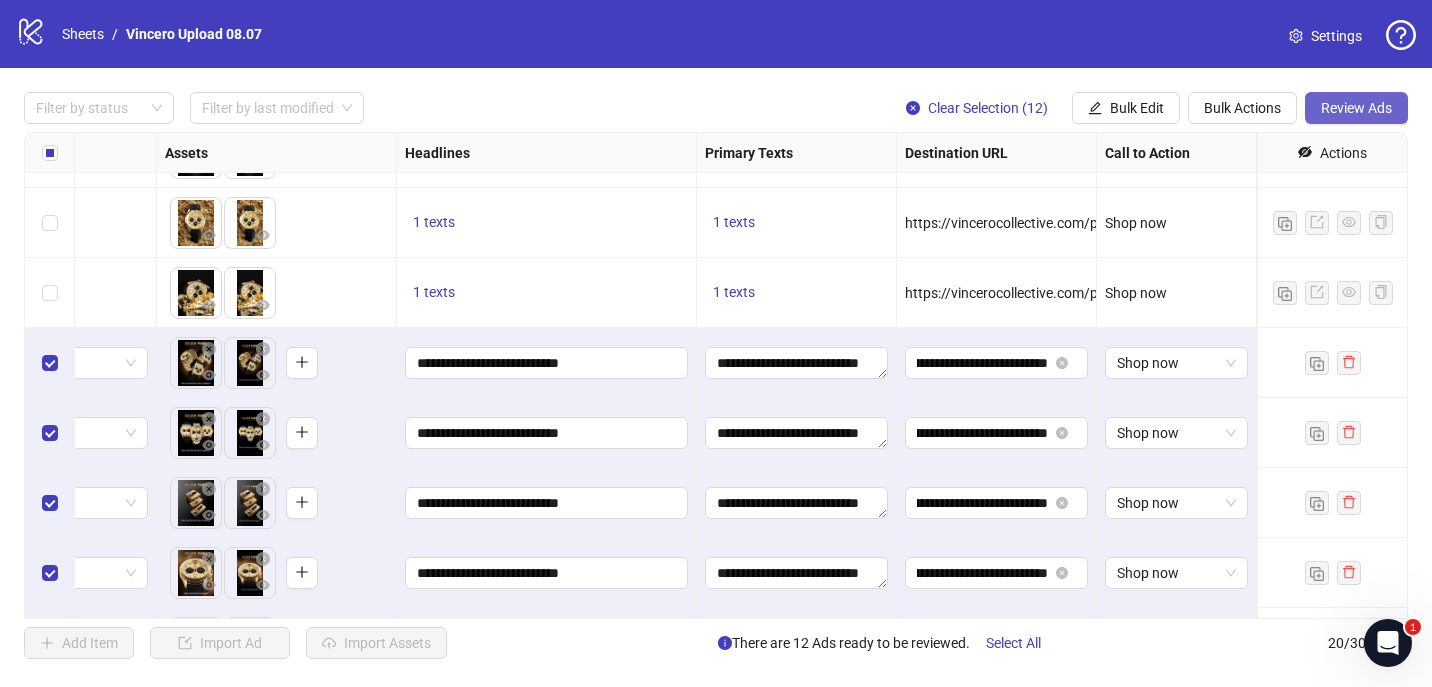 click on "Review Ads" at bounding box center [1356, 108] 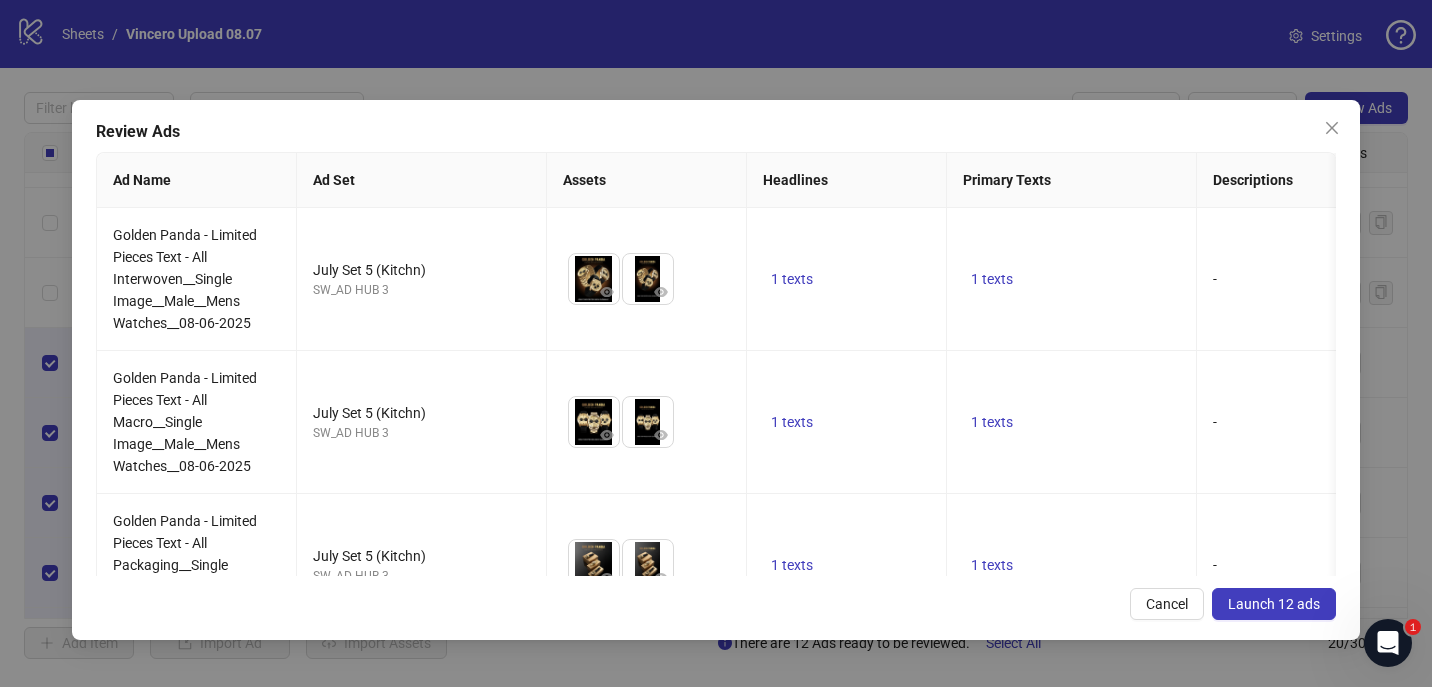 click on "Launch 12 ads" at bounding box center (1274, 604) 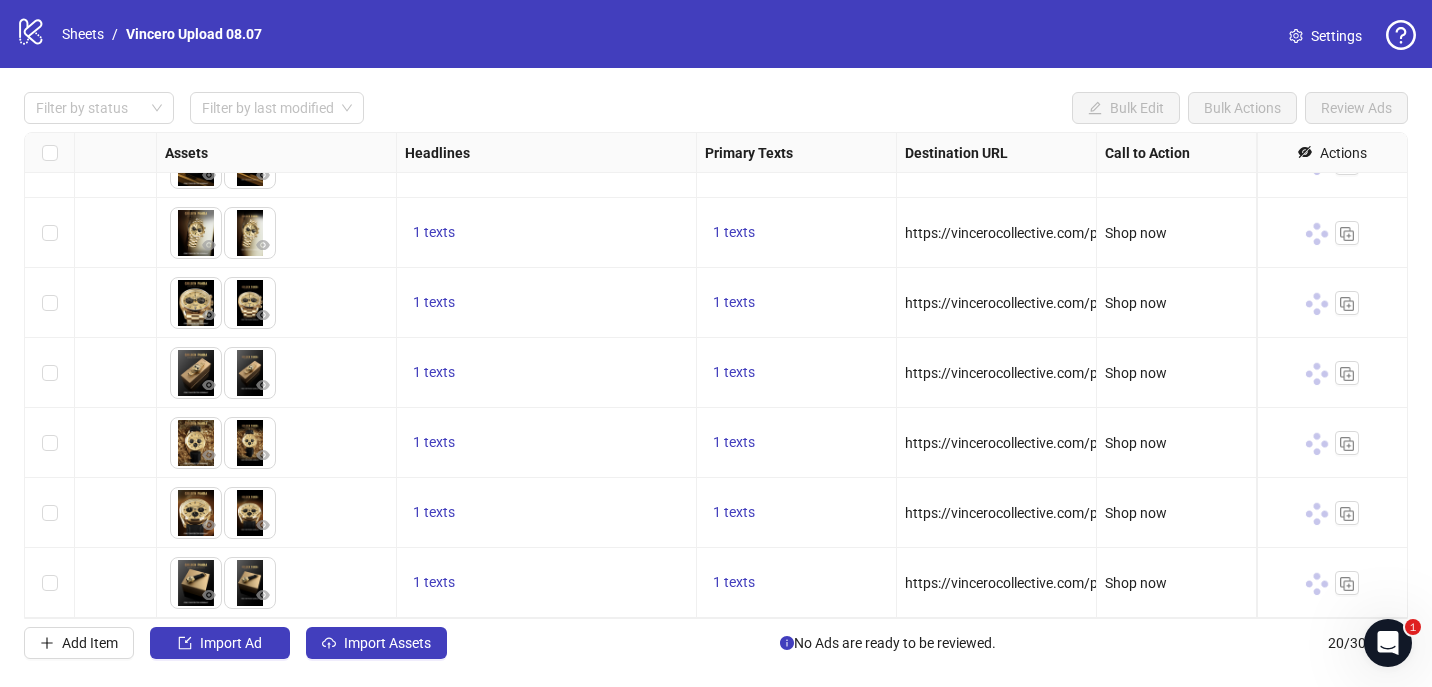 scroll, scrollTop: 955, scrollLeft: 0, axis: vertical 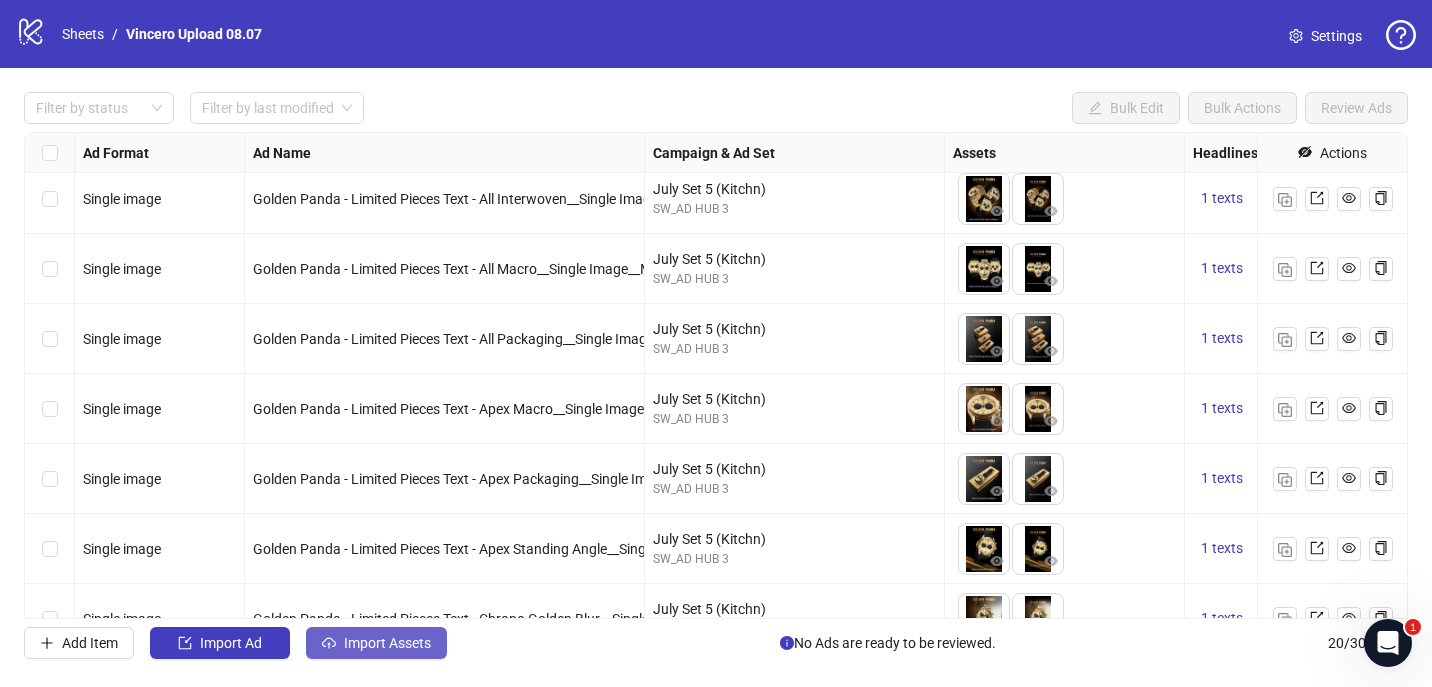 click on "Import Assets" at bounding box center [387, 643] 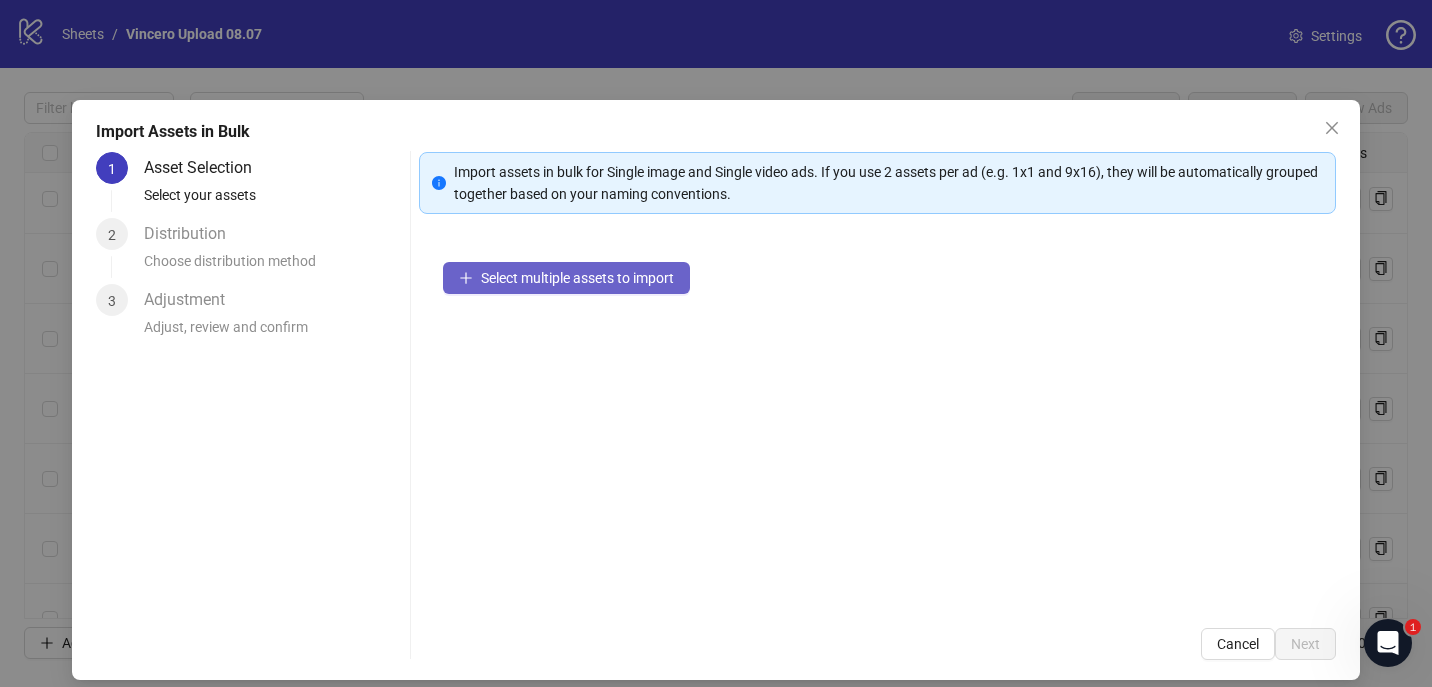 click on "Select multiple assets to import" at bounding box center (566, 278) 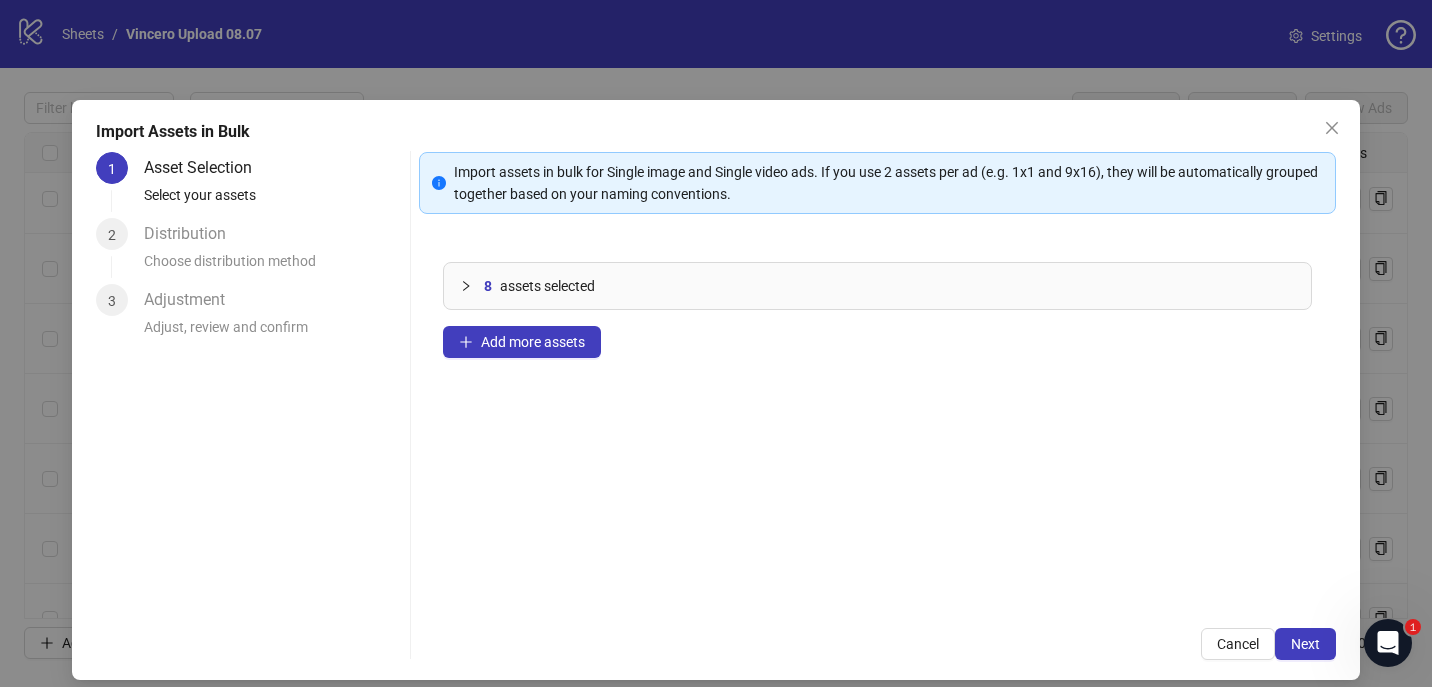 click 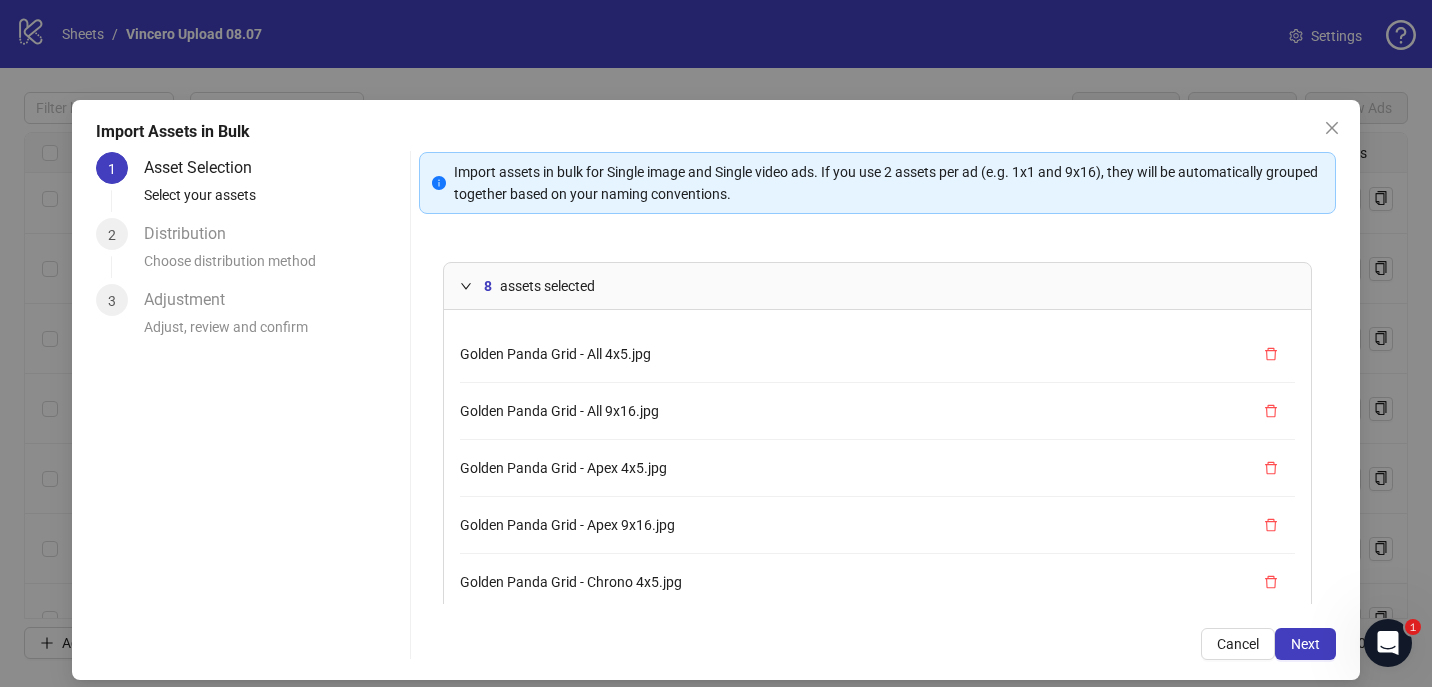 scroll, scrollTop: 55, scrollLeft: 0, axis: vertical 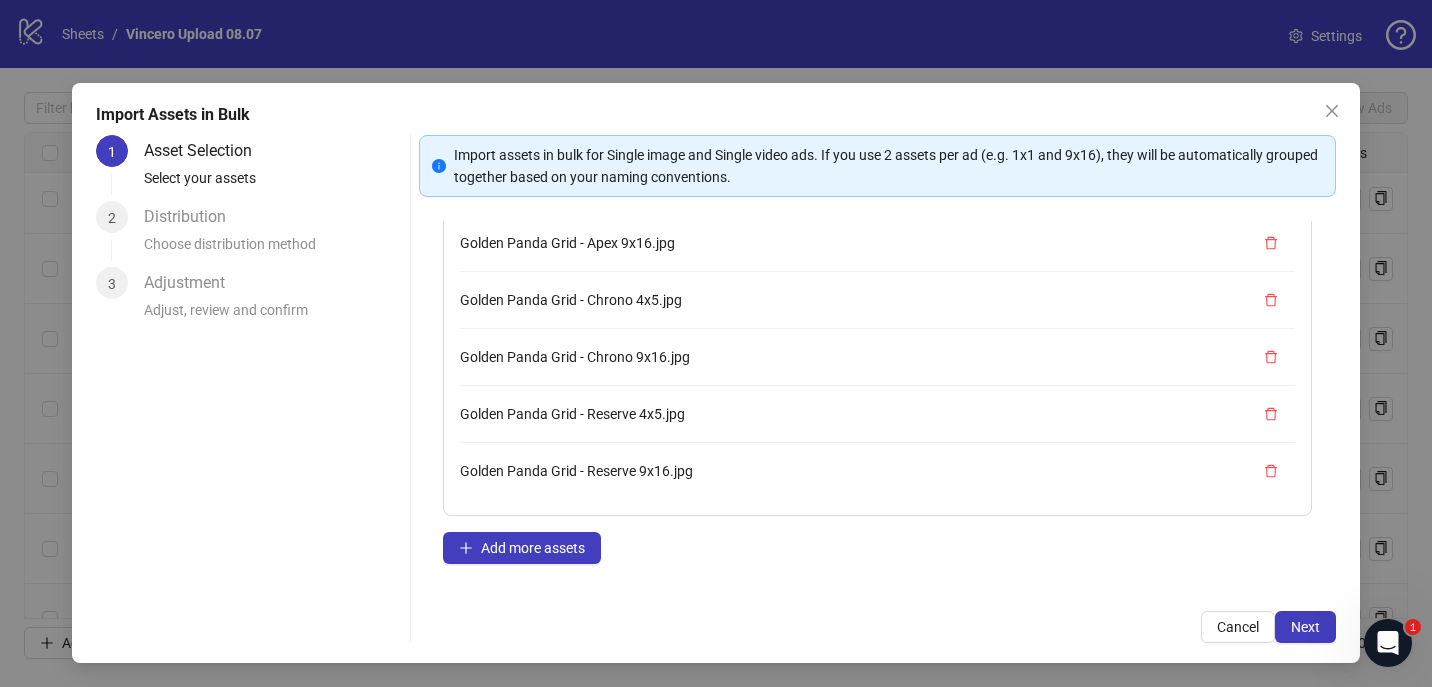 click on "8 assets selected Golden Panda Grid - All 4x5.jpg Golden Panda Grid - All 9x16.jpg Golden Panda Grid - Apex 4x5.jpg Golden Panda Grid - Apex 9x16.jpg Golden Panda Grid - Chrono 4x5.jpg Golden Panda Grid - Chrono 9x16.jpg Golden Panda Grid - Reserve 4x5.jpg Golden Panda Grid - Reserve 9x16.jpg Add more assets" at bounding box center [878, 404] 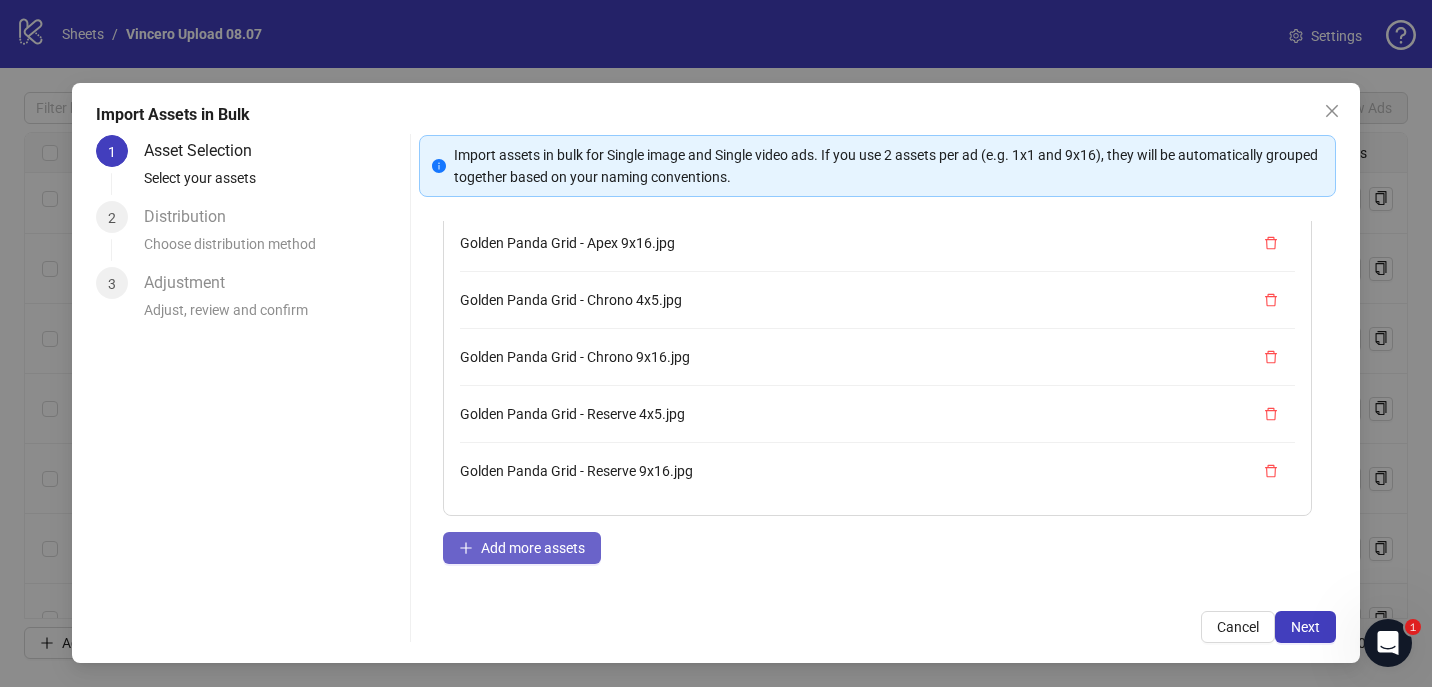 click on "Add more assets" at bounding box center (533, 548) 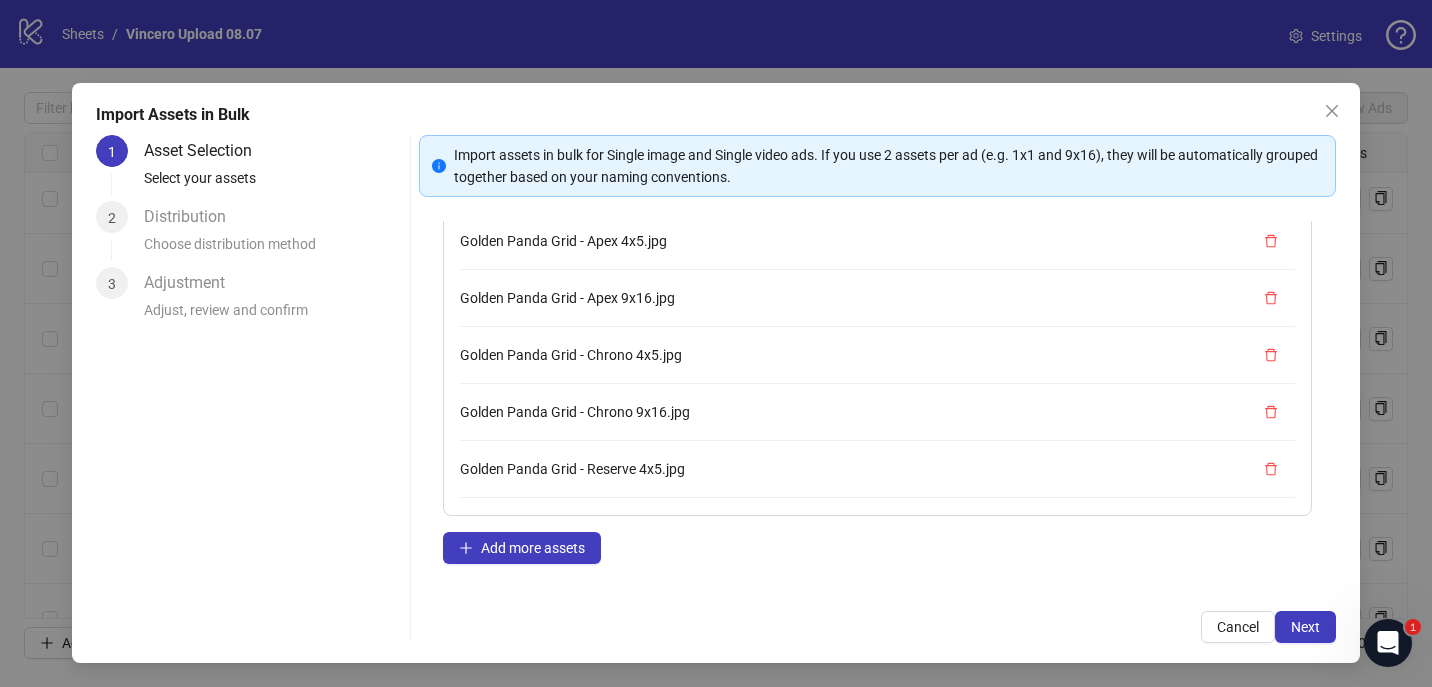 scroll, scrollTop: 55, scrollLeft: 0, axis: vertical 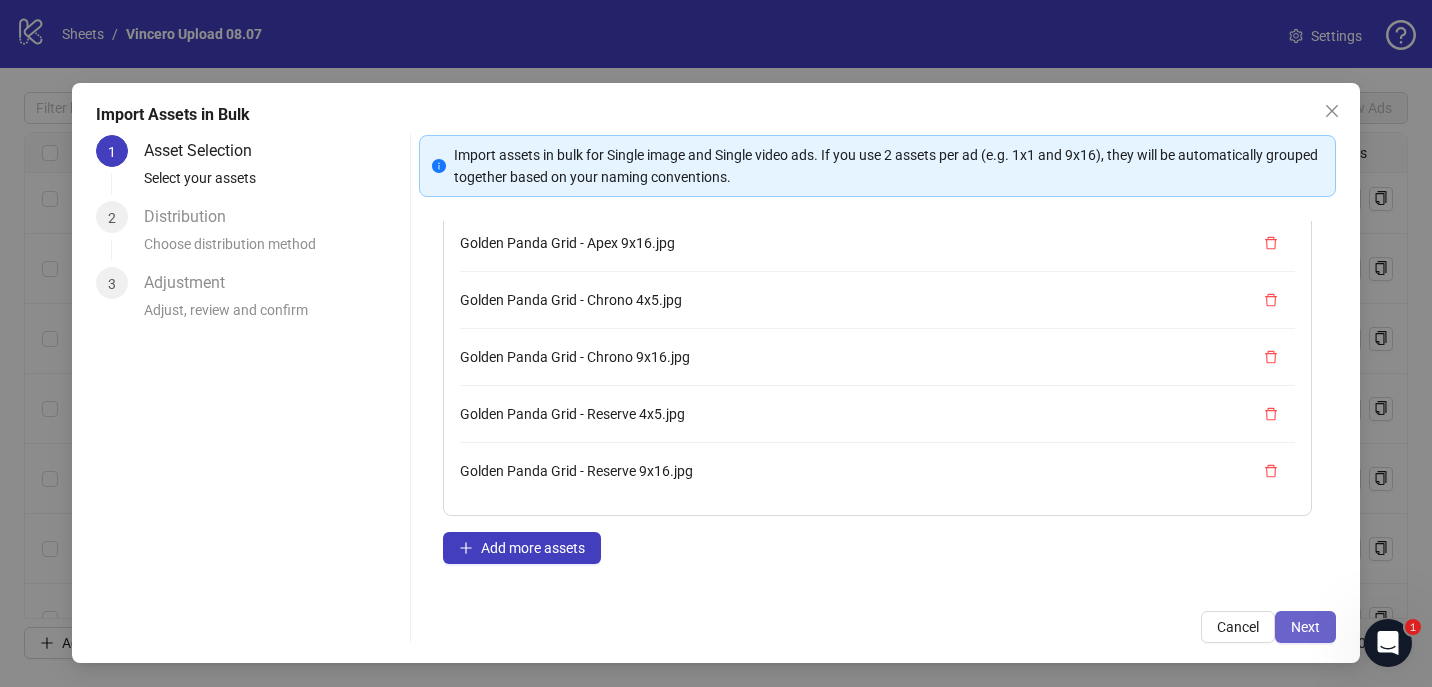 click on "Next" at bounding box center (1305, 627) 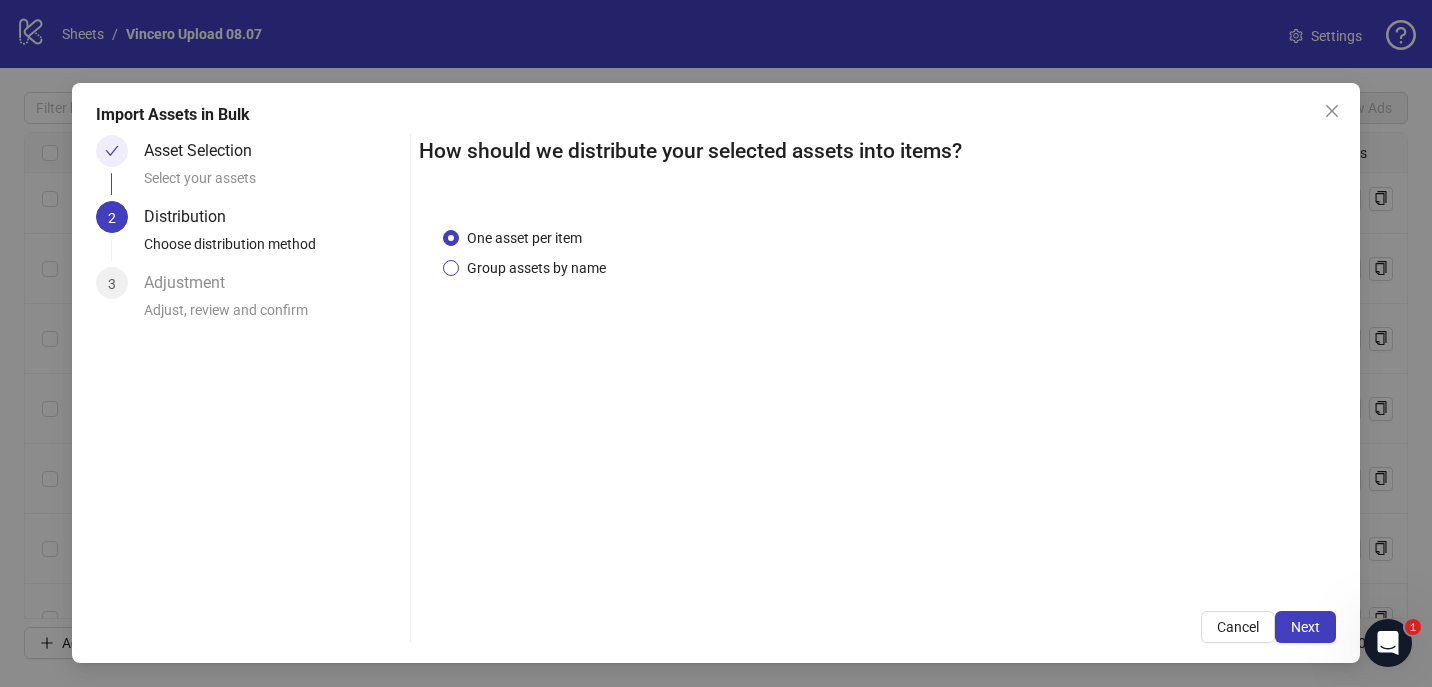 click on "Group assets by name" at bounding box center [536, 268] 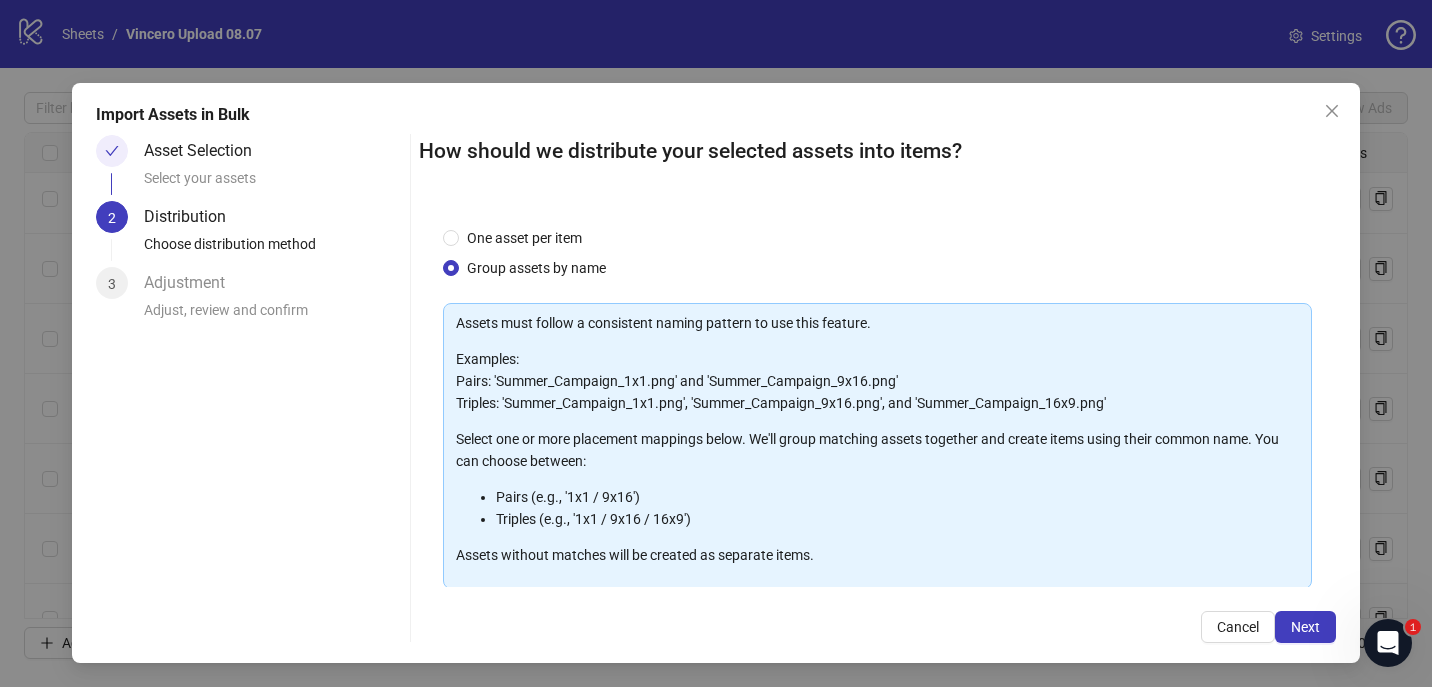 scroll, scrollTop: 201, scrollLeft: 0, axis: vertical 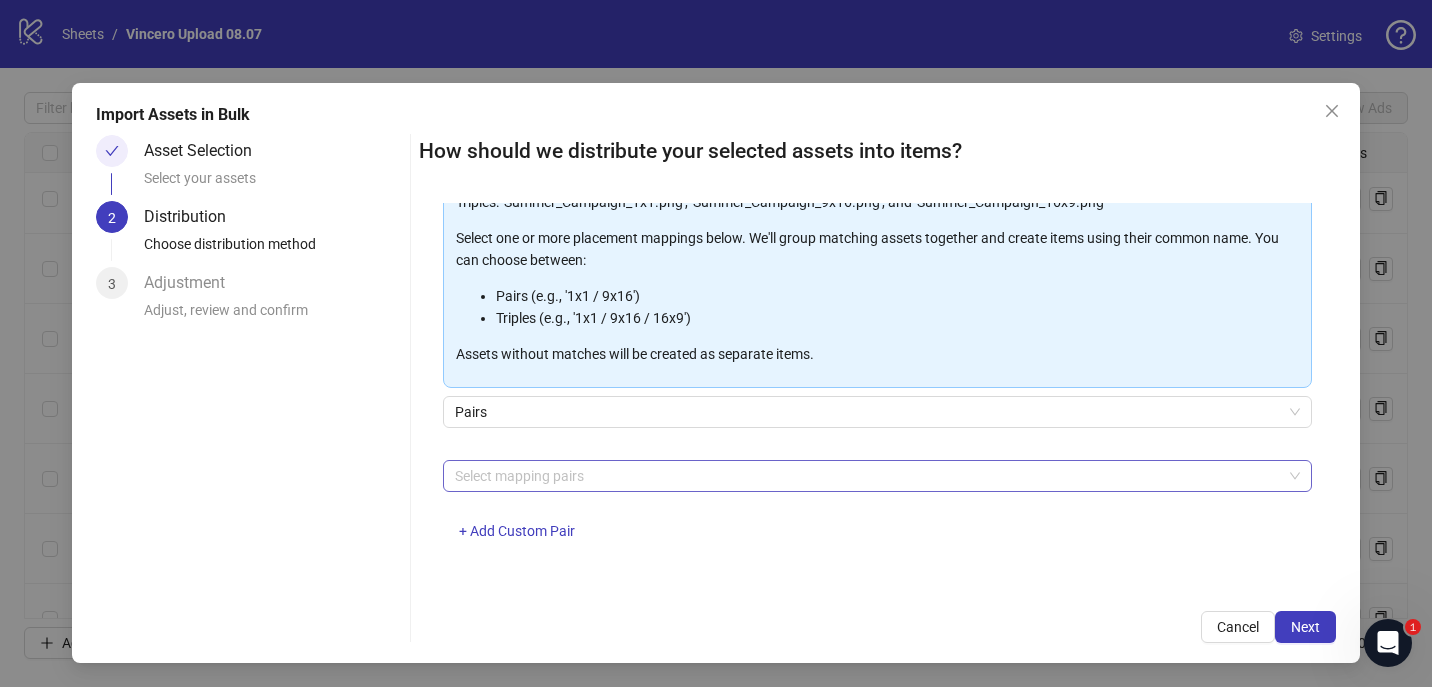 click at bounding box center [867, 476] 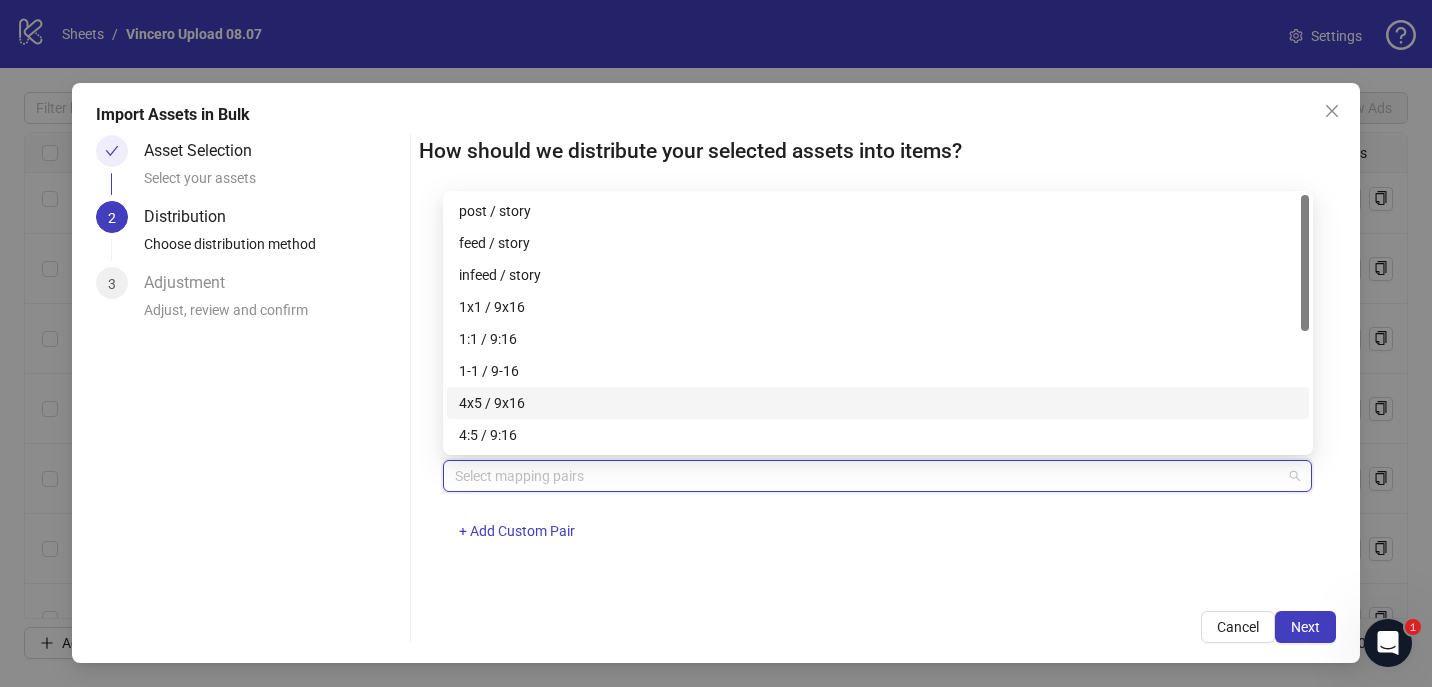click on "4x5 / 9x16" at bounding box center (878, 403) 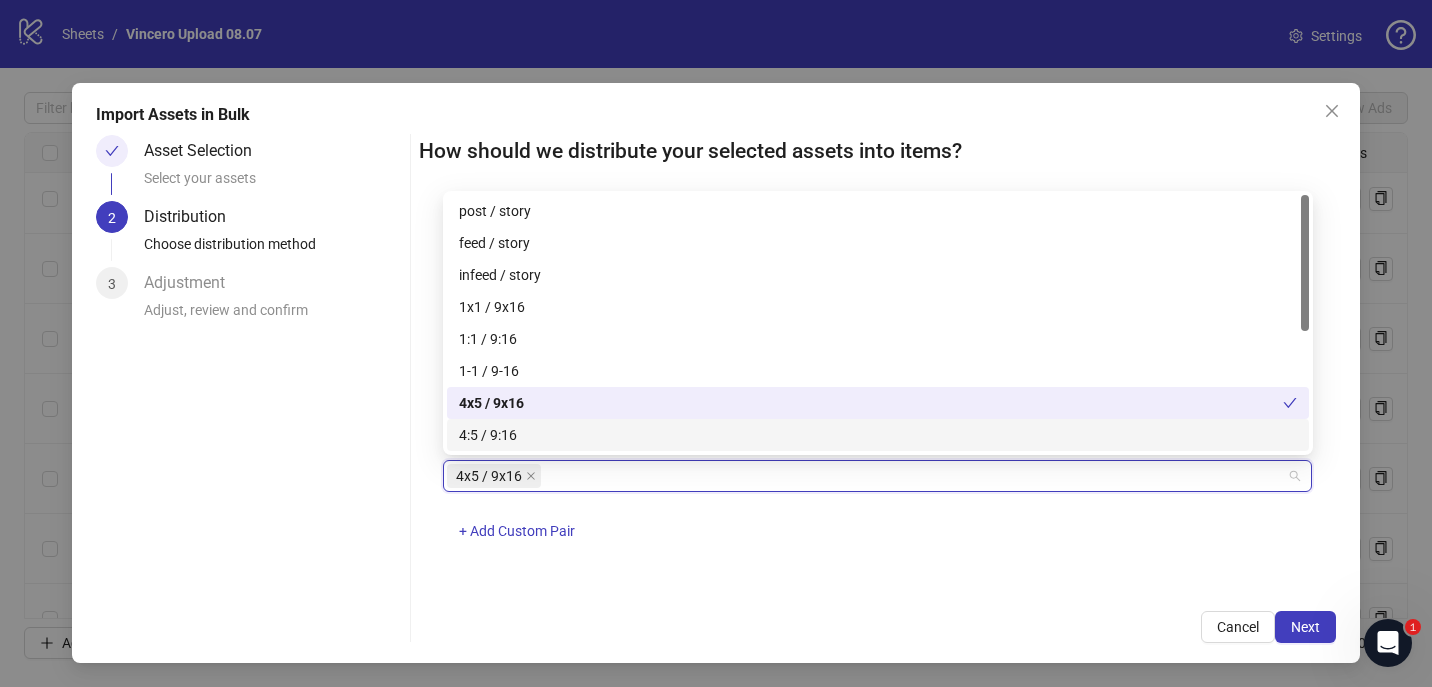 click on "4x5 / 9x16   + Add Custom Pair" at bounding box center [878, 512] 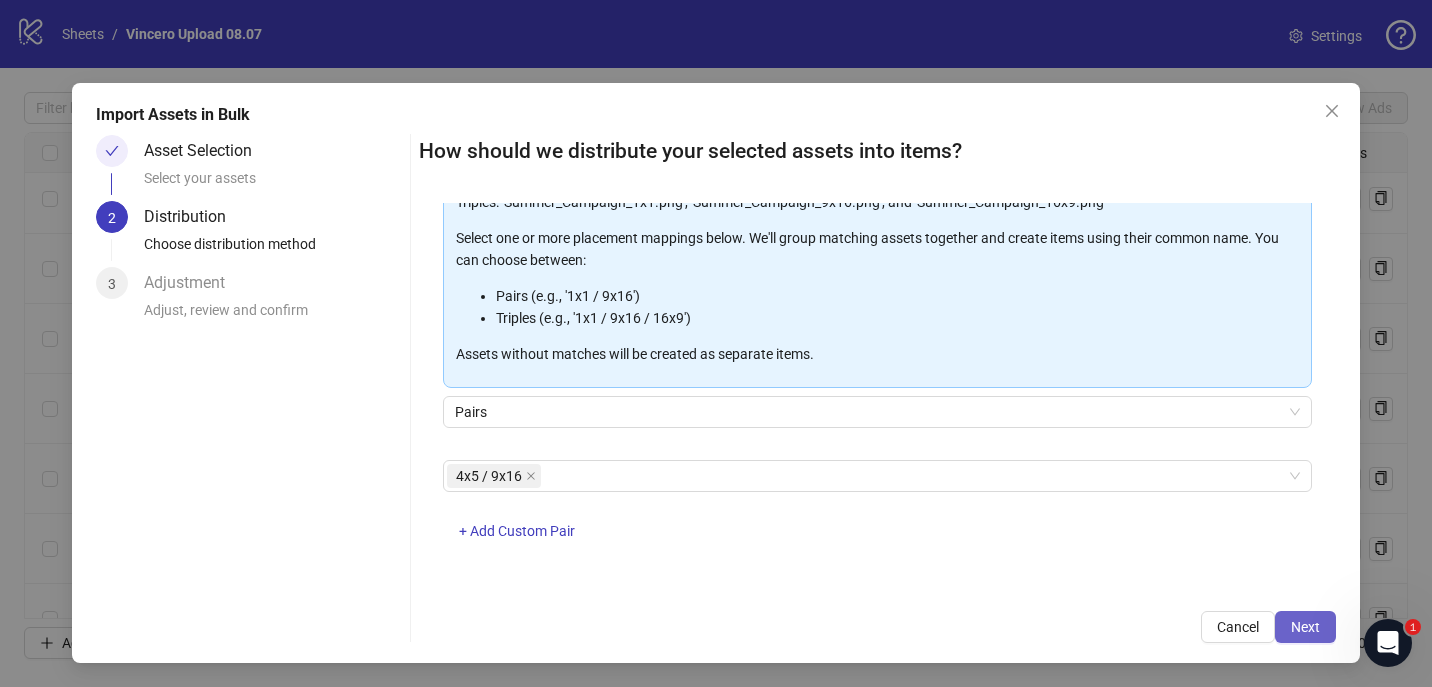 click on "Next" at bounding box center (1305, 627) 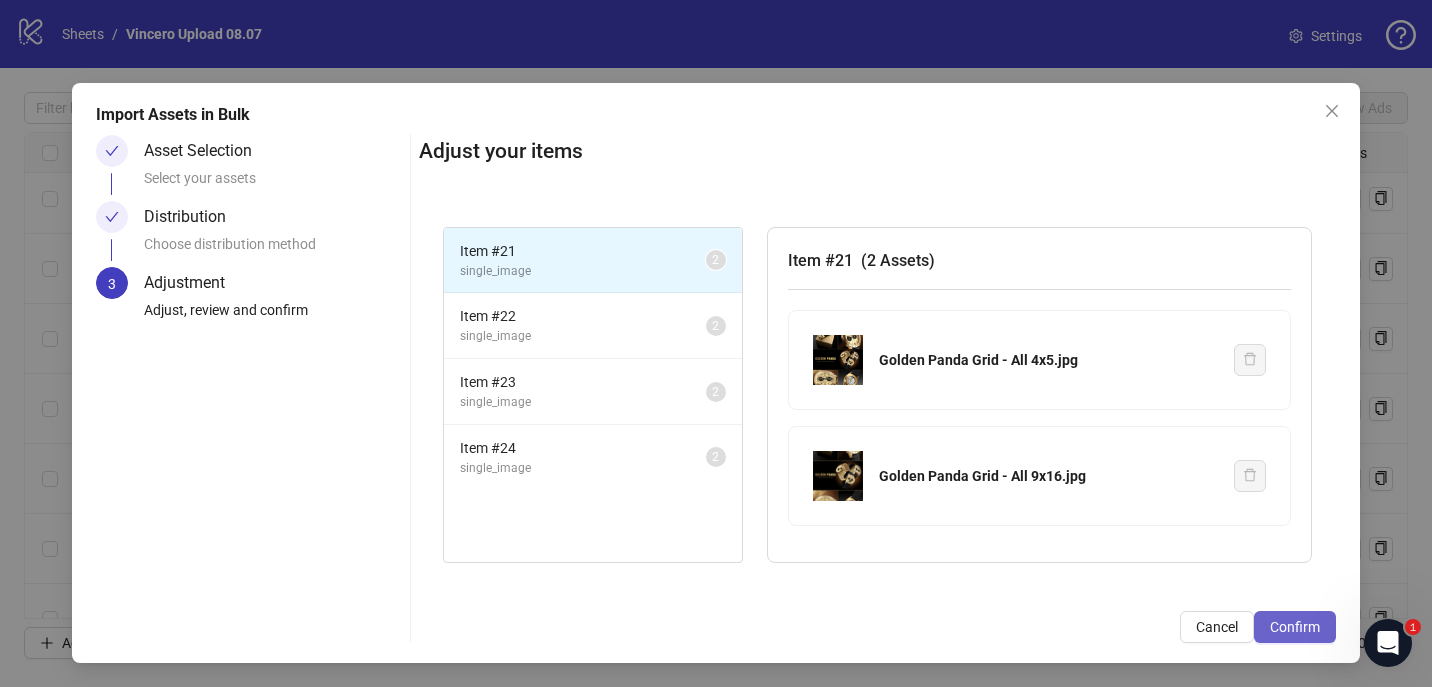 click on "Confirm" at bounding box center (1295, 627) 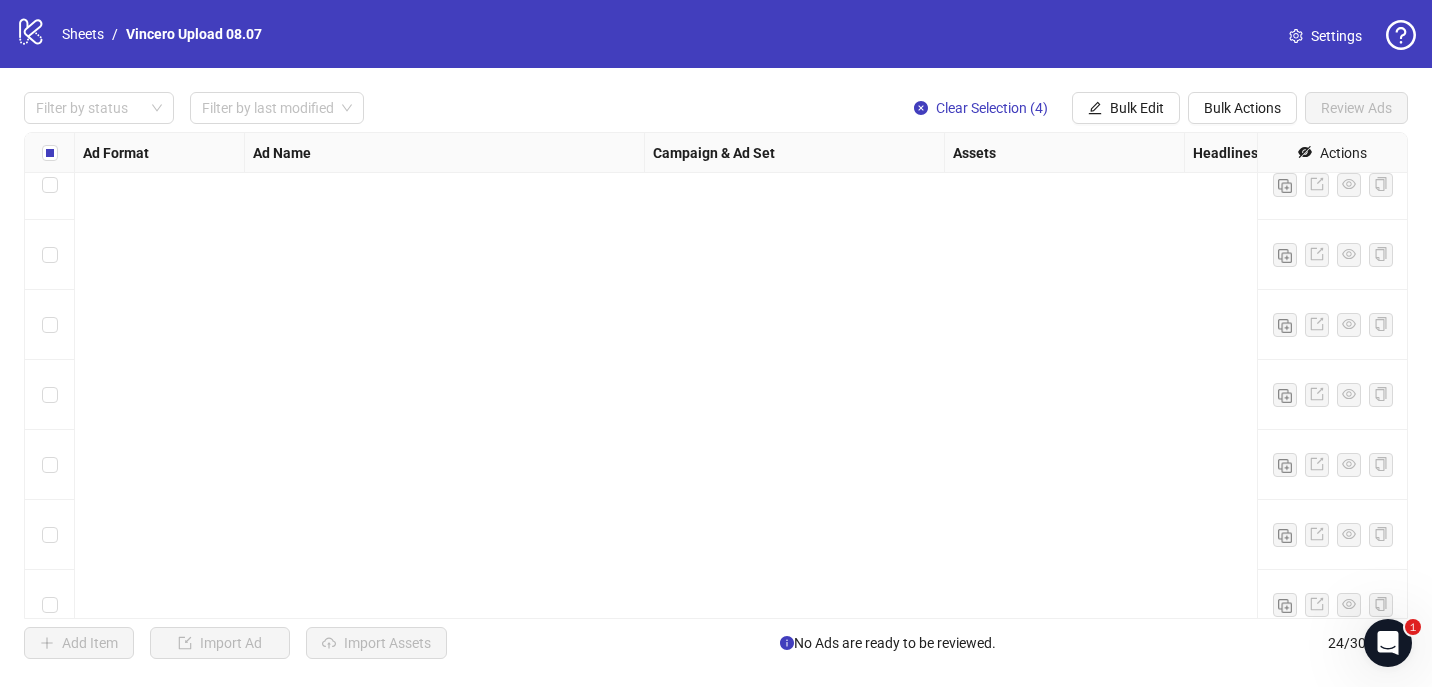 scroll, scrollTop: 1235, scrollLeft: 0, axis: vertical 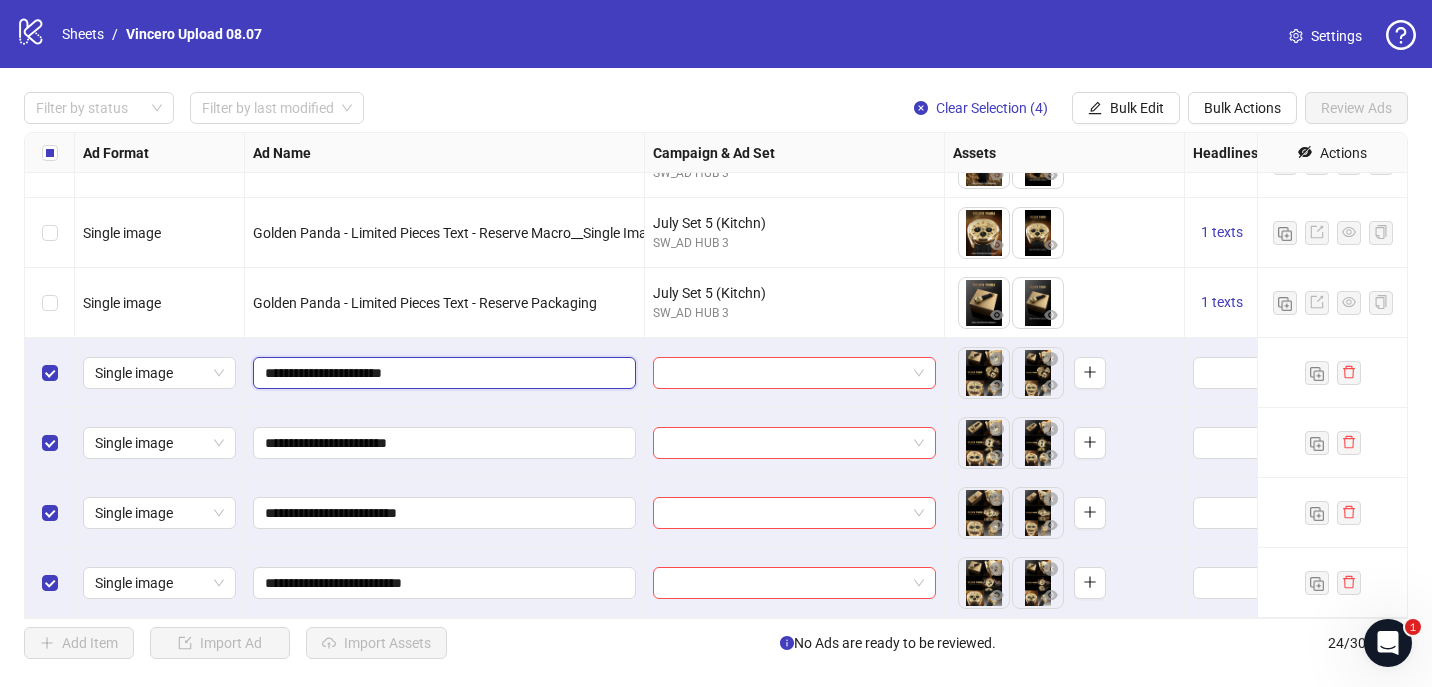 click on "**********" at bounding box center [442, 373] 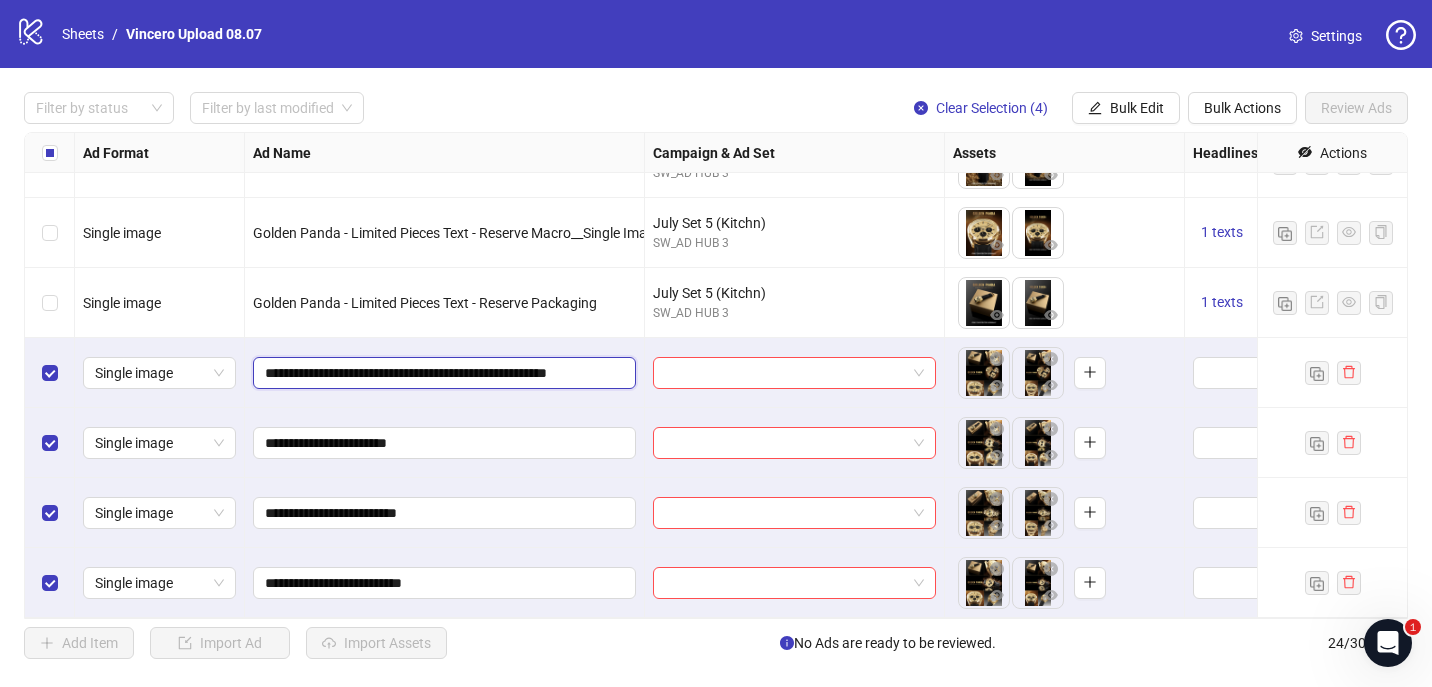 type on "**********" 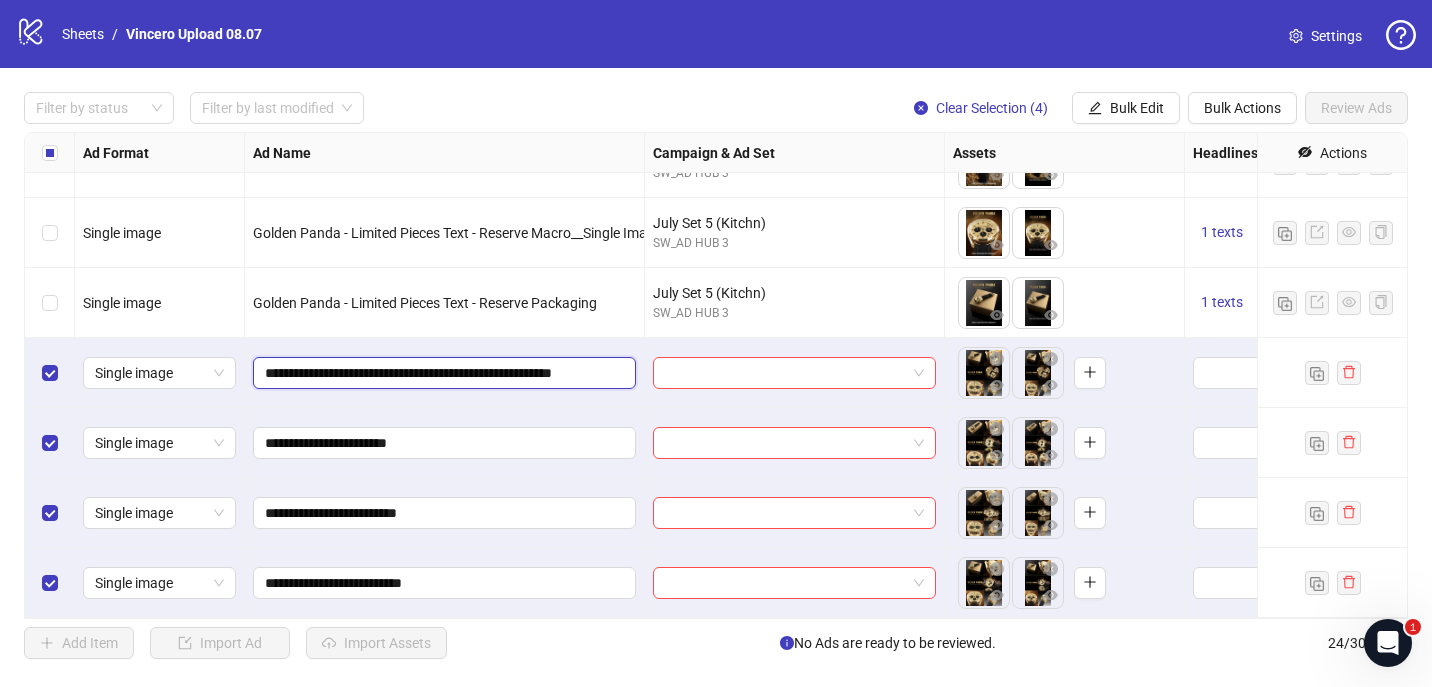 scroll, scrollTop: 0, scrollLeft: 29, axis: horizontal 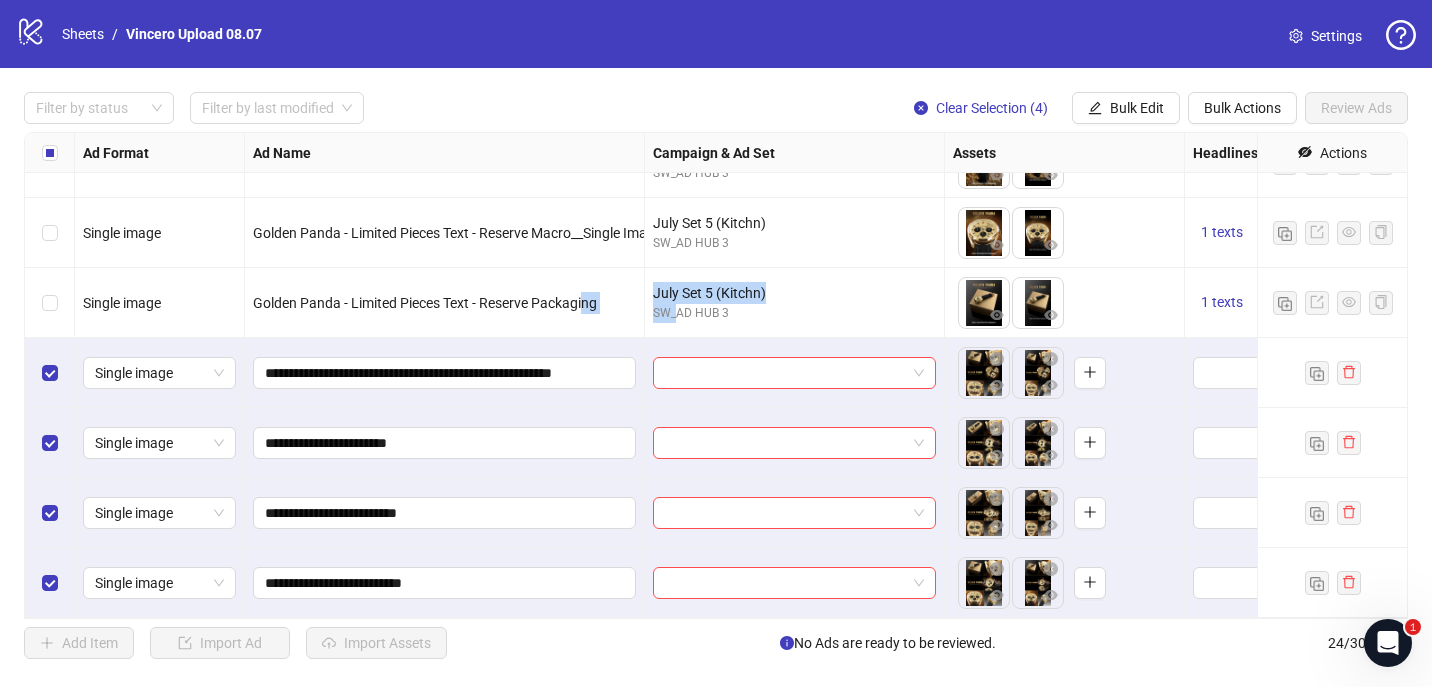 drag, startPoint x: 589, startPoint y: 307, endPoint x: 681, endPoint y: 307, distance: 92 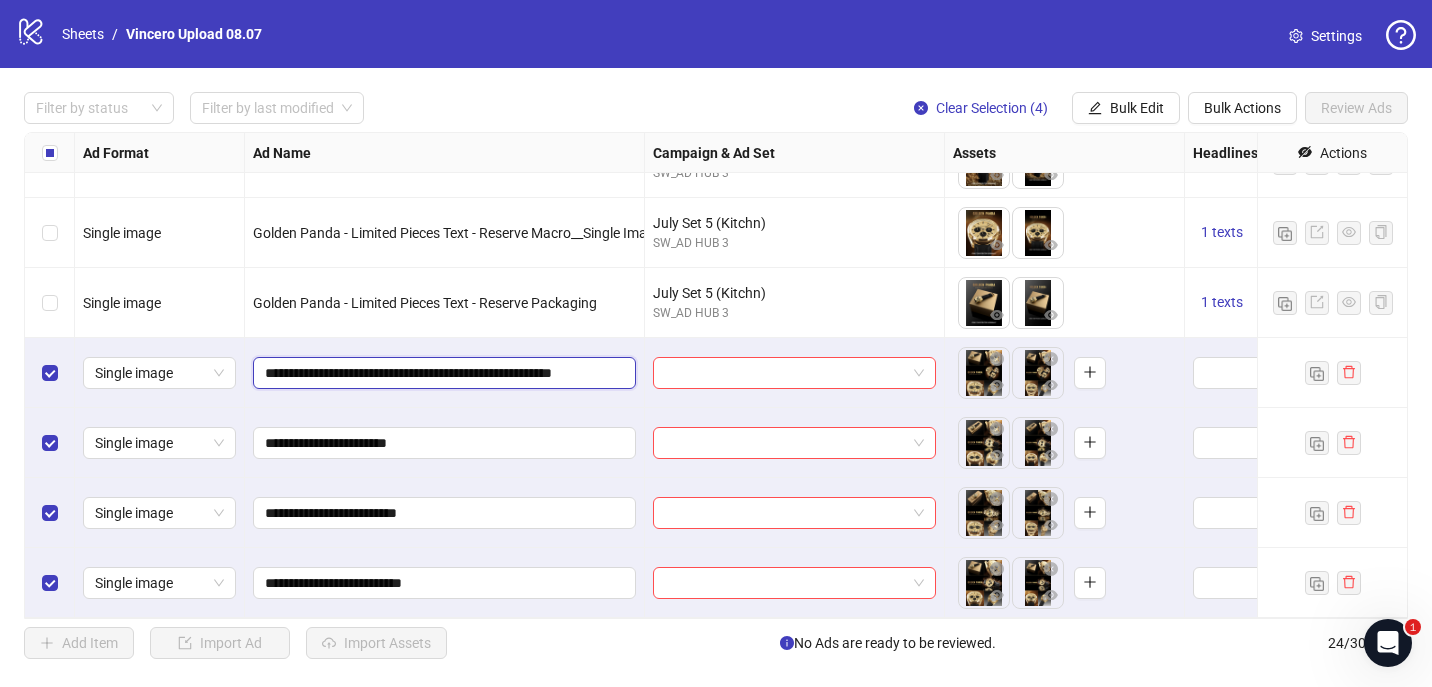 click on "**********" at bounding box center (442, 373) 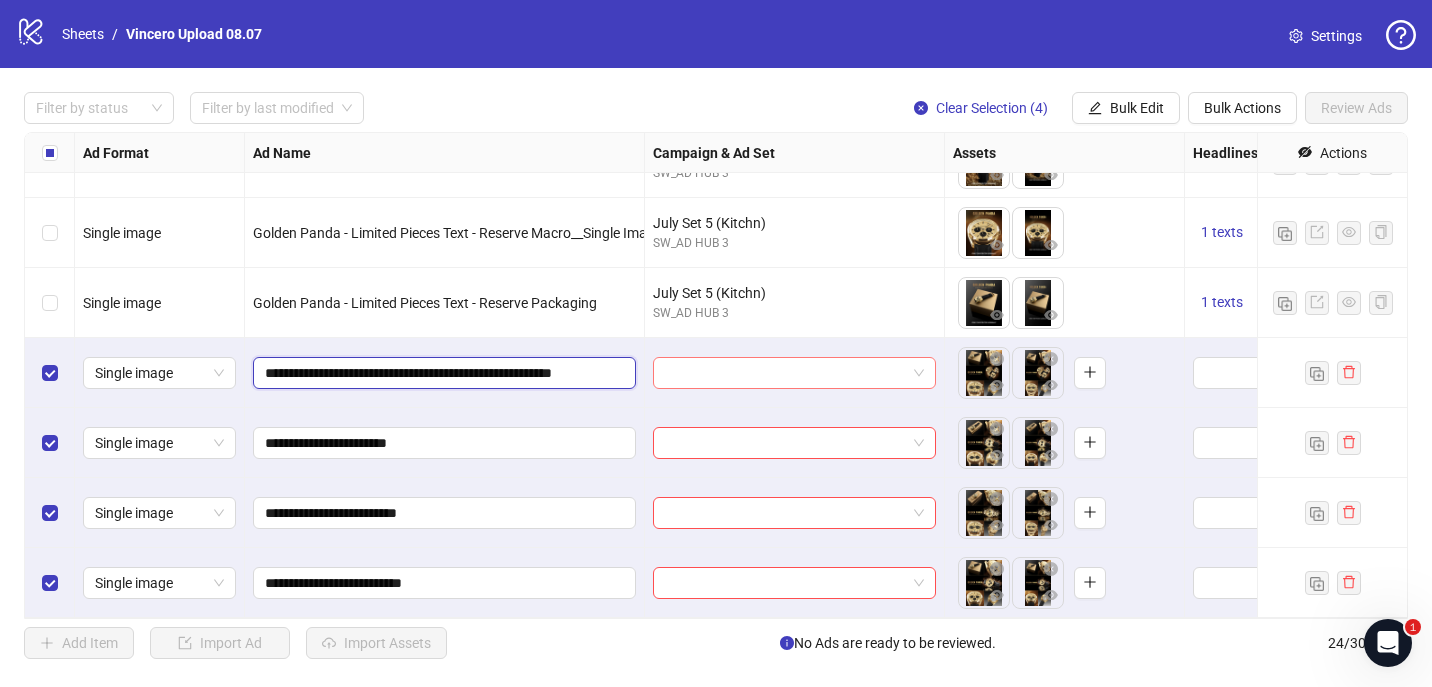 scroll, scrollTop: 0, scrollLeft: 29, axis: horizontal 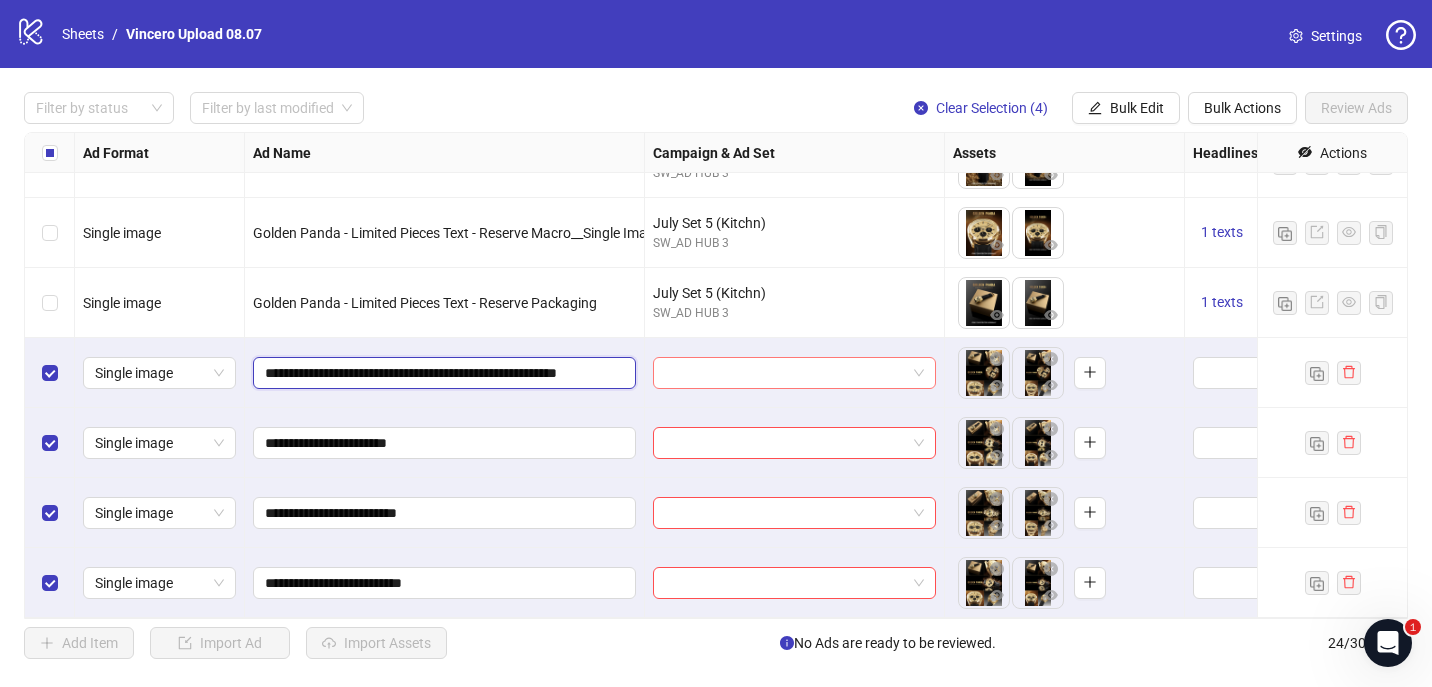 type on "**********" 